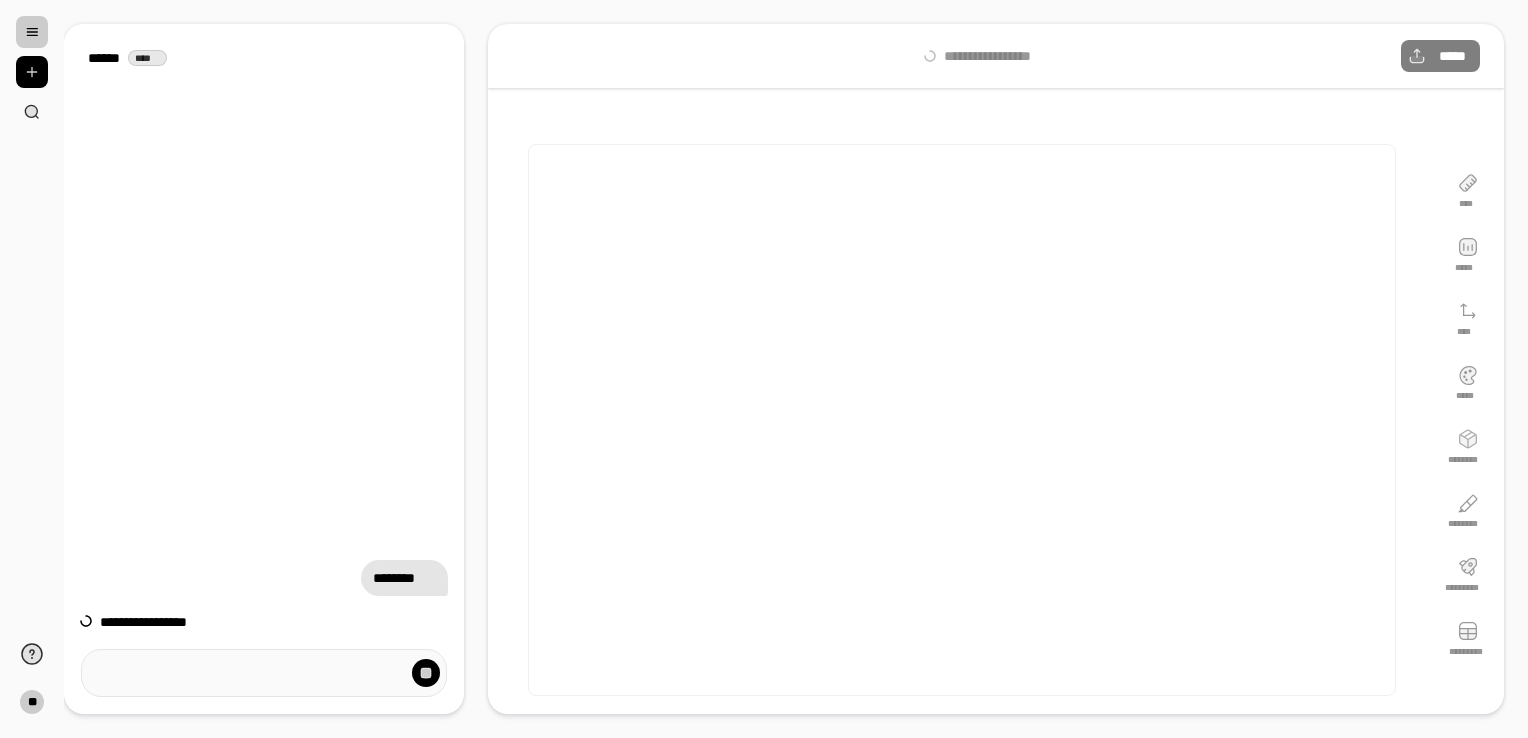scroll, scrollTop: 0, scrollLeft: 0, axis: both 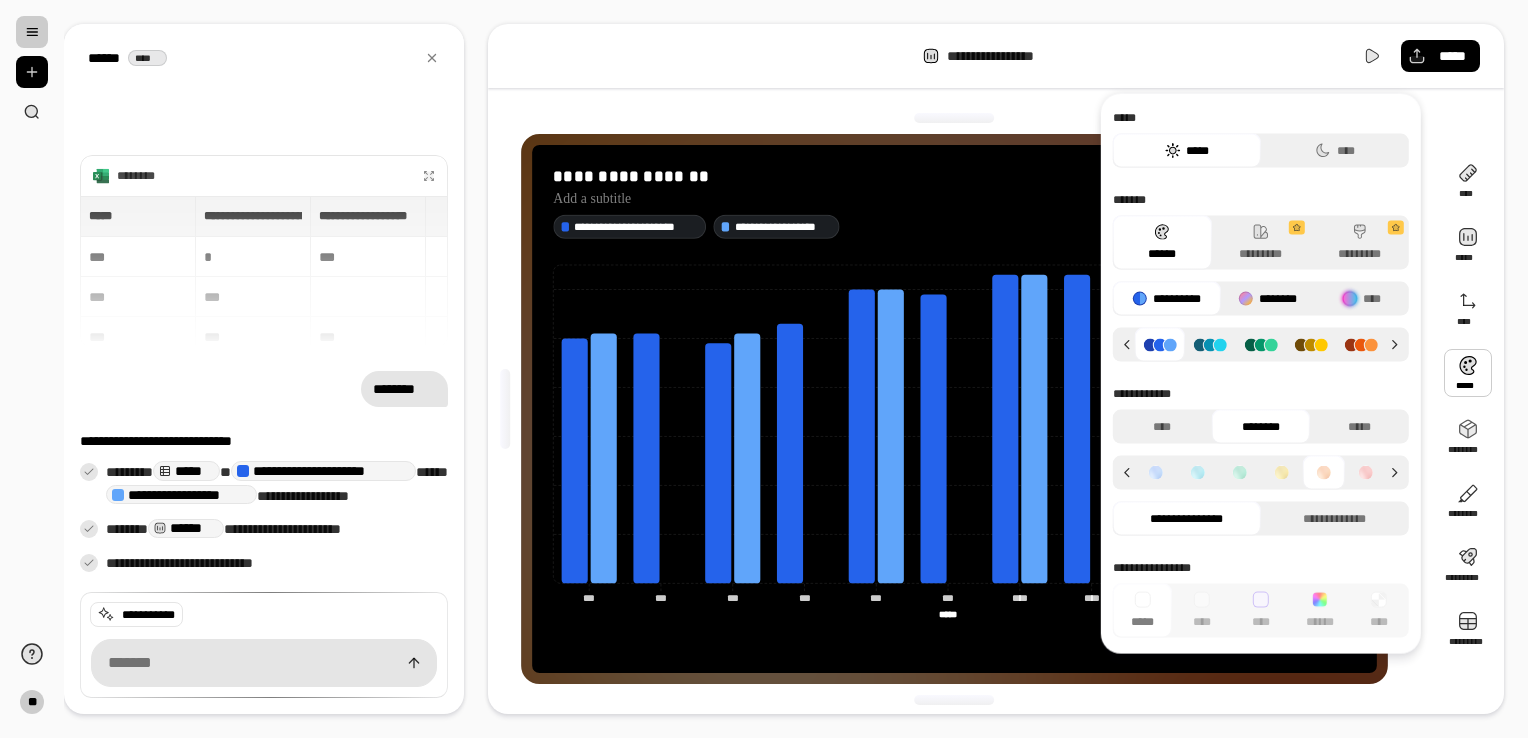 click on "********" at bounding box center [1267, 299] 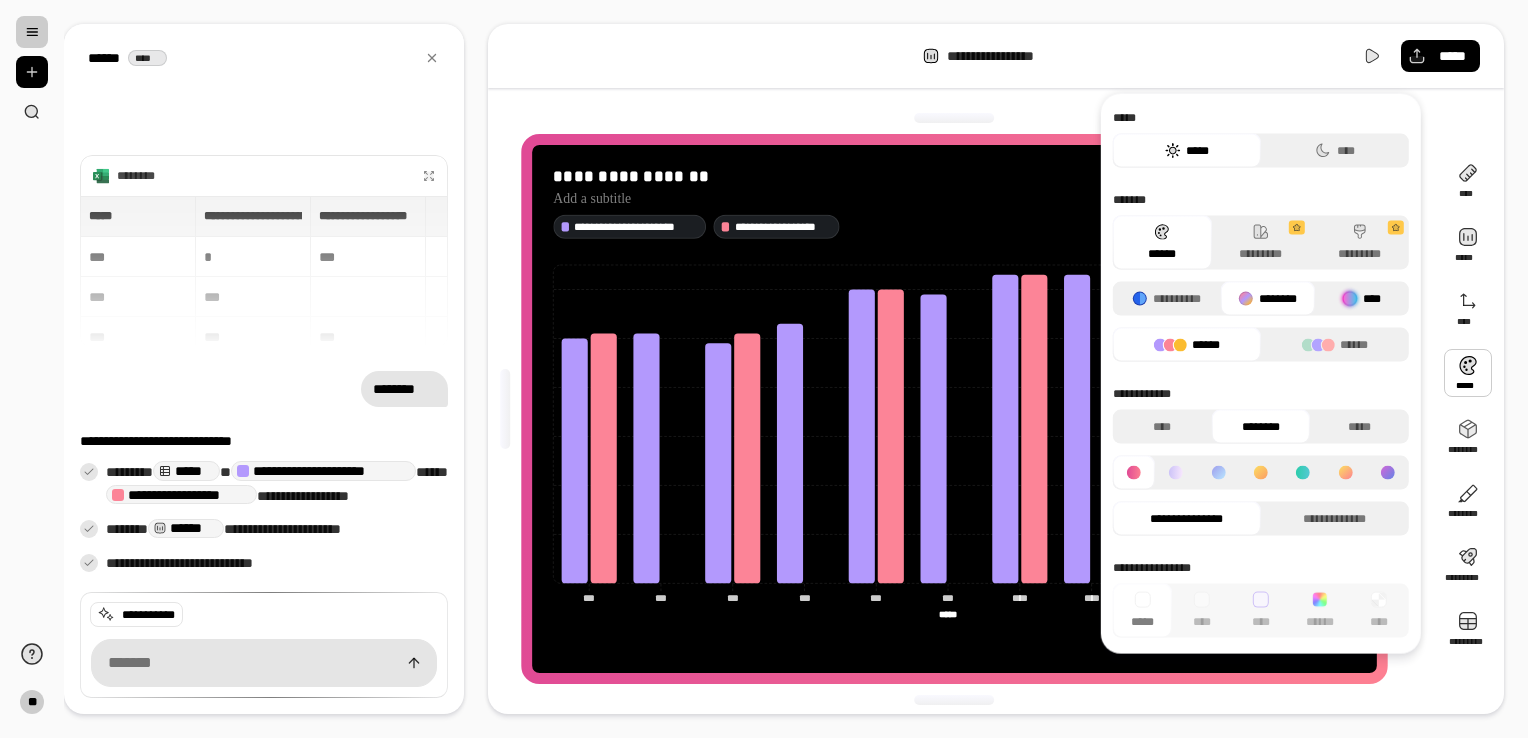 click at bounding box center (1350, 299) 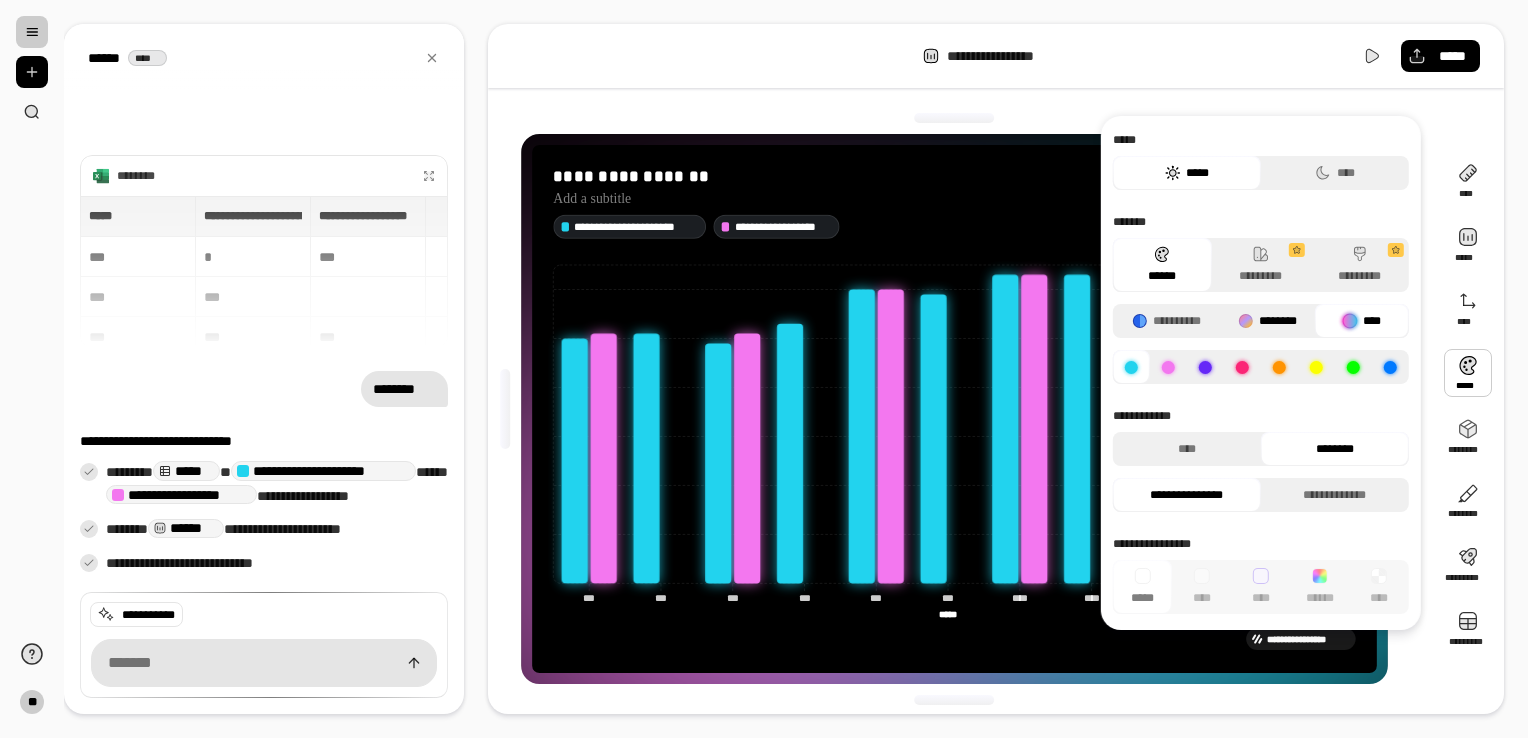 click on "********" at bounding box center (1267, 321) 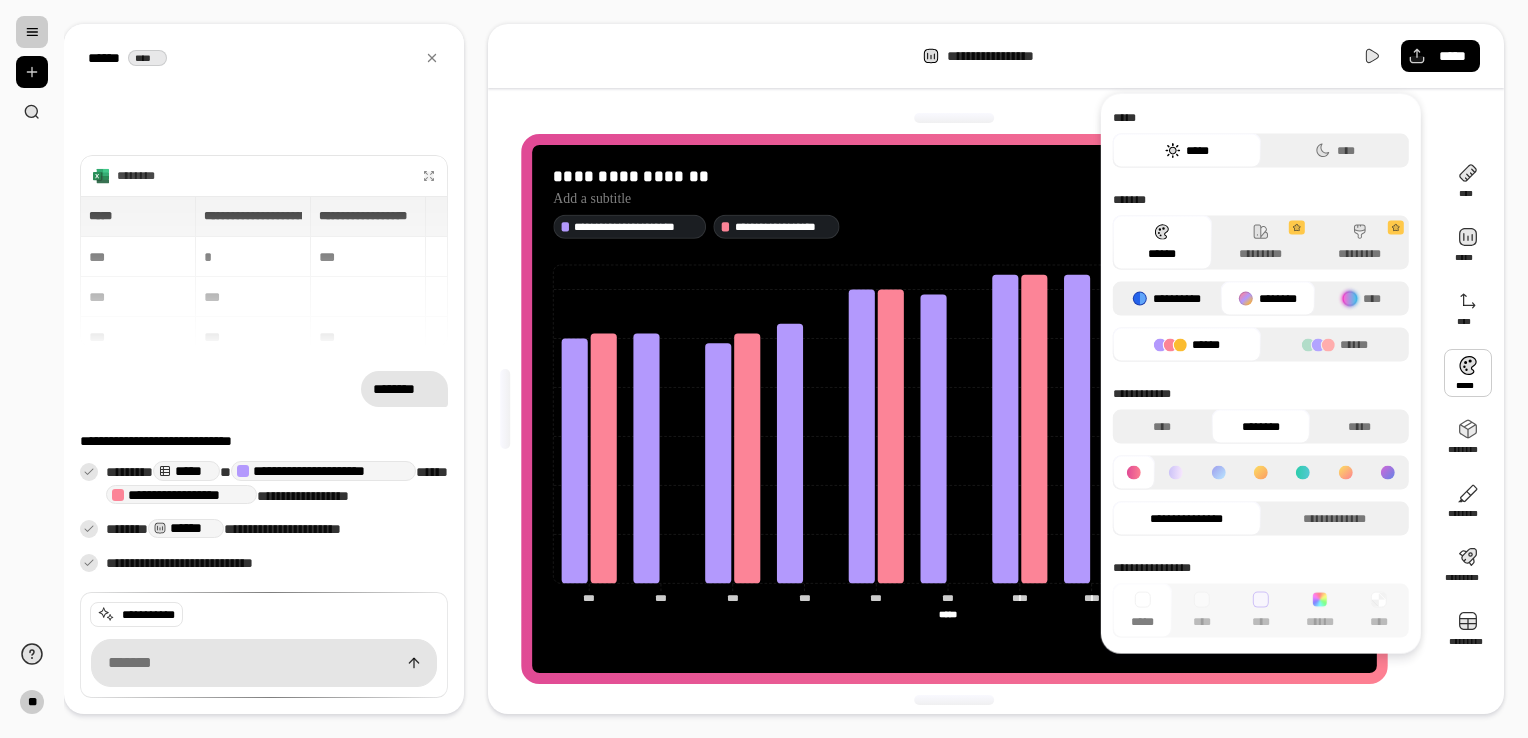 click on "**********" at bounding box center [1167, 299] 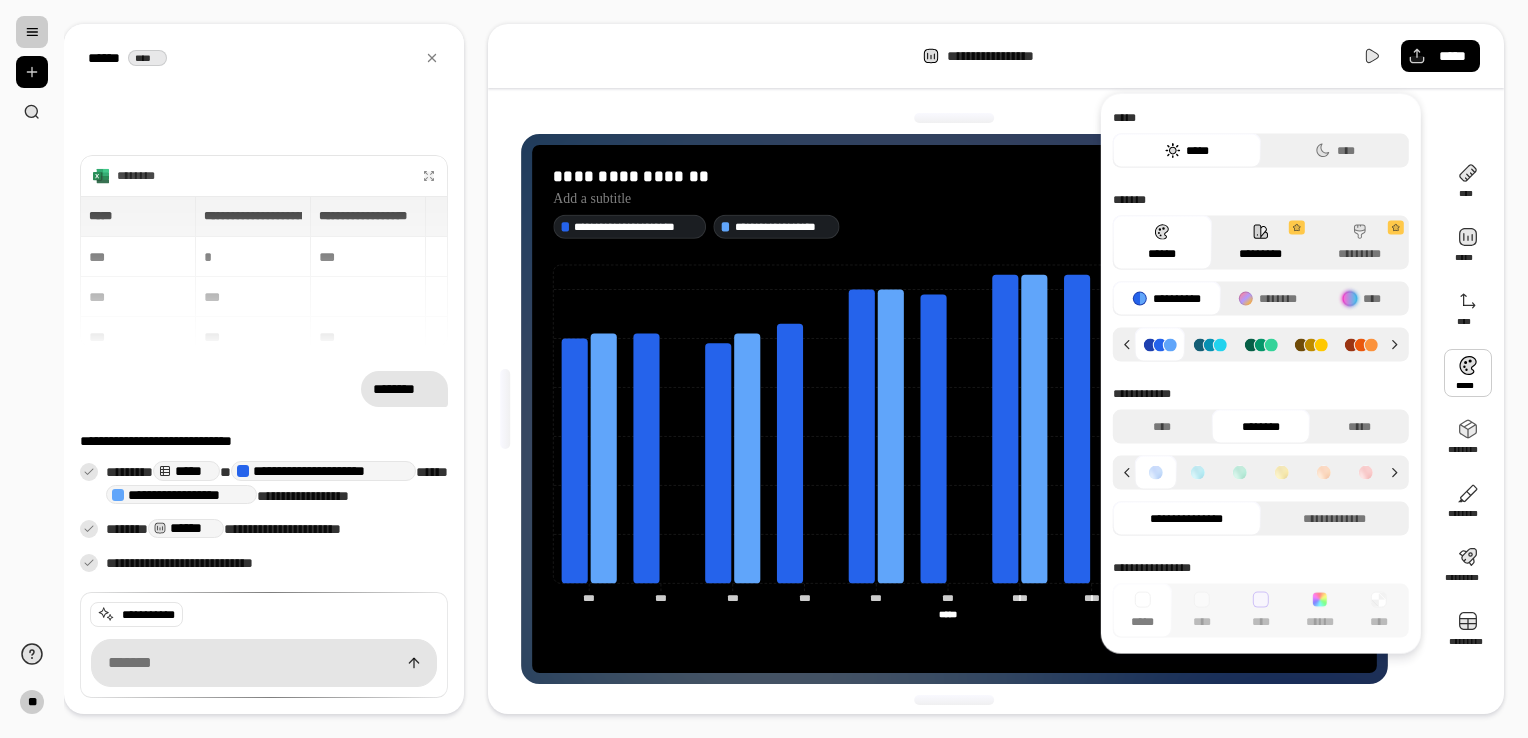 click on "*********" at bounding box center (1260, 243) 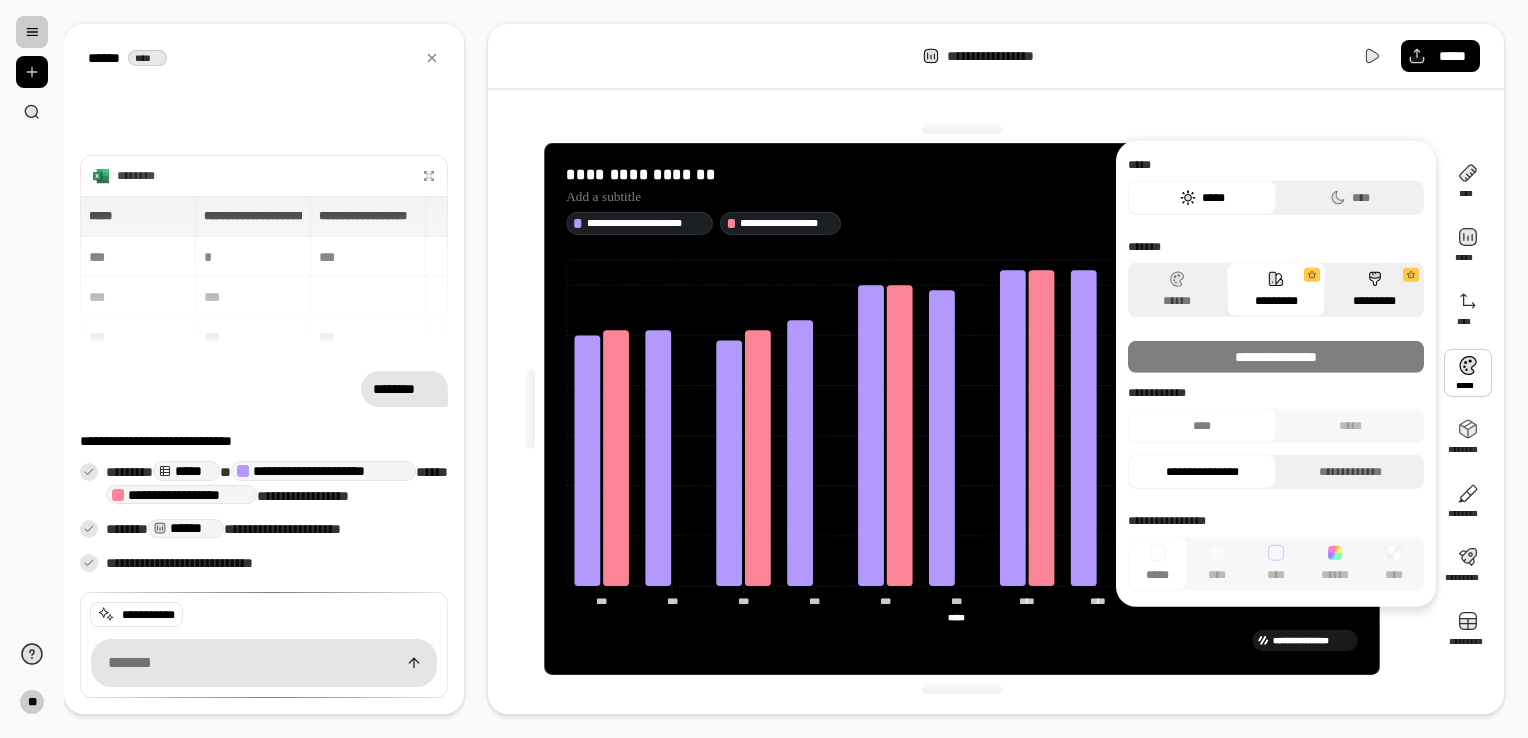 click on "*********" at bounding box center (1374, 290) 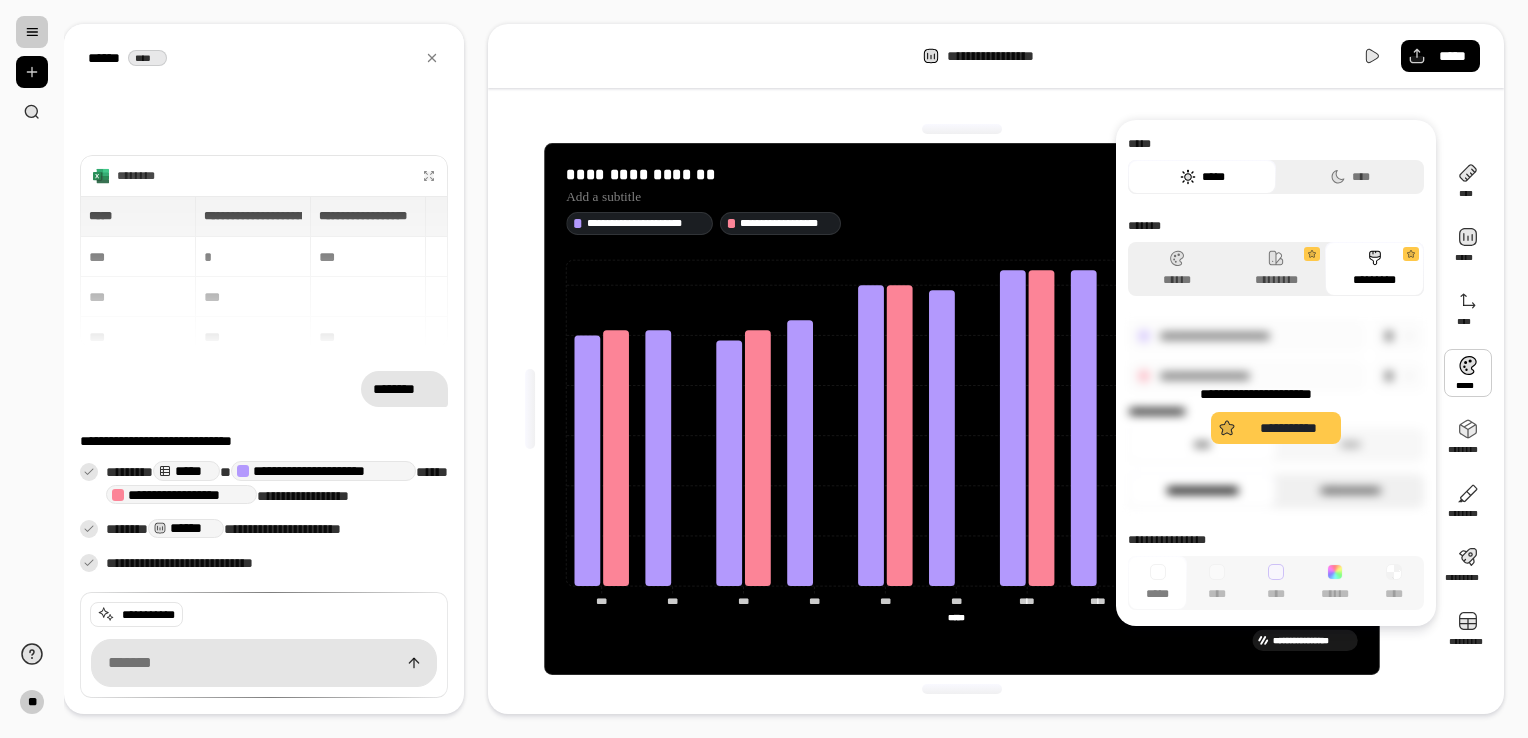 click on "**********" at bounding box center [1276, 414] 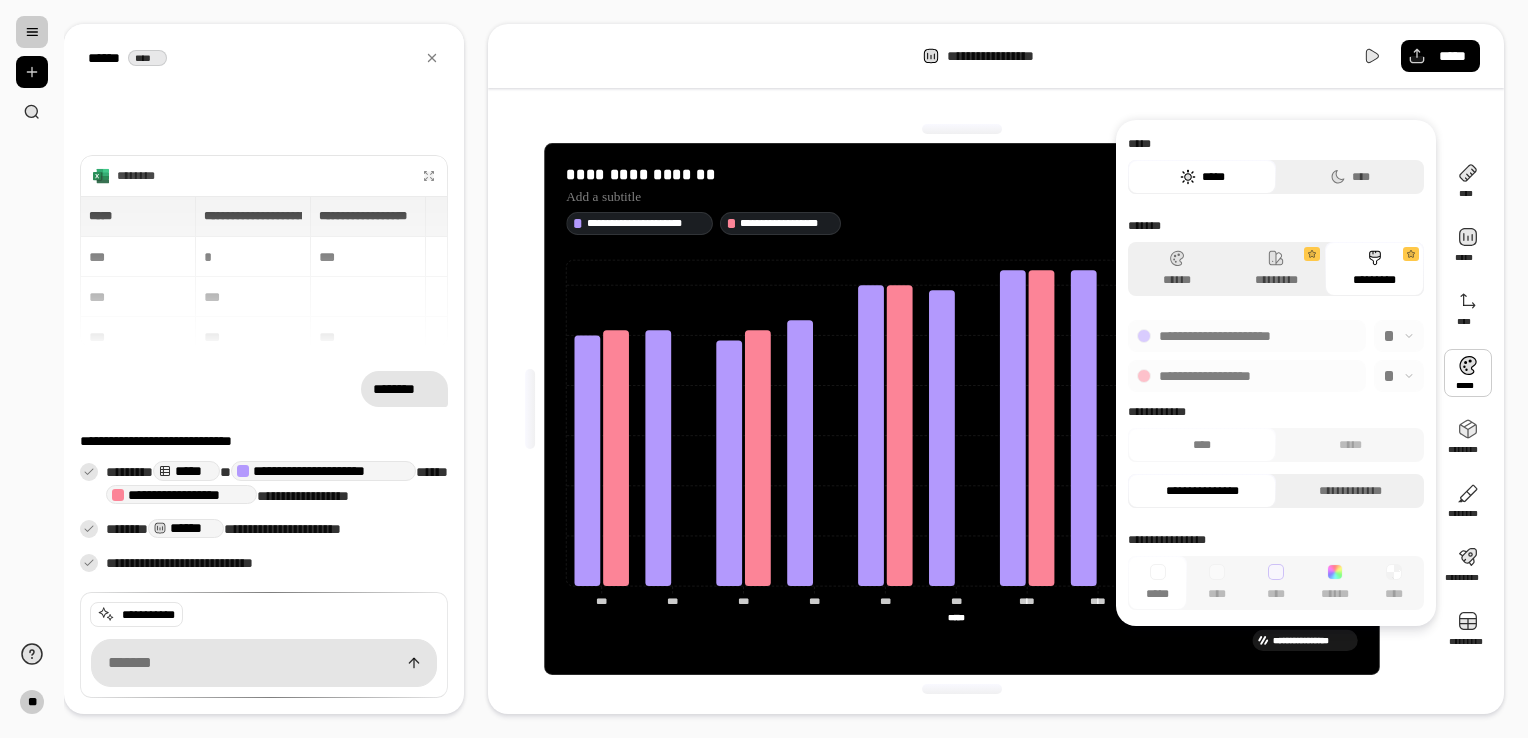 click on "******* ****** ********* *********" at bounding box center (1276, 257) 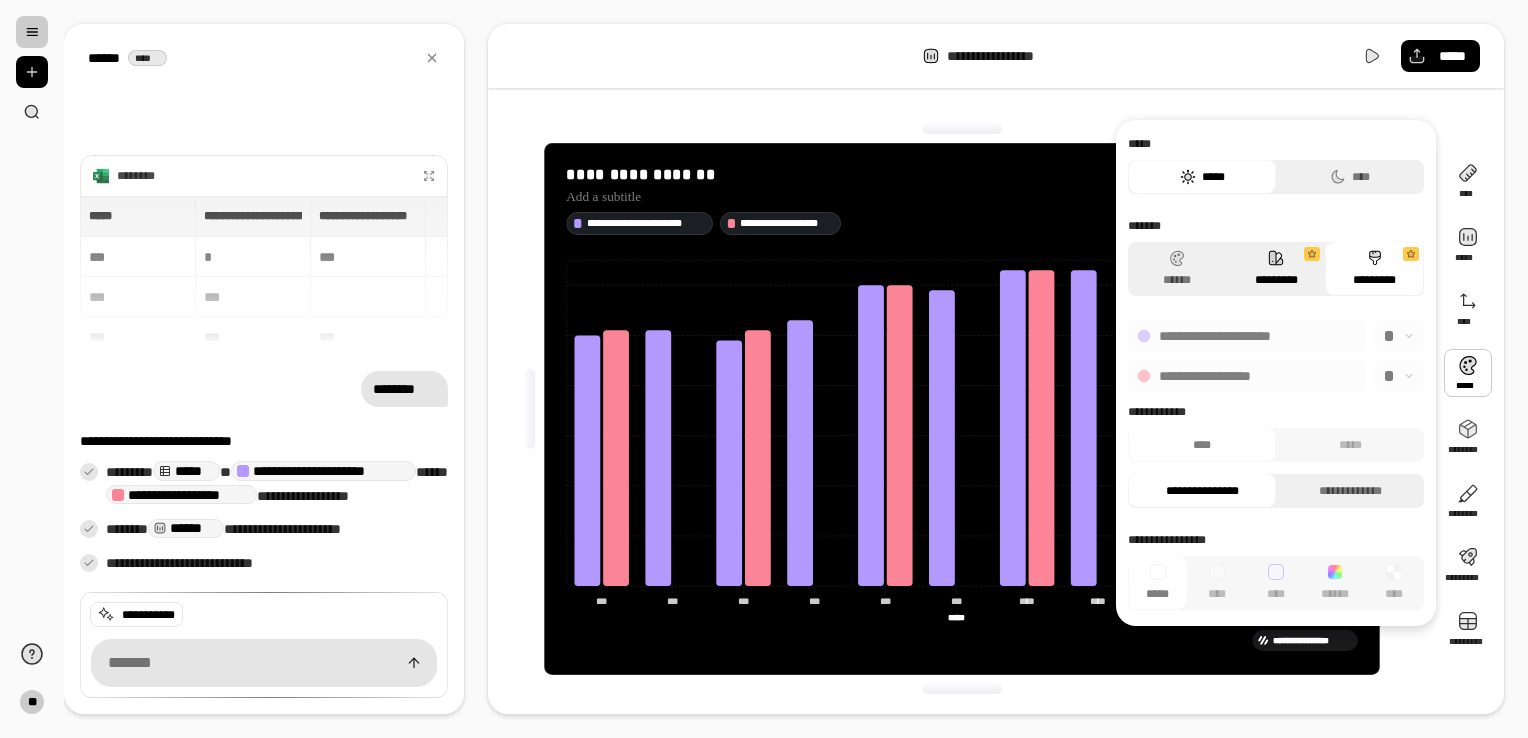 click on "*********" at bounding box center [1276, 269] 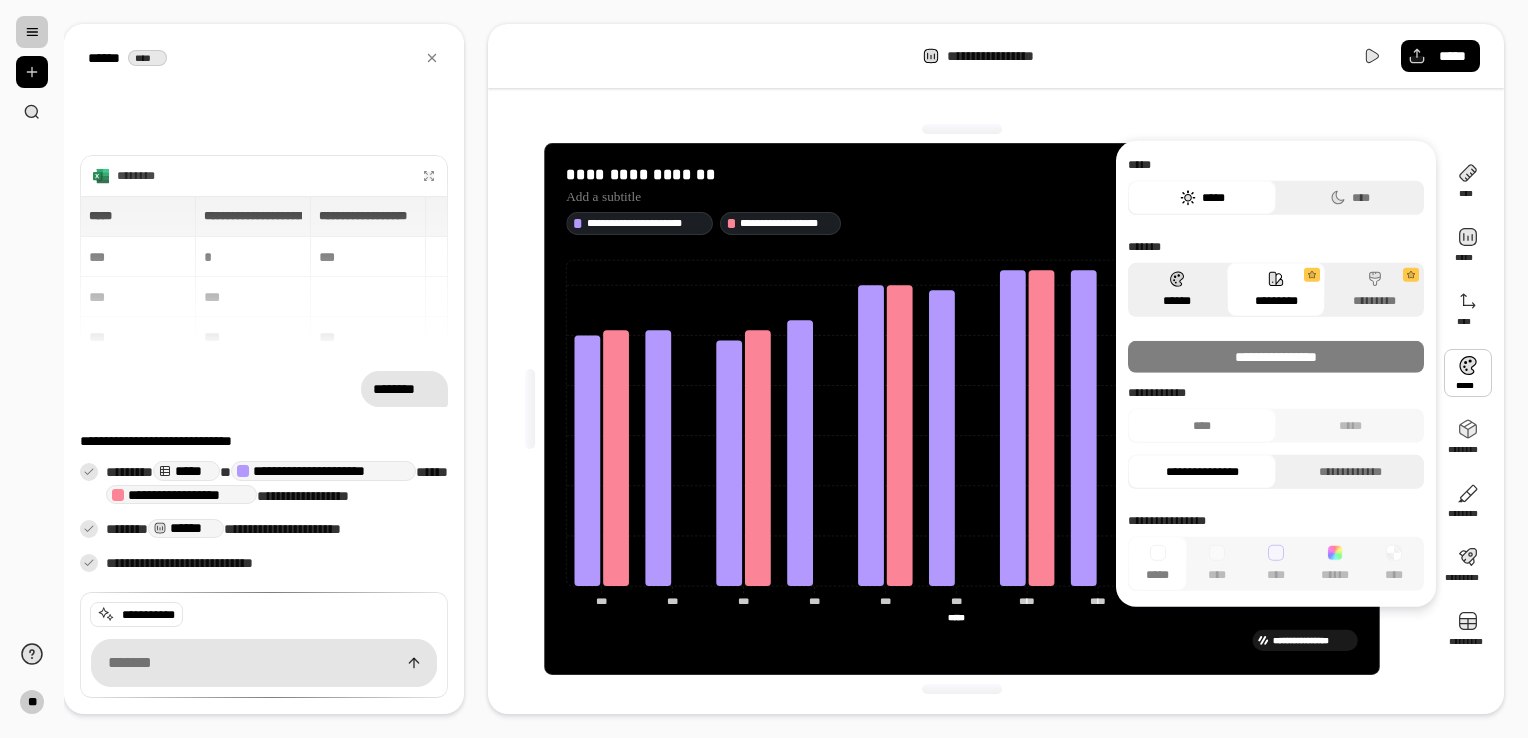 click on "******" at bounding box center [1177, 290] 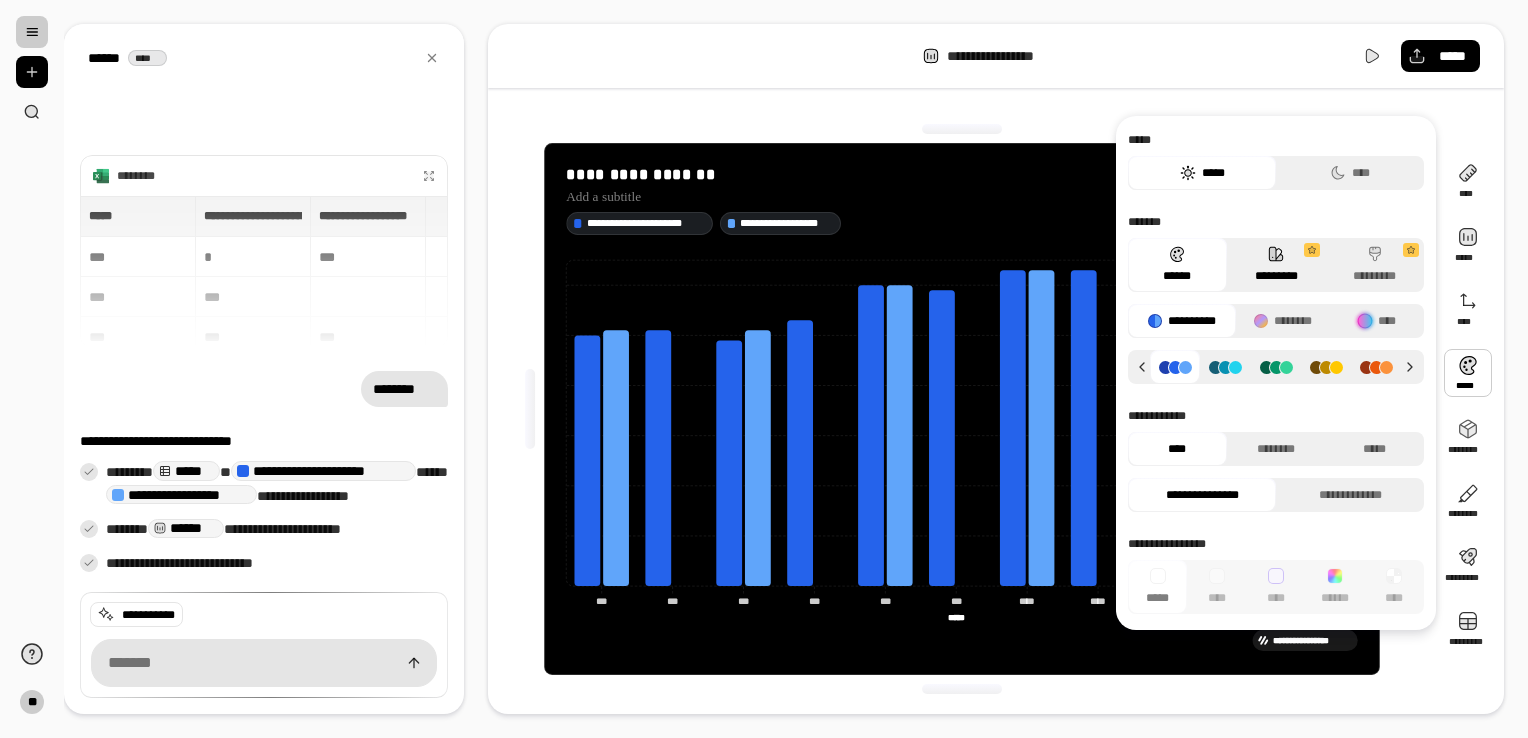 click on "*********" at bounding box center [1276, 265] 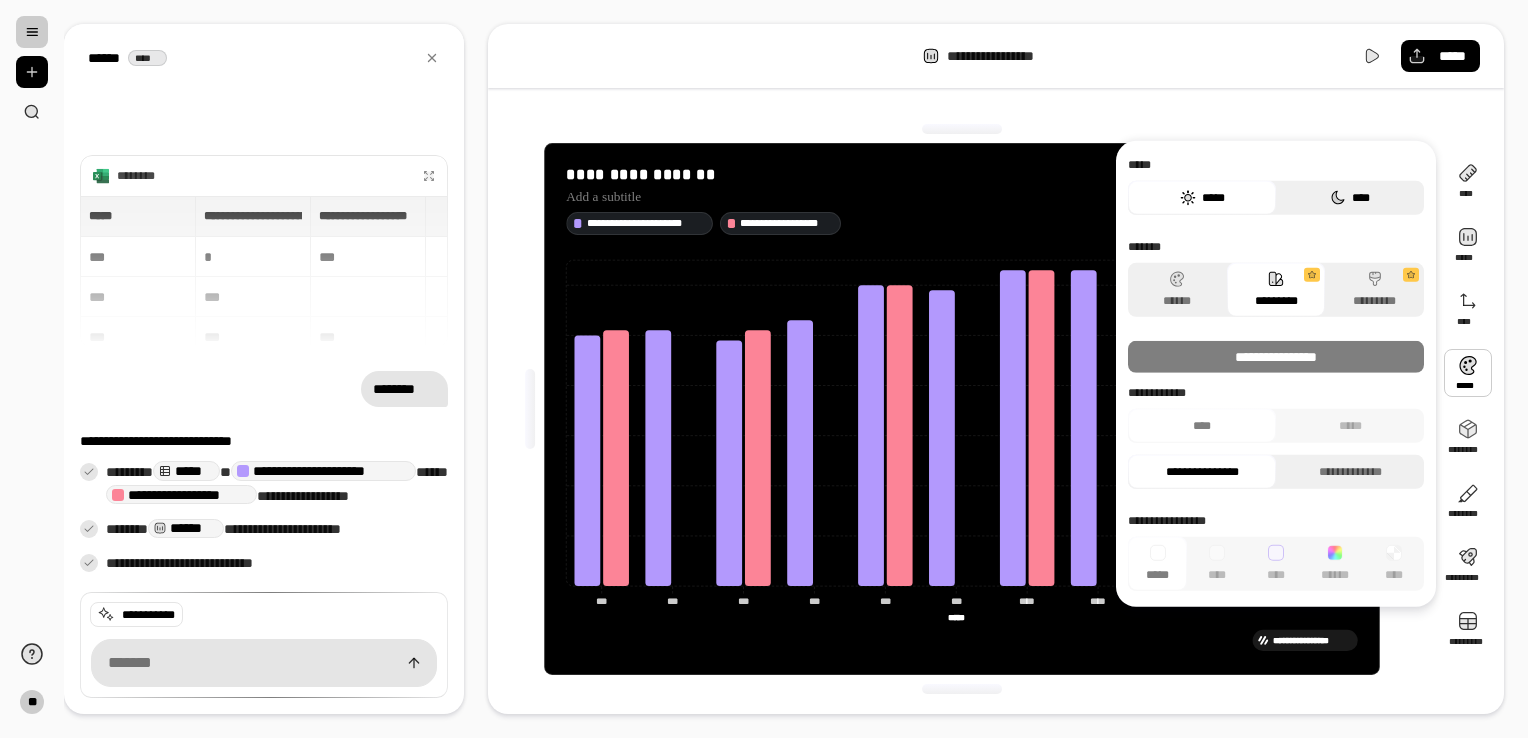 click 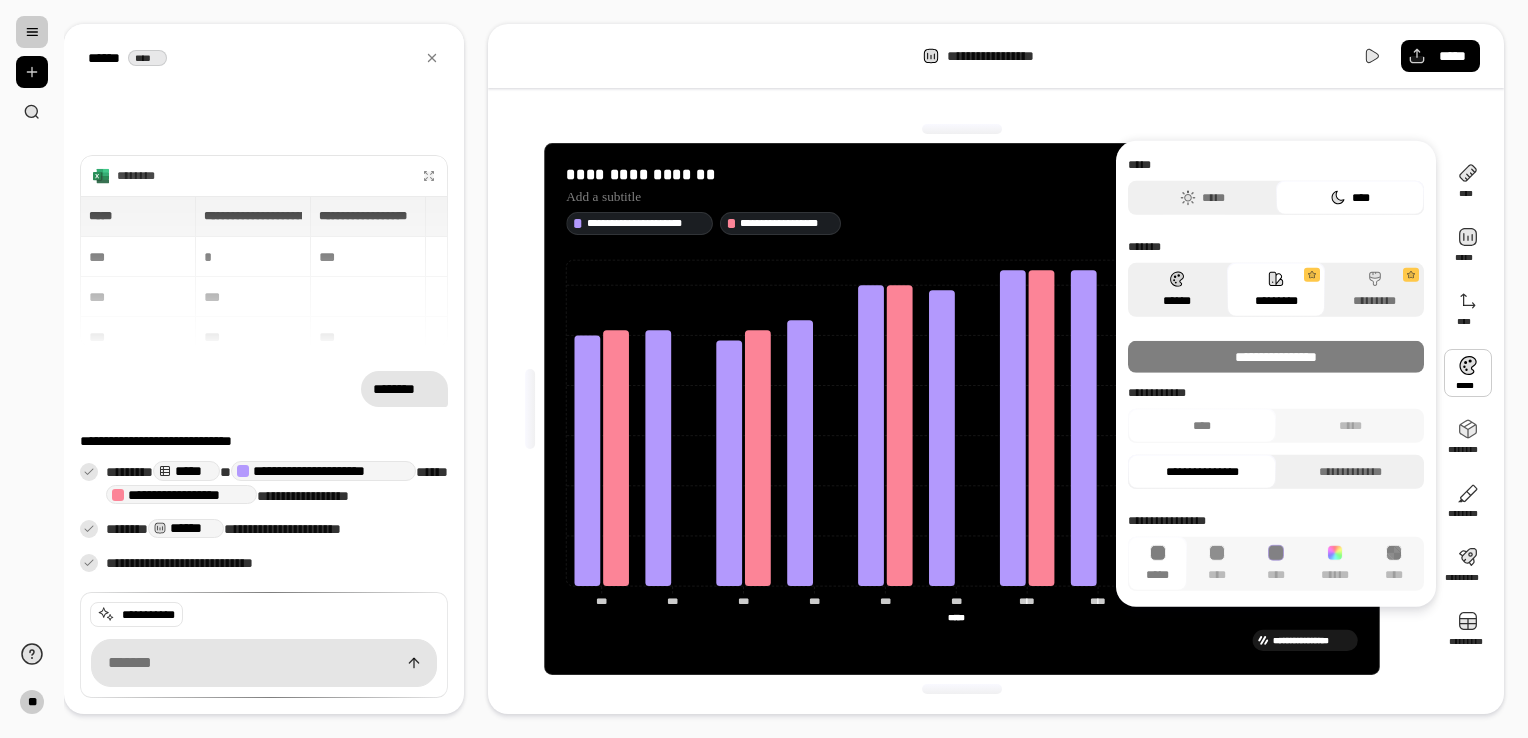 click on "******" at bounding box center [1177, 290] 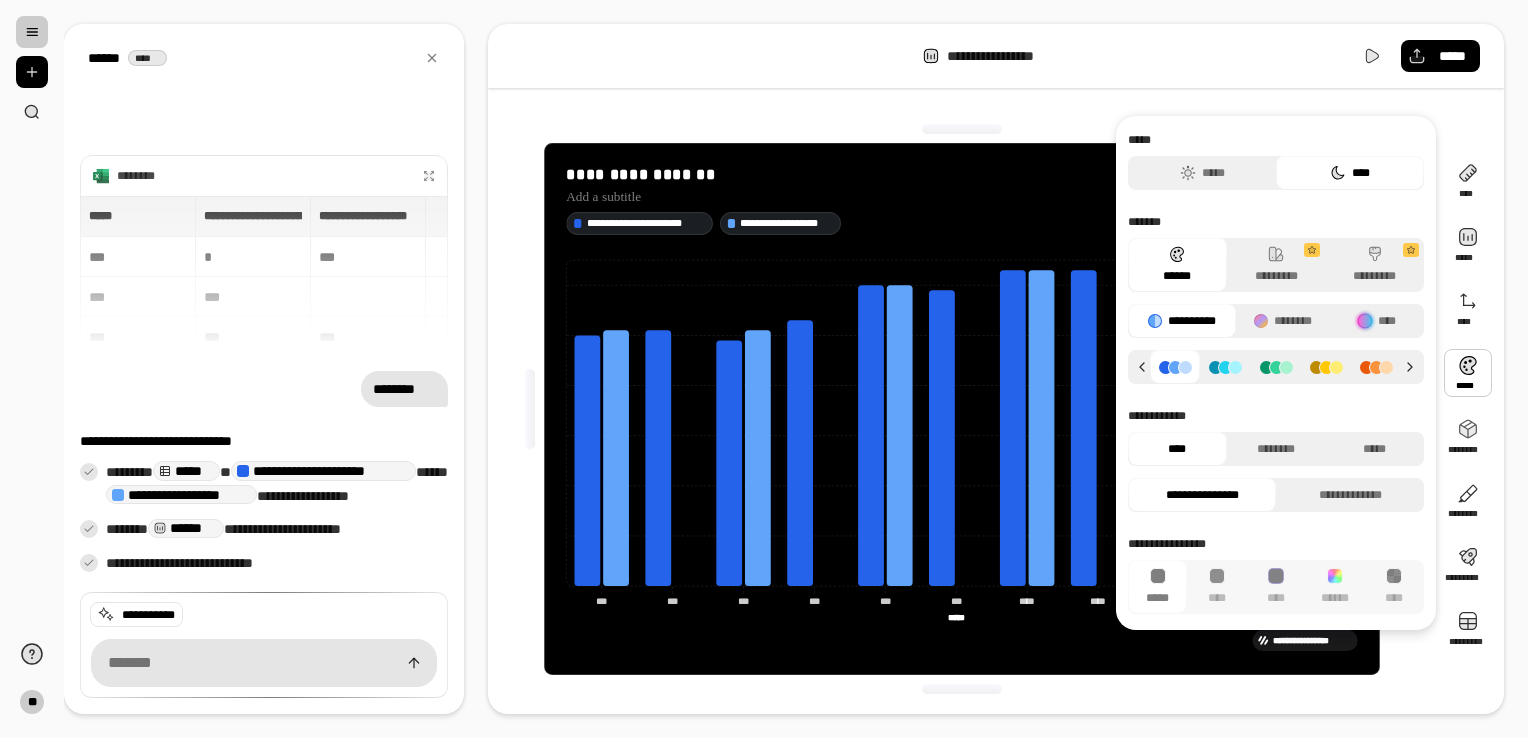 click on "****" at bounding box center [1350, 173] 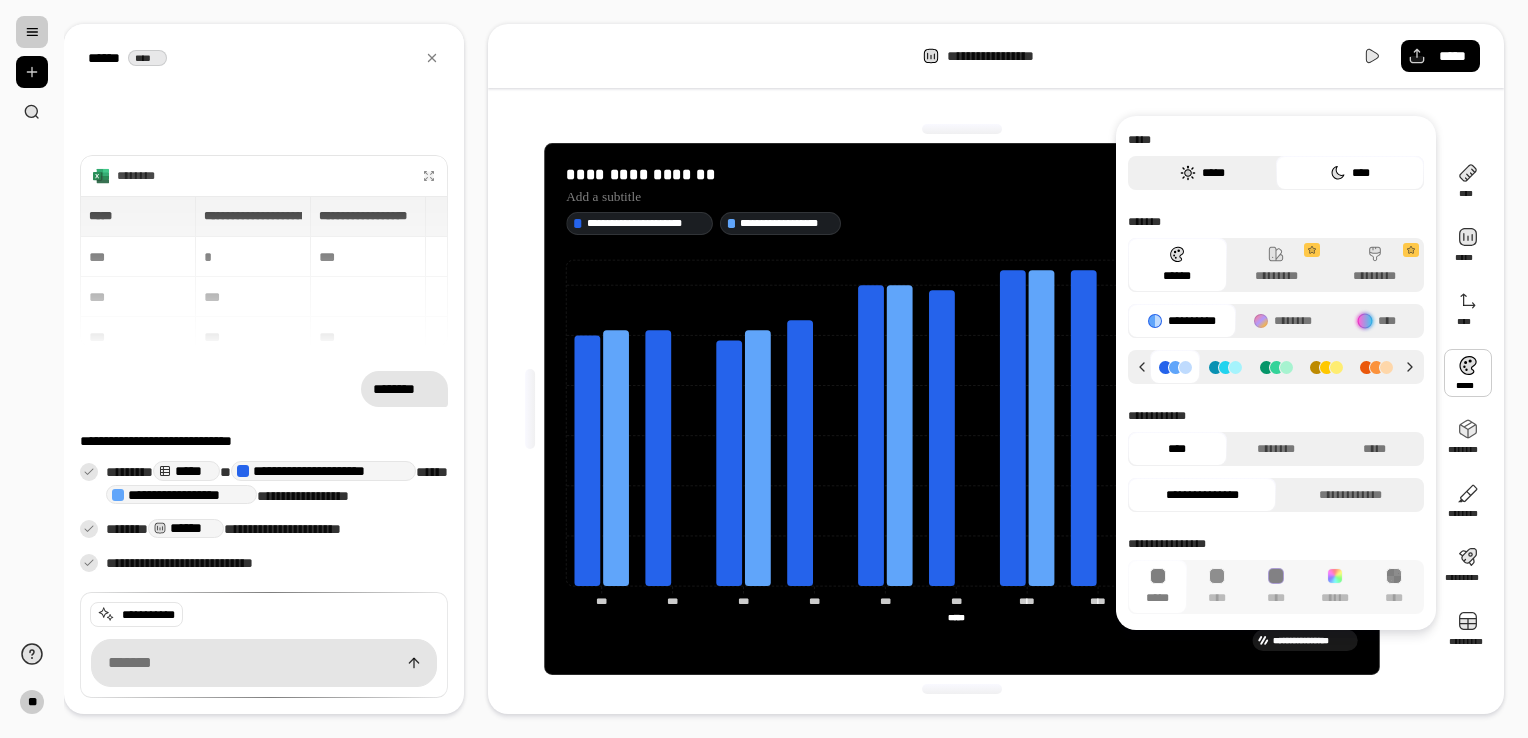 click on "*****" at bounding box center (1202, 173) 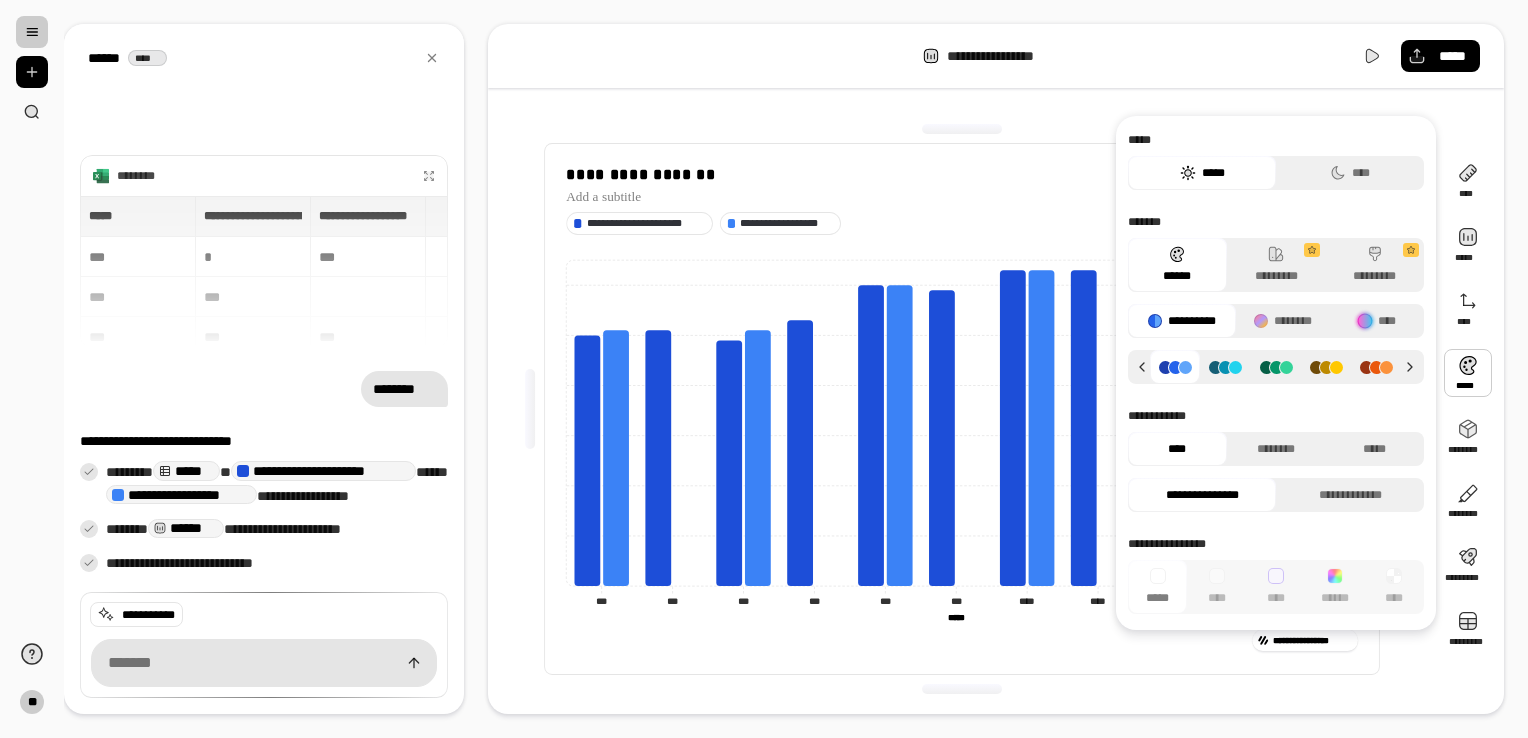 click 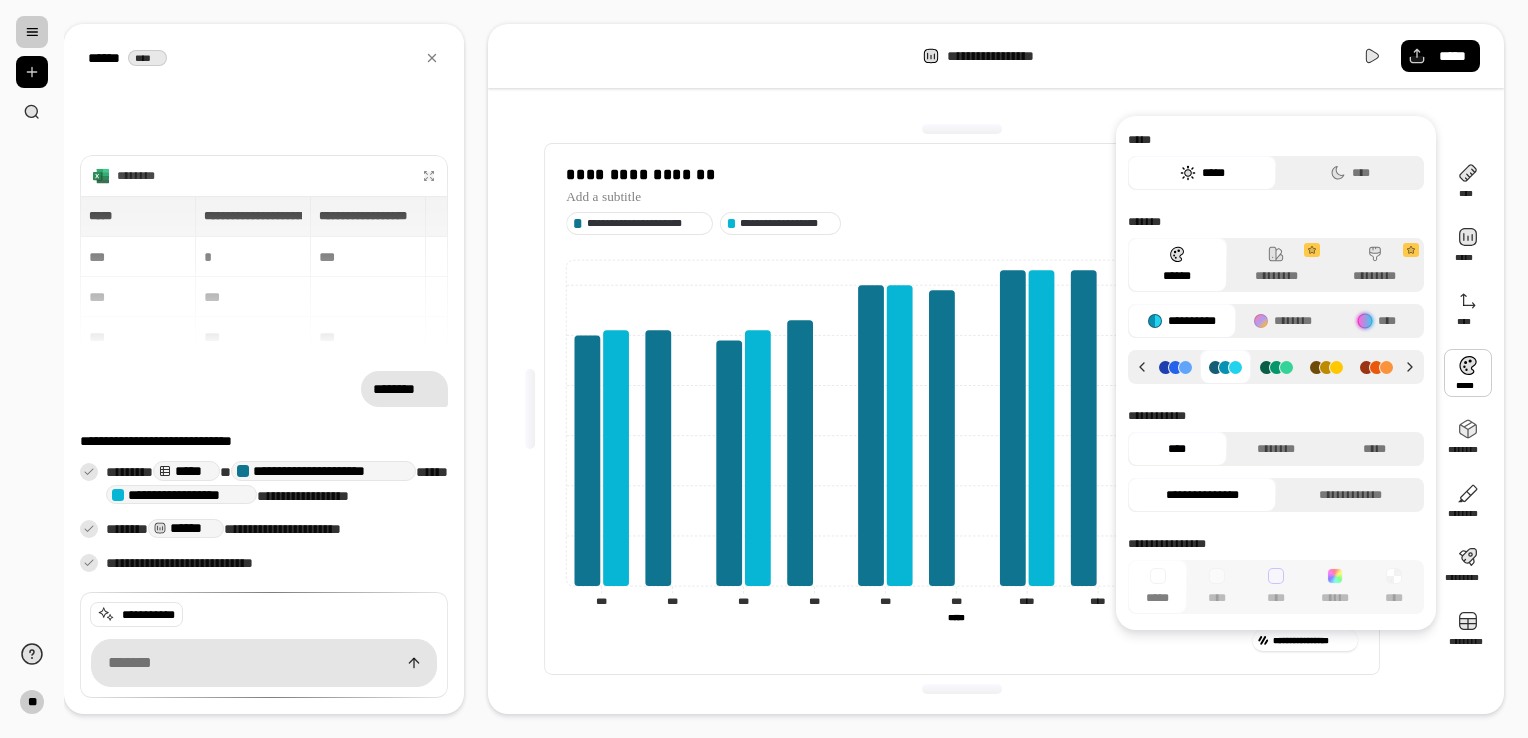 click 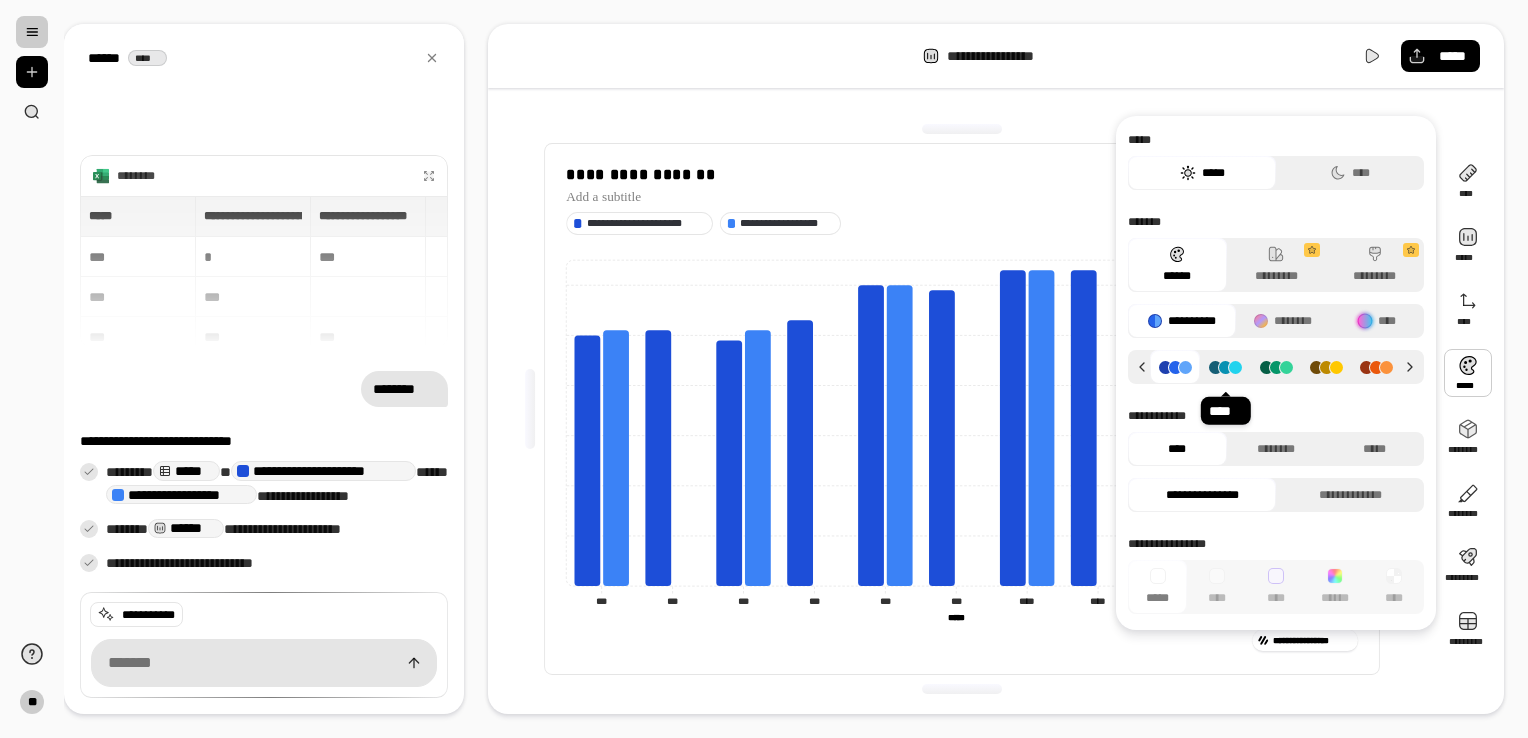 click 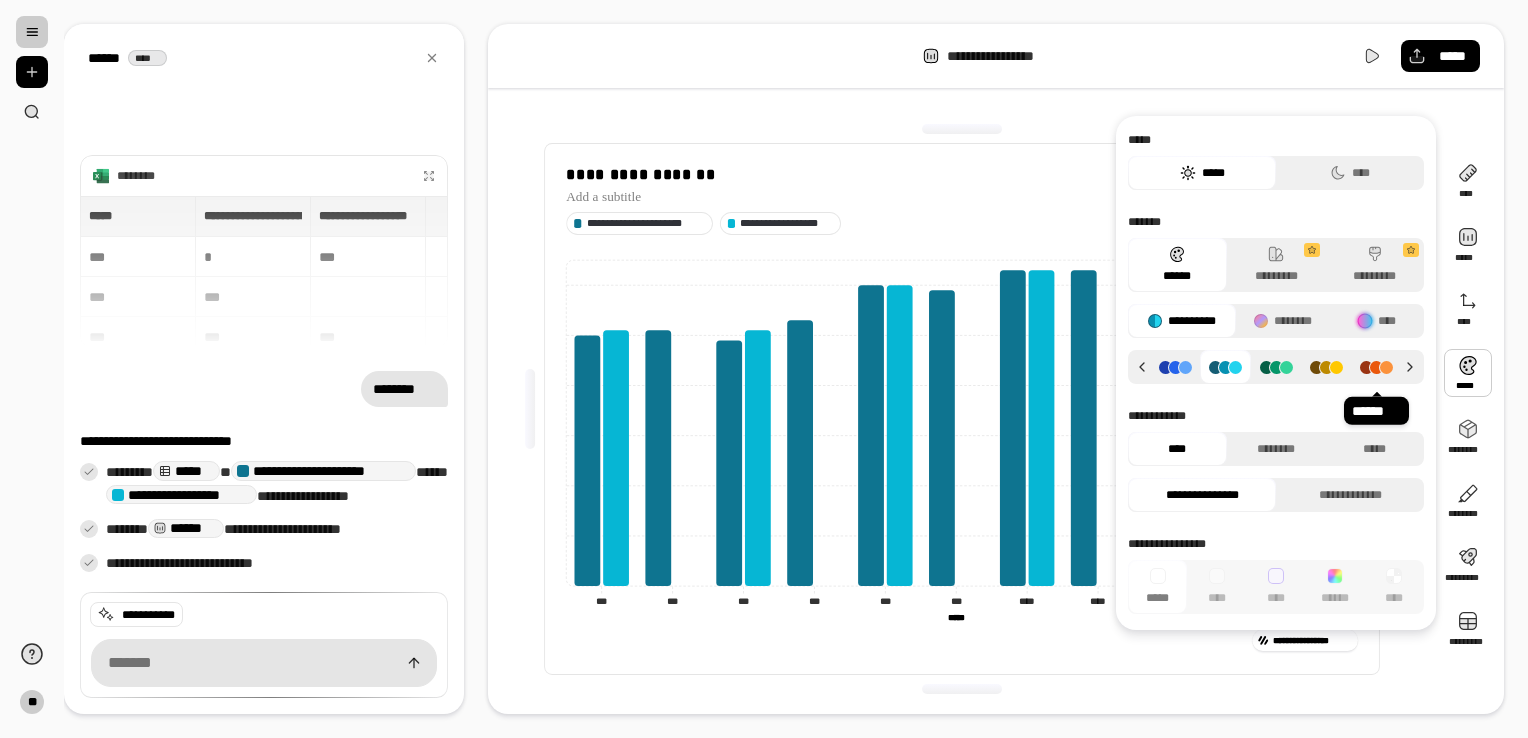 click 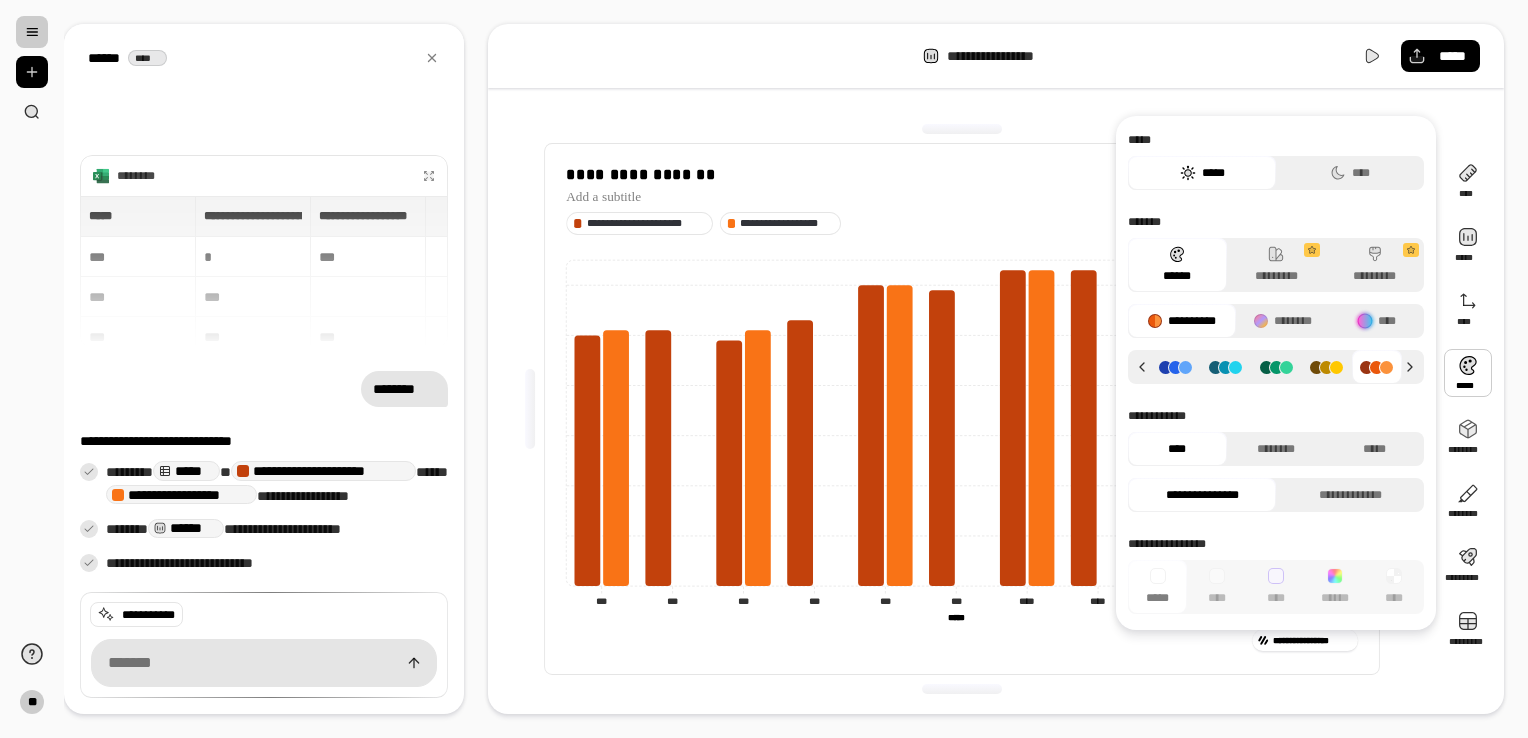 click 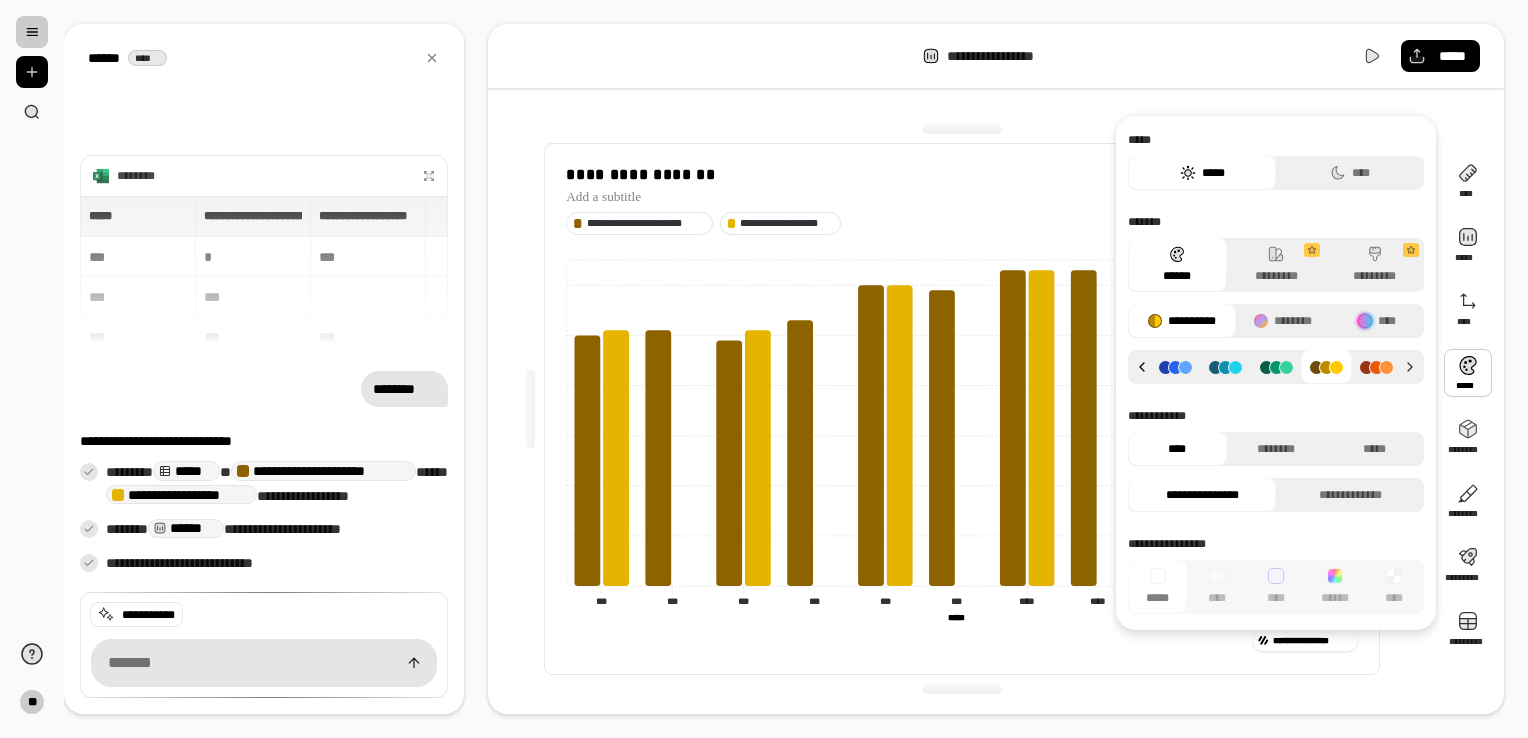 click 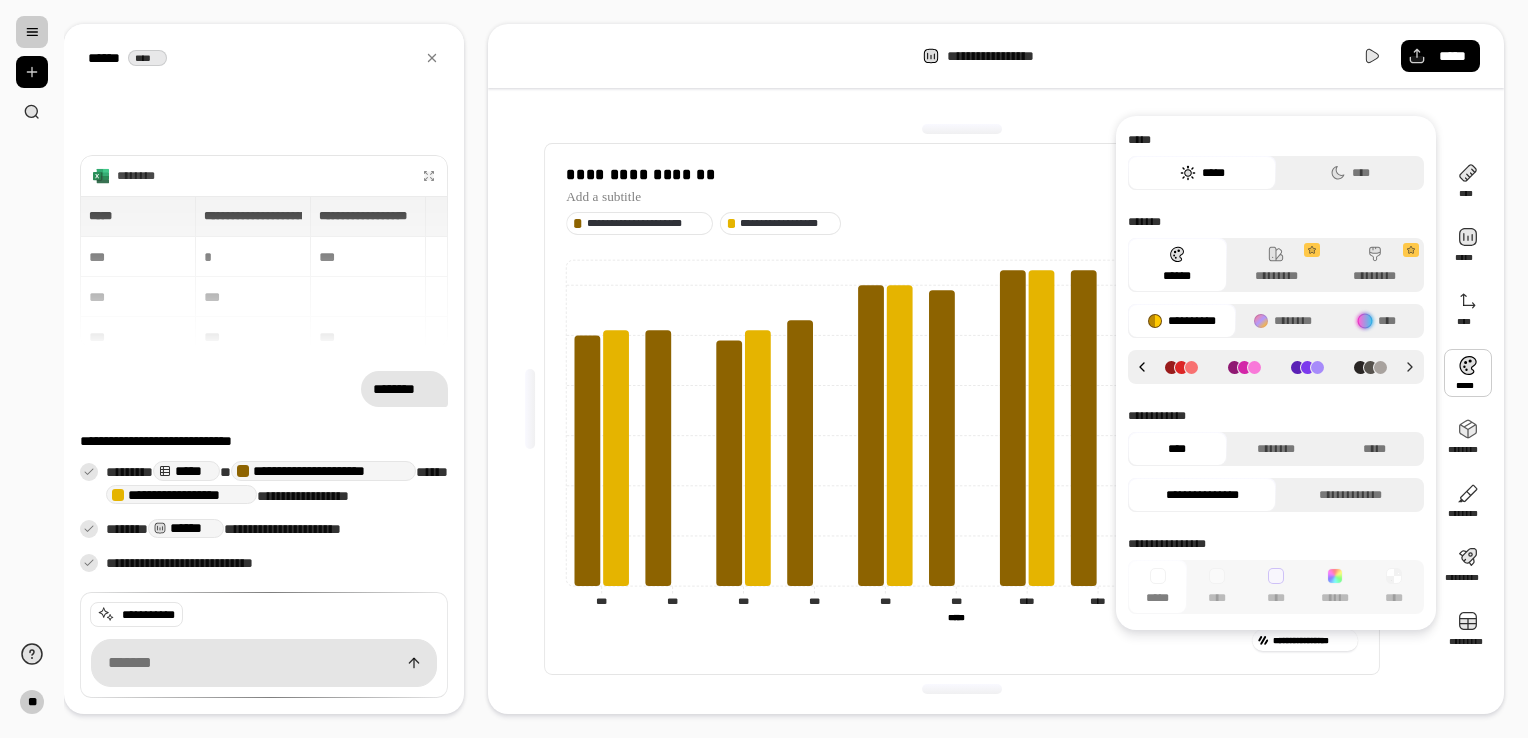 click 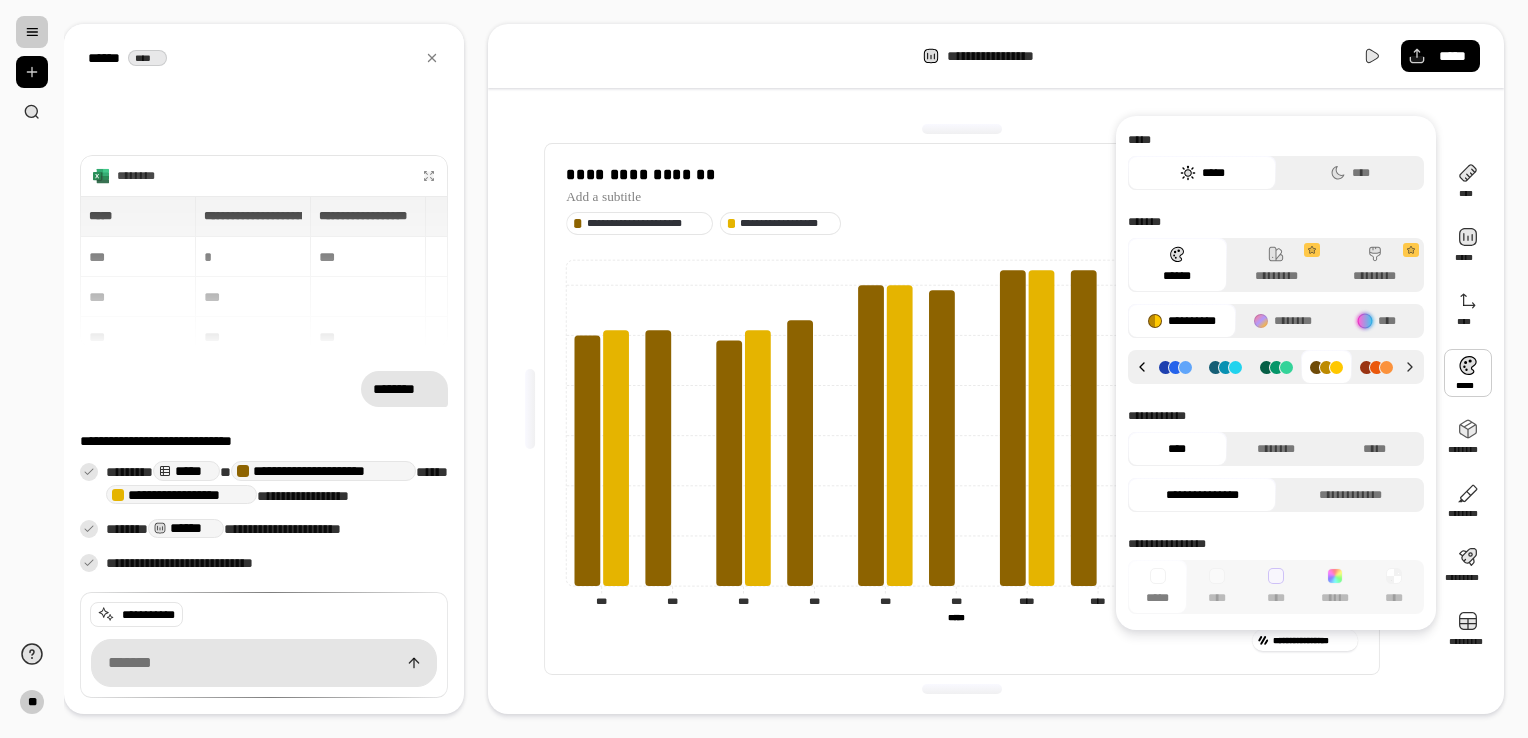 click 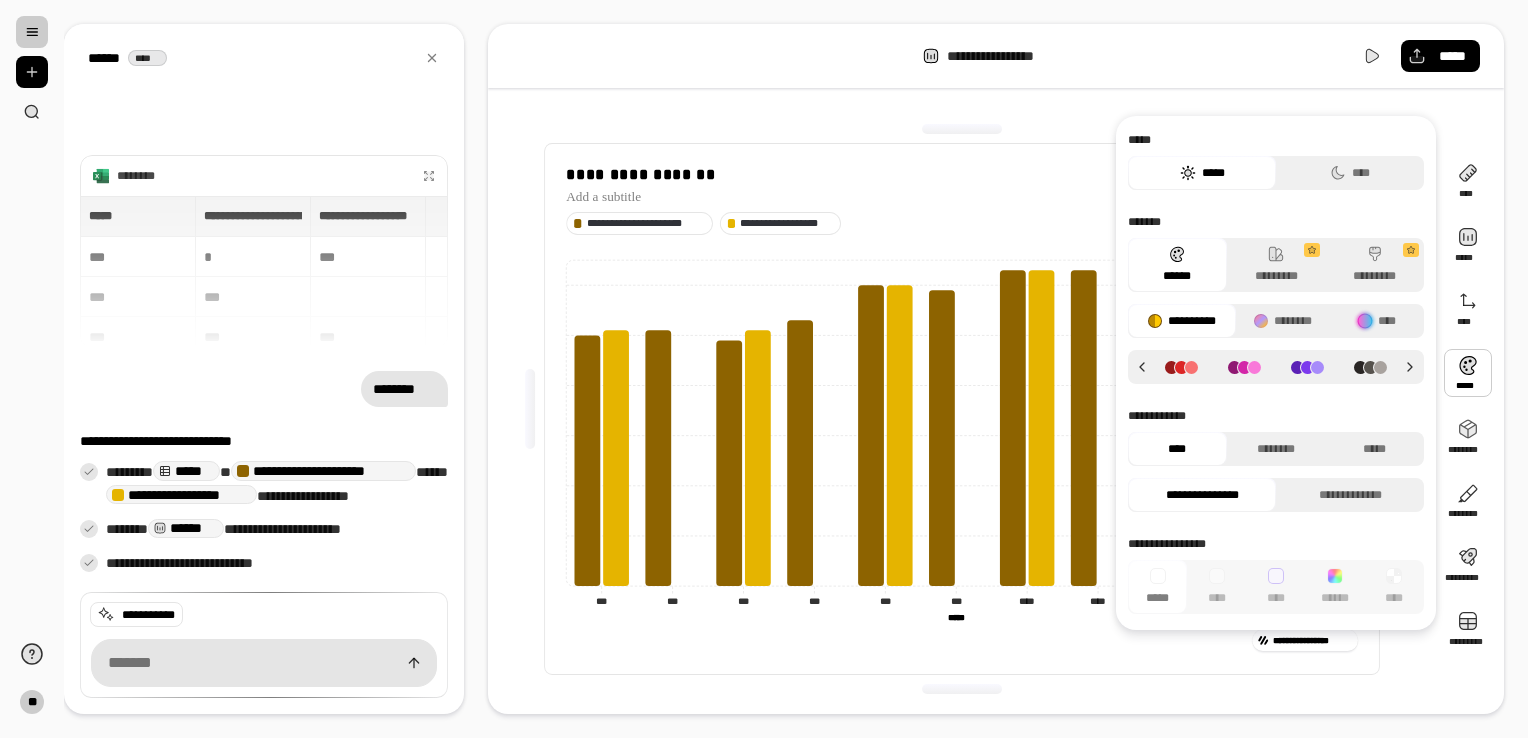 click 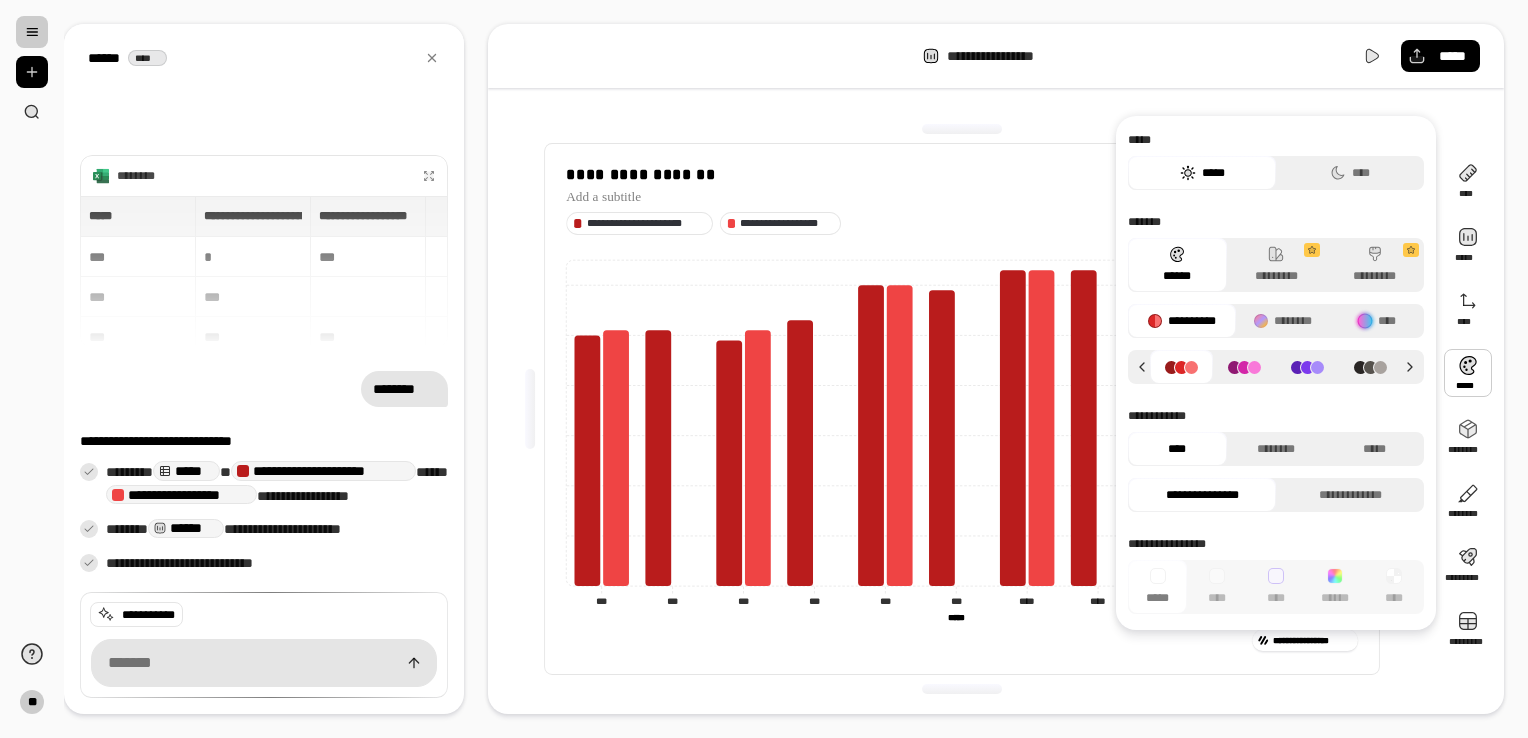 click at bounding box center [1244, 367] 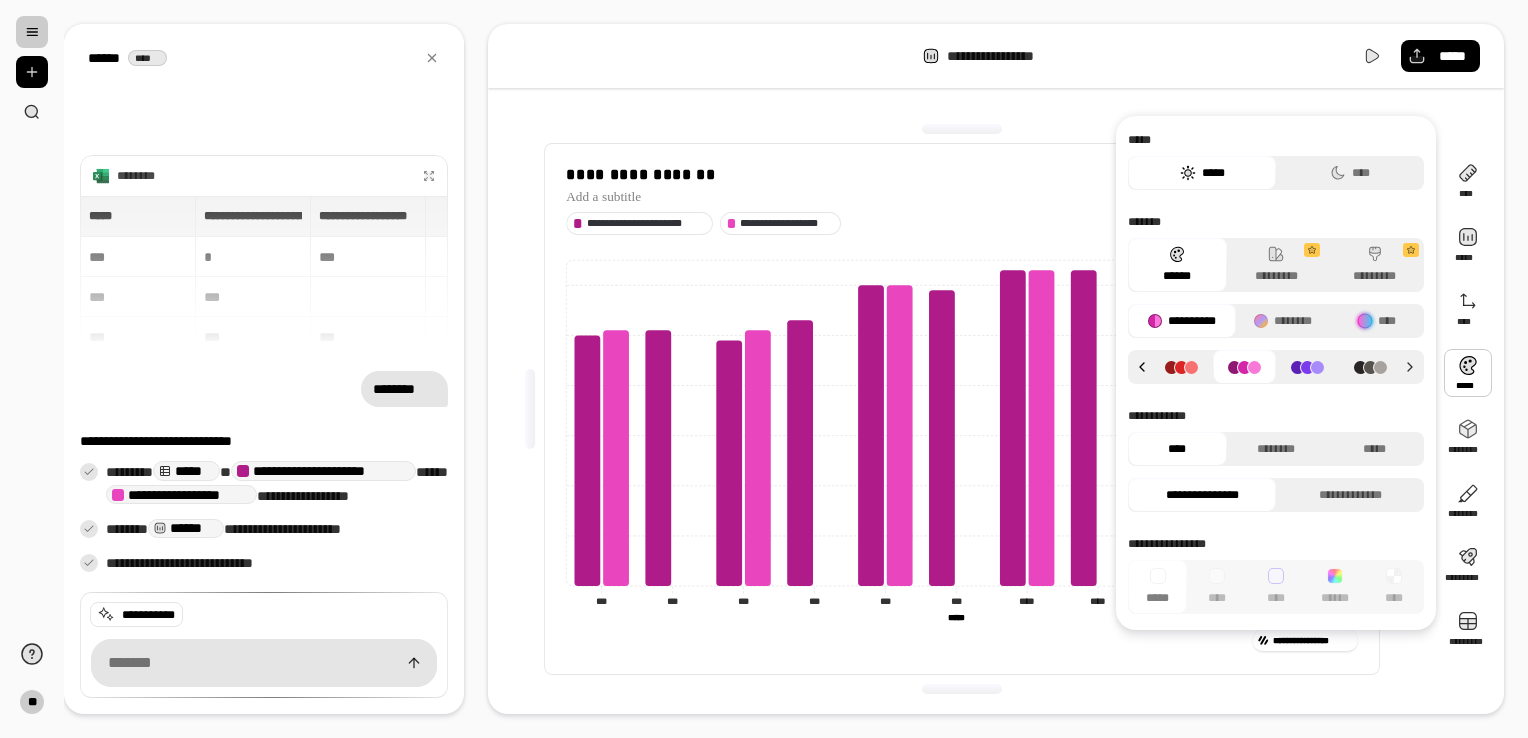 click 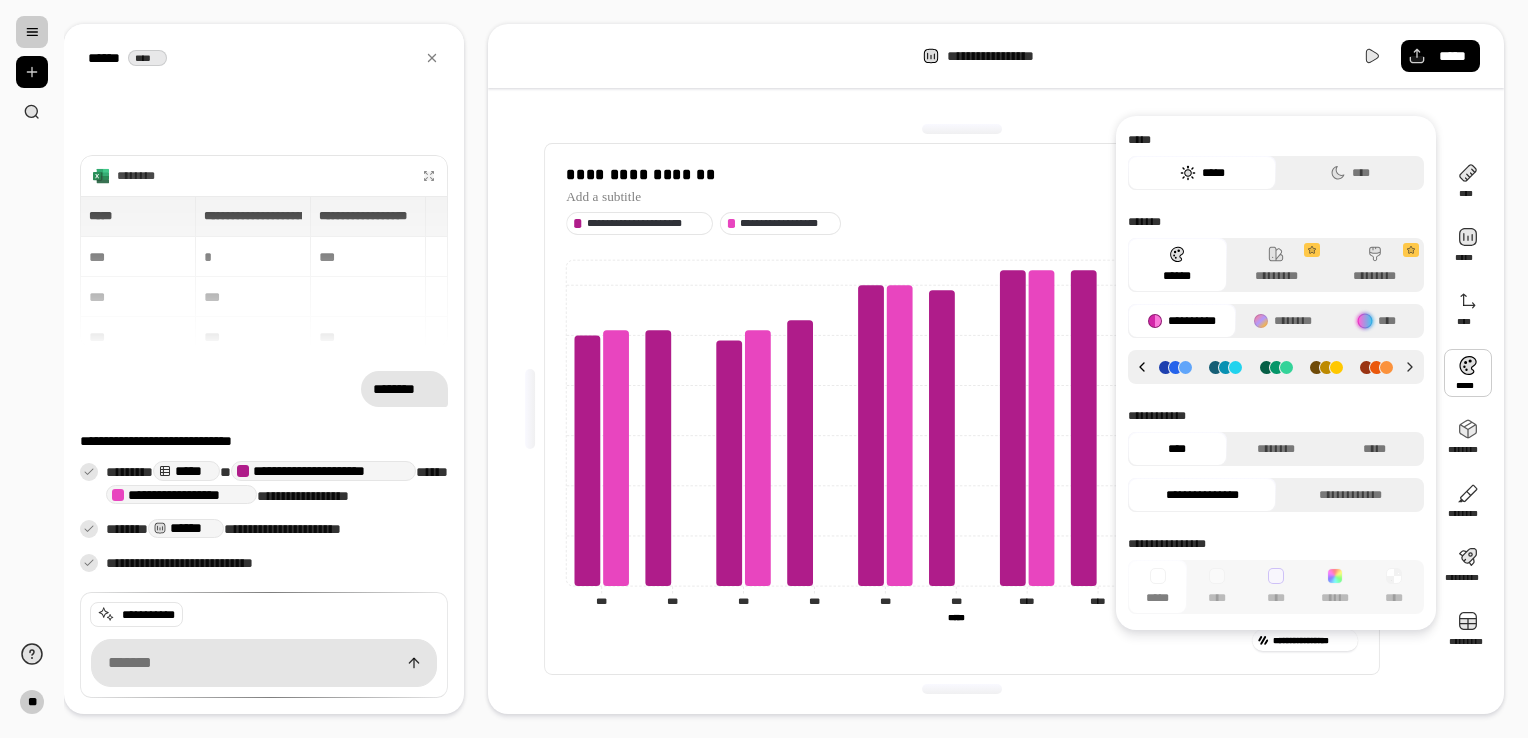 click 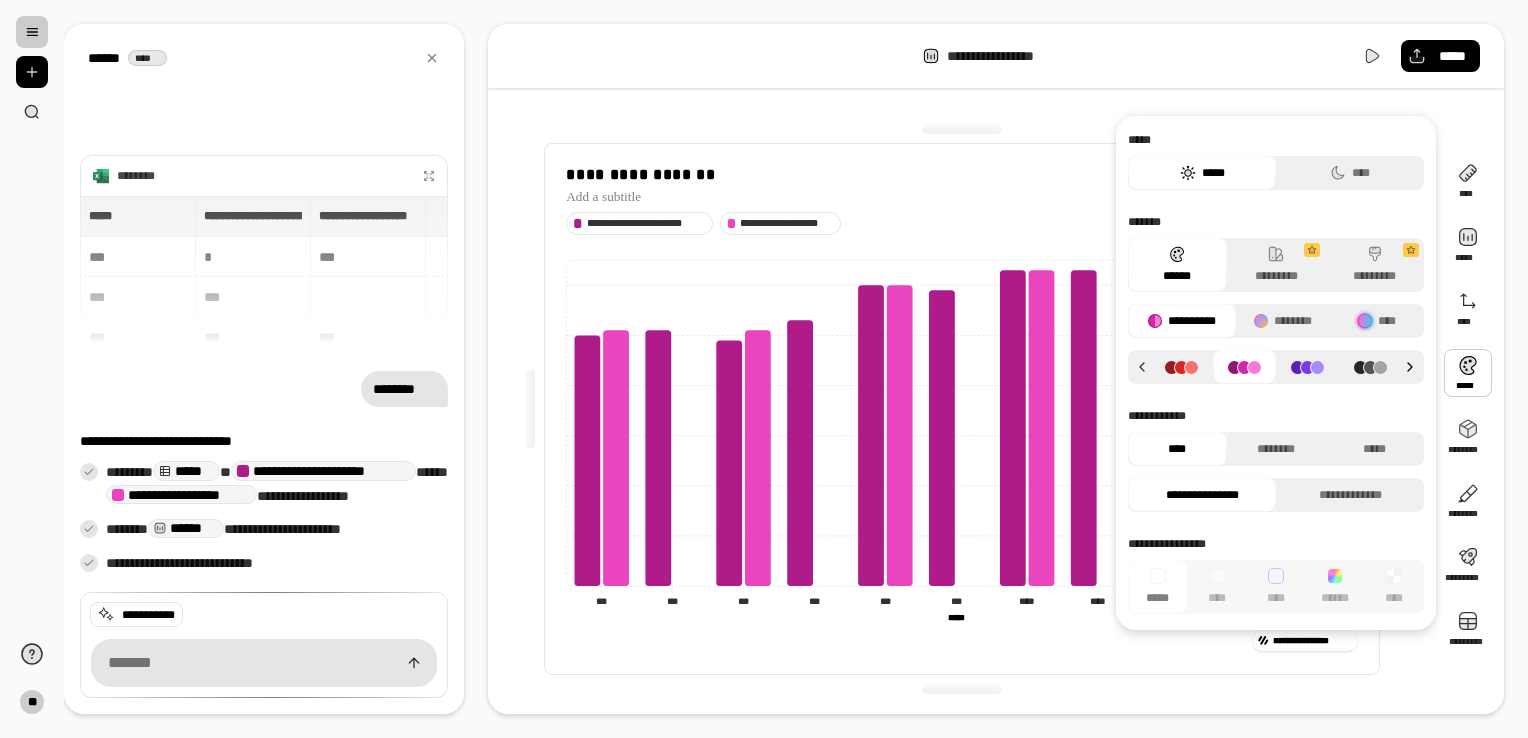 click at bounding box center [1413, 367] 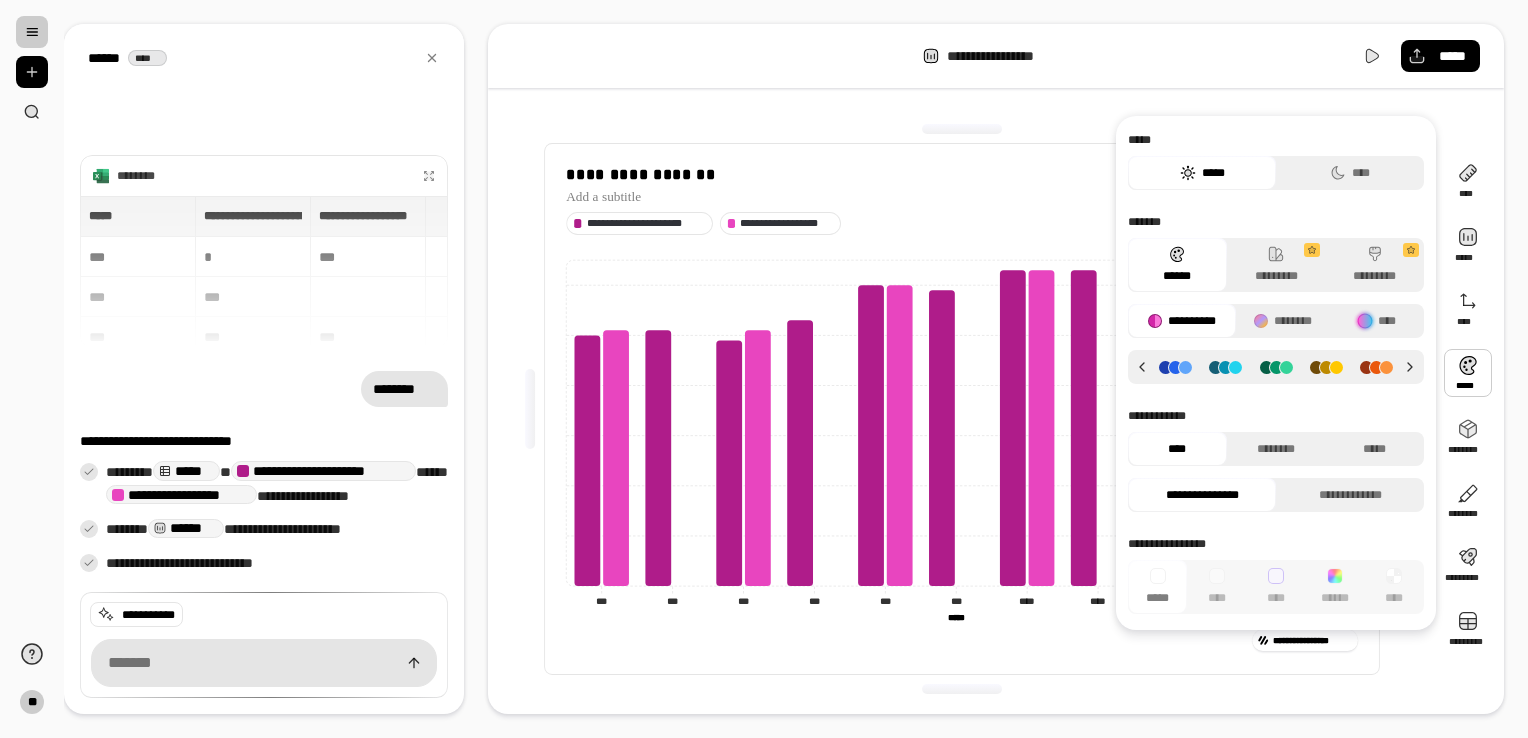 click 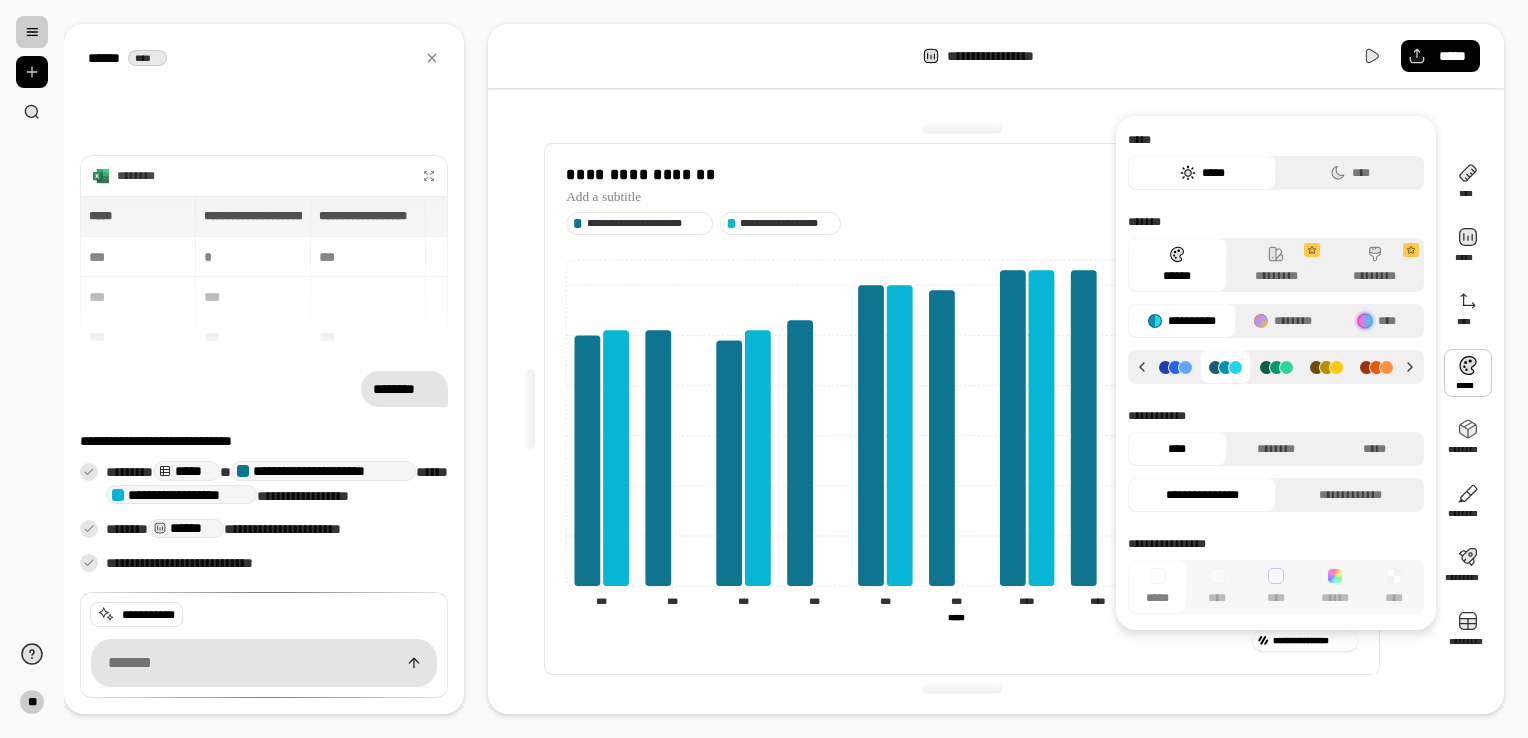 click at bounding box center [962, 129] 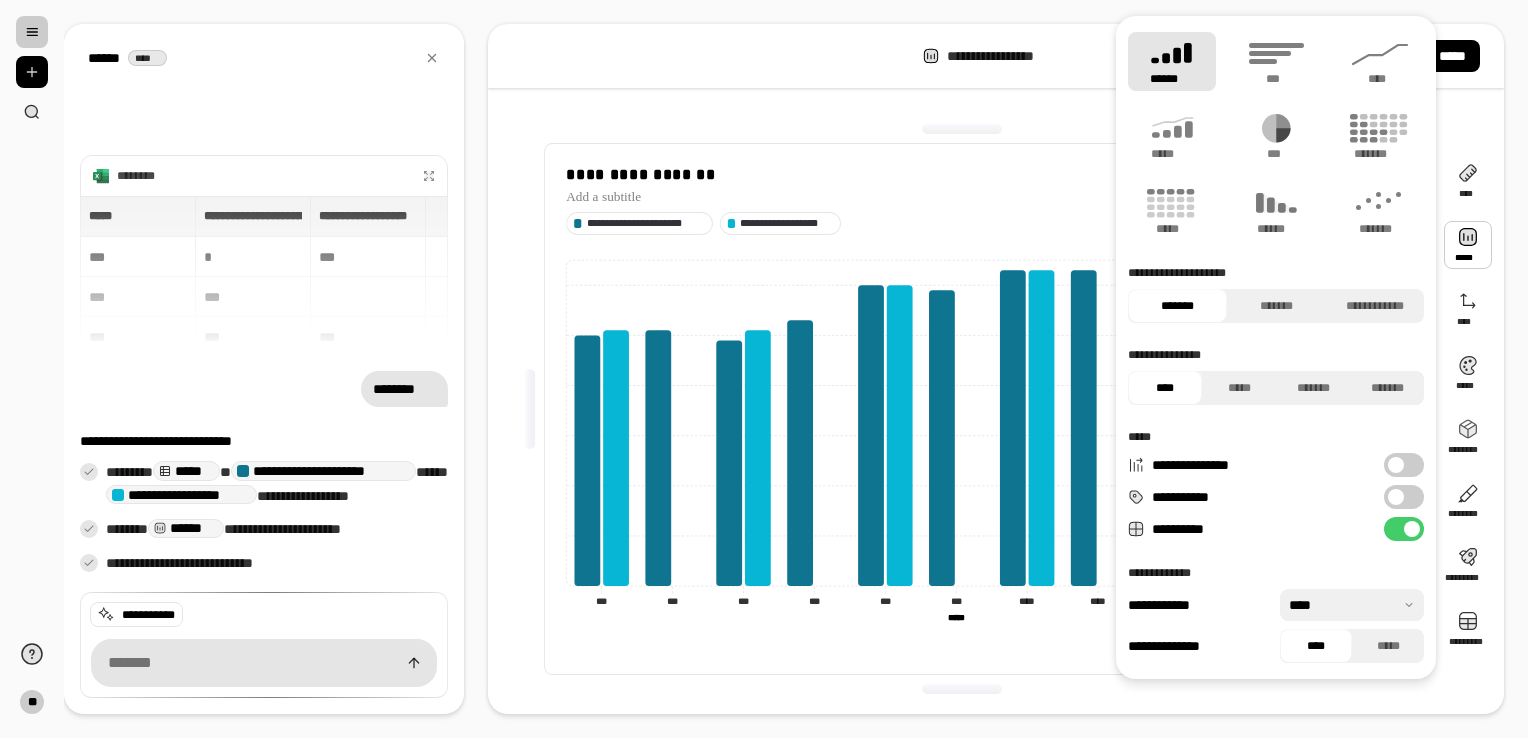 click at bounding box center (1468, 245) 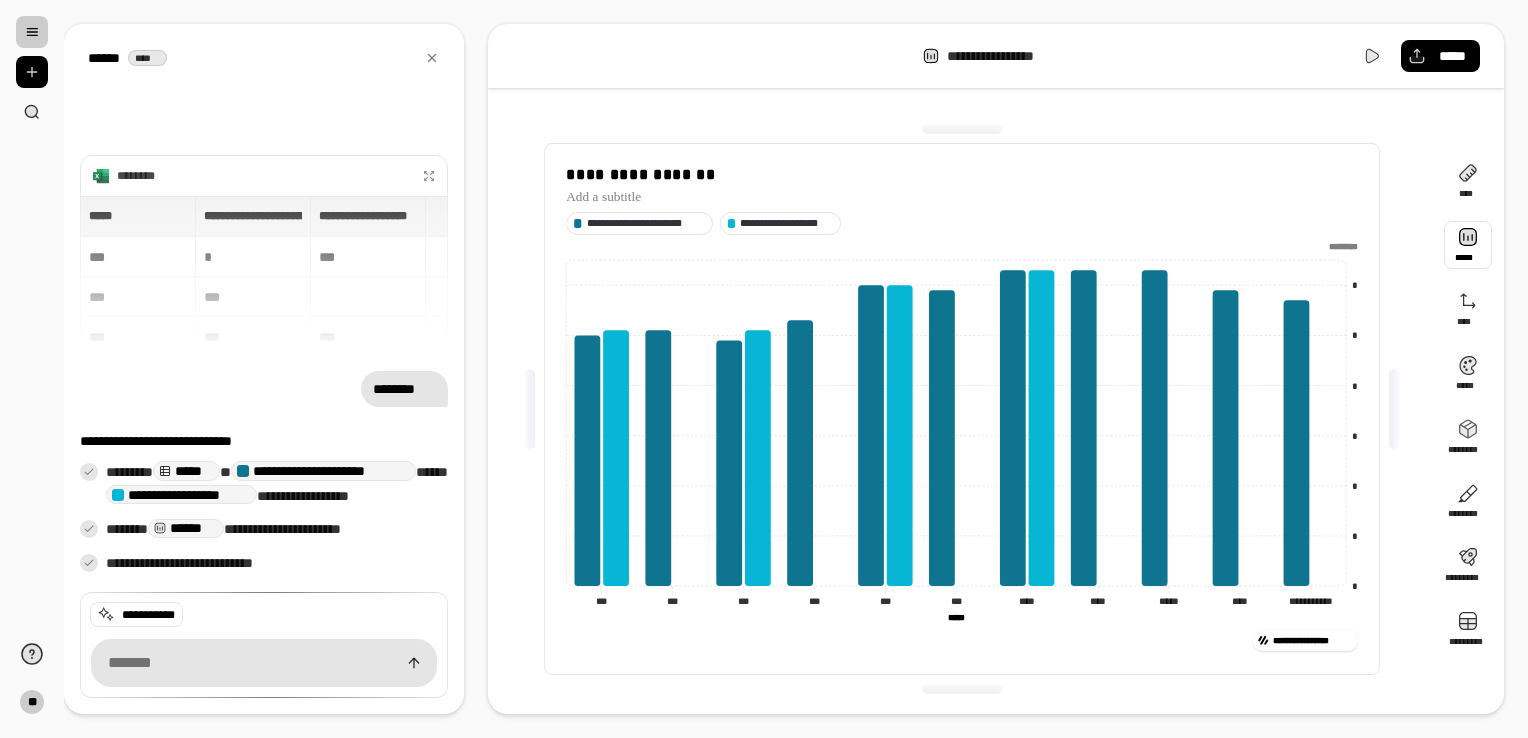 click at bounding box center [1468, 245] 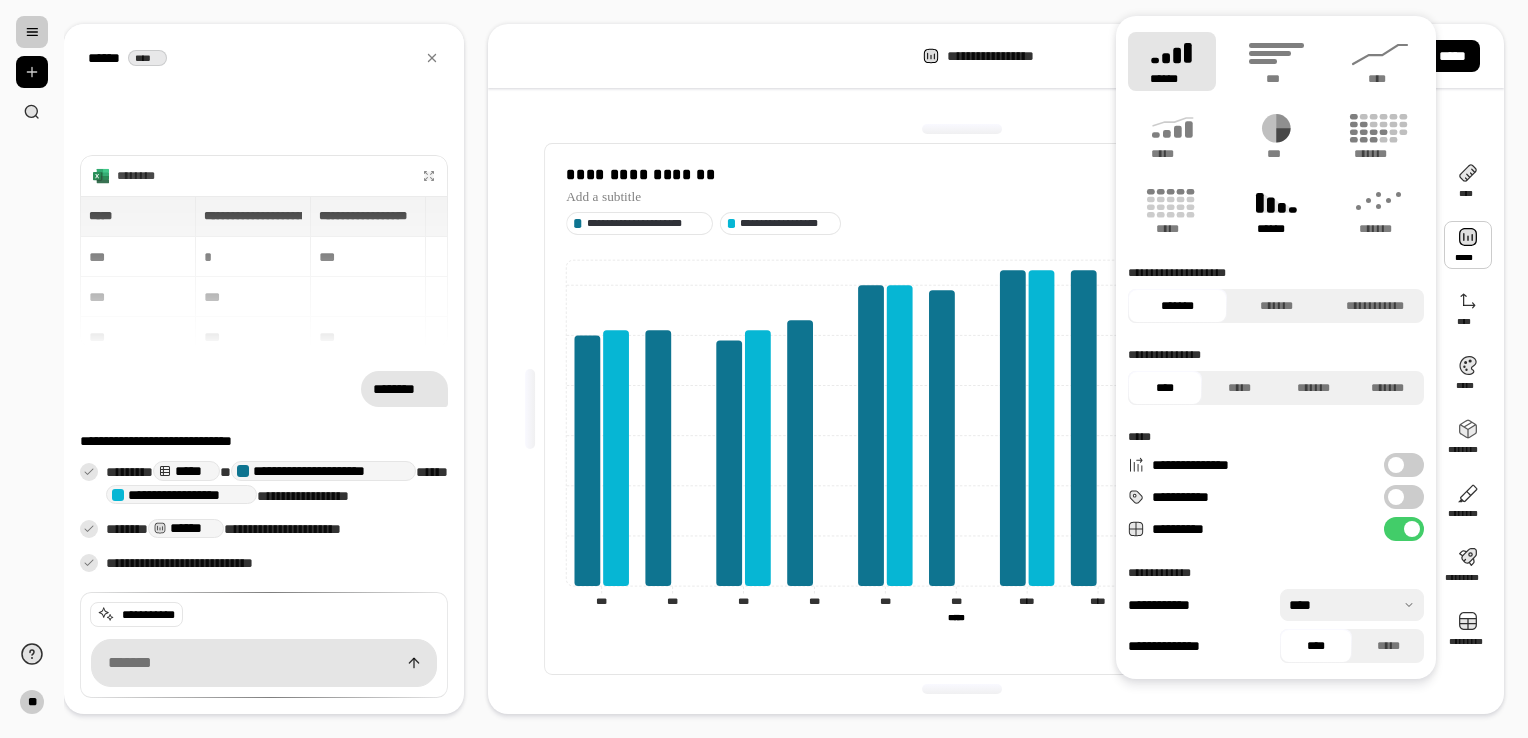 click 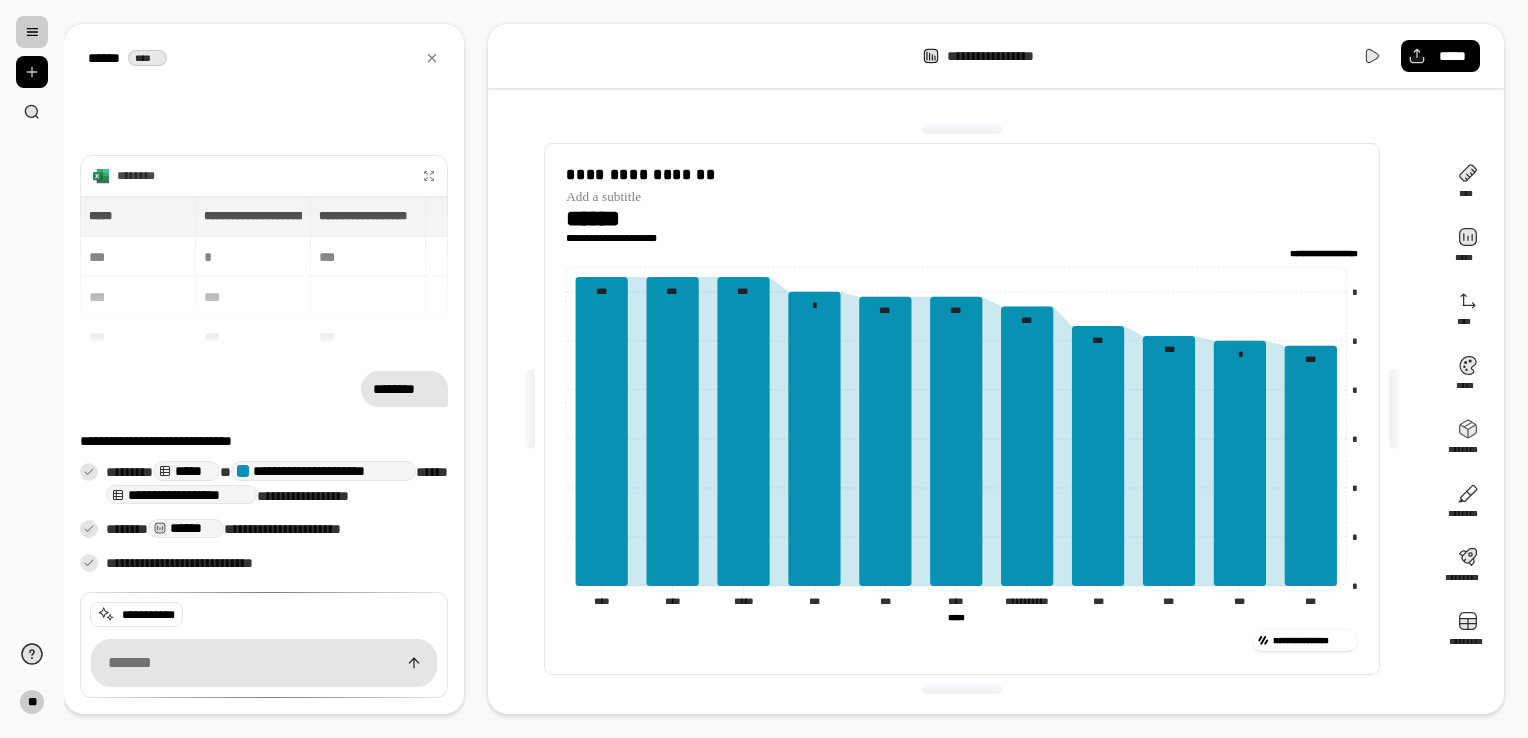 click on "**********" at bounding box center (961, 225) 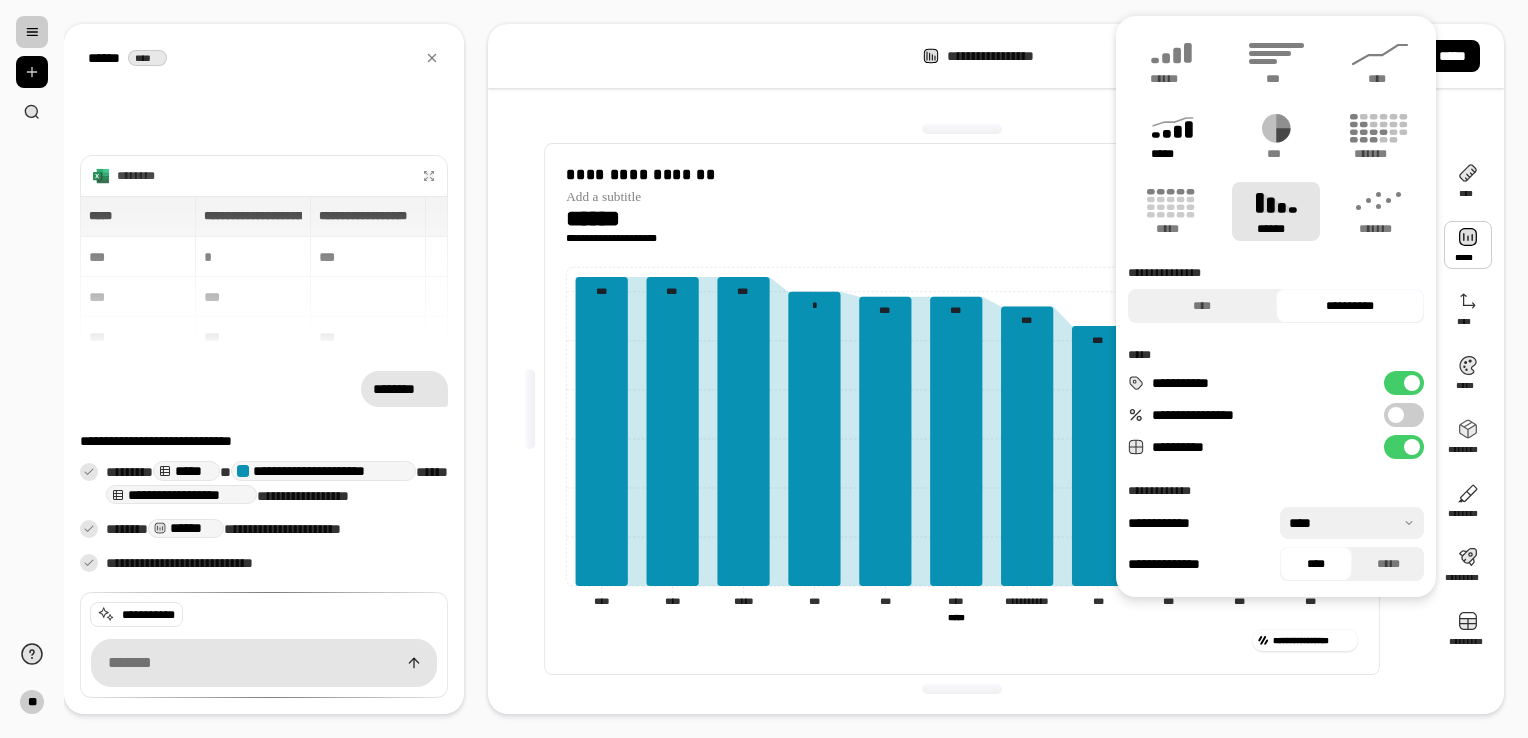click 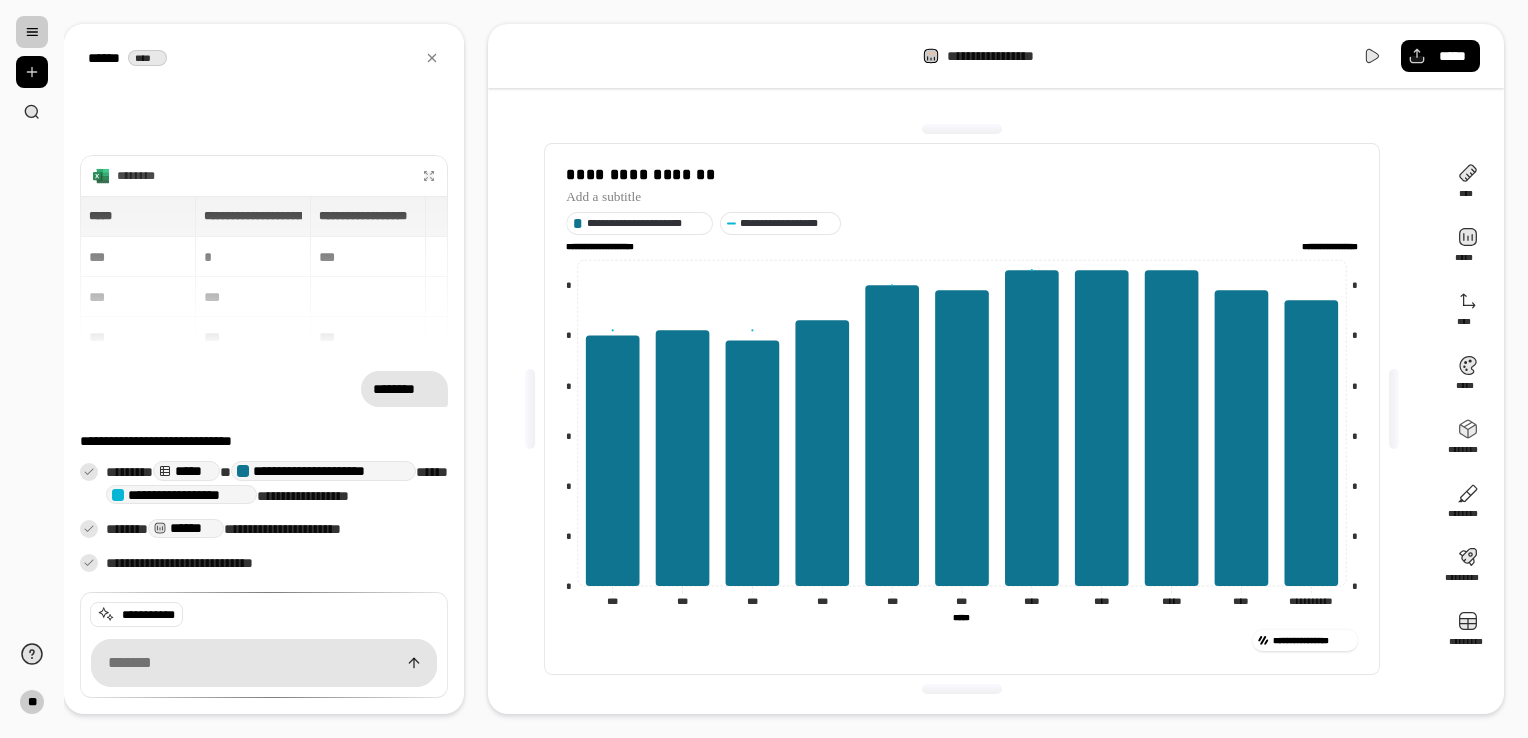 click on "**********" at bounding box center [962, 409] 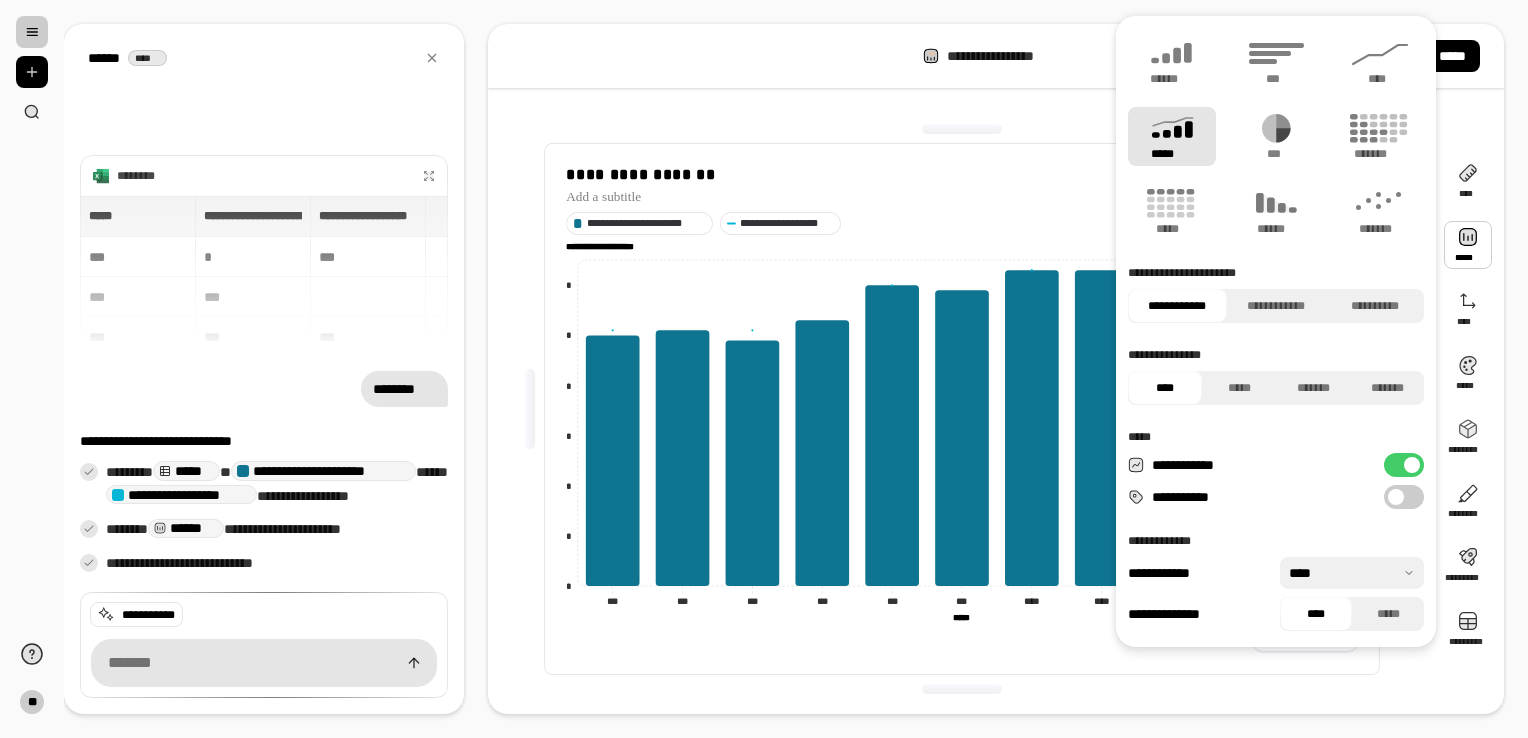 click at bounding box center (1468, 245) 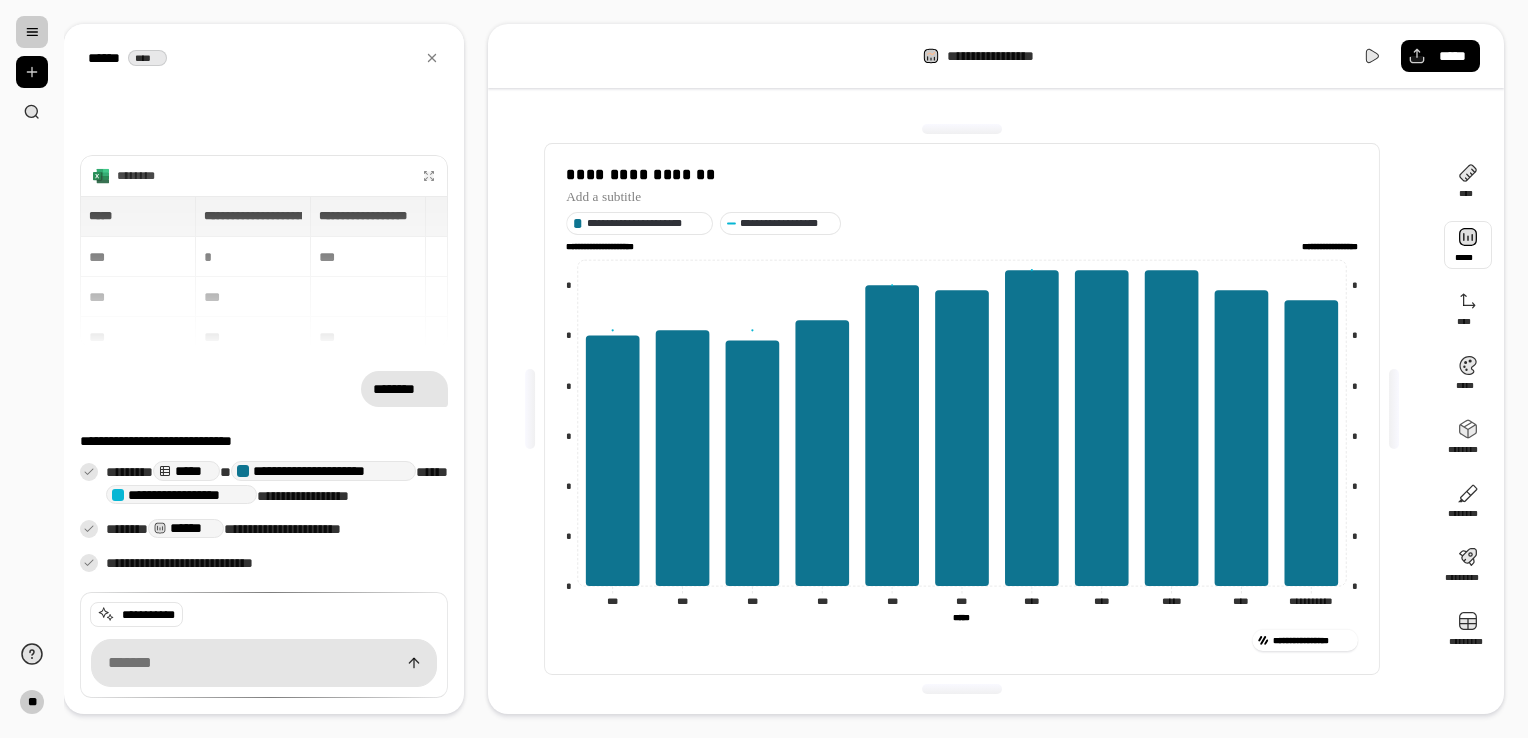 click at bounding box center (1468, 245) 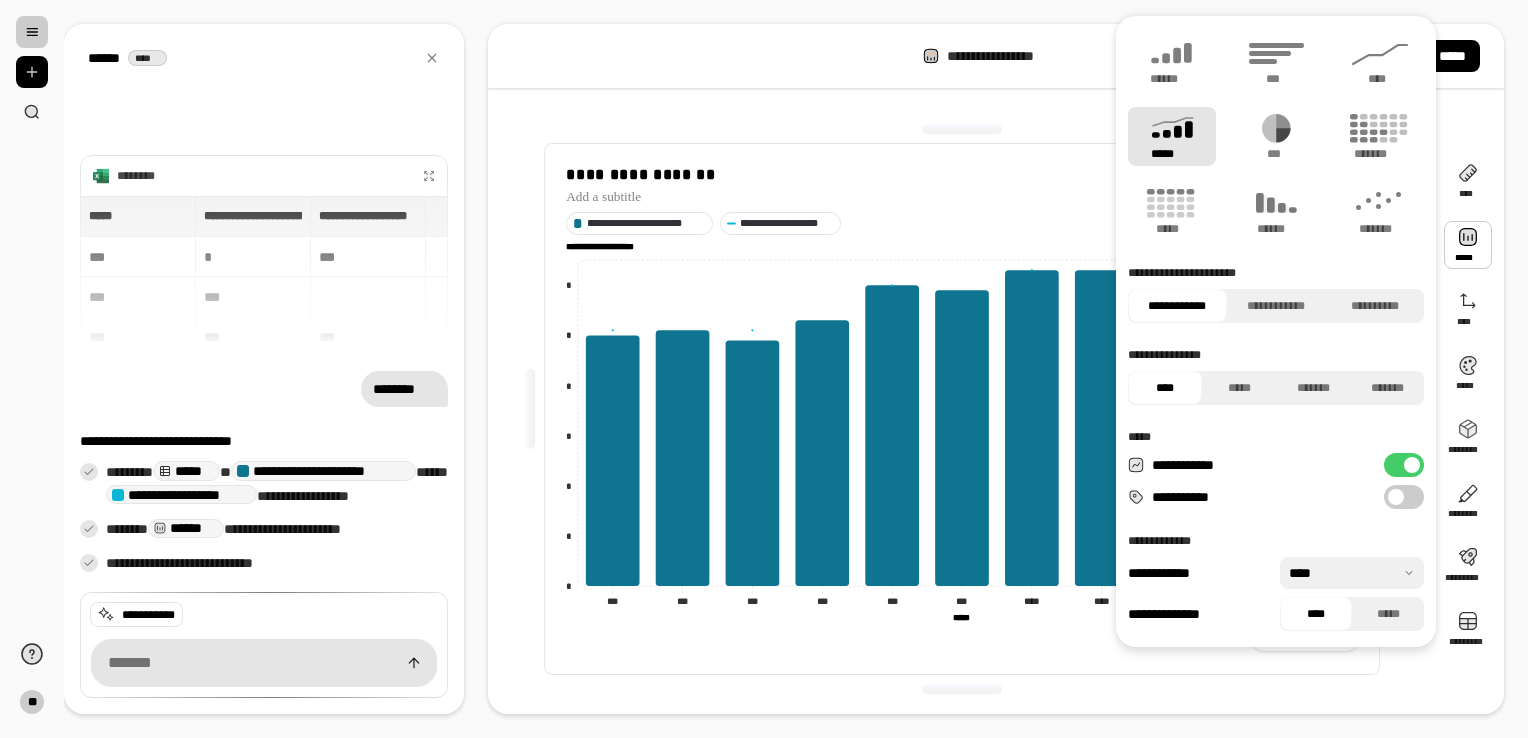 click on "*****" at bounding box center (1172, 136) 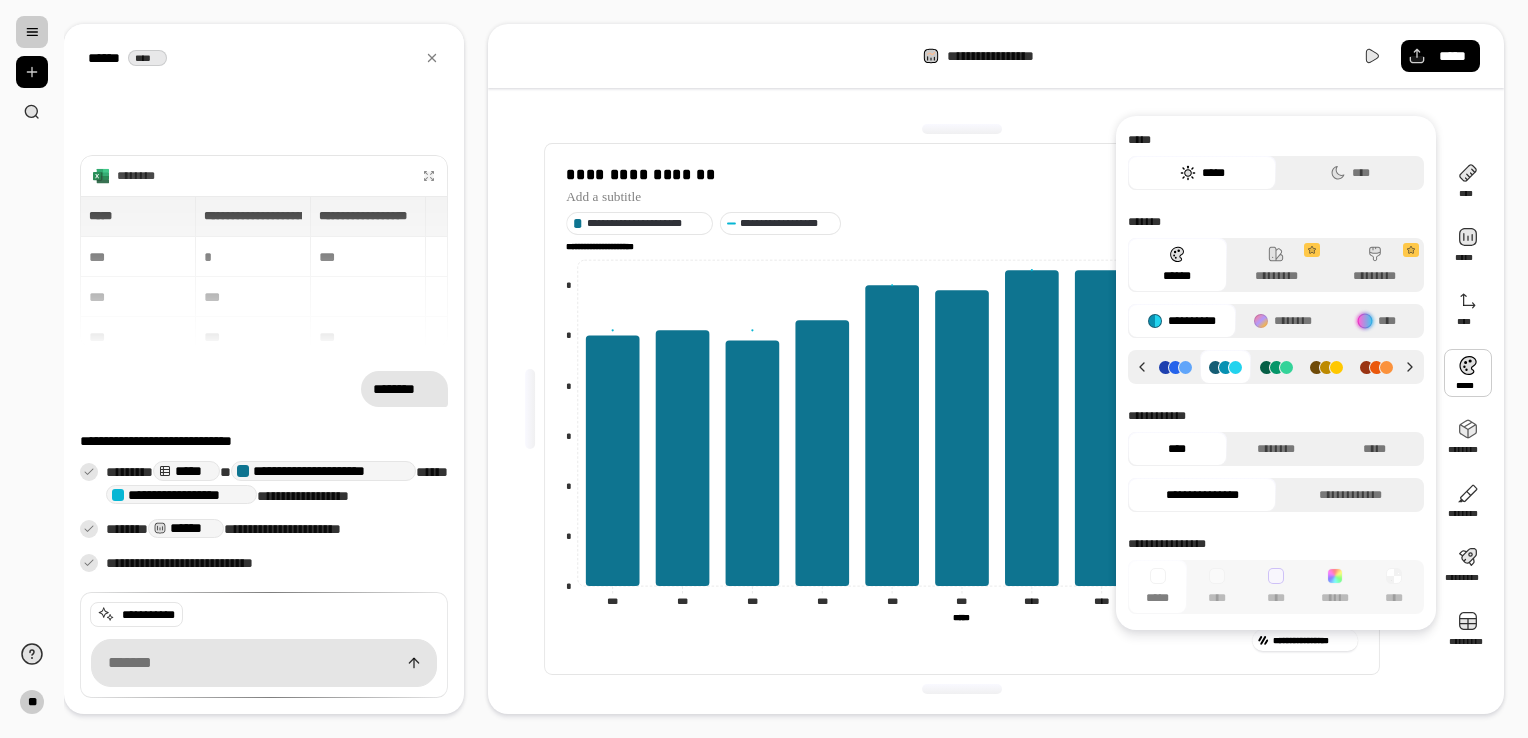 click at bounding box center (1468, 373) 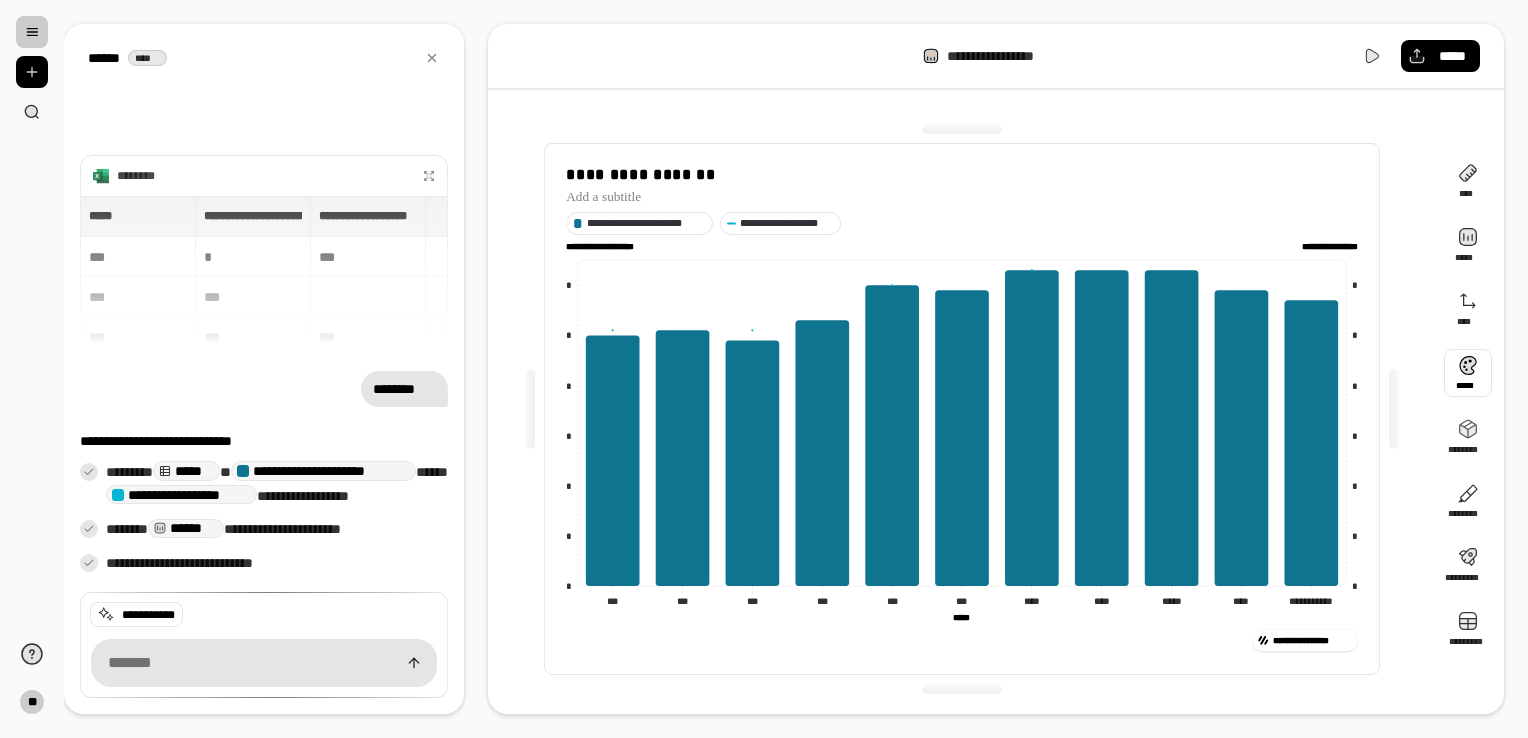 click at bounding box center [1468, 373] 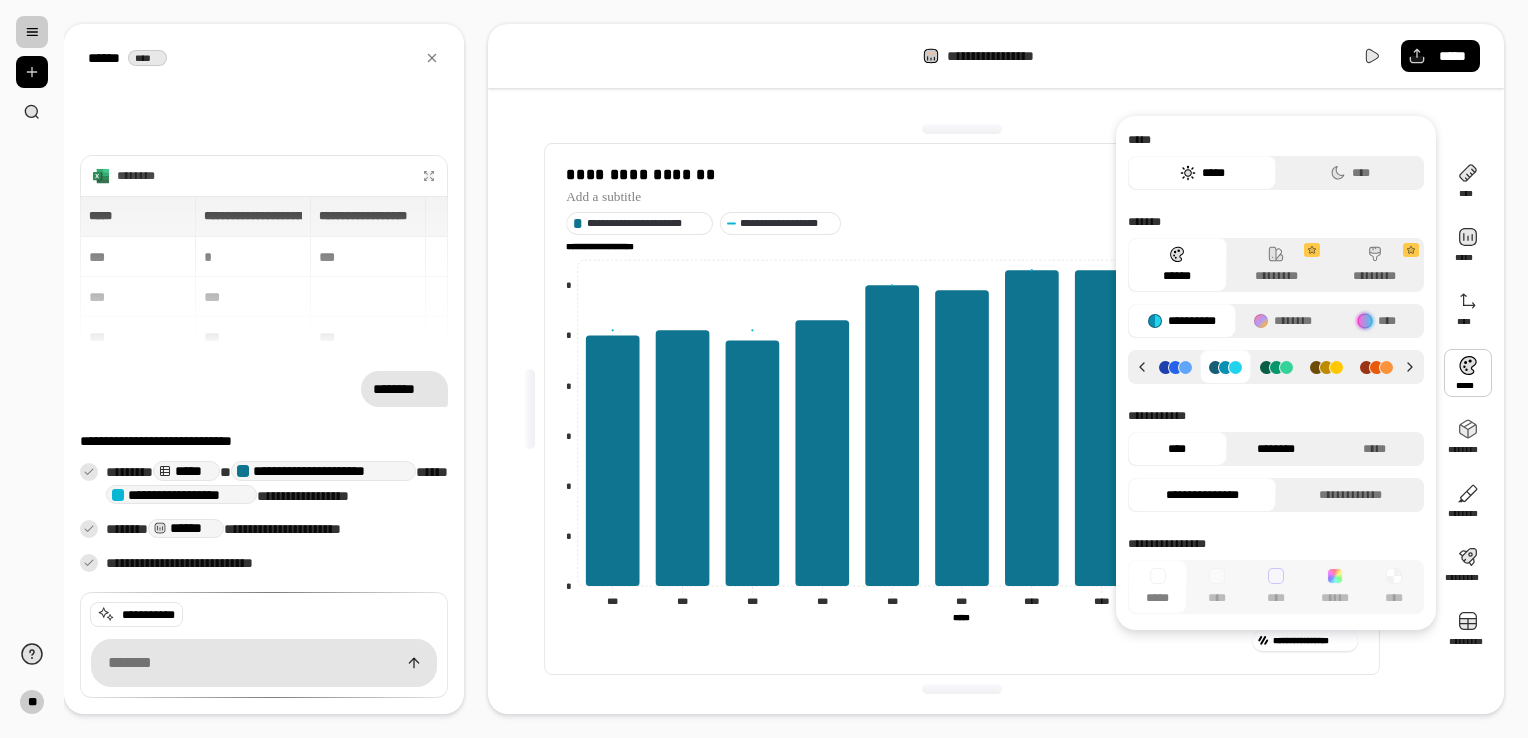 click on "********" at bounding box center (1276, 449) 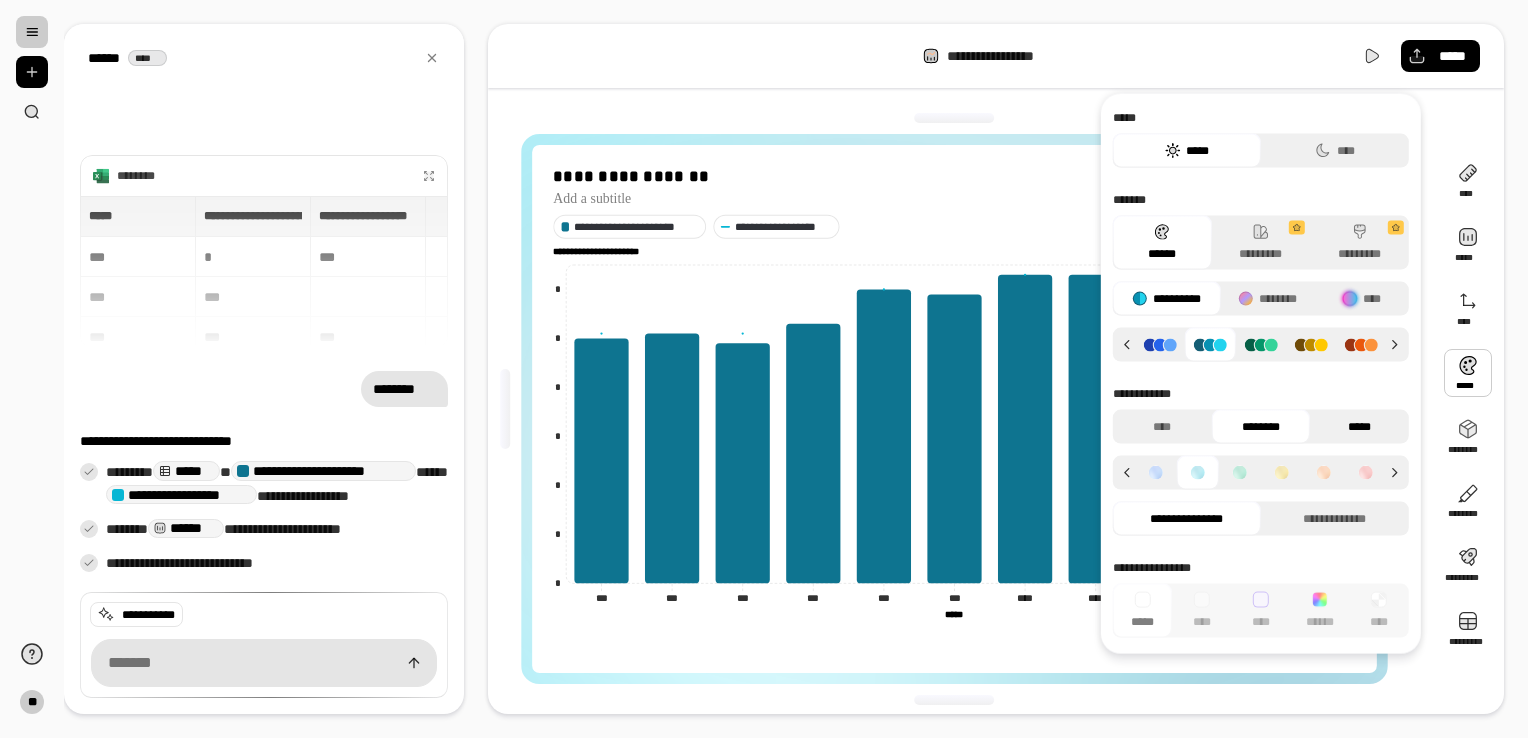 click on "*****" at bounding box center (1359, 427) 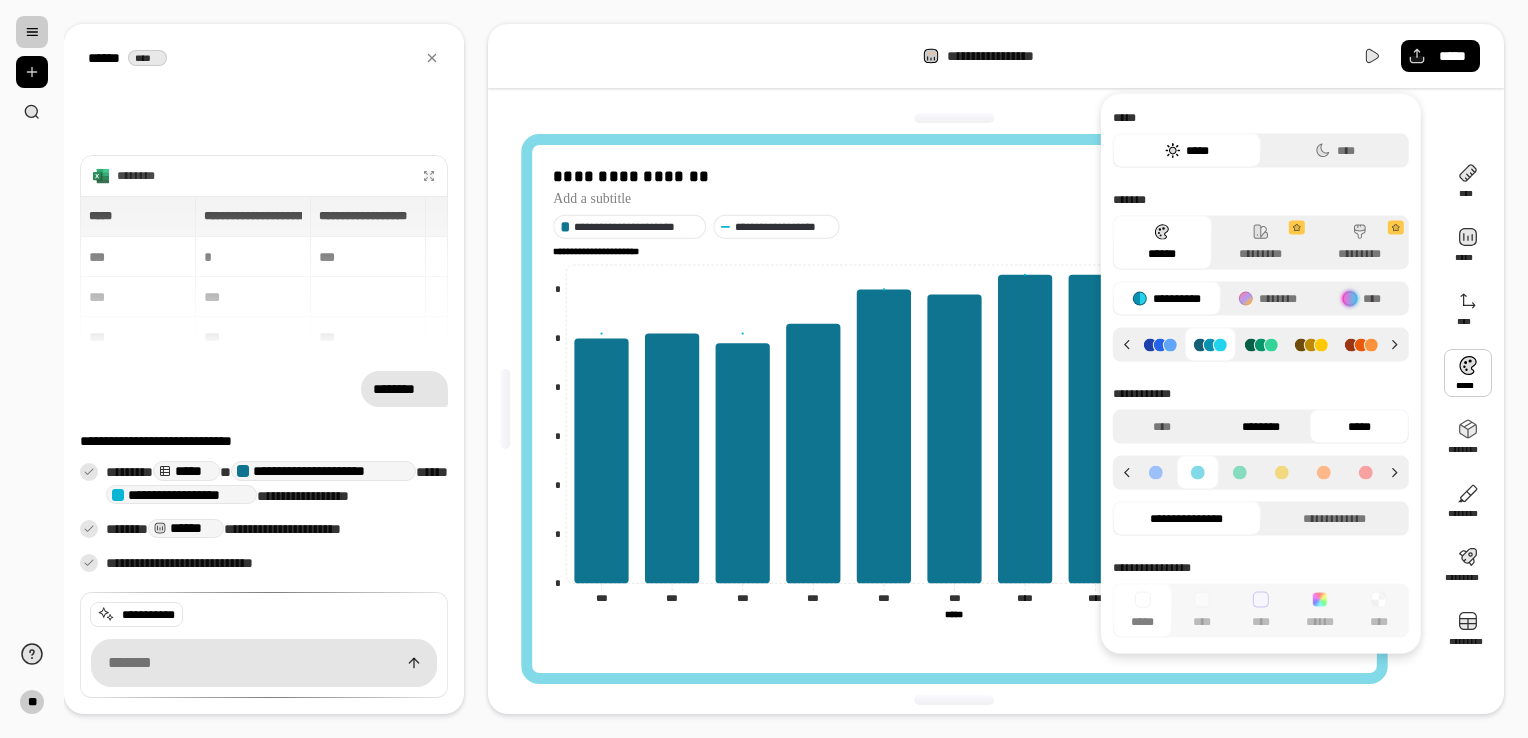 click on "********" at bounding box center (1260, 427) 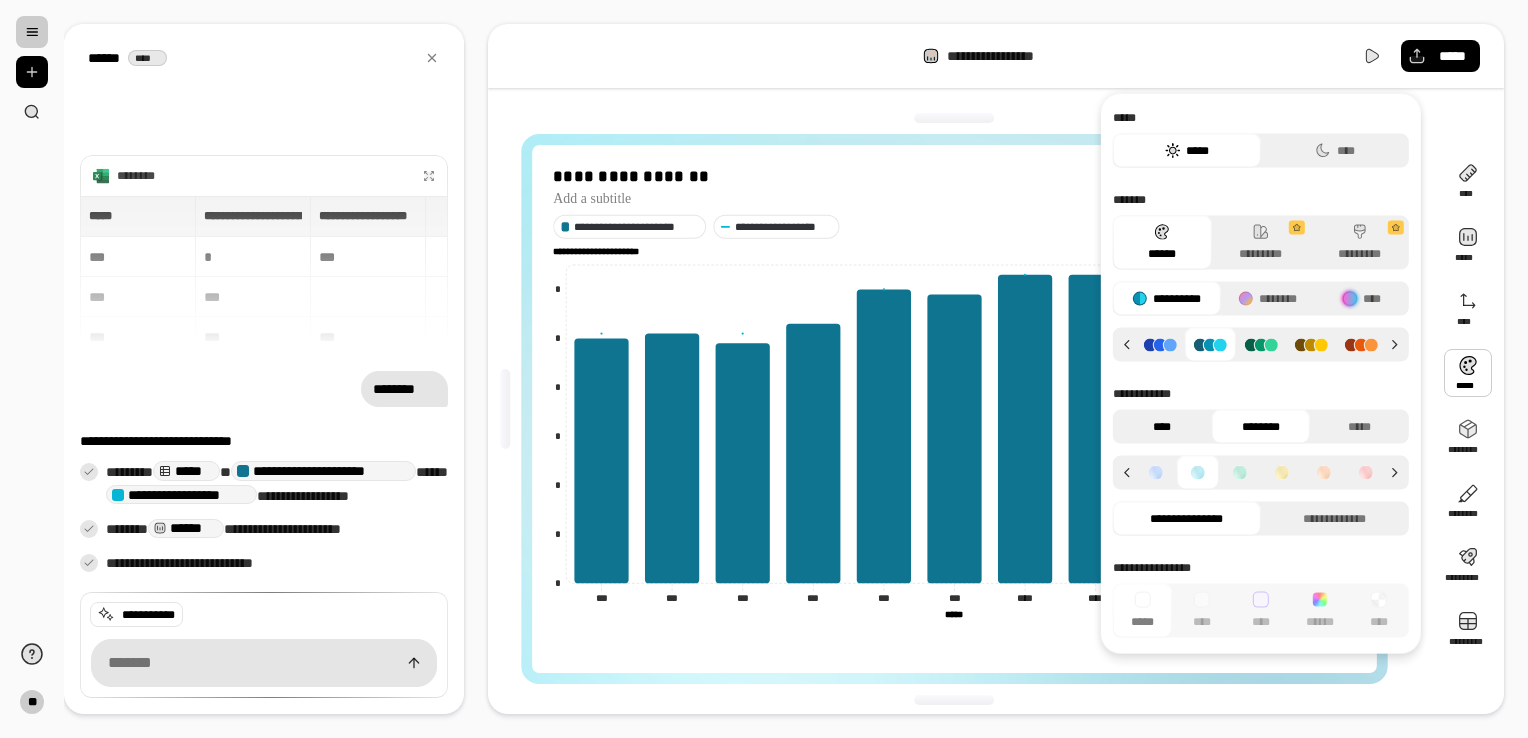 click on "****" at bounding box center (1162, 427) 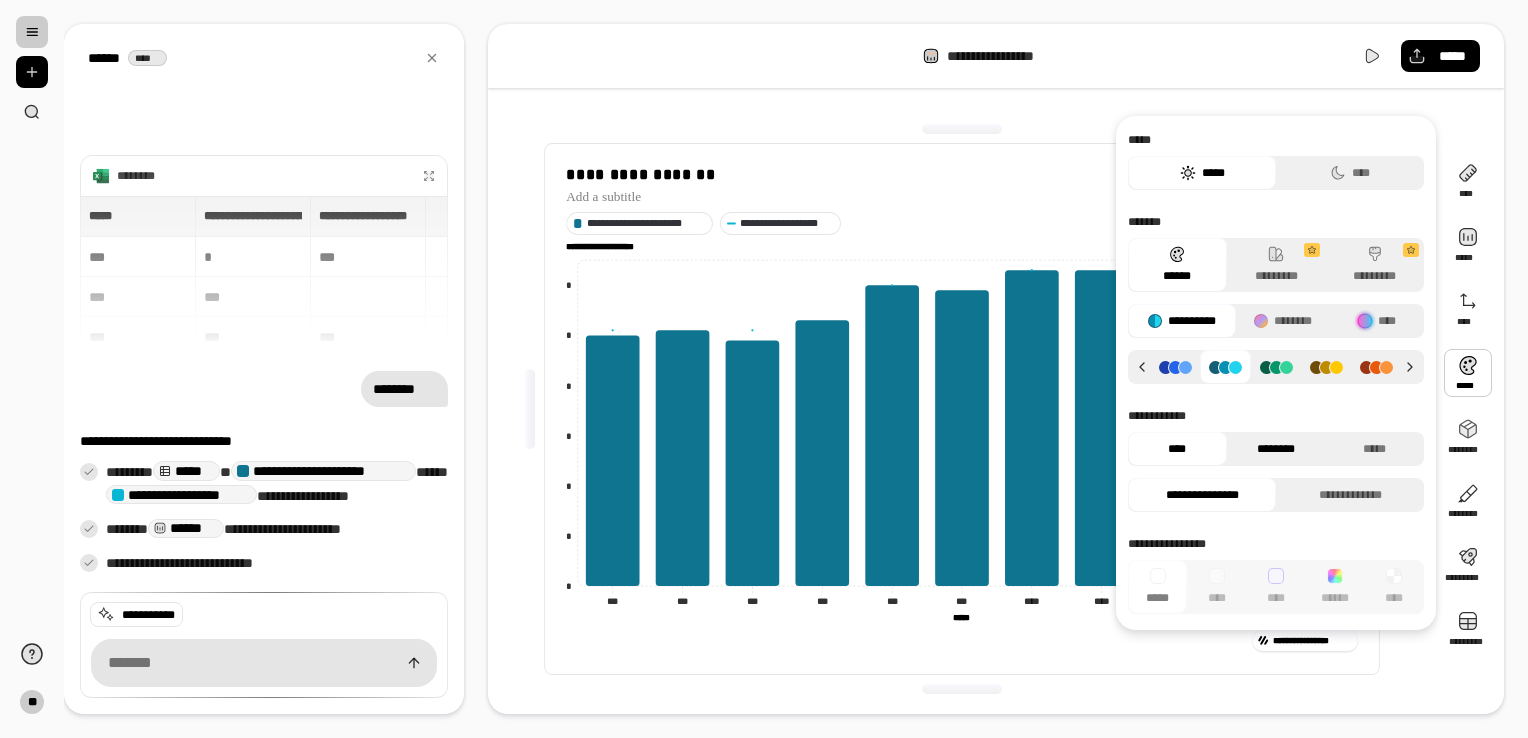 click on "********" at bounding box center [1276, 449] 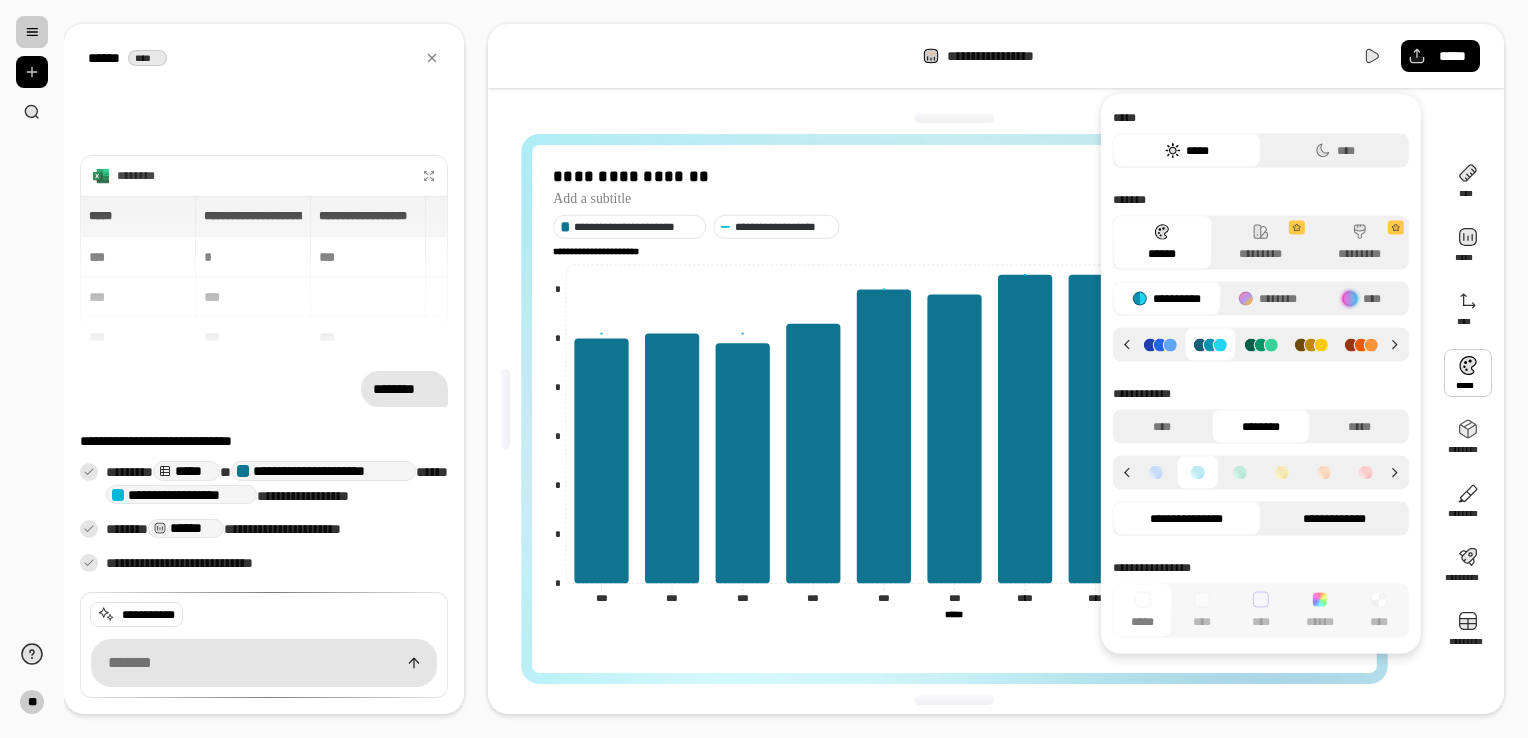click on "**********" at bounding box center (1335, 519) 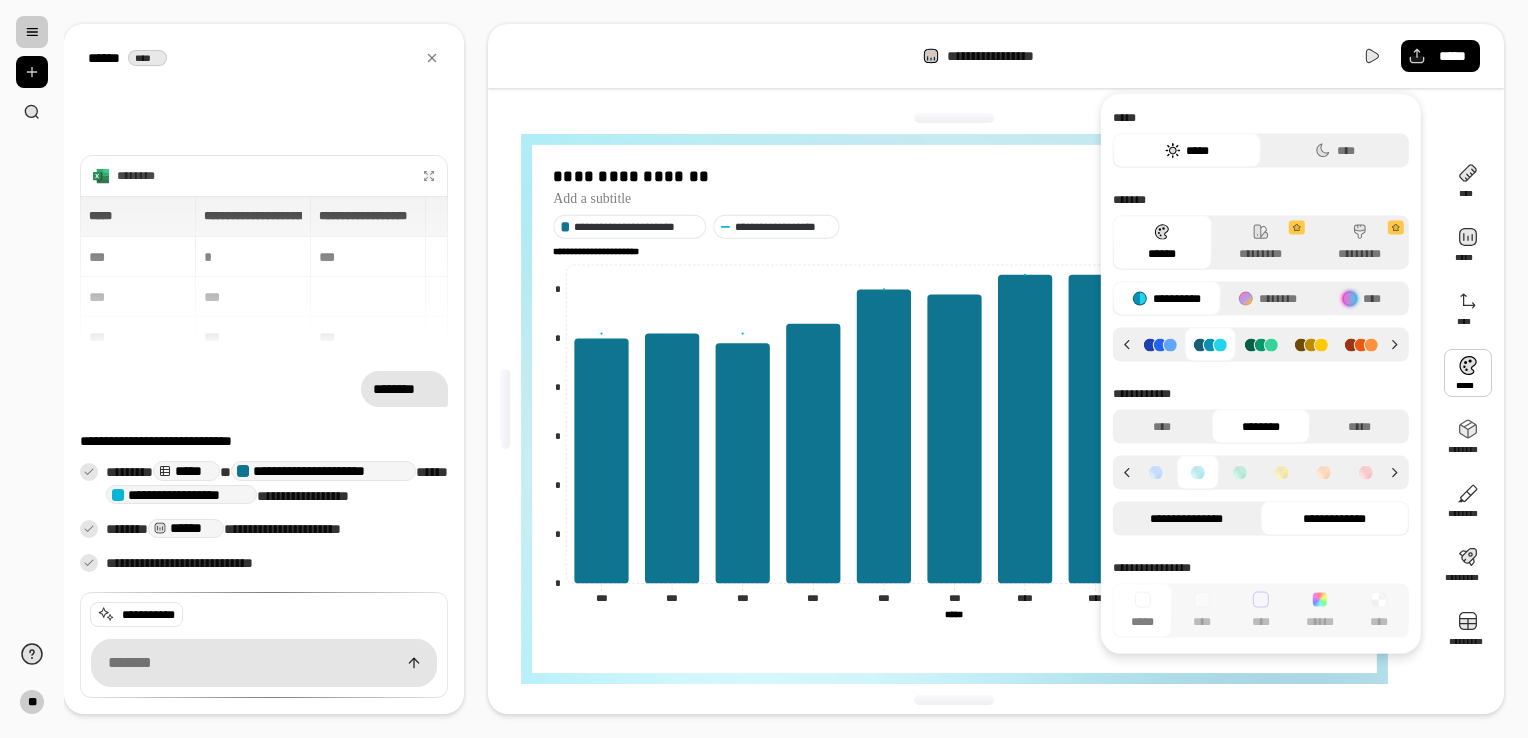 click on "**********" at bounding box center (1187, 519) 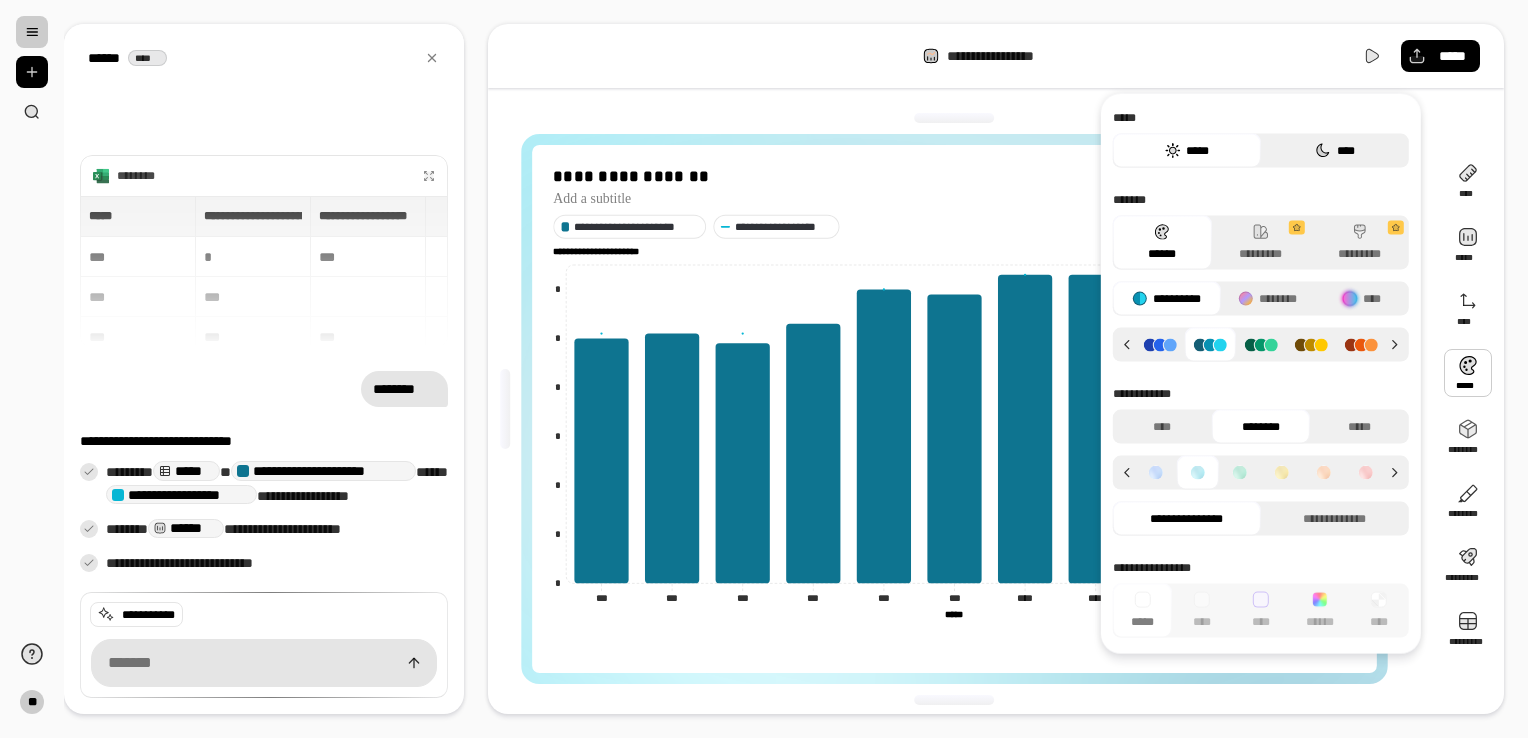 click on "****" at bounding box center (1335, 151) 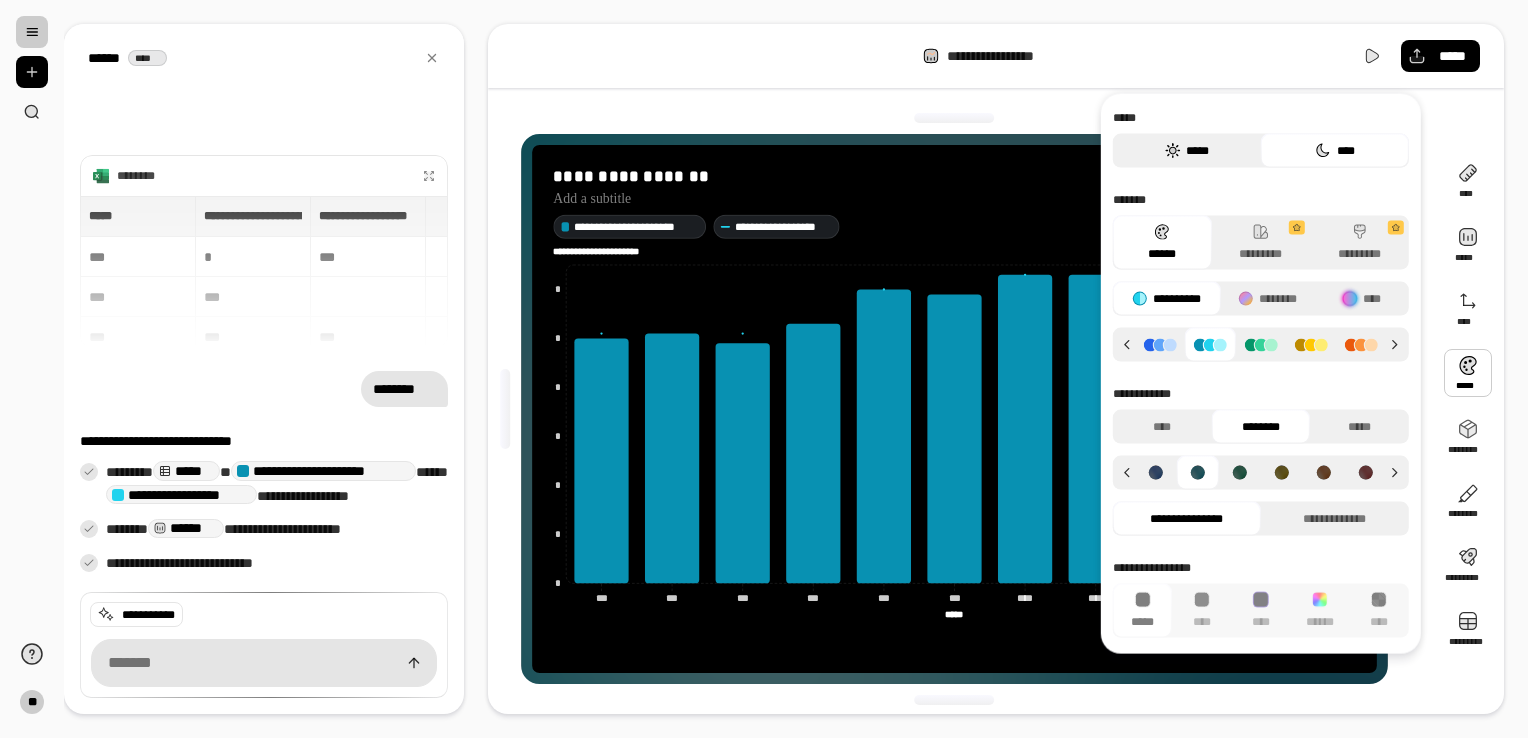 click on "*****" at bounding box center [1187, 151] 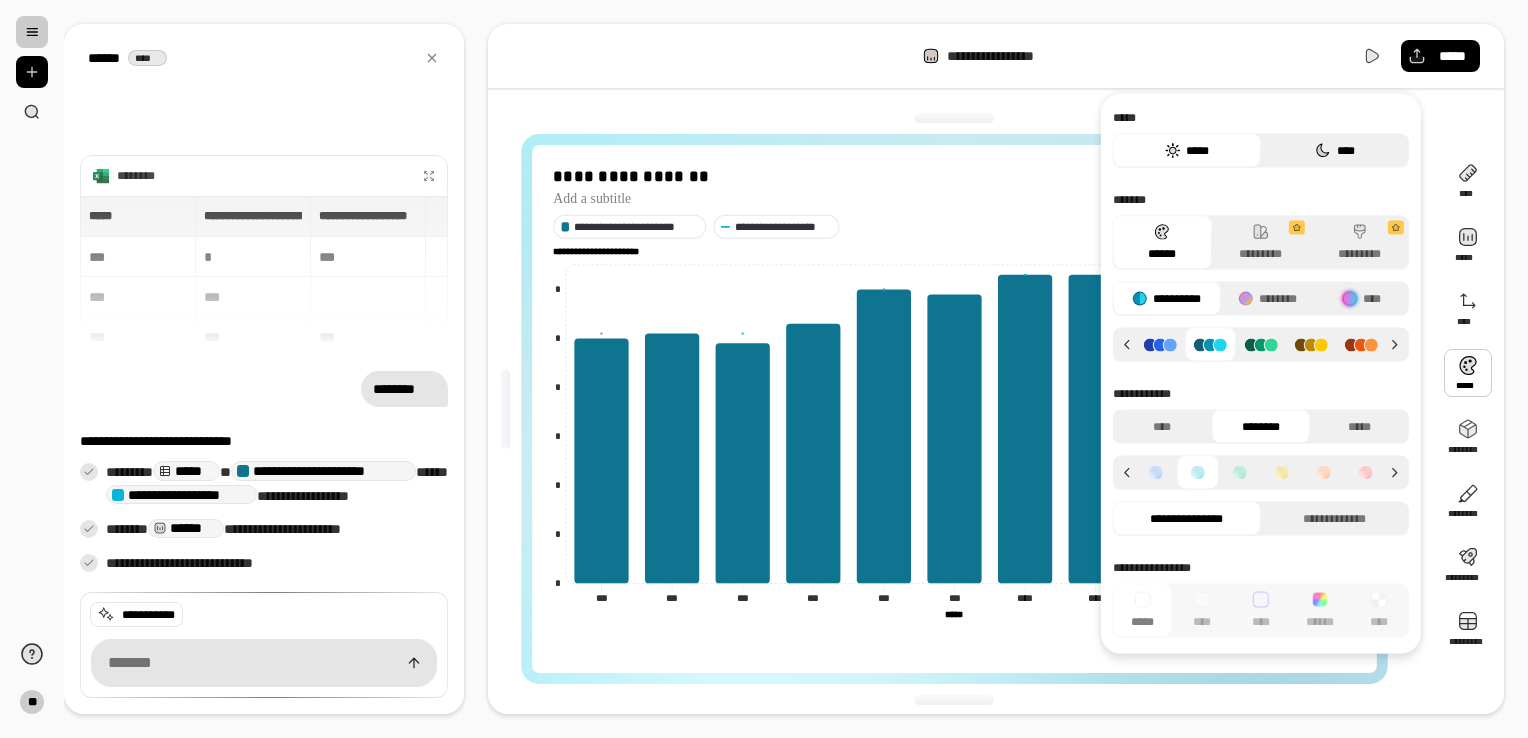 click on "****" at bounding box center [1335, 151] 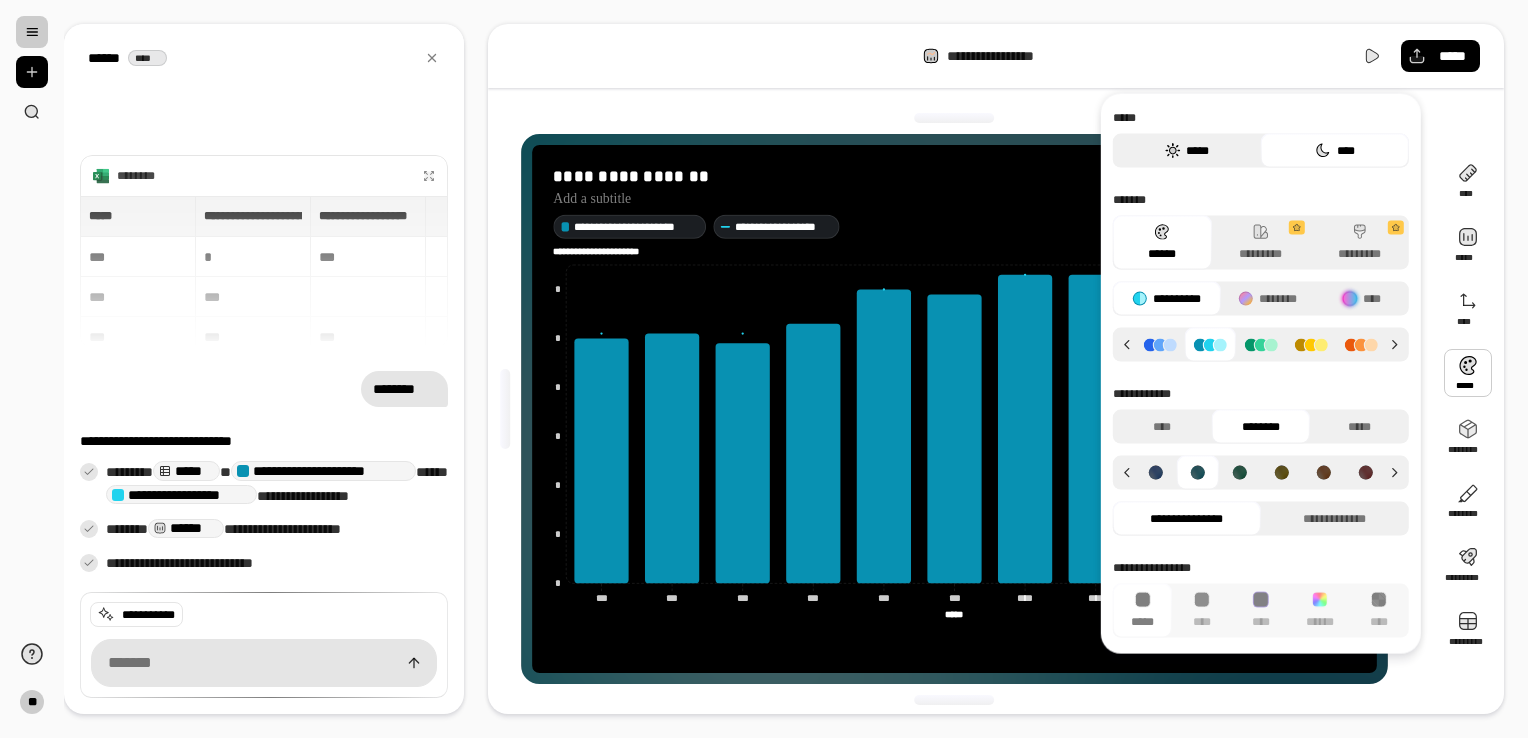 click on "*****" at bounding box center [1187, 151] 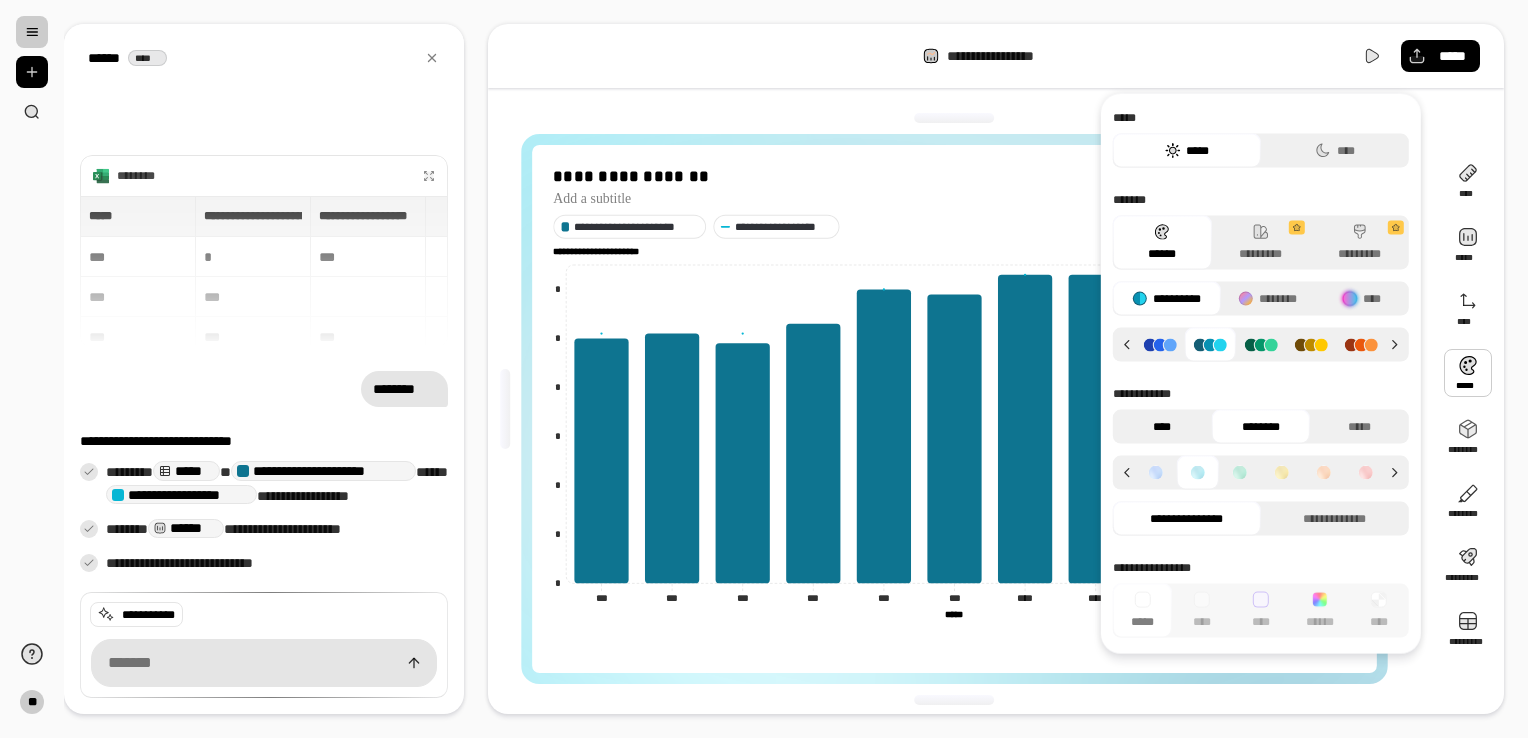 click on "****" at bounding box center [1162, 427] 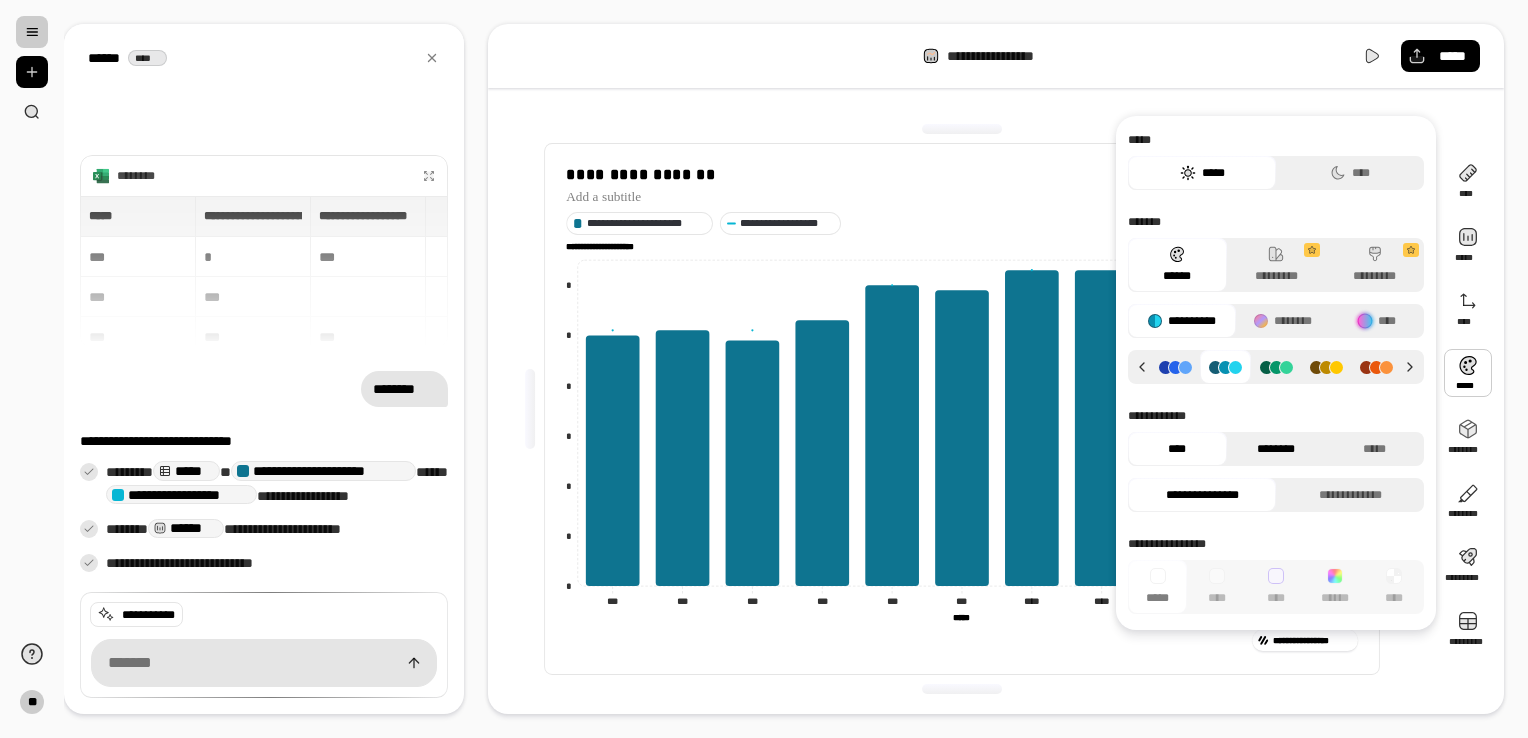 click on "********" at bounding box center (1276, 449) 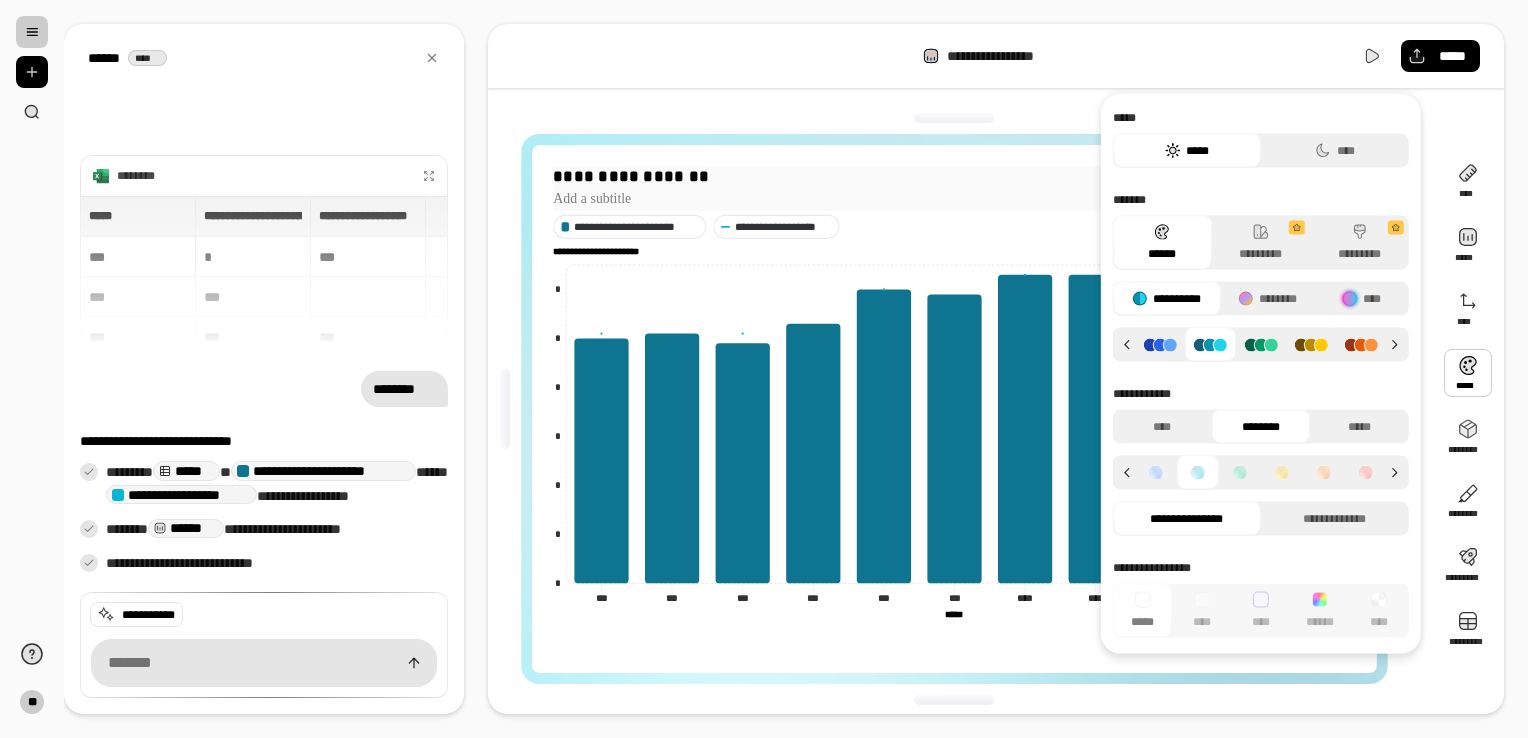 click at bounding box center [954, 198] 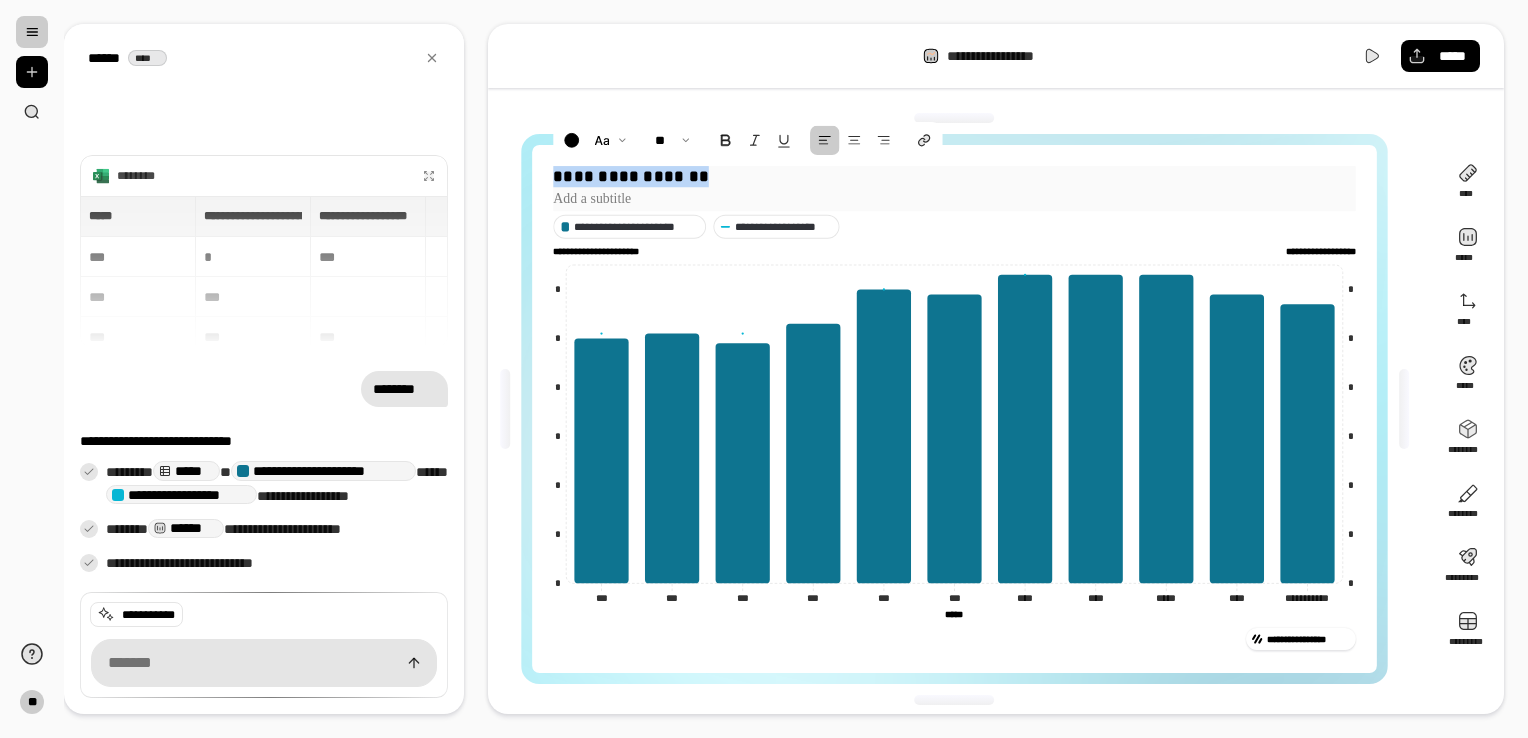 drag, startPoint x: 708, startPoint y: 179, endPoint x: 548, endPoint y: 186, distance: 160.15305 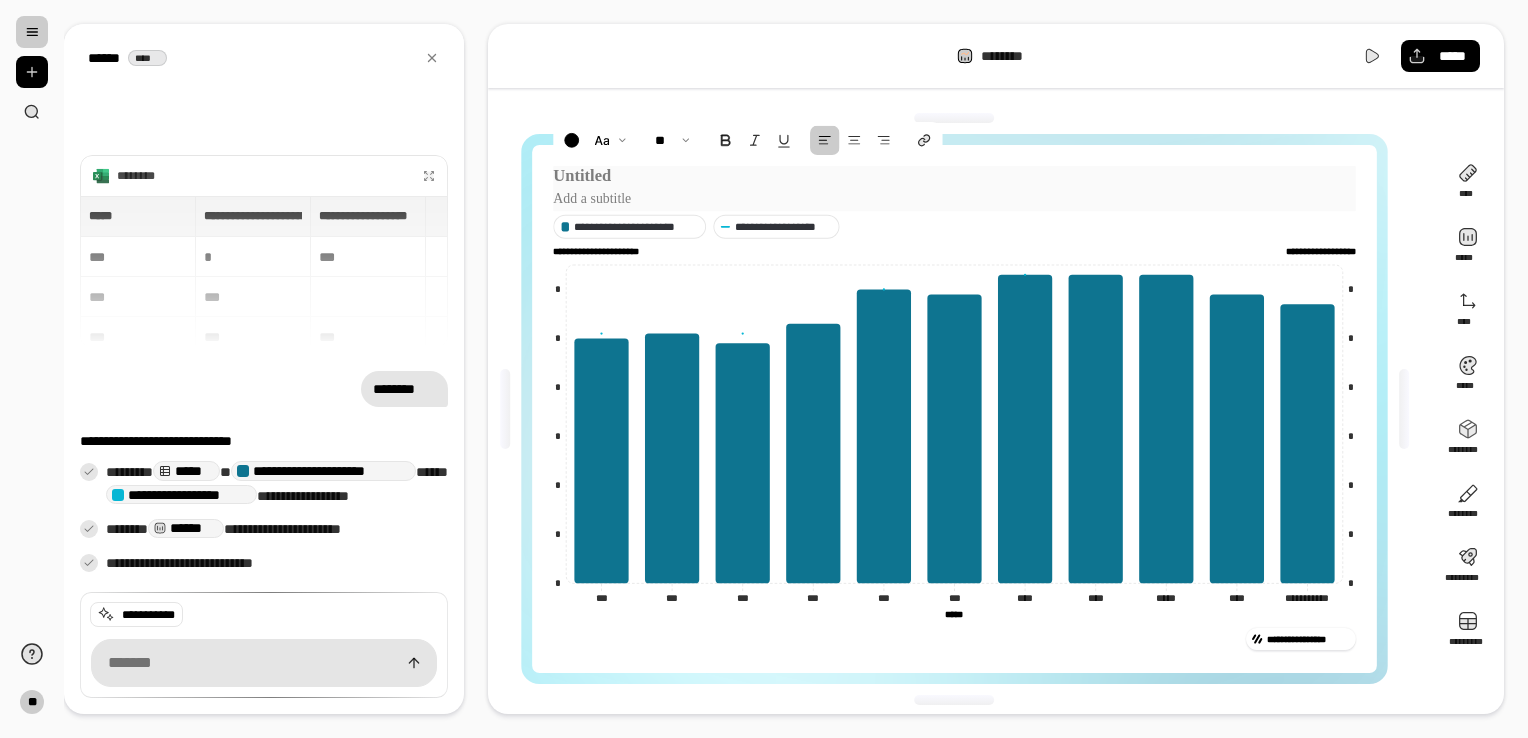 type 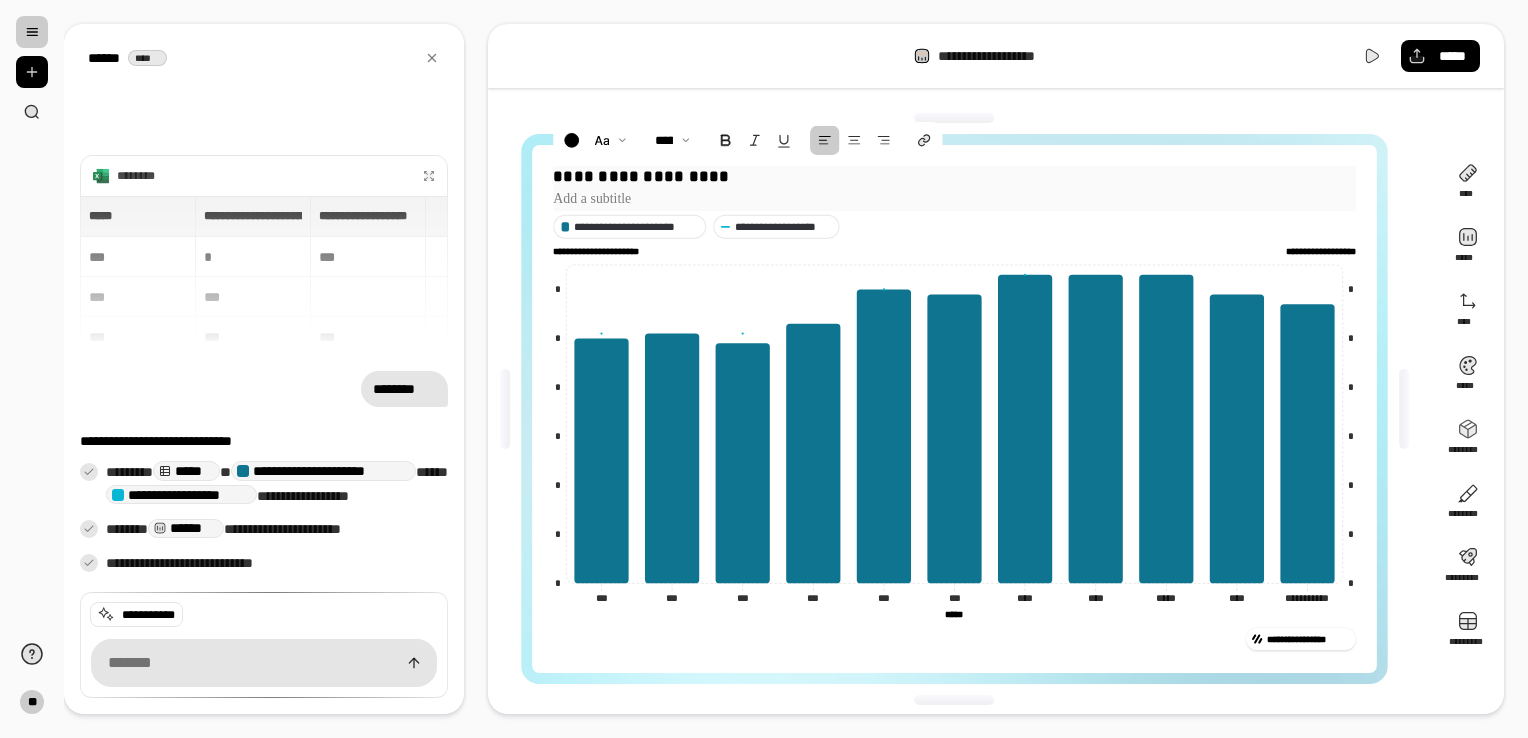 click at bounding box center (954, 198) 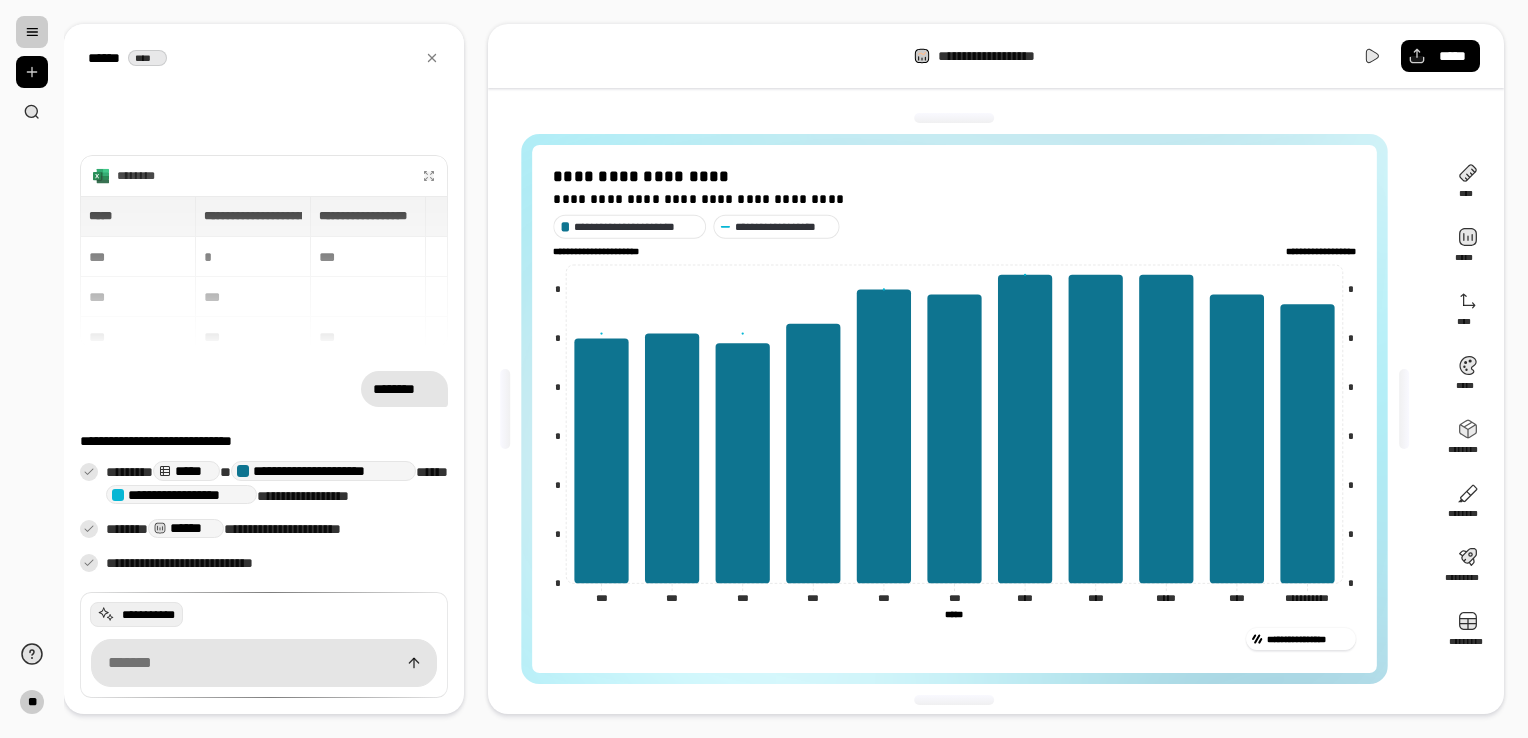 click on "**********" at bounding box center [148, 615] 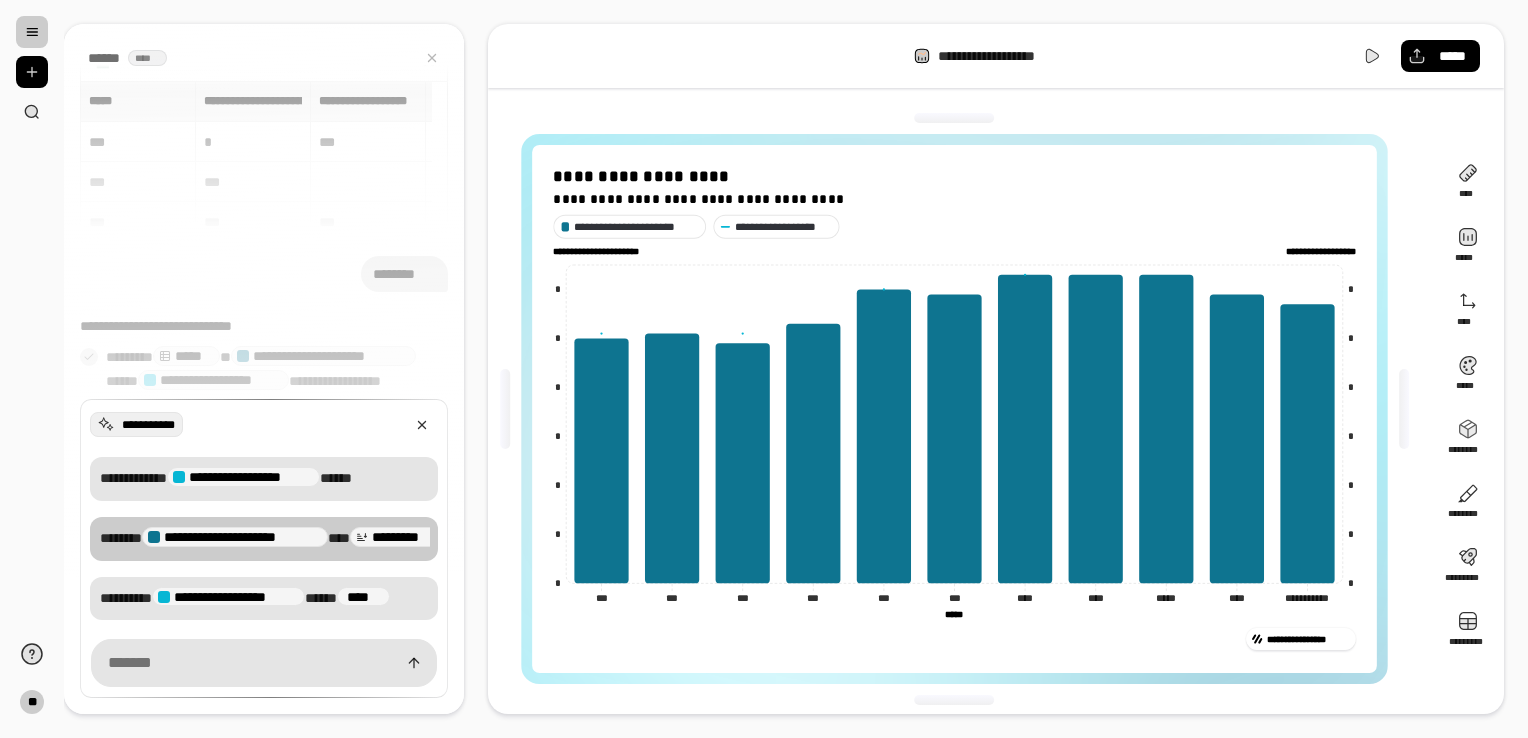 click on "*********" at bounding box center [398, 537] 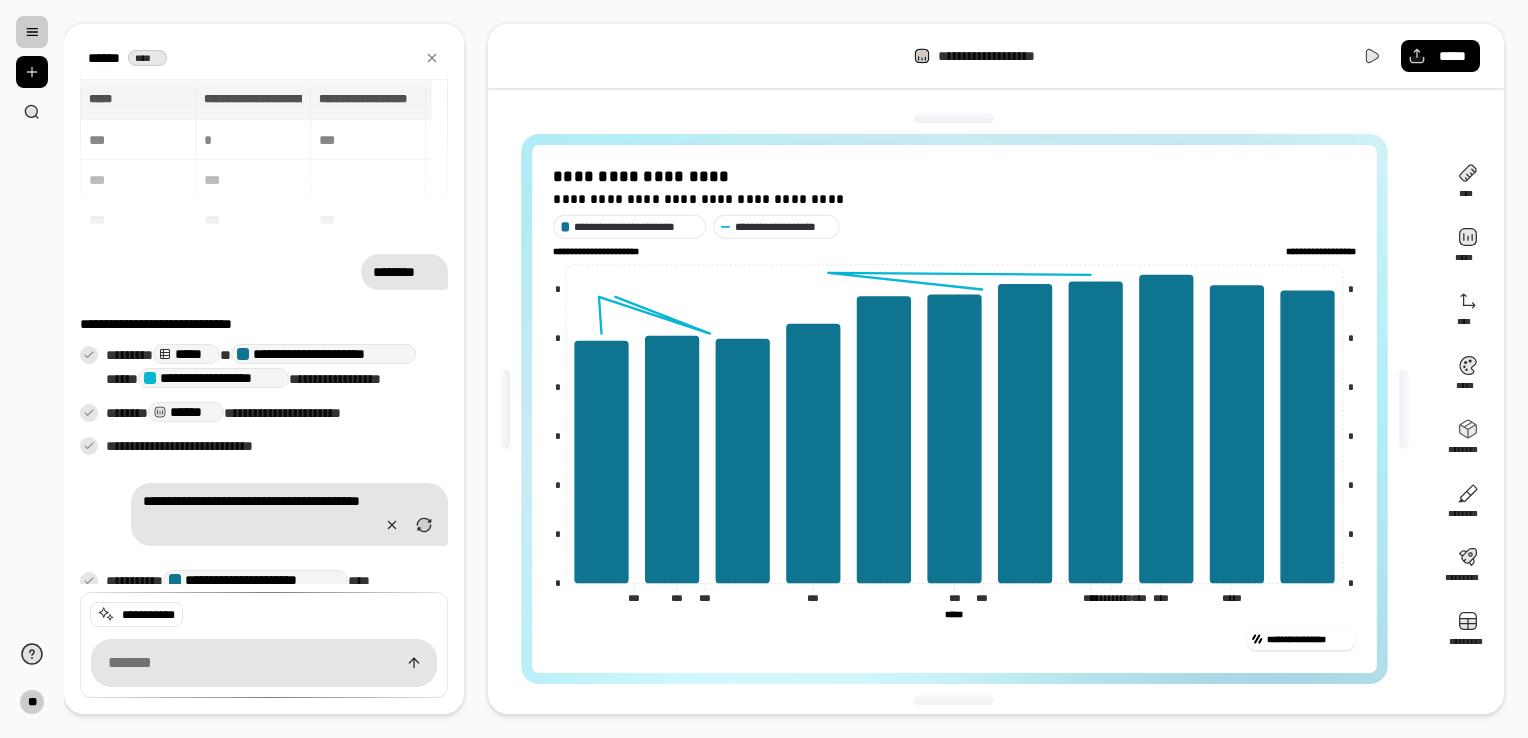 scroll, scrollTop: 41, scrollLeft: 0, axis: vertical 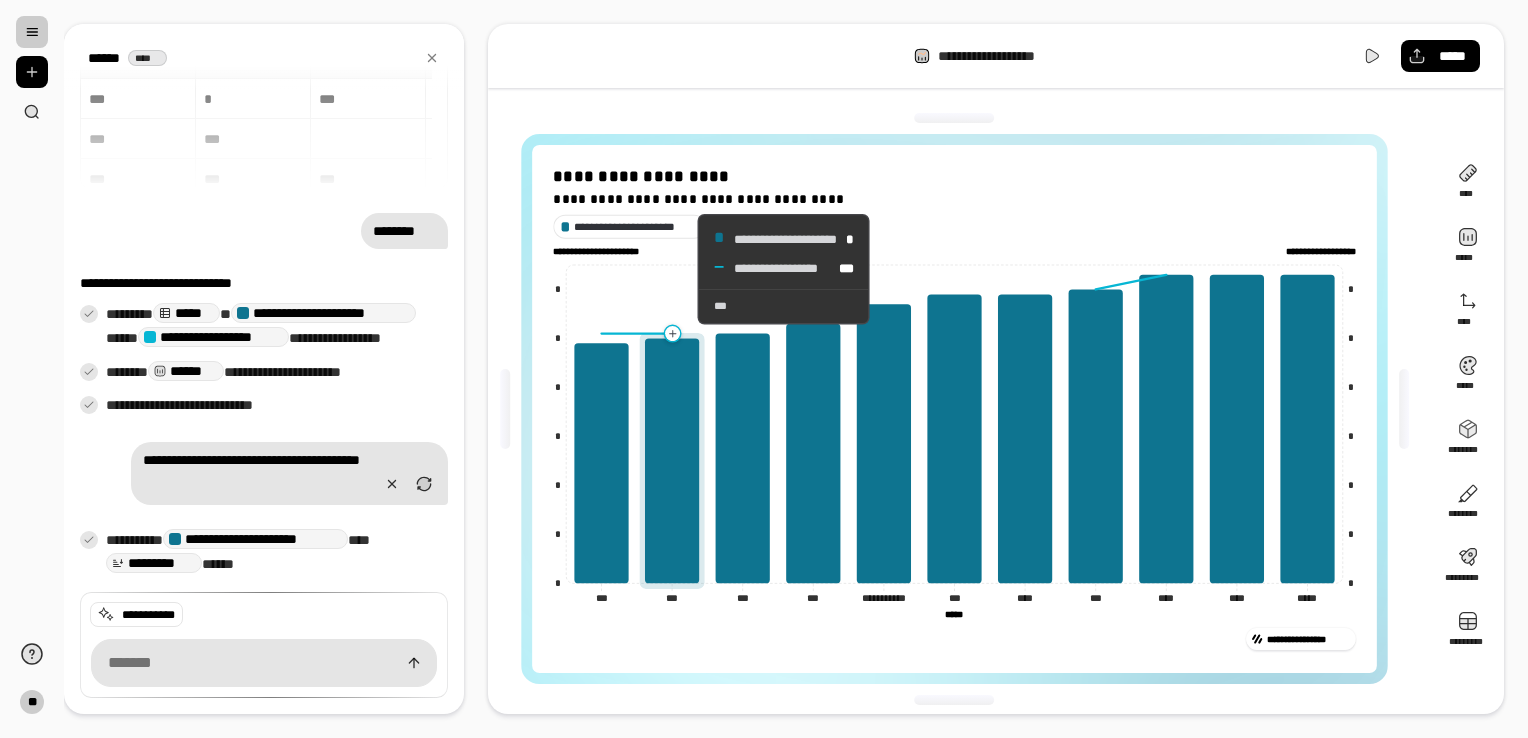 drag, startPoint x: 664, startPoint y: 328, endPoint x: 677, endPoint y: 265, distance: 64.327286 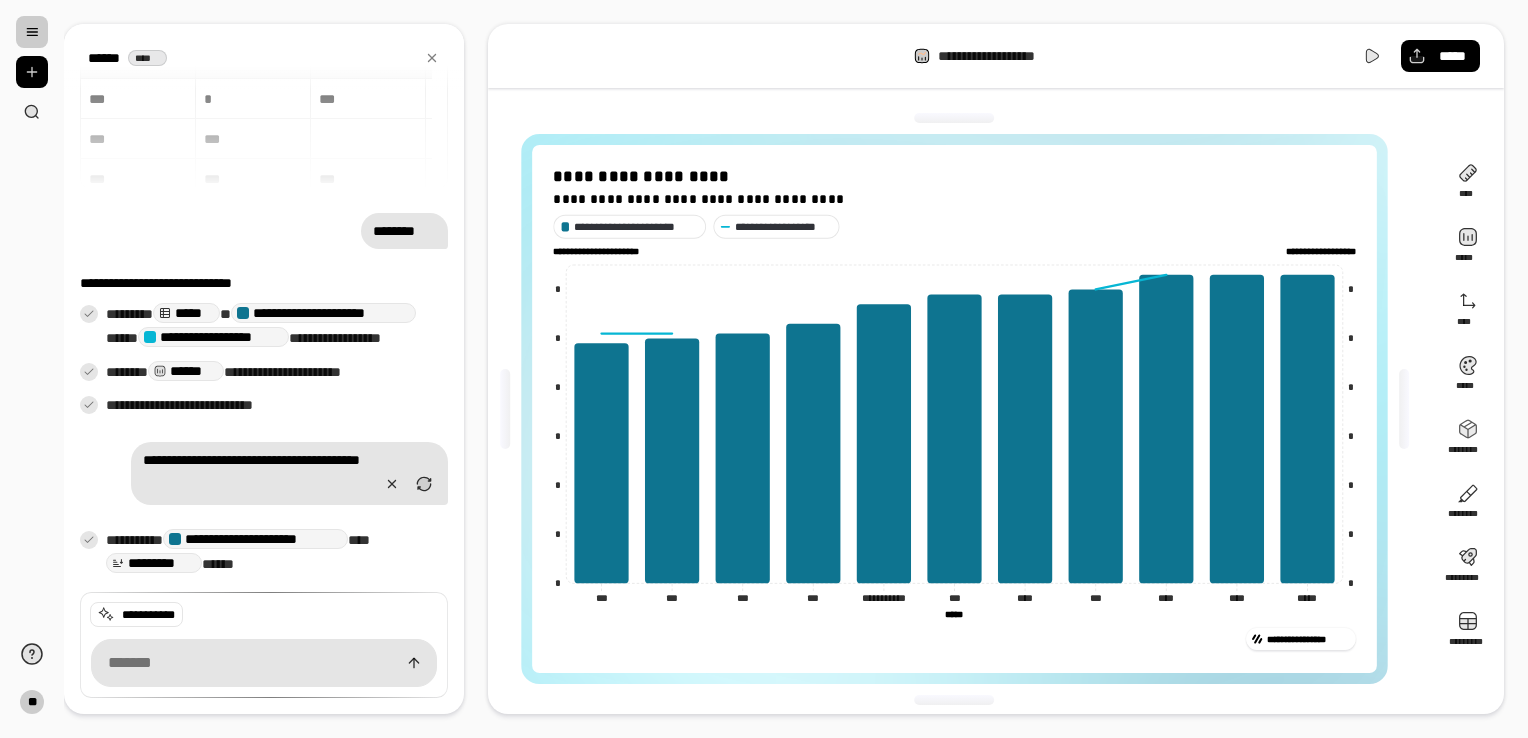 click on "********" at bounding box center [404, 231] 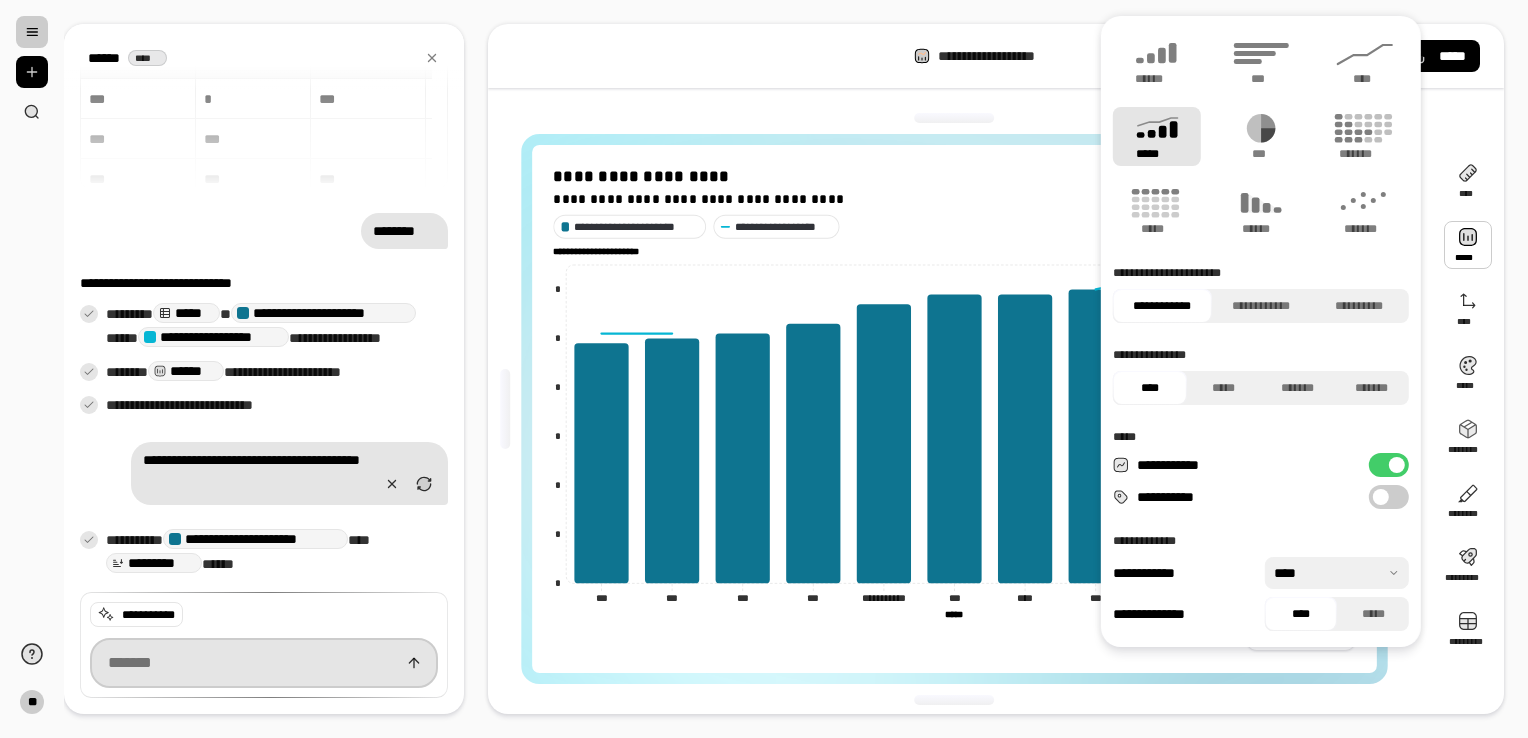 scroll, scrollTop: 40, scrollLeft: 0, axis: vertical 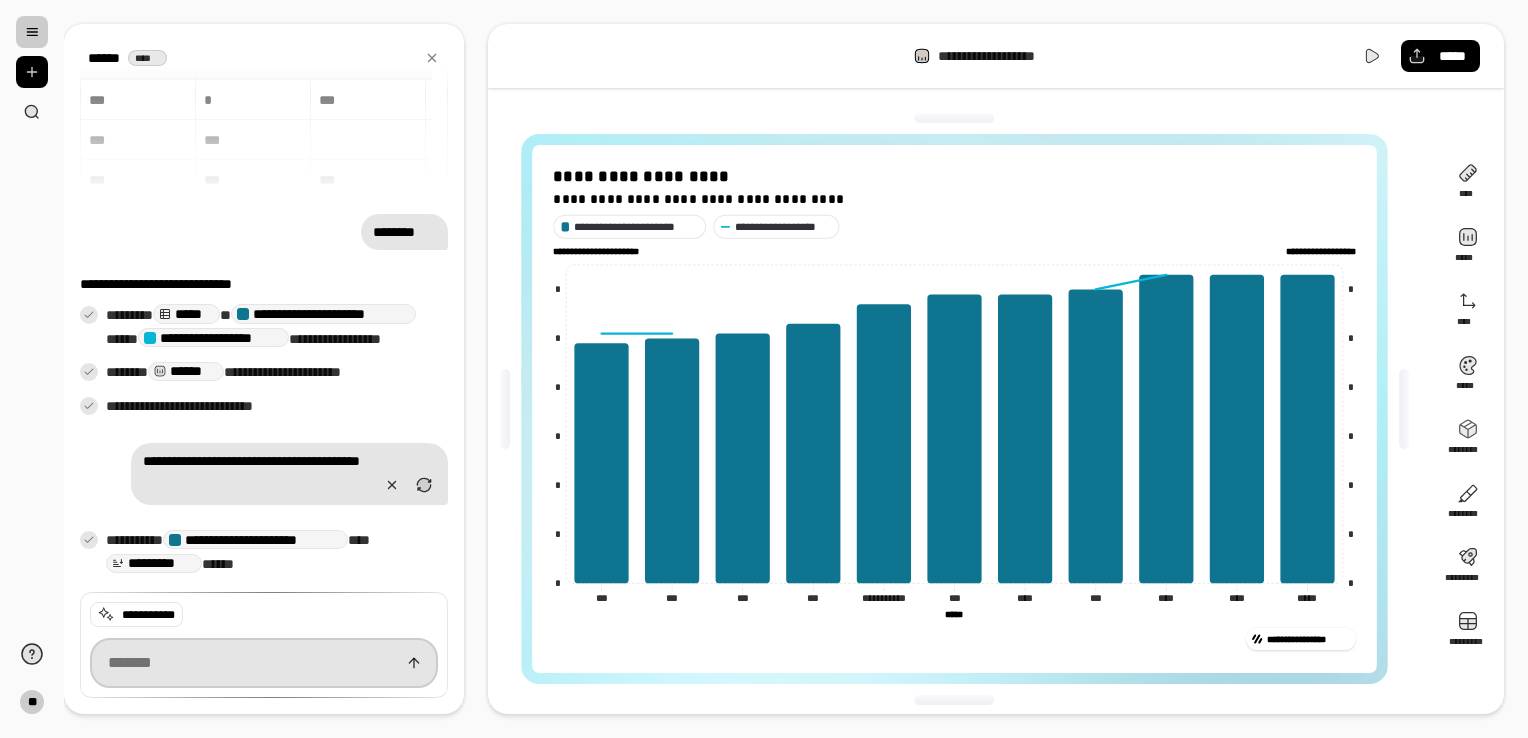 click at bounding box center [264, 663] 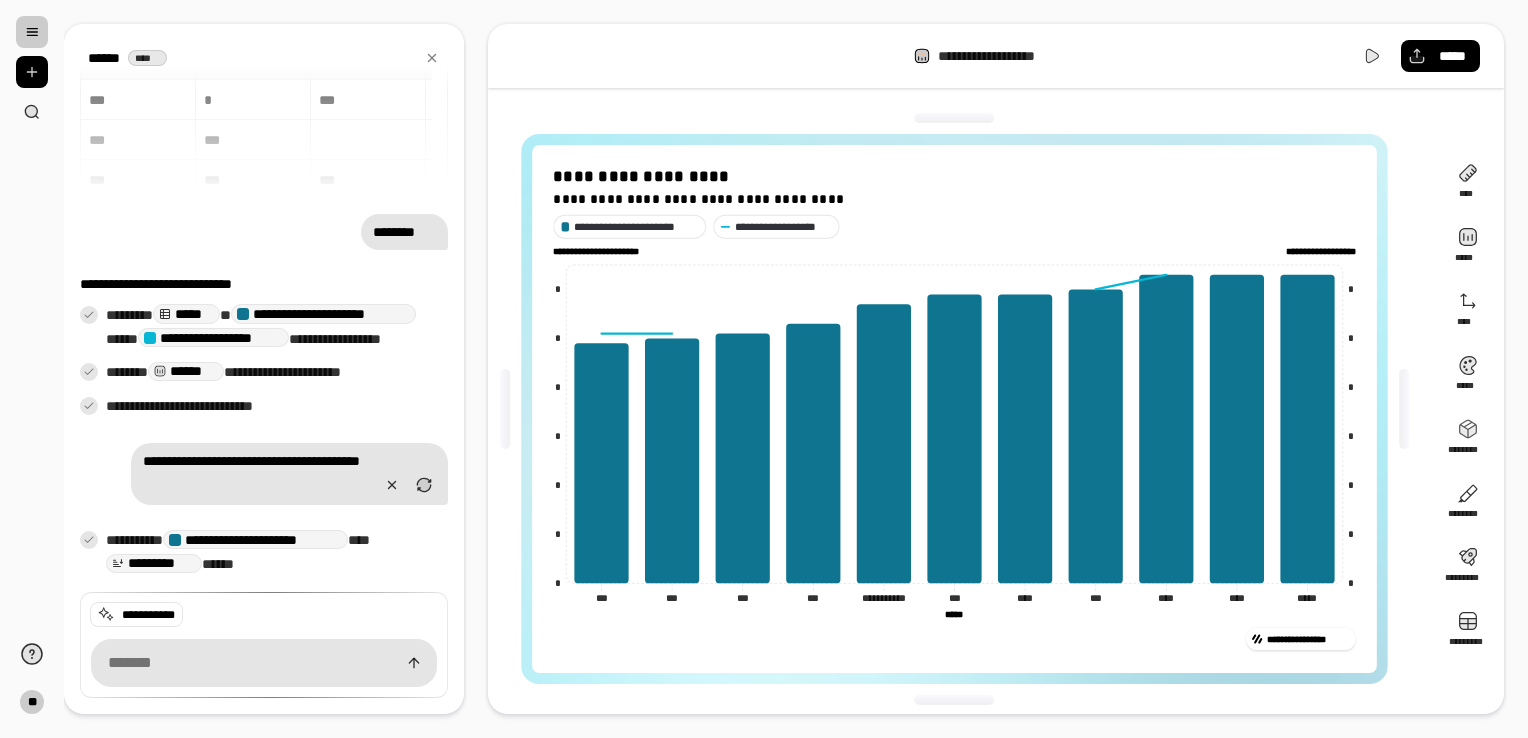 scroll, scrollTop: 41, scrollLeft: 0, axis: vertical 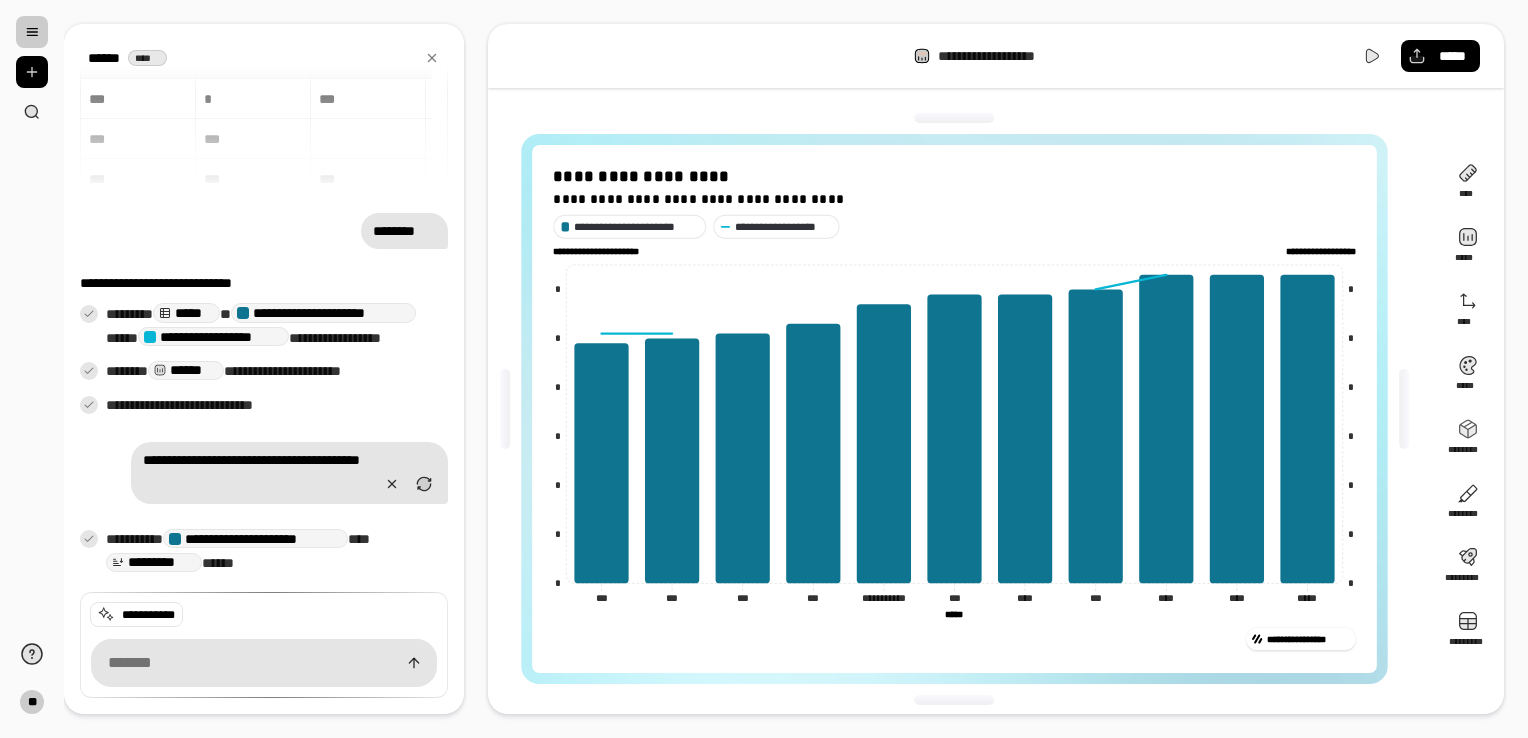 click on "**********" at bounding box center [269, 552] 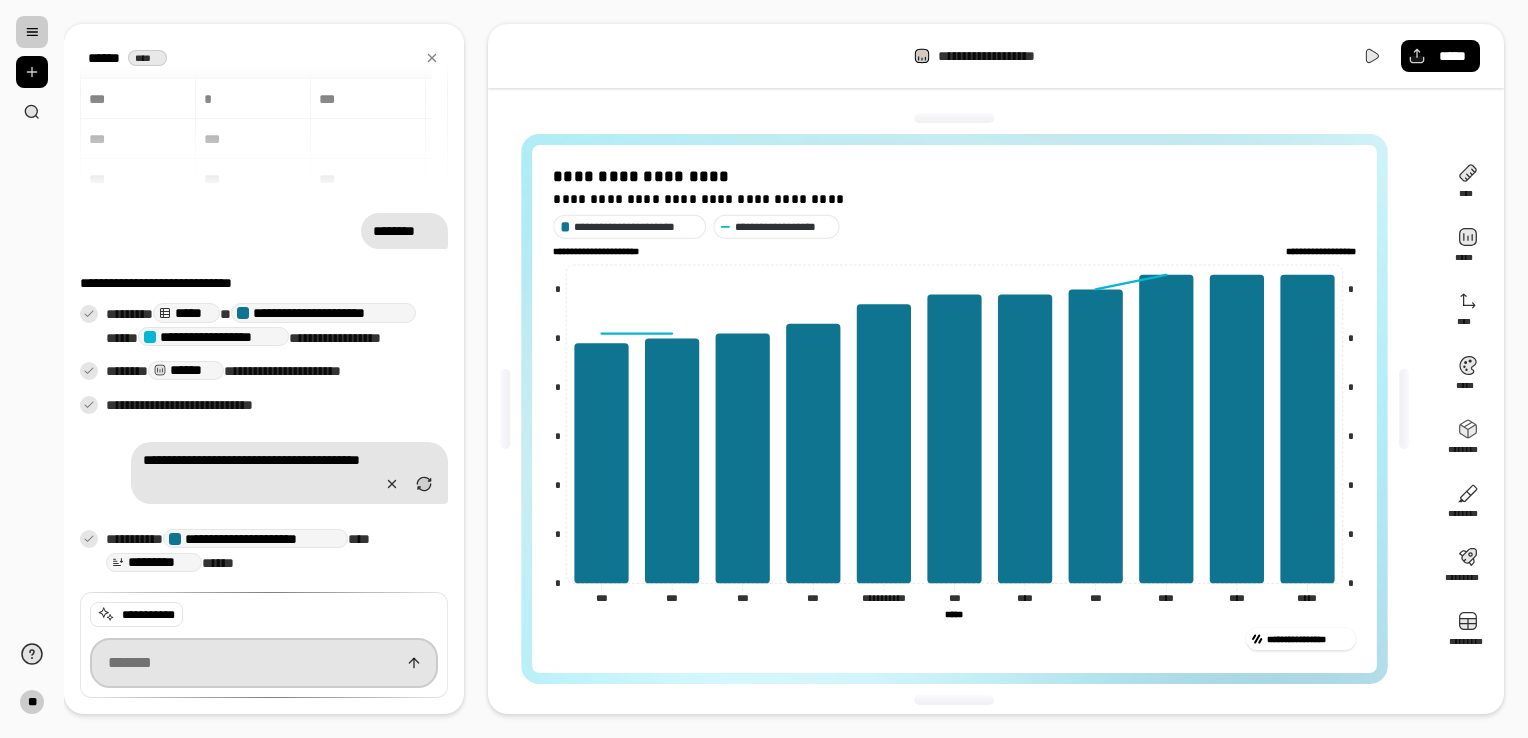 scroll, scrollTop: 40, scrollLeft: 0, axis: vertical 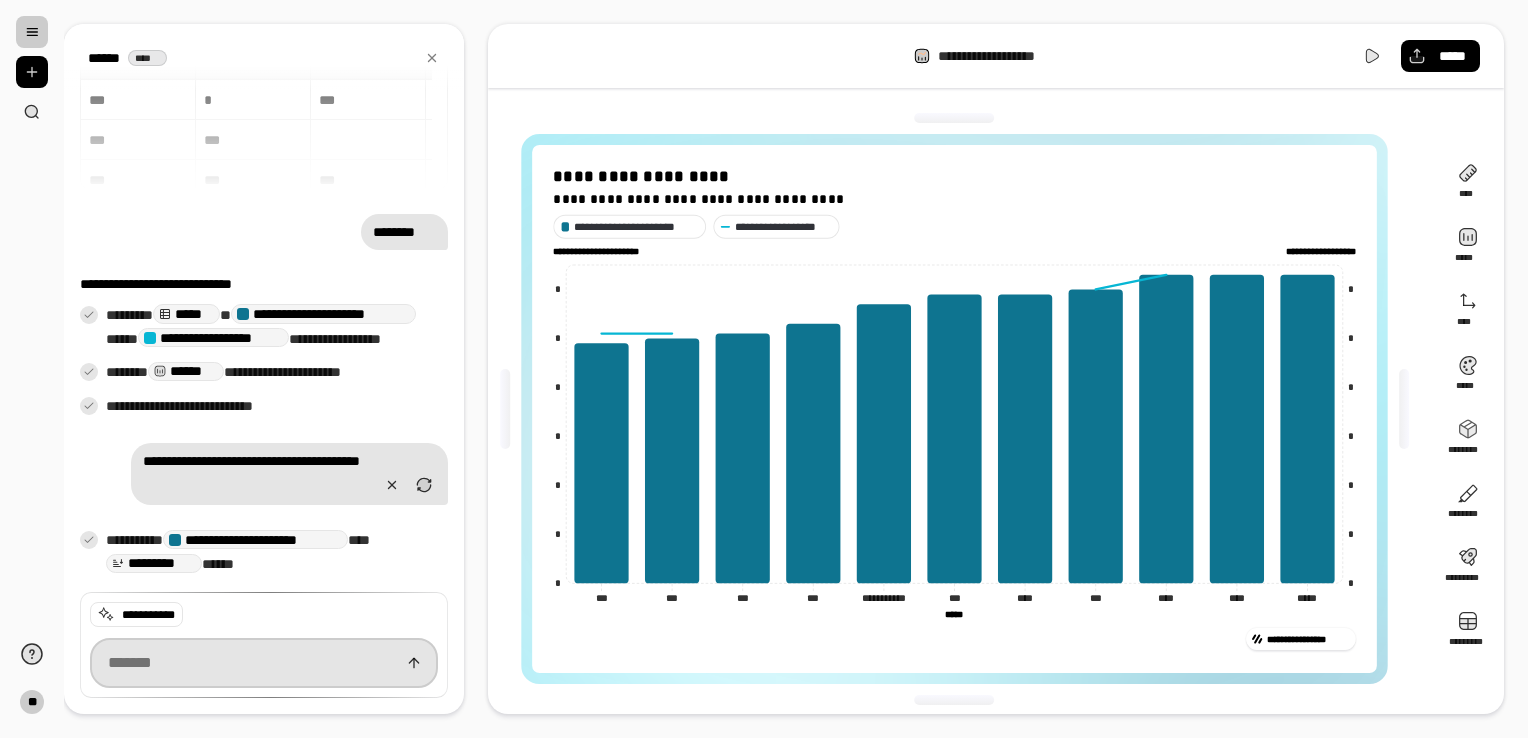 click at bounding box center [264, 663] 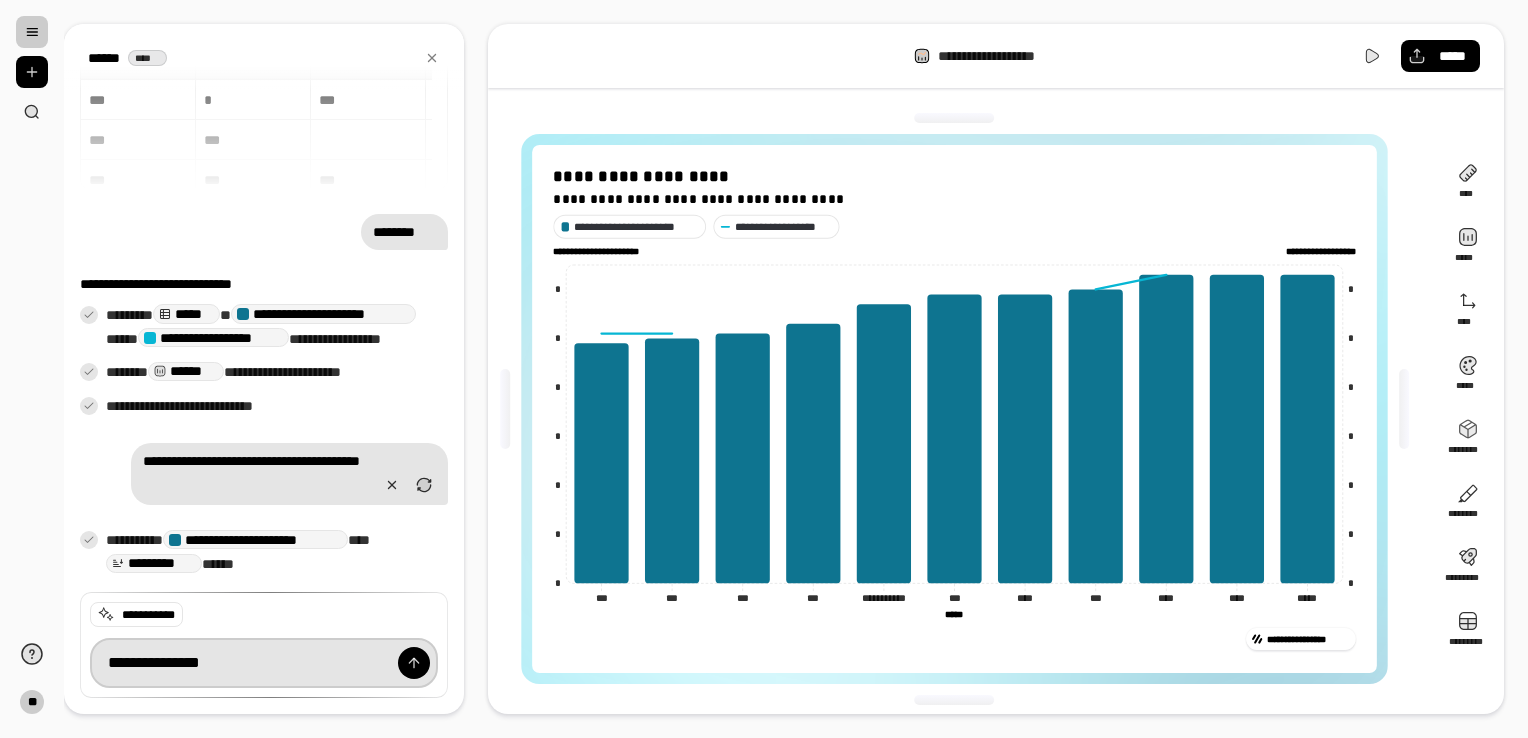 type on "**********" 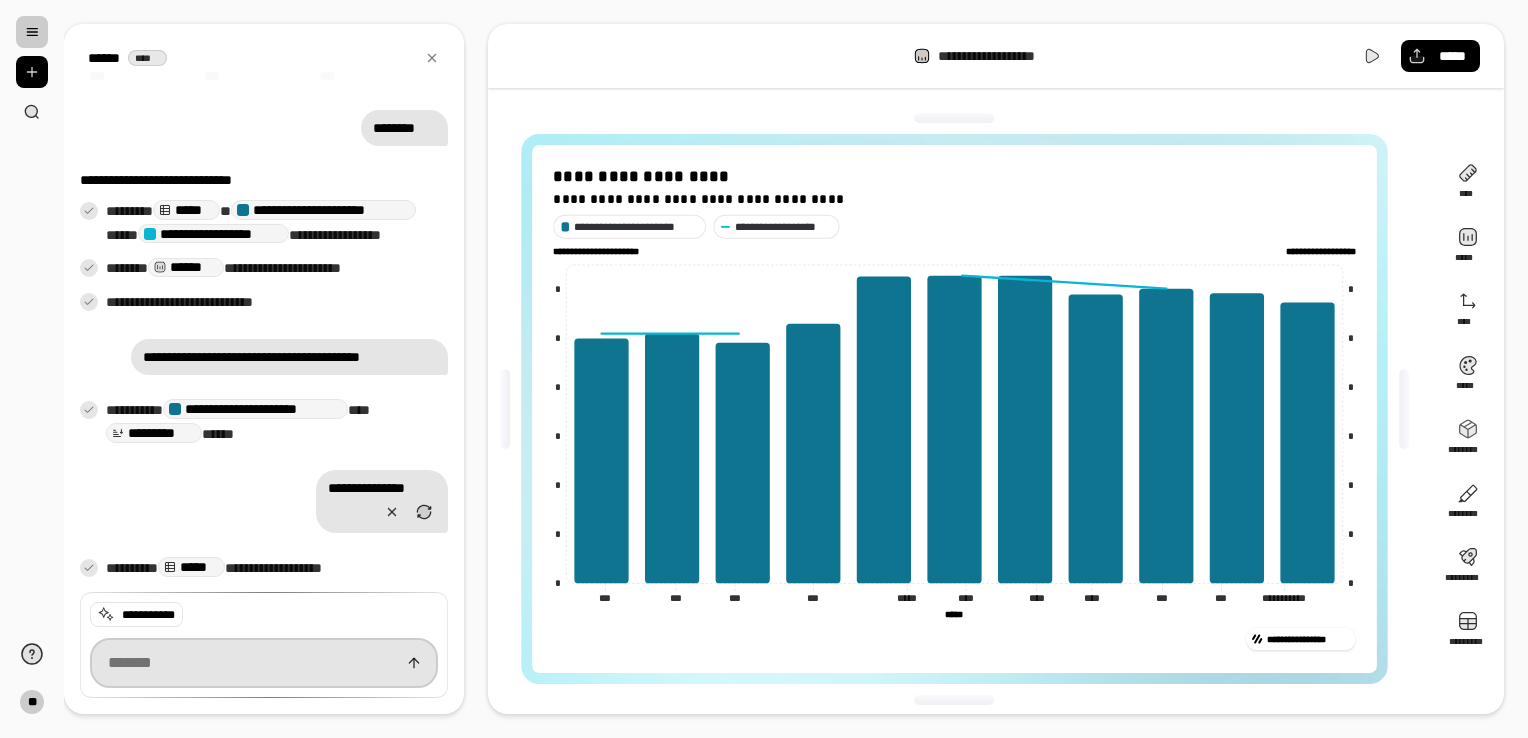 scroll, scrollTop: 148, scrollLeft: 0, axis: vertical 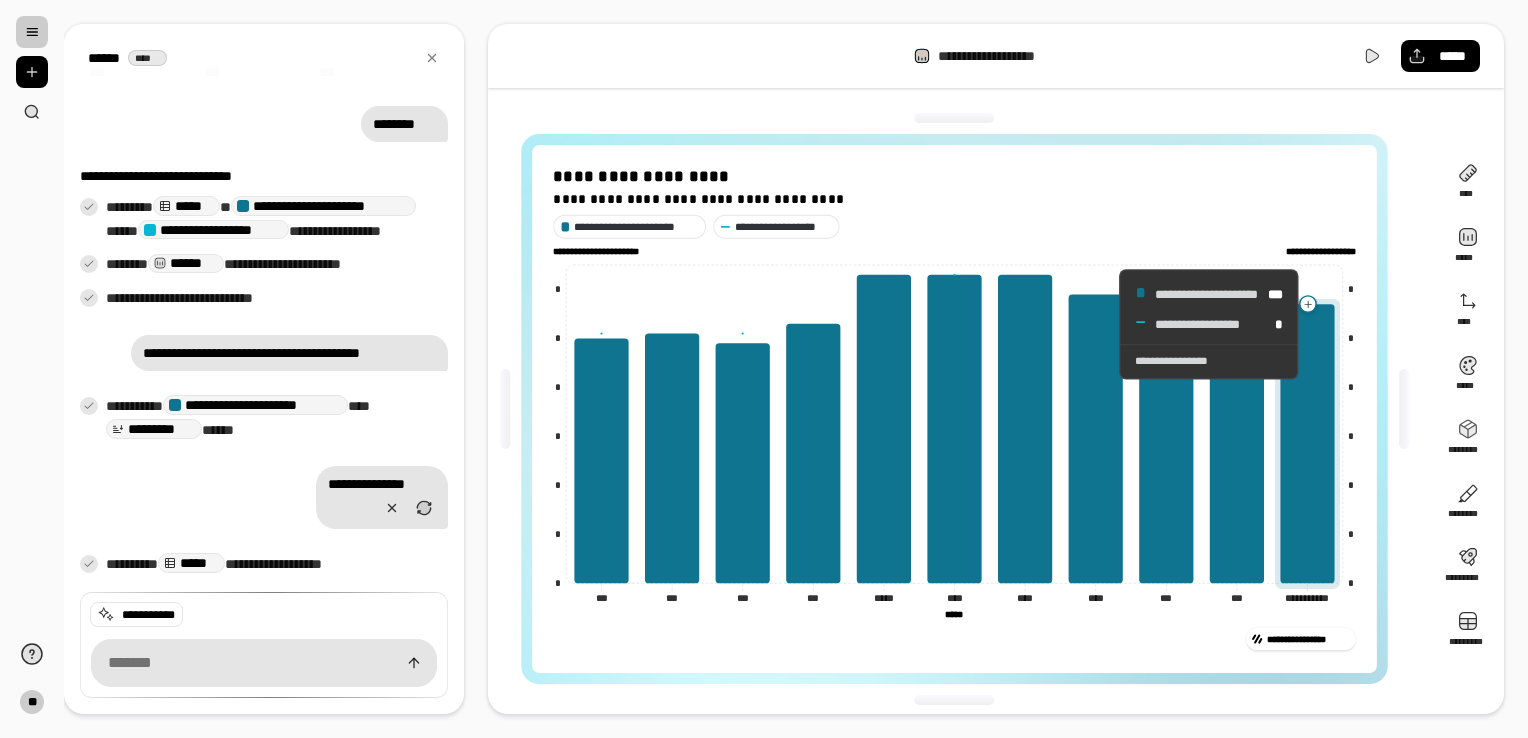 click 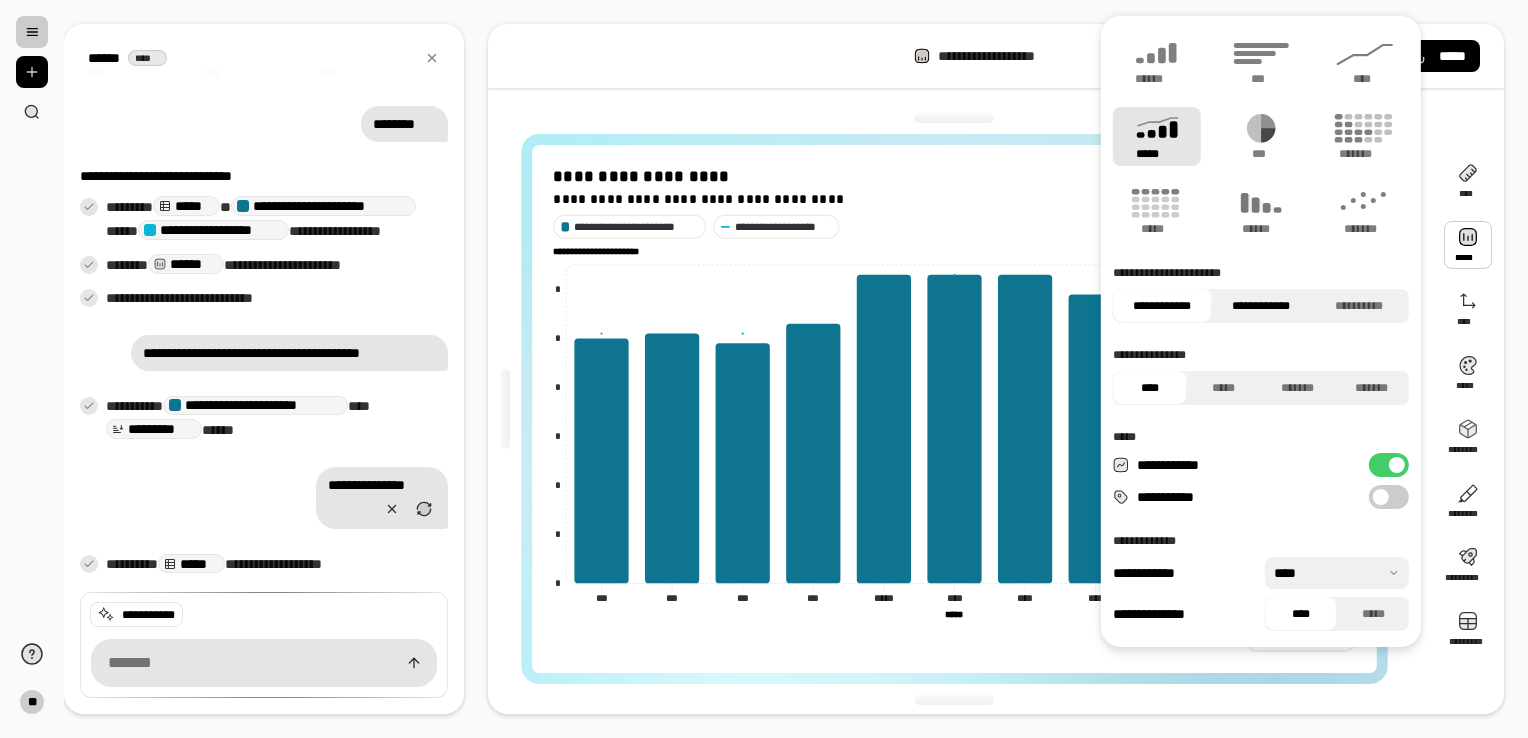 click on "**********" at bounding box center (1260, 306) 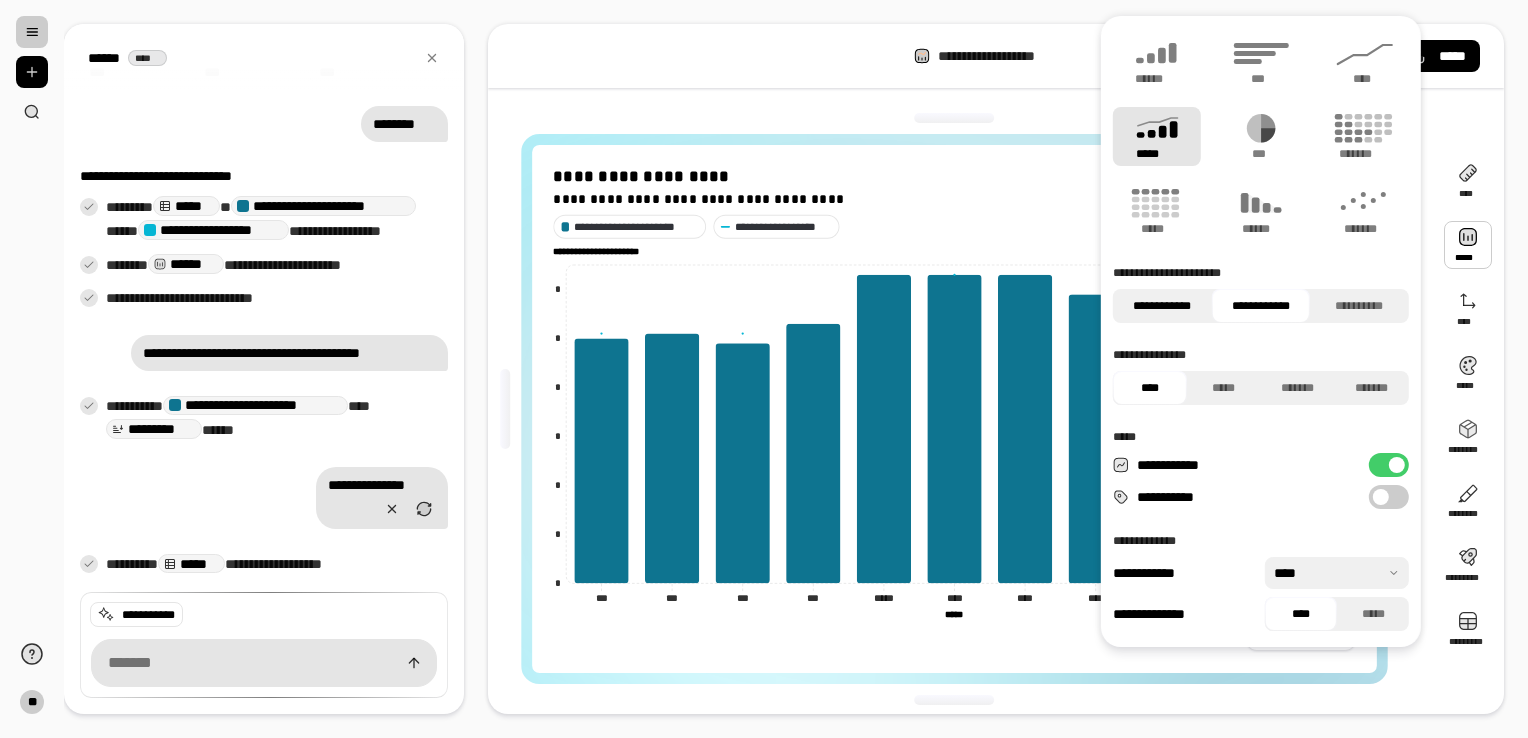 click on "**********" at bounding box center [1162, 306] 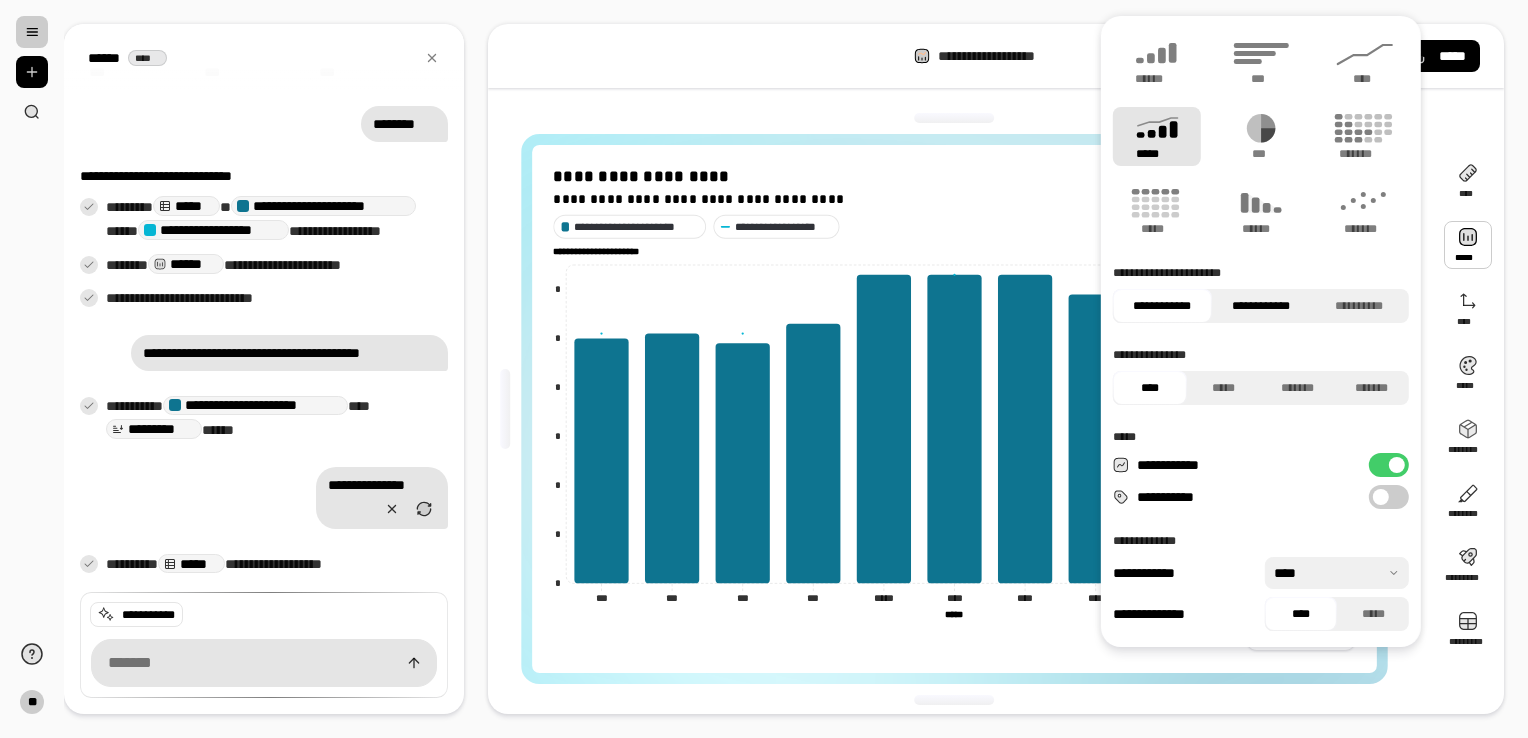 click on "**********" at bounding box center [1260, 306] 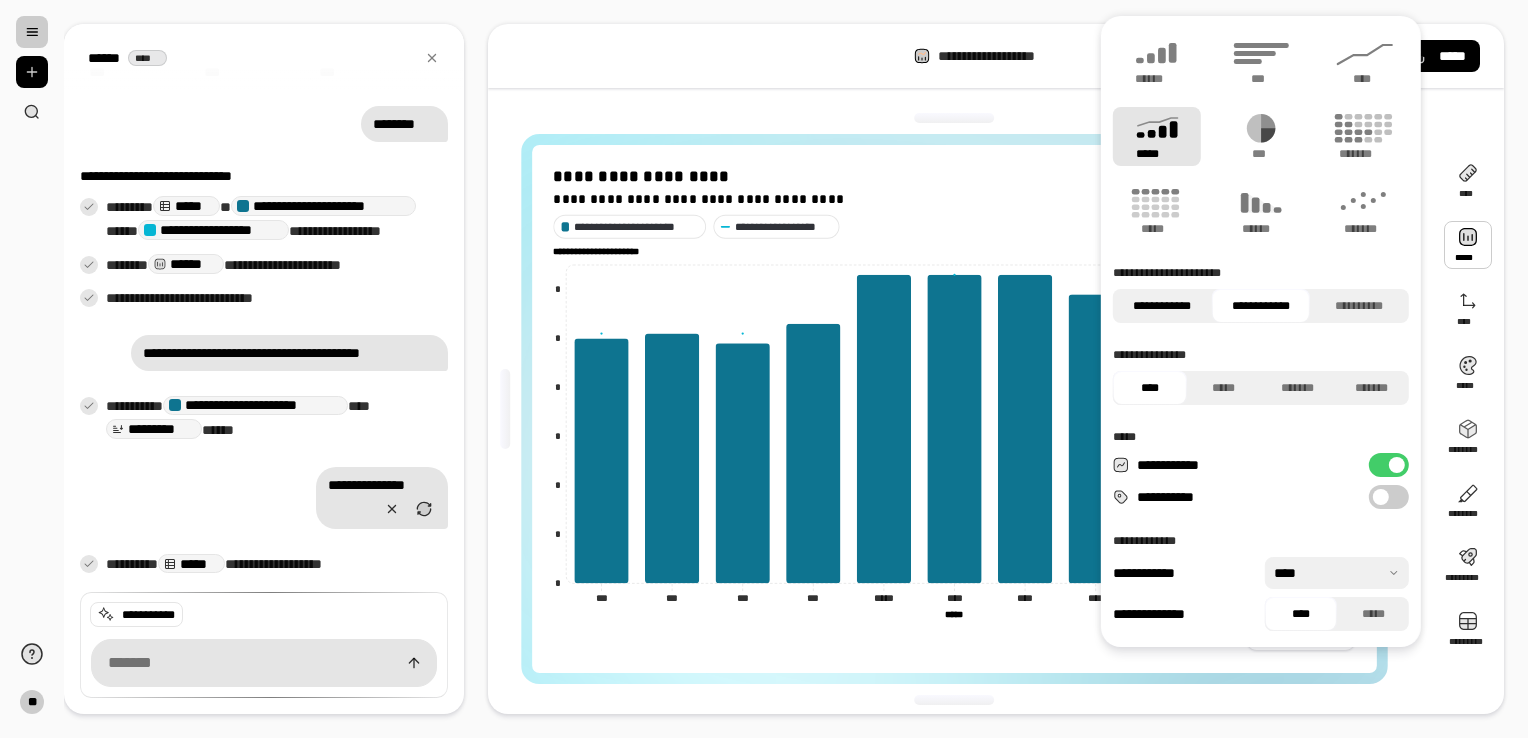 click on "**********" at bounding box center [1162, 306] 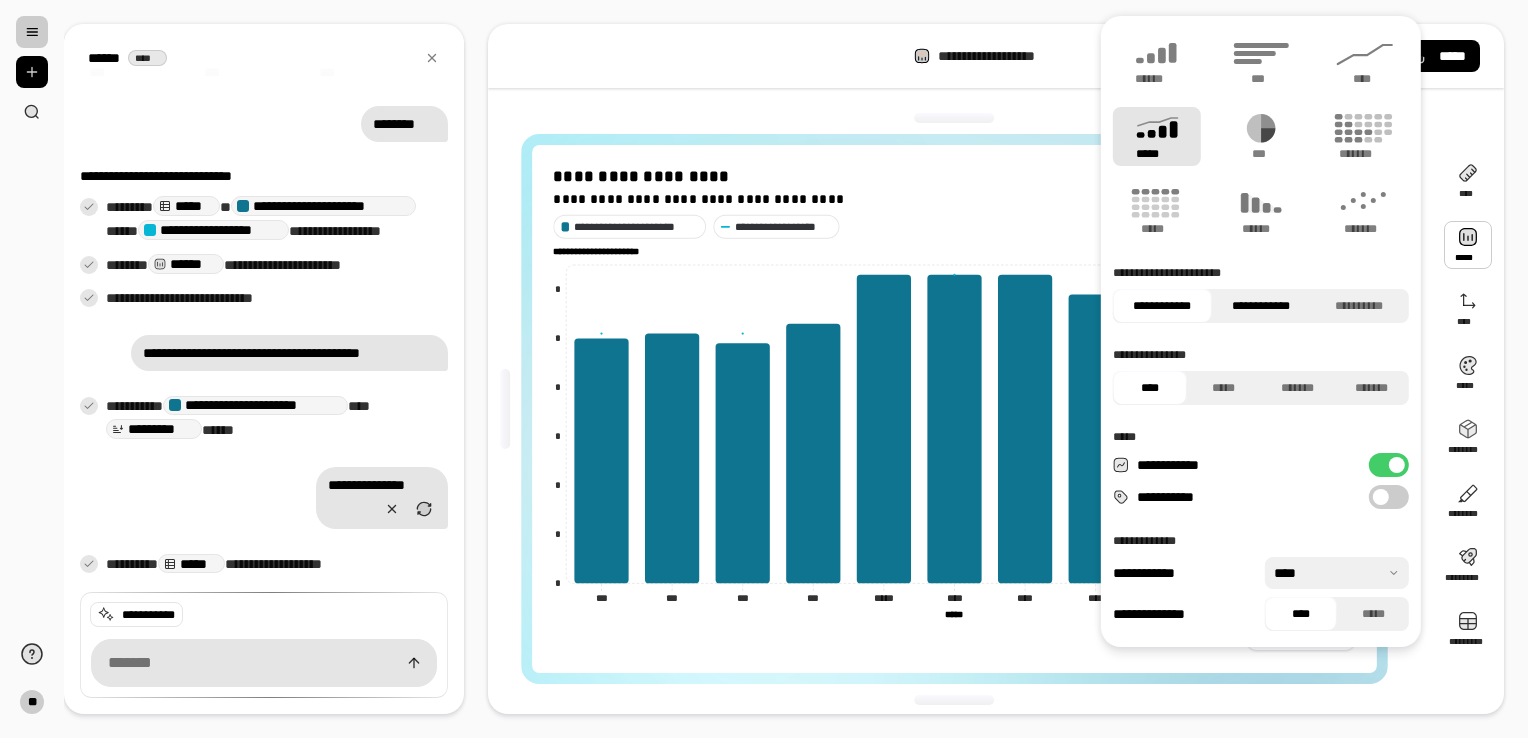 click on "**********" at bounding box center (1260, 306) 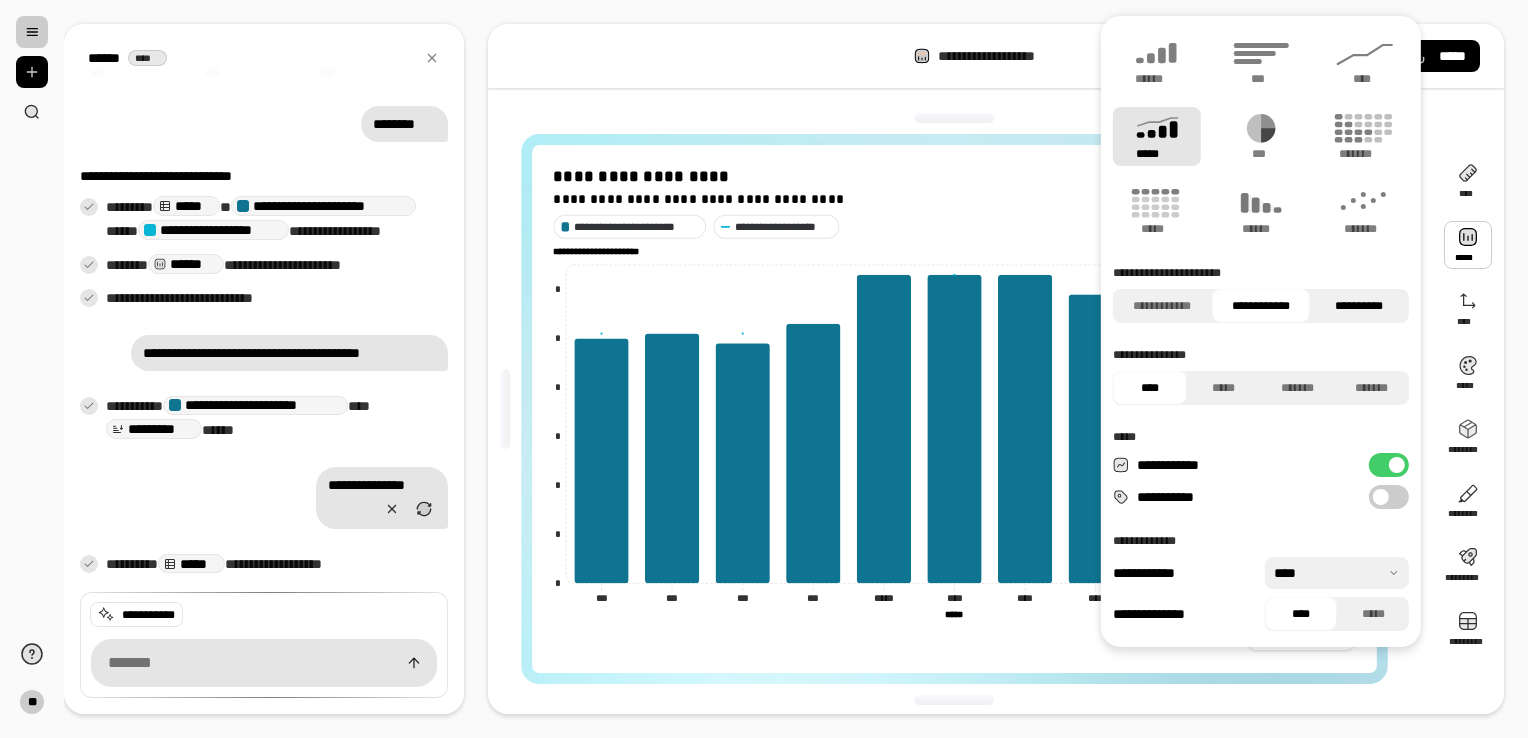 click on "**********" at bounding box center (1359, 306) 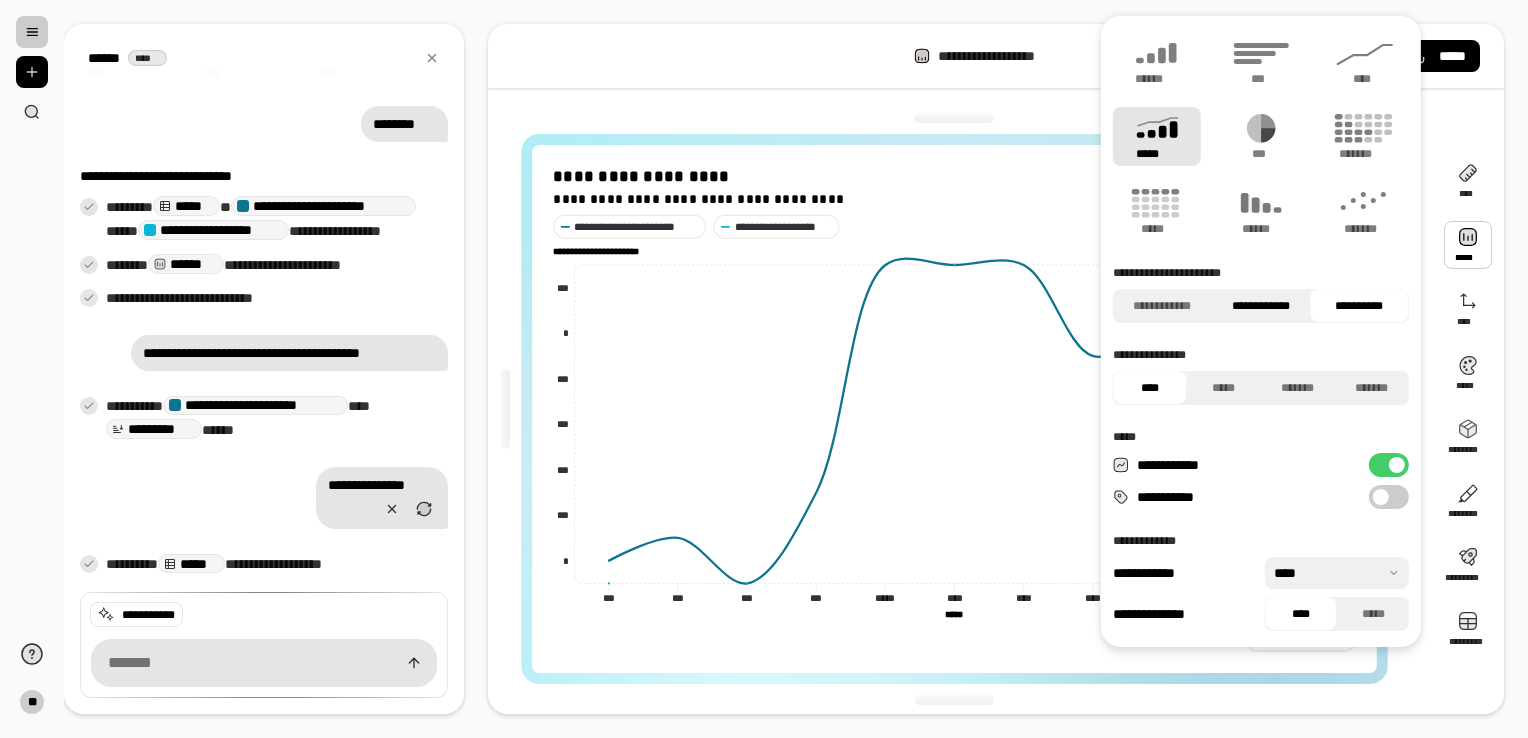 click on "**********" at bounding box center [1260, 306] 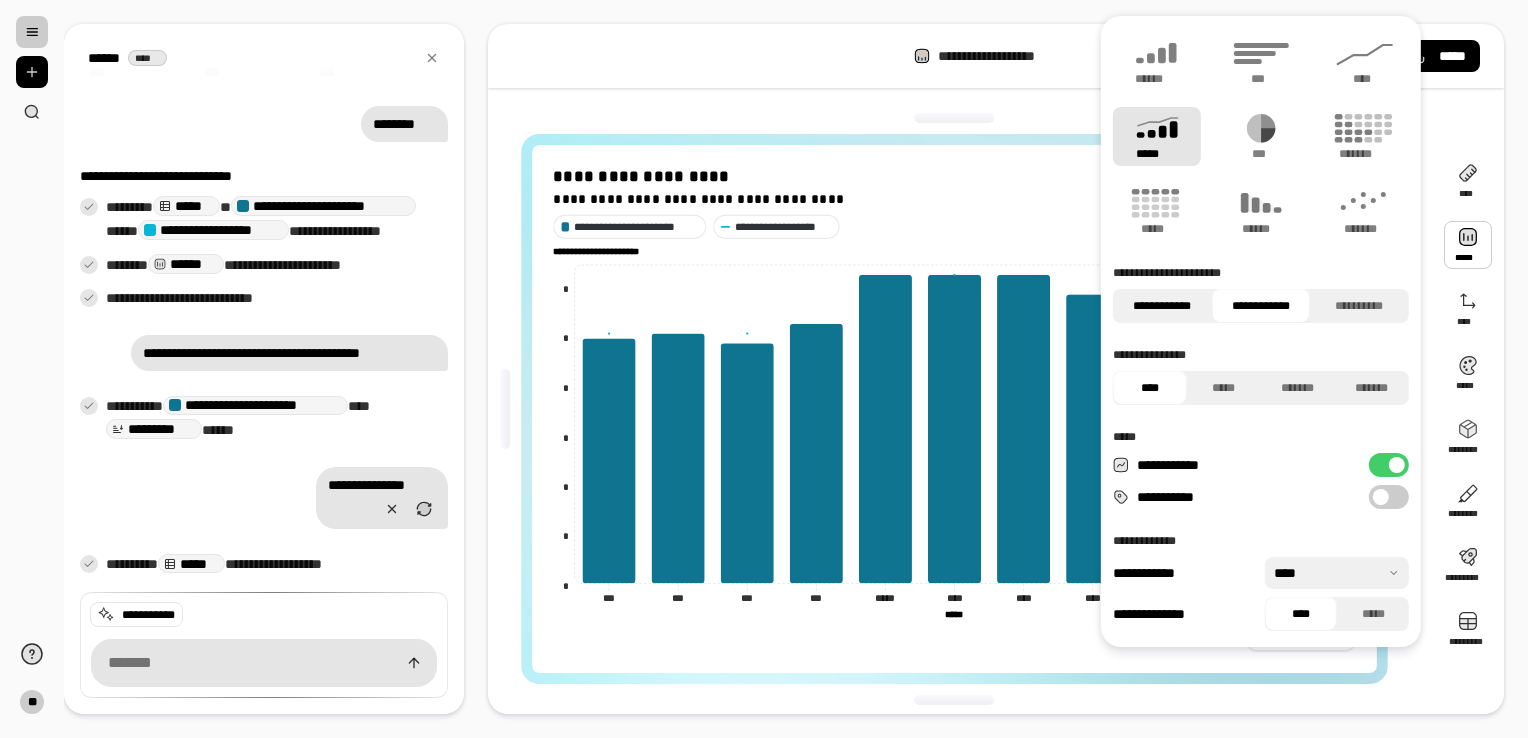 click on "**********" at bounding box center (1162, 306) 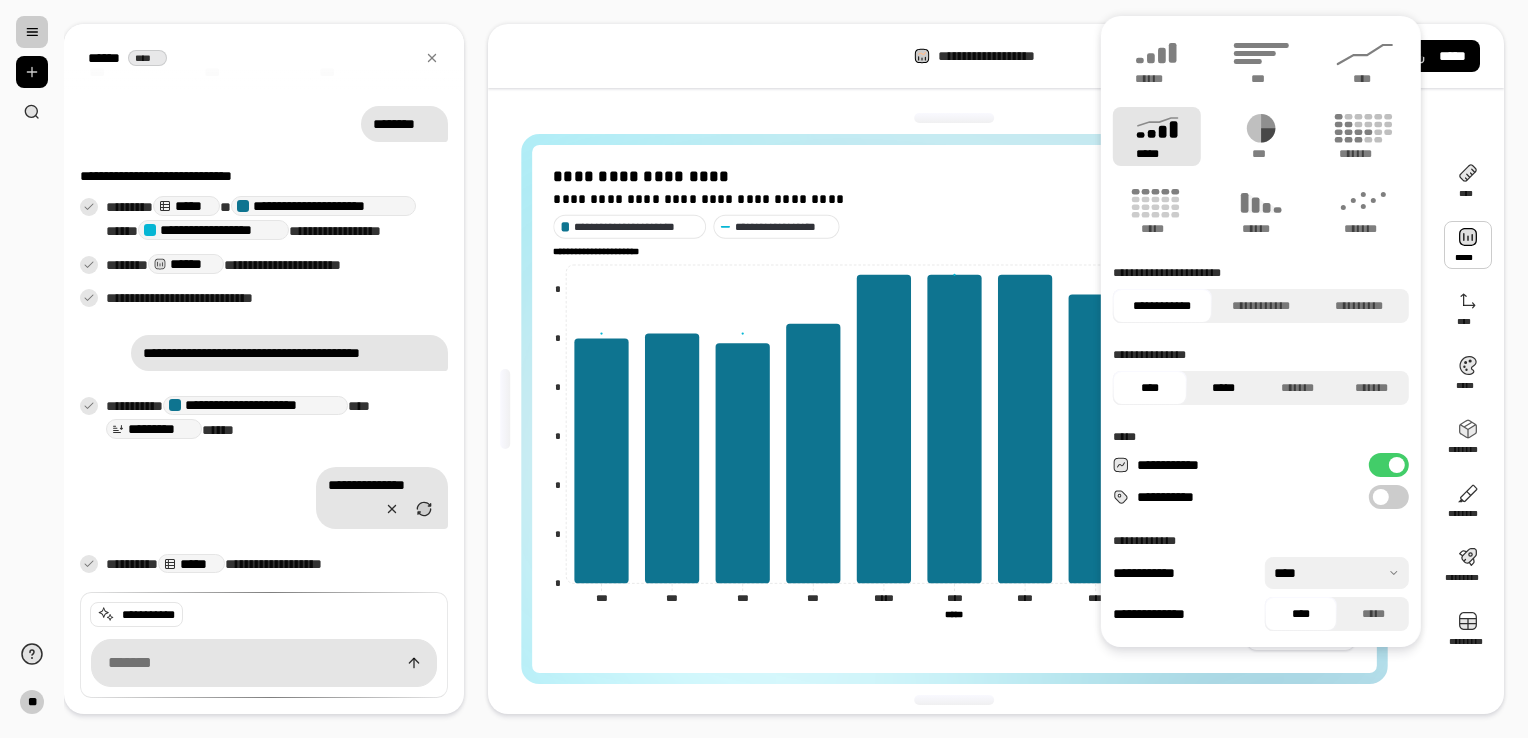 click on "*****" at bounding box center [1224, 388] 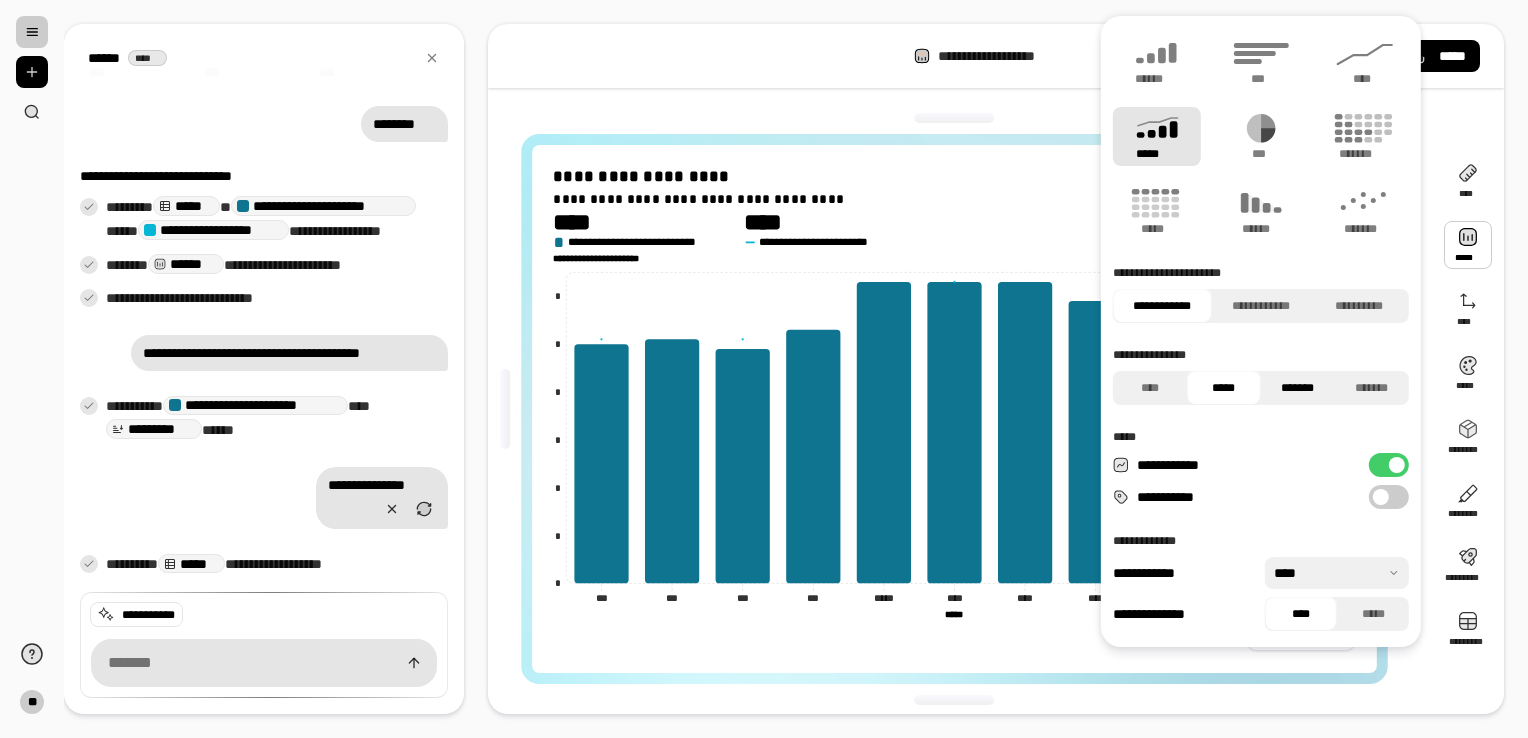 click on "*******" at bounding box center [1298, 388] 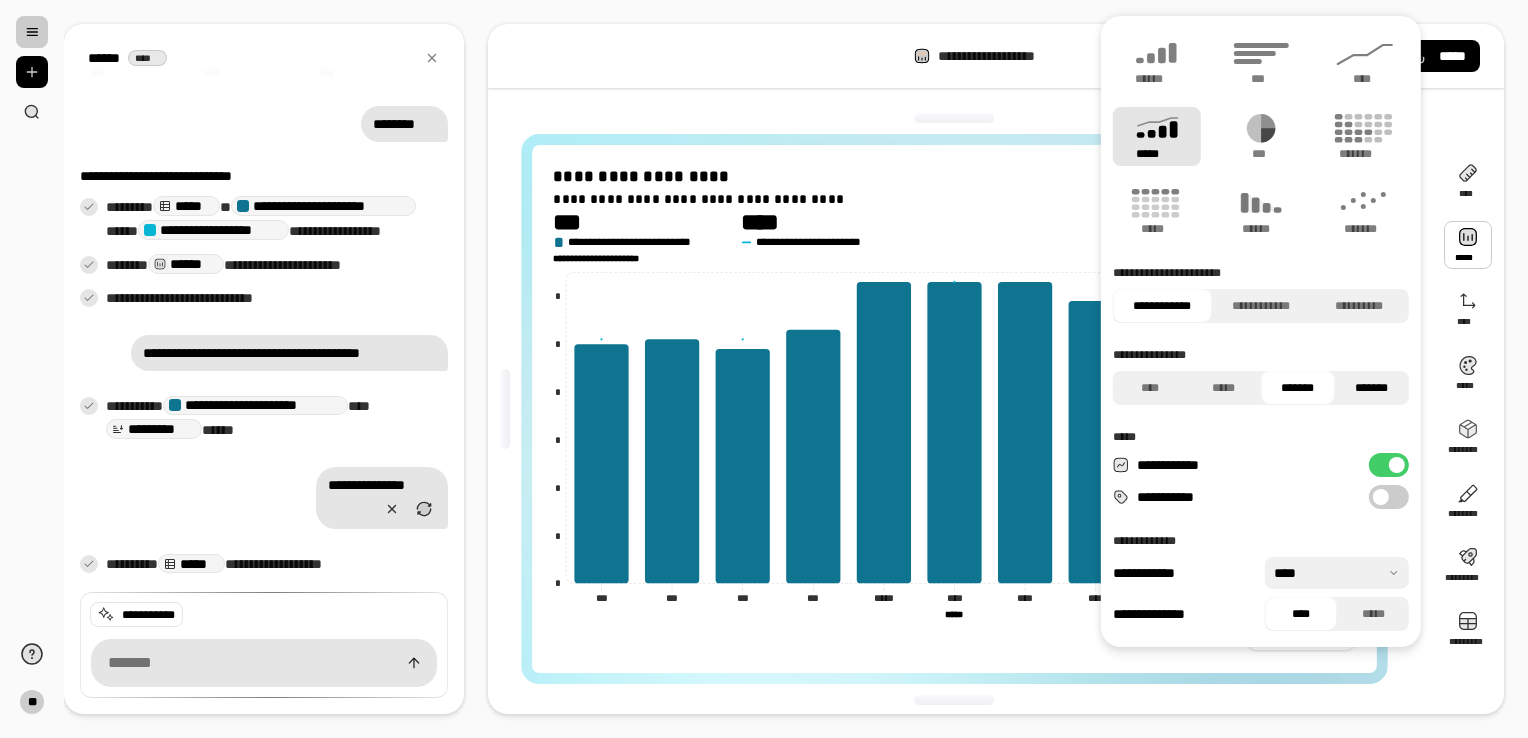 click on "*******" at bounding box center [1372, 388] 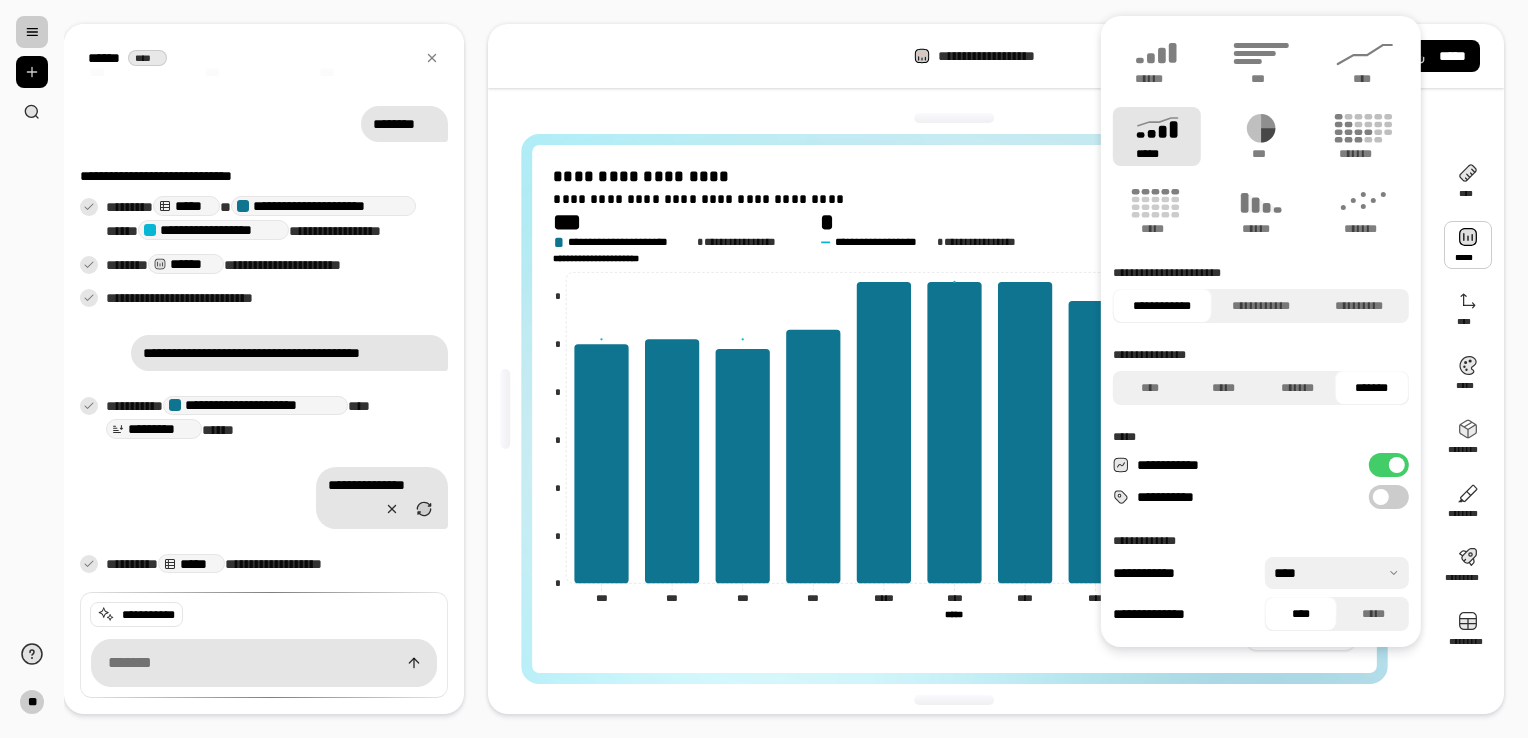 click on "**********" at bounding box center [954, 639] 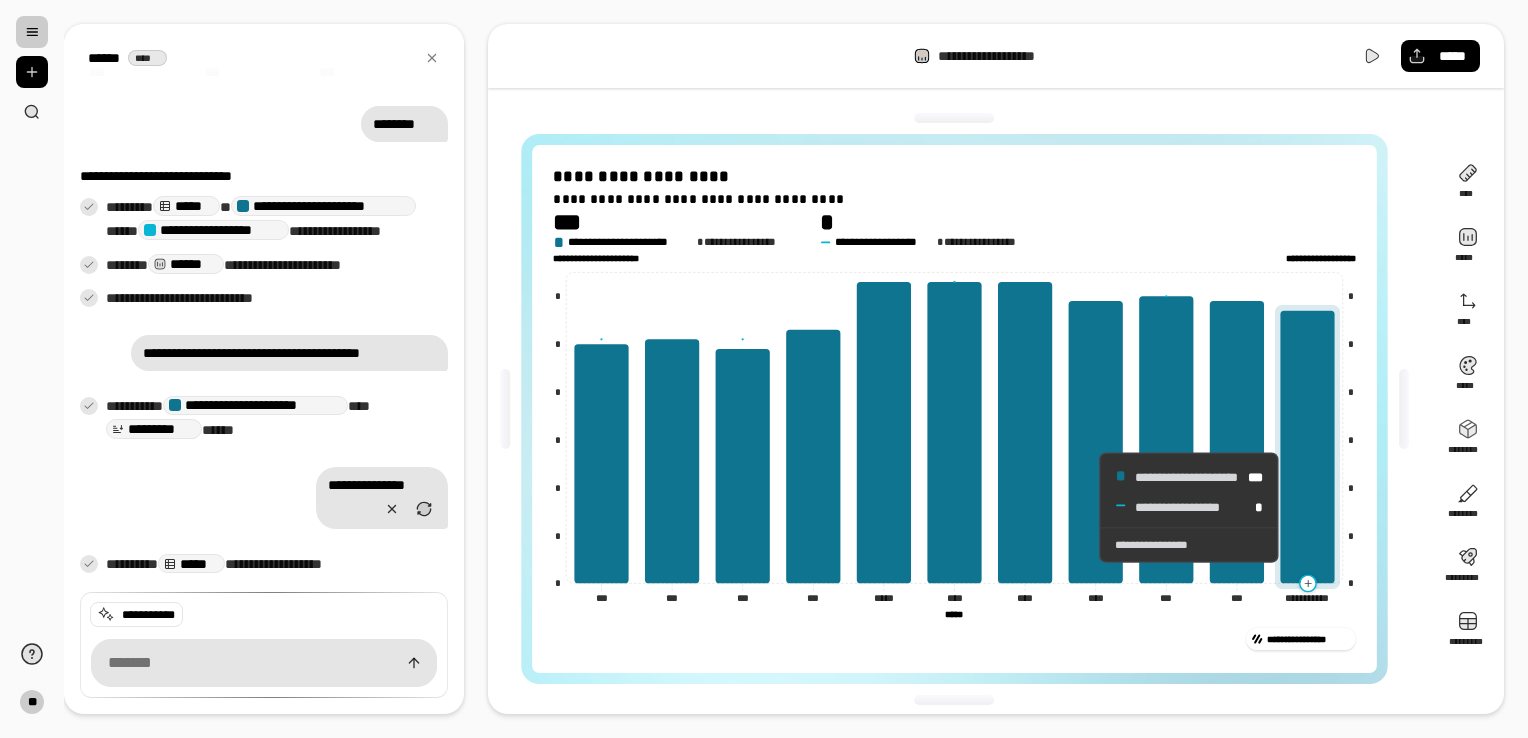 click 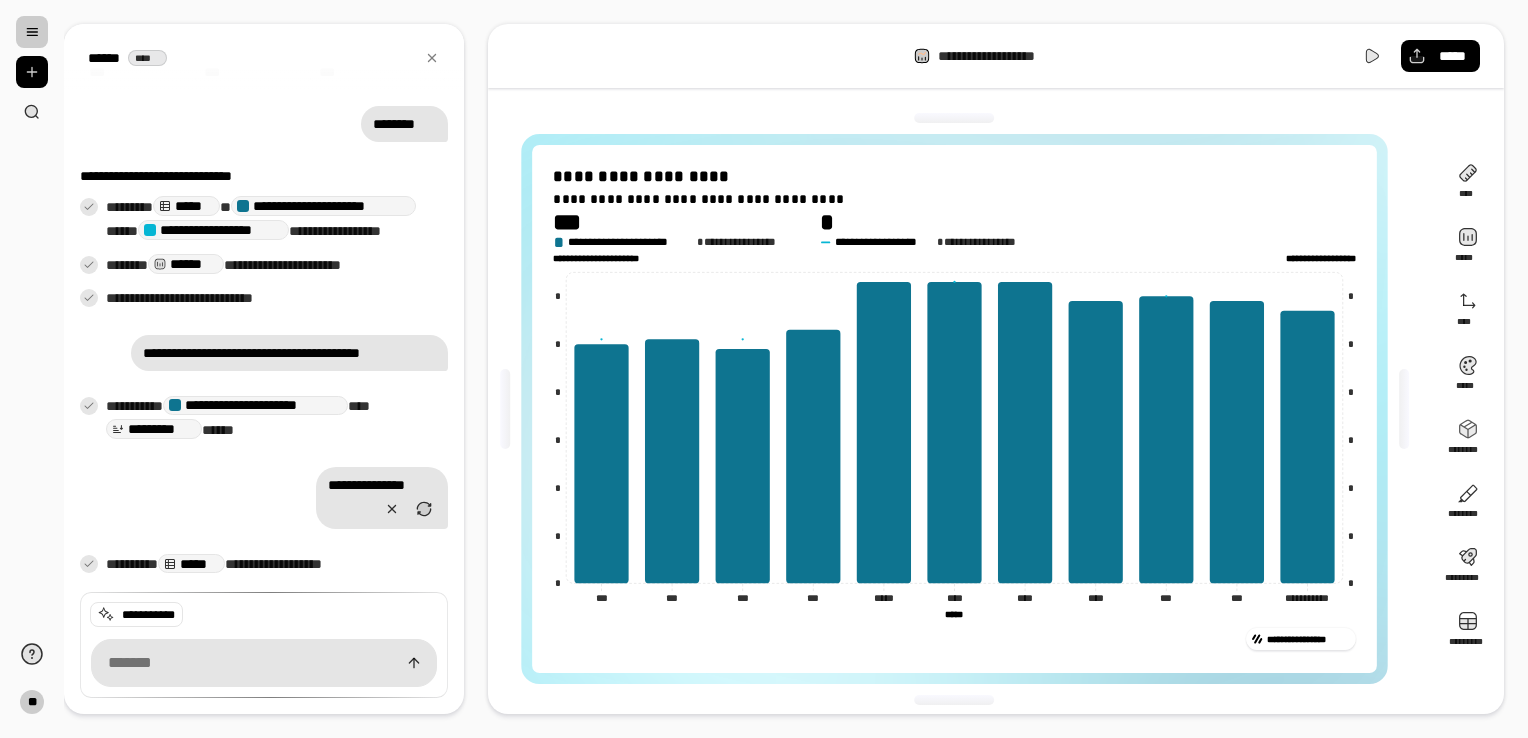 click on "***** *****" 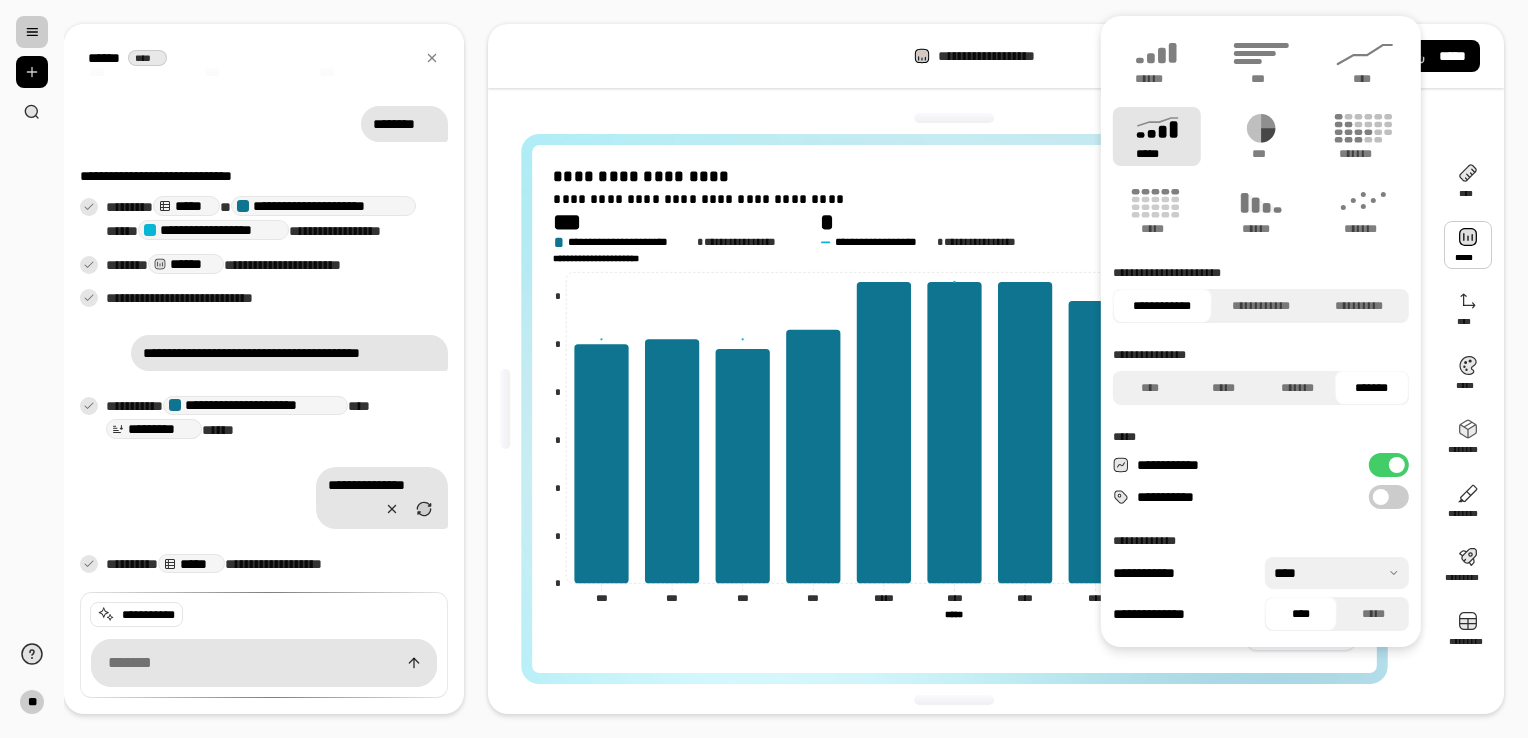 click at bounding box center [1468, 245] 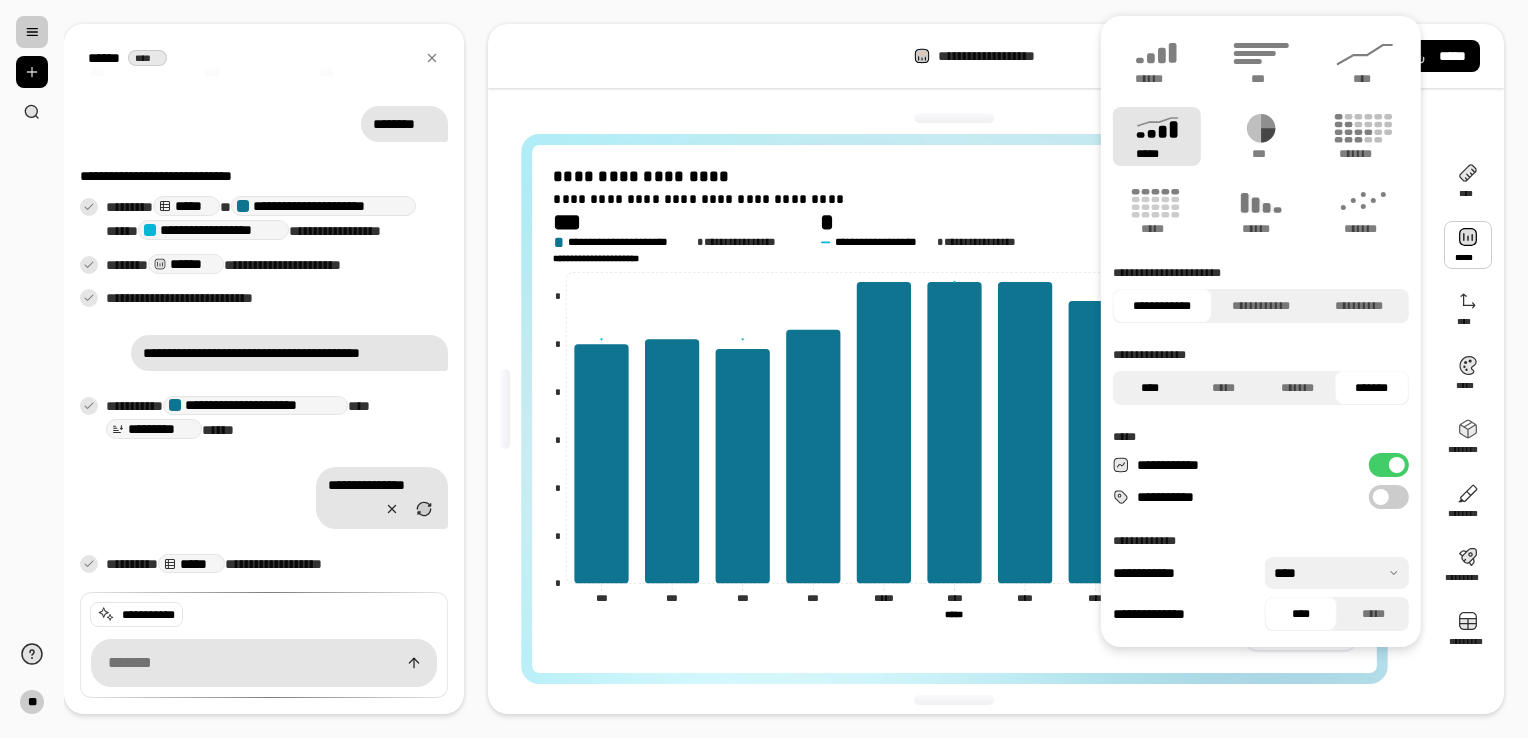 click on "****" at bounding box center [1150, 388] 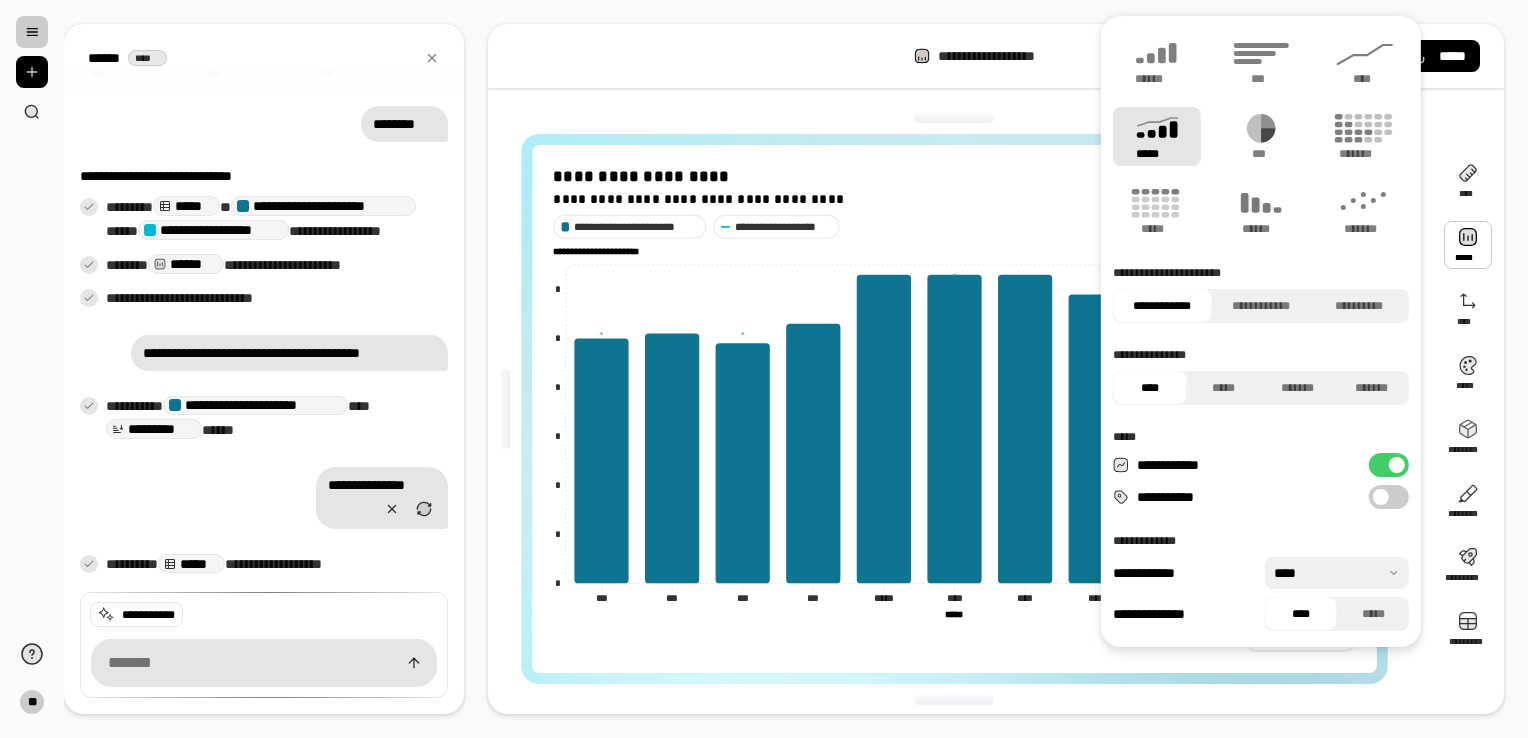 click on "**********" at bounding box center [996, 56] 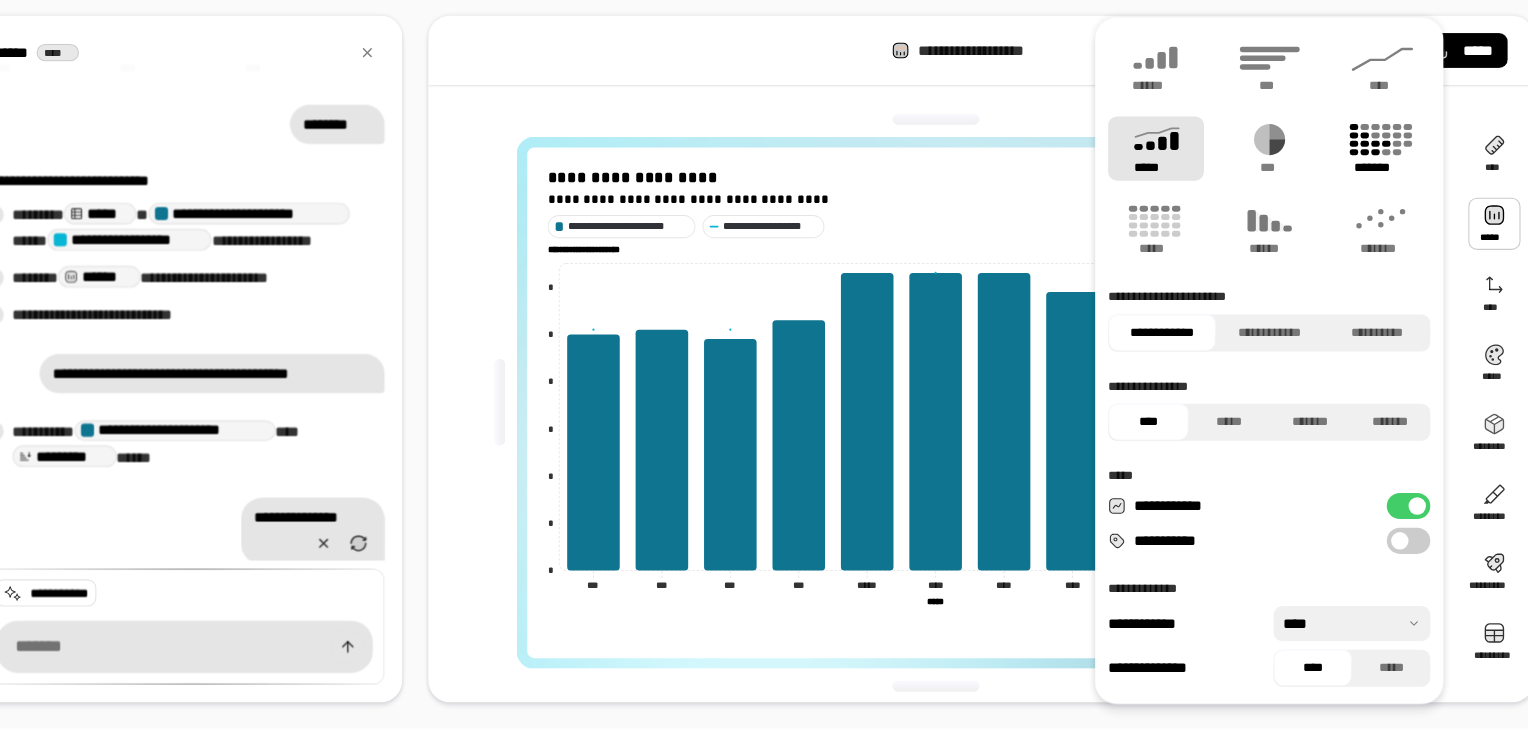 click 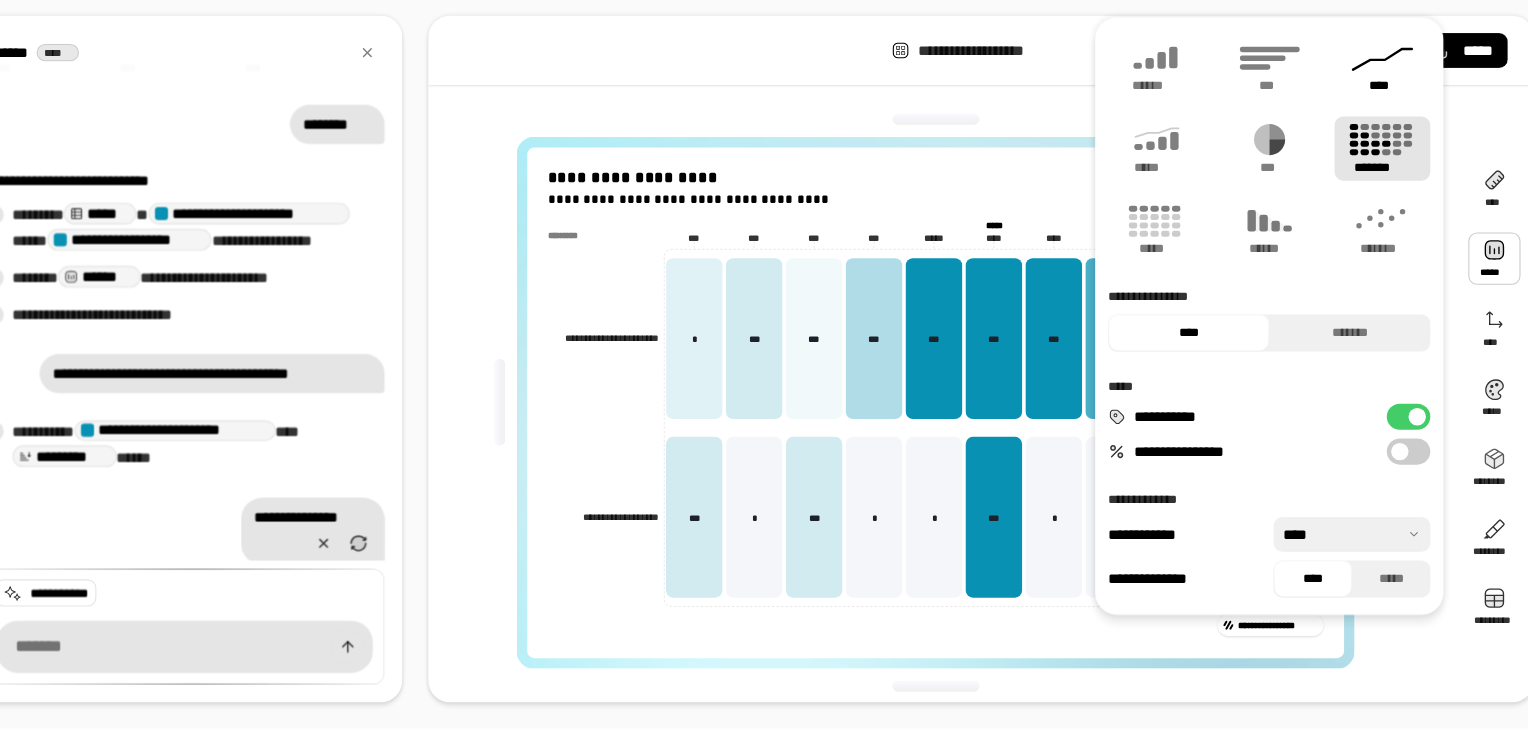 click 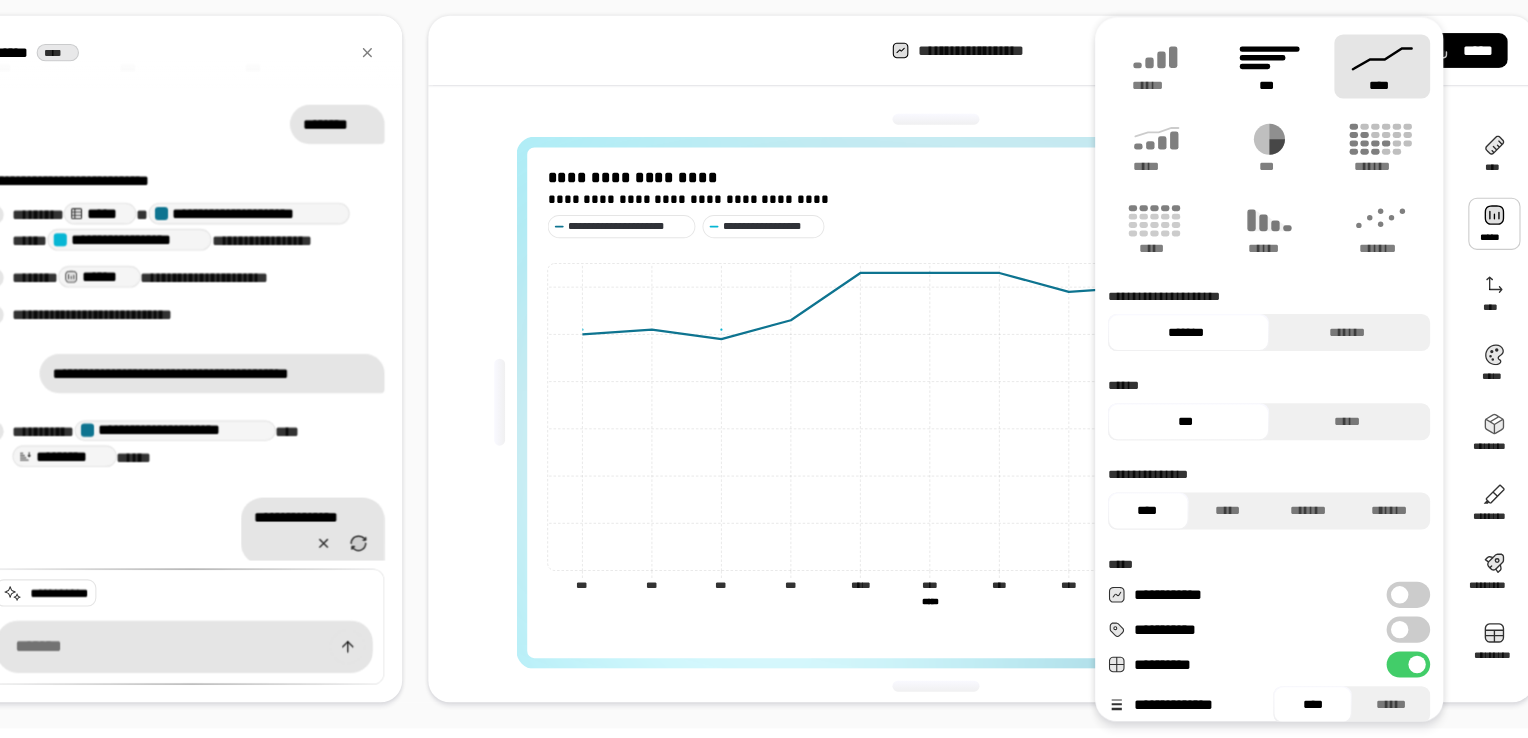 click 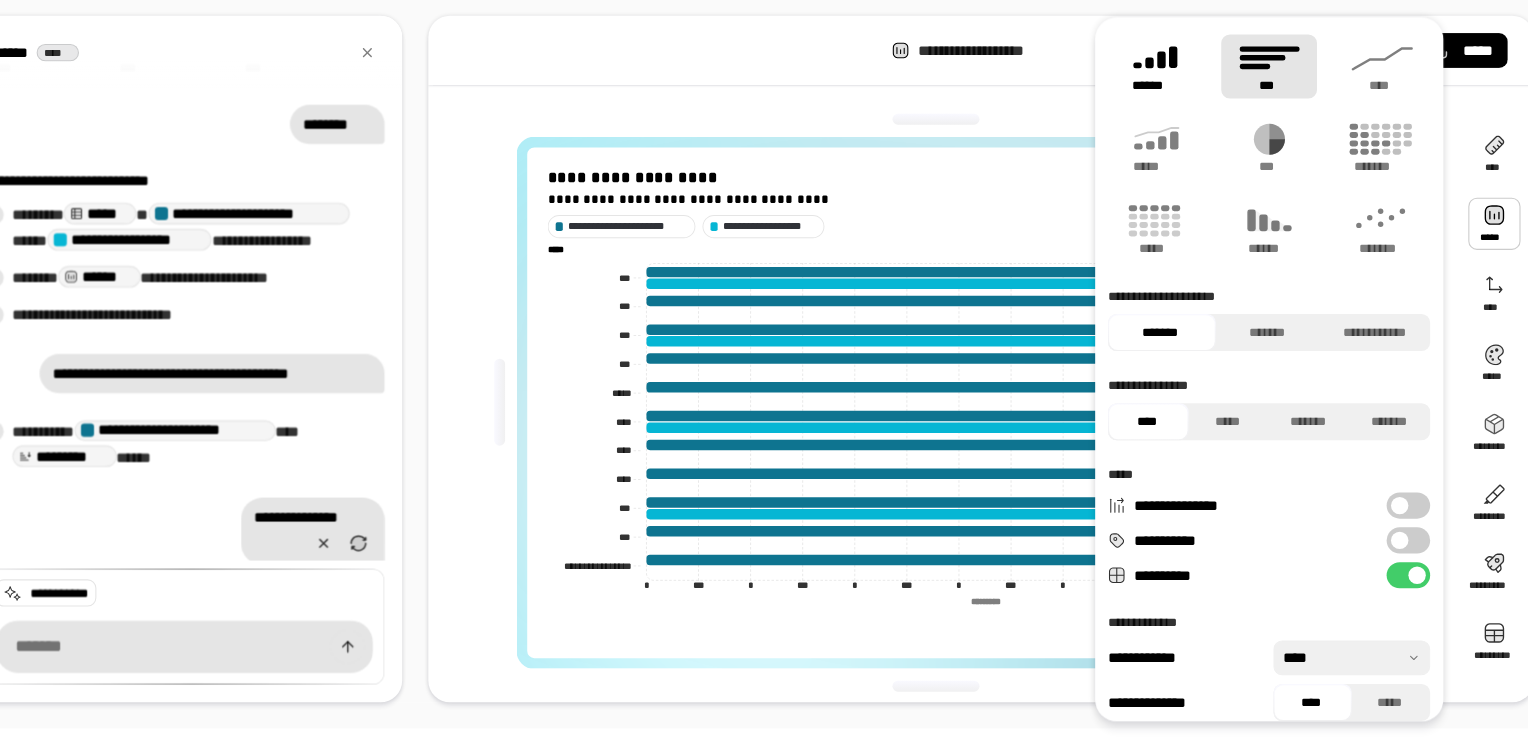 click on "******" at bounding box center [1157, 71] 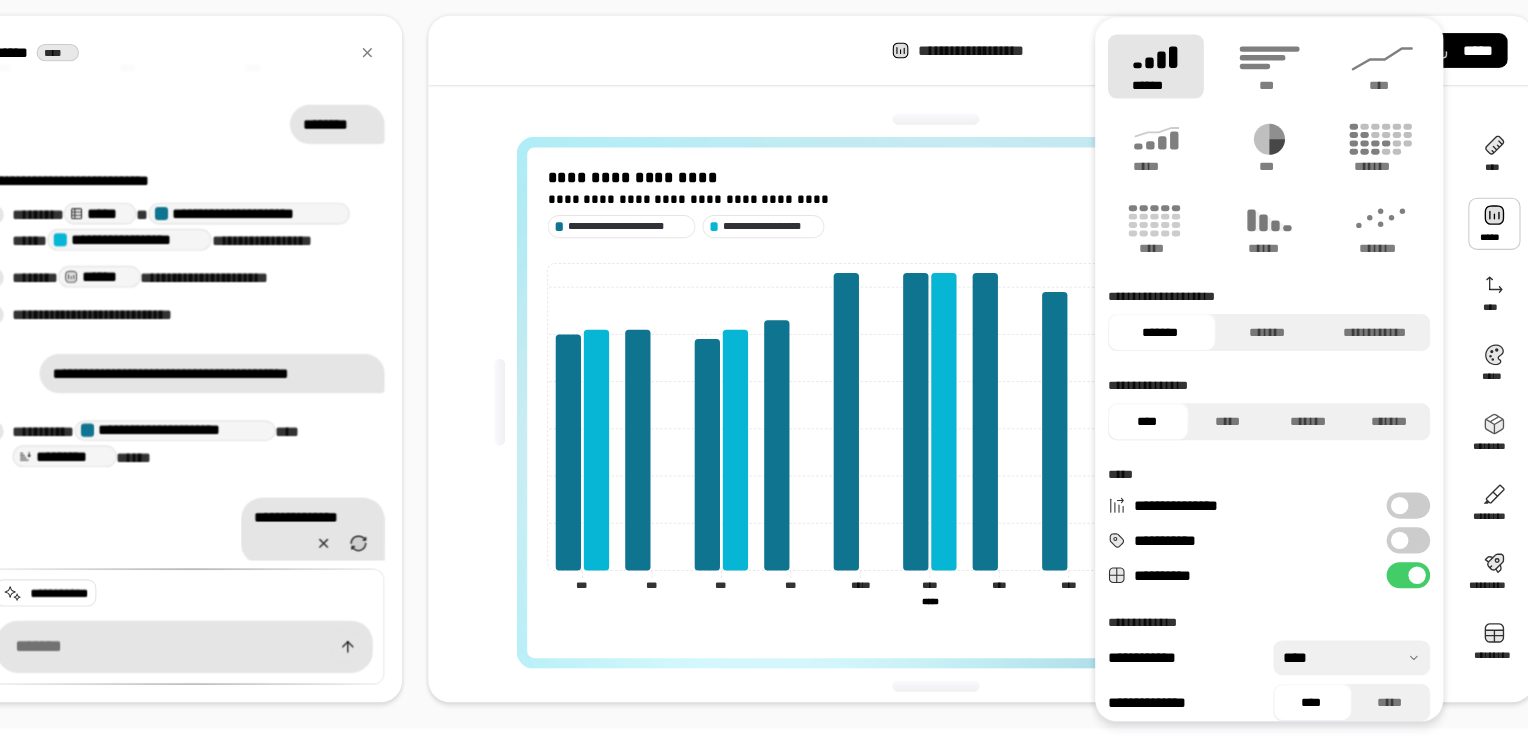 click on "**********" at bounding box center (1389, 507) 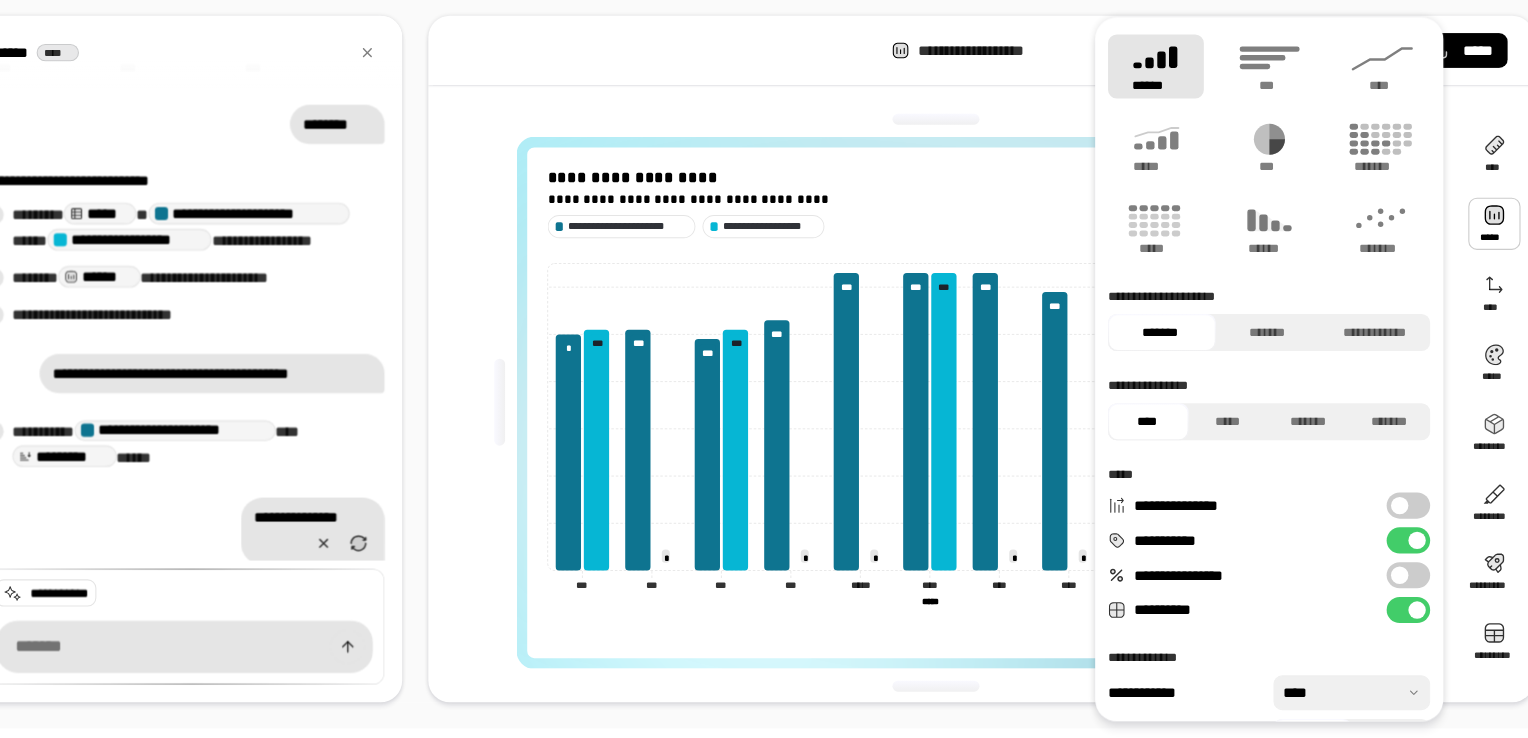 click at bounding box center (955, 640) 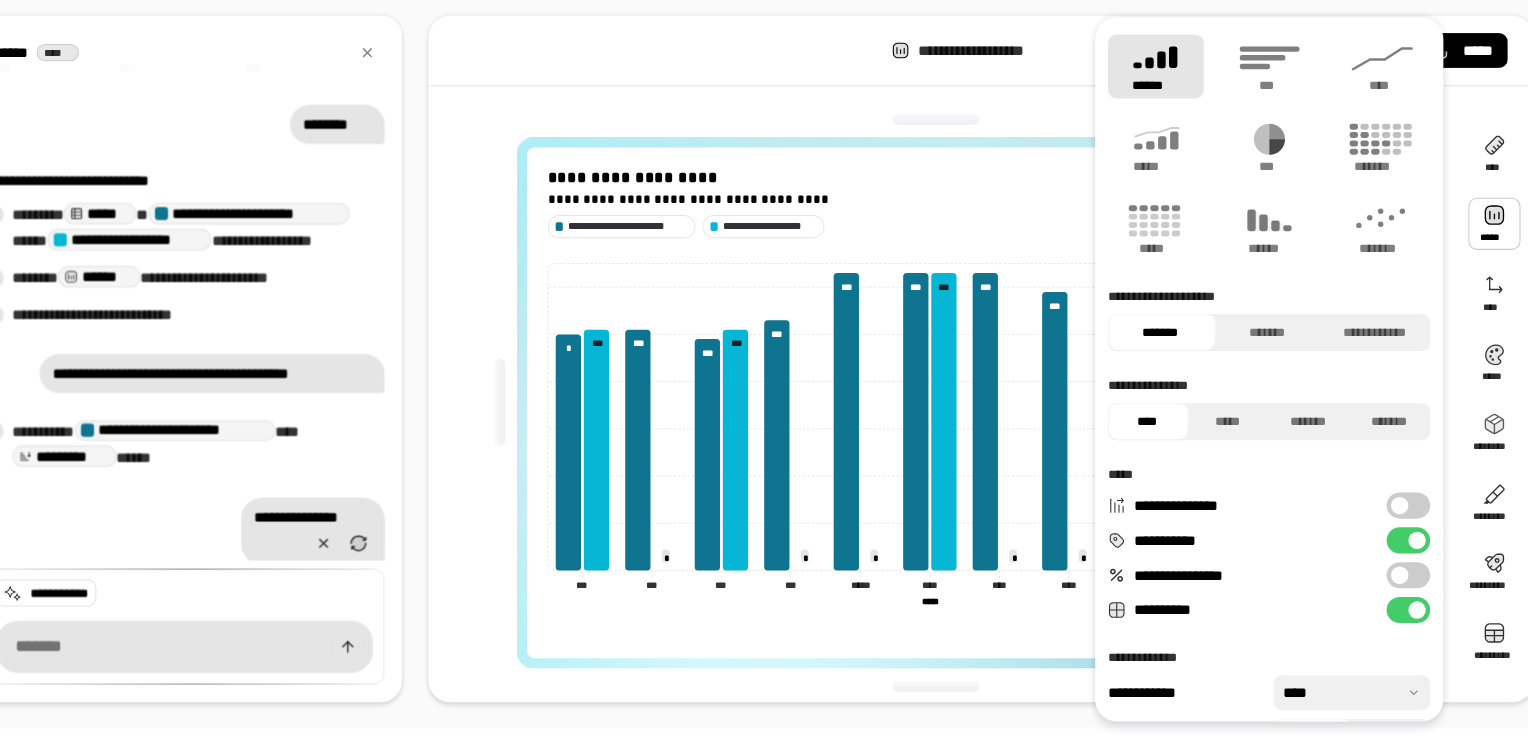 click at bounding box center (955, 640) 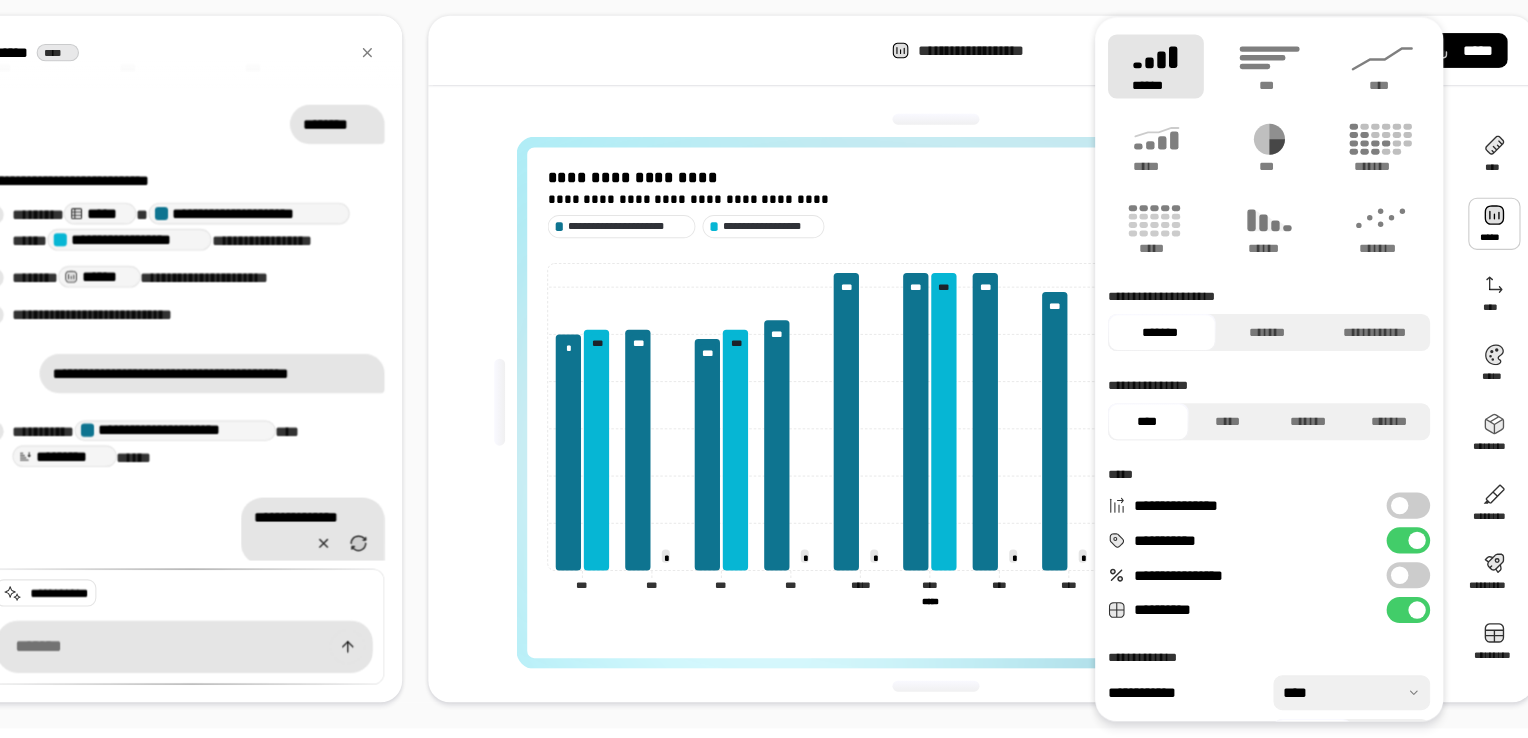 click at bounding box center [955, 119] 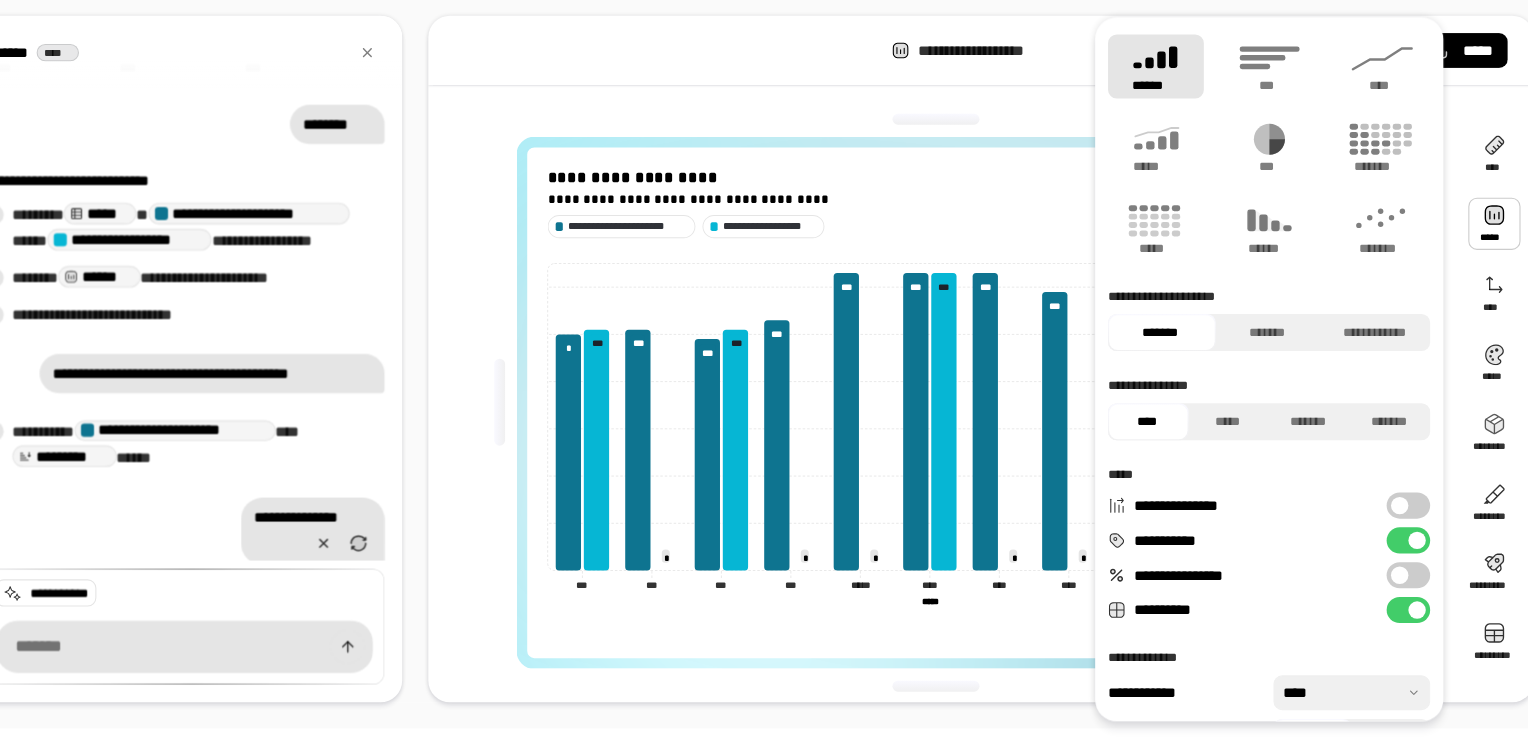 click on "**********" at bounding box center [962, 379] 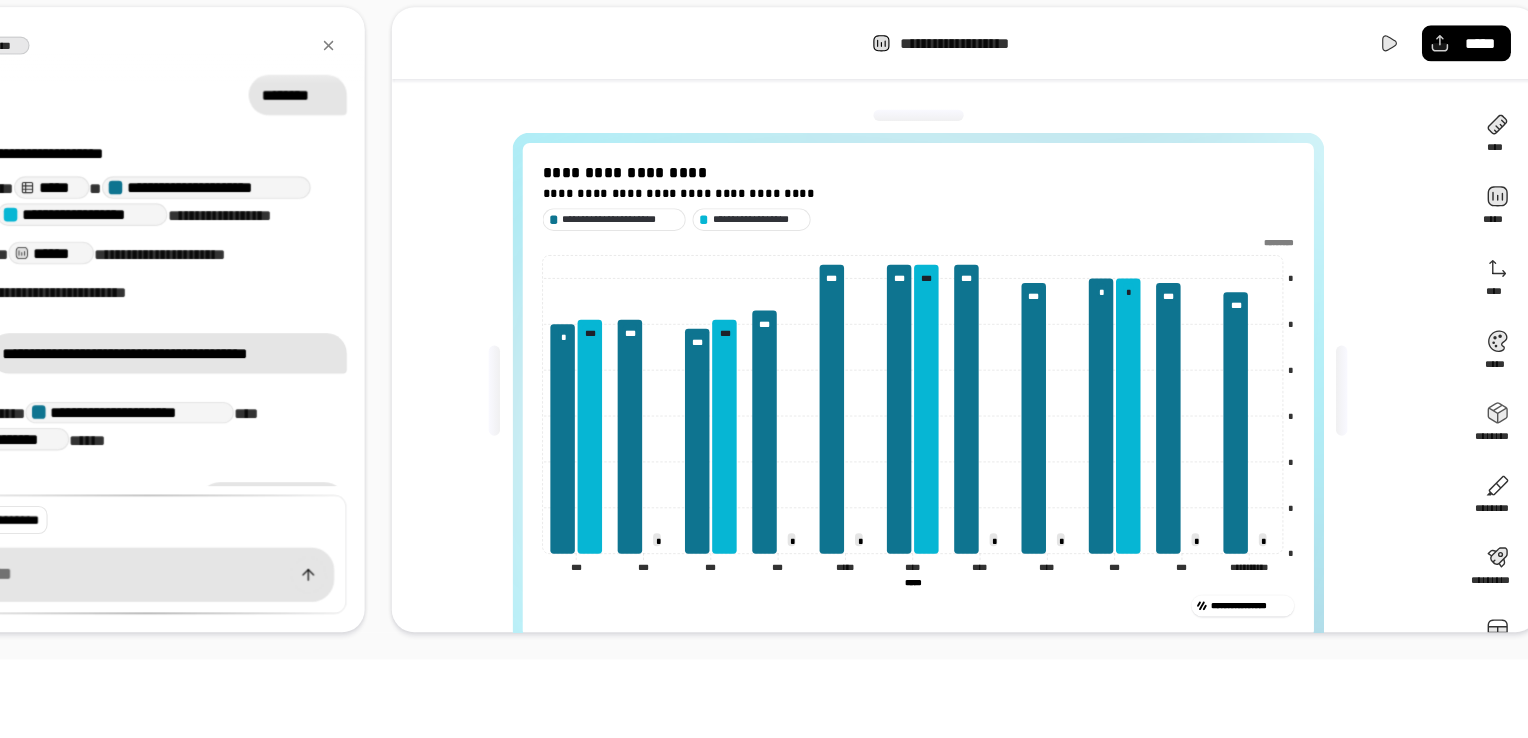 click on "**********" 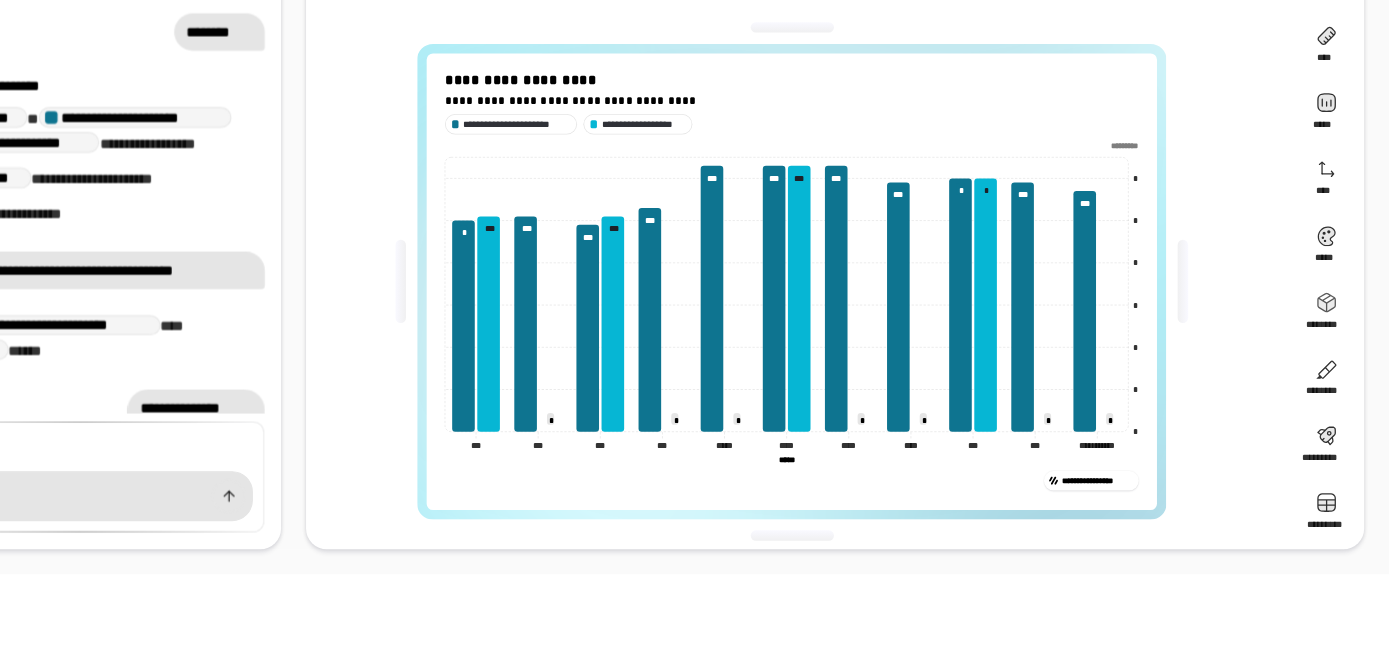 scroll, scrollTop: 0, scrollLeft: 0, axis: both 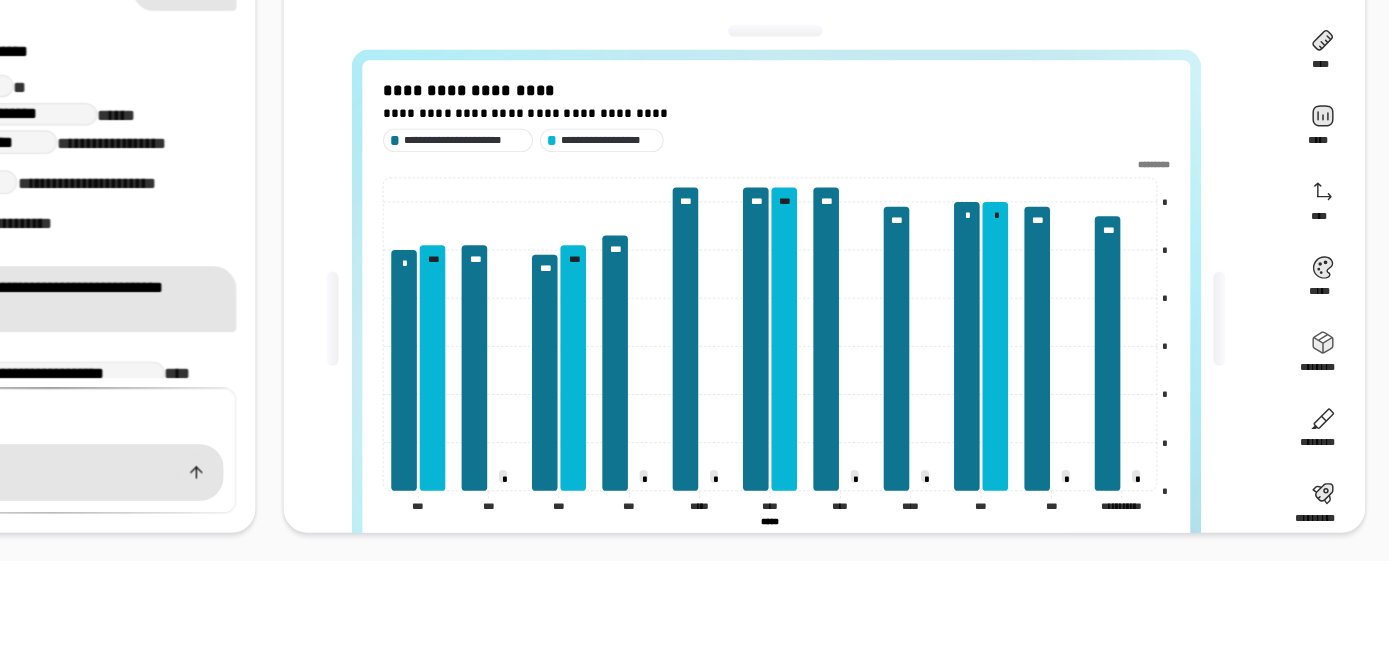drag, startPoint x: 1510, startPoint y: 105, endPoint x: 515, endPoint y: 579, distance: 1102.1348 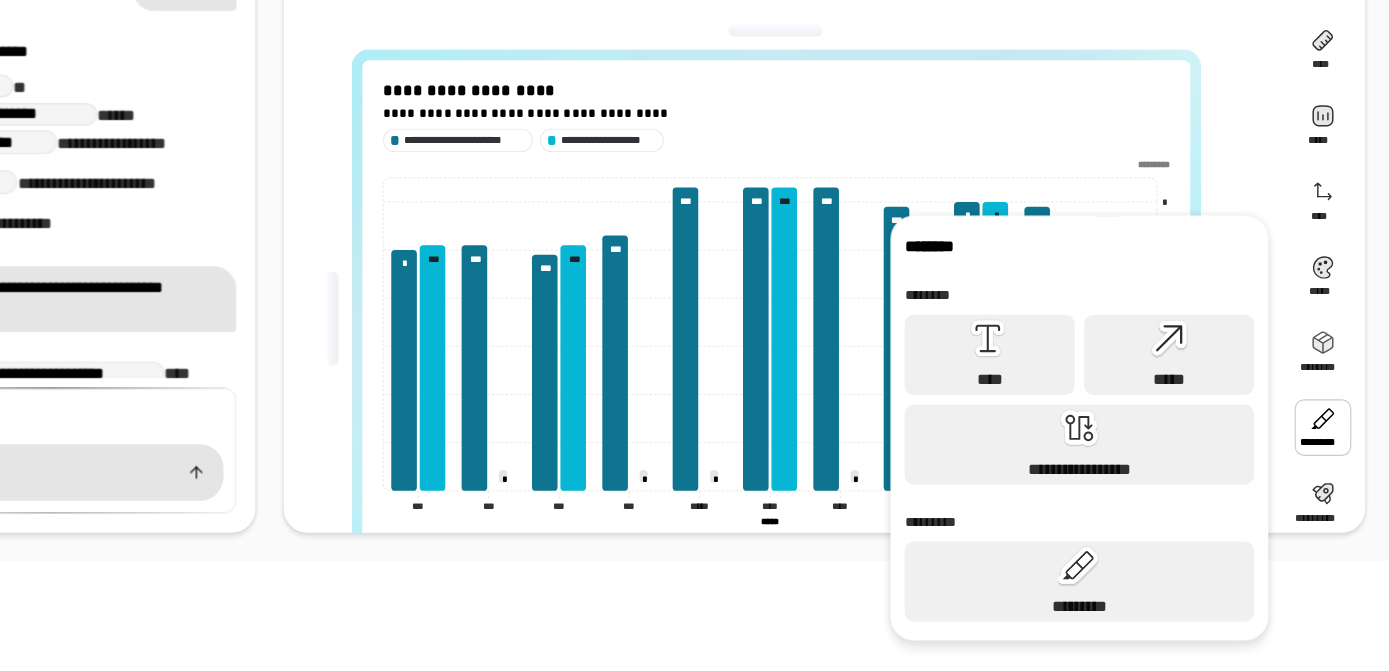 click on "**********" at bounding box center (873, 364) 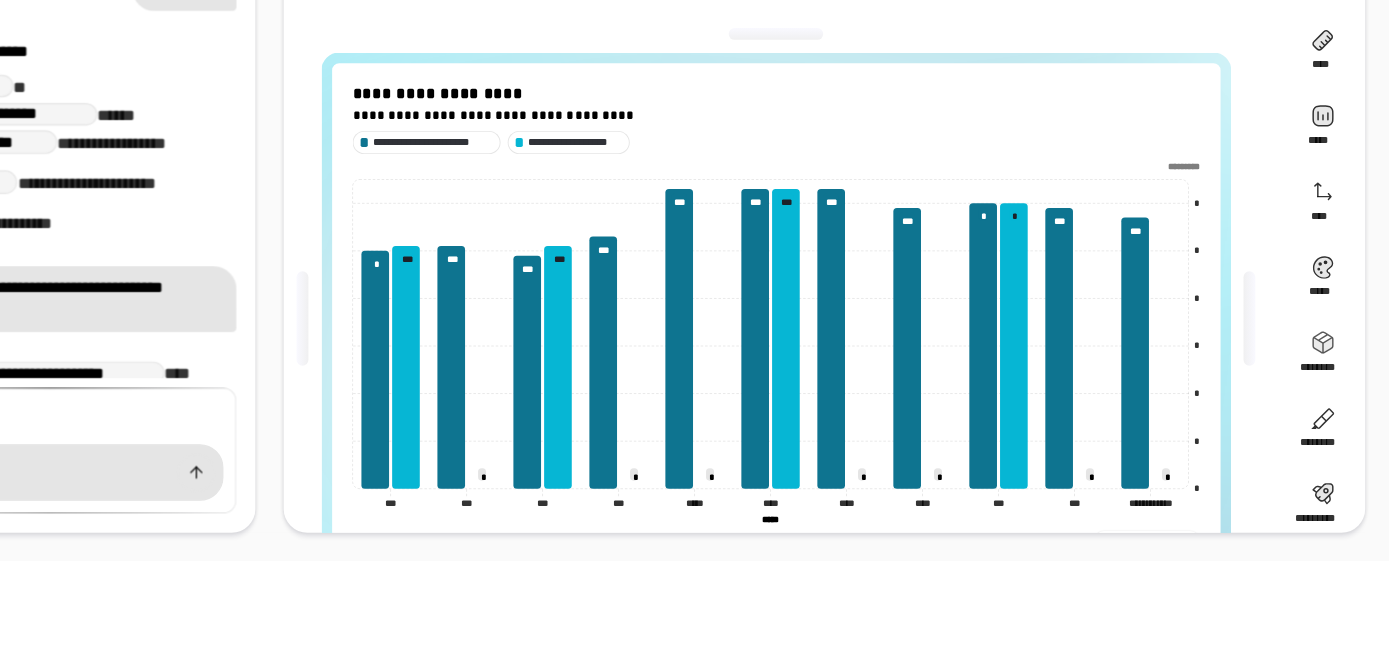 click at bounding box center [1267, 364] 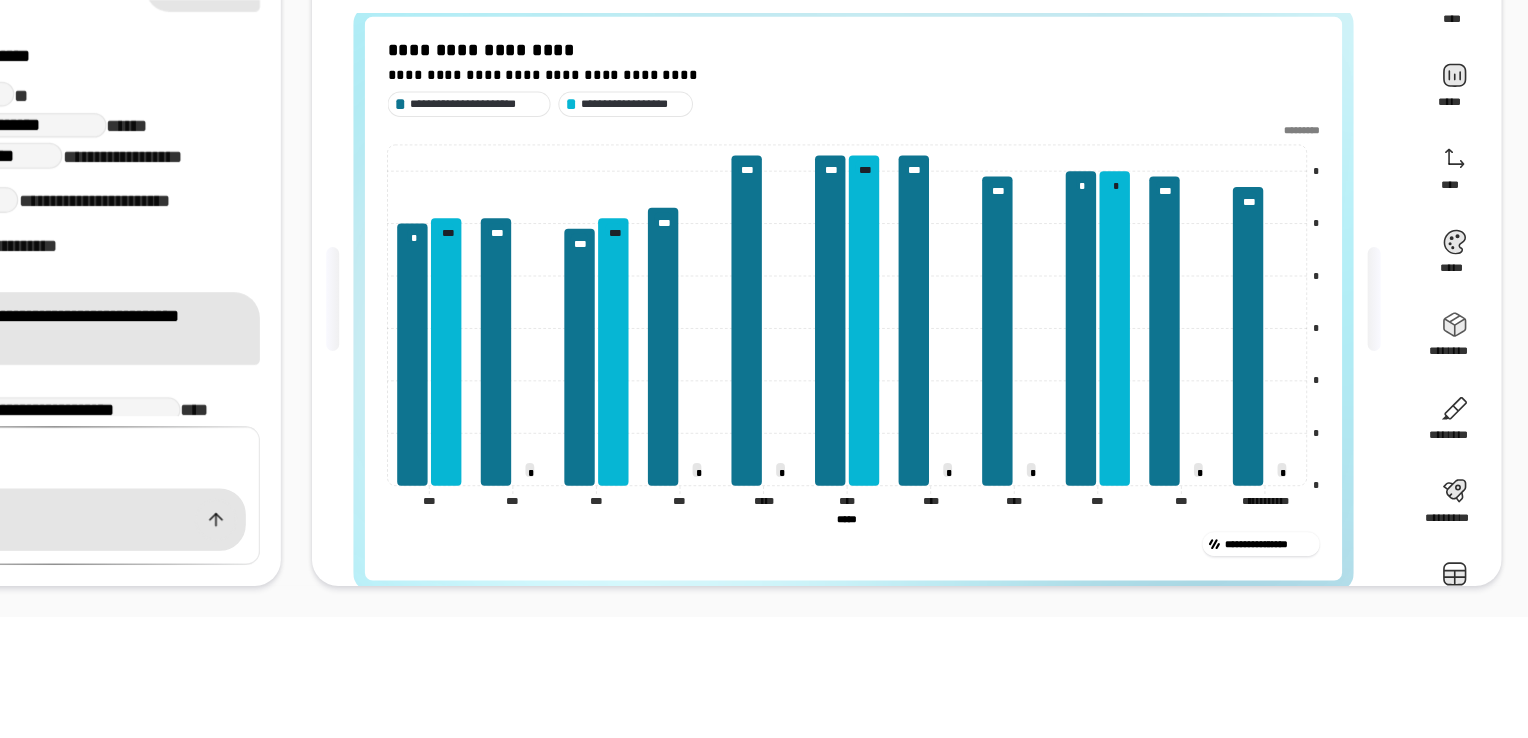 scroll, scrollTop: 40, scrollLeft: 0, axis: vertical 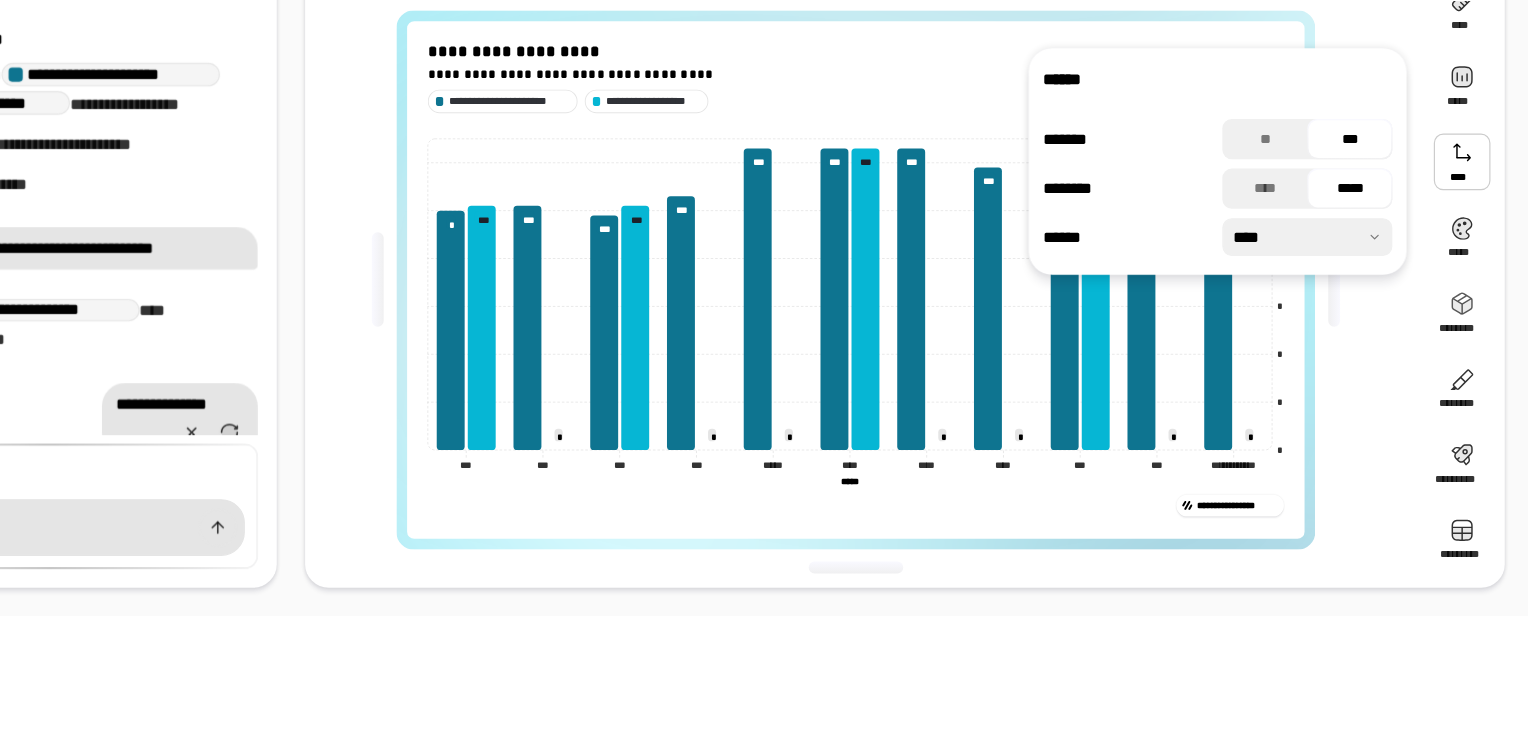 drag, startPoint x: 1354, startPoint y: 94, endPoint x: 935, endPoint y: 649, distance: 695.4035 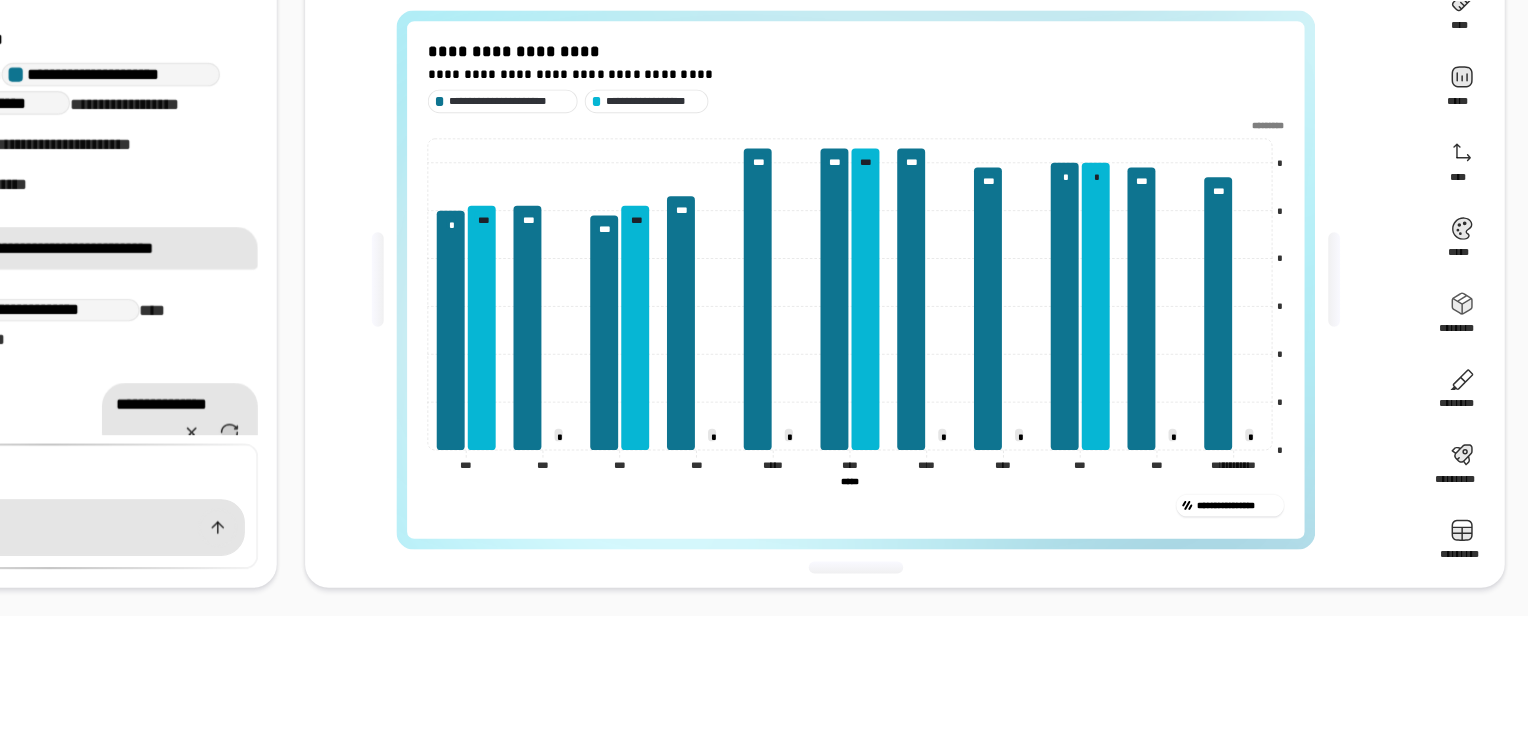 click on "**********" at bounding box center (764, 369) 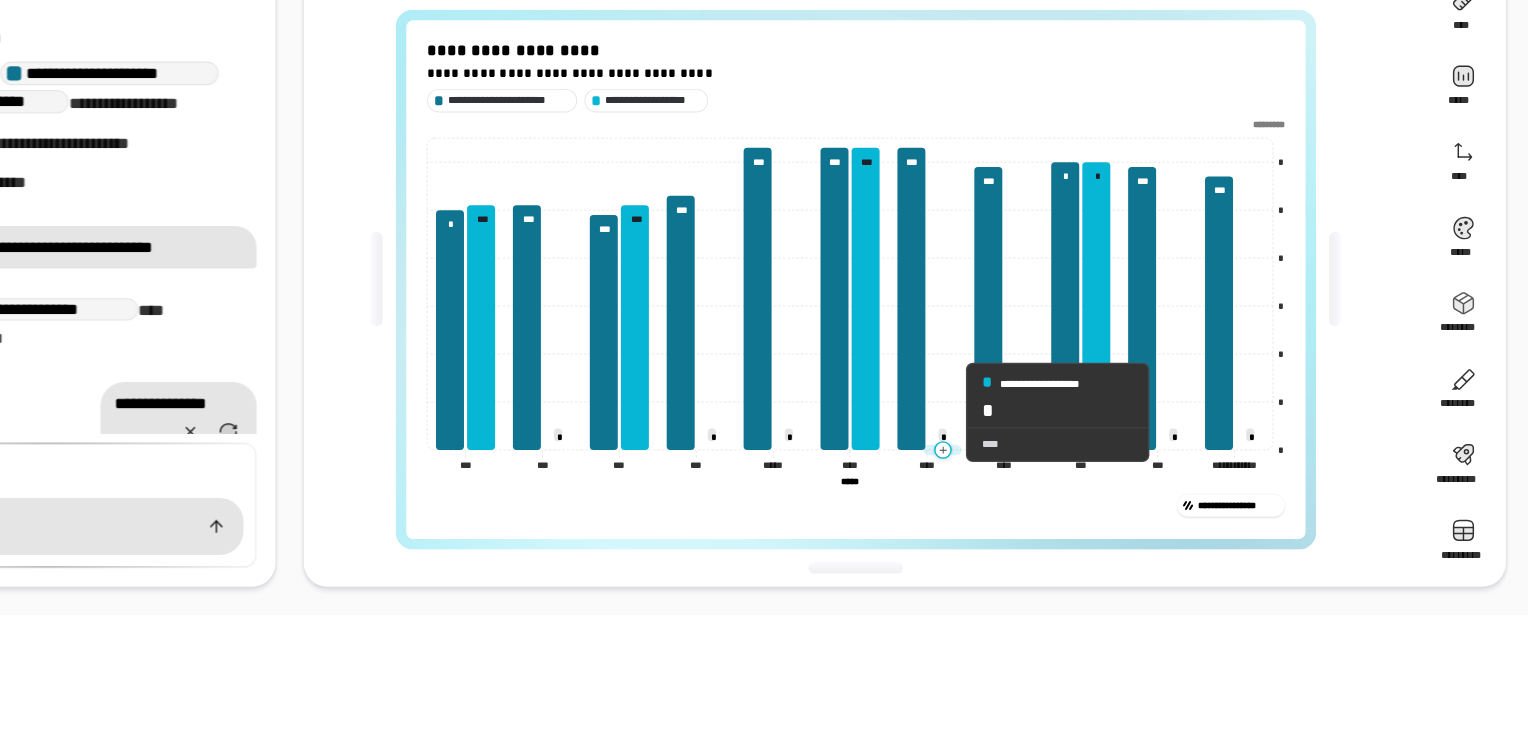 drag, startPoint x: 1027, startPoint y: 476, endPoint x: 1029, endPoint y: 452, distance: 24.083189 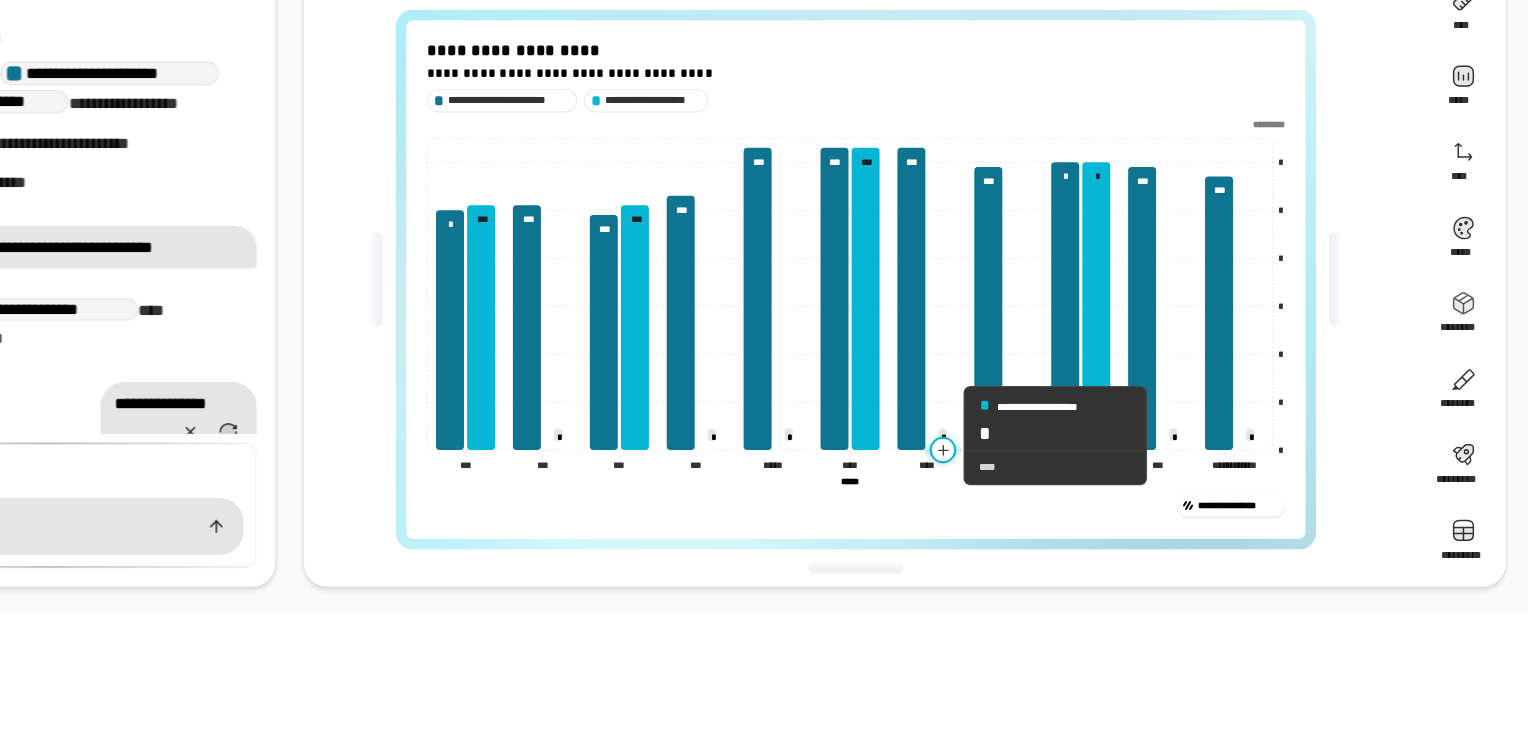 click 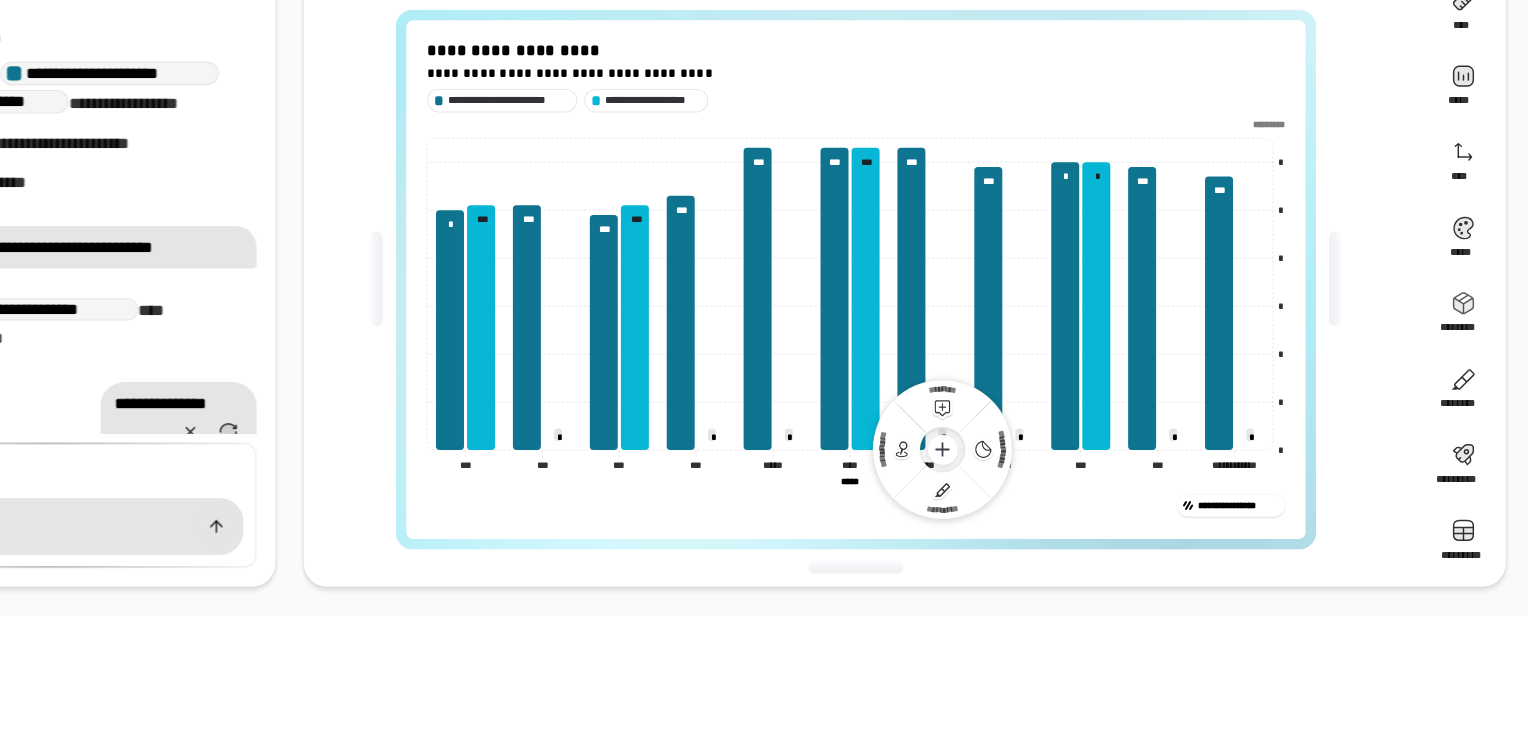 drag, startPoint x: 1028, startPoint y: 472, endPoint x: 1059, endPoint y: 576, distance: 108.52189 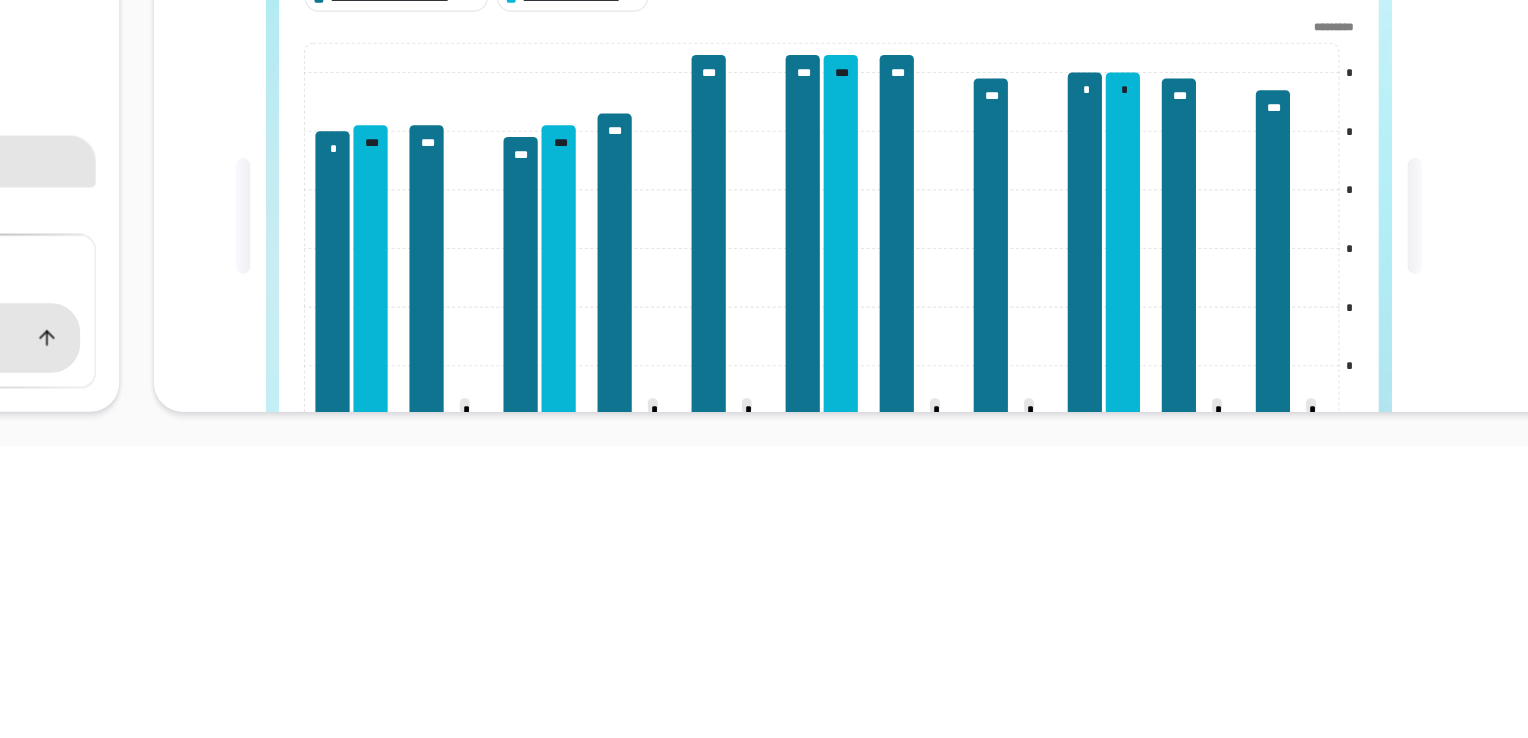 drag, startPoint x: 948, startPoint y: 390, endPoint x: 975, endPoint y: 414, distance: 36.124783 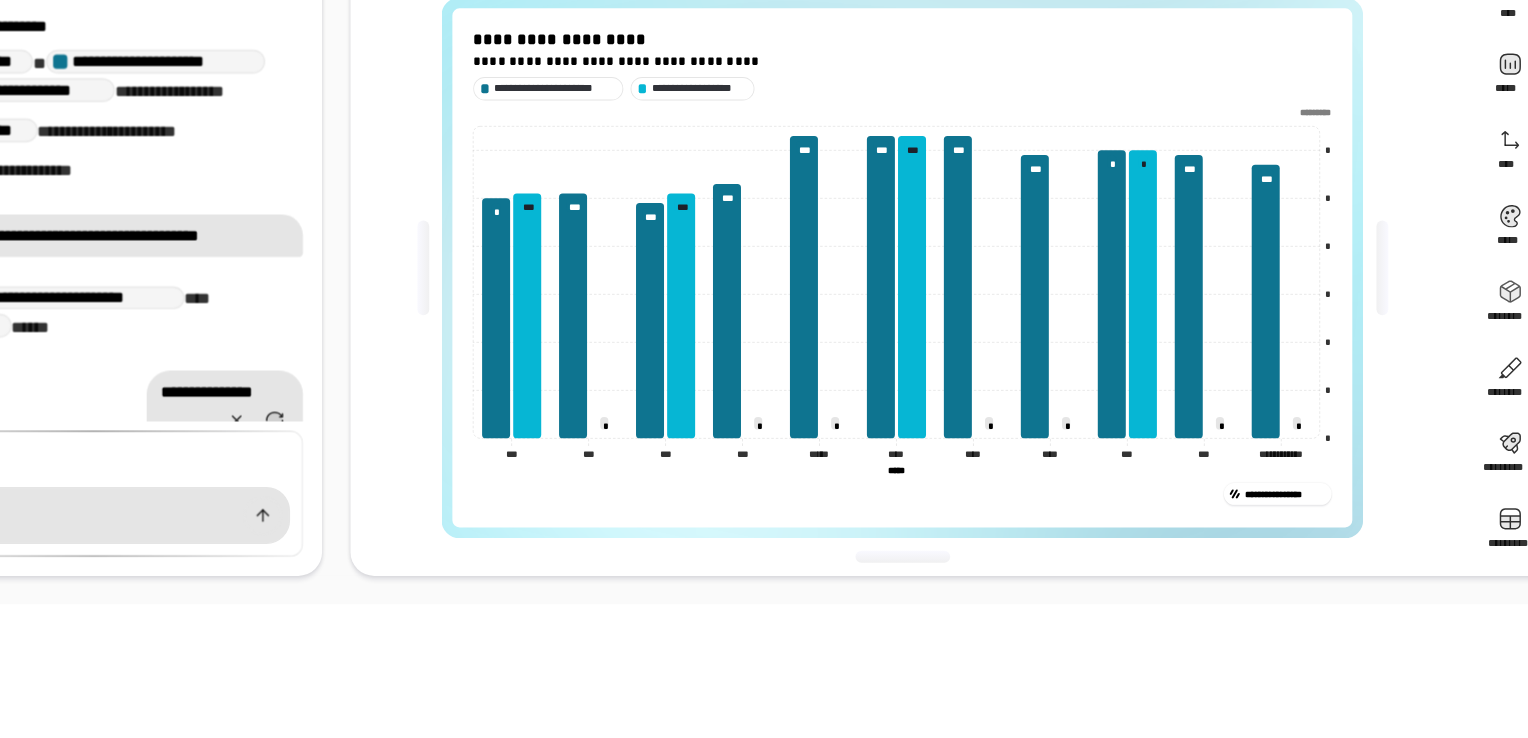 scroll, scrollTop: 0, scrollLeft: 0, axis: both 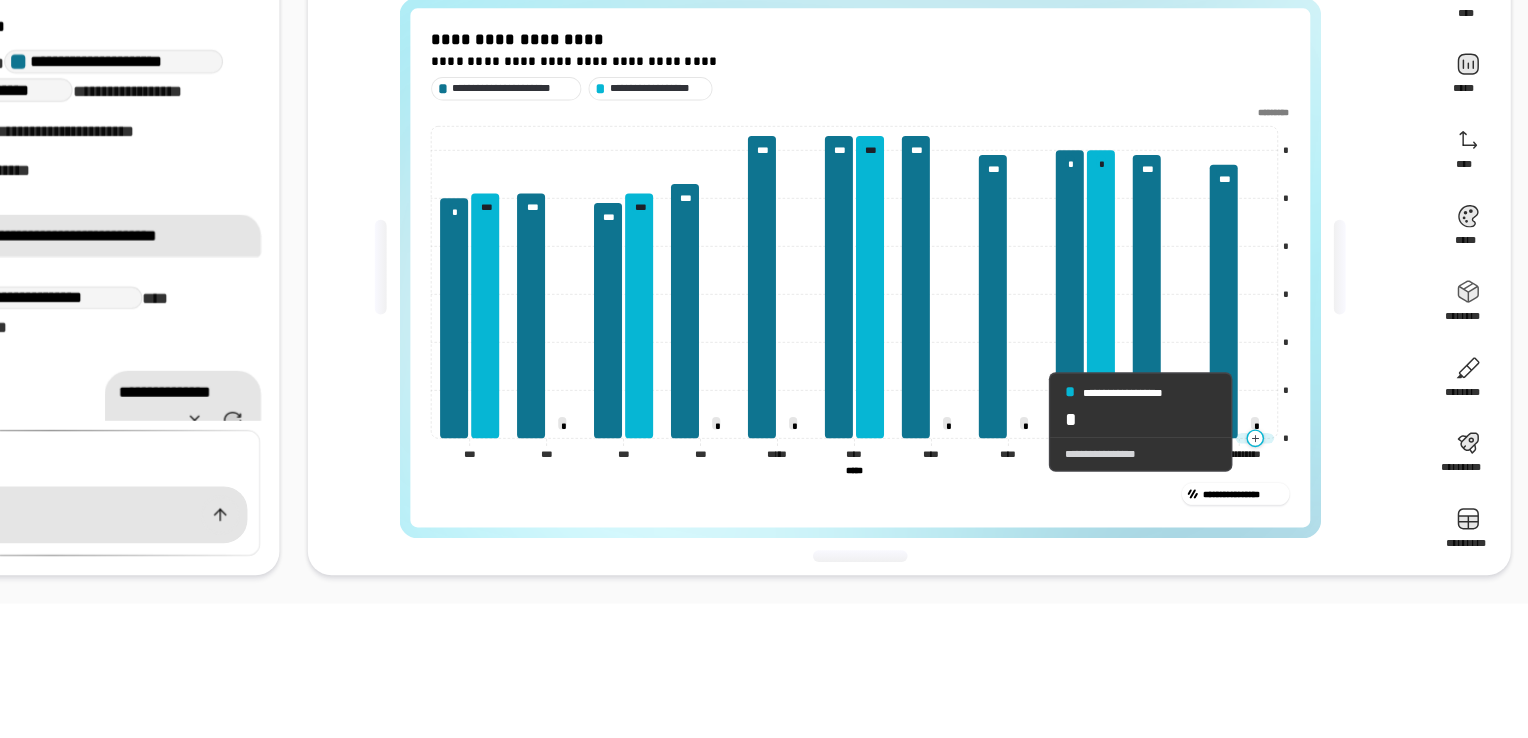 click 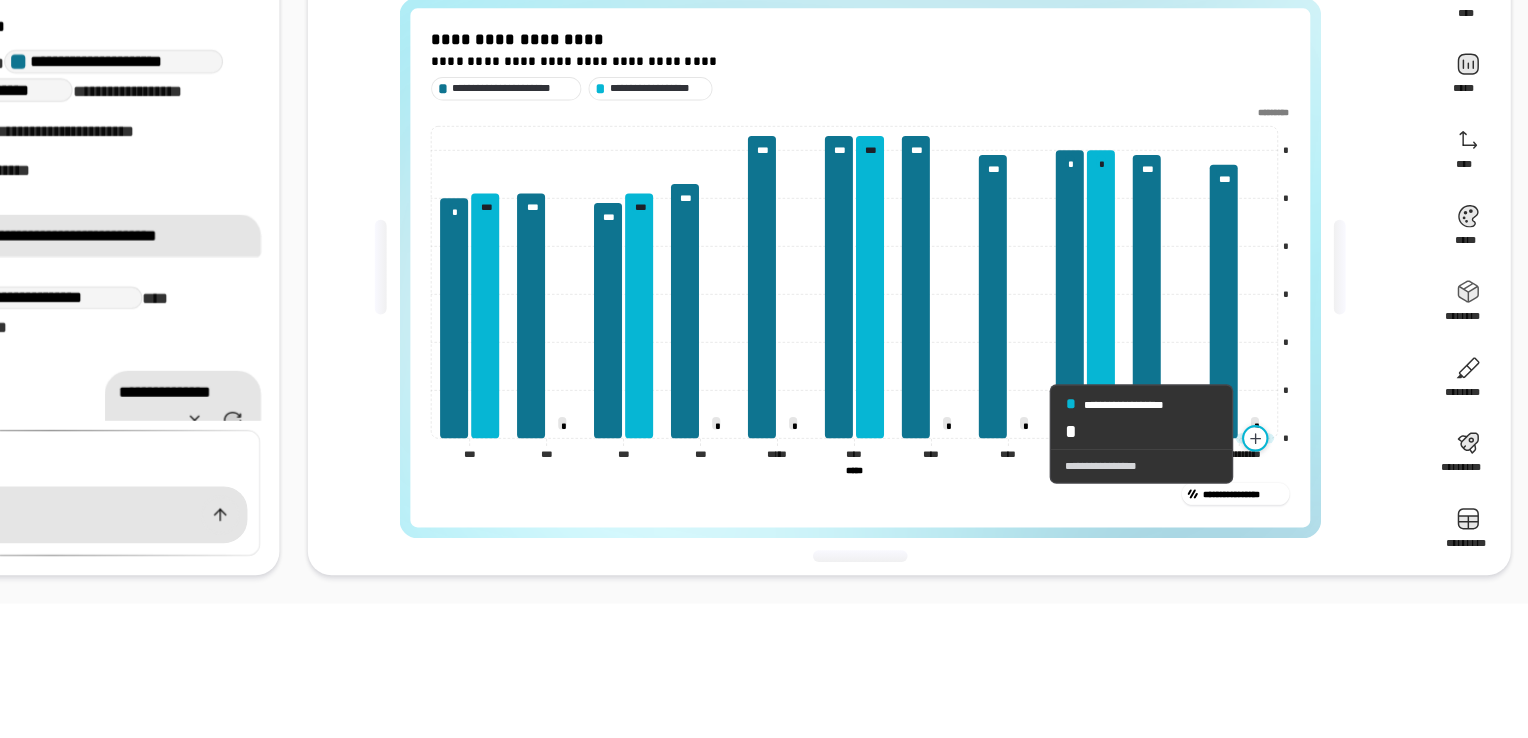 click 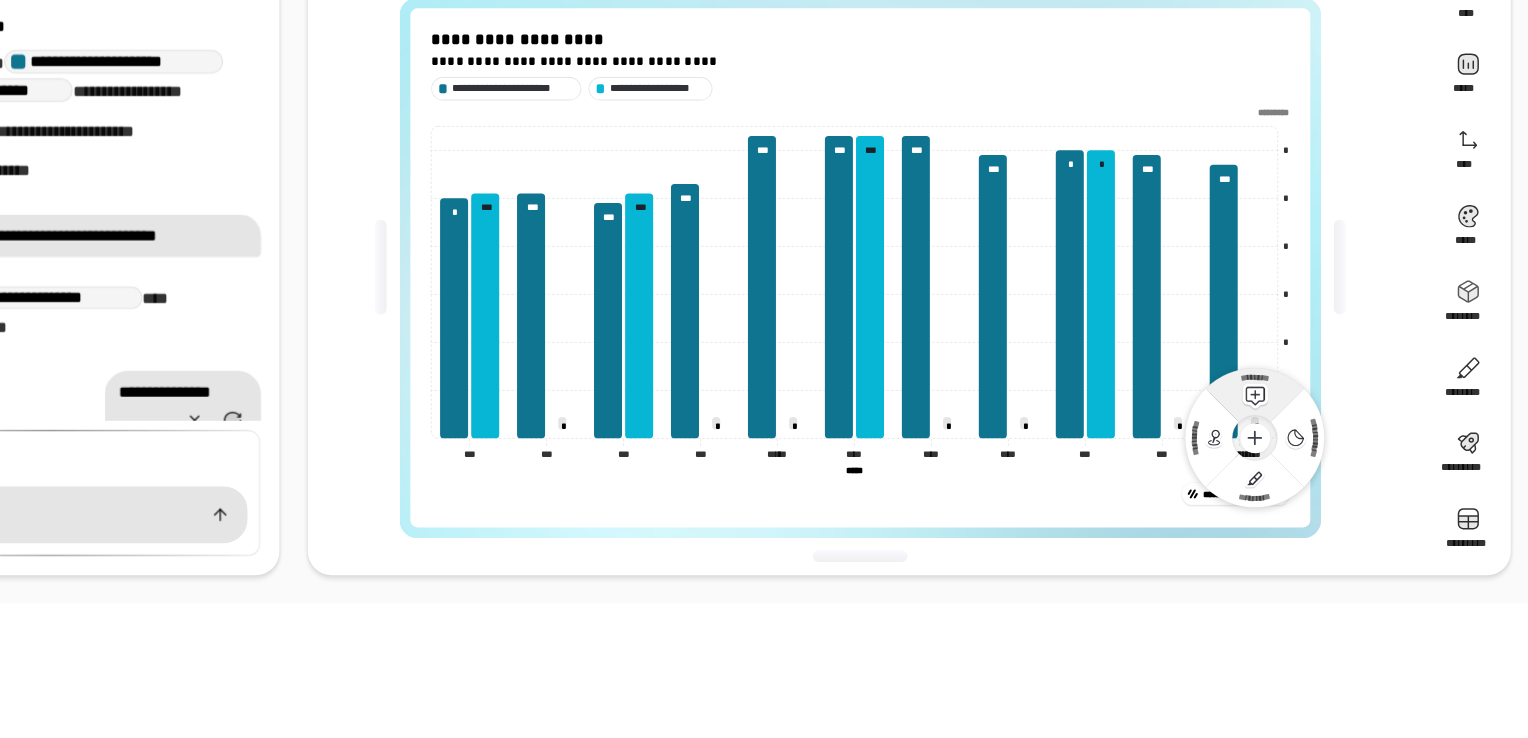 click 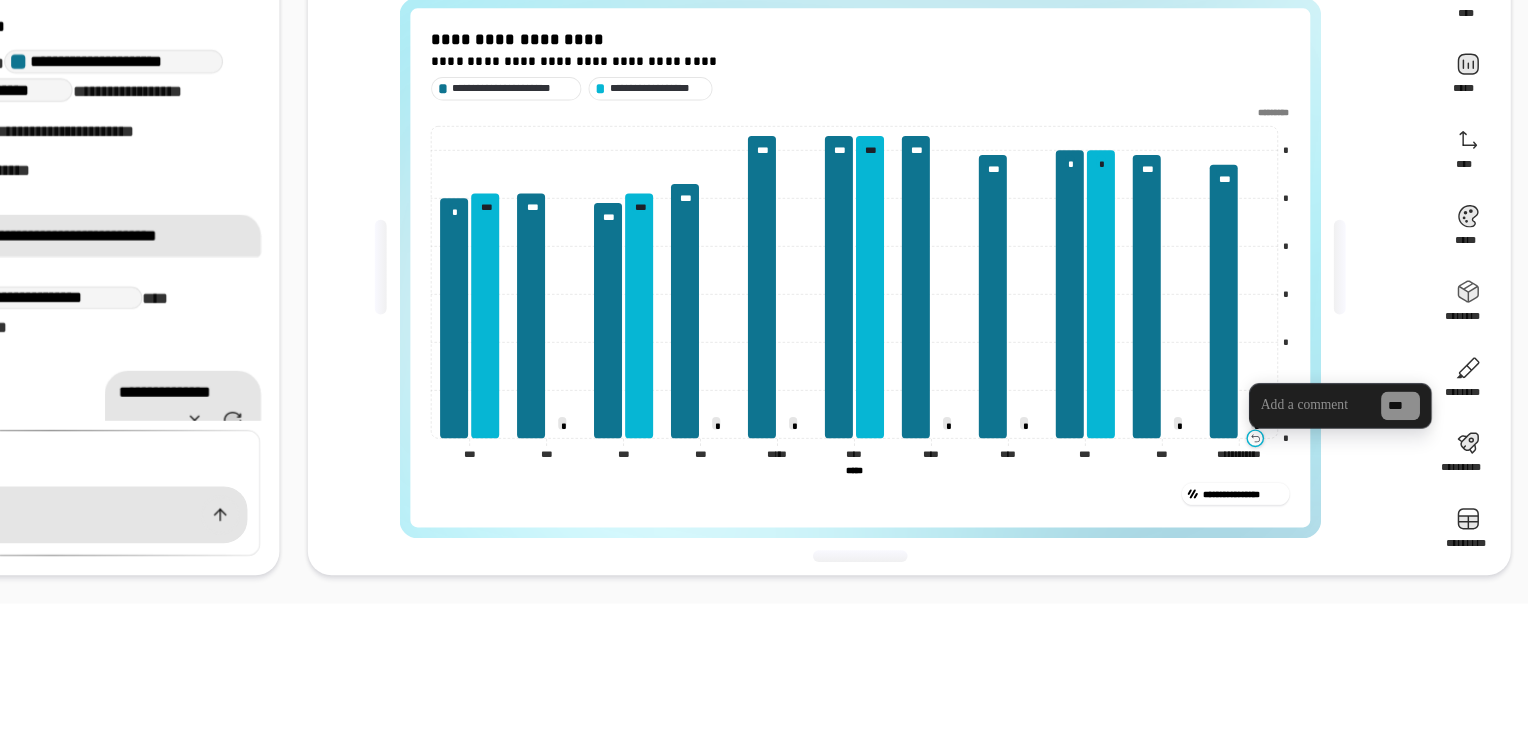 click on "***" at bounding box center [1360, 456] 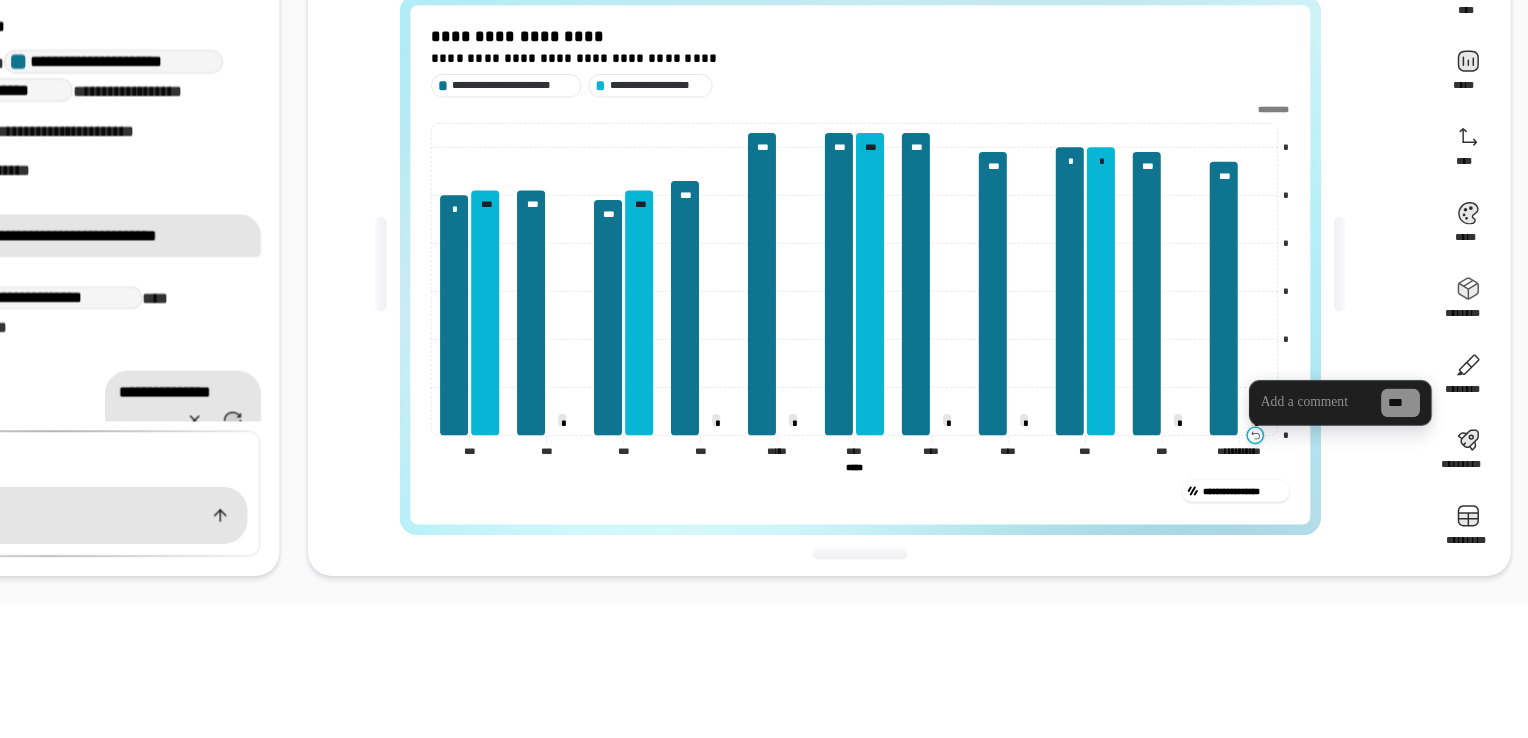 scroll, scrollTop: 0, scrollLeft: 0, axis: both 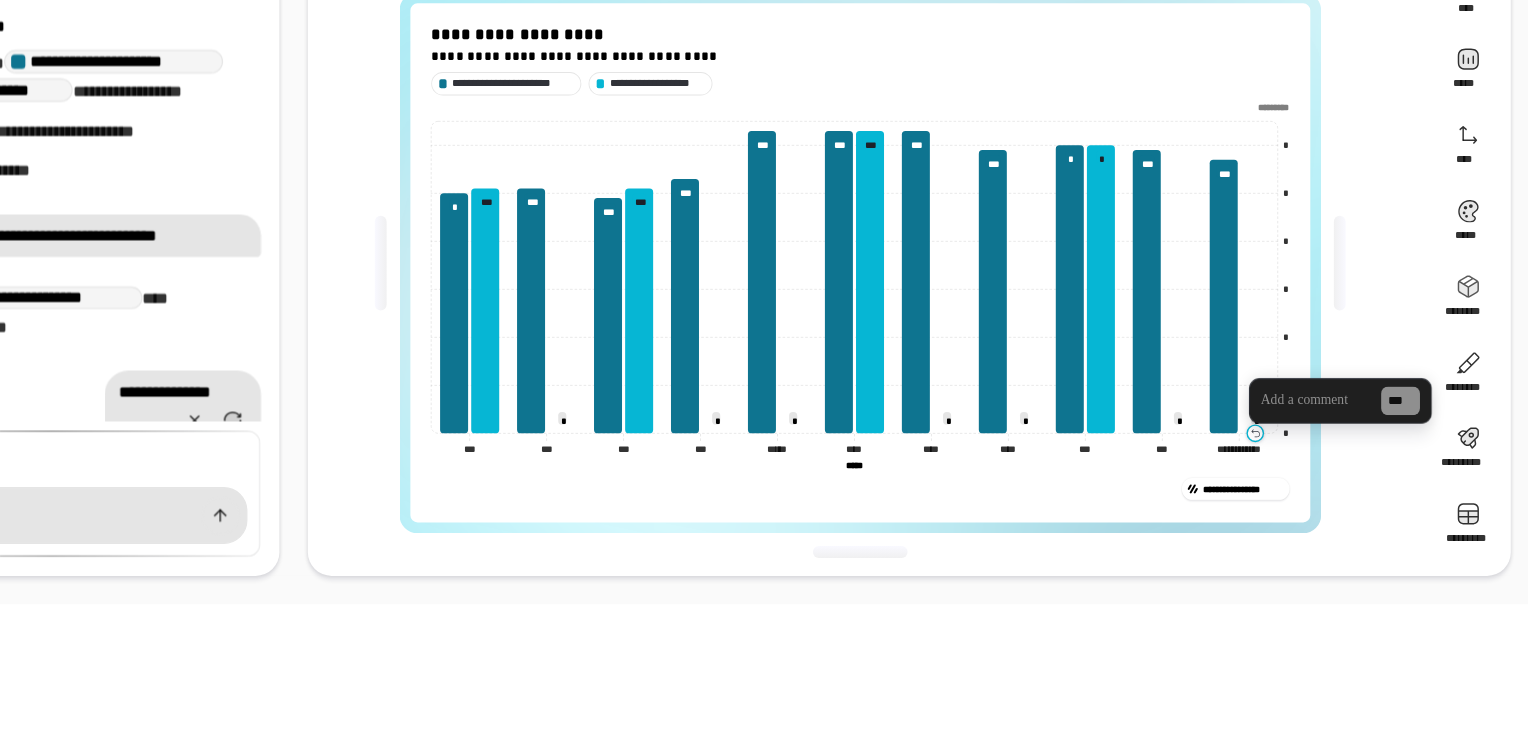click at bounding box center (1339, 453) 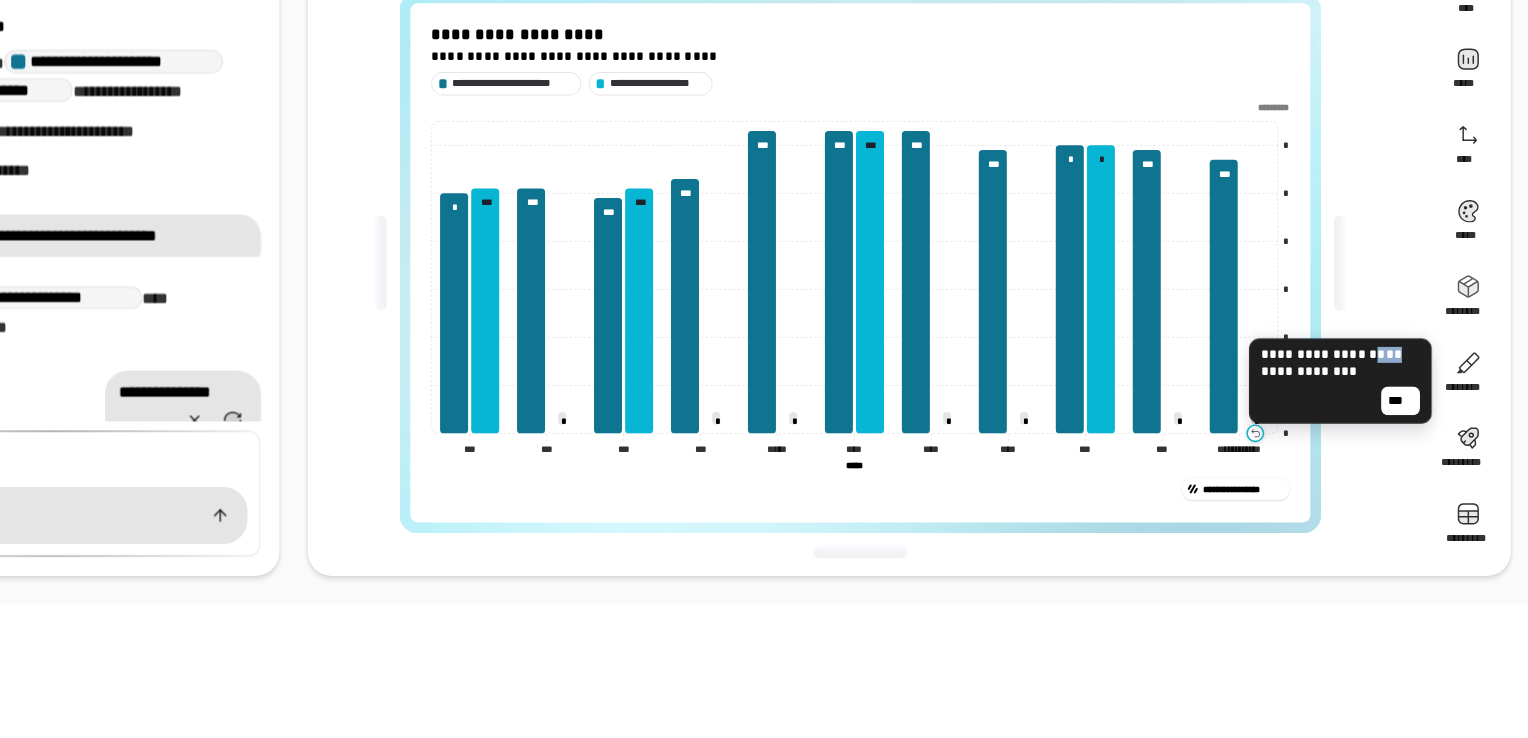 drag, startPoint x: 1402, startPoint y: 413, endPoint x: 1379, endPoint y: 413, distance: 23 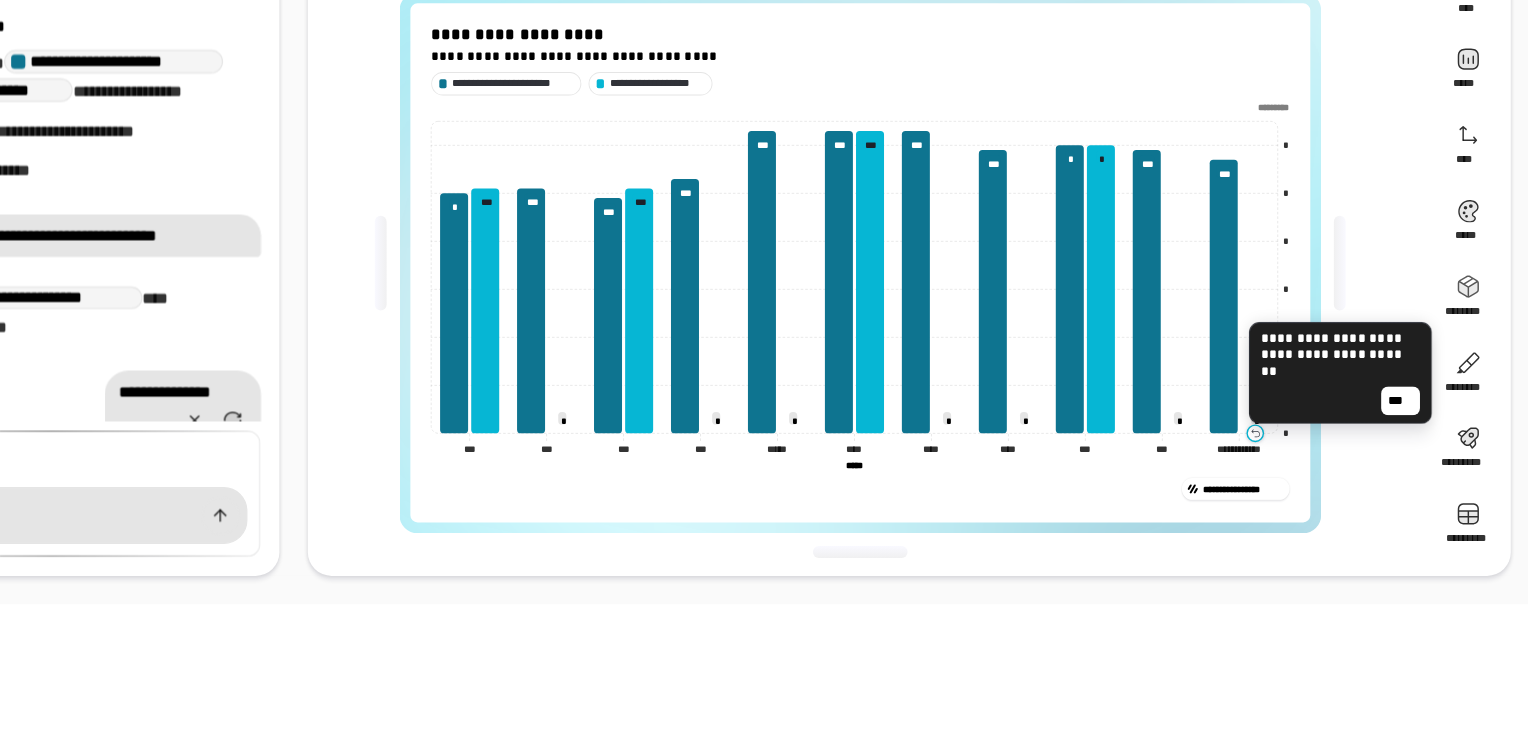 click on "**********" at bounding box center [1360, 429] 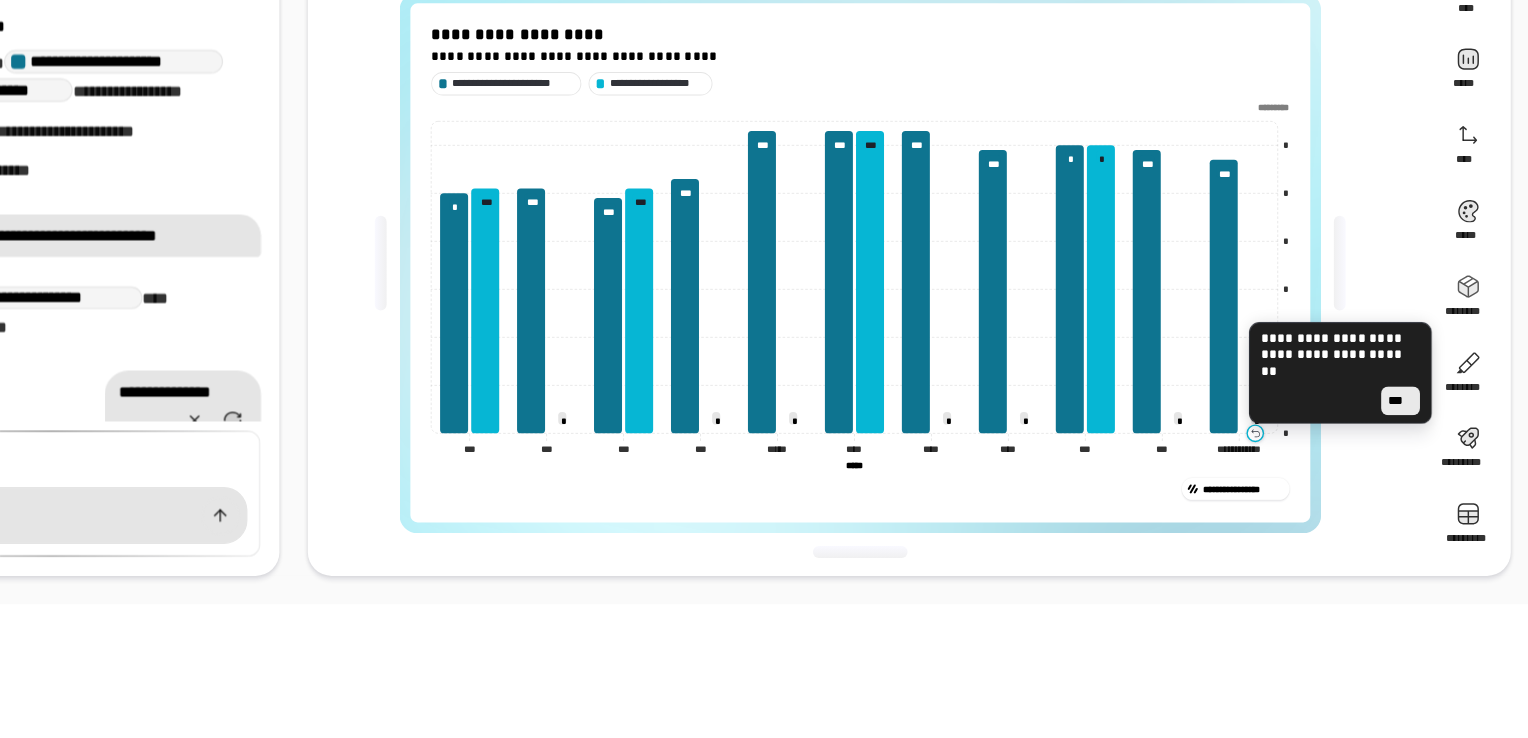 click on "***" at bounding box center (1410, 452) 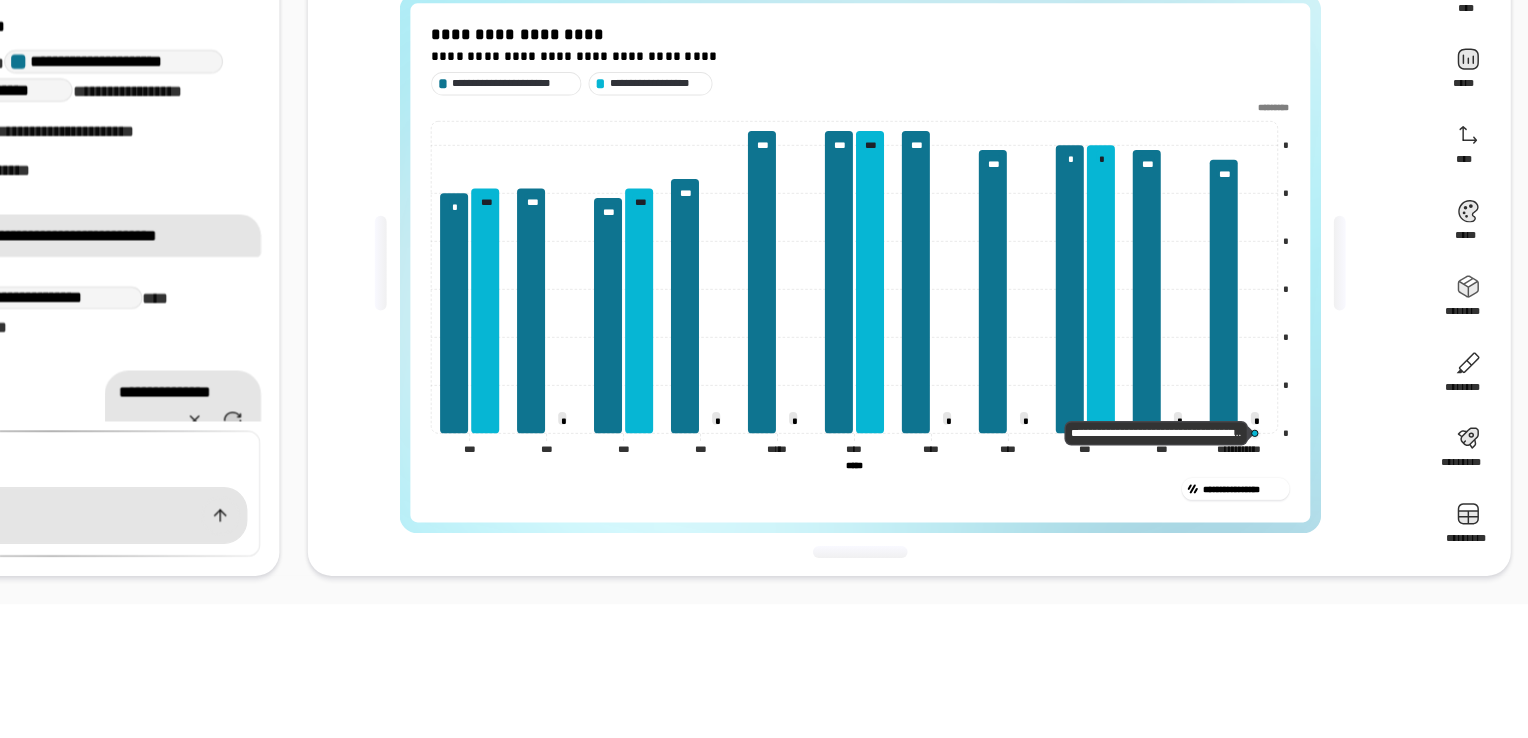 click on "**********" at bounding box center (962, 336) 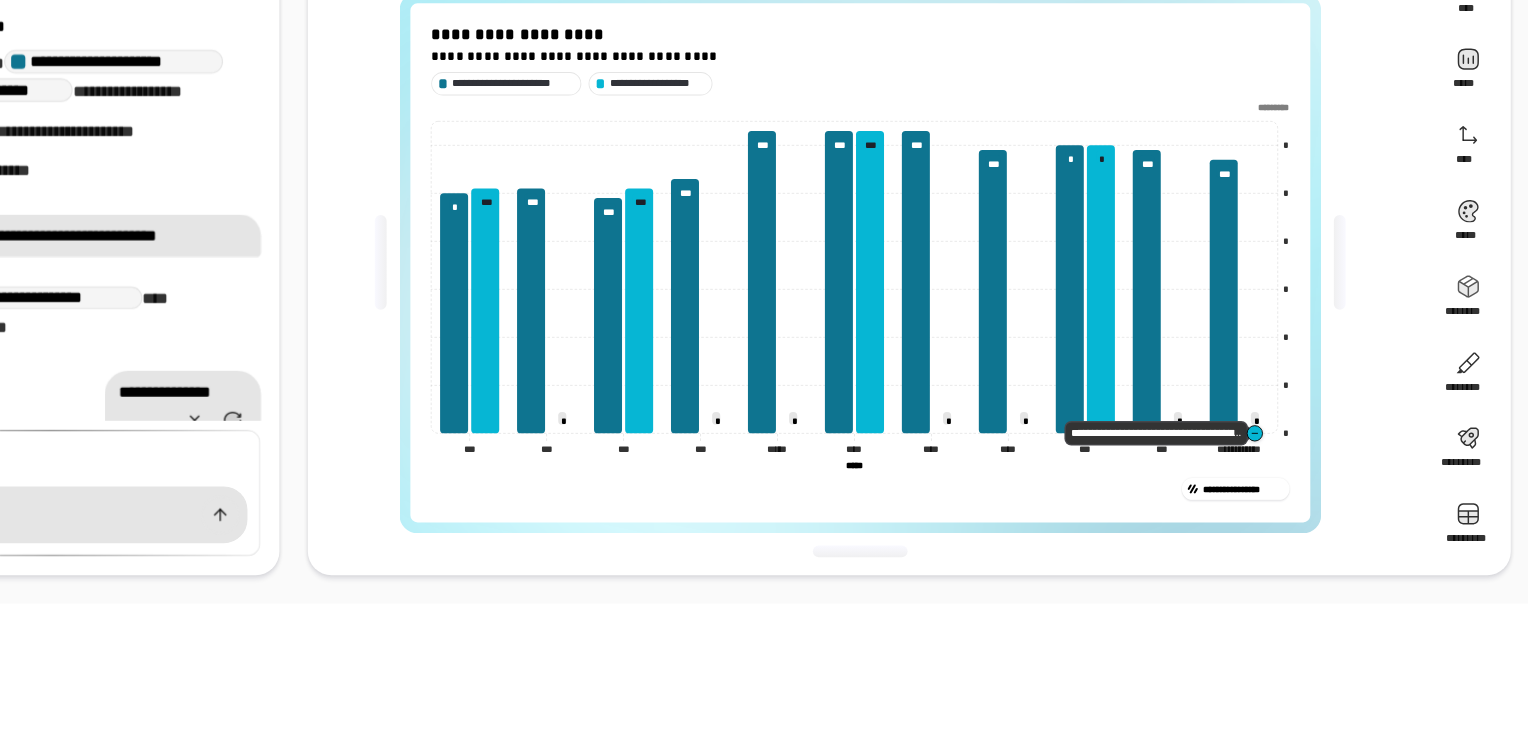 click at bounding box center [1288, 480] 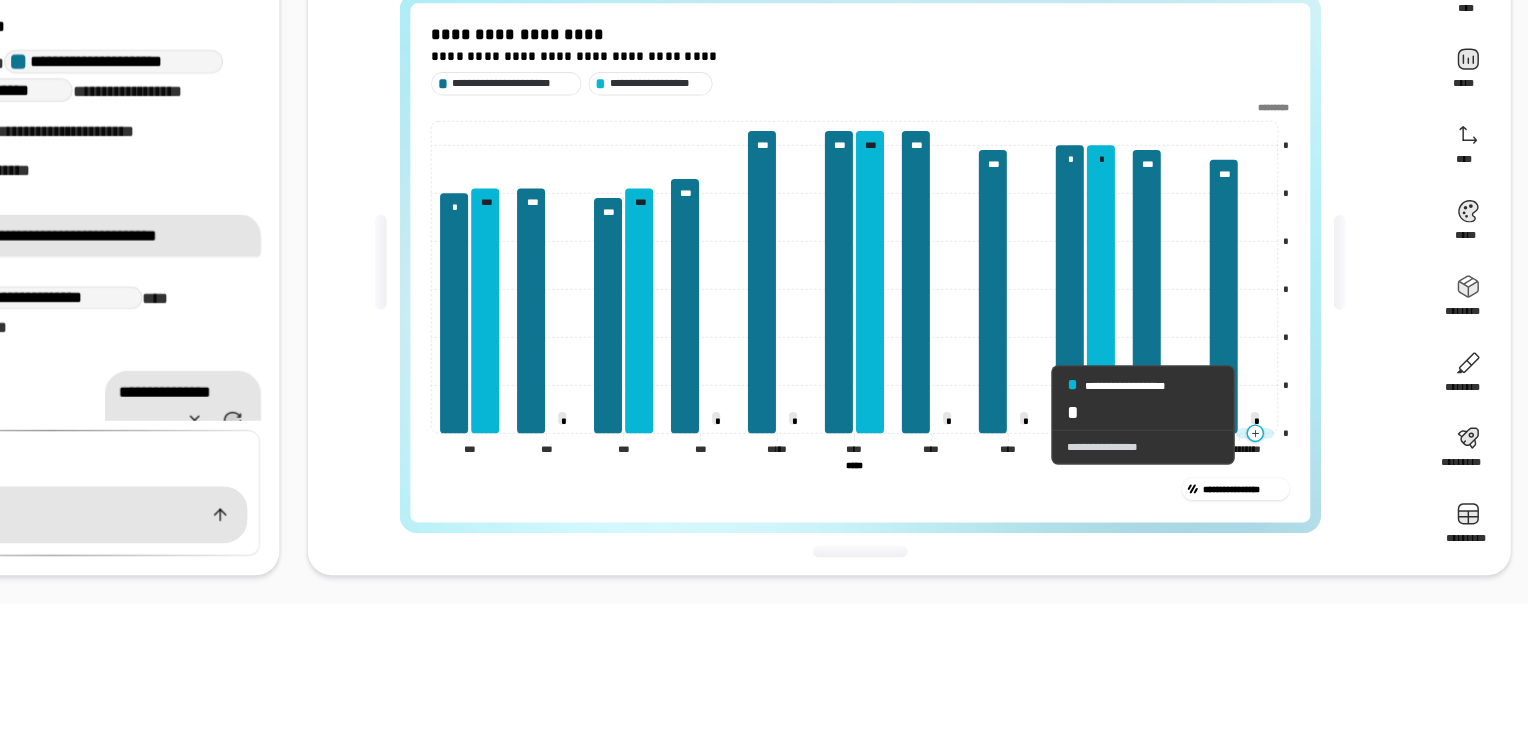 click 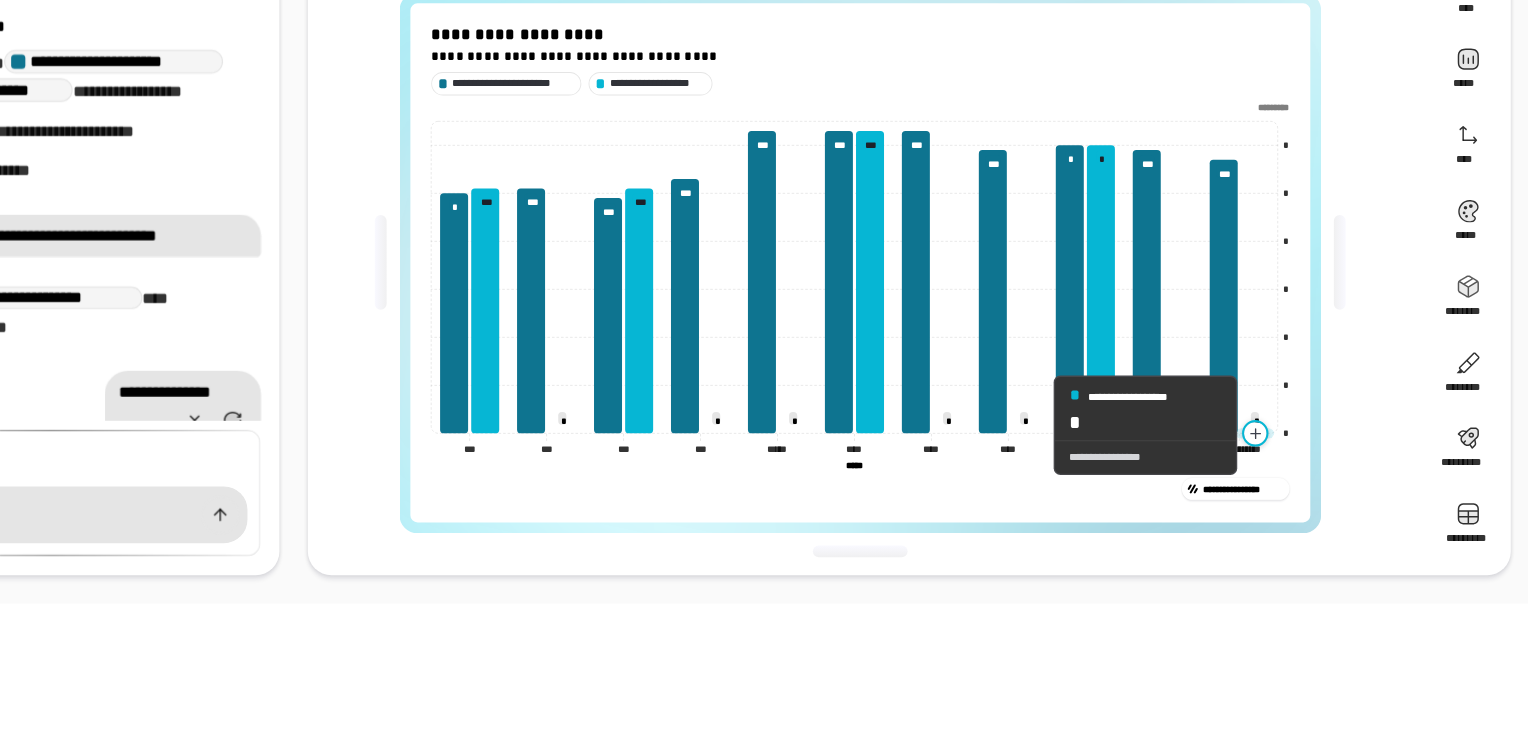 click 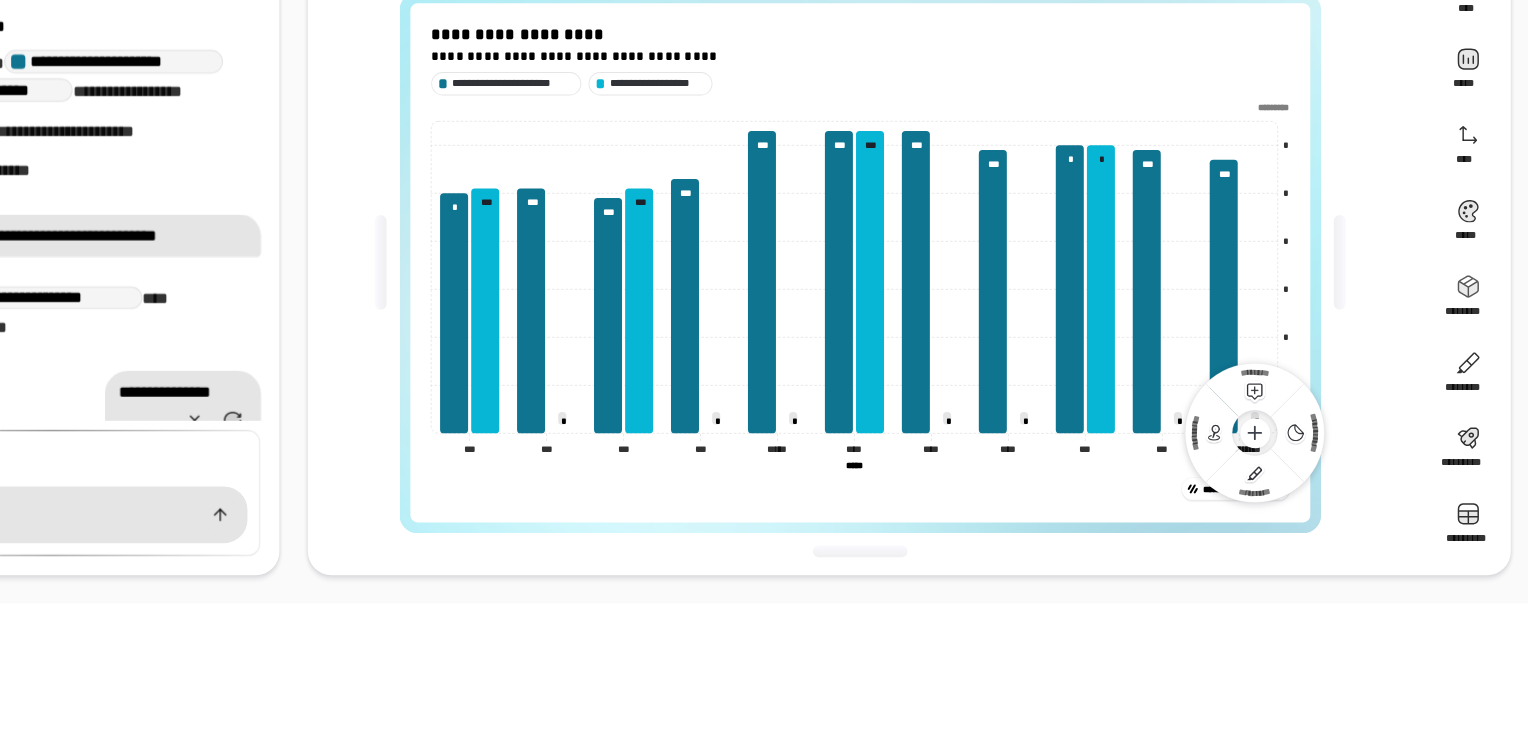 click 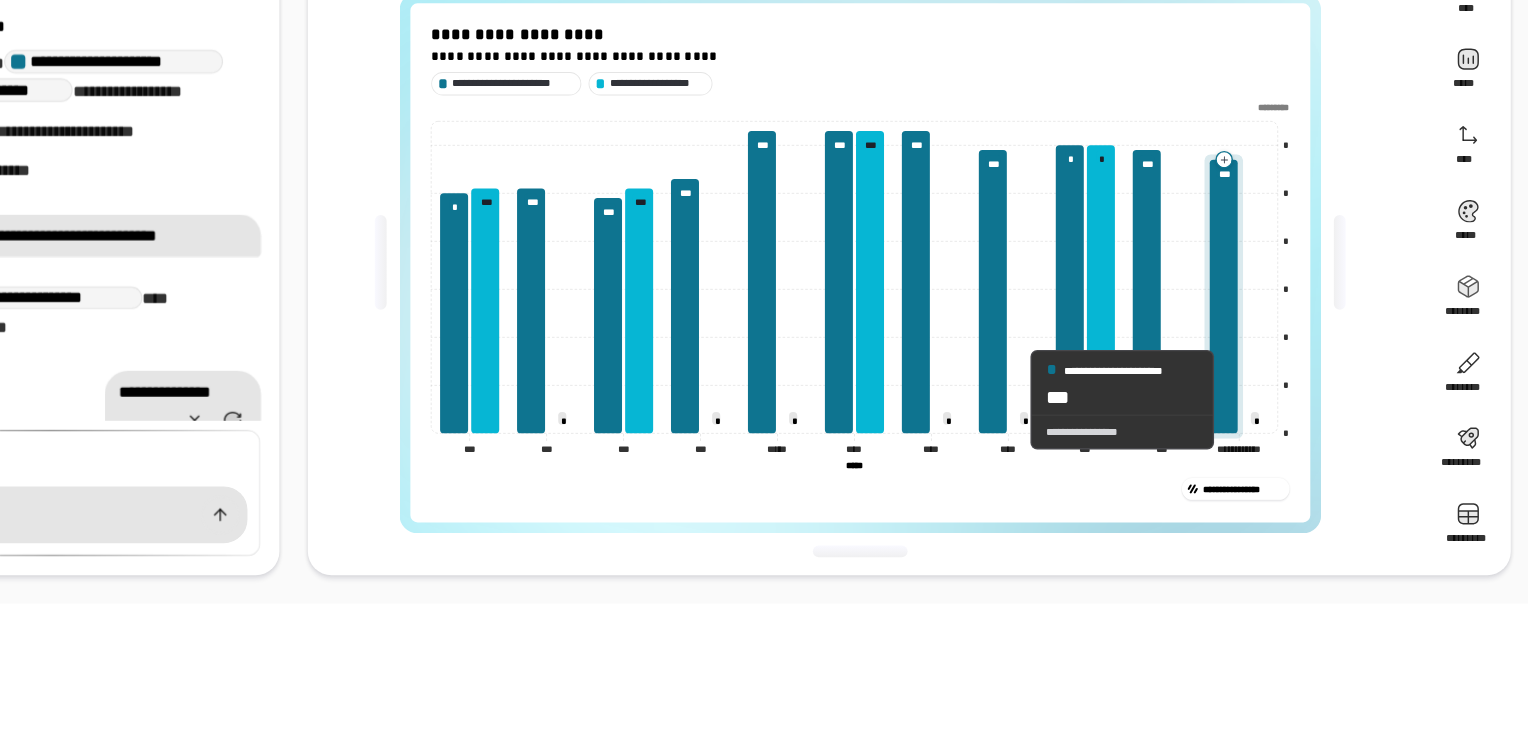 click 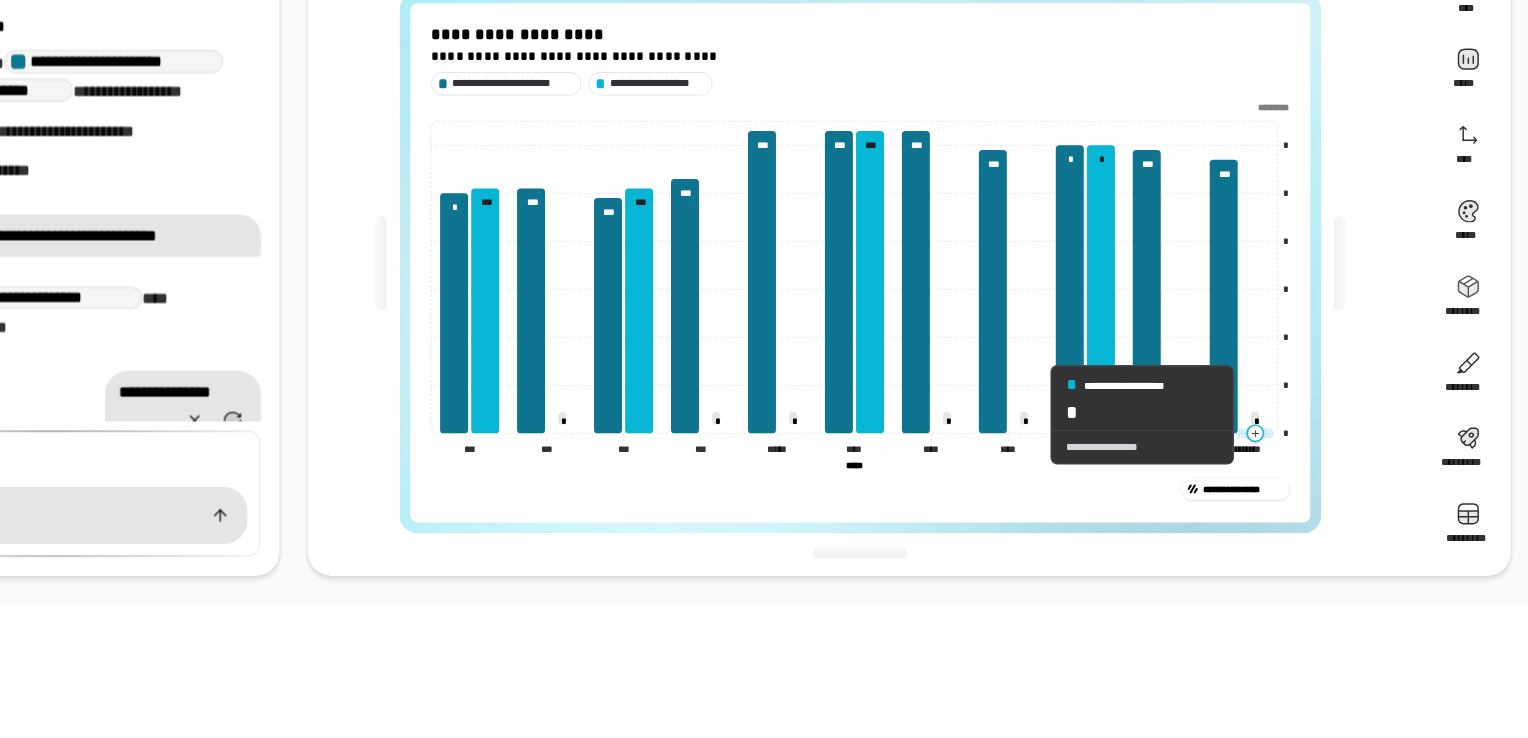 click 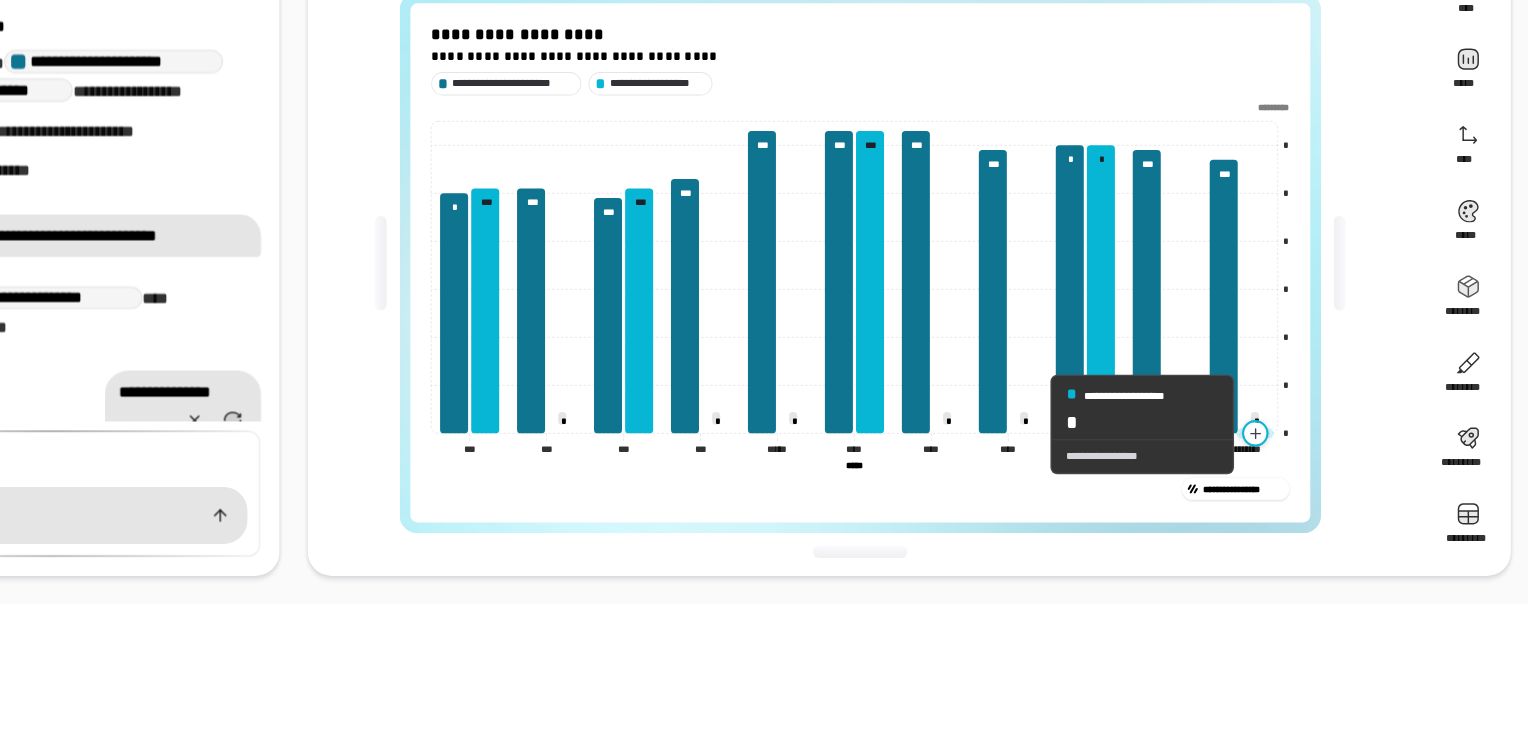 click 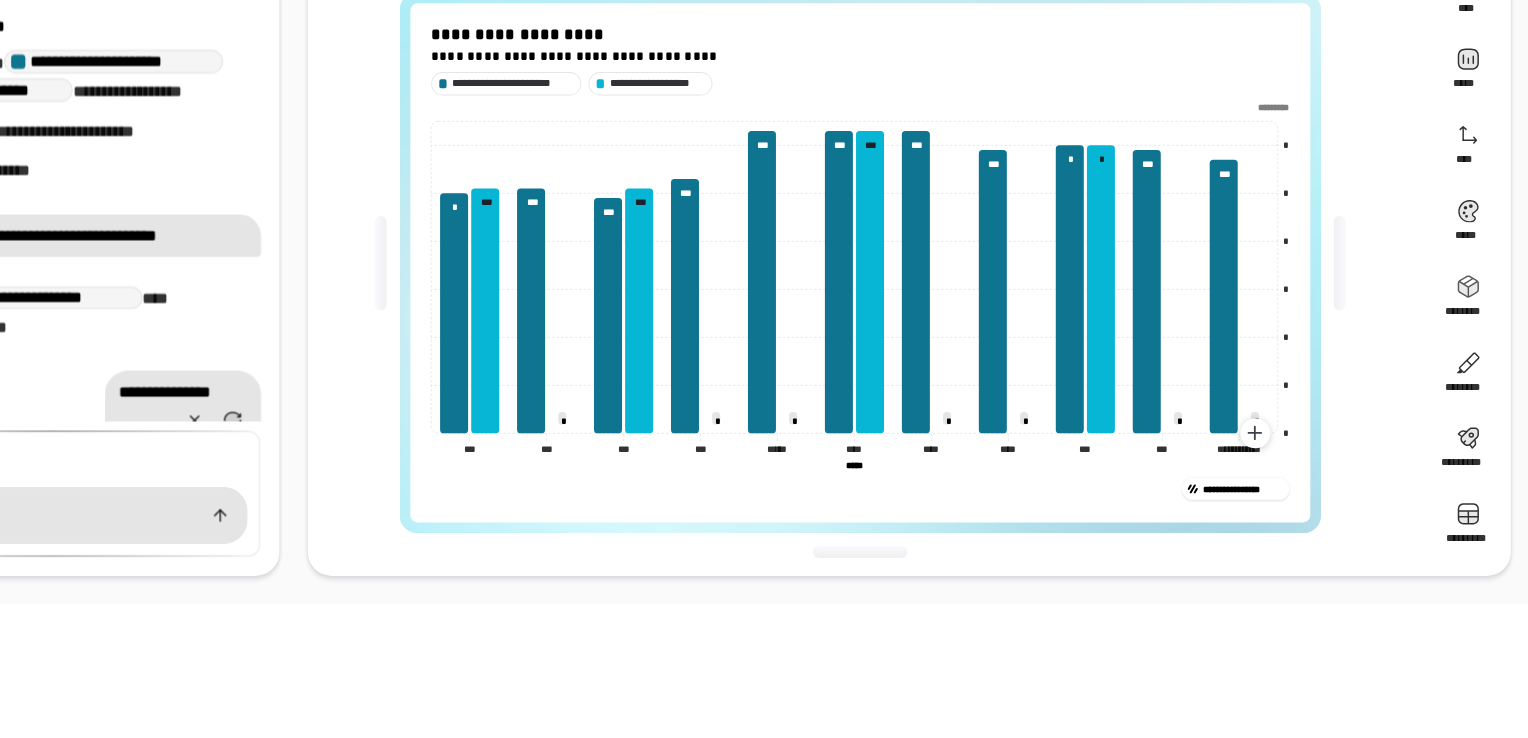 click 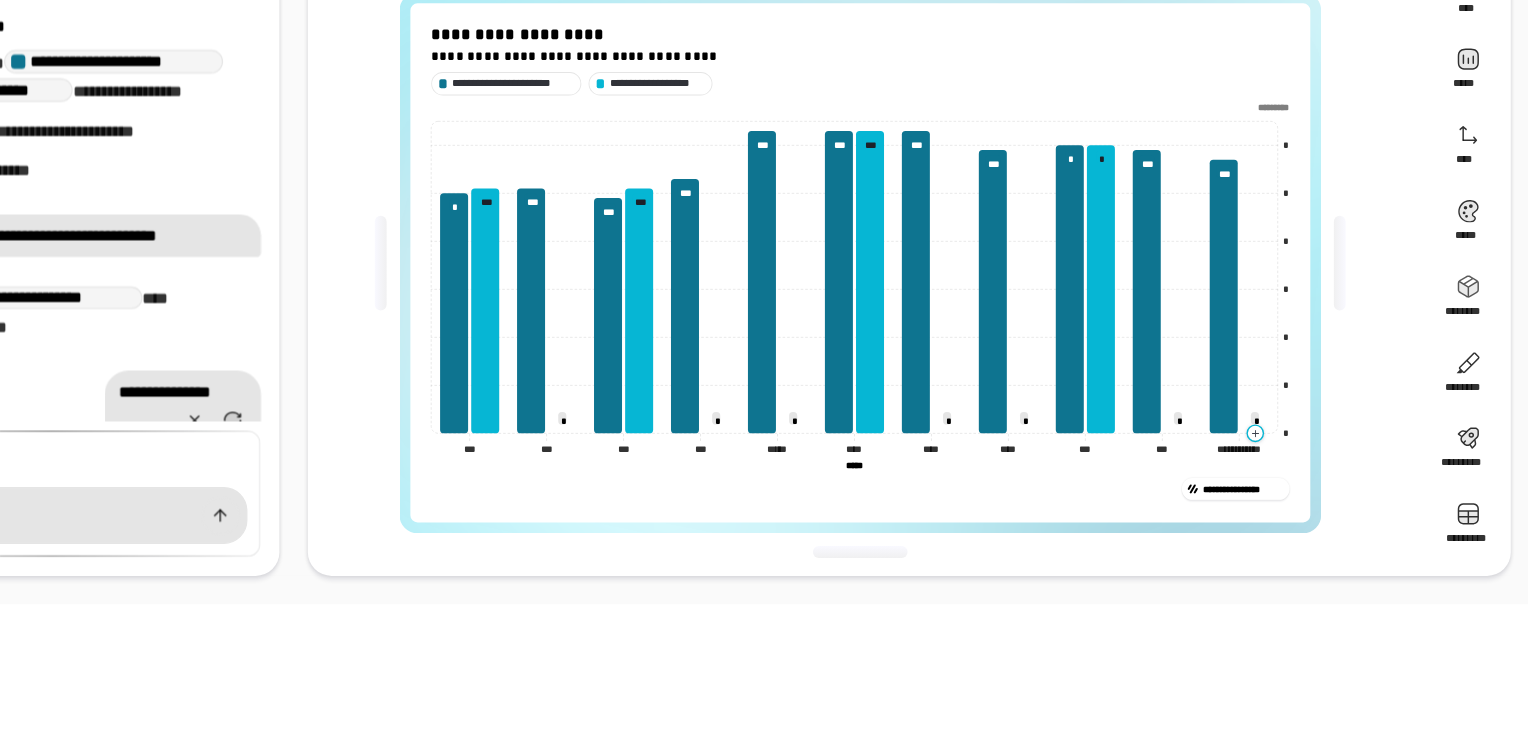 click 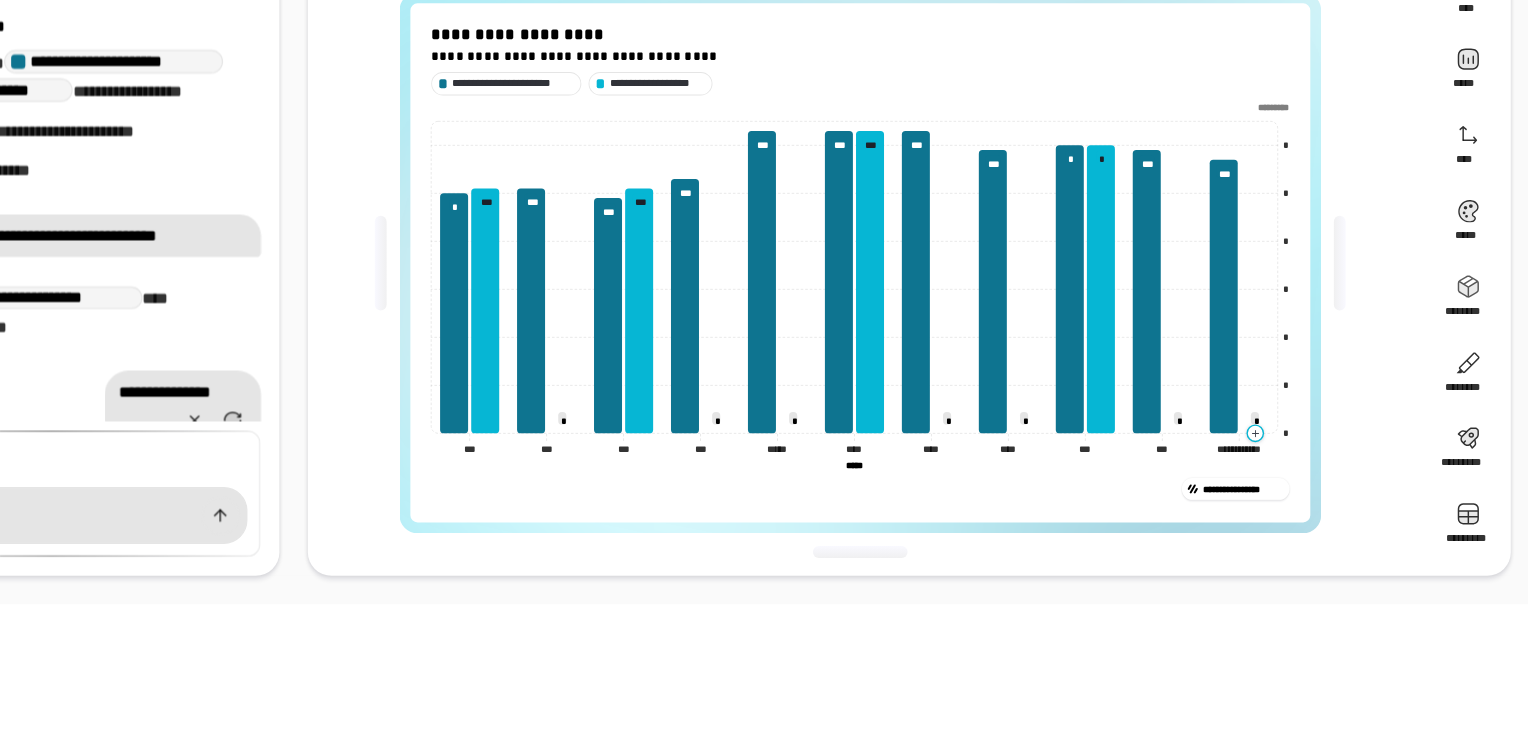 click on "**********" at bounding box center (962, 336) 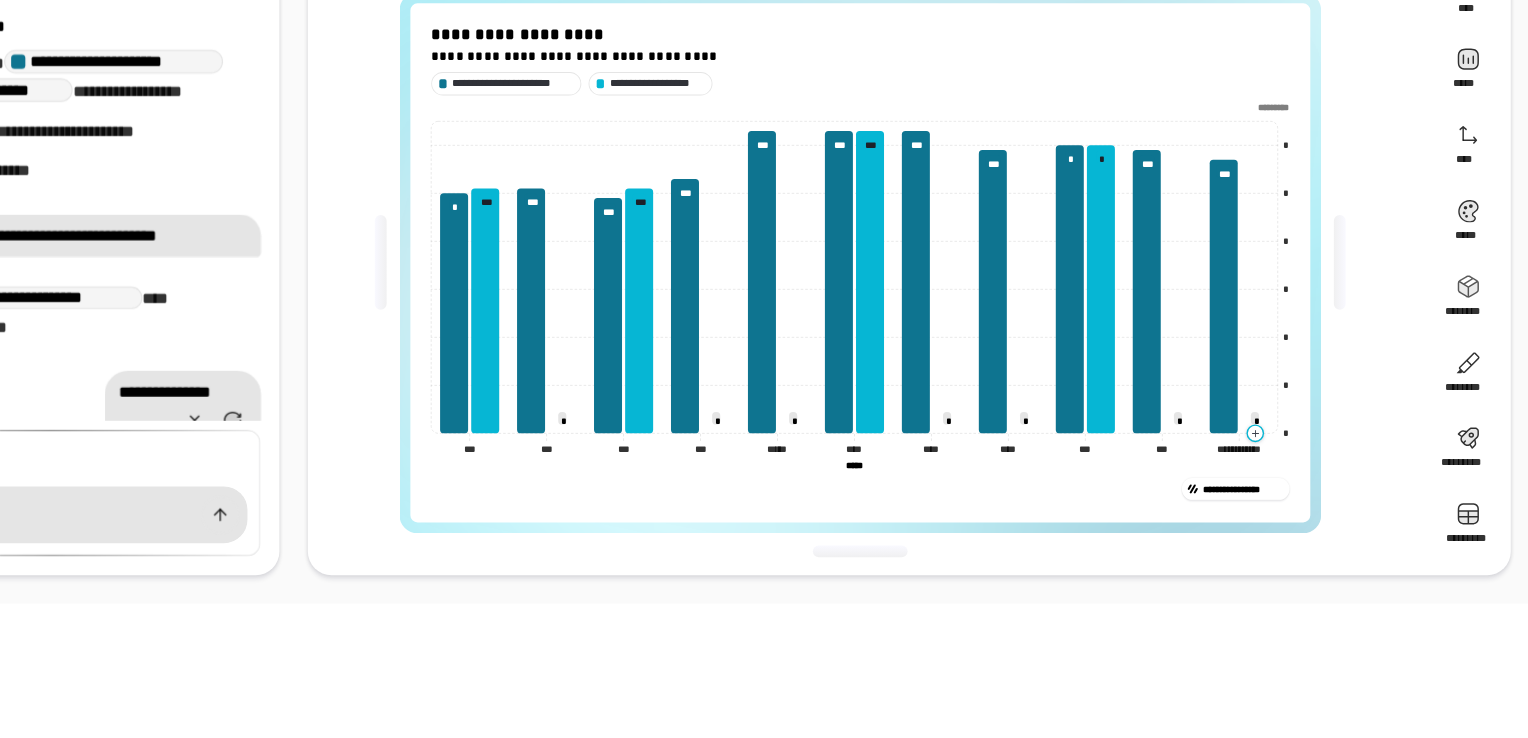 click on "**********" at bounding box center (796, 312) 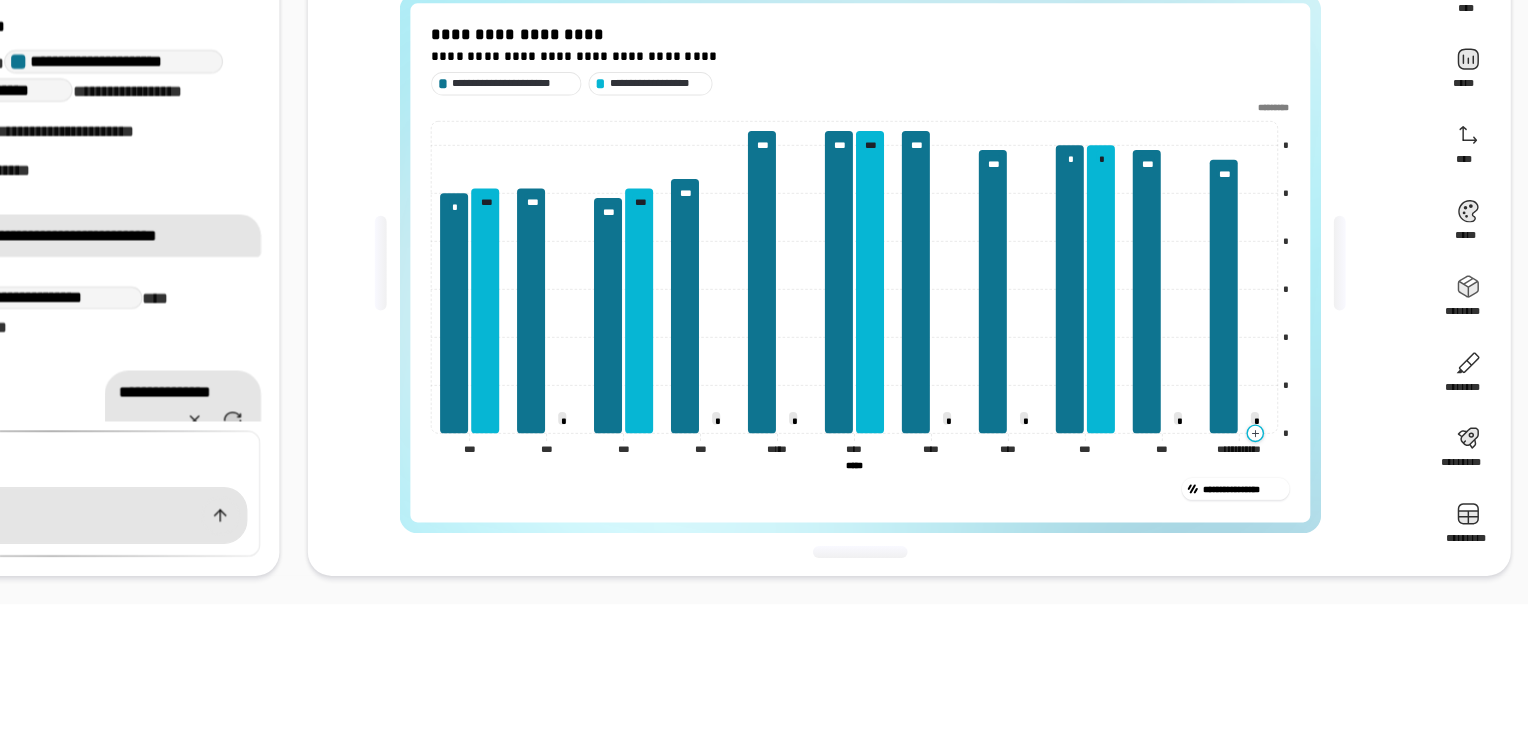 click on "**********" at bounding box center (796, 312) 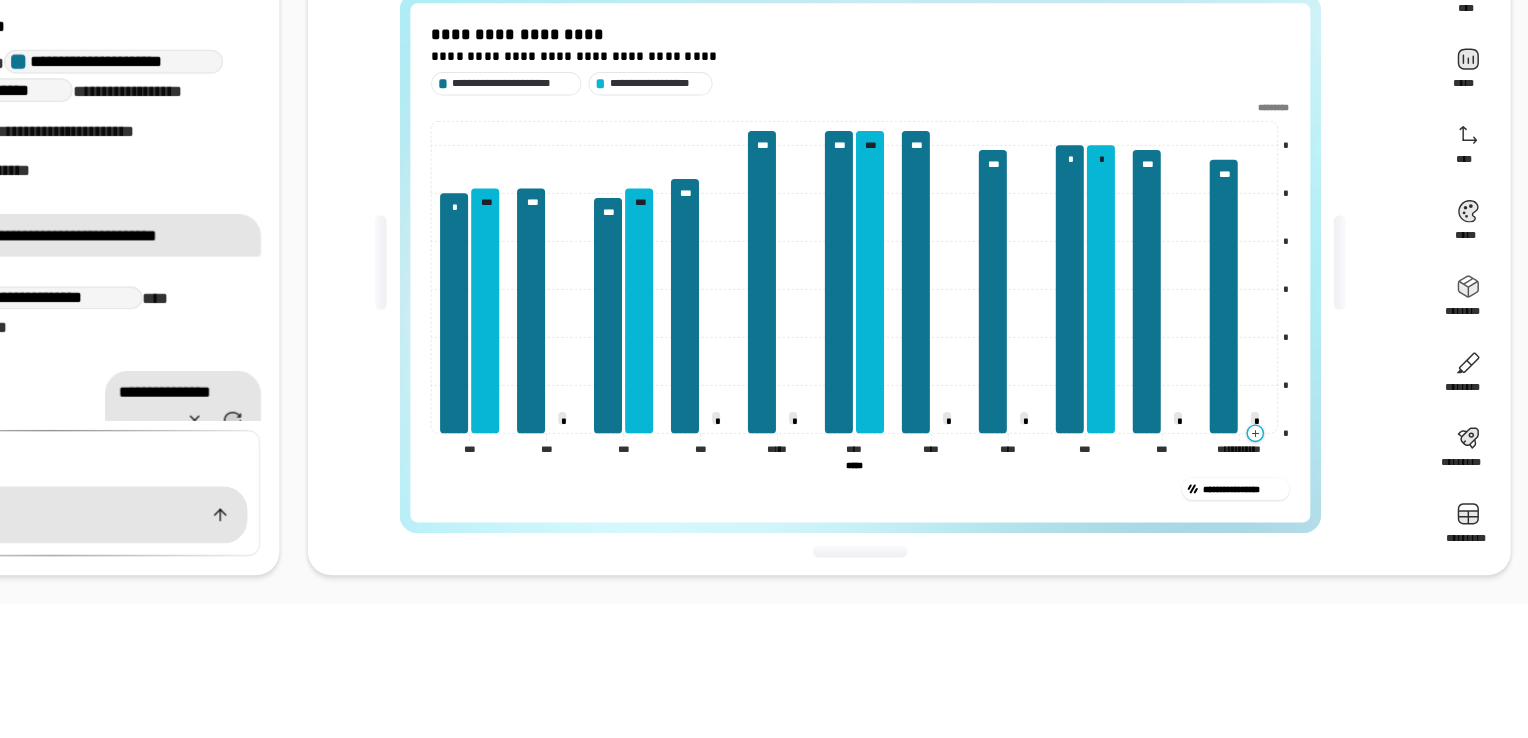 click on "**********" at bounding box center (796, 312) 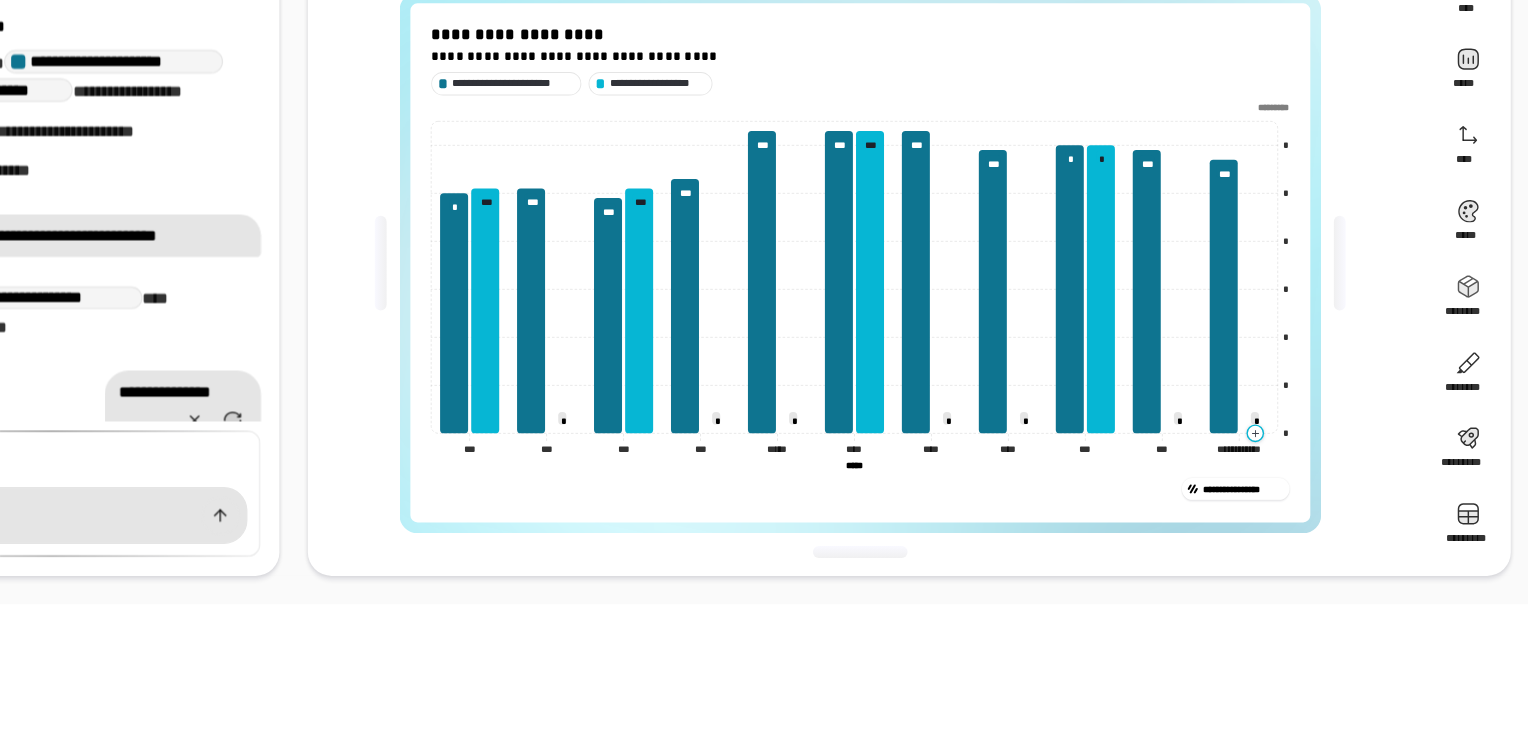 click on "**********" at bounding box center [796, 312] 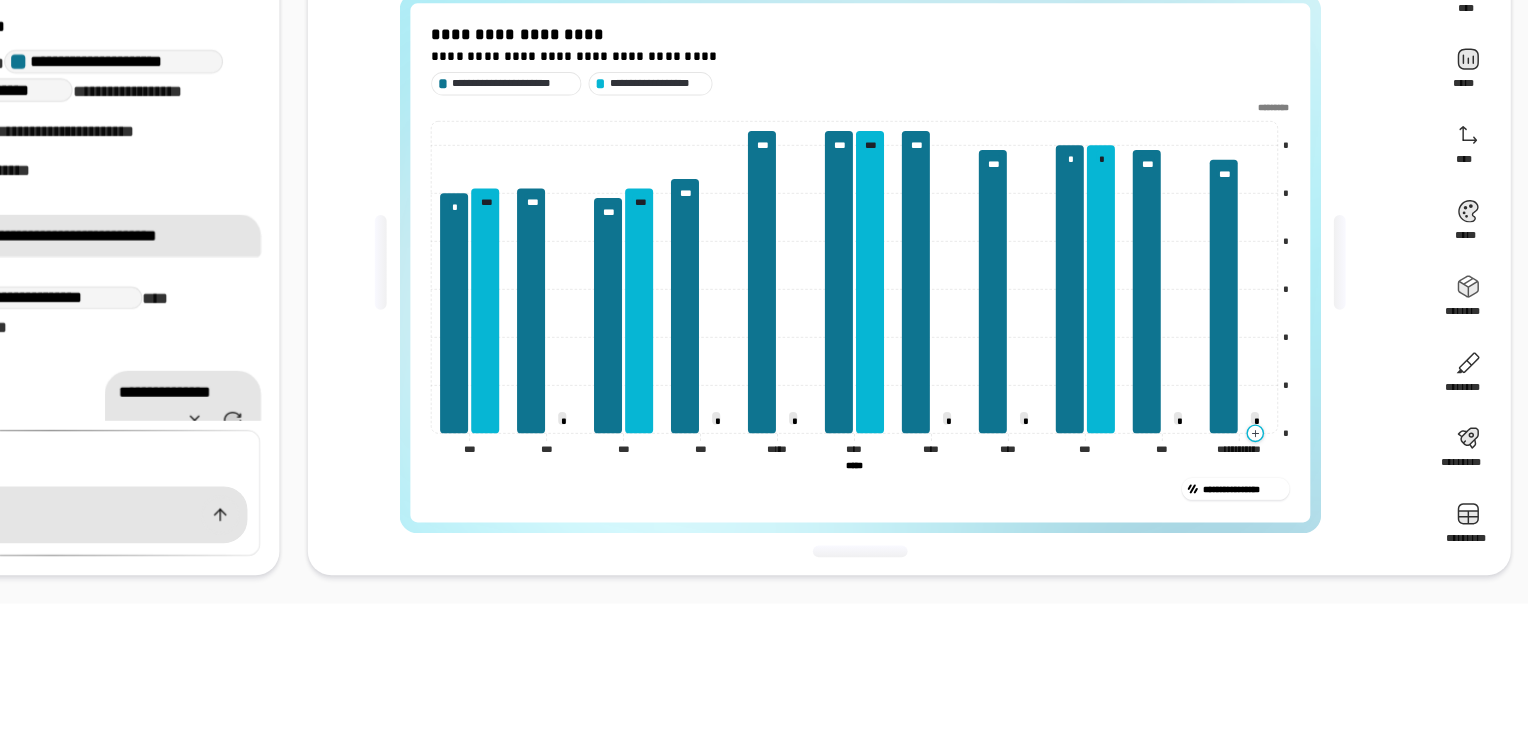 click on "**********" at bounding box center (796, 312) 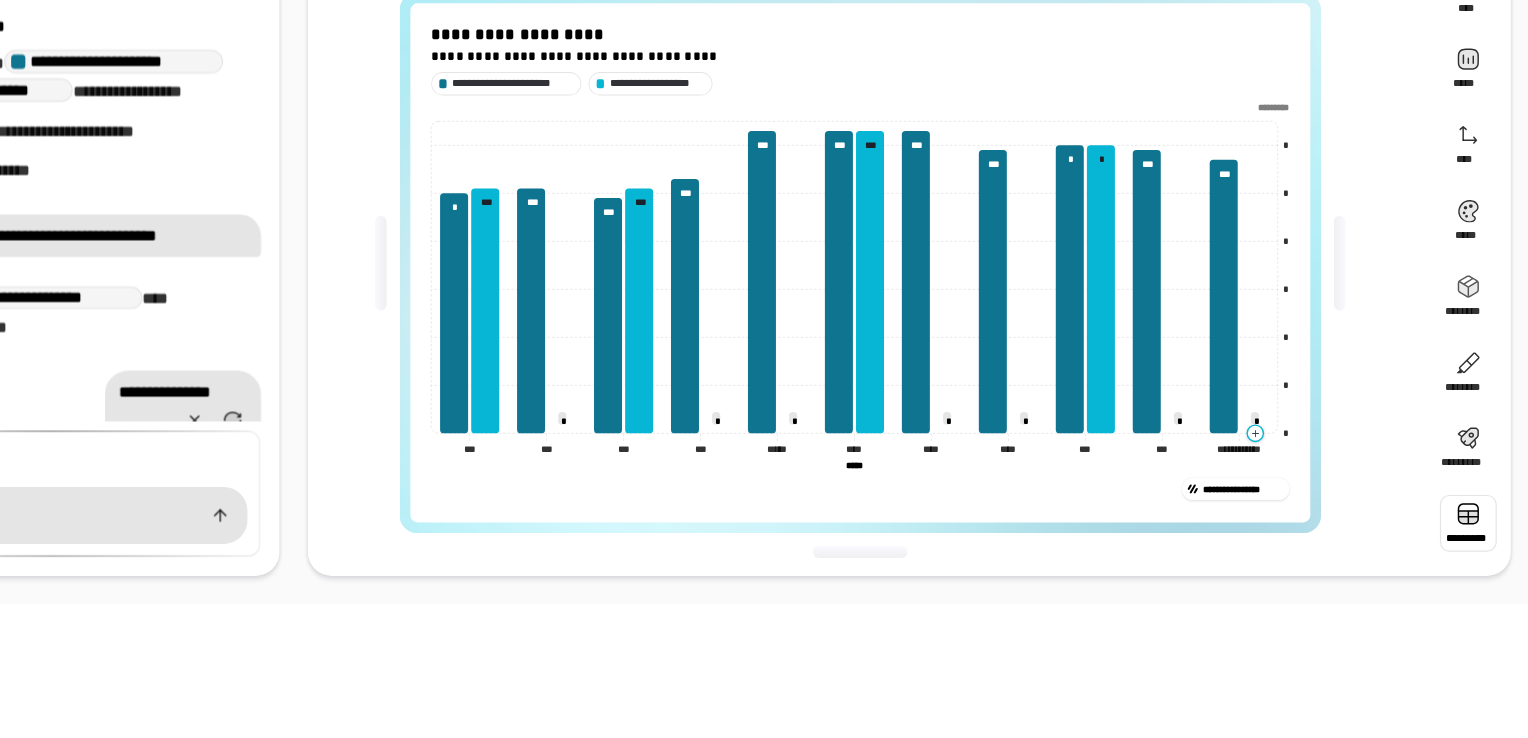 click at bounding box center [1468, 556] 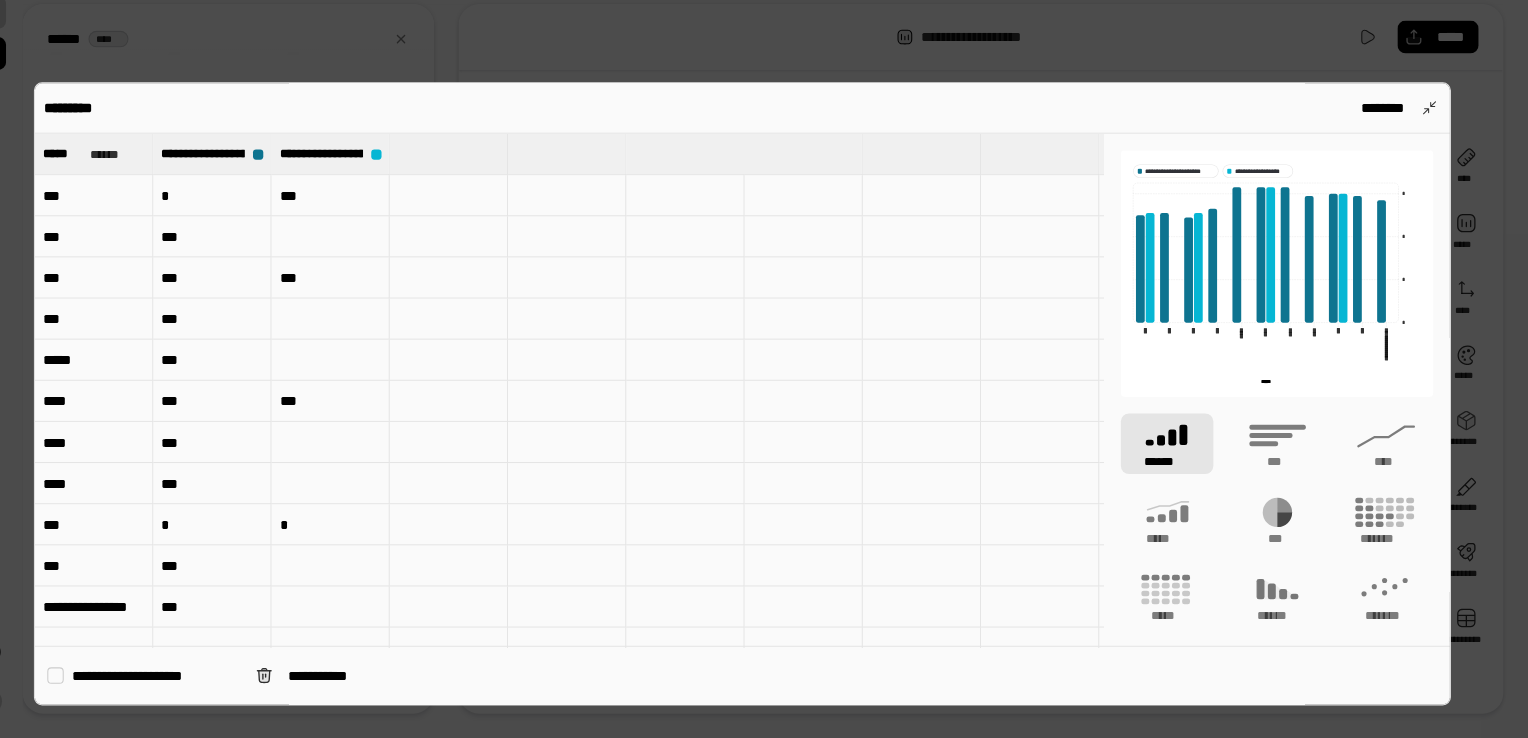 scroll, scrollTop: 0, scrollLeft: 0, axis: both 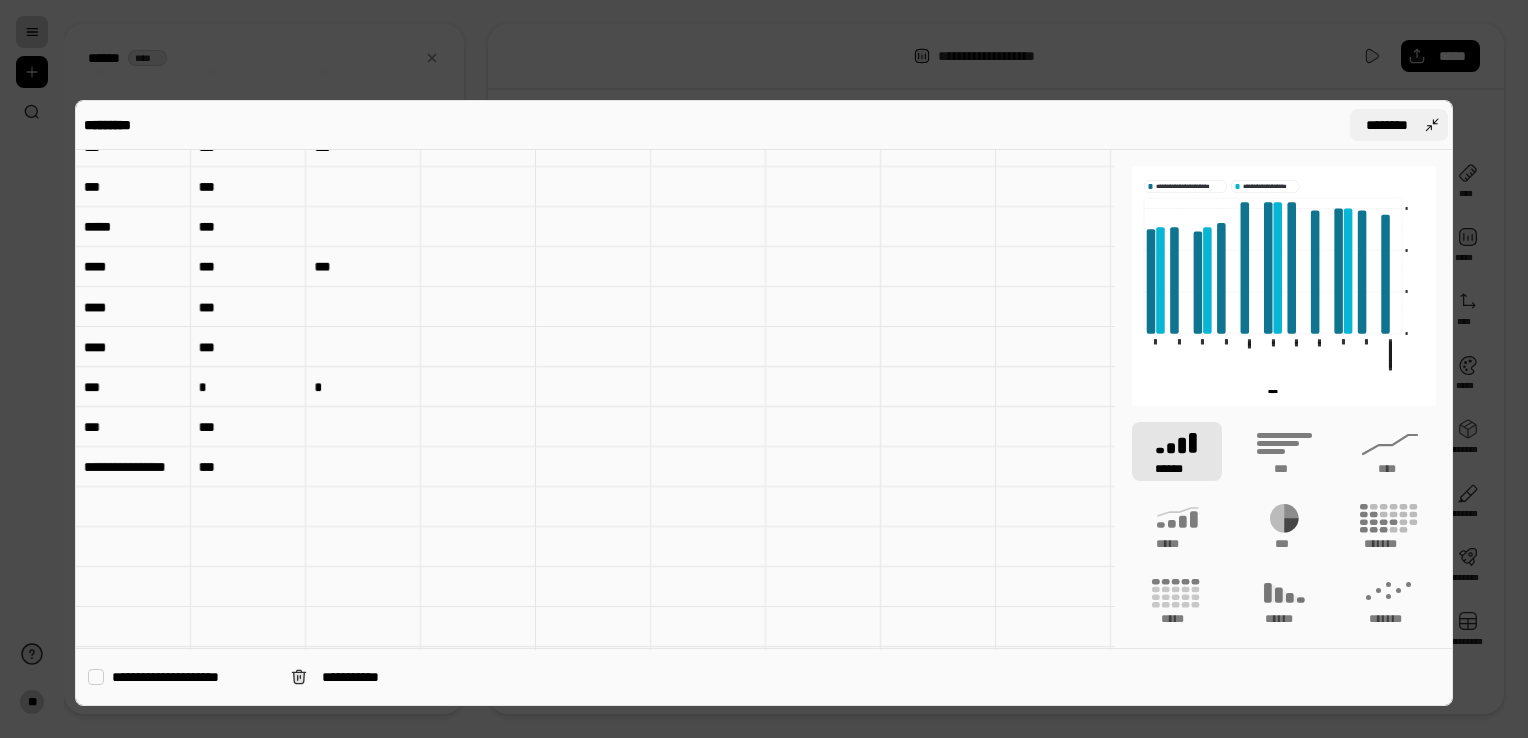 click on "********" at bounding box center (1399, 125) 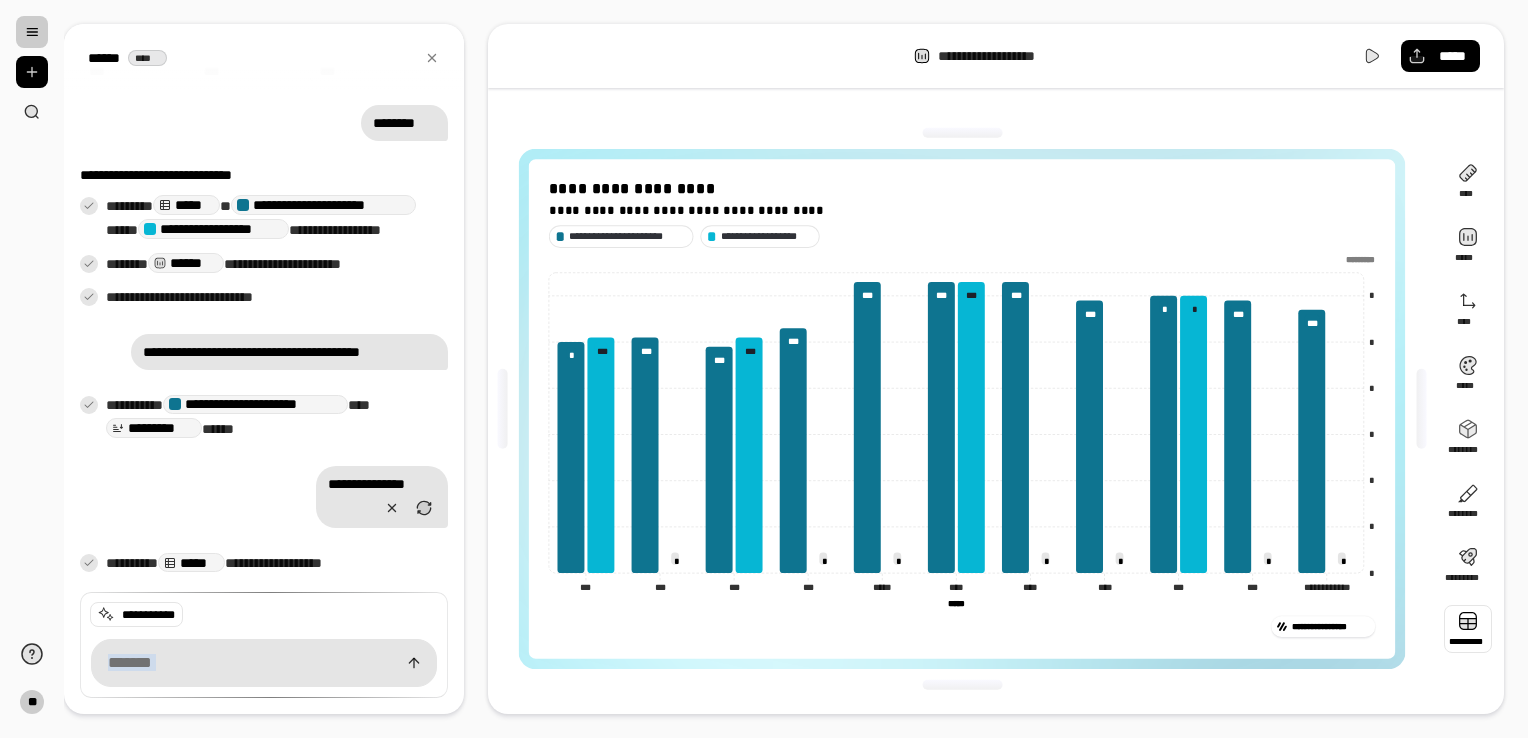 type 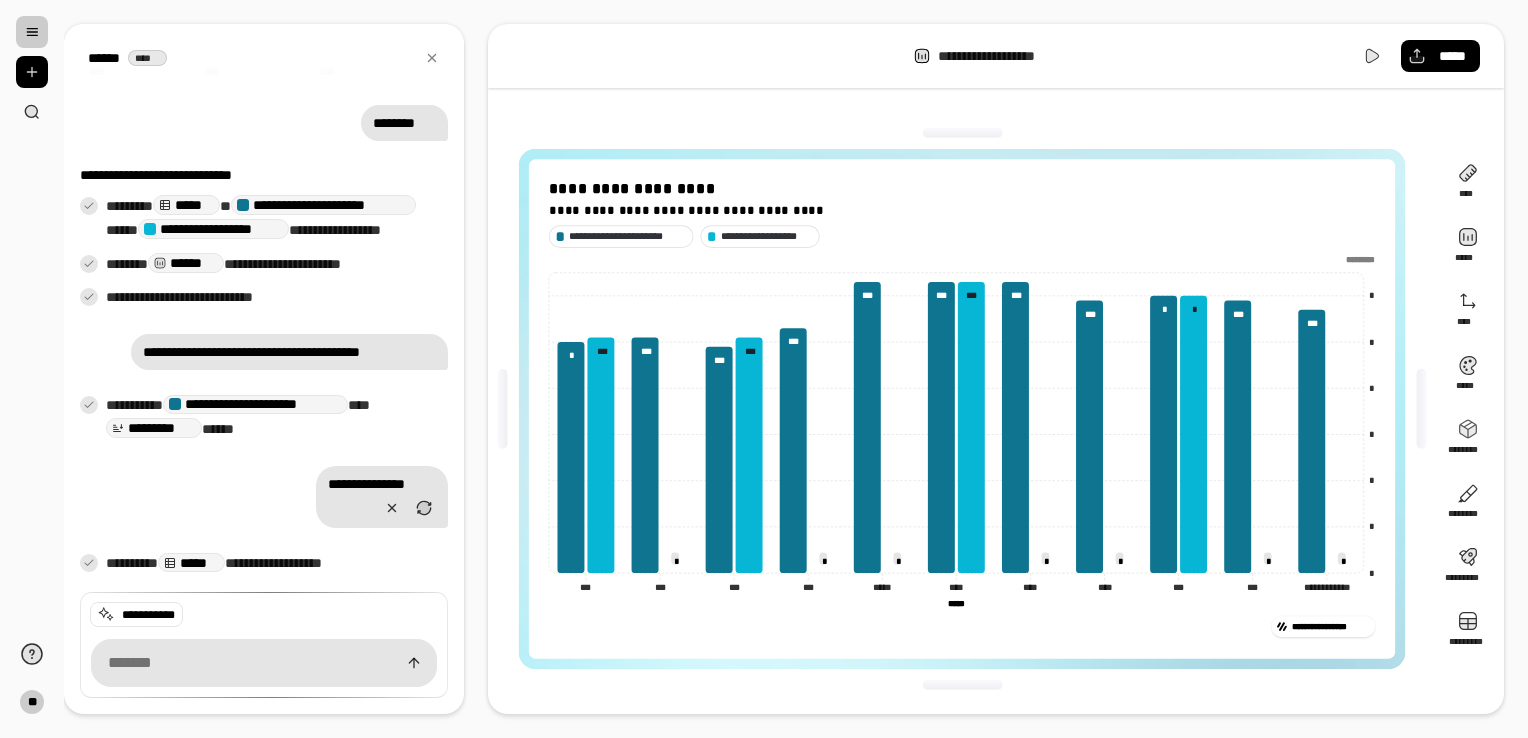 click on "**********" at bounding box center (996, 409) 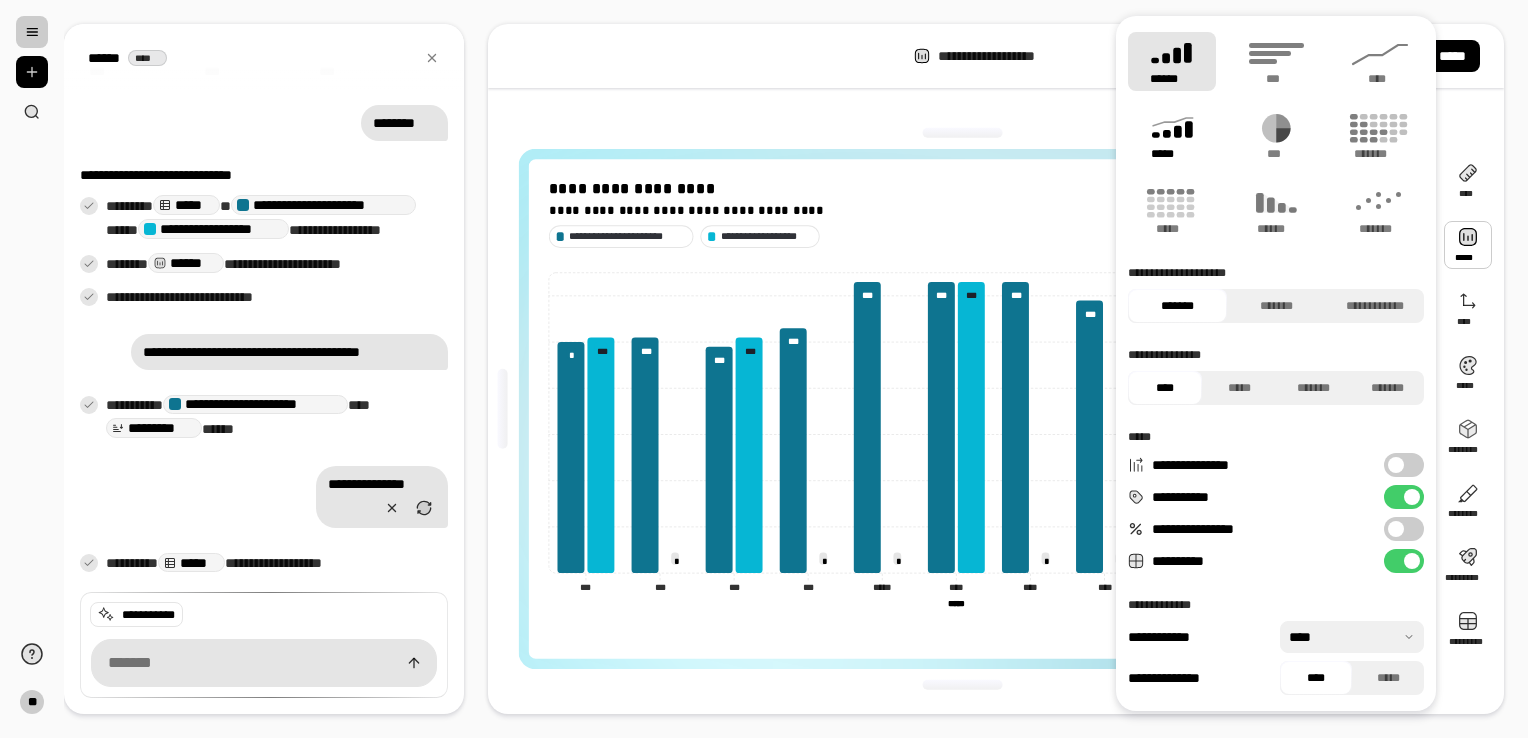 click on "*****" at bounding box center [1172, 136] 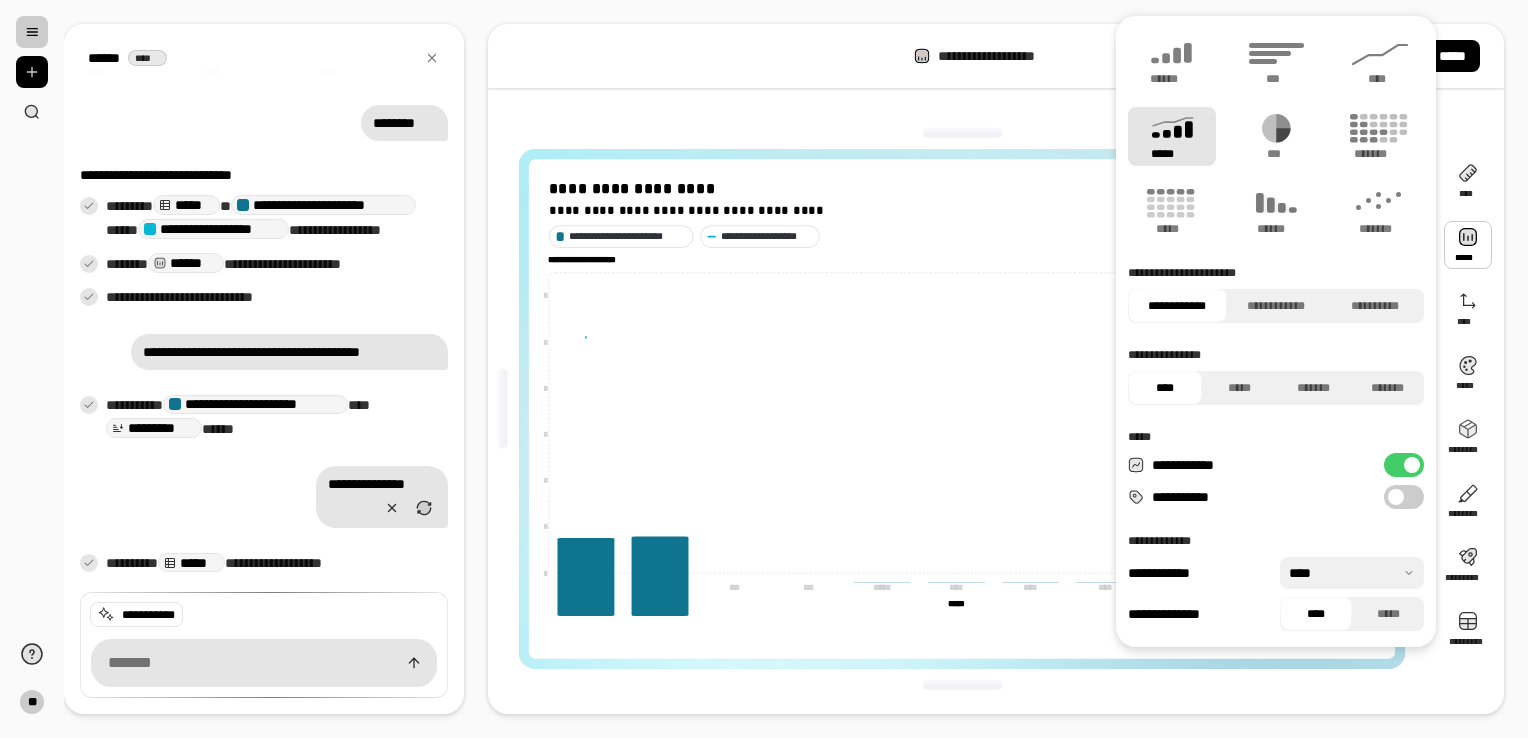 type on "**********" 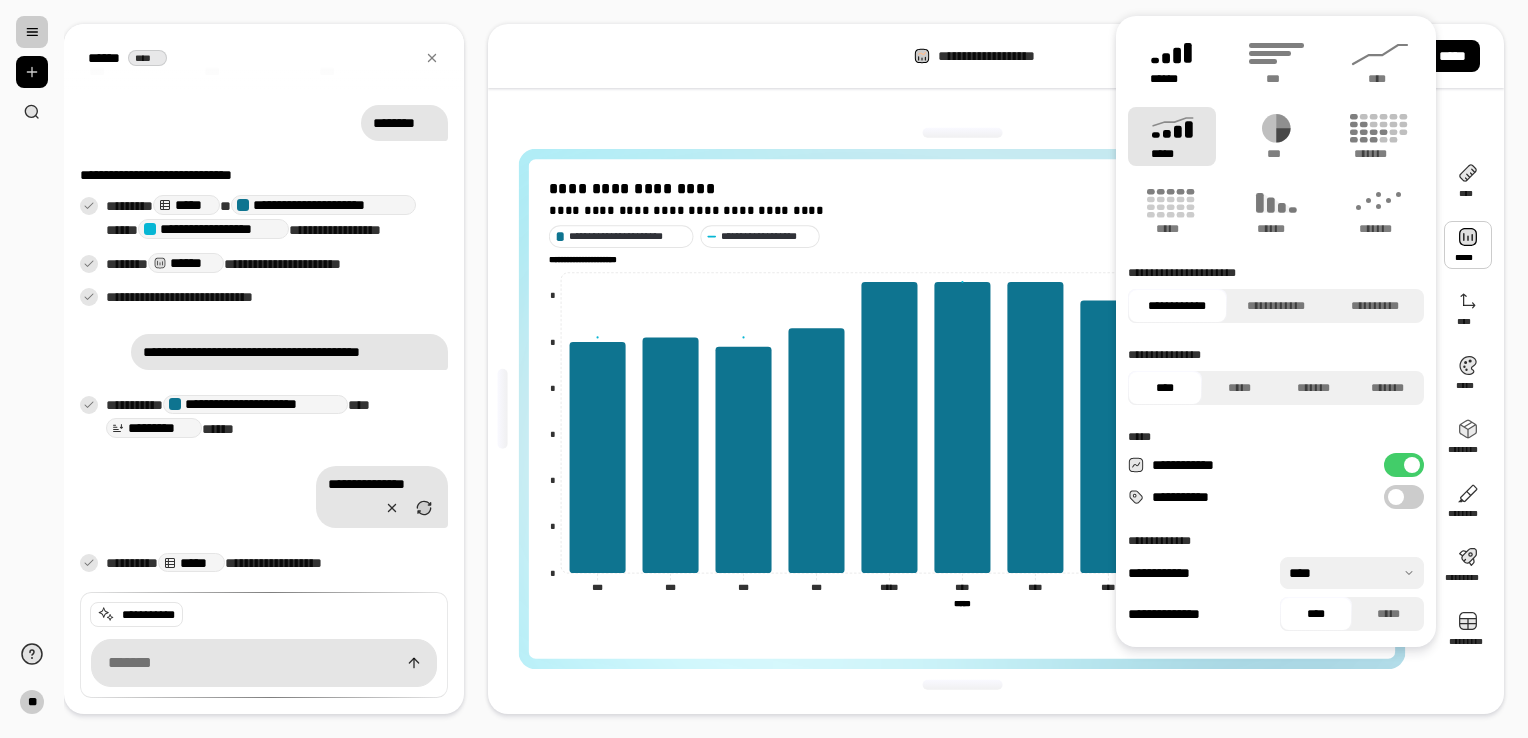click 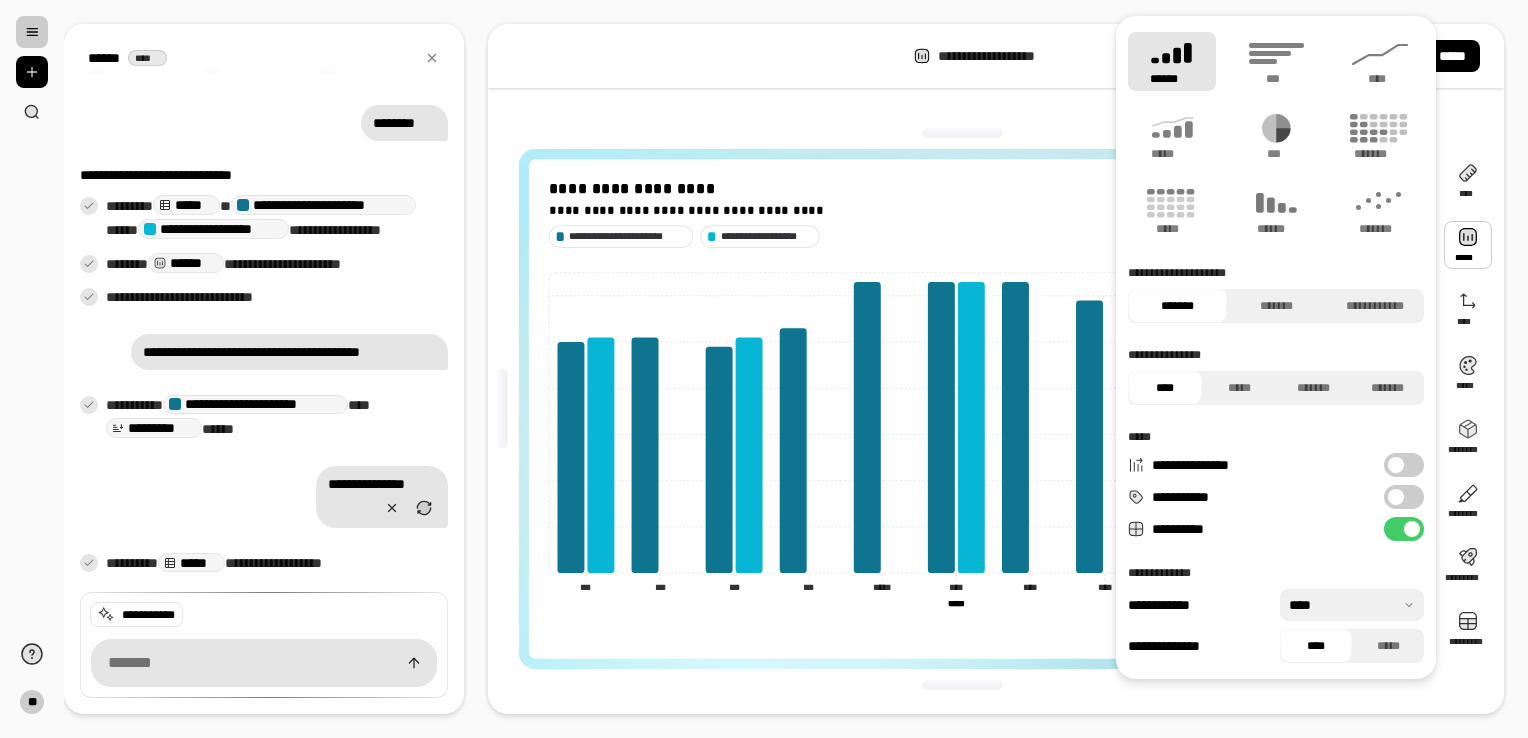 click at bounding box center (962, 685) 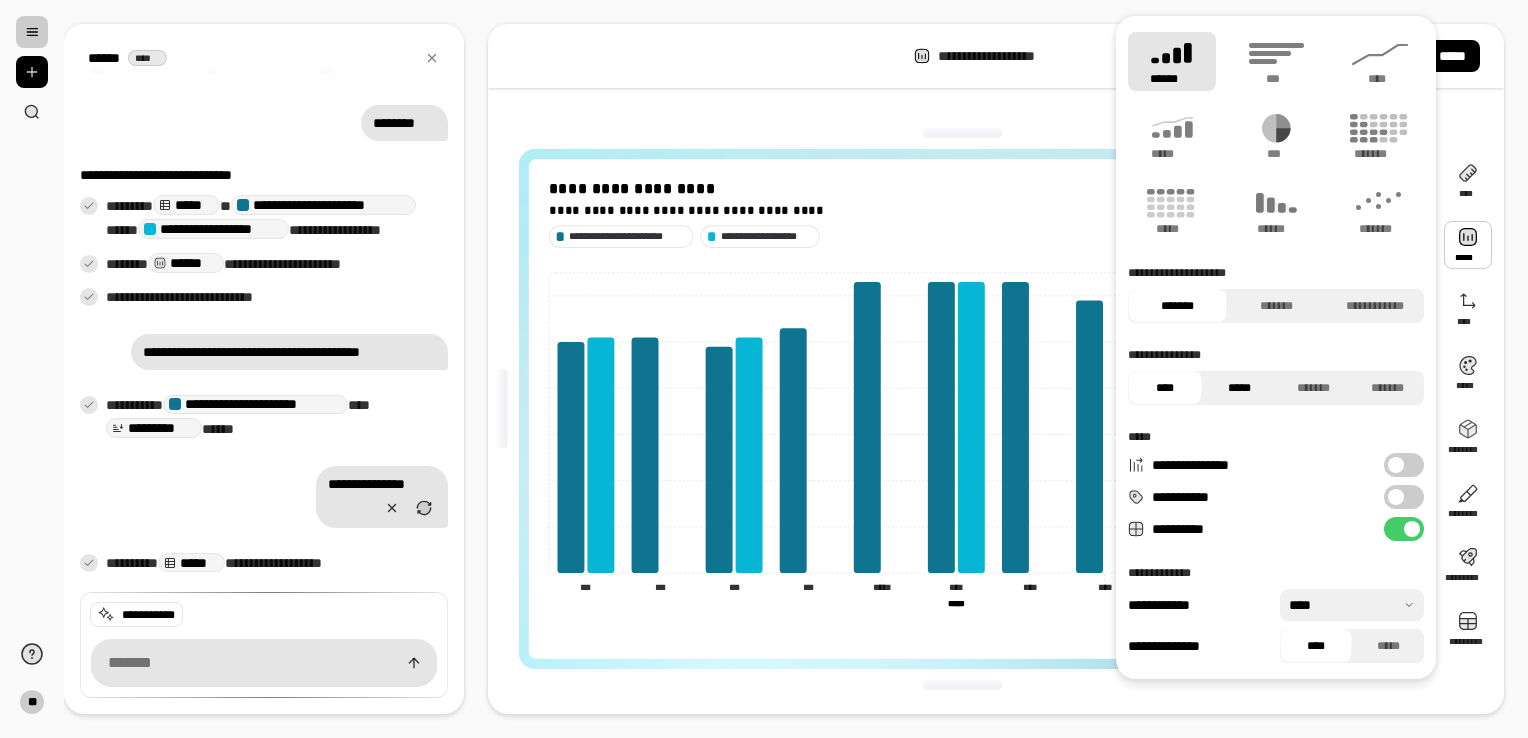 click on "*****" at bounding box center (1239, 388) 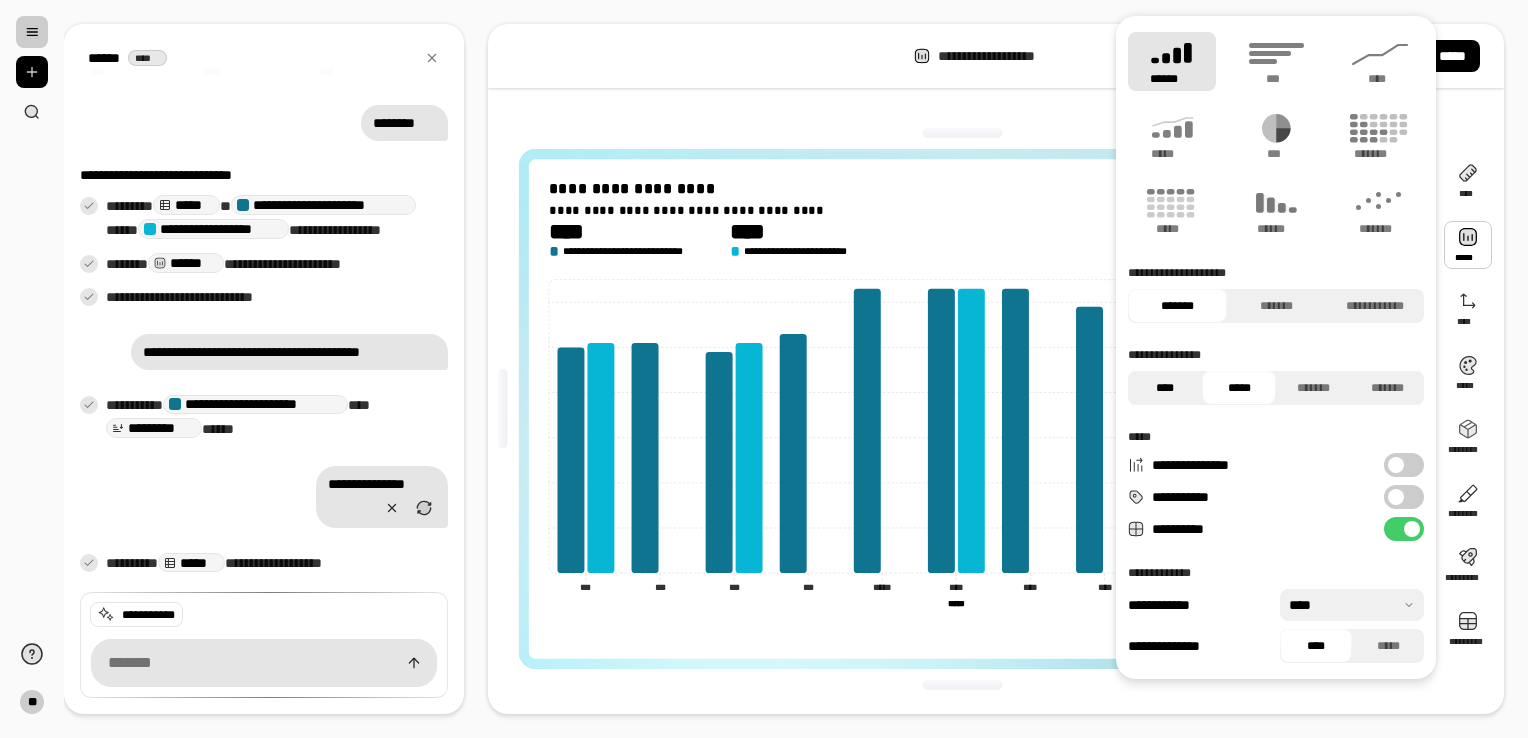 click on "****" at bounding box center (1165, 388) 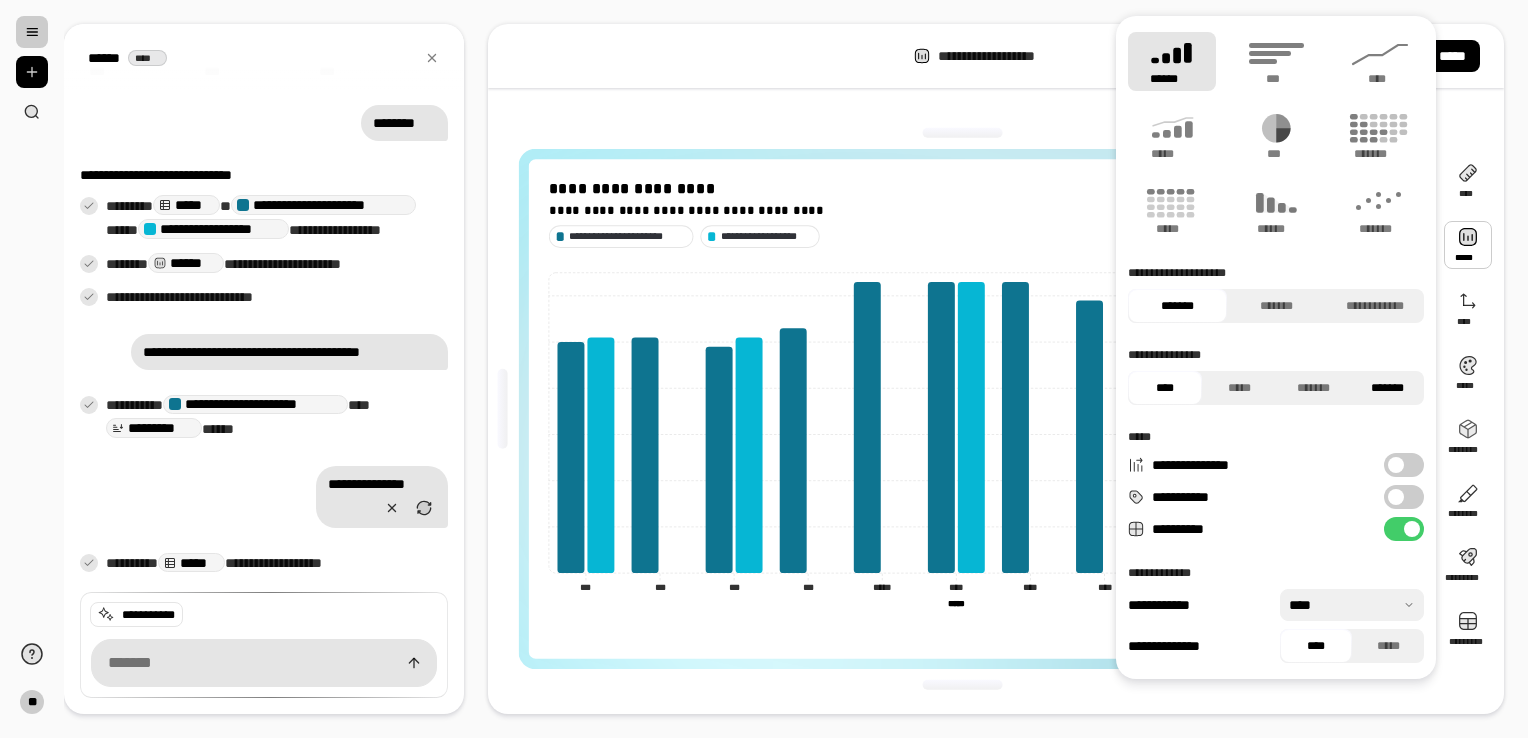 click on "*******" at bounding box center (1387, 388) 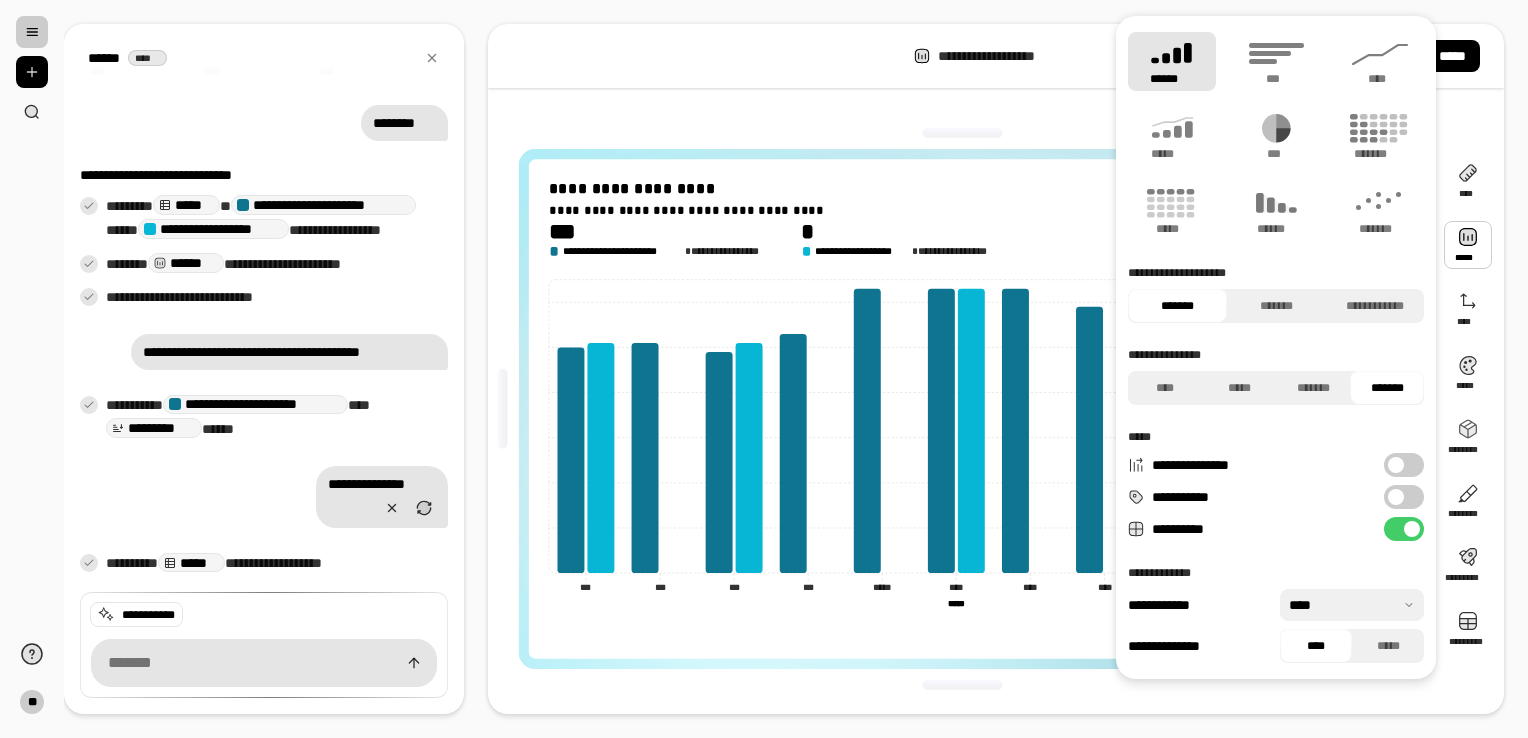 click on "**********" at bounding box center (1404, 465) 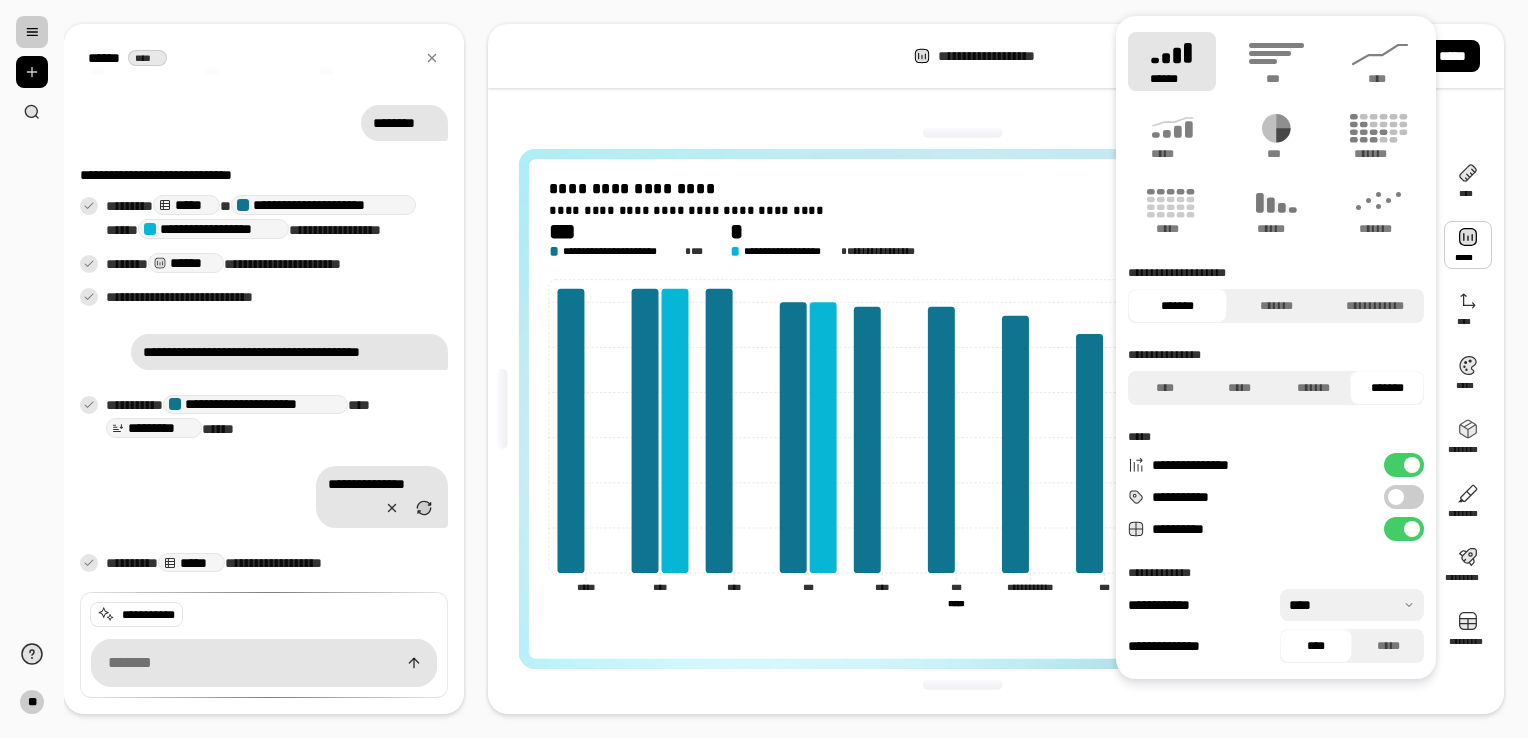 click at bounding box center (1412, 465) 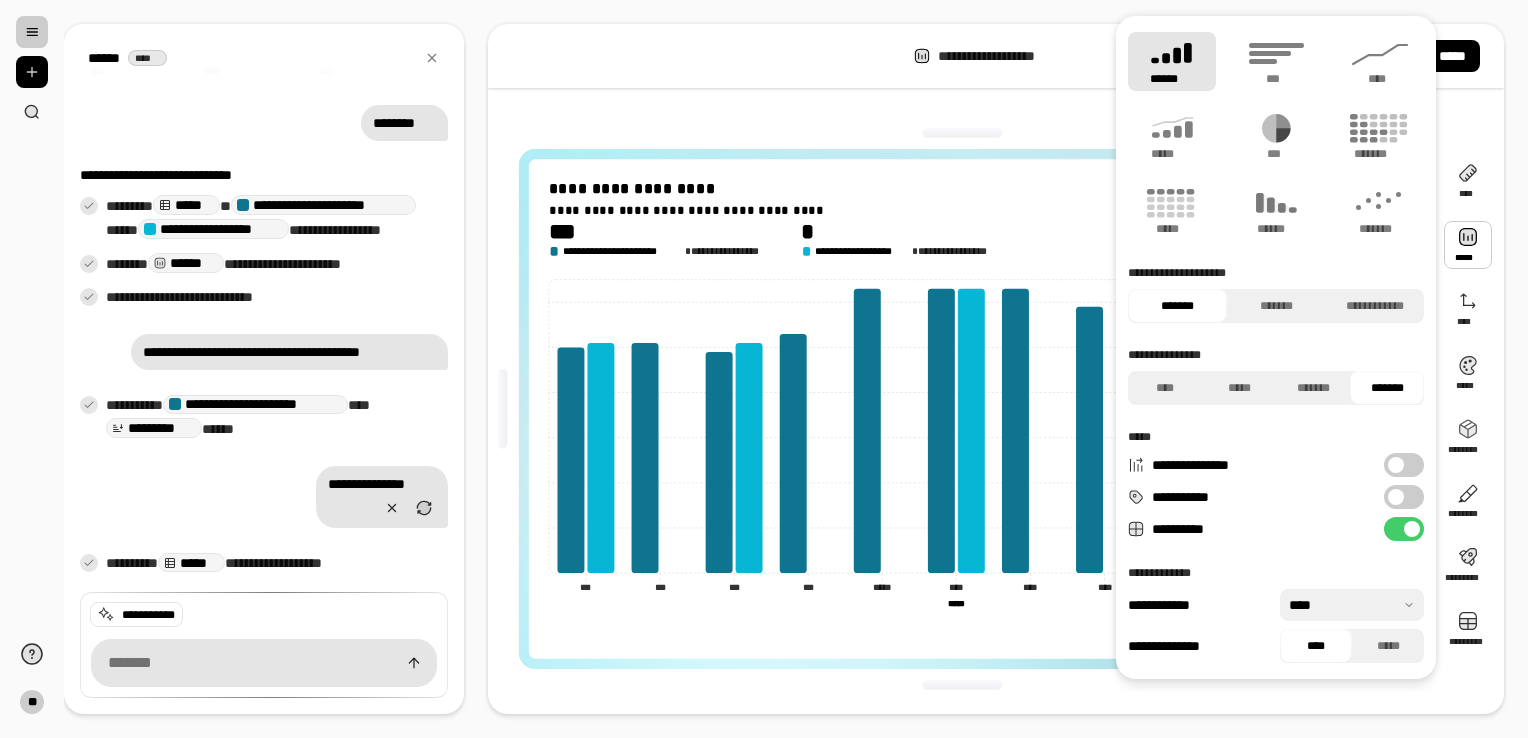 click on "**********" at bounding box center [1404, 497] 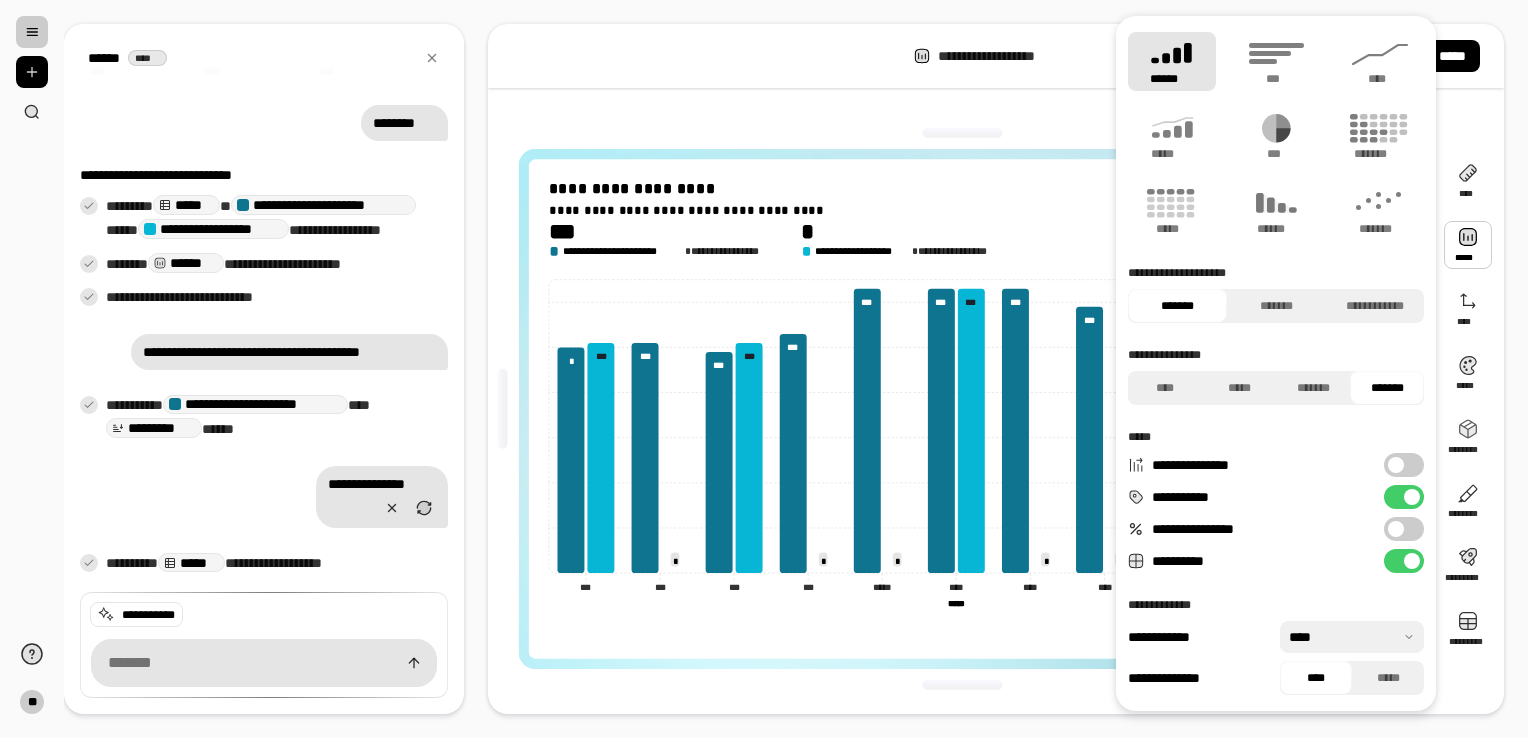 click at bounding box center (1396, 529) 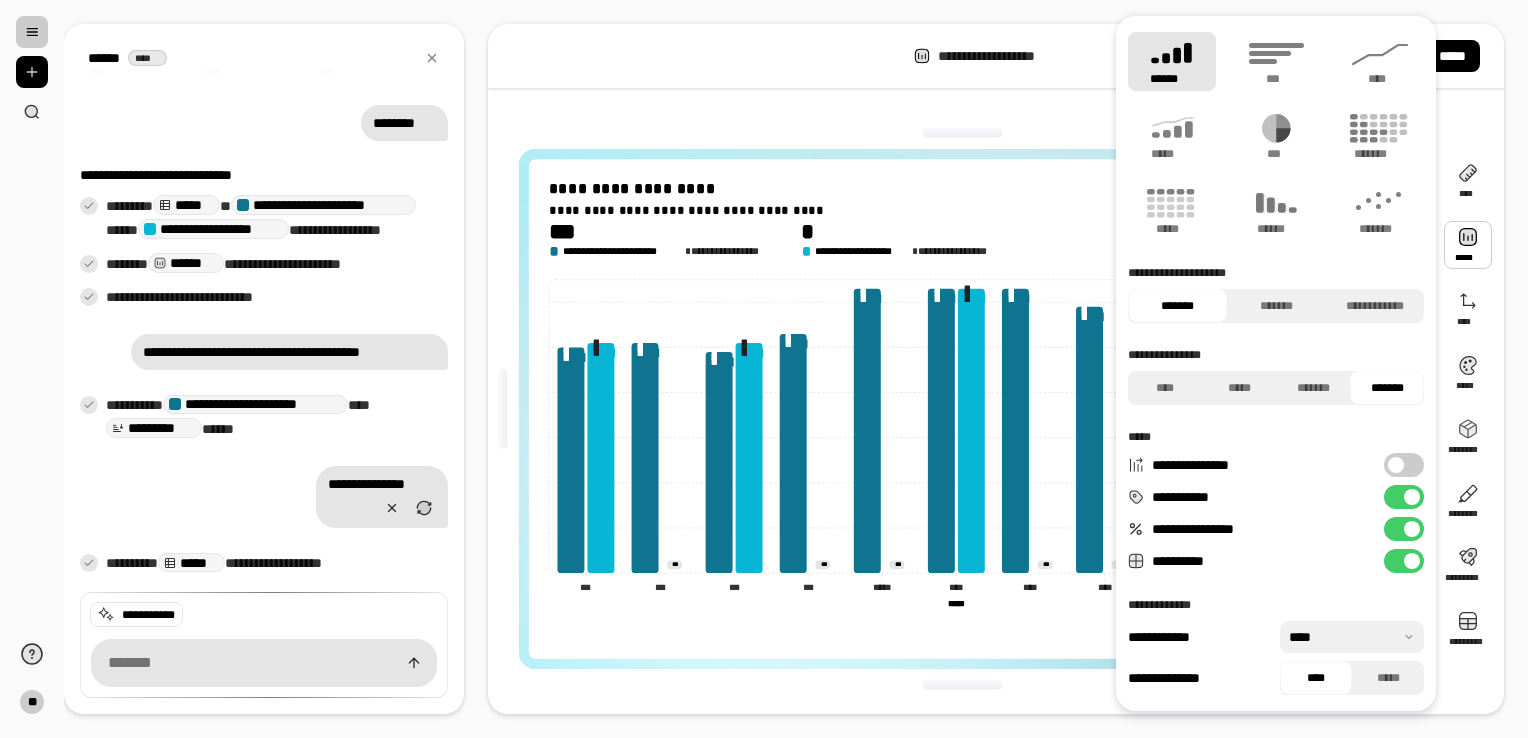 click on "**********" at bounding box center (1404, 529) 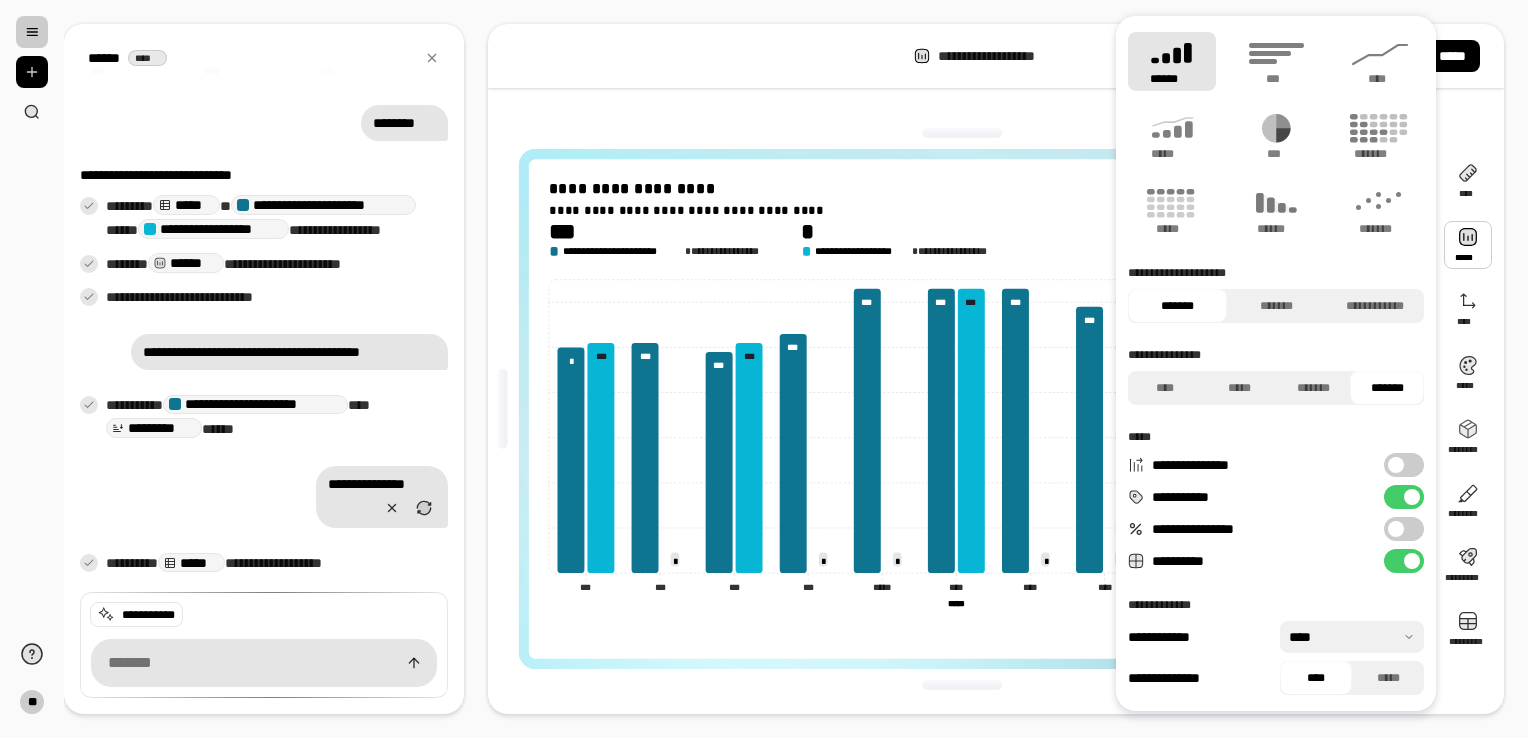 click at bounding box center (1412, 561) 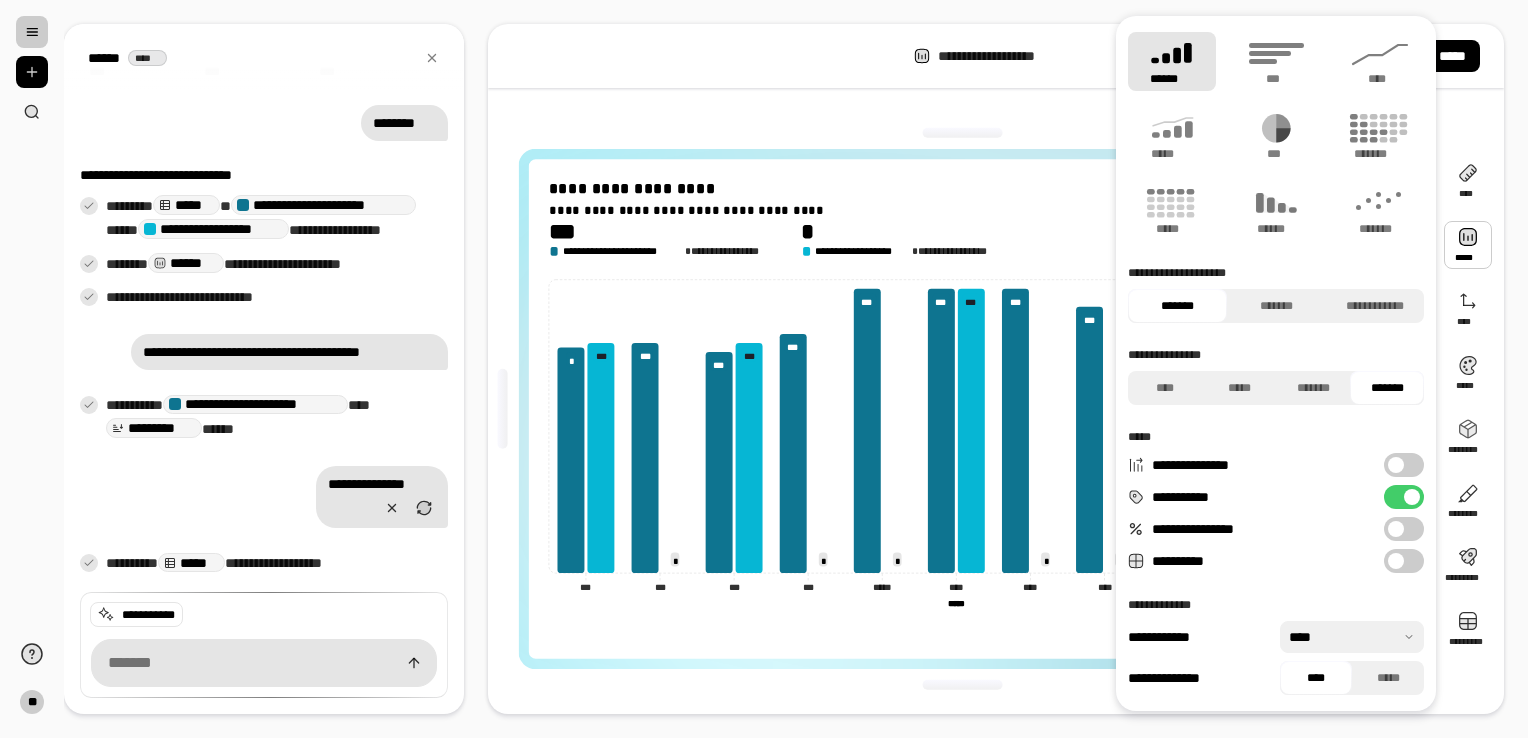 click on "**********" at bounding box center [1404, 561] 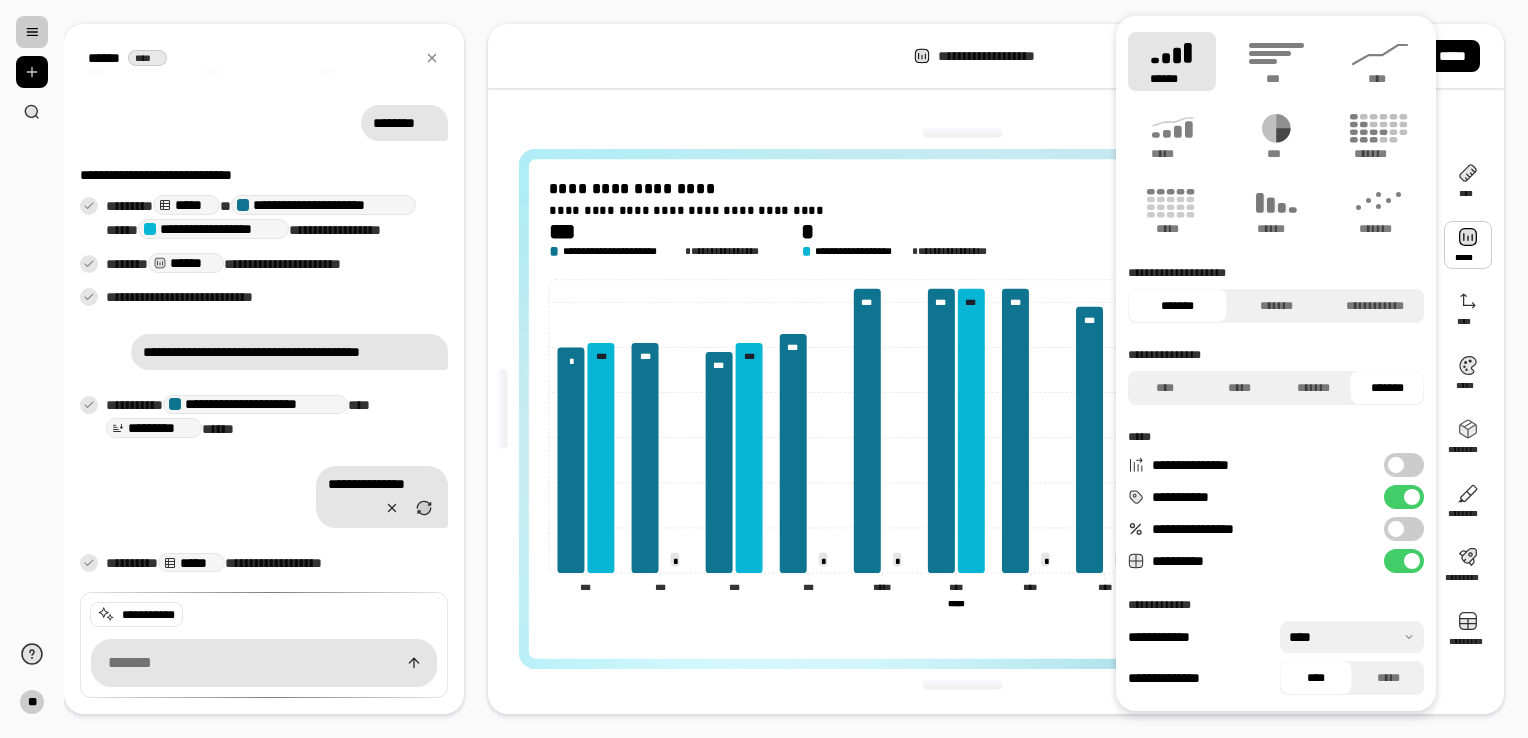 click at bounding box center [962, 133] 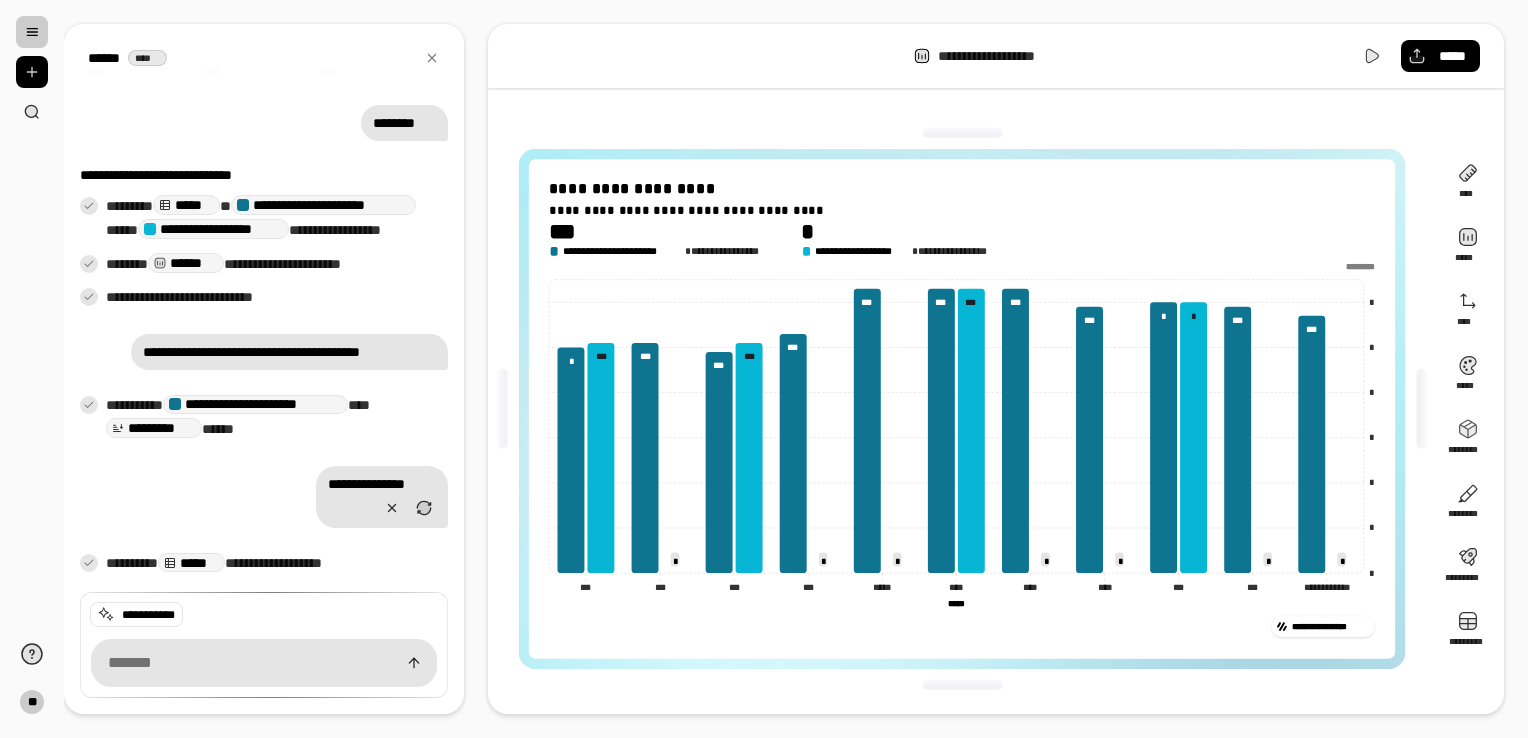 click on "**********" at bounding box center (996, 369) 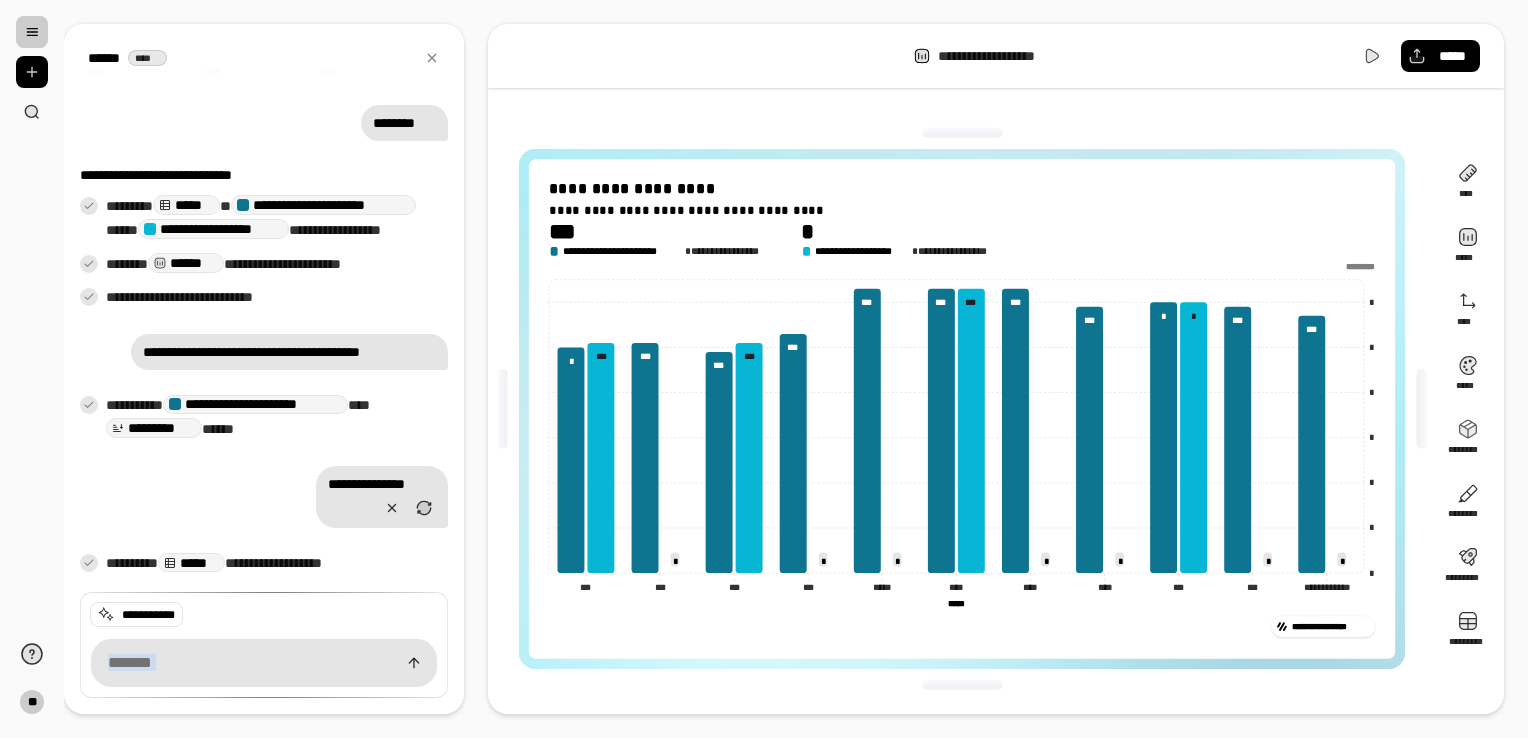 click on "**********" at bounding box center [996, 369] 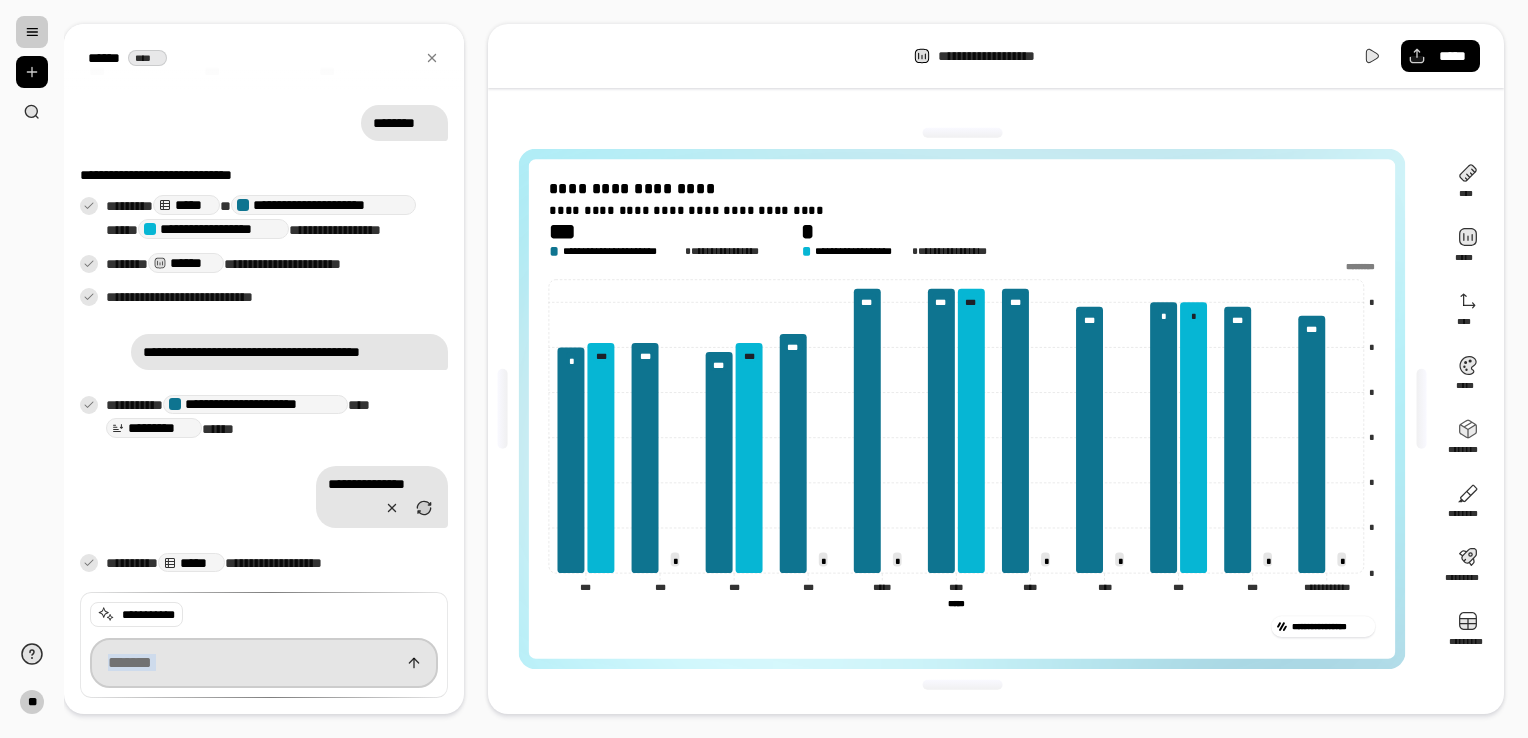 scroll, scrollTop: 148, scrollLeft: 0, axis: vertical 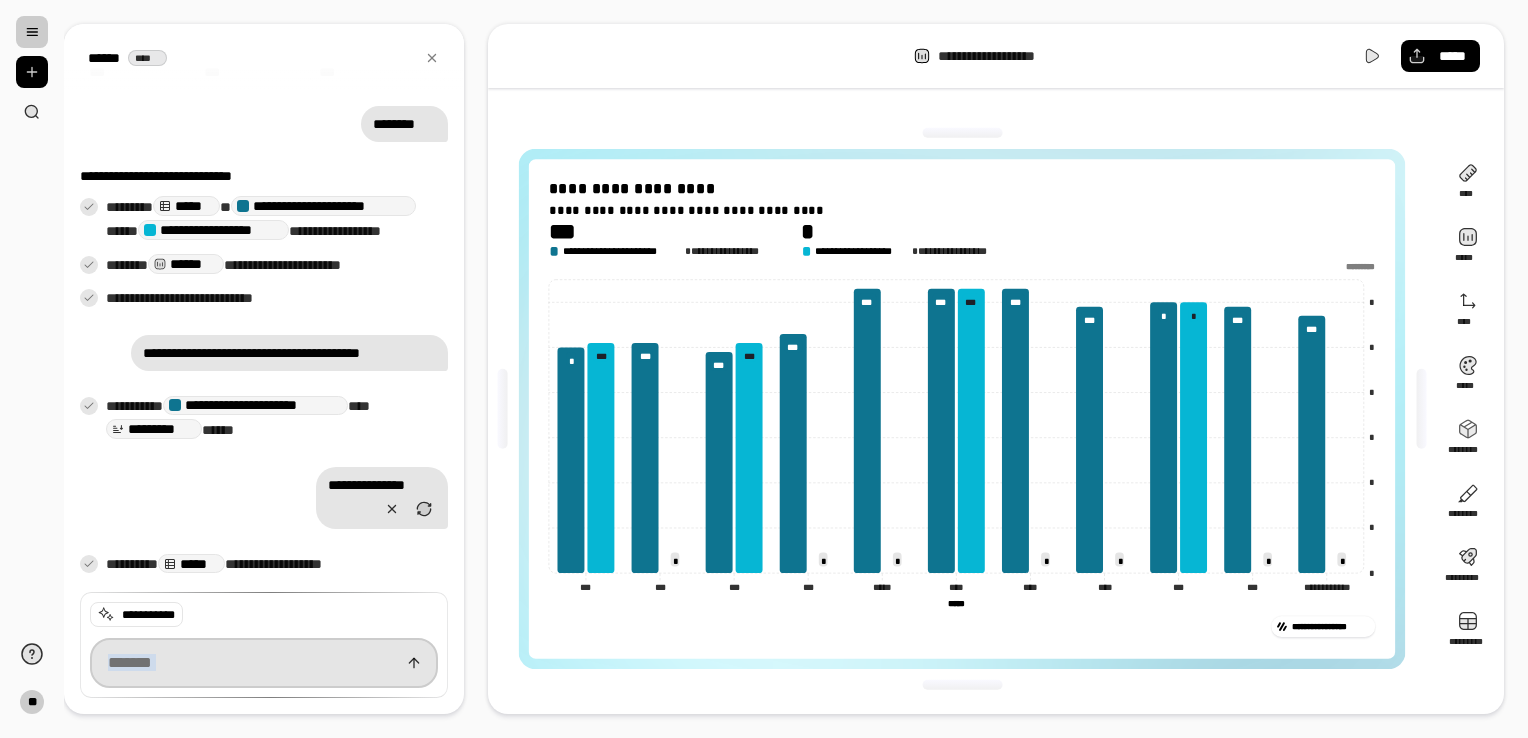 click at bounding box center (264, 663) 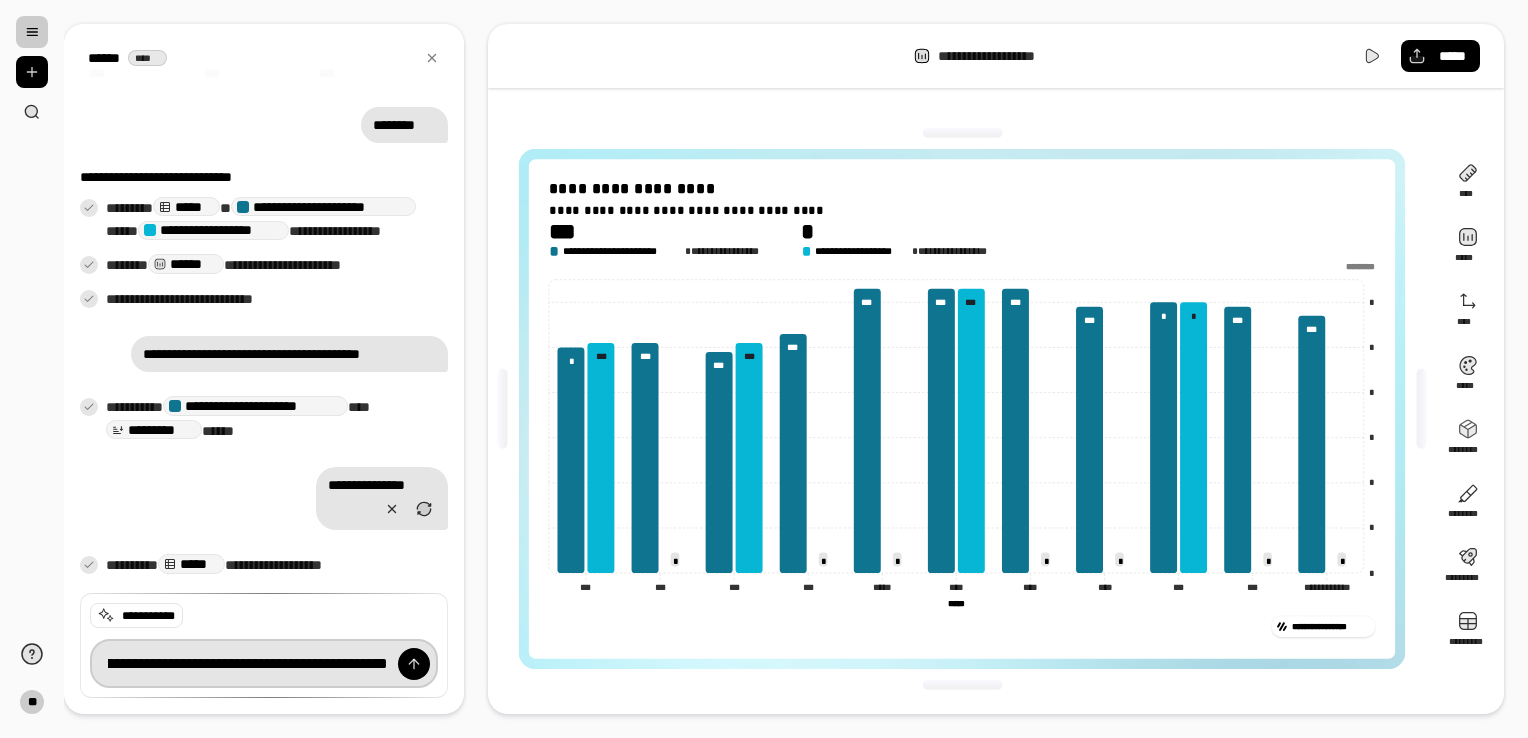 scroll, scrollTop: 0, scrollLeft: 96, axis: horizontal 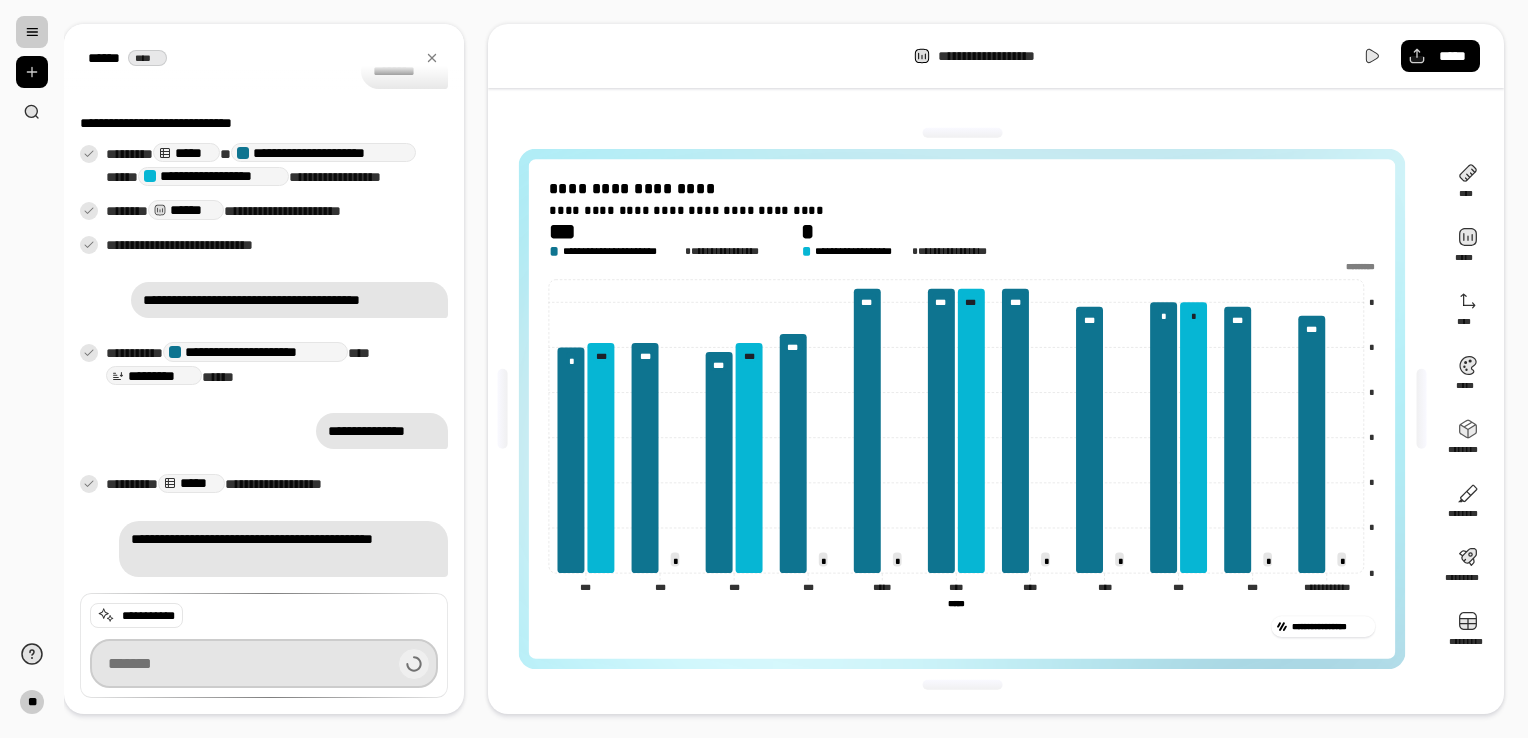click at bounding box center [264, 663] 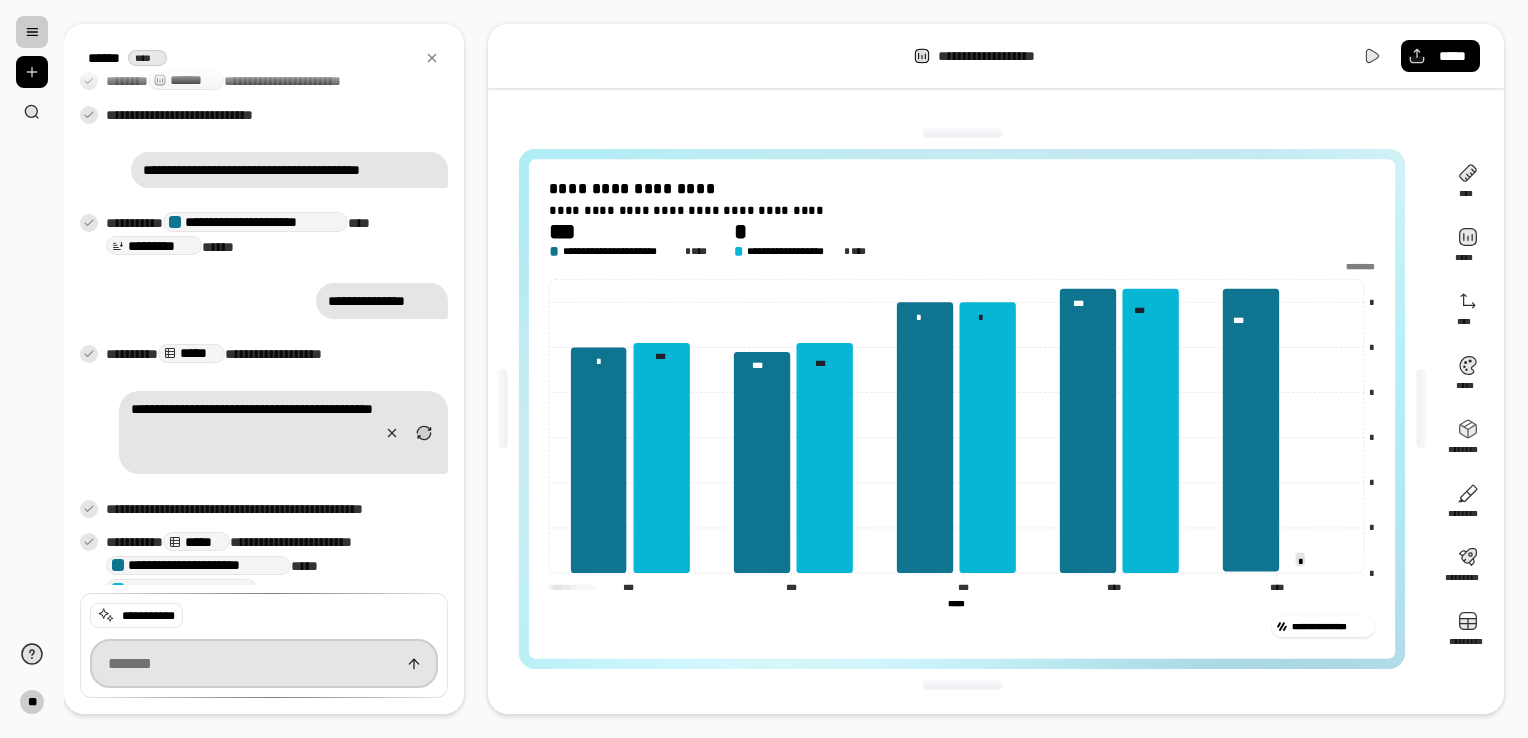 scroll, scrollTop: 358, scrollLeft: 0, axis: vertical 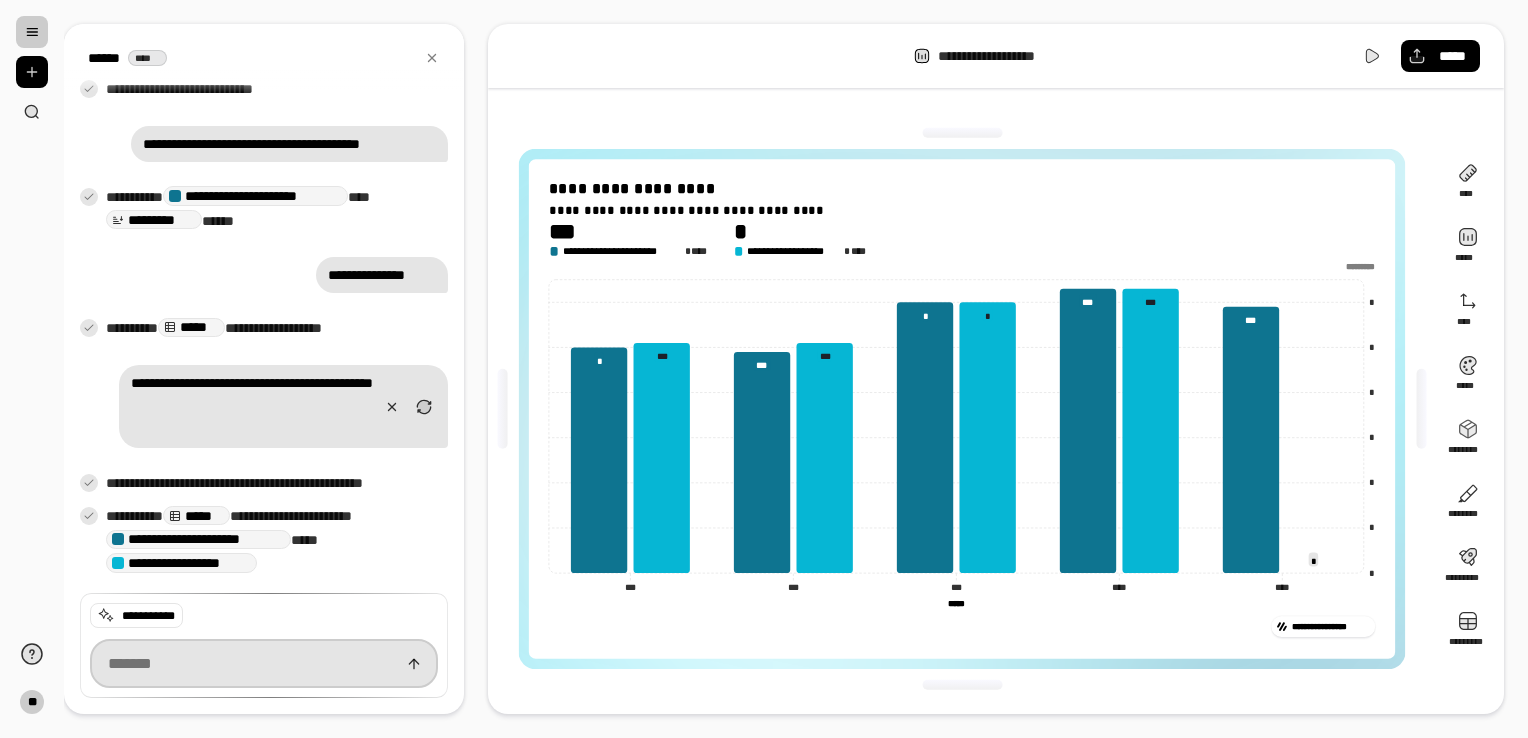 click at bounding box center (264, 663) 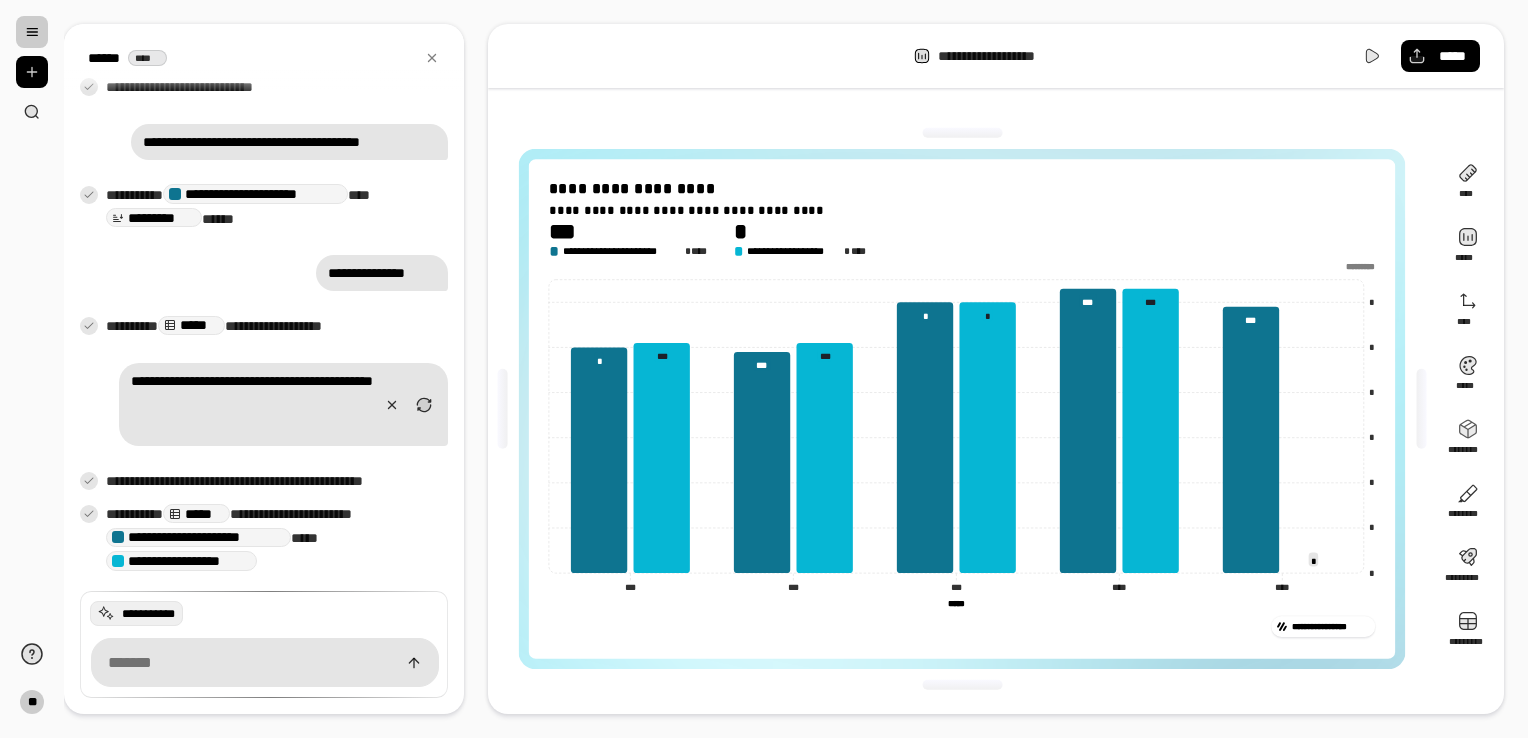click on "**********" at bounding box center [148, 614] 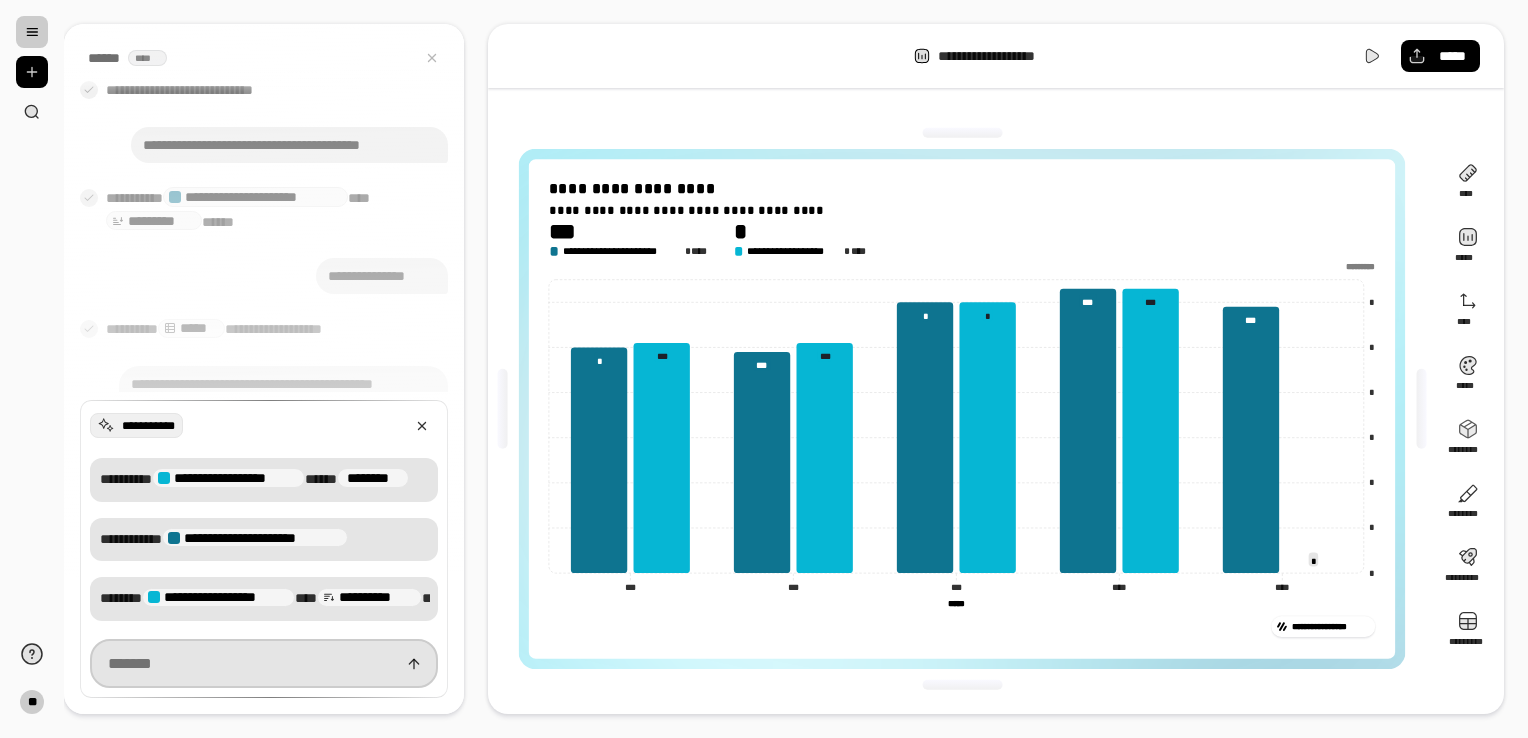 click at bounding box center (264, 663) 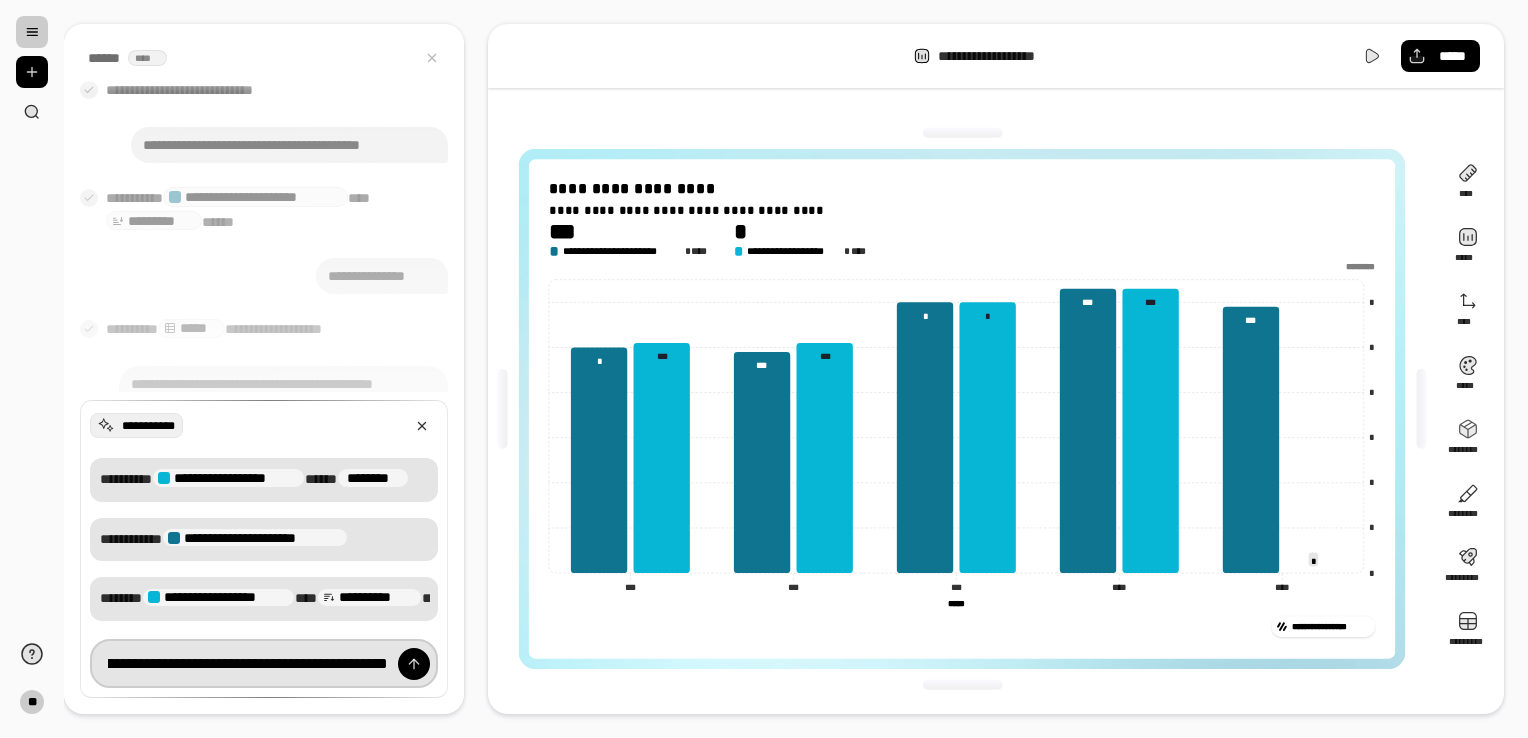 scroll, scrollTop: 0, scrollLeft: 197, axis: horizontal 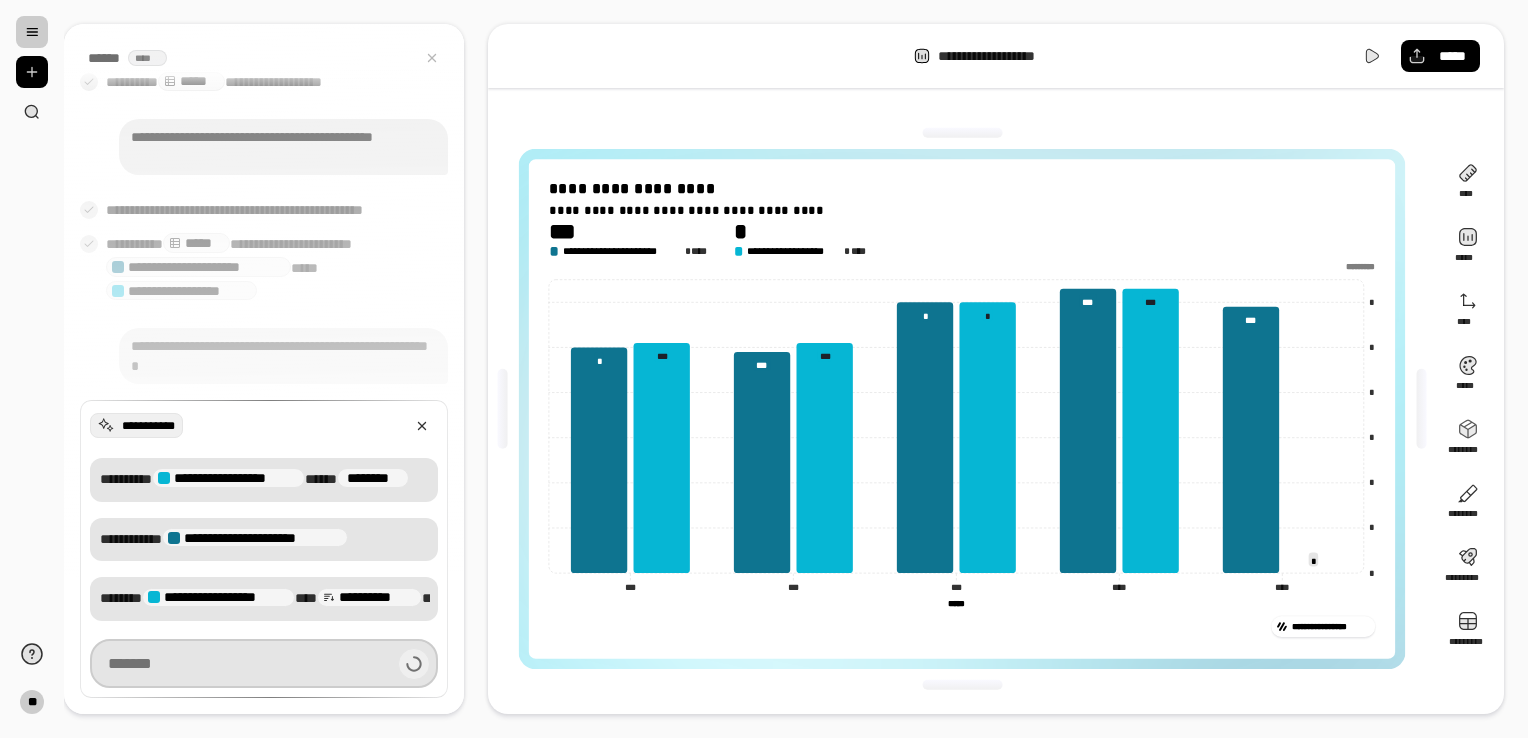 type on "**********" 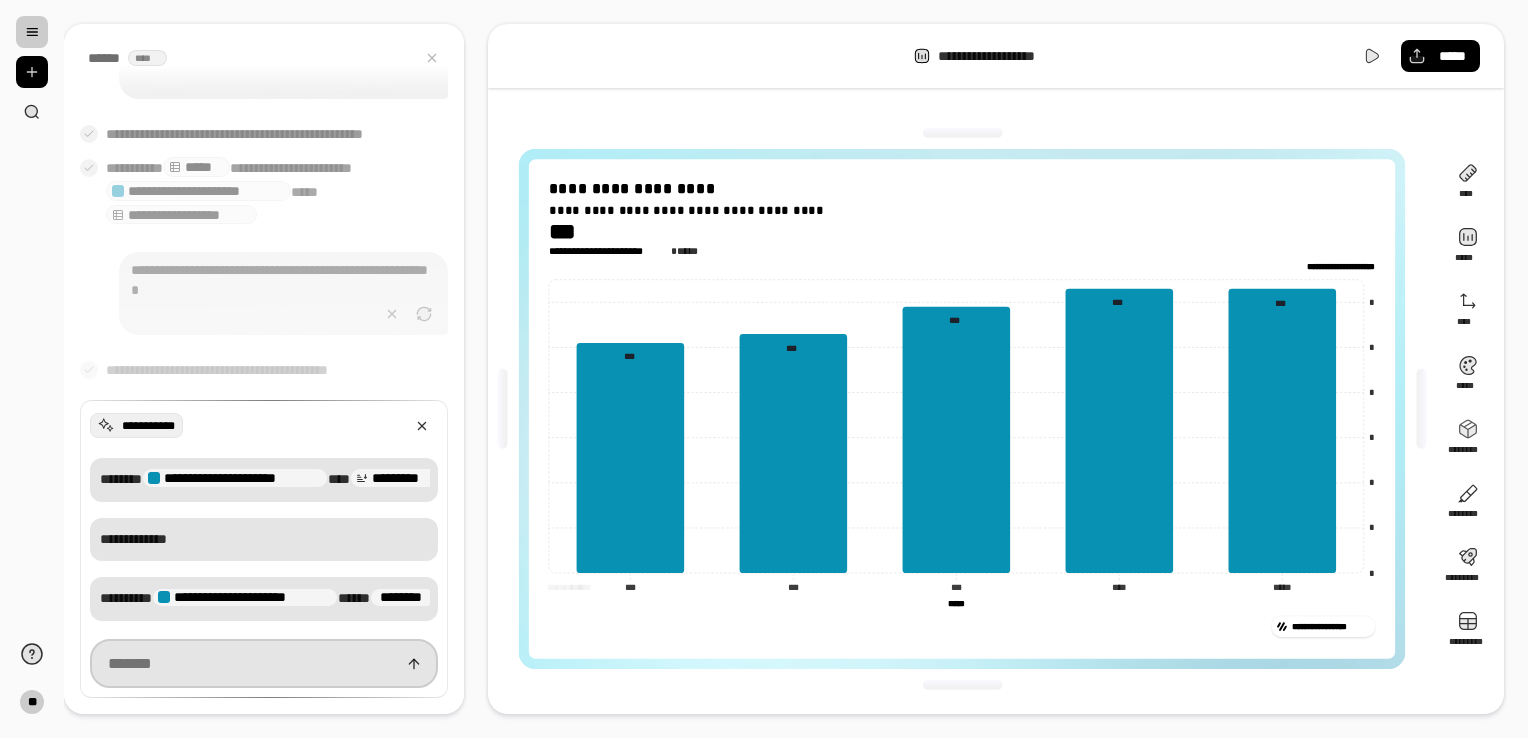 scroll, scrollTop: 737, scrollLeft: 0, axis: vertical 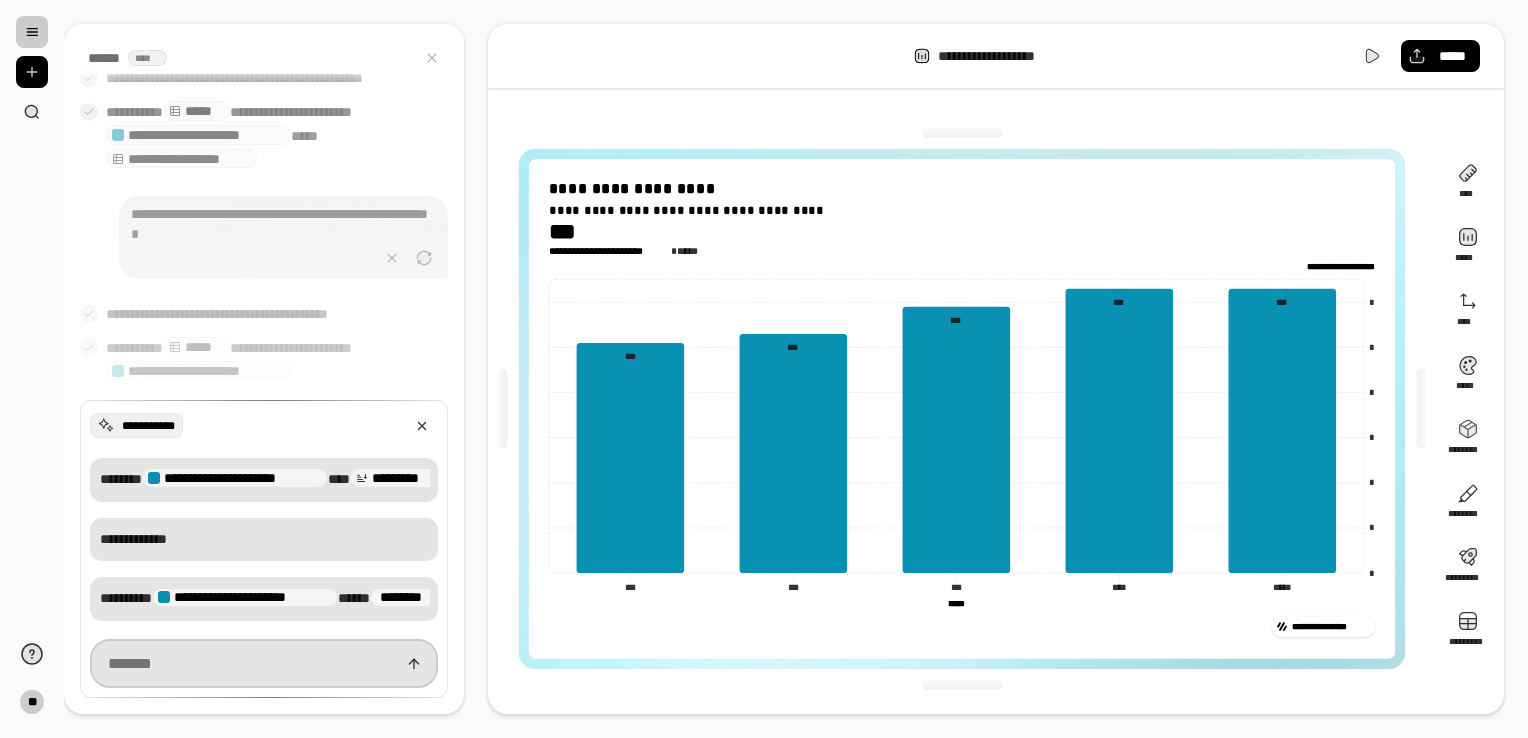 click at bounding box center (264, 663) 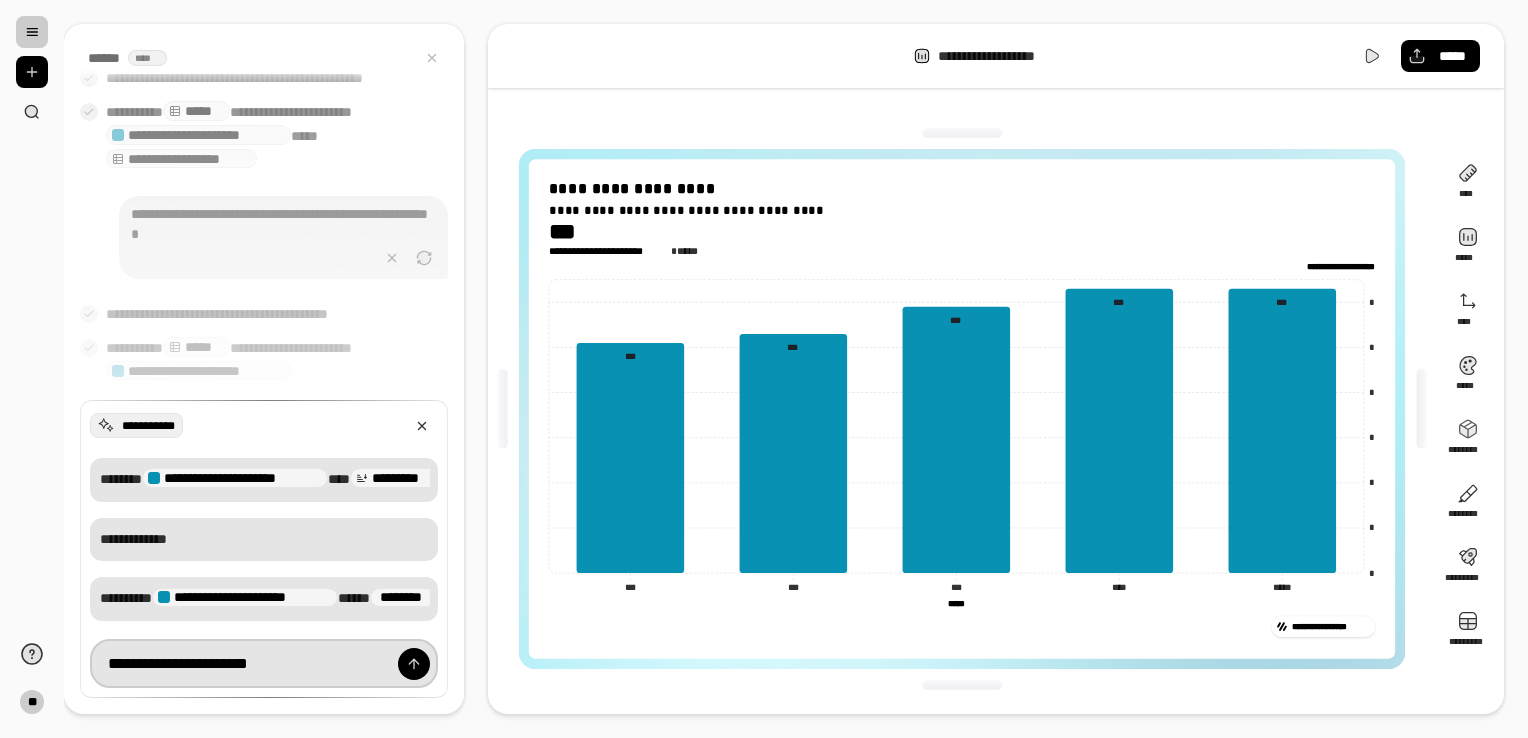 type on "**********" 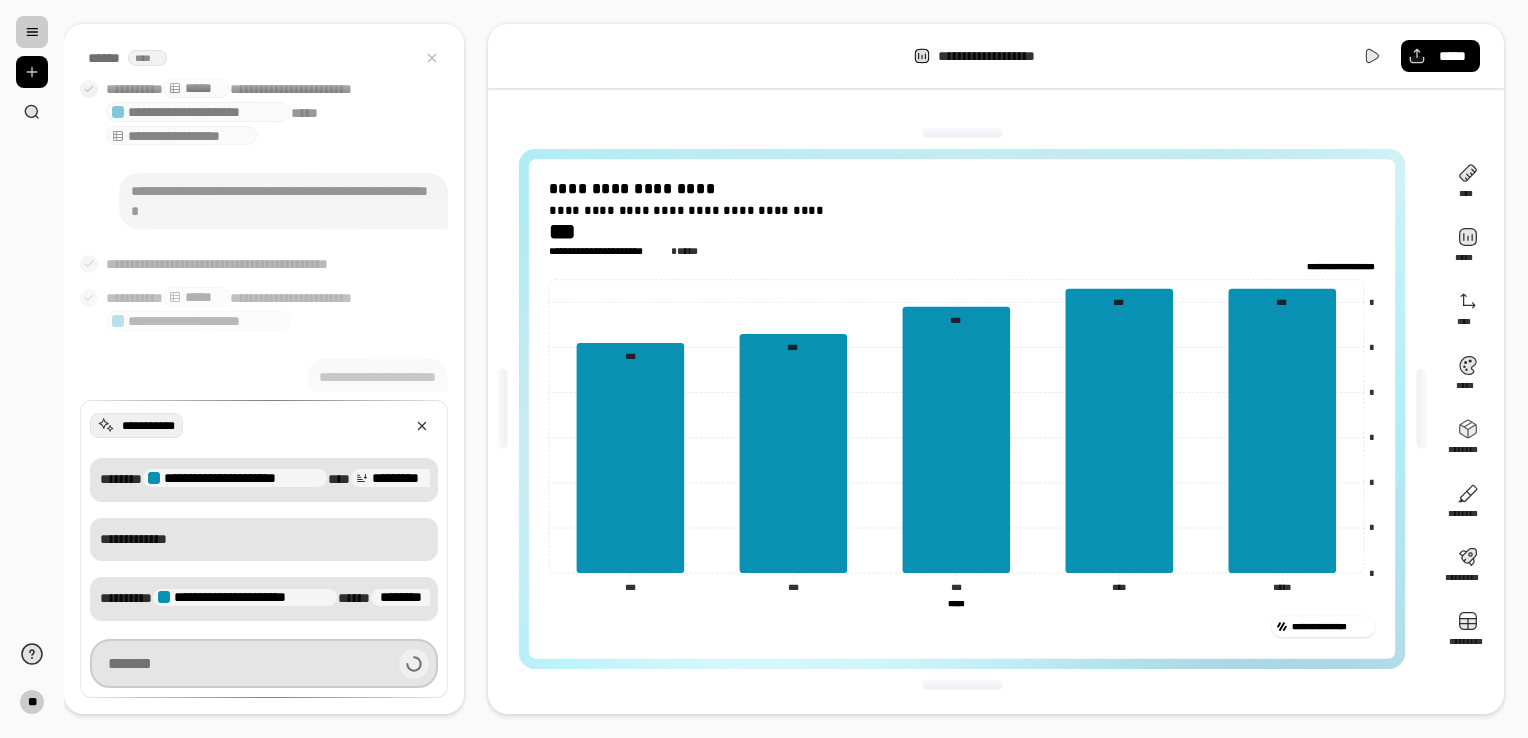 scroll, scrollTop: 771, scrollLeft: 0, axis: vertical 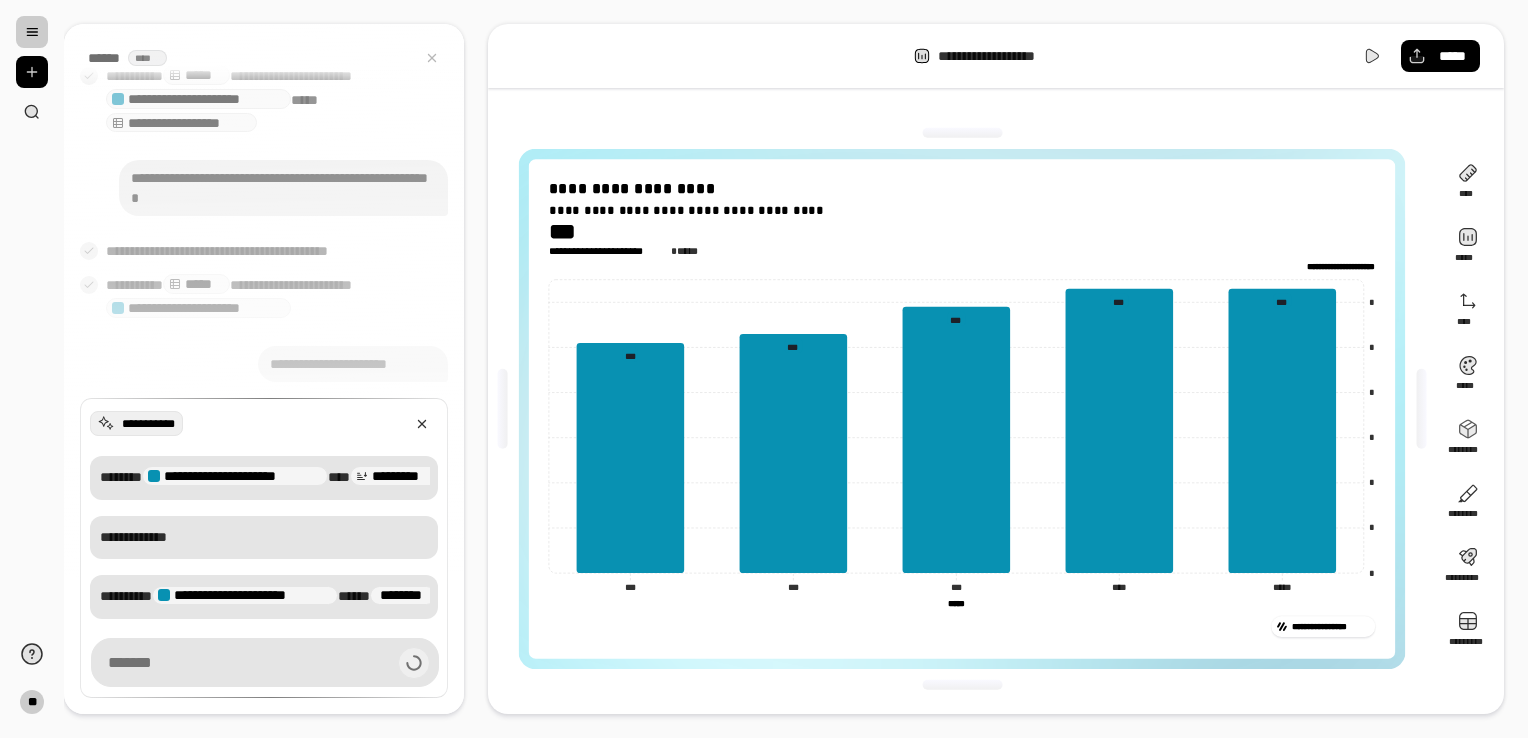 type 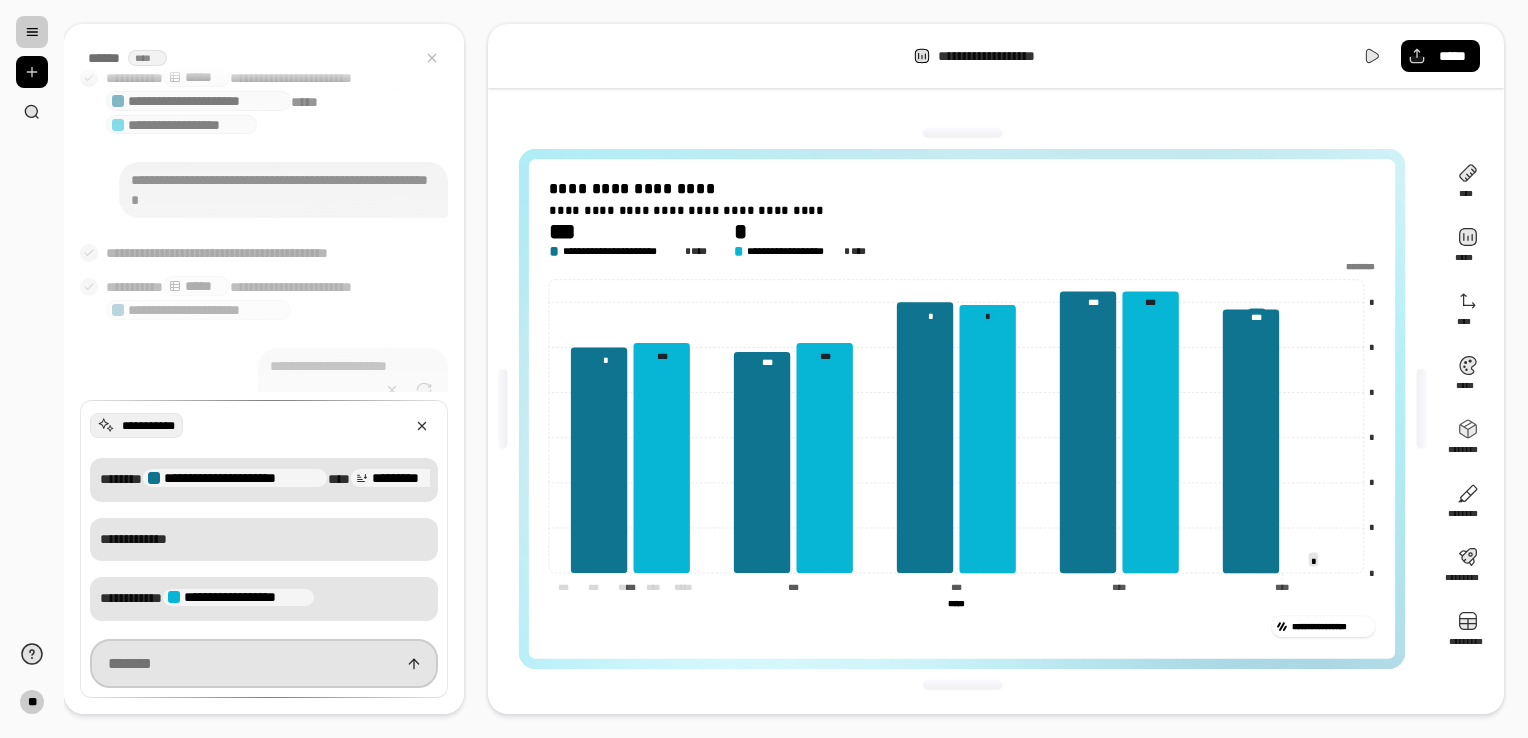 scroll, scrollTop: 927, scrollLeft: 0, axis: vertical 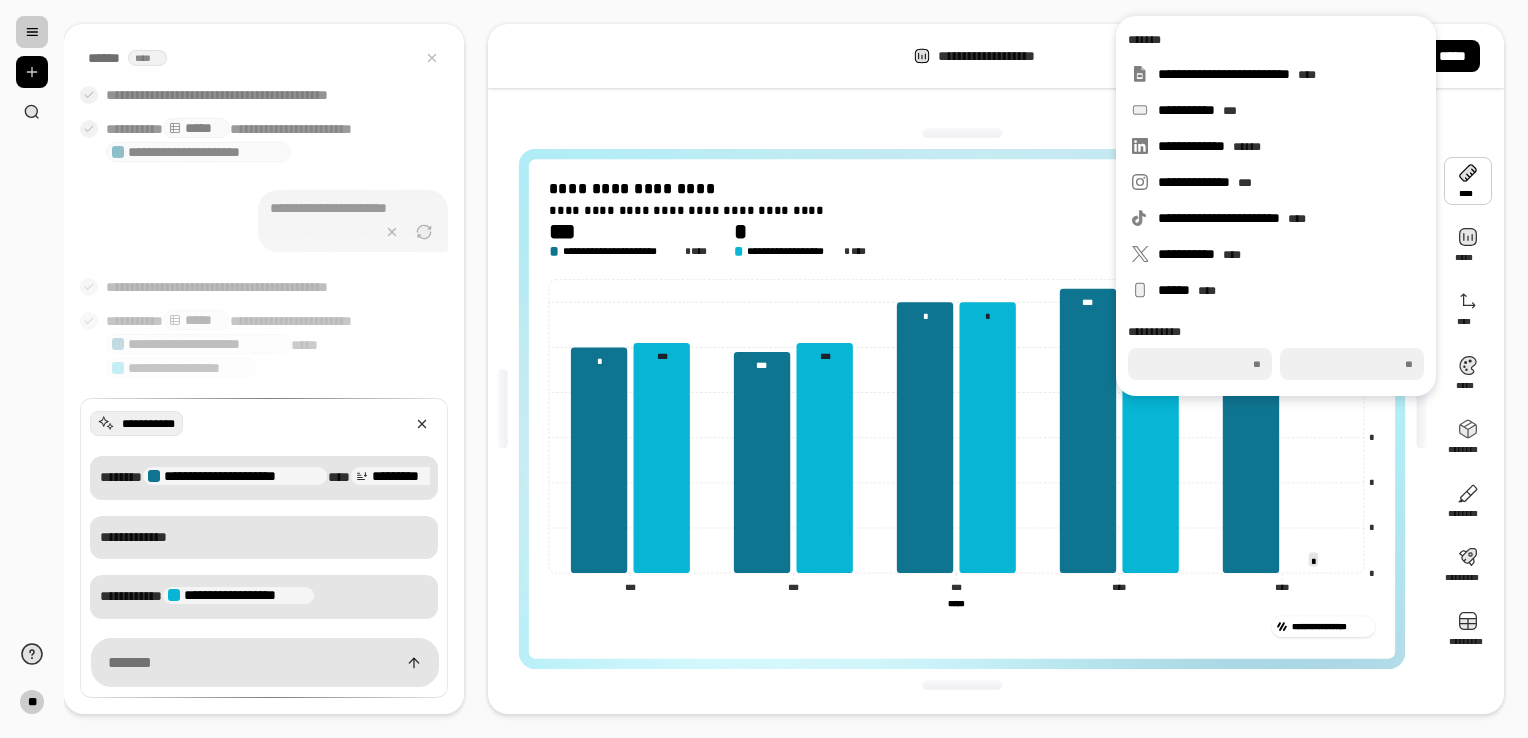 click on "**********" at bounding box center [796, 369] 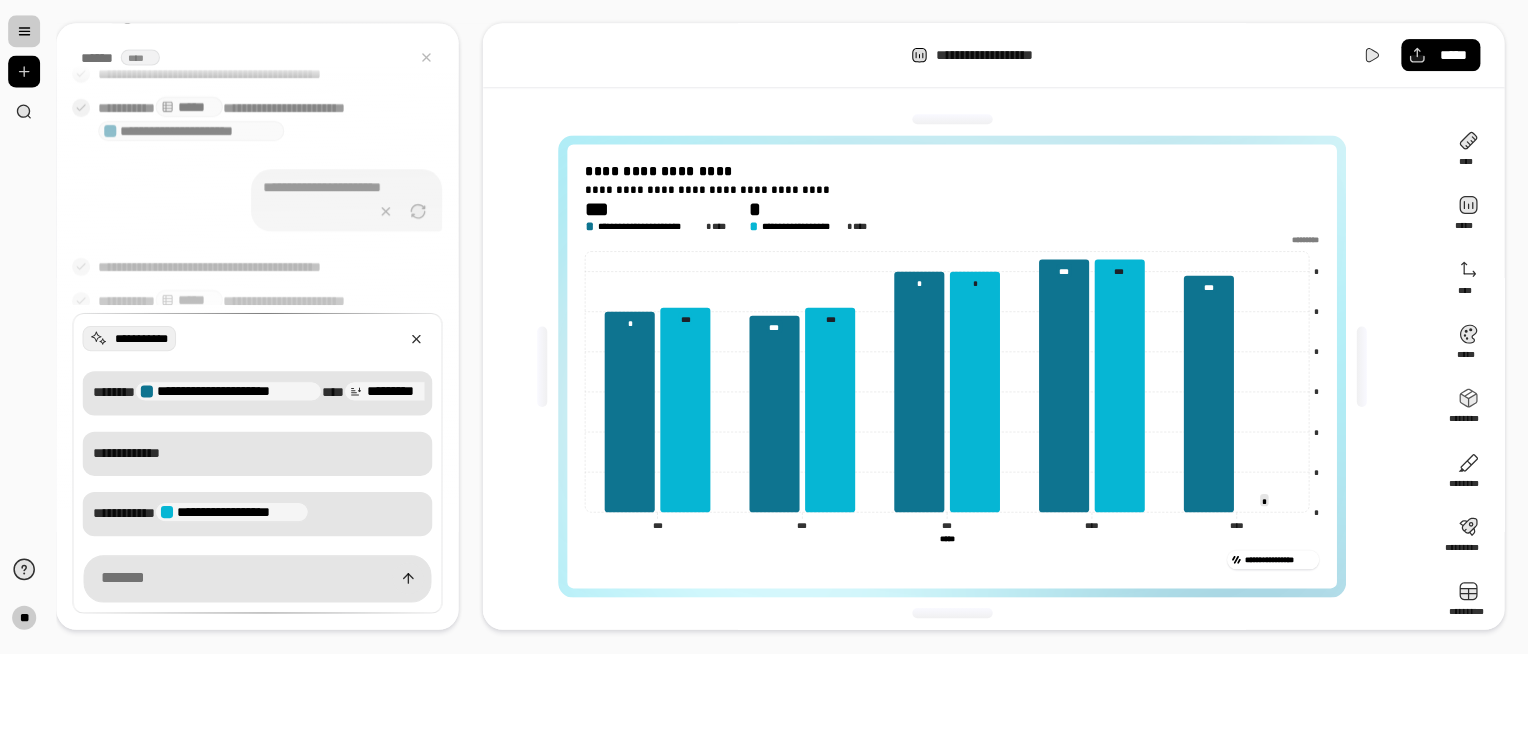 scroll, scrollTop: 0, scrollLeft: 0, axis: both 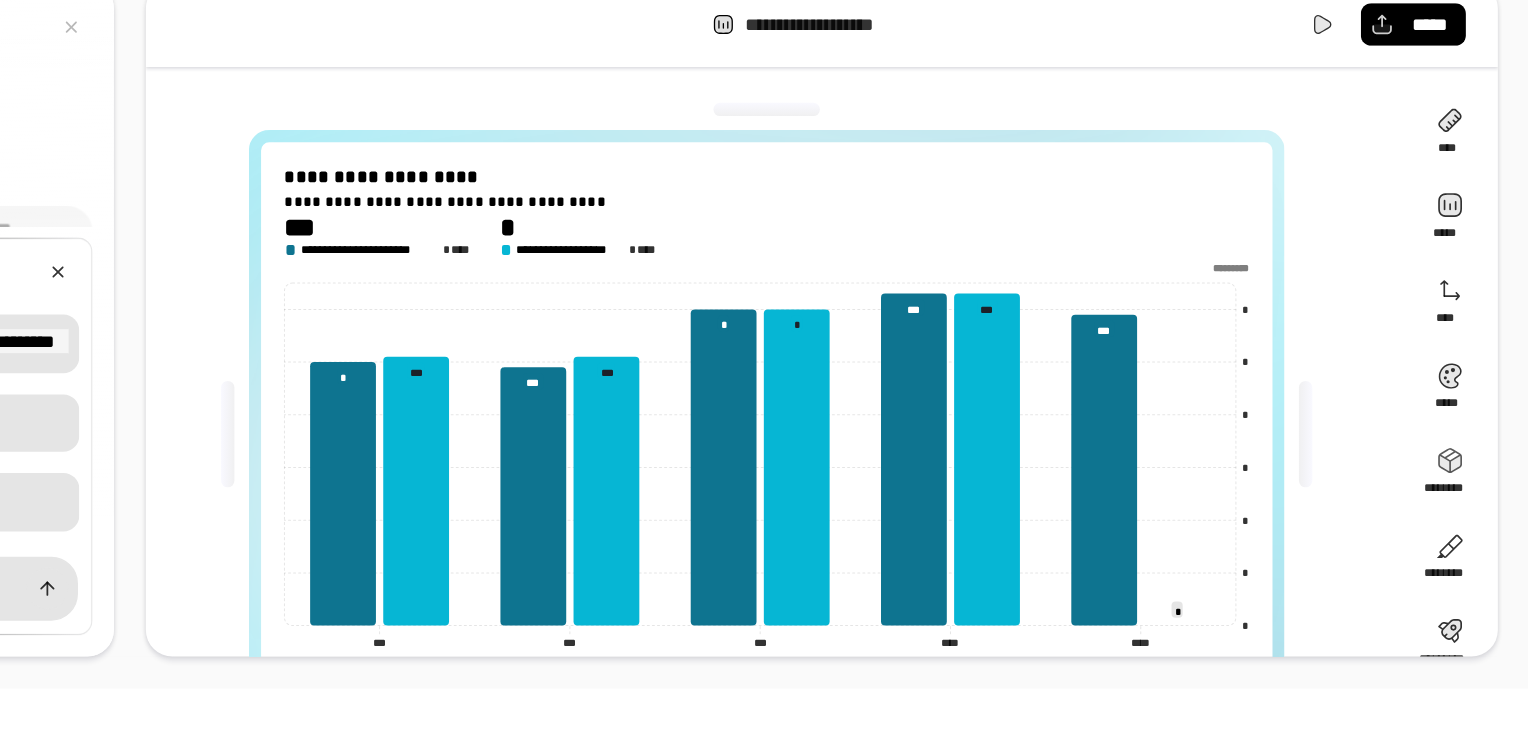 click on "**********" at bounding box center (796, 277) 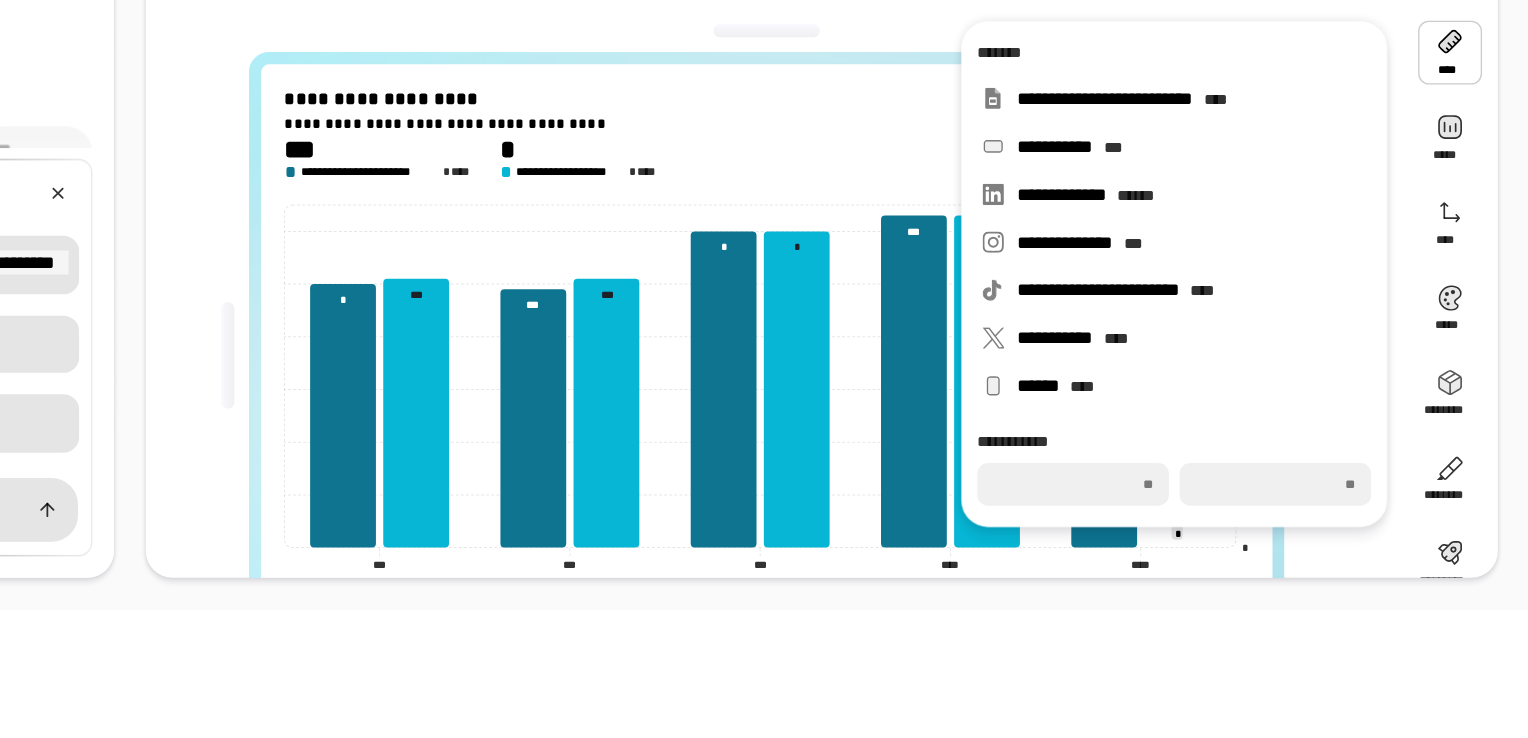 click on "**********" at bounding box center (962, 364) 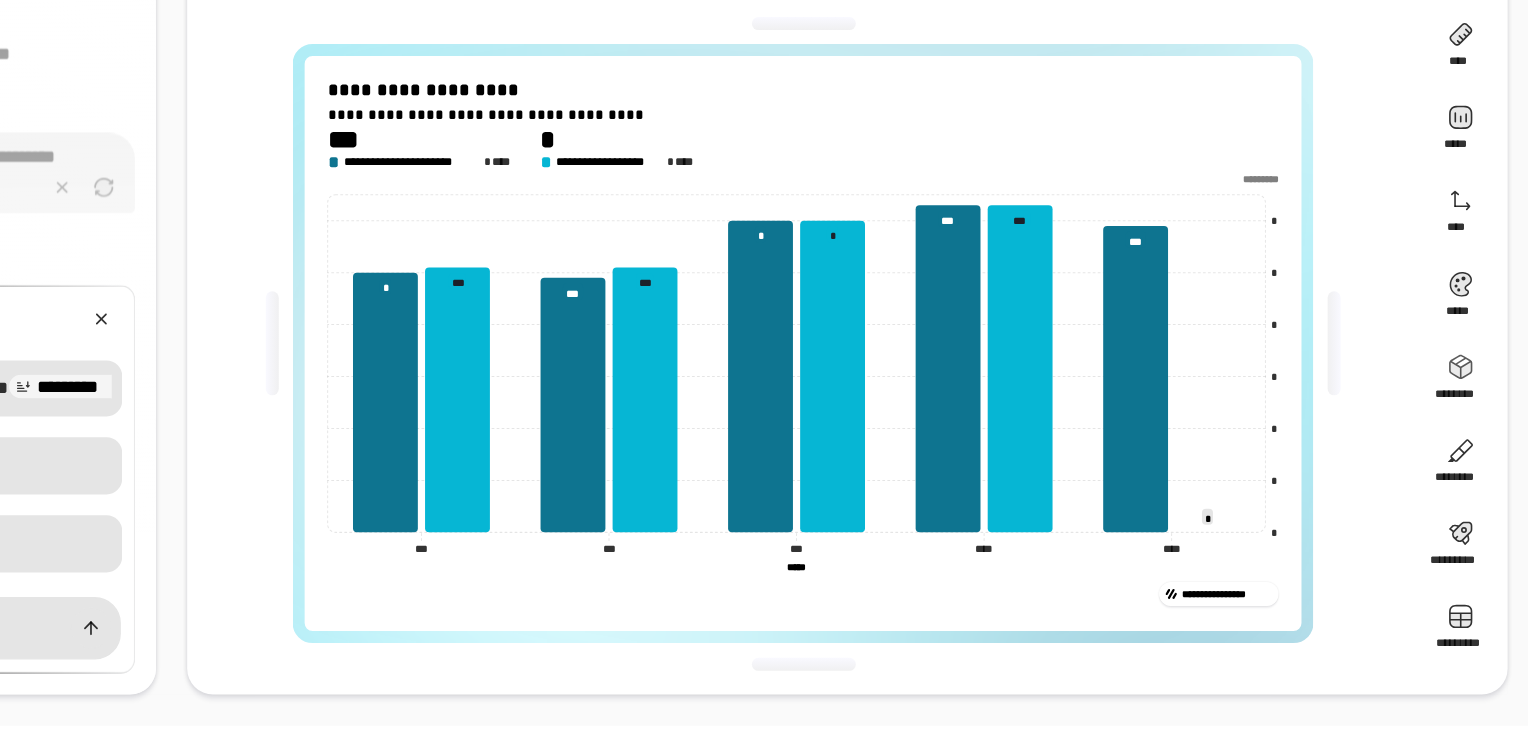 scroll, scrollTop: 0, scrollLeft: 0, axis: both 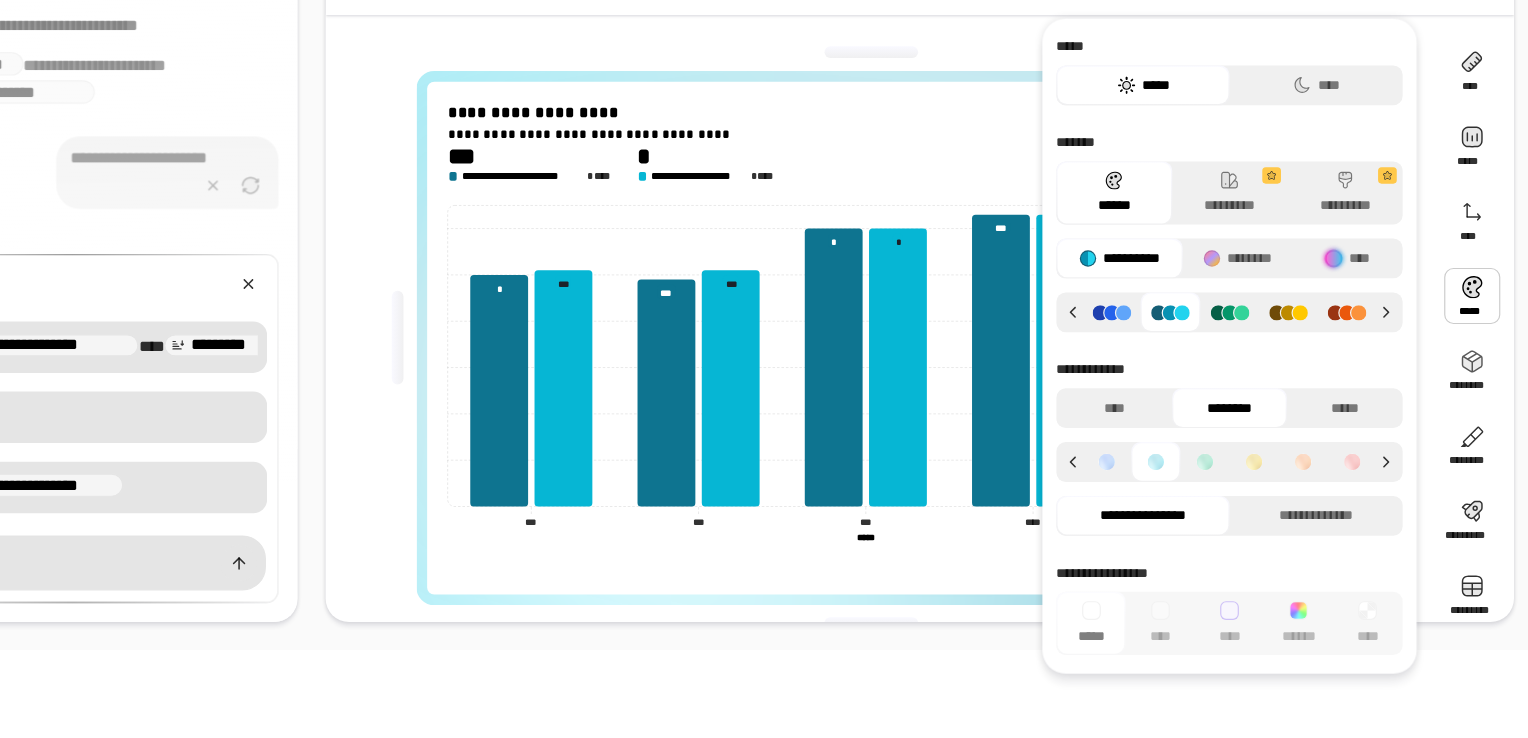 click at bounding box center [1468, 328] 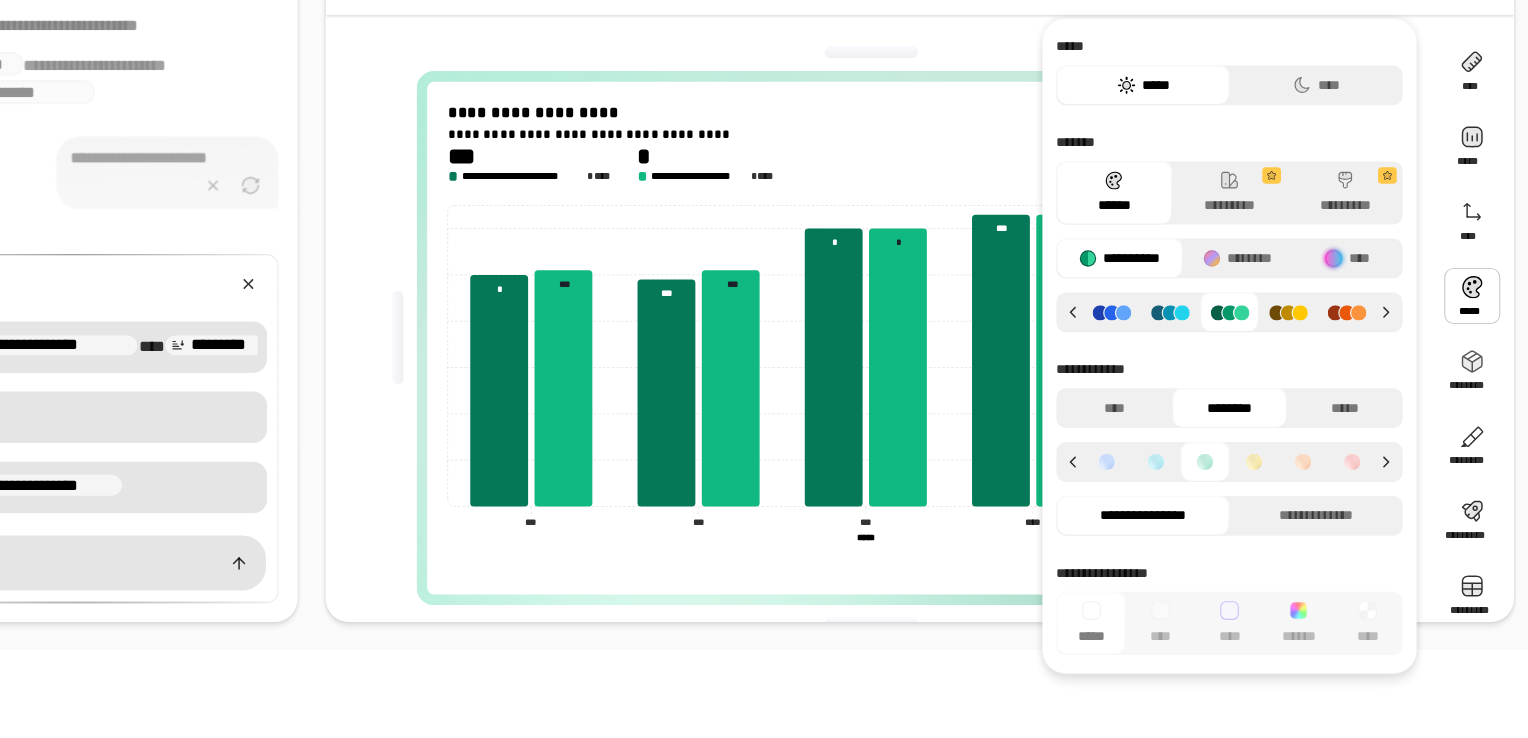 click 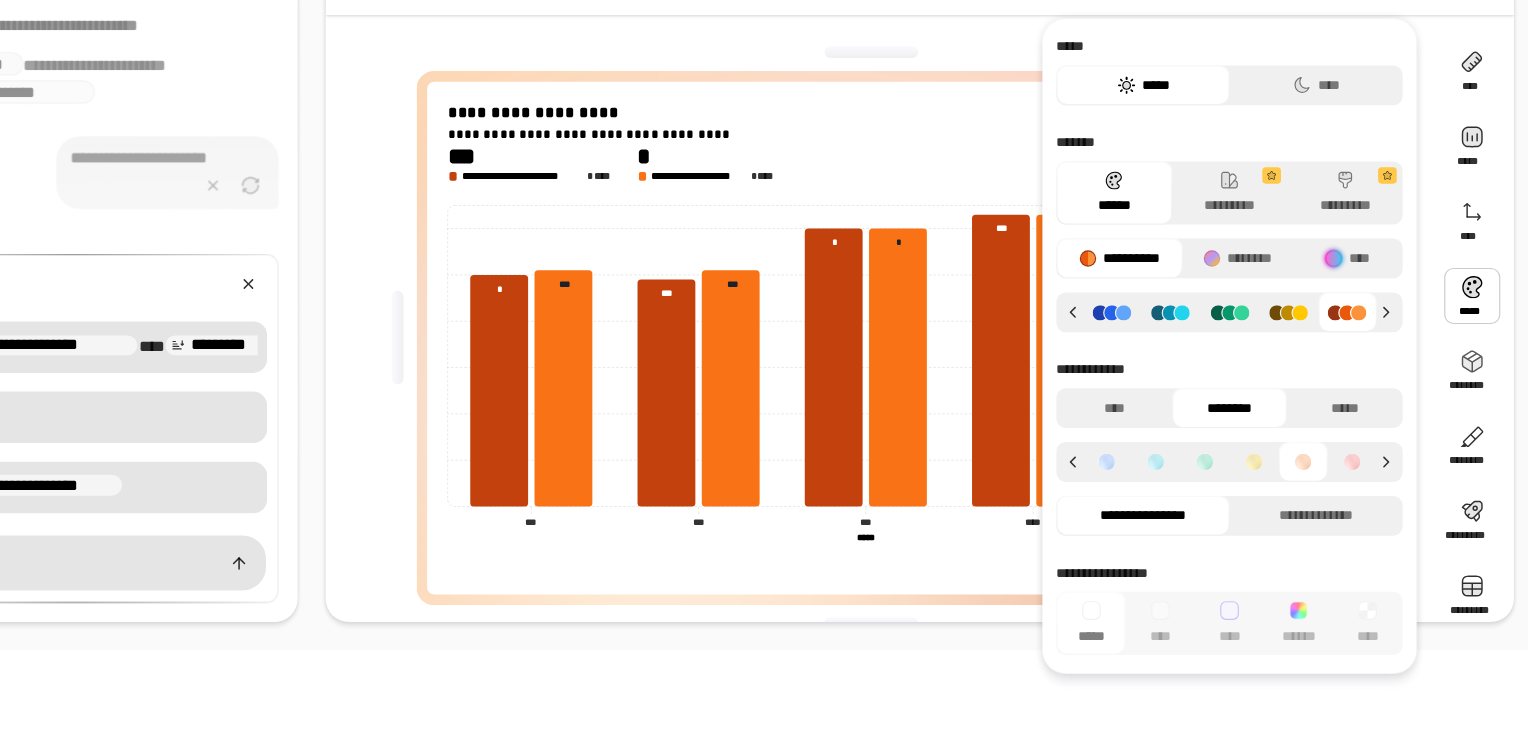 click 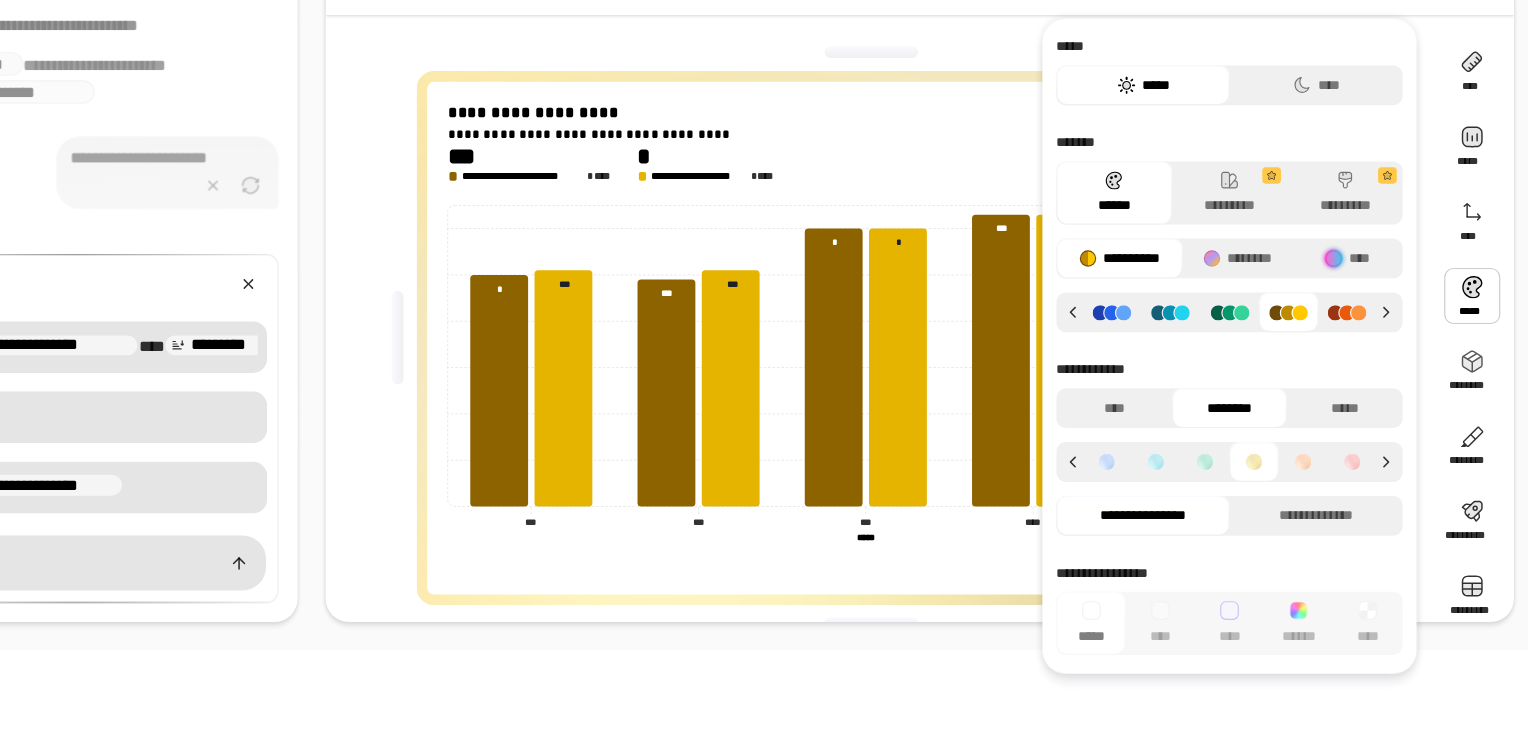 click on "**********" at bounding box center [962, 364] 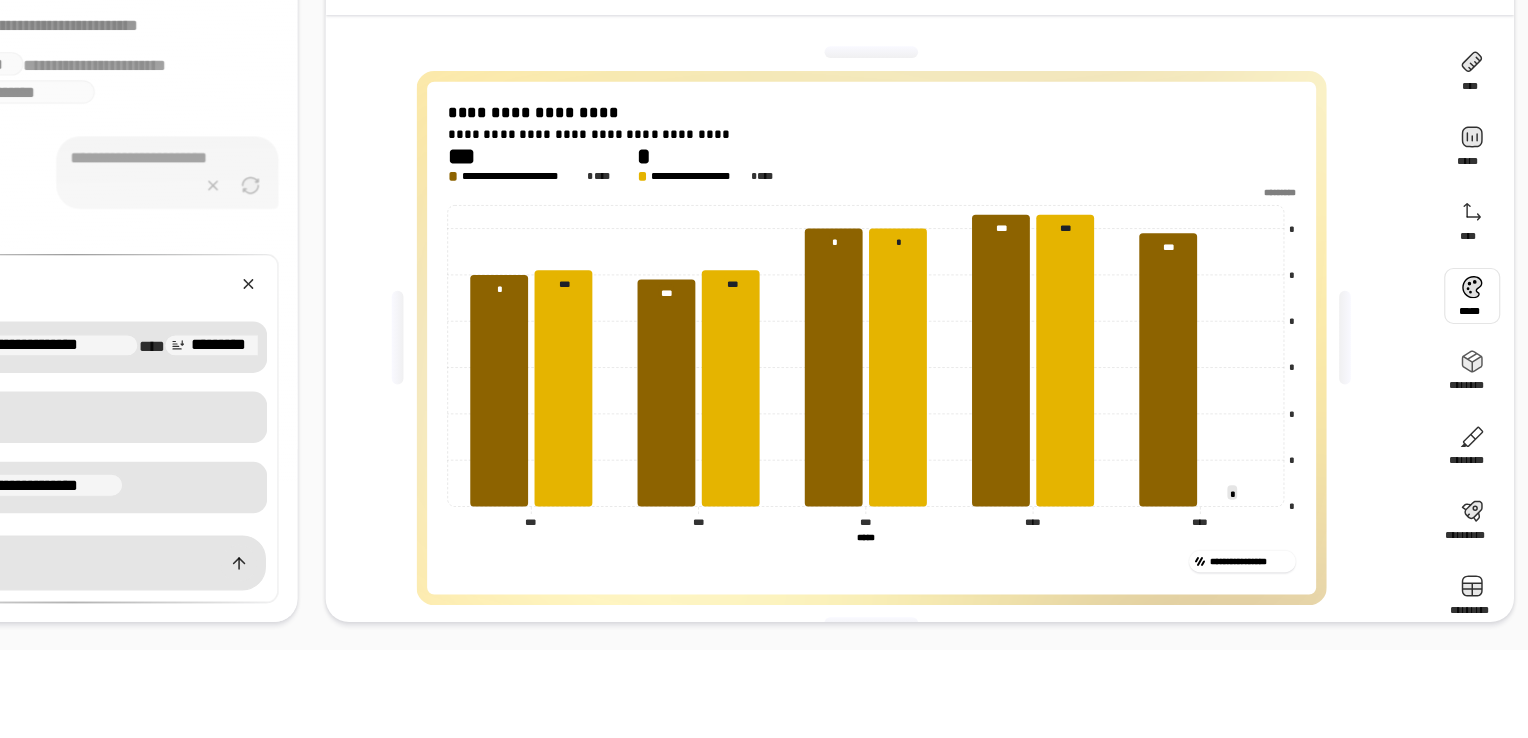 click at bounding box center (1468, 328) 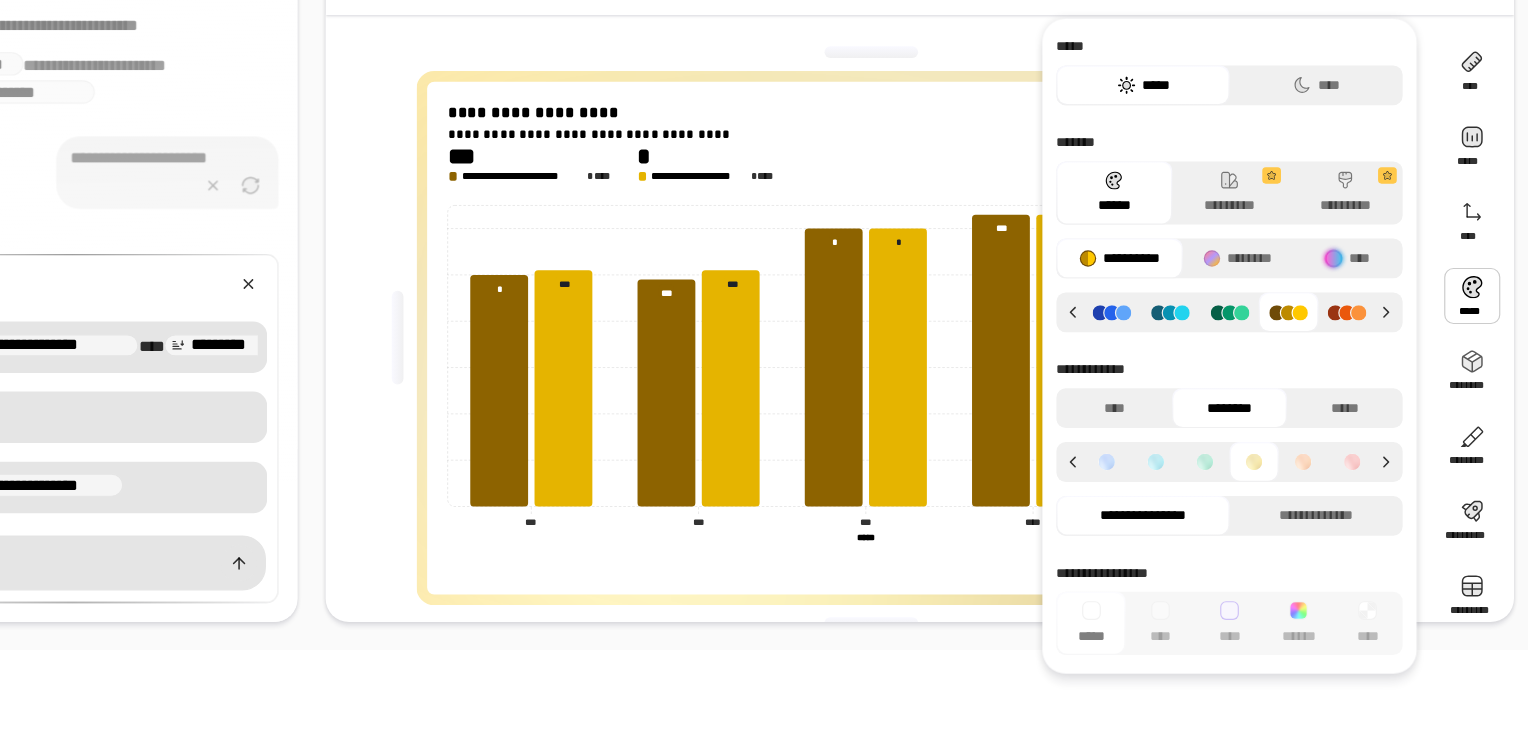click 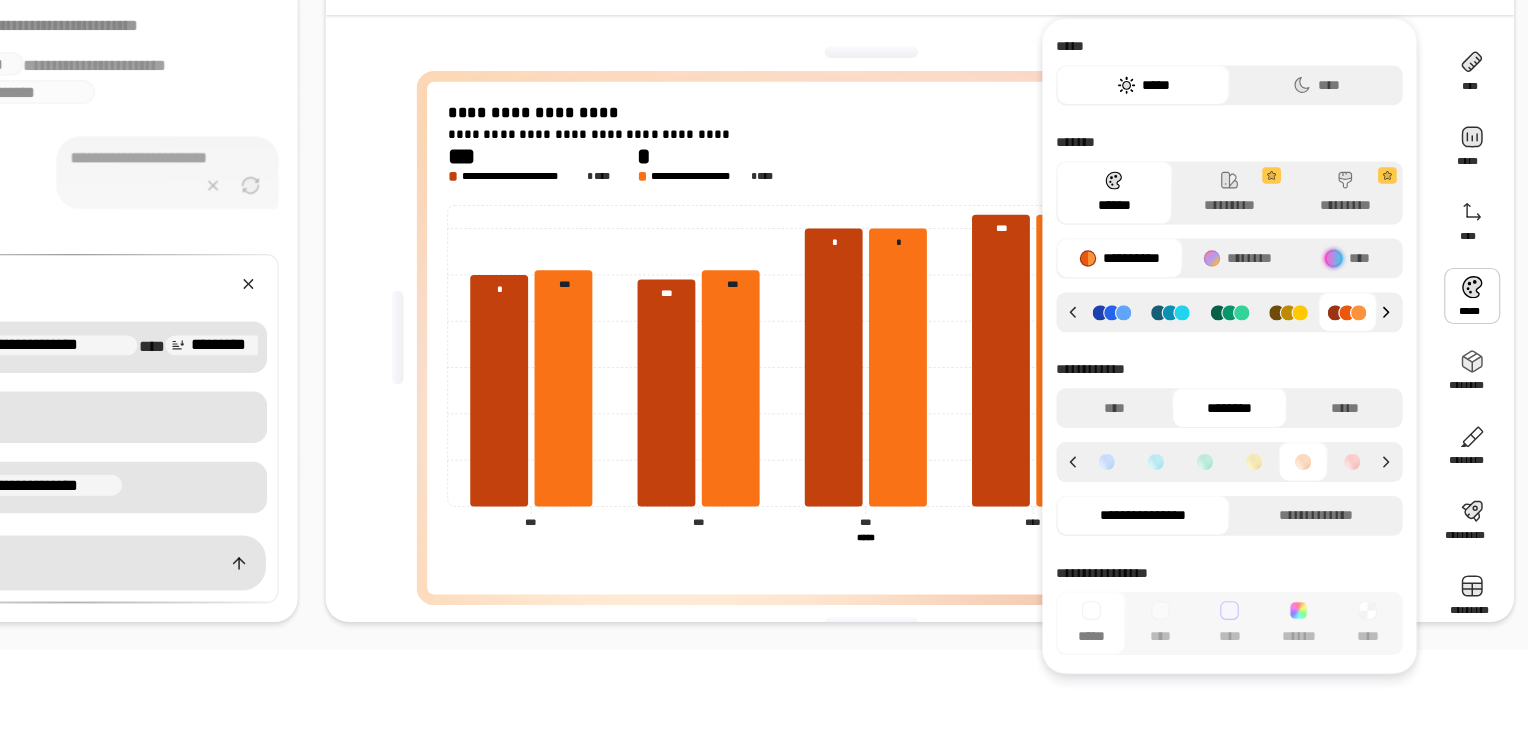 click 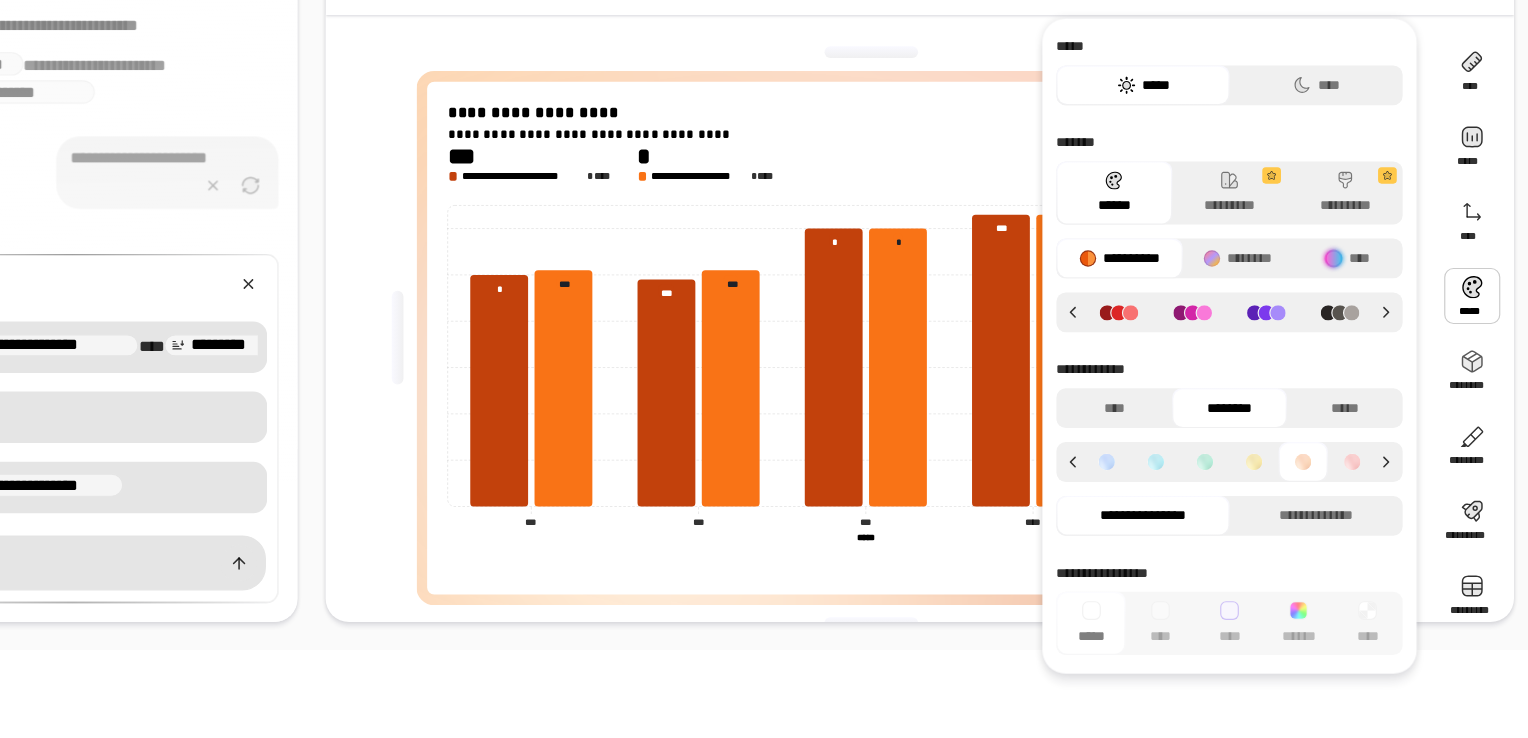 click 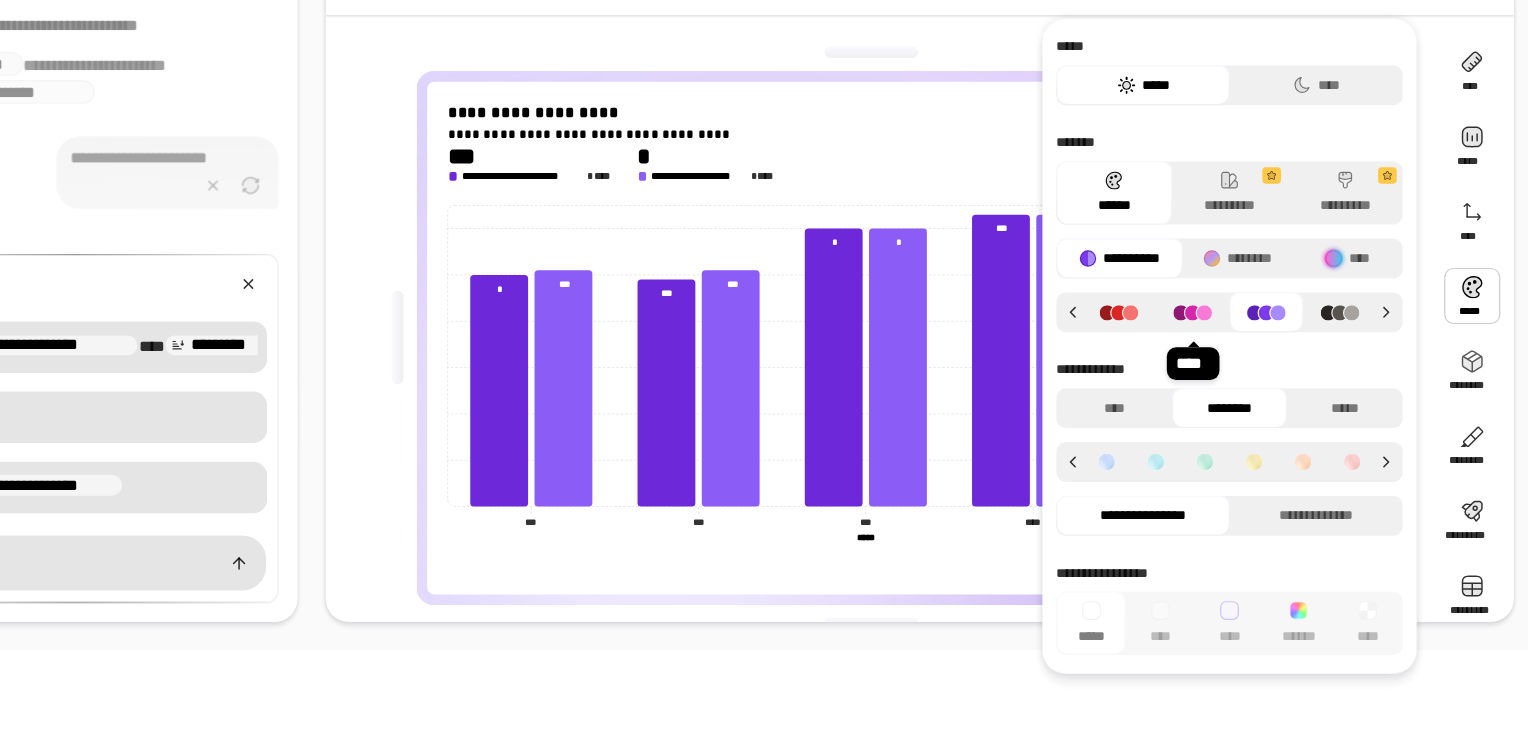 click 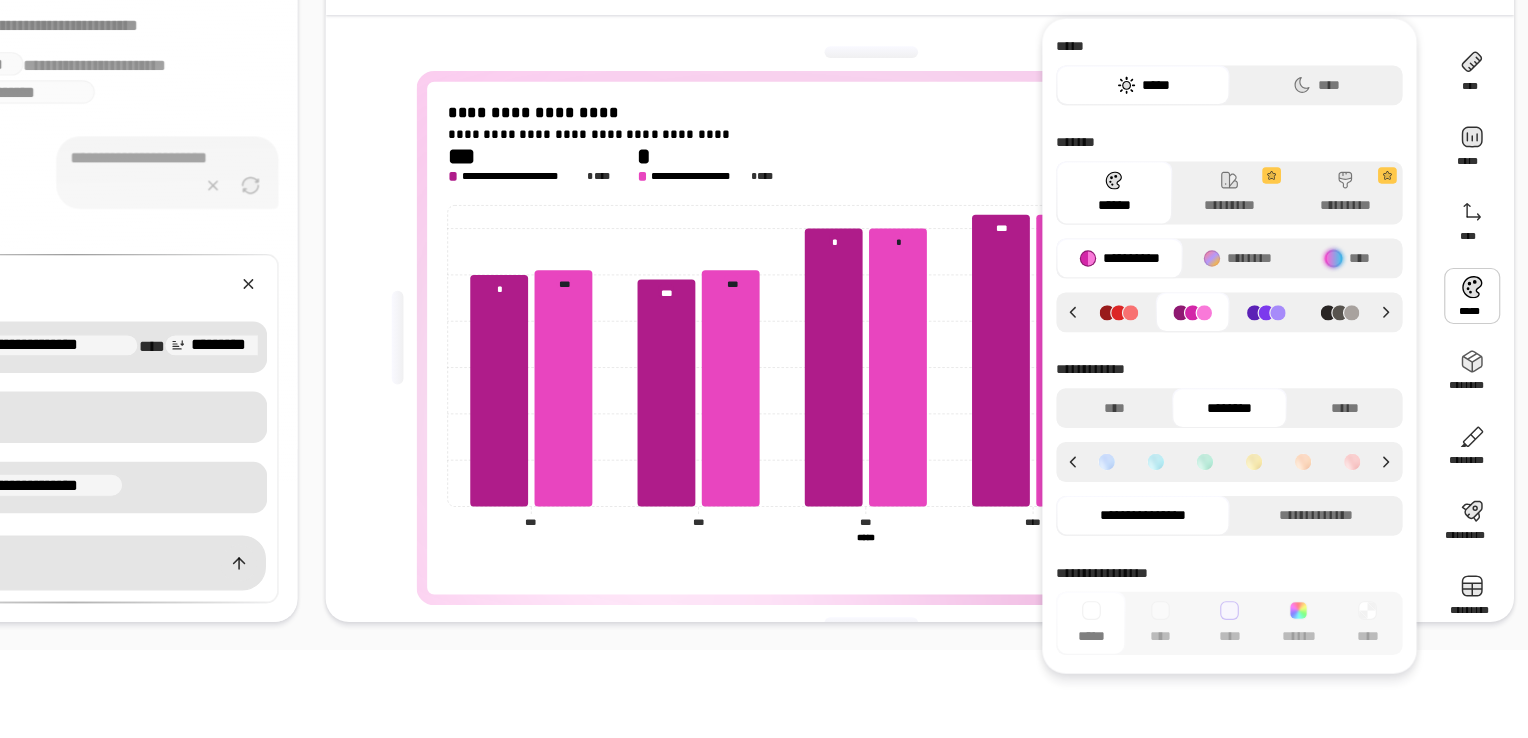 click at bounding box center (1355, 342) 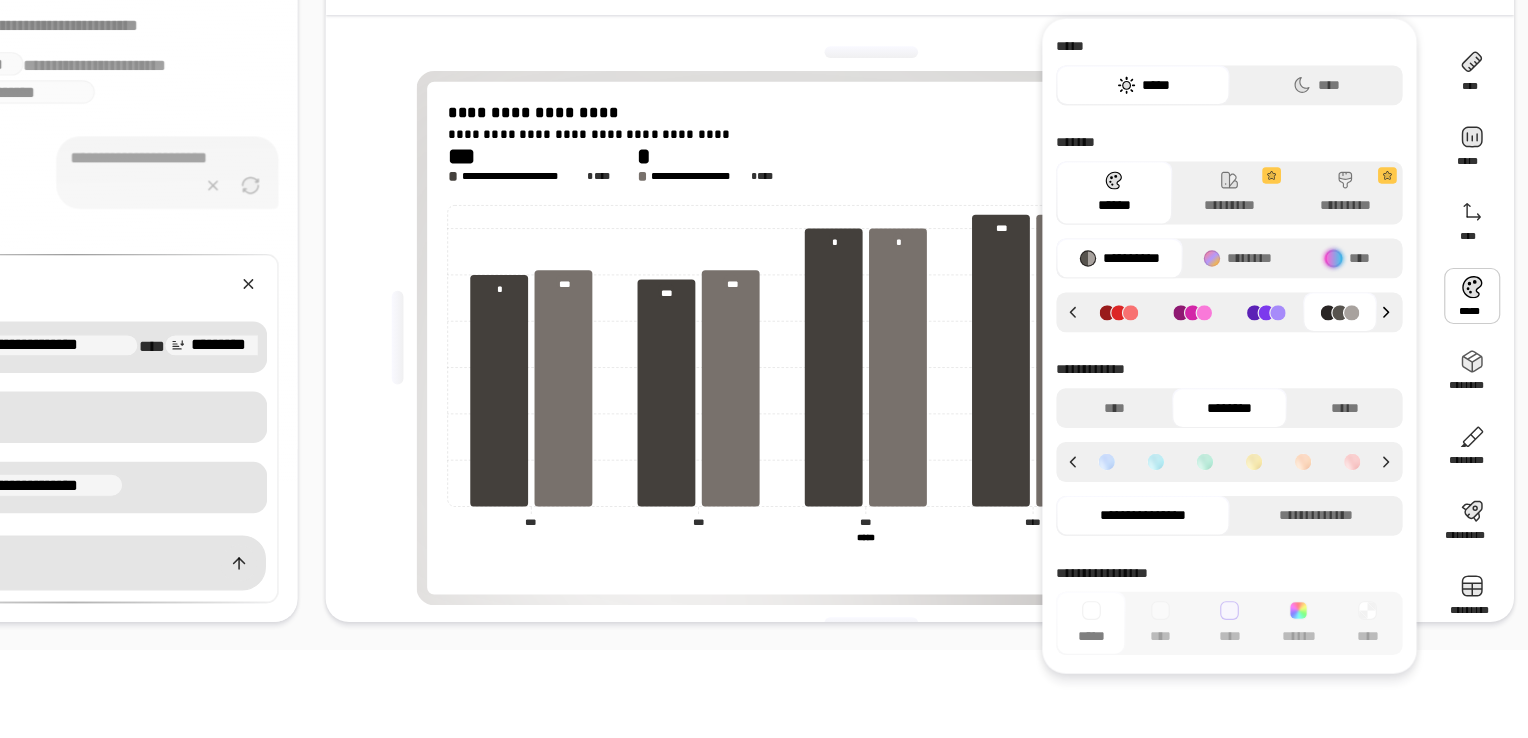 click 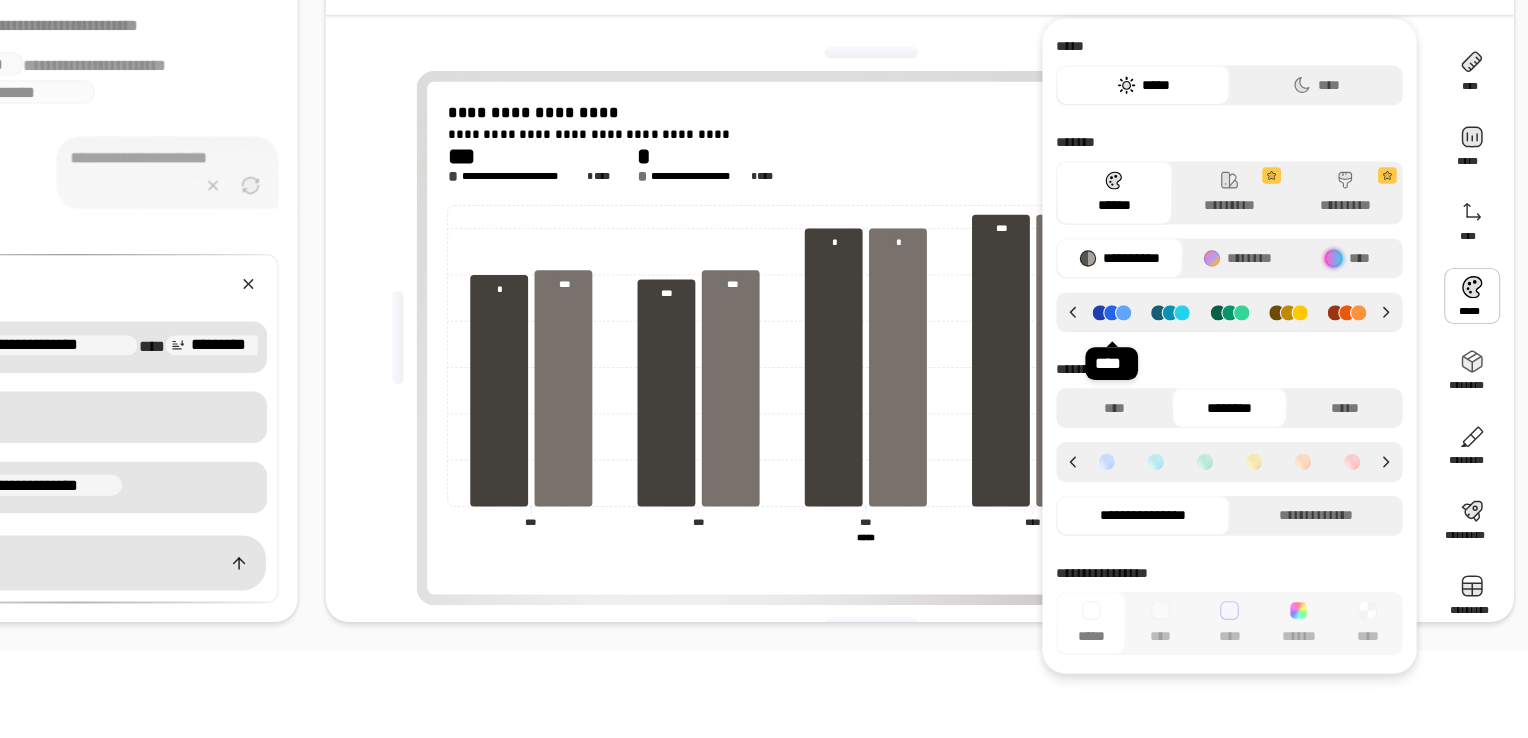 click 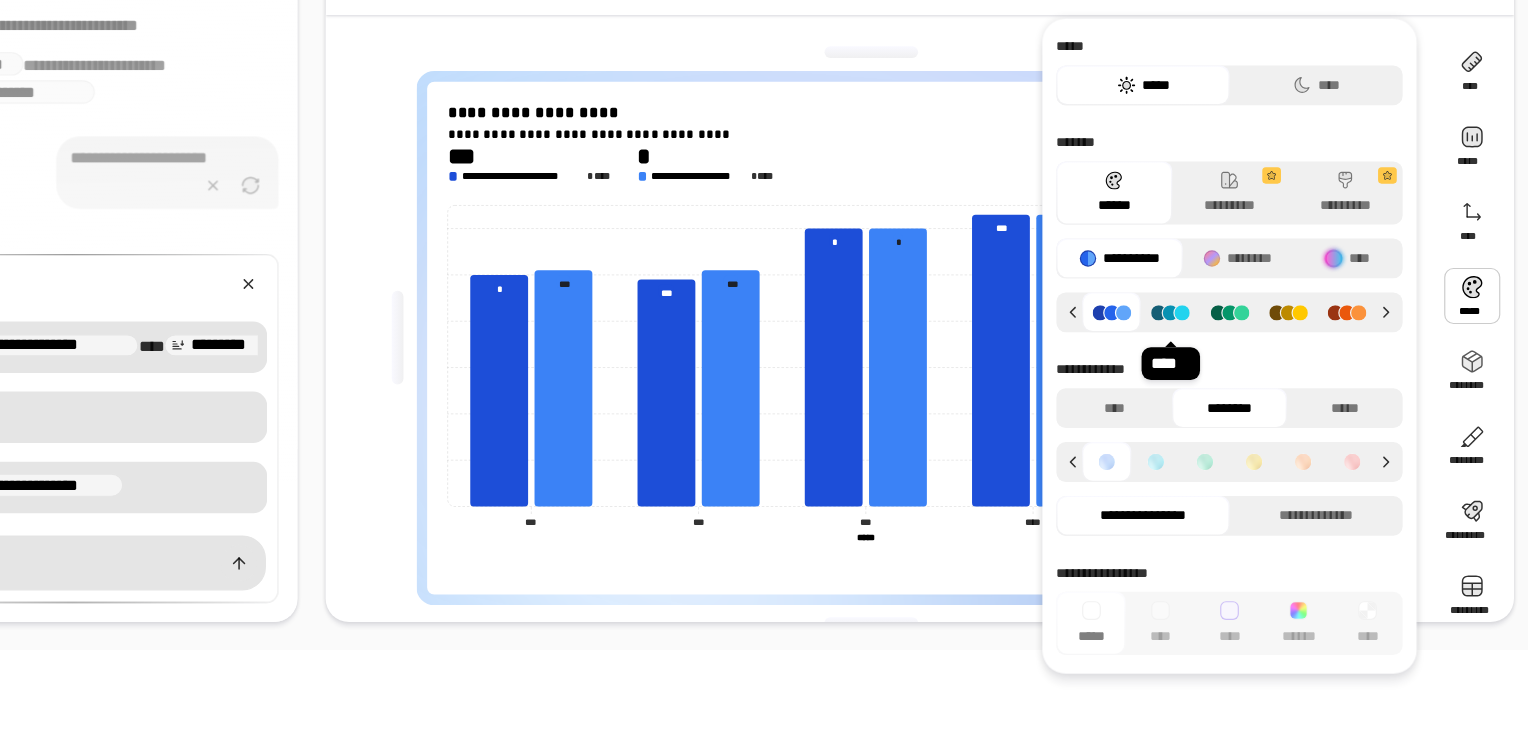 click 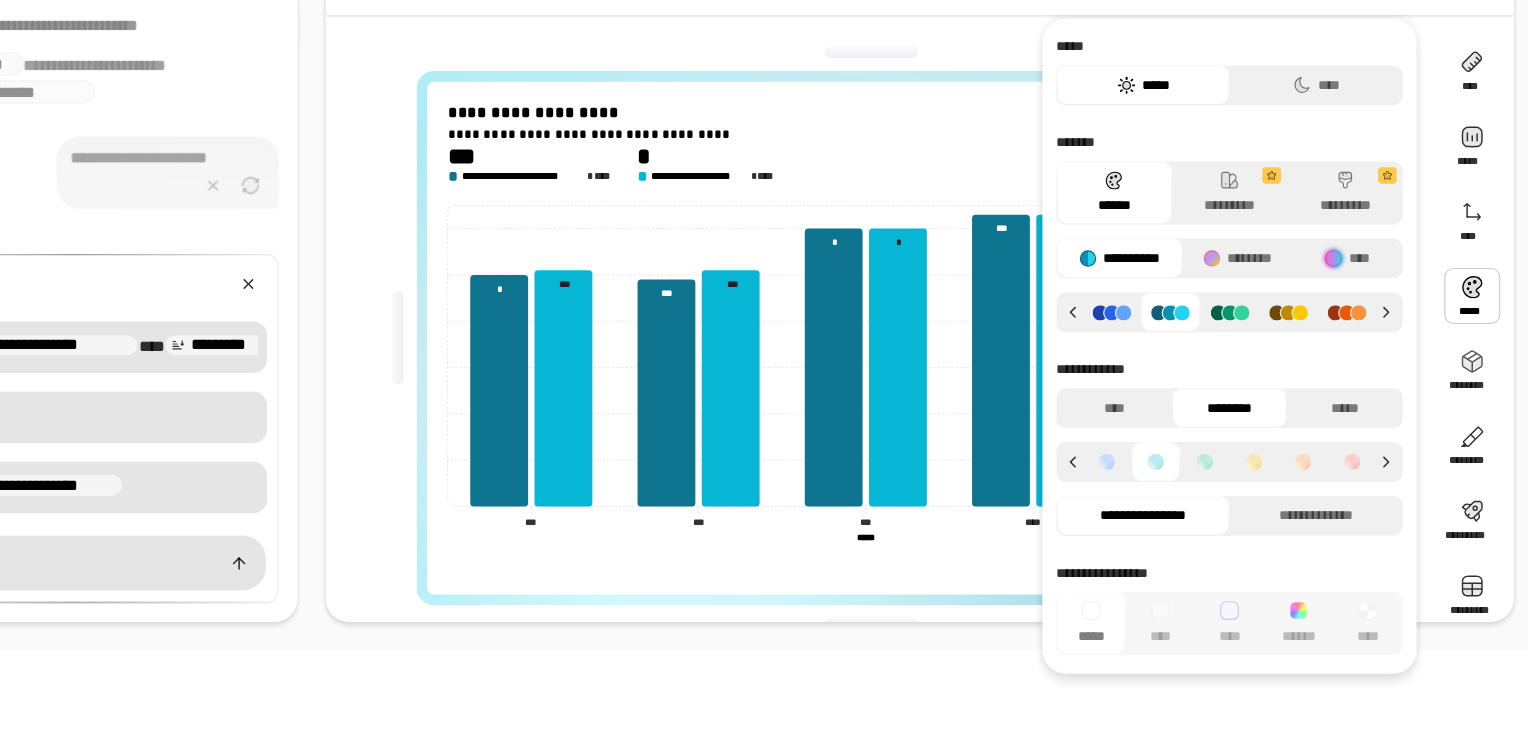 click 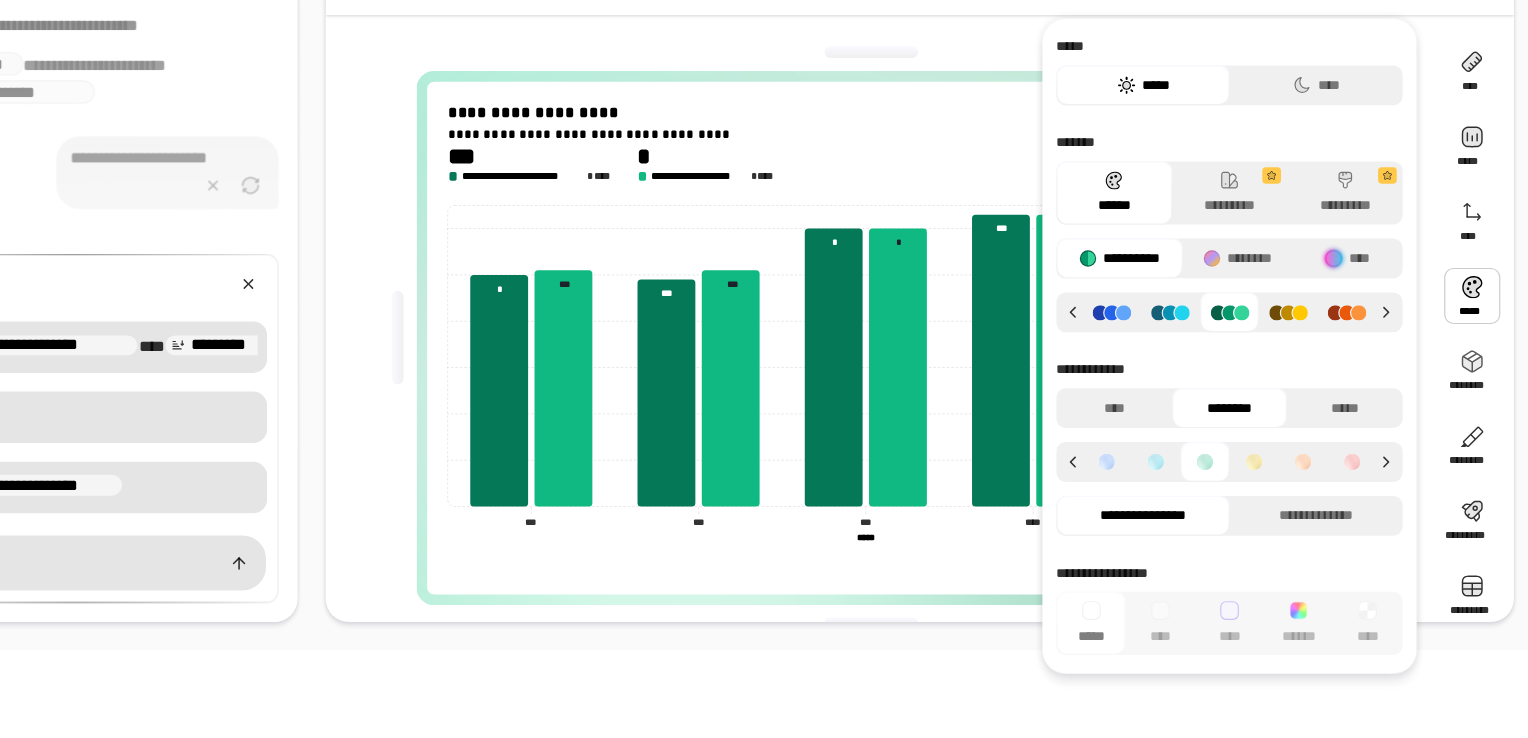click at bounding box center (1282, 470) 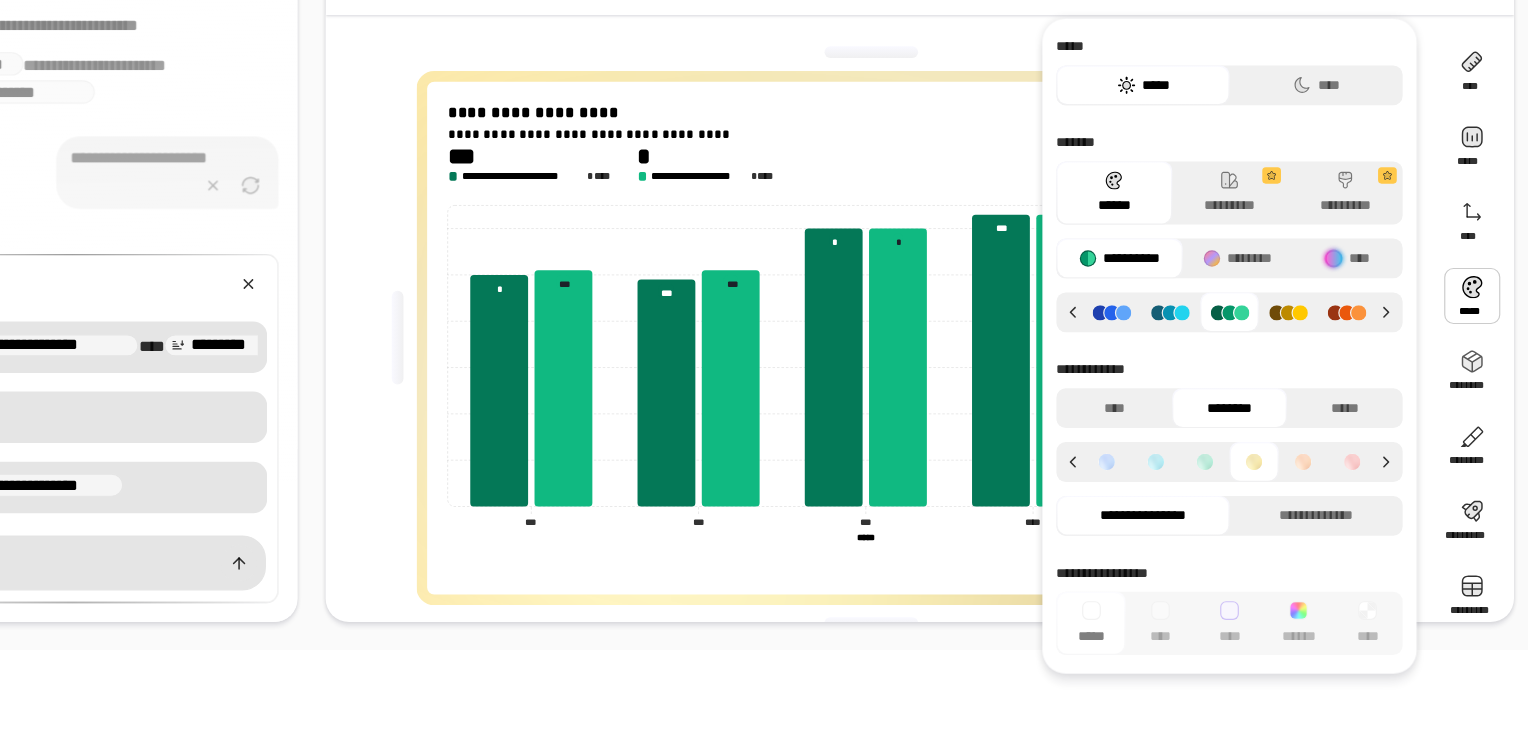 click at bounding box center (1240, 470) 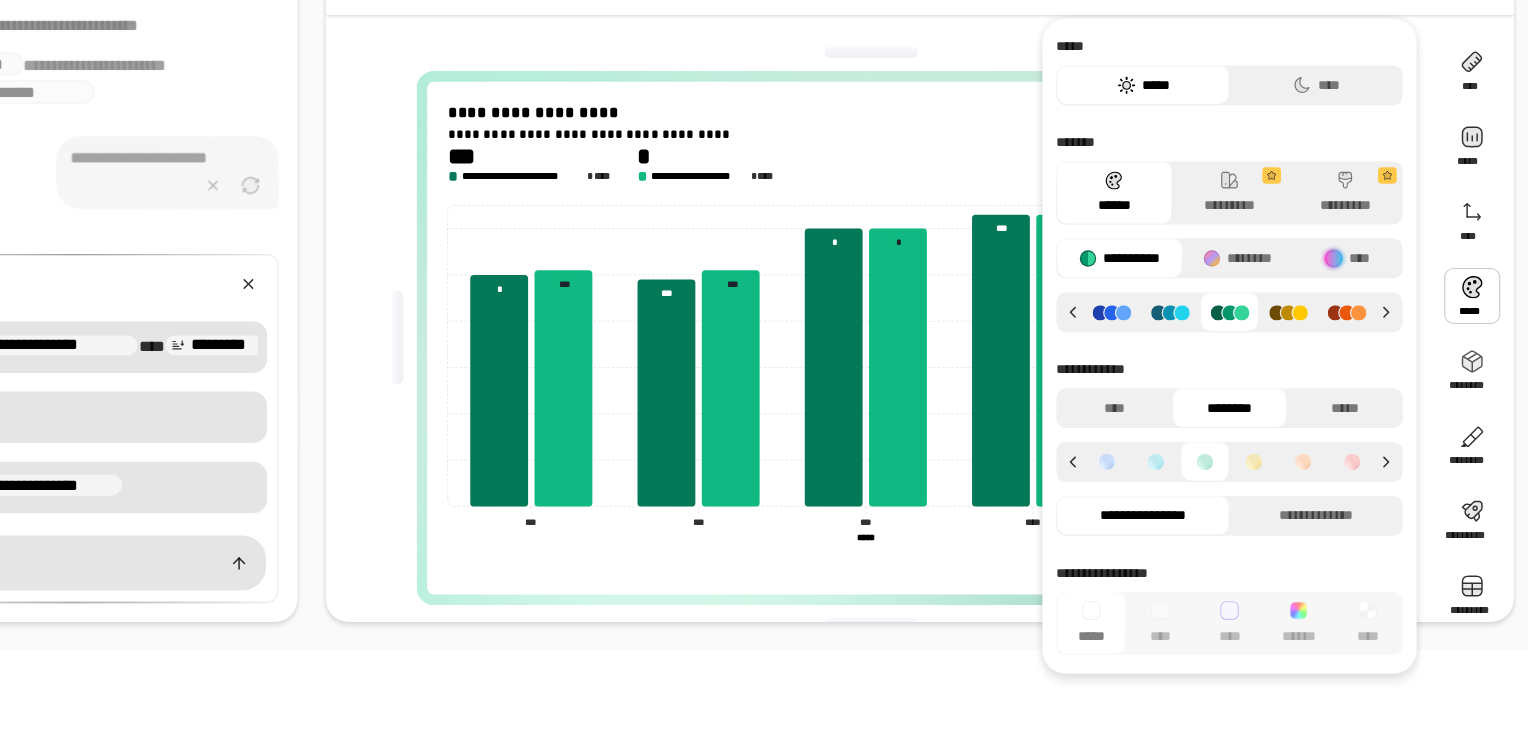 click at bounding box center [1282, 470] 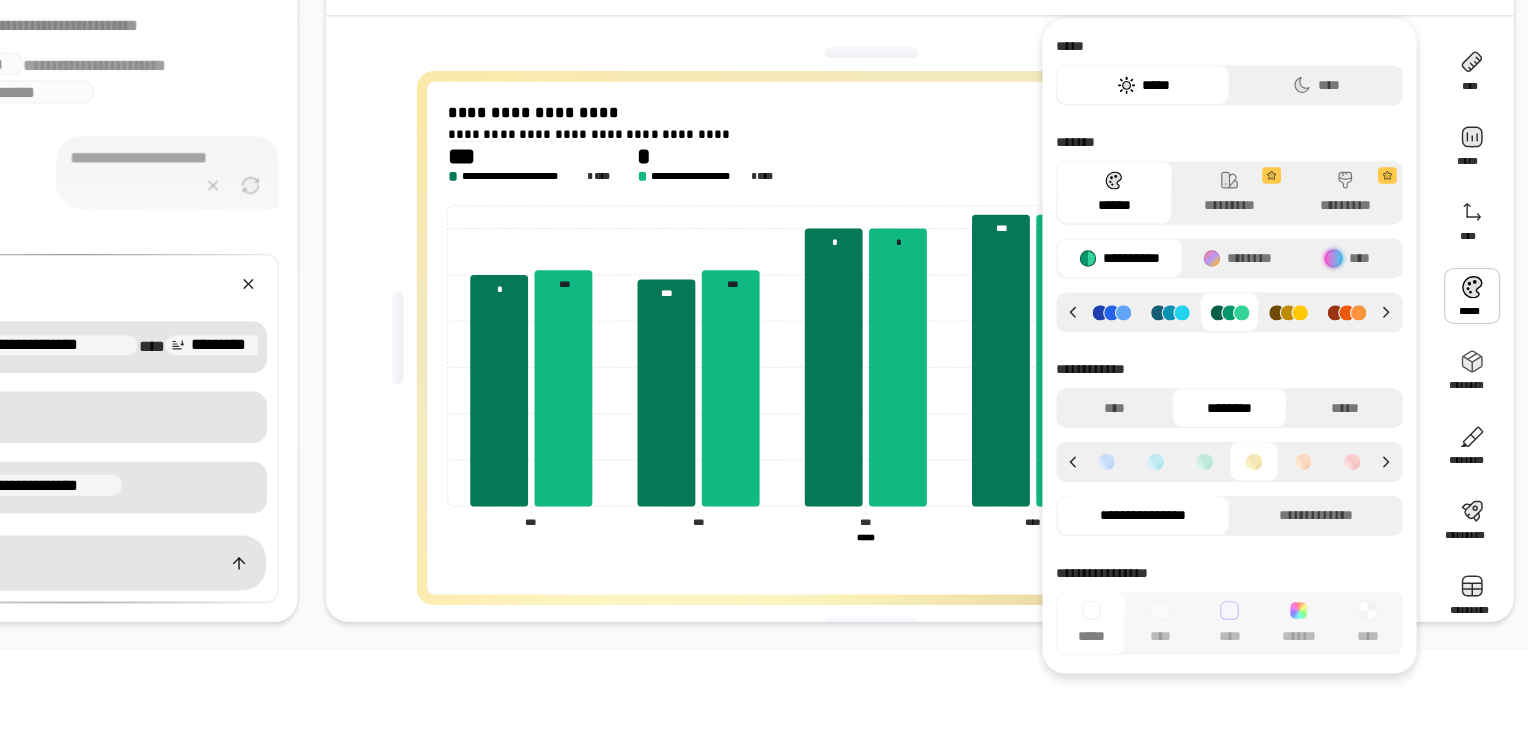 click at bounding box center (1282, 470) 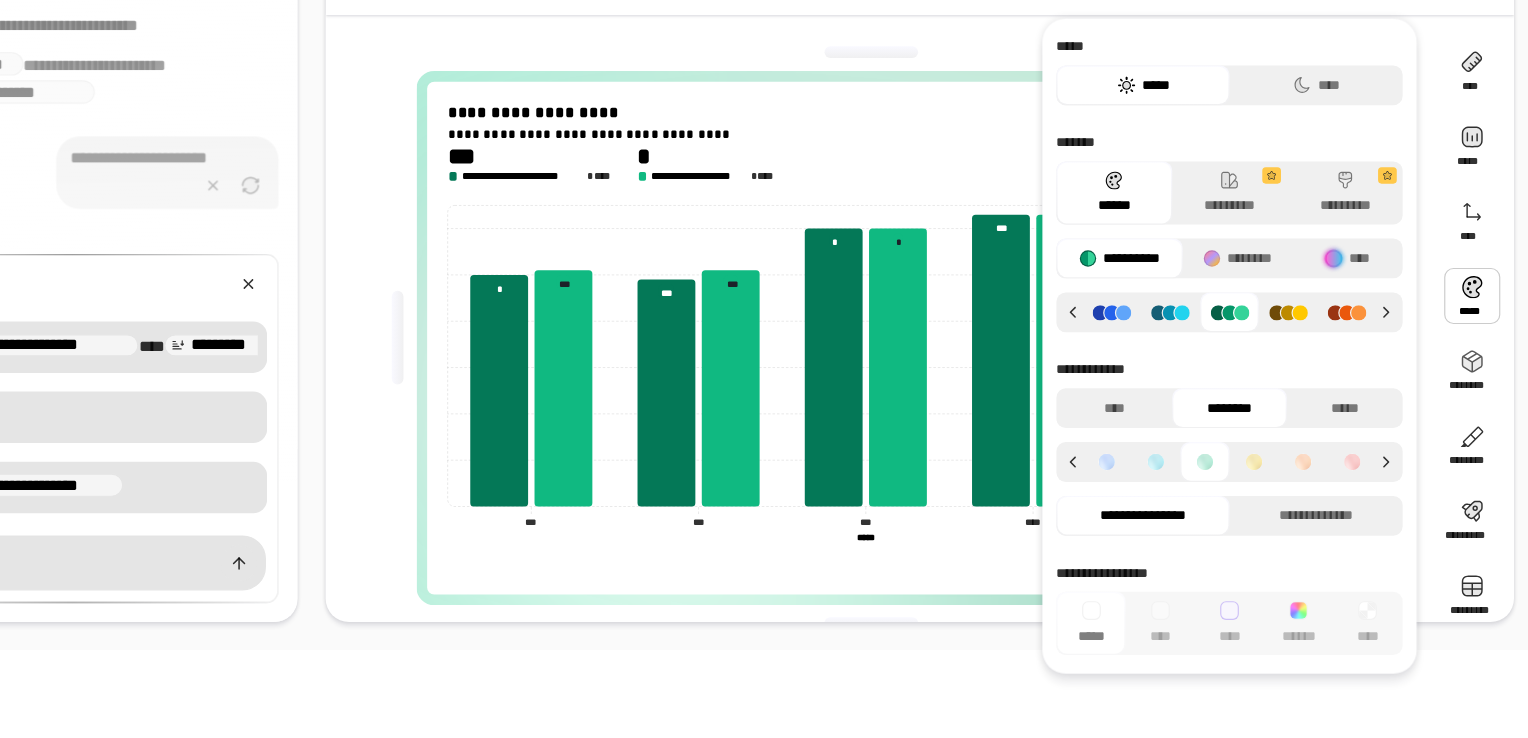 click 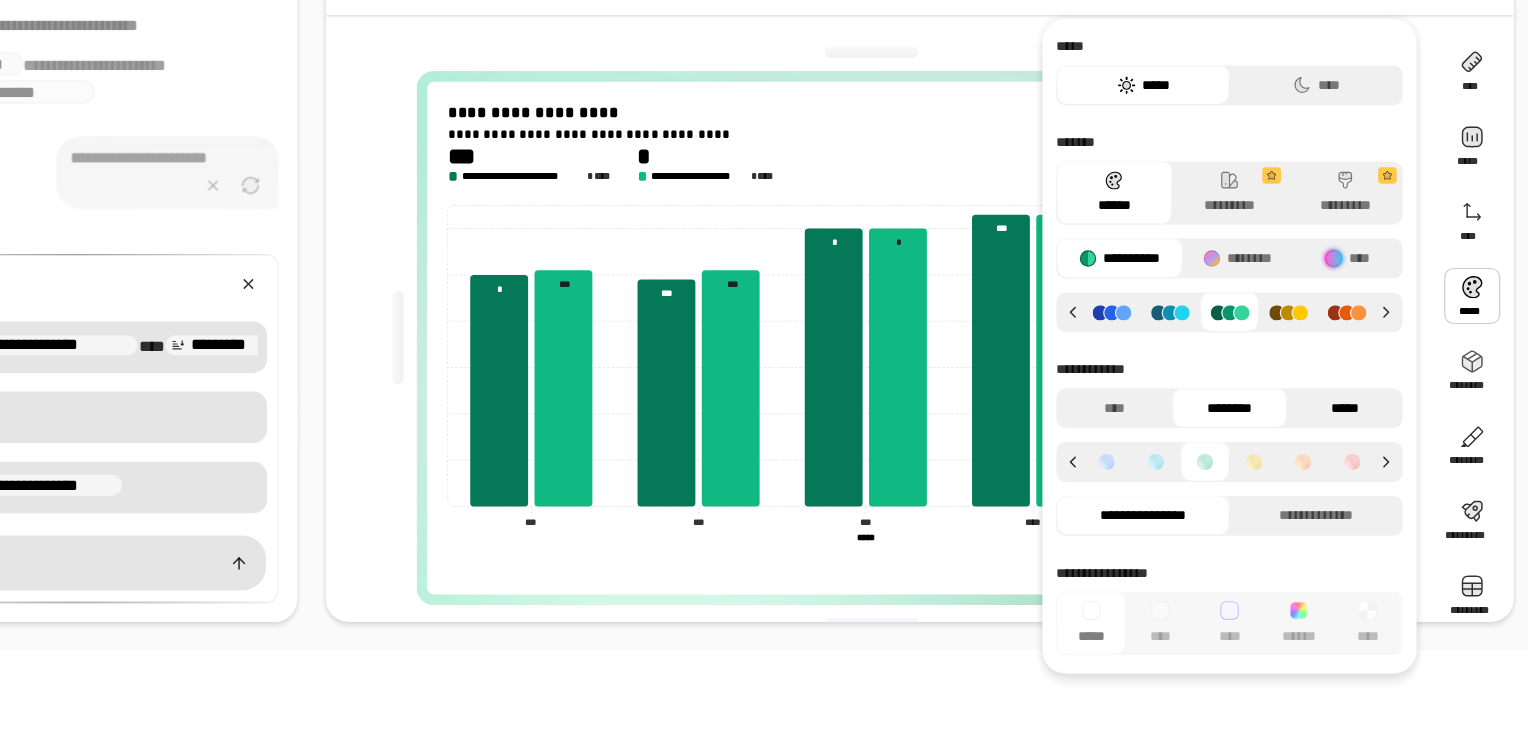 click on "*****" at bounding box center [1359, 424] 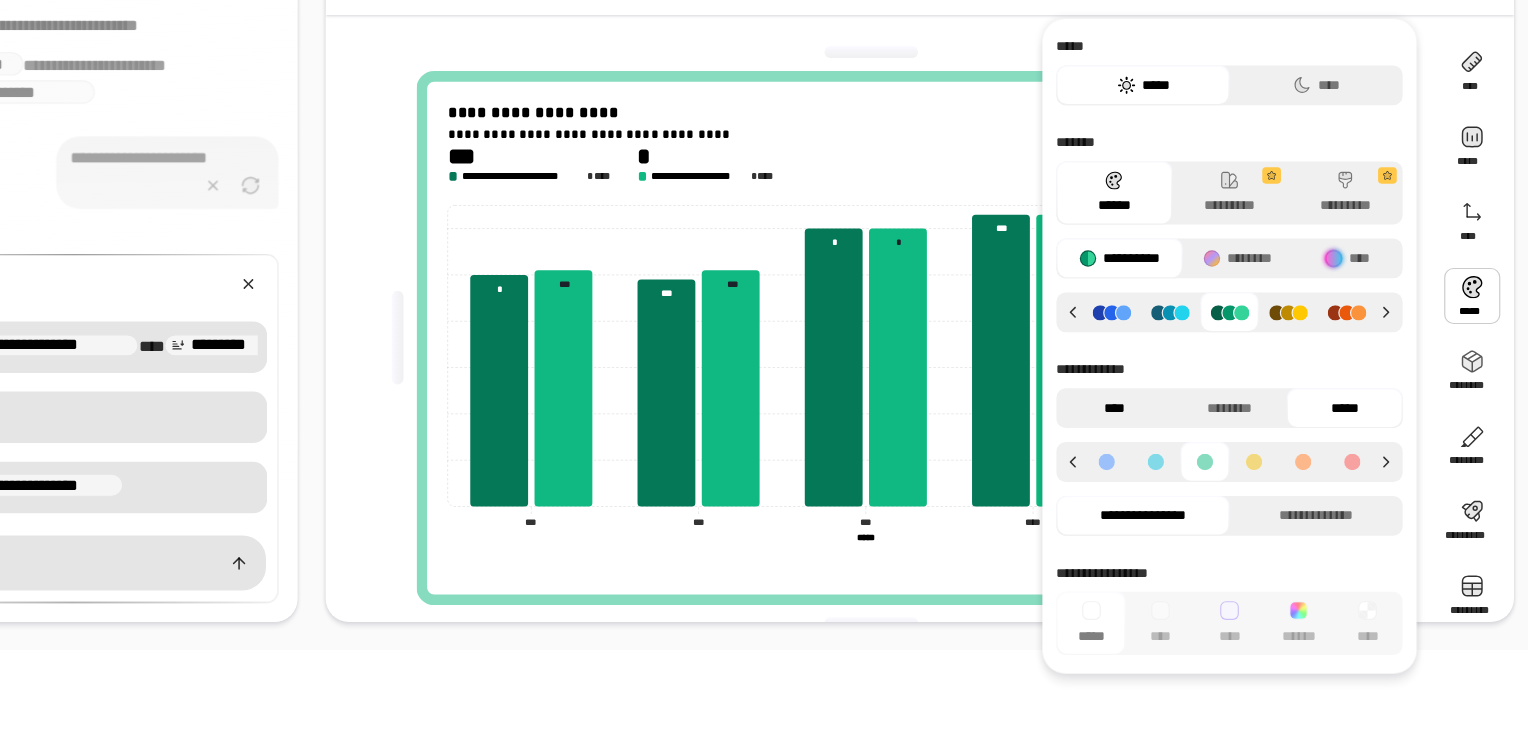 click on "****" at bounding box center [1162, 424] 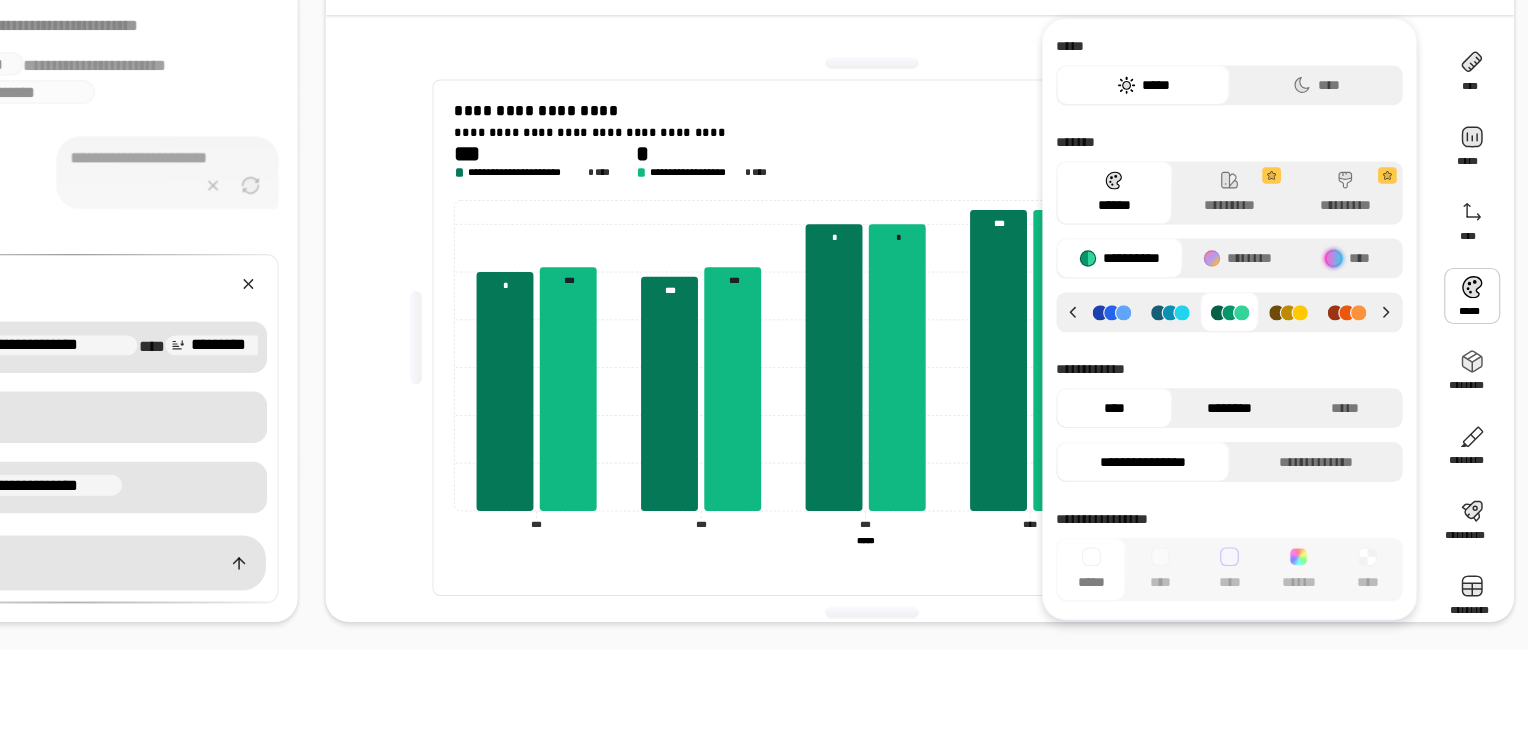 click on "********" at bounding box center (1260, 424) 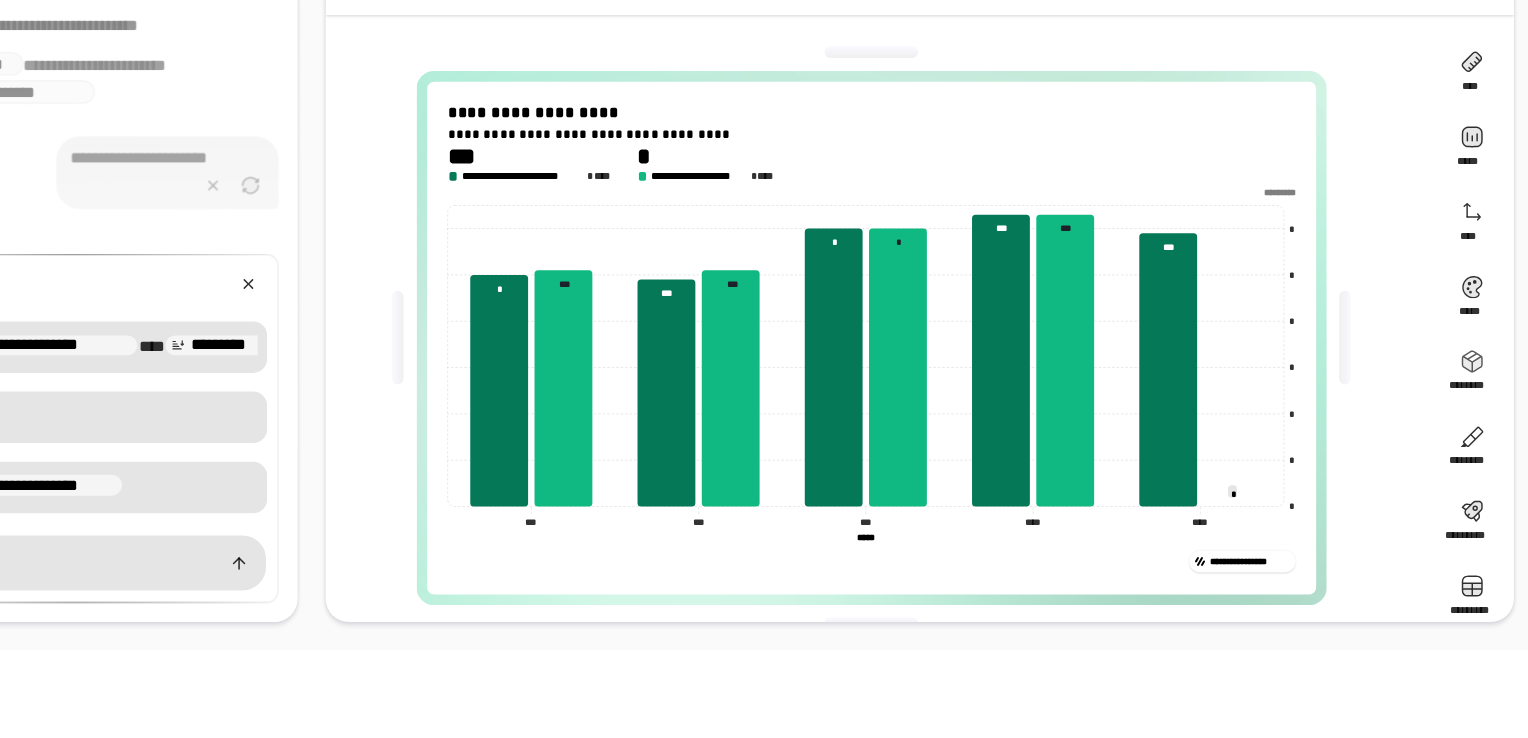 click on "**********" at bounding box center [996, 315] 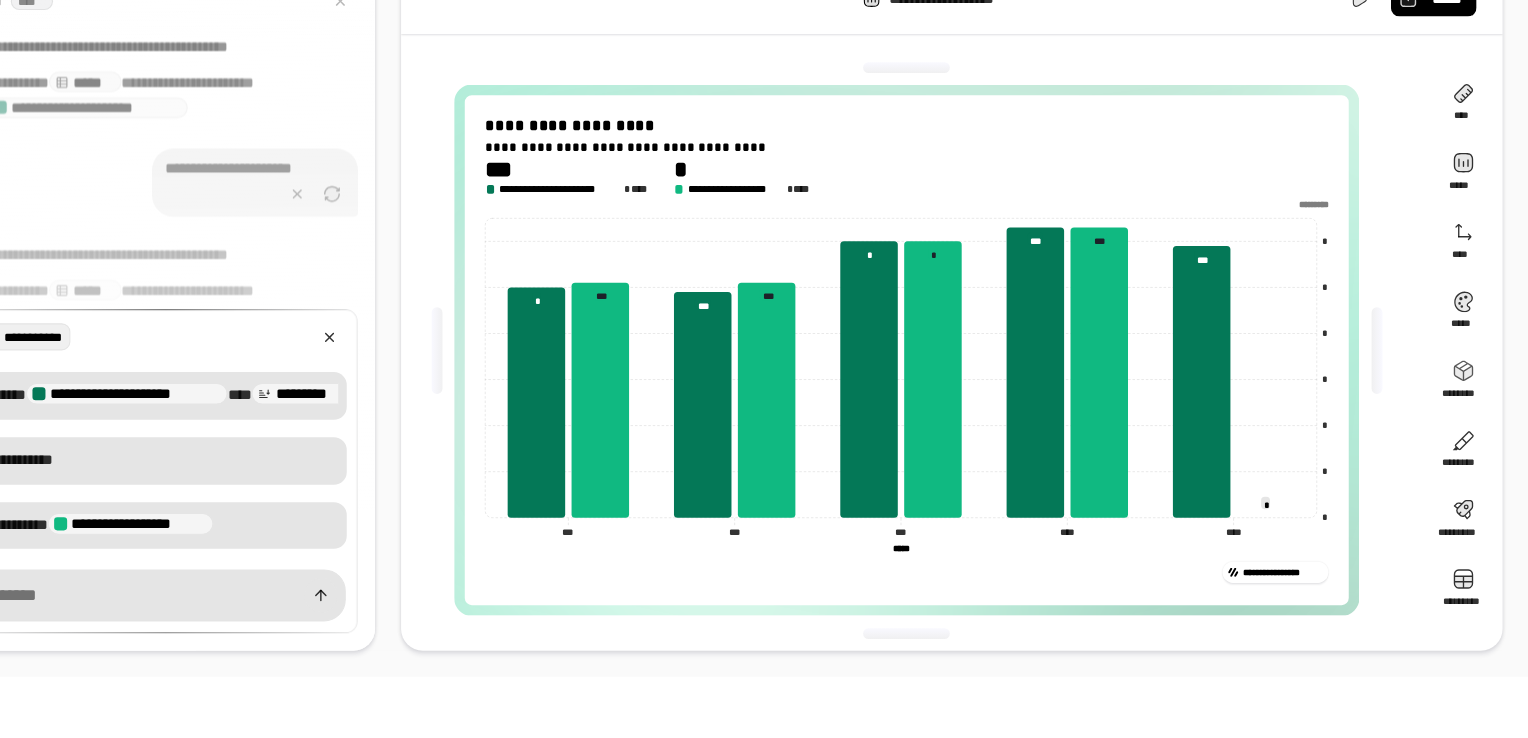 scroll, scrollTop: 0, scrollLeft: 0, axis: both 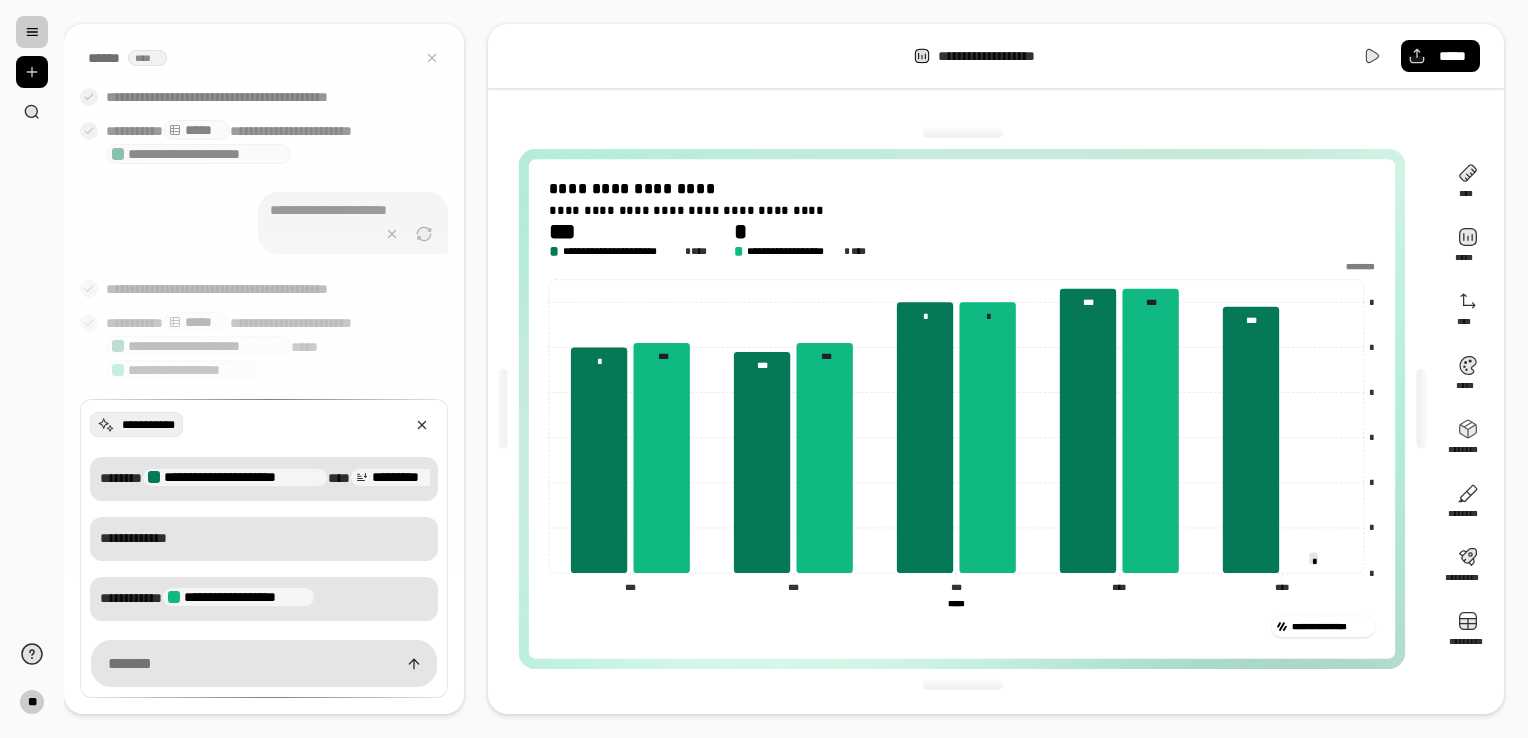 click on "**********" at bounding box center [996, 56] 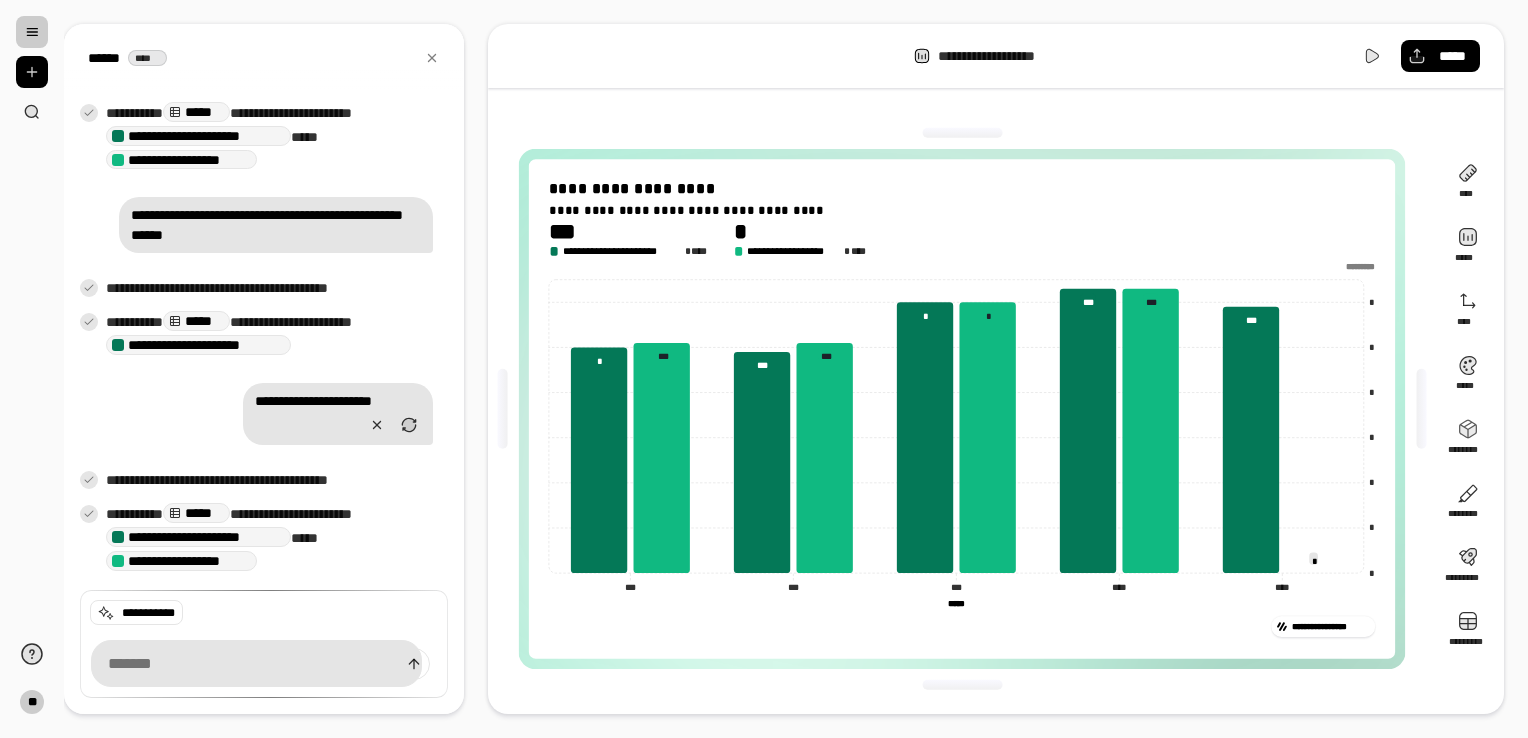 scroll, scrollTop: 733, scrollLeft: 0, axis: vertical 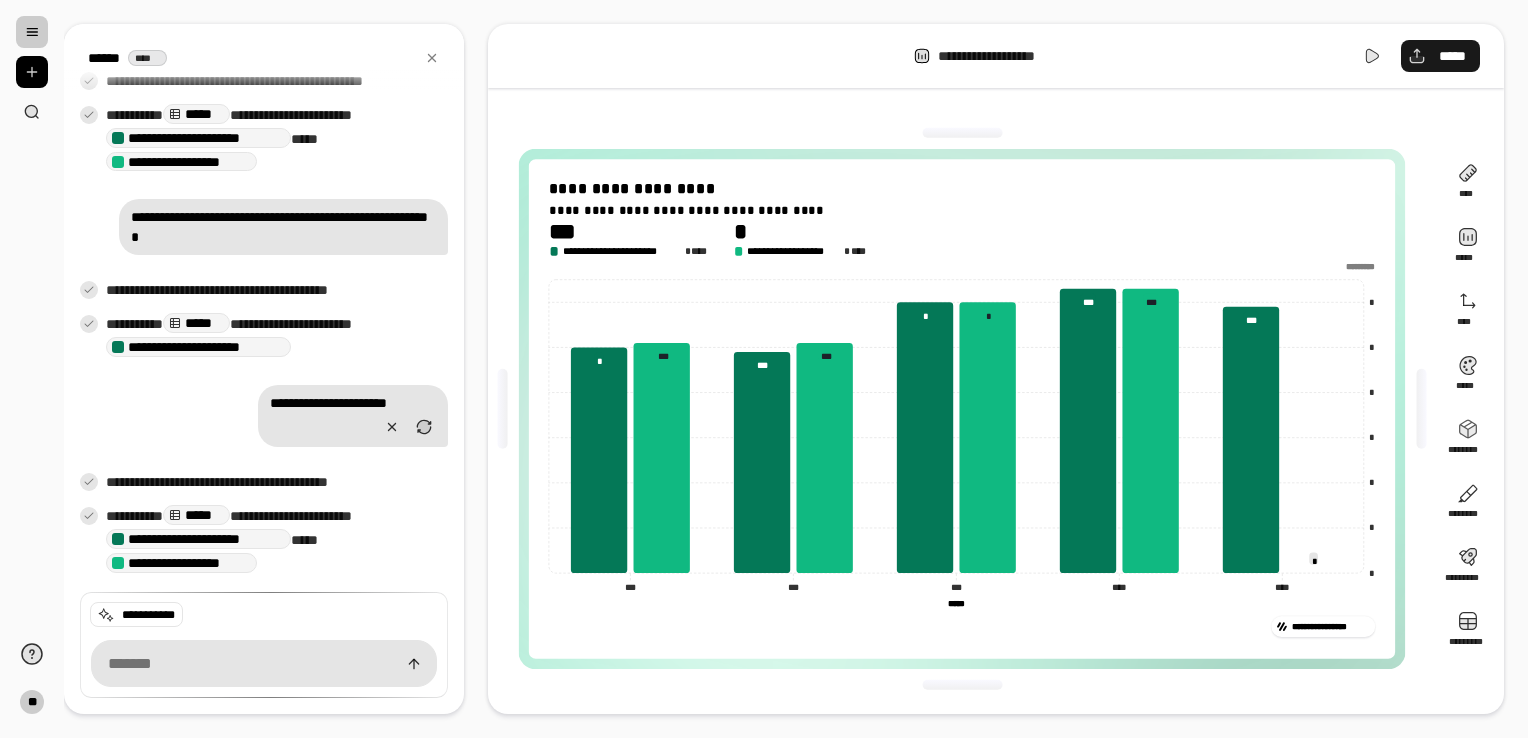 click on "*****" at bounding box center (1452, 56) 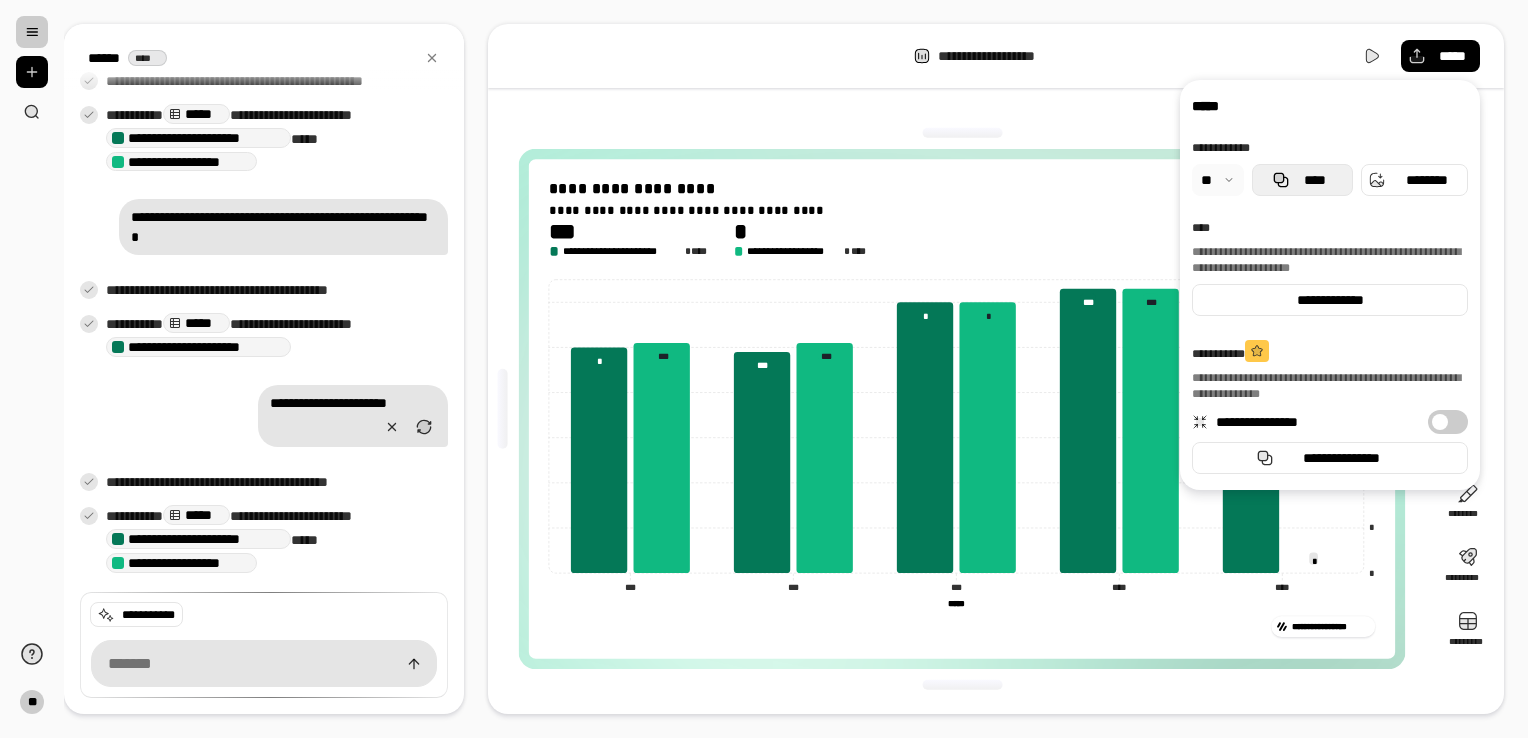 click on "****" at bounding box center [1314, 180] 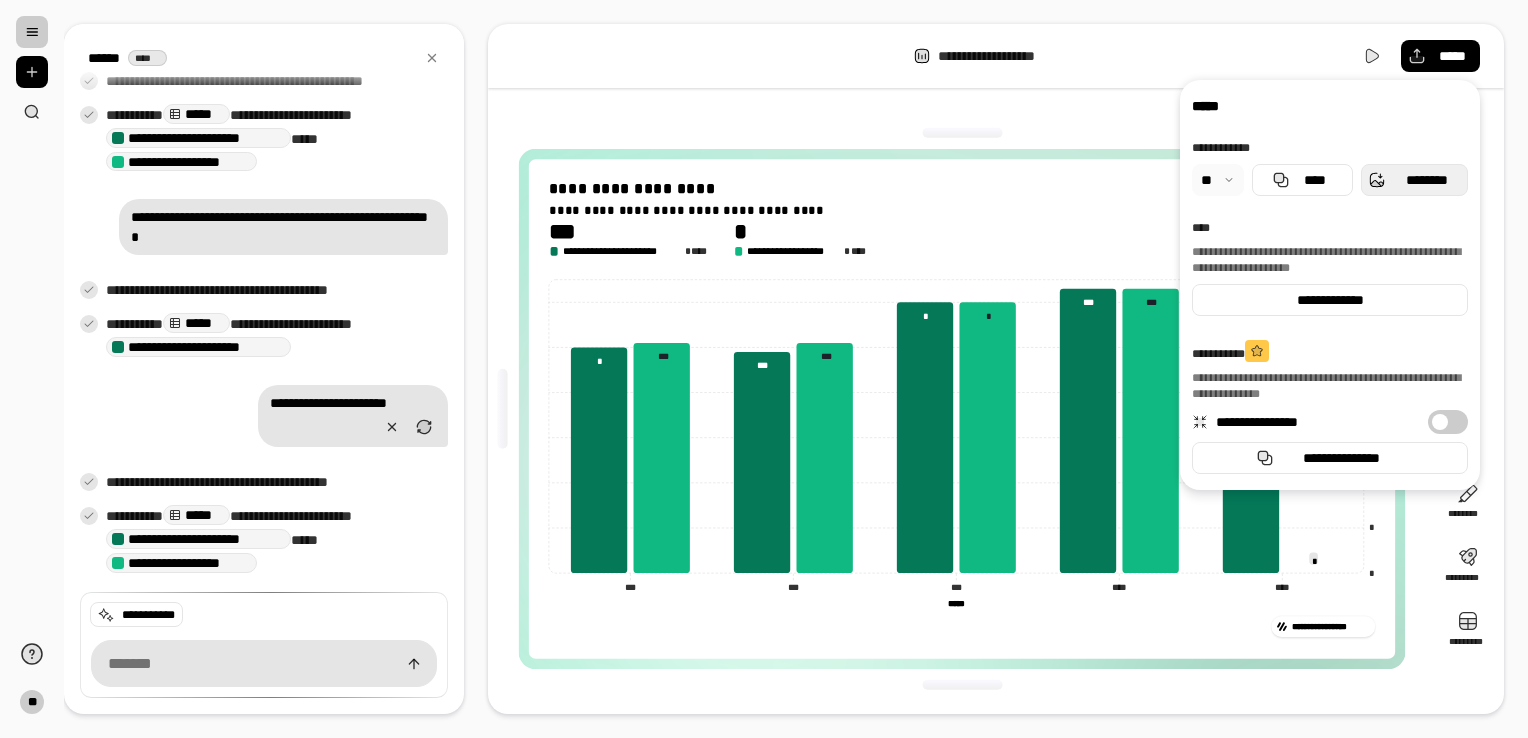 click on "********" at bounding box center [1414, 180] 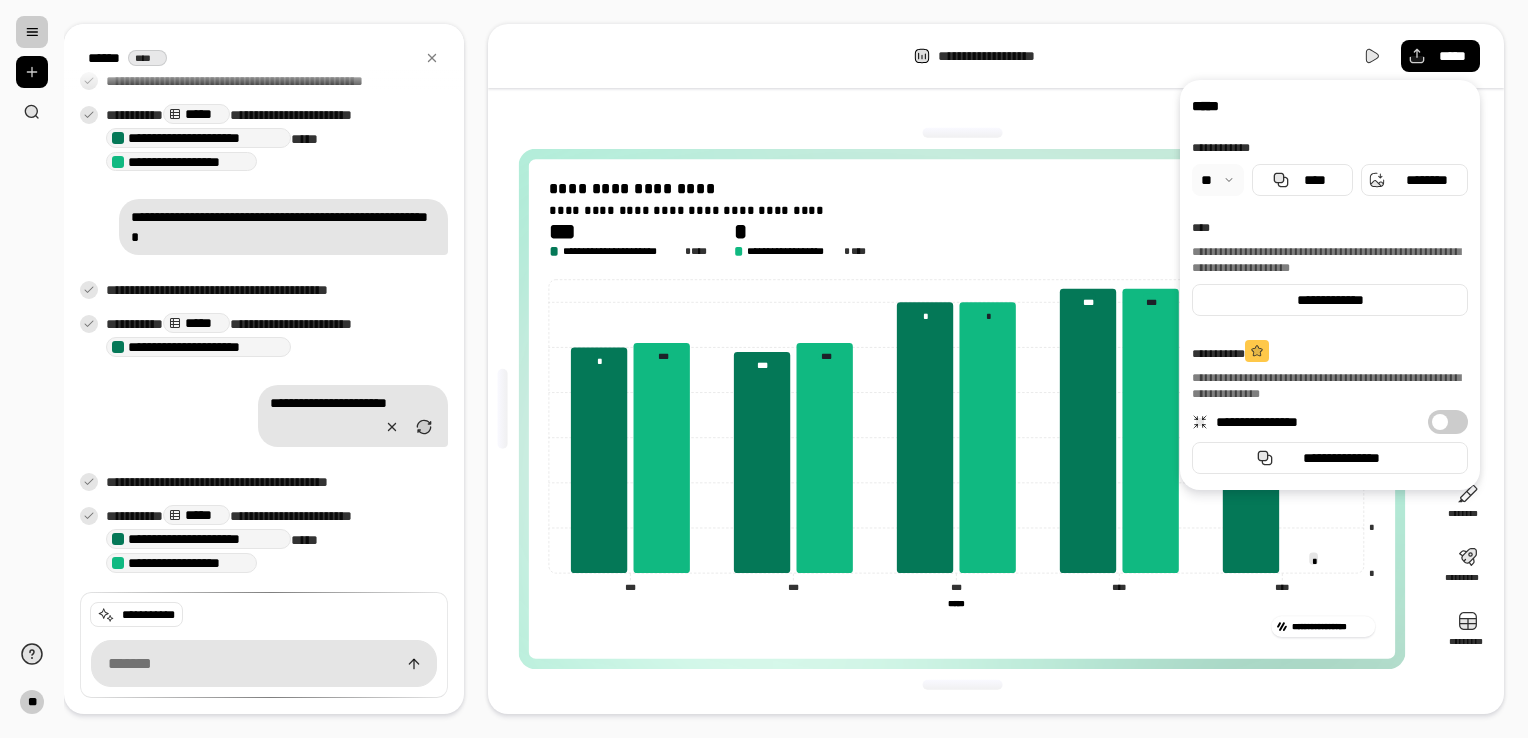 click on "**********" at bounding box center [962, 409] 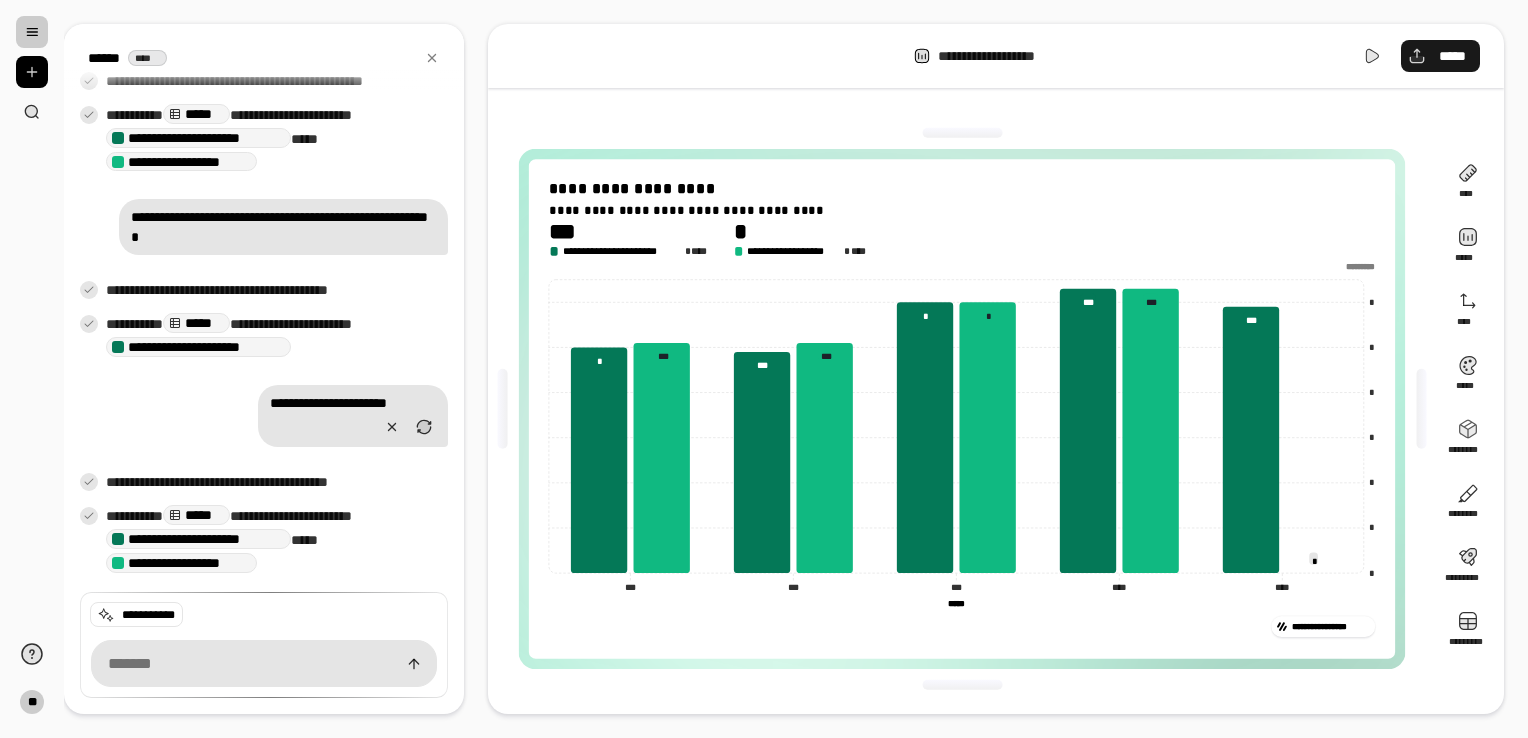 click on "*****" at bounding box center (1440, 56) 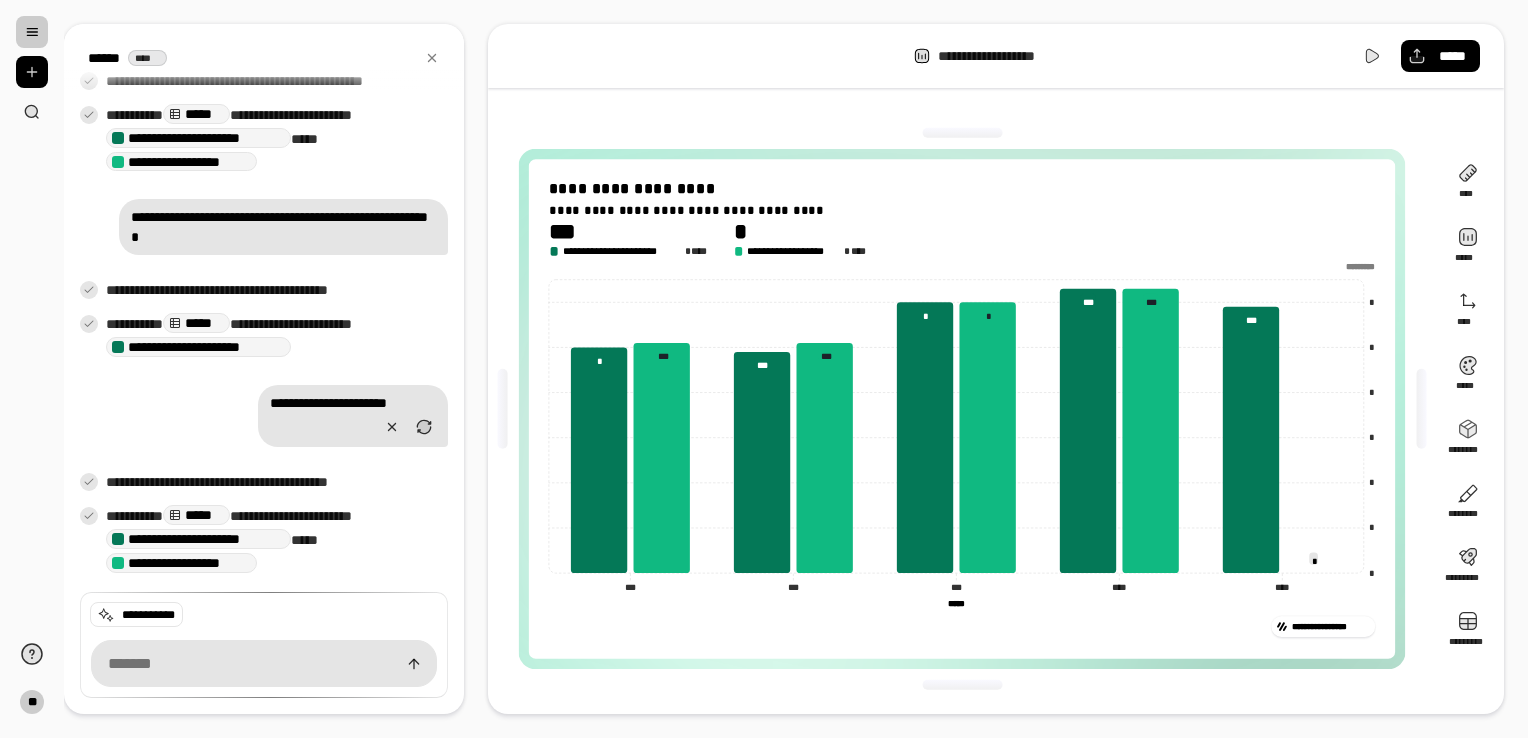 click on "**********" at bounding box center [996, 369] 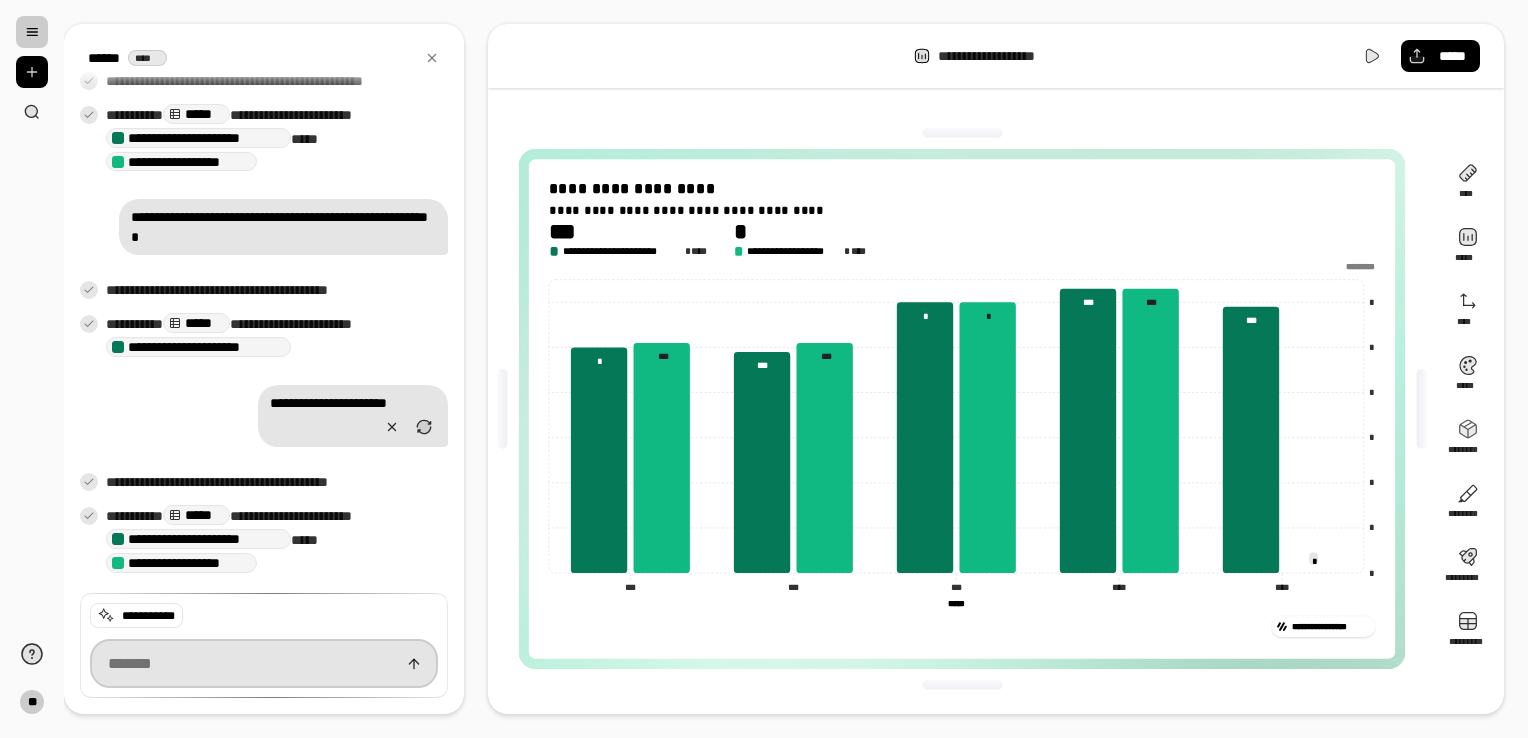 scroll, scrollTop: 732, scrollLeft: 0, axis: vertical 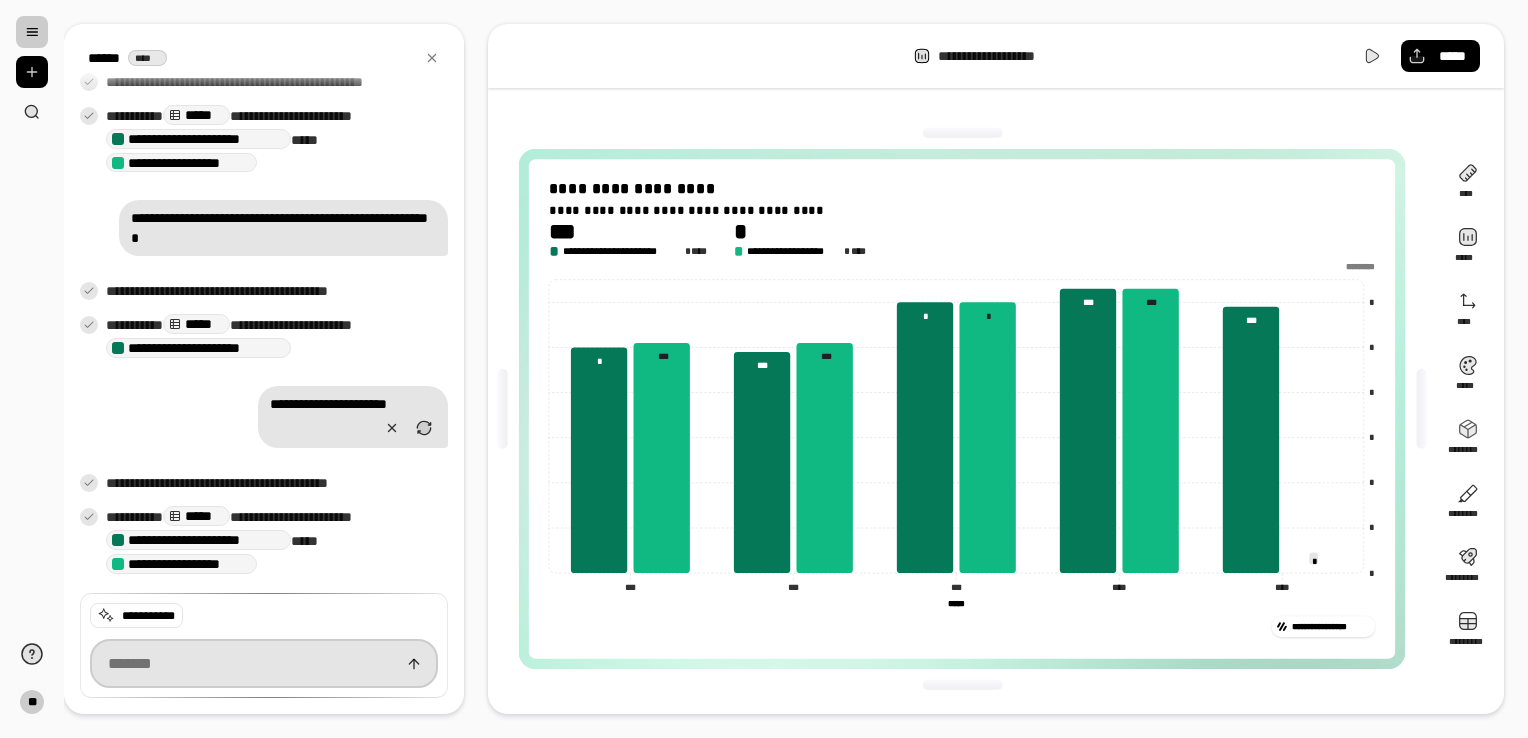 click at bounding box center (264, 663) 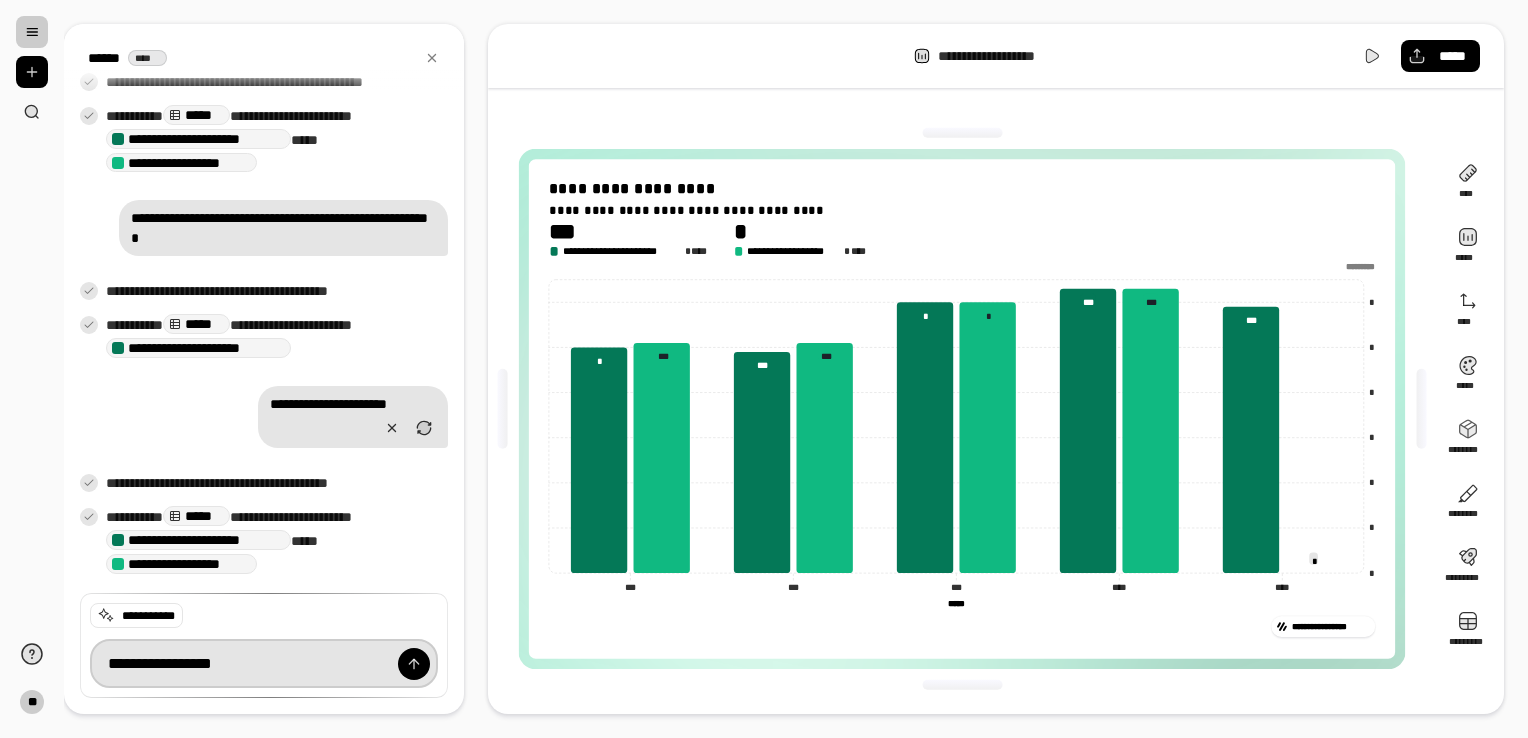 type on "**********" 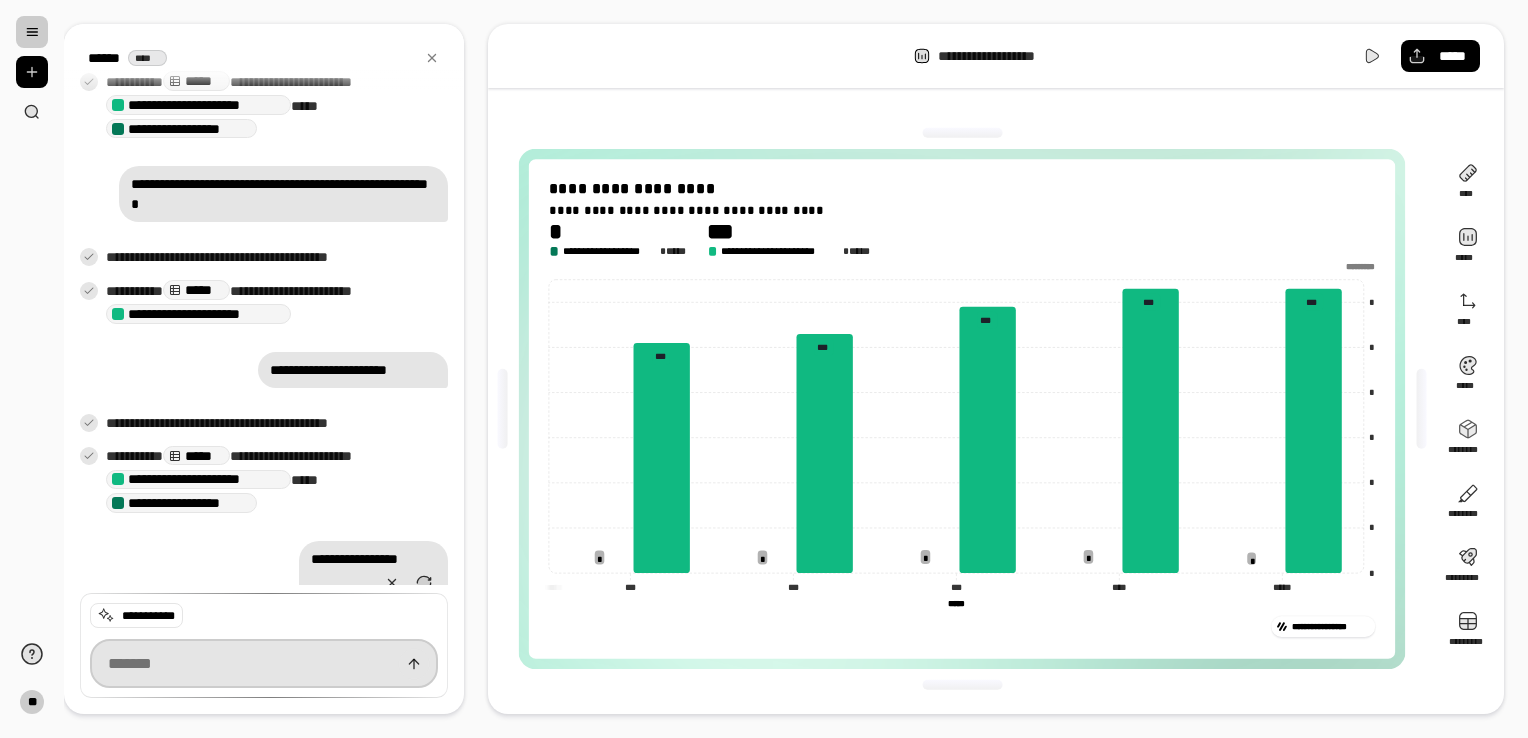 scroll, scrollTop: 921, scrollLeft: 0, axis: vertical 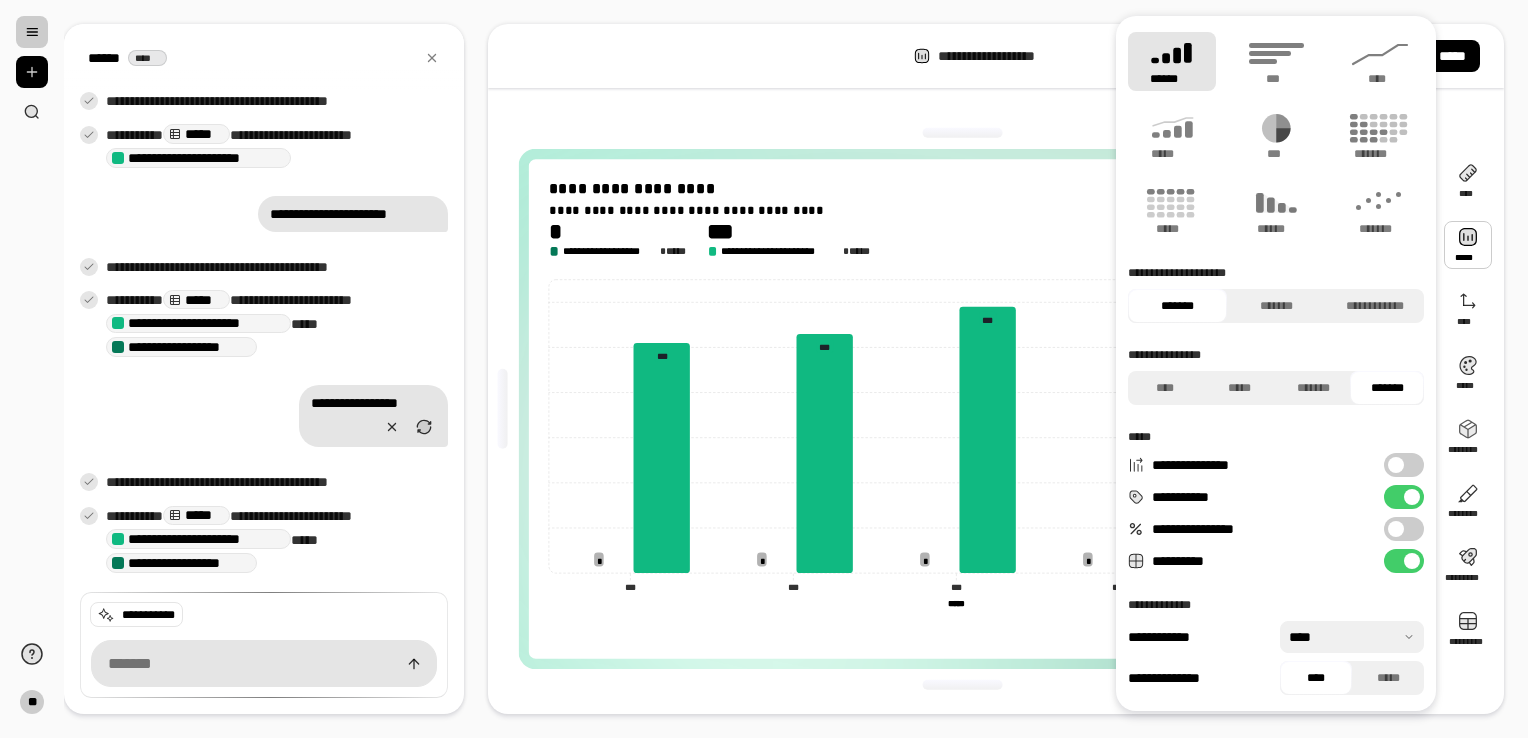 click on "******" at bounding box center [1172, 61] 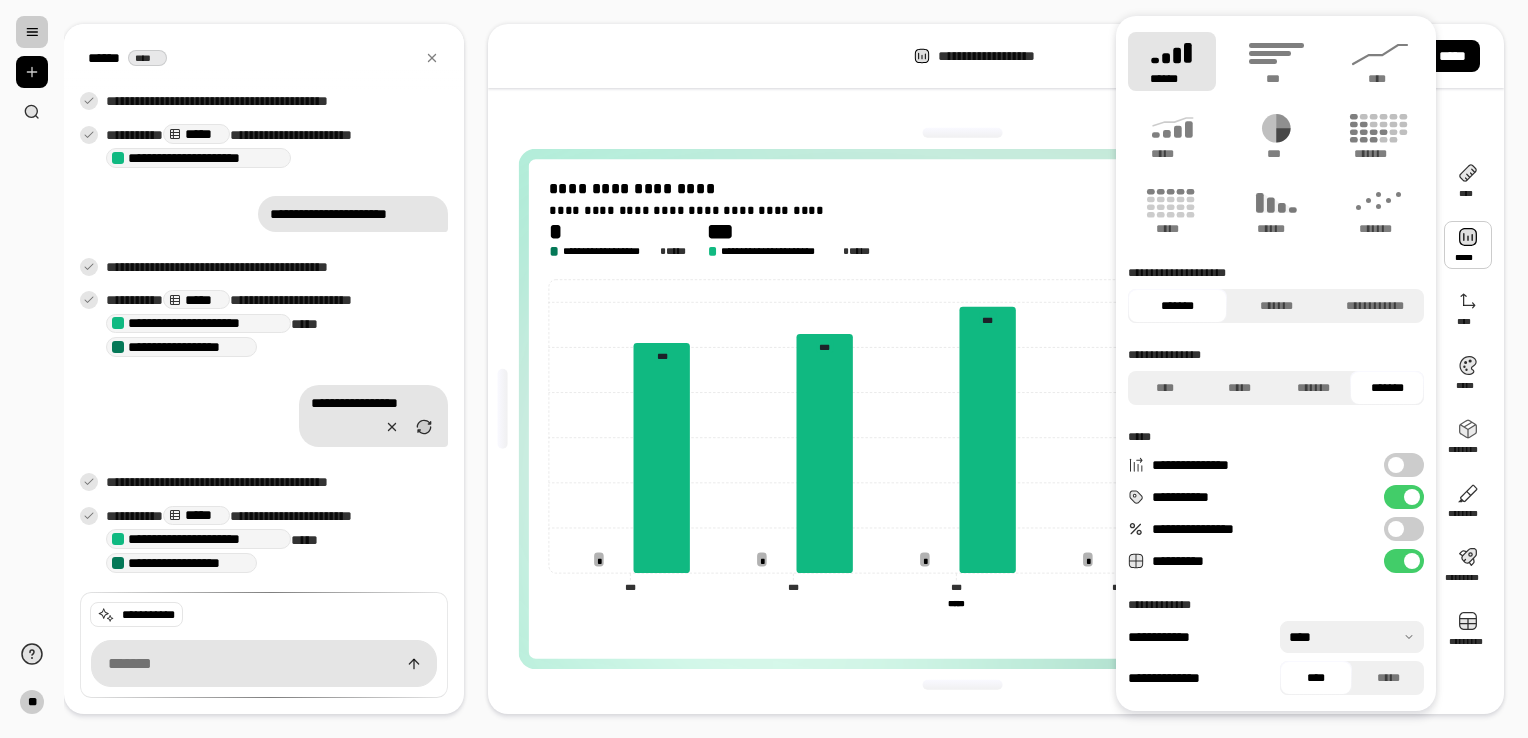drag, startPoint x: 1306, startPoint y: 388, endPoint x: 1204, endPoint y: 298, distance: 136.0294 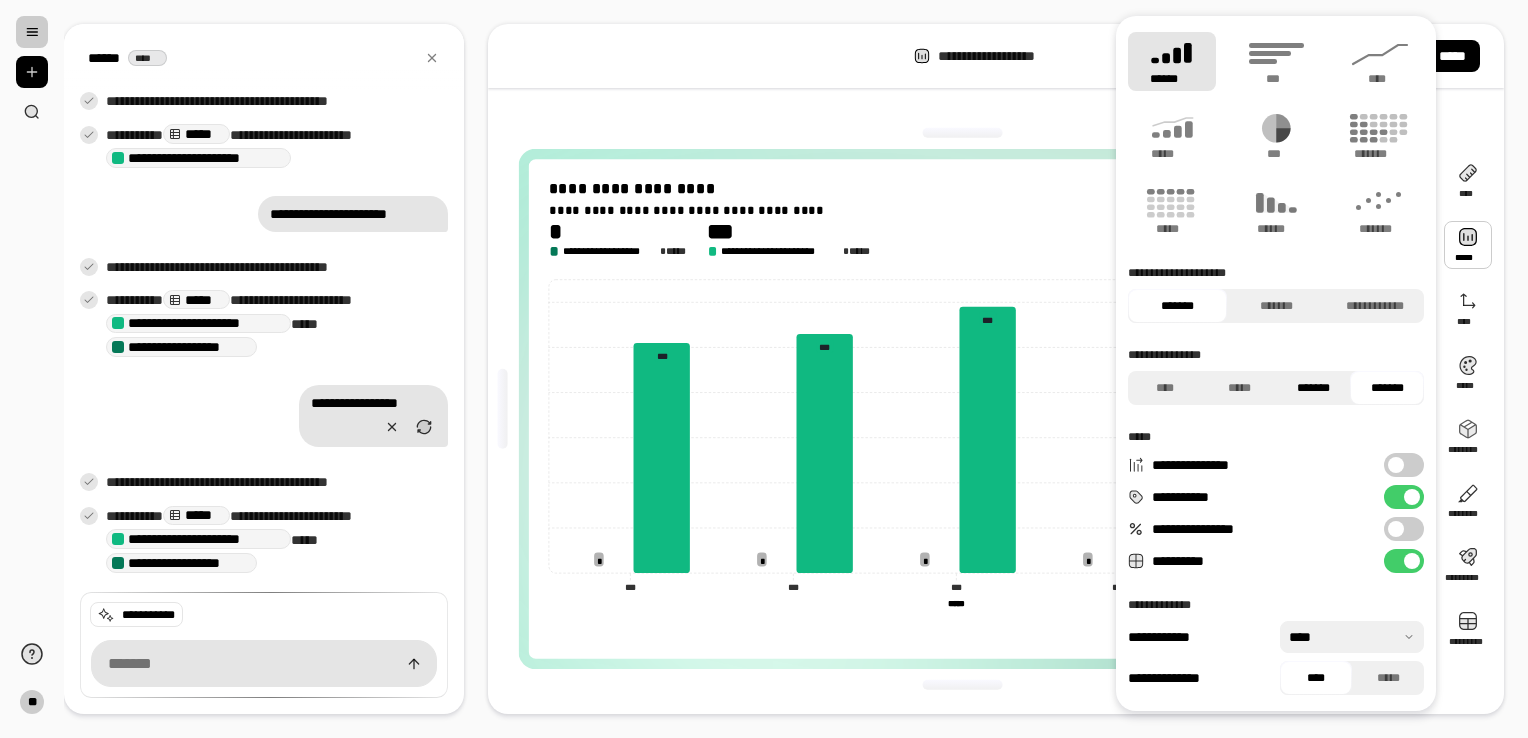 click on "*******" at bounding box center (1313, 388) 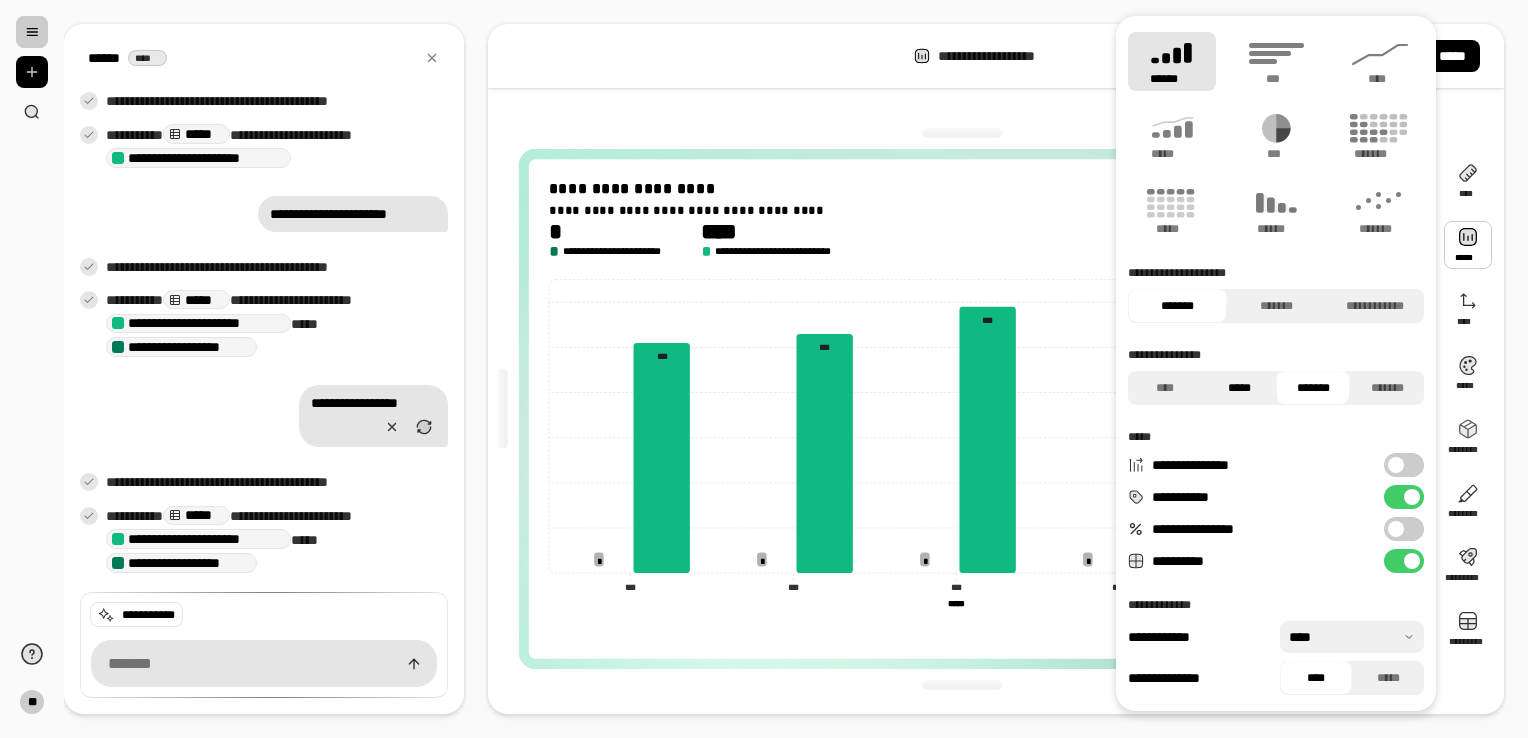 click on "*****" at bounding box center (1239, 388) 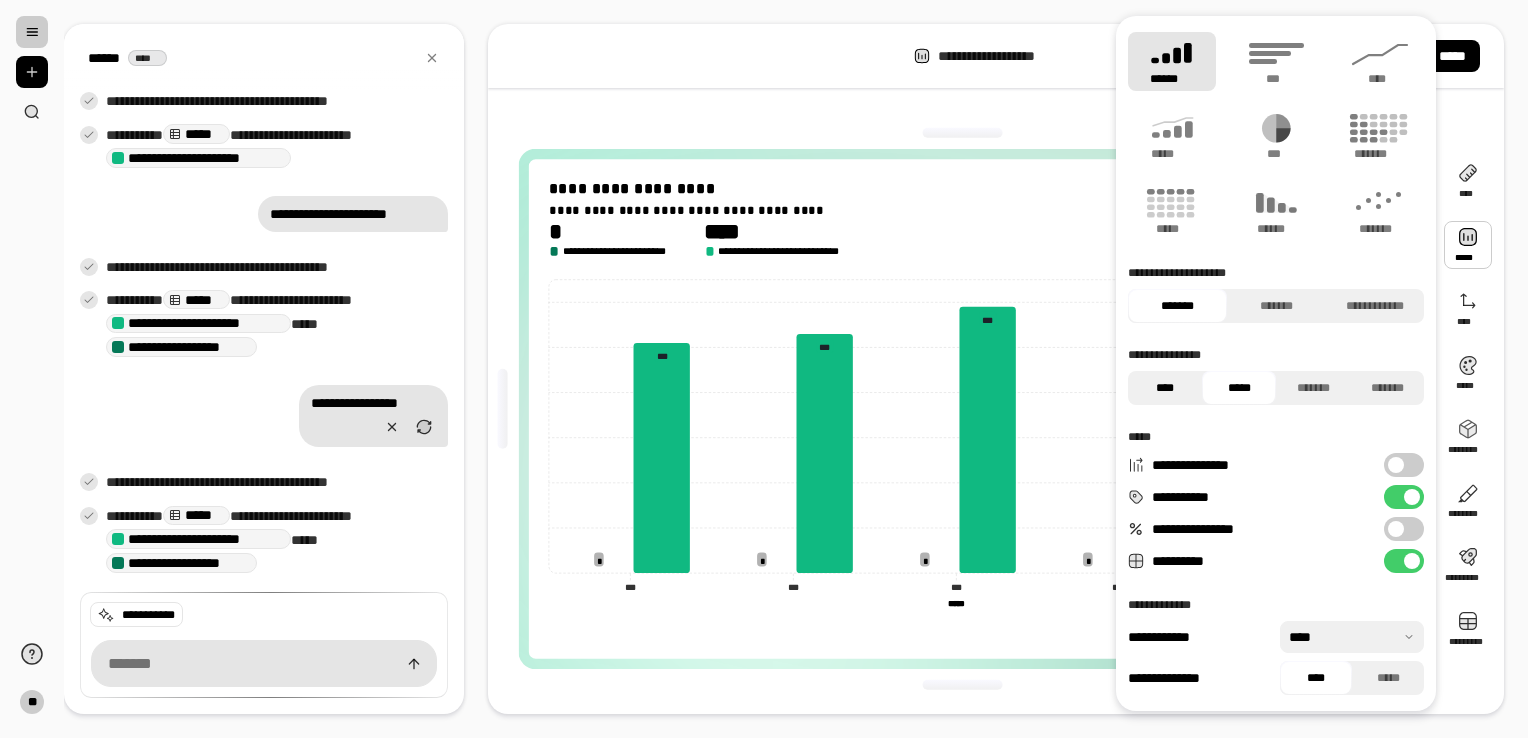 click on "****" at bounding box center (1165, 388) 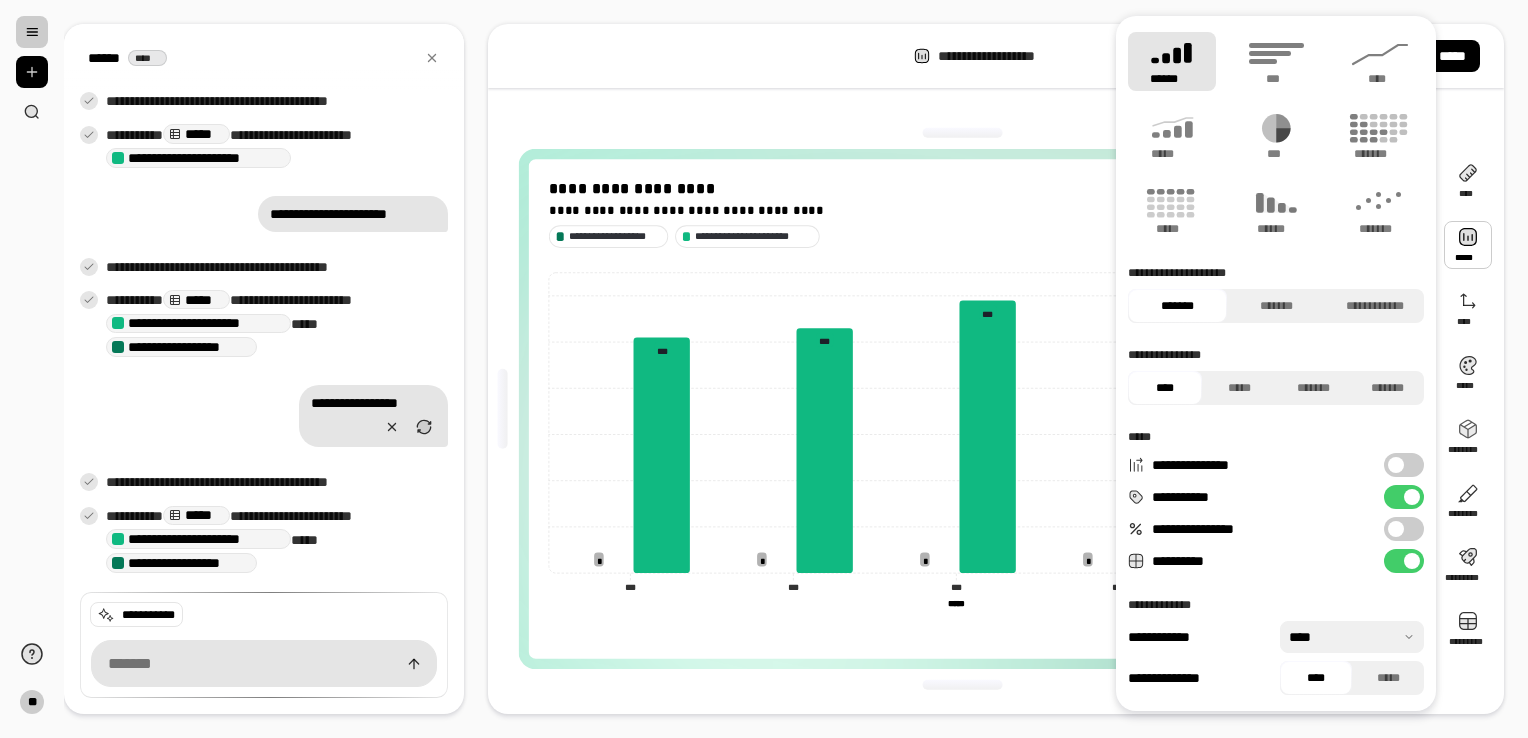 click on "*******" at bounding box center (1177, 306) 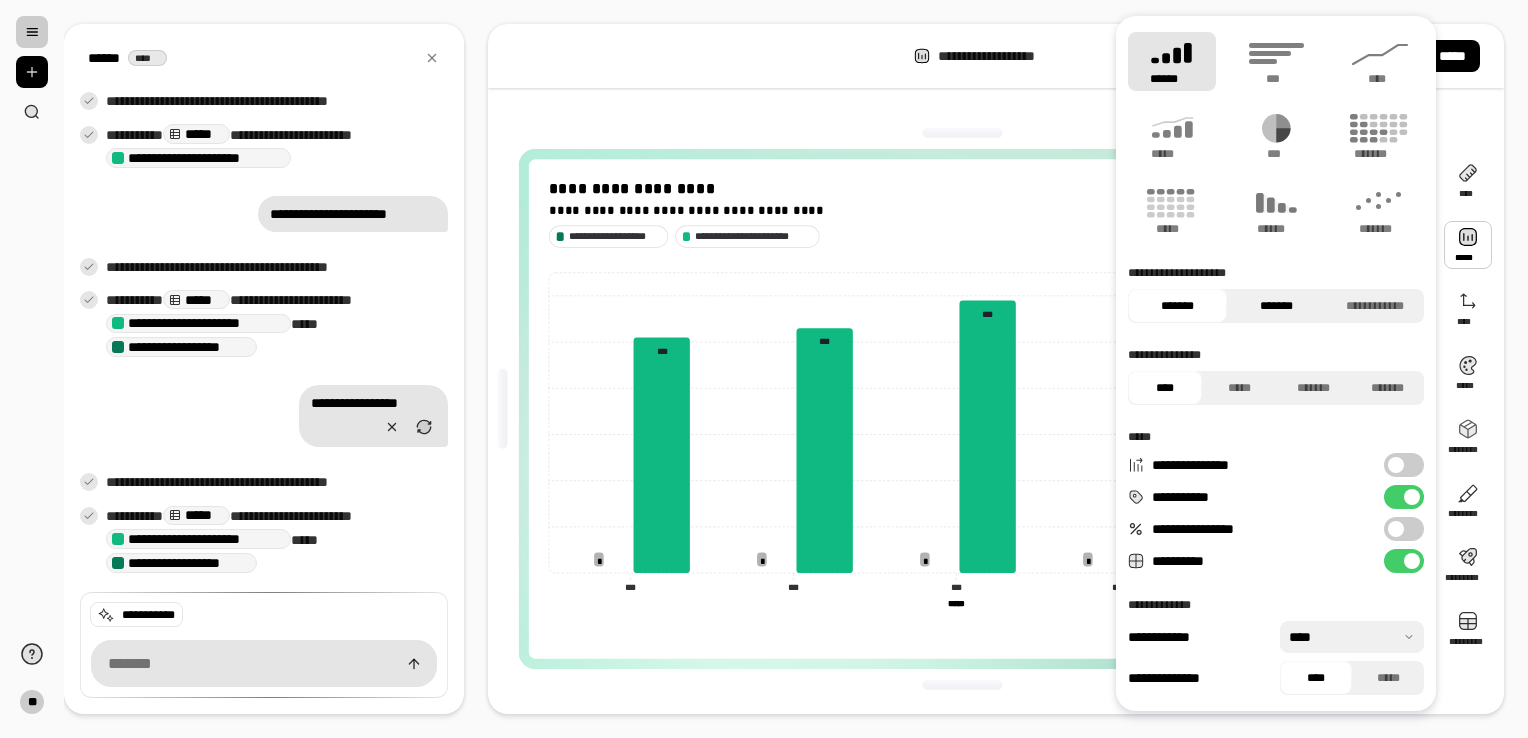 click on "*******" at bounding box center (1276, 306) 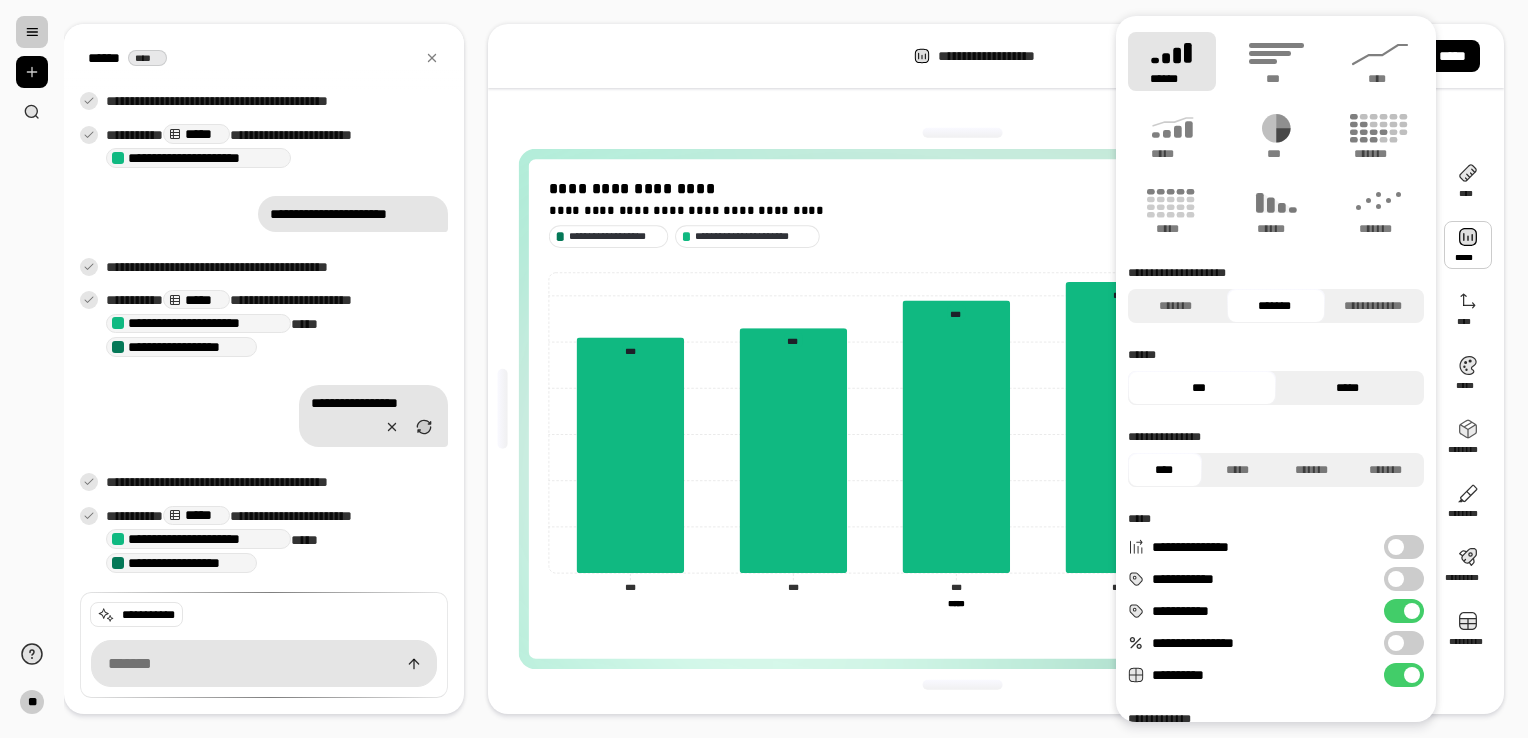 click on "*****" at bounding box center [1347, 388] 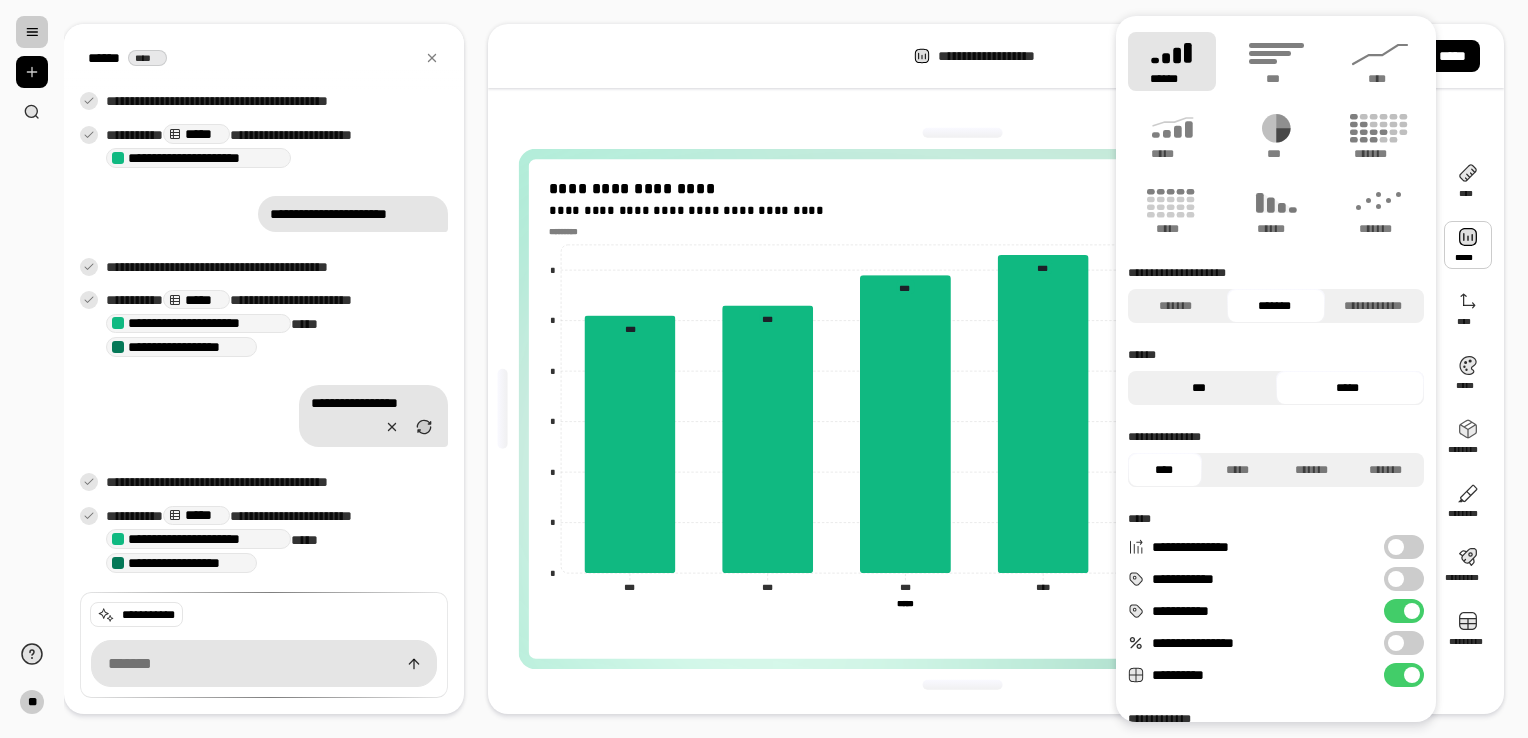 click on "***" at bounding box center (1199, 388) 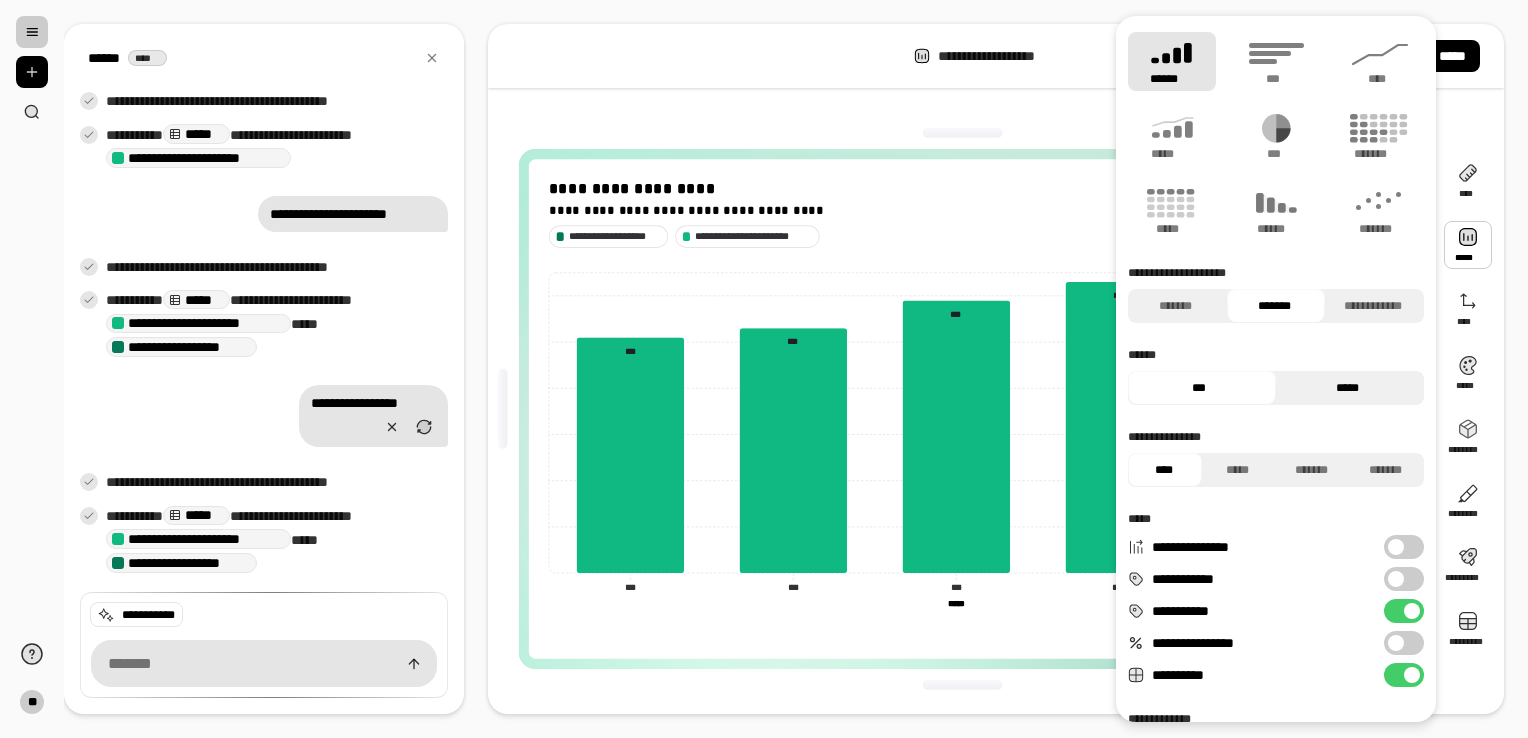 click on "*****" at bounding box center (1347, 388) 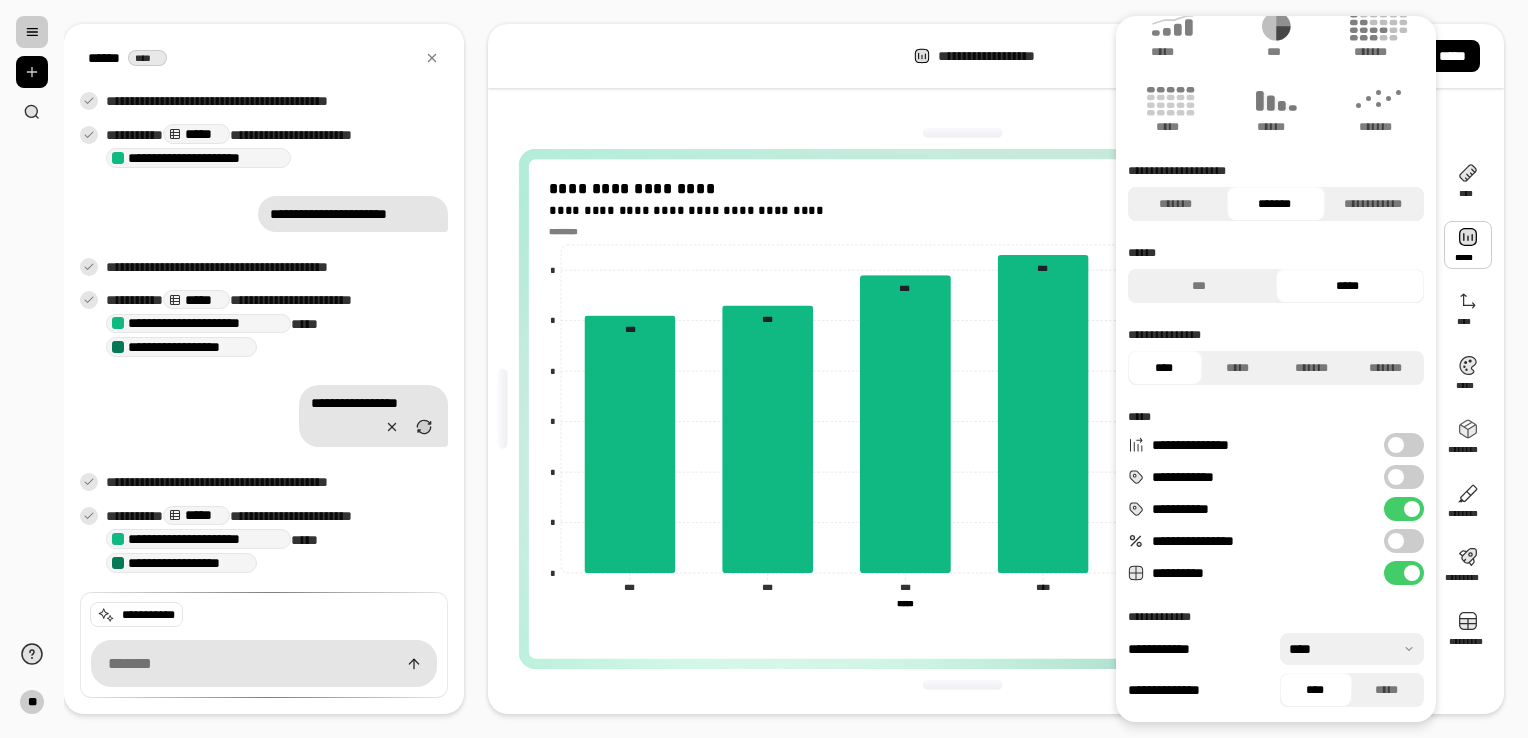 scroll, scrollTop: 101, scrollLeft: 0, axis: vertical 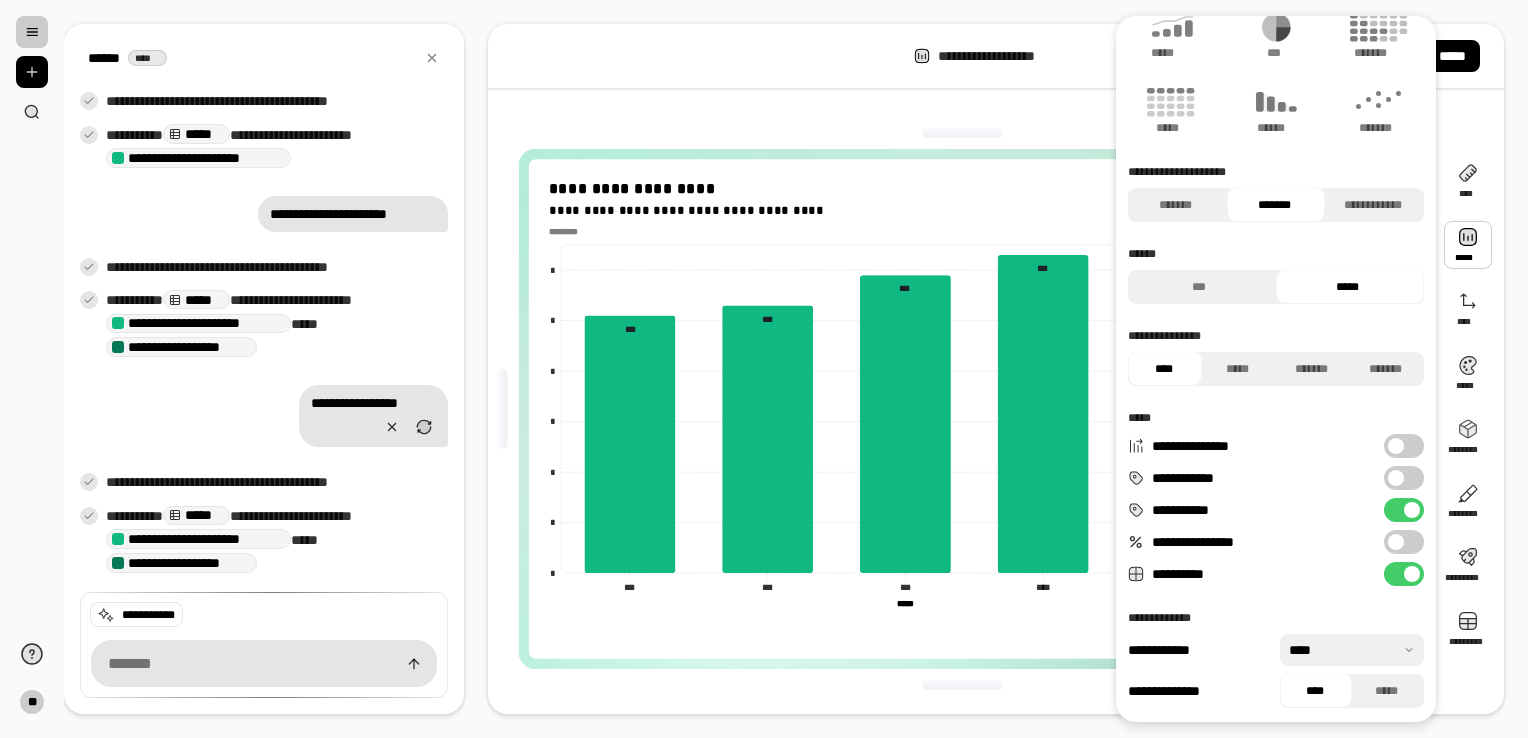 click at bounding box center [1396, 446] 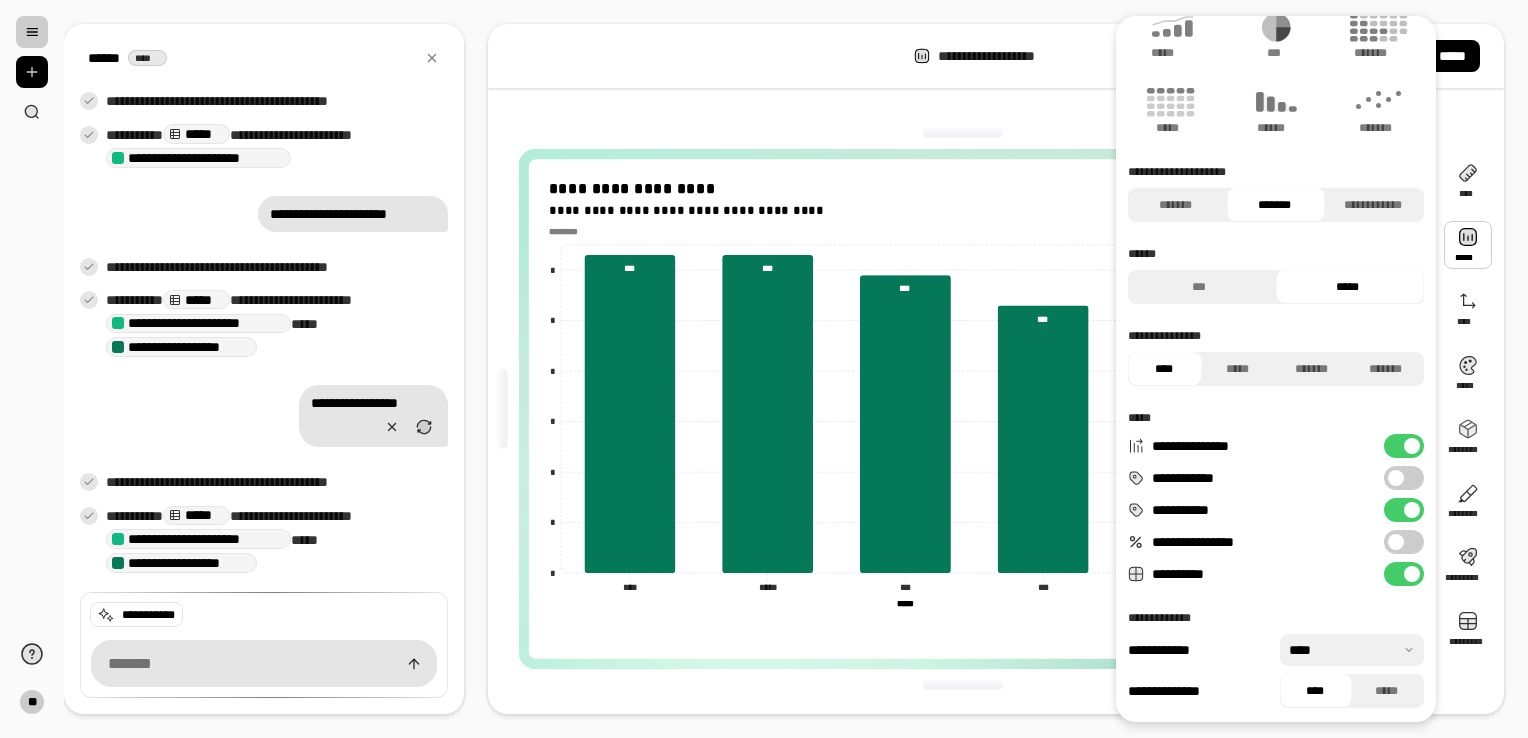 click on "**********" at bounding box center [1404, 446] 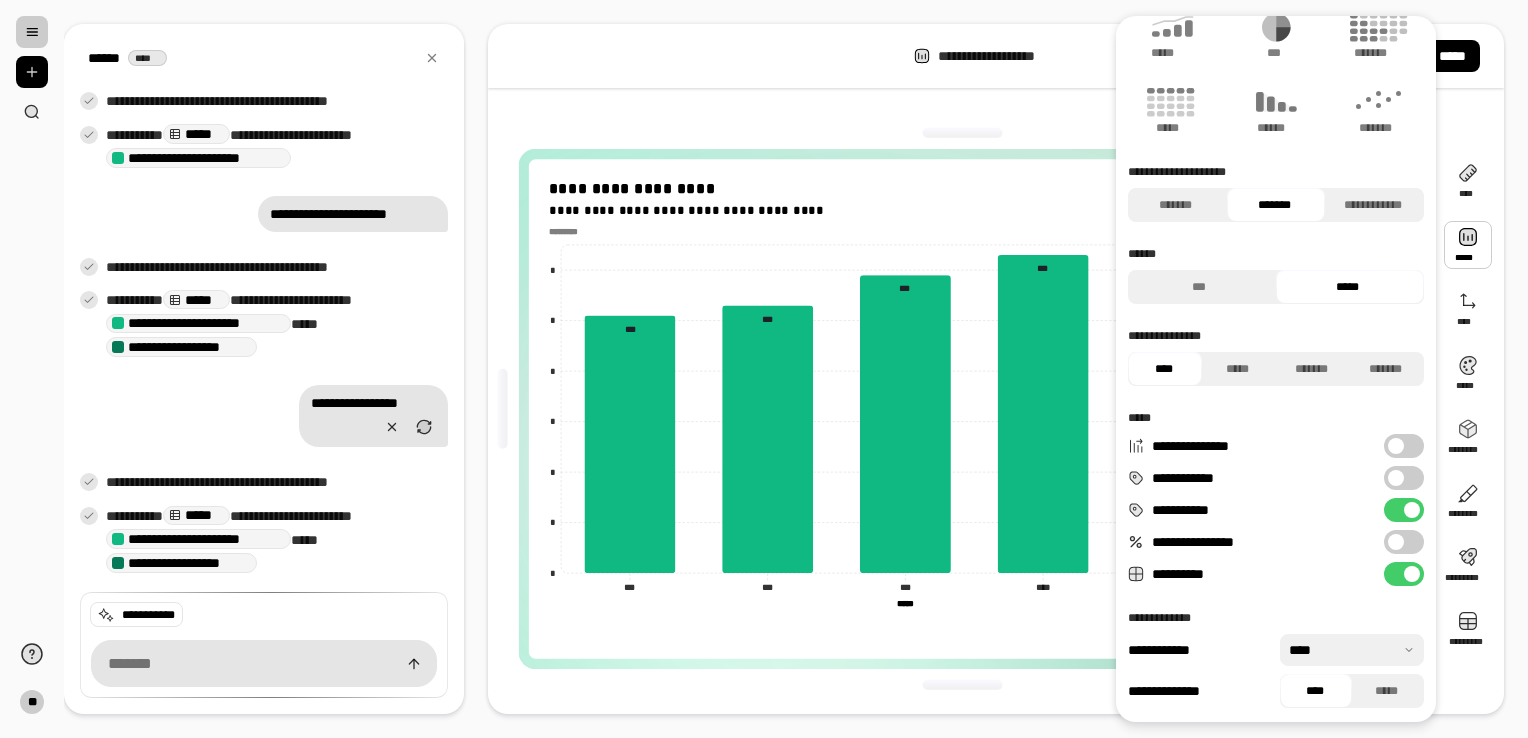 click at bounding box center [1396, 446] 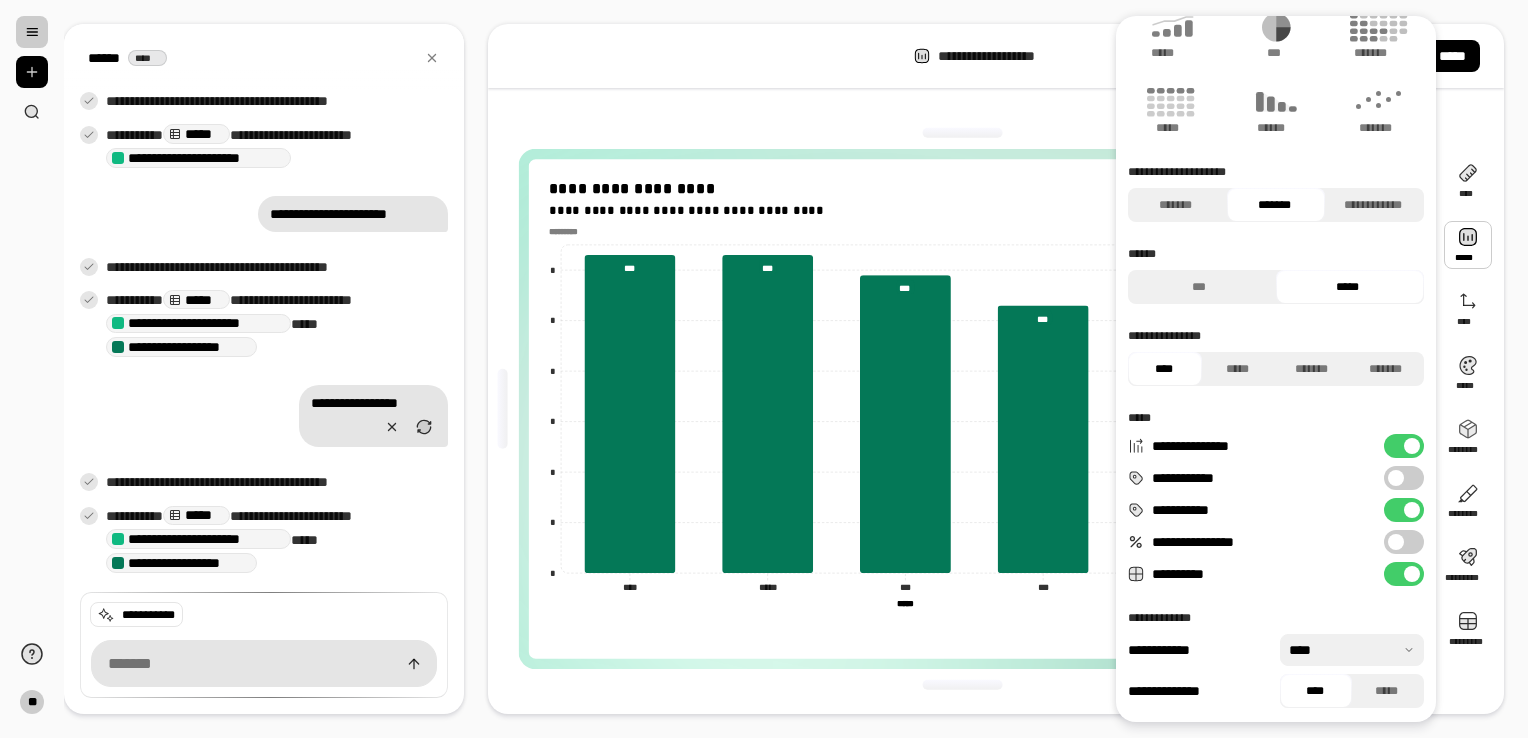 click at bounding box center (1396, 478) 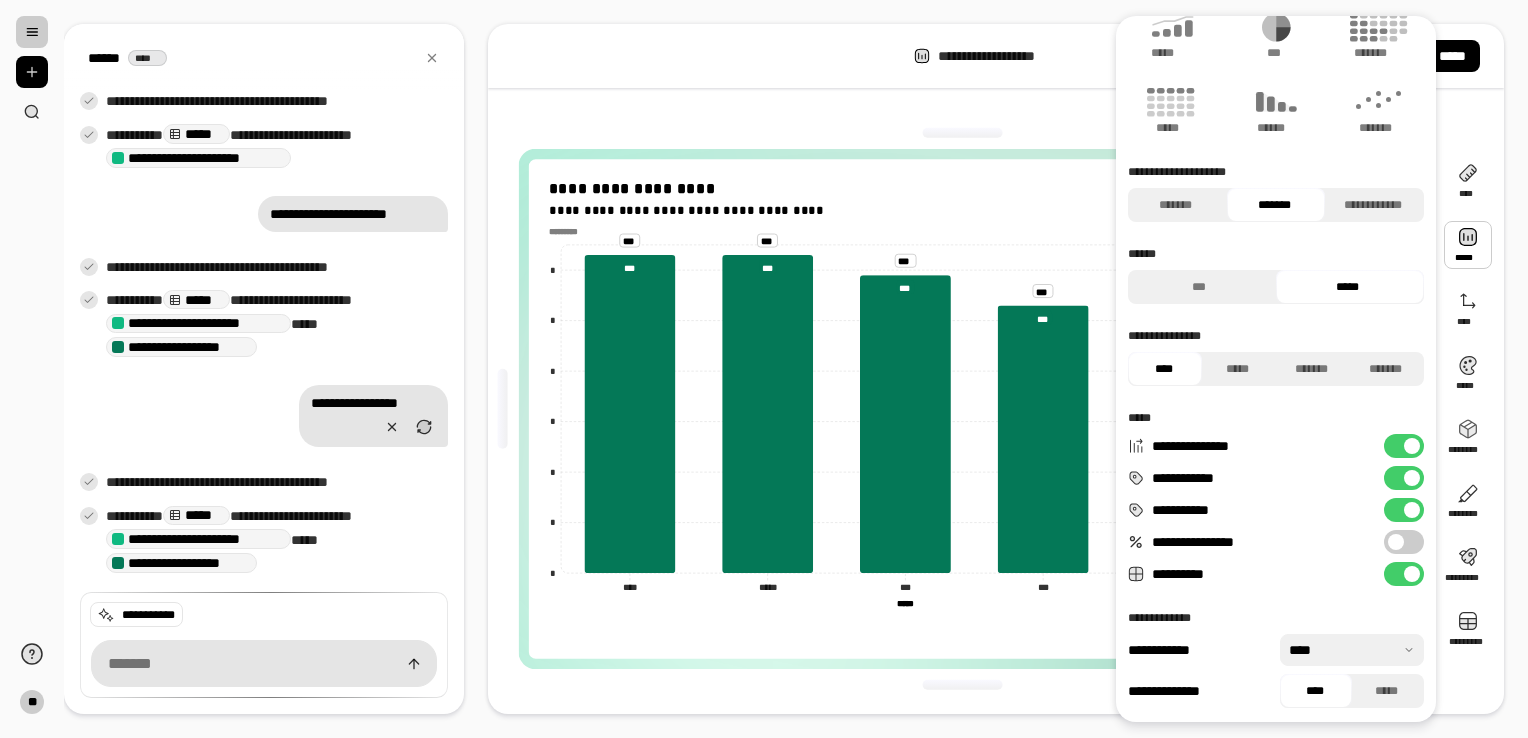 click on "**********" at bounding box center [1404, 478] 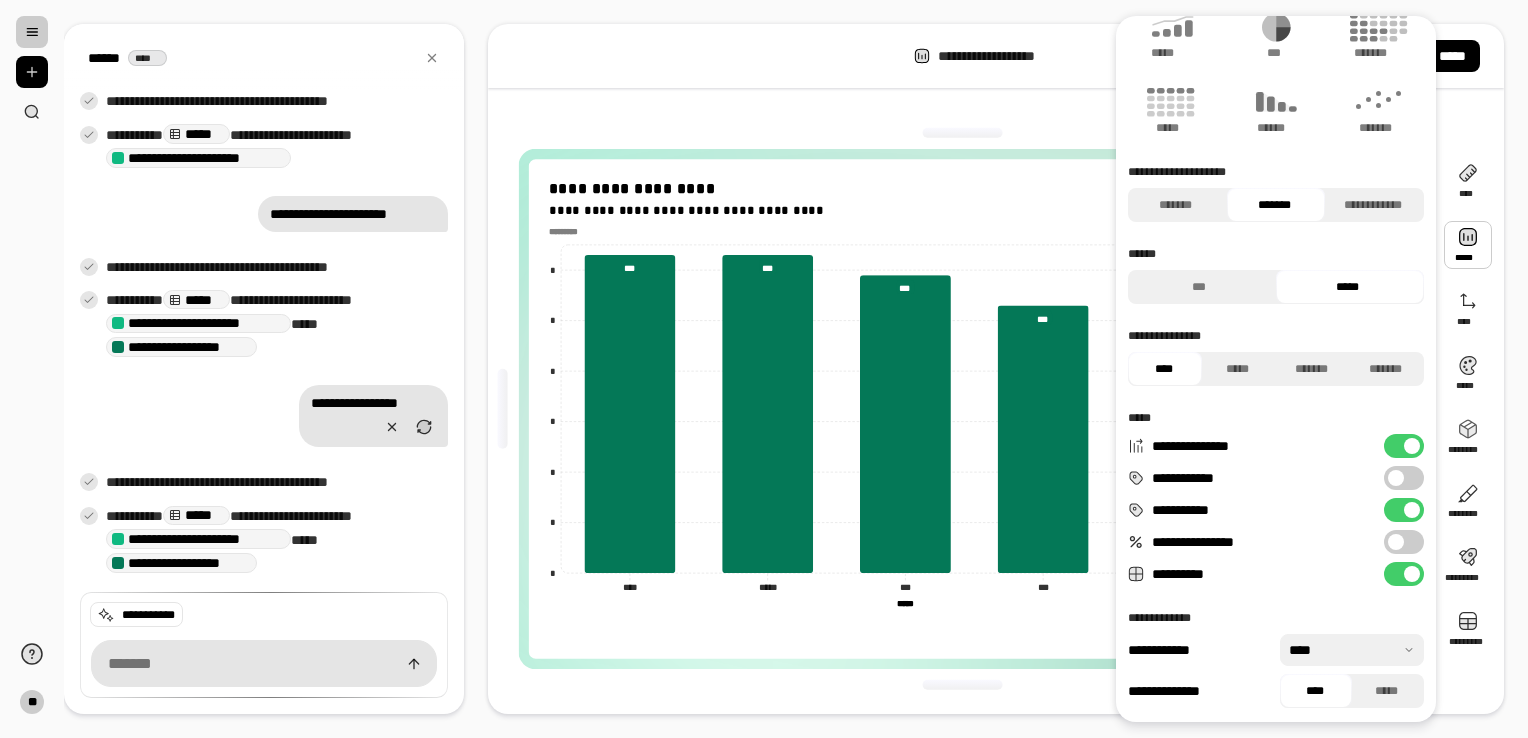 click at bounding box center (1396, 478) 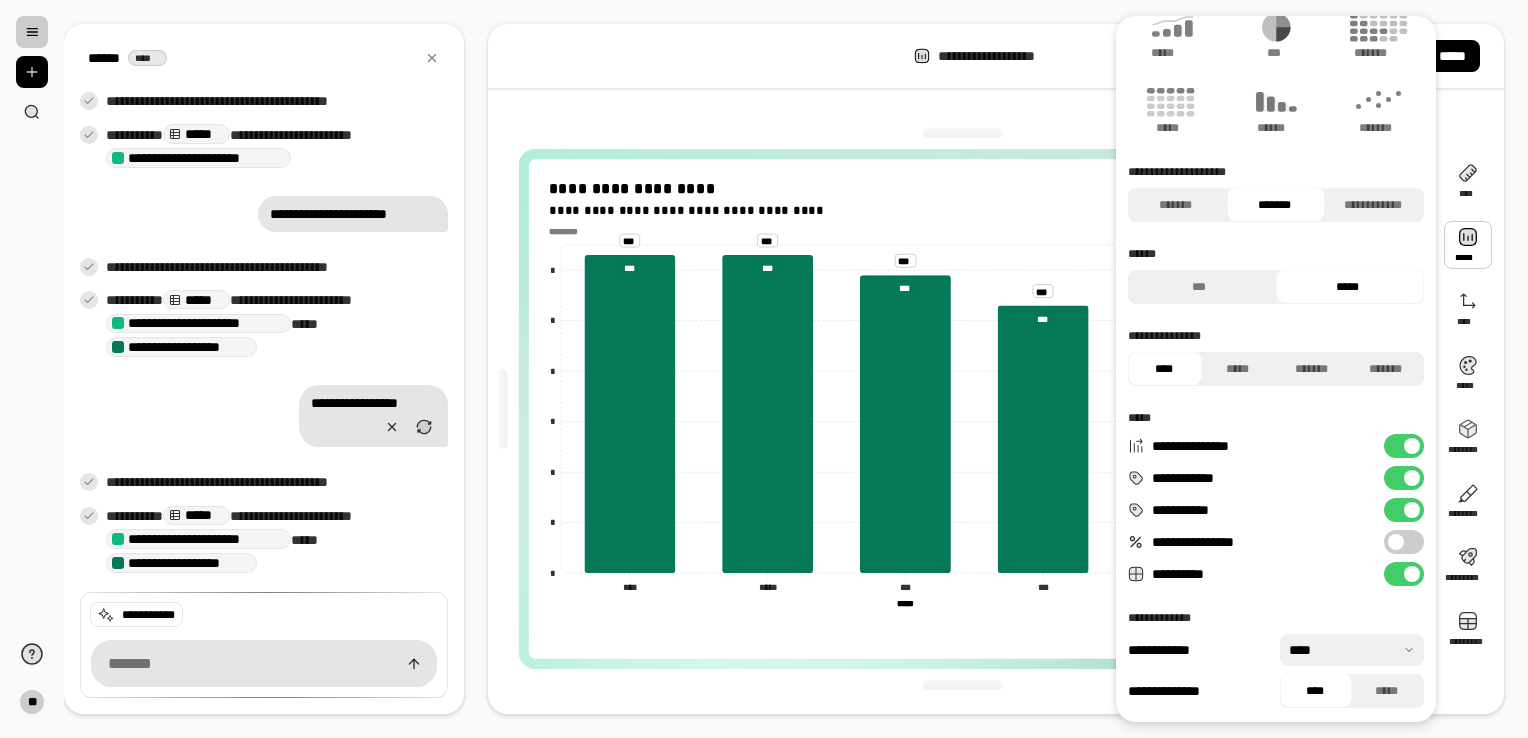 click on "**********" at bounding box center [1404, 478] 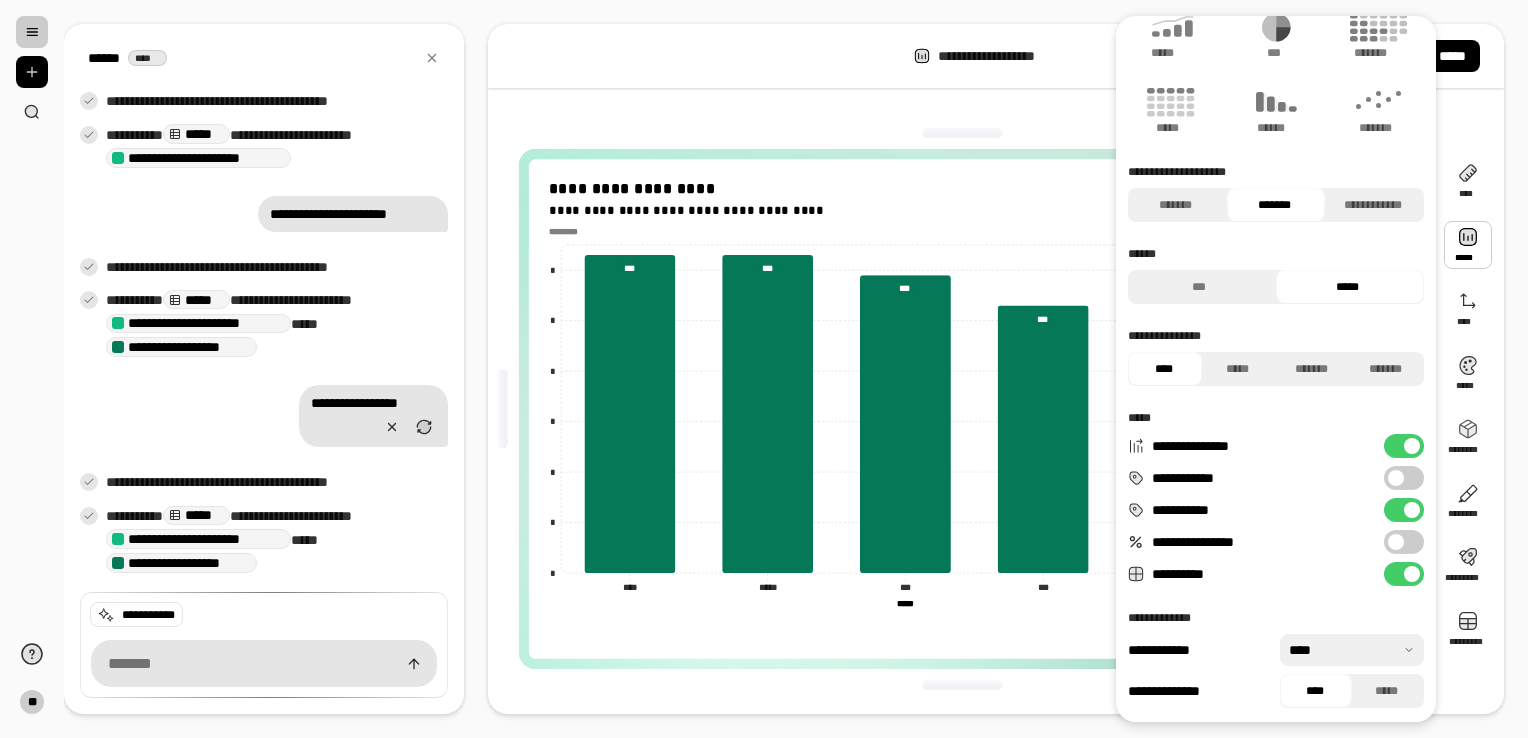 click on "**********" at bounding box center [1404, 542] 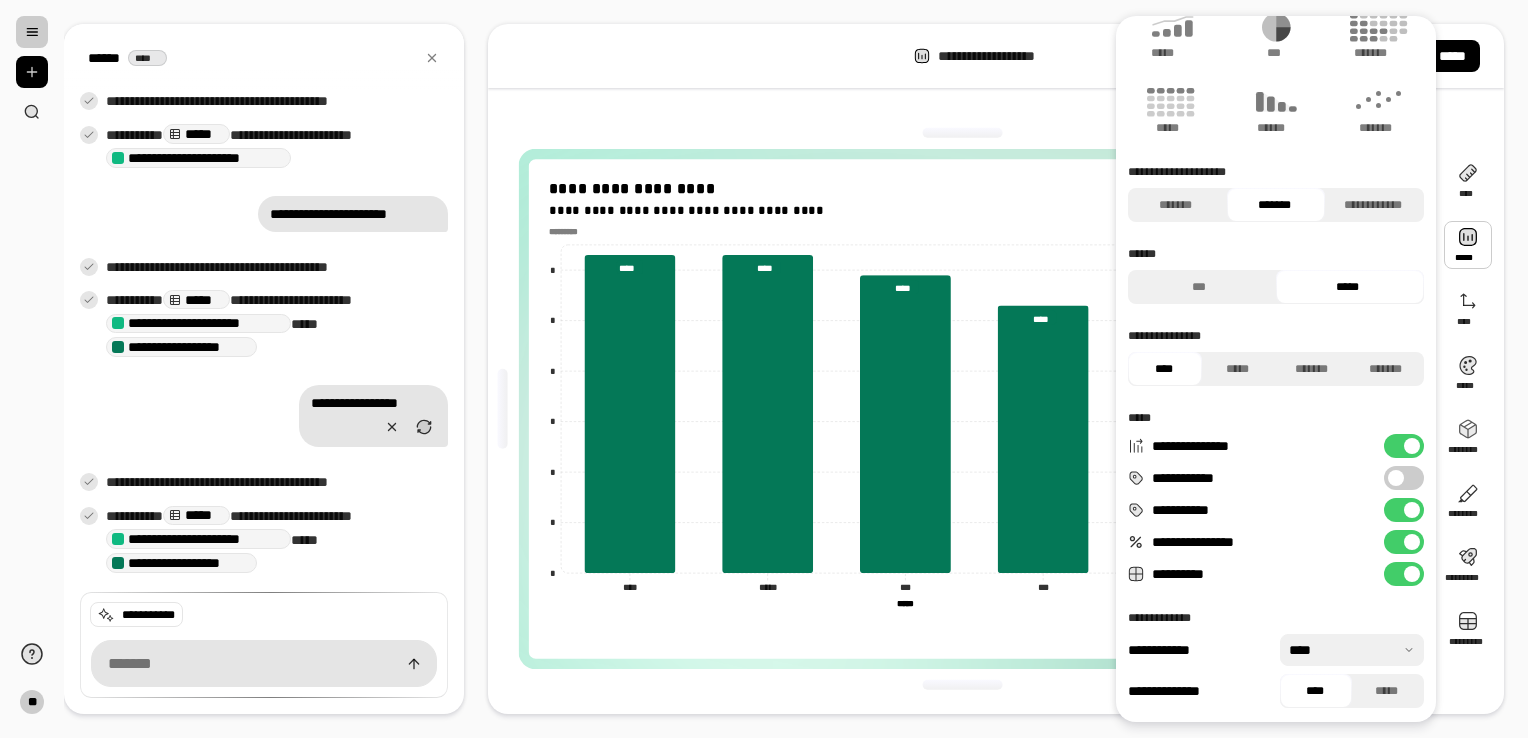 click on "**********" at bounding box center (1404, 542) 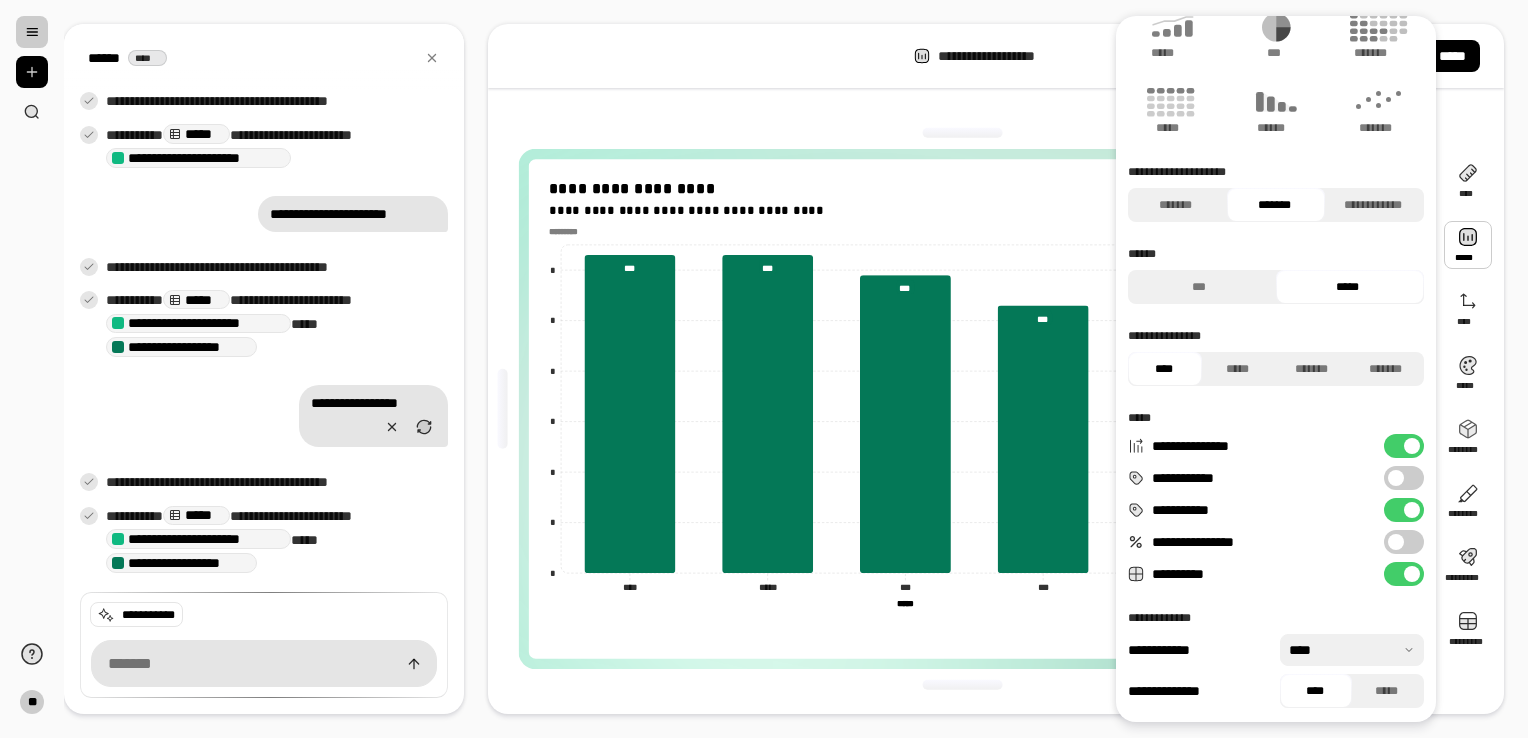 click on "**********" at bounding box center [1404, 574] 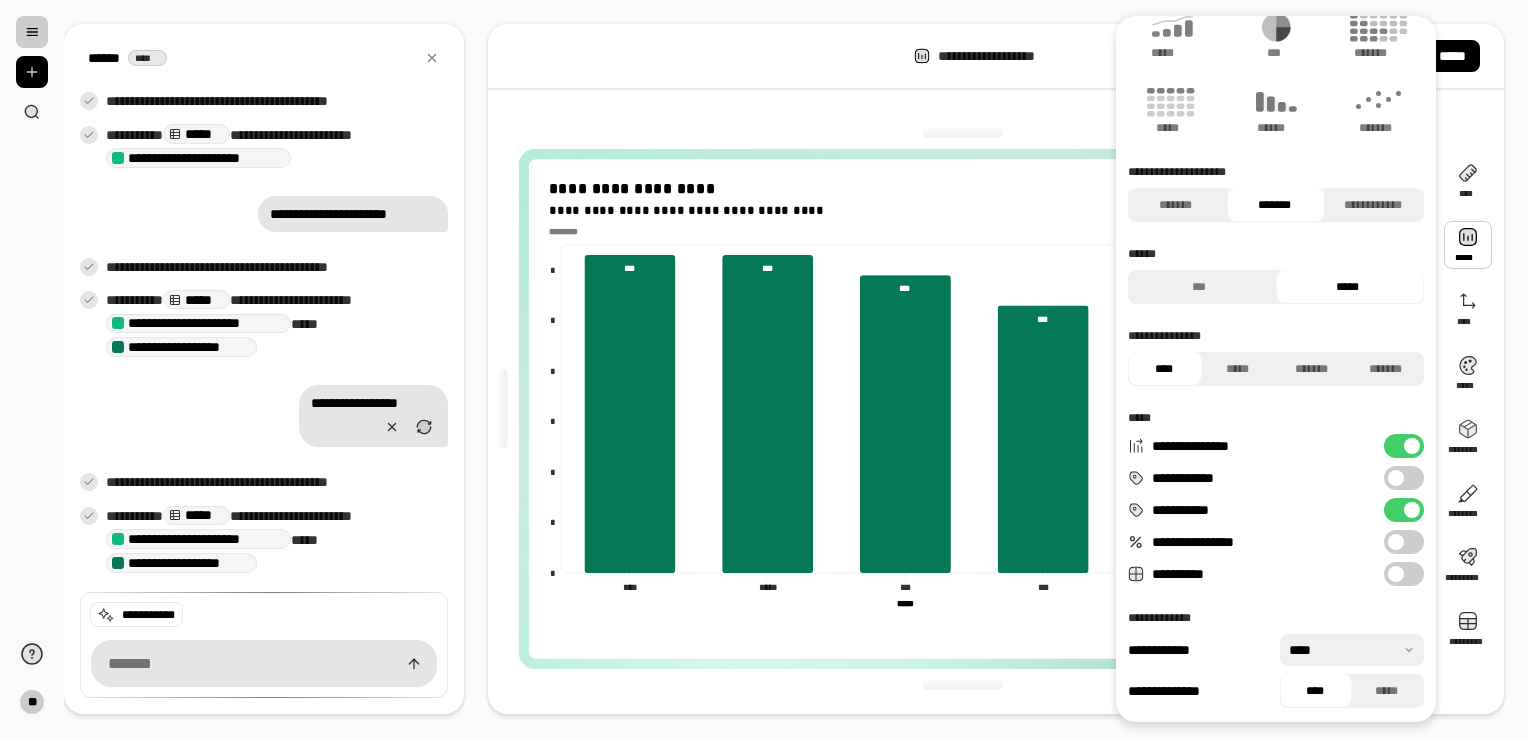 click on "**********" at bounding box center [1404, 574] 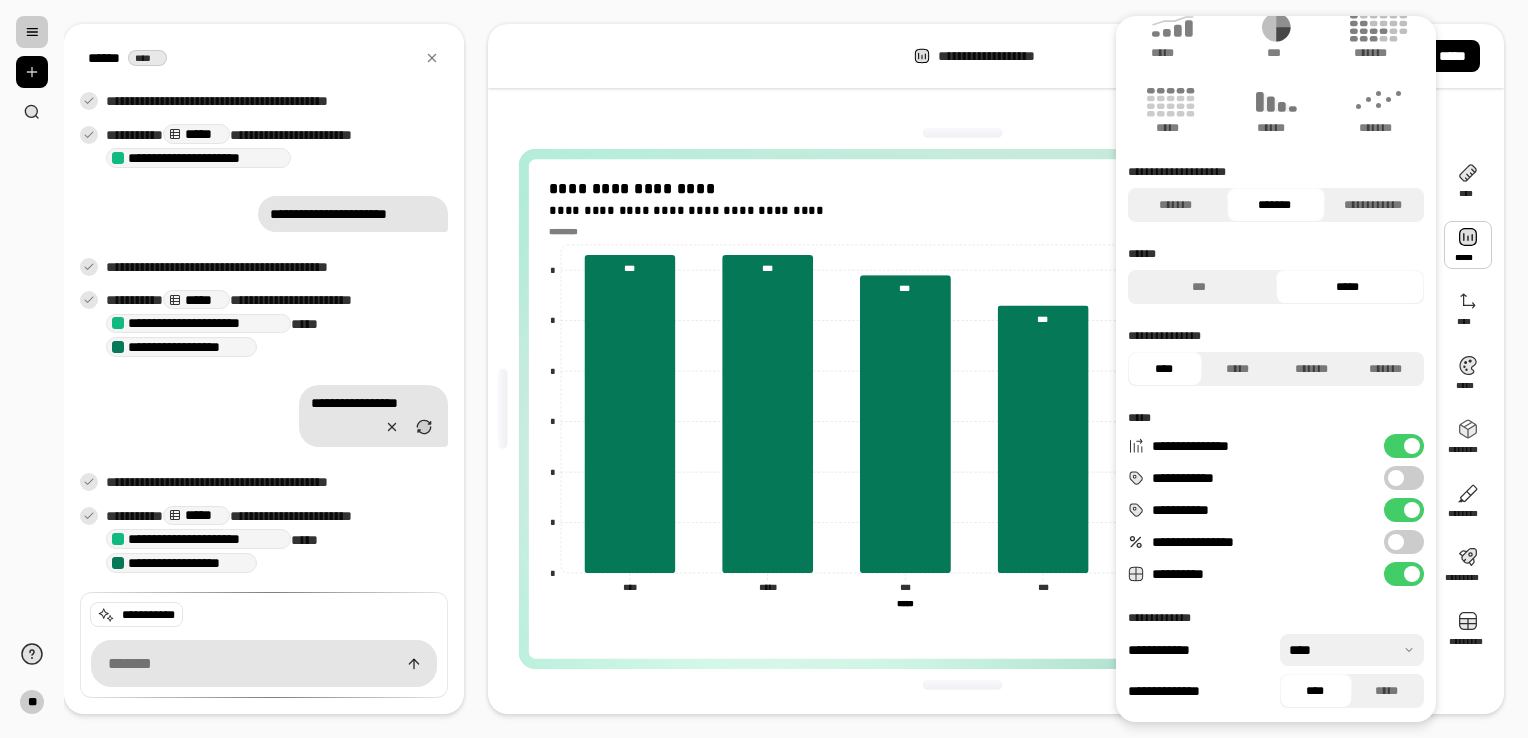 click at bounding box center [1396, 478] 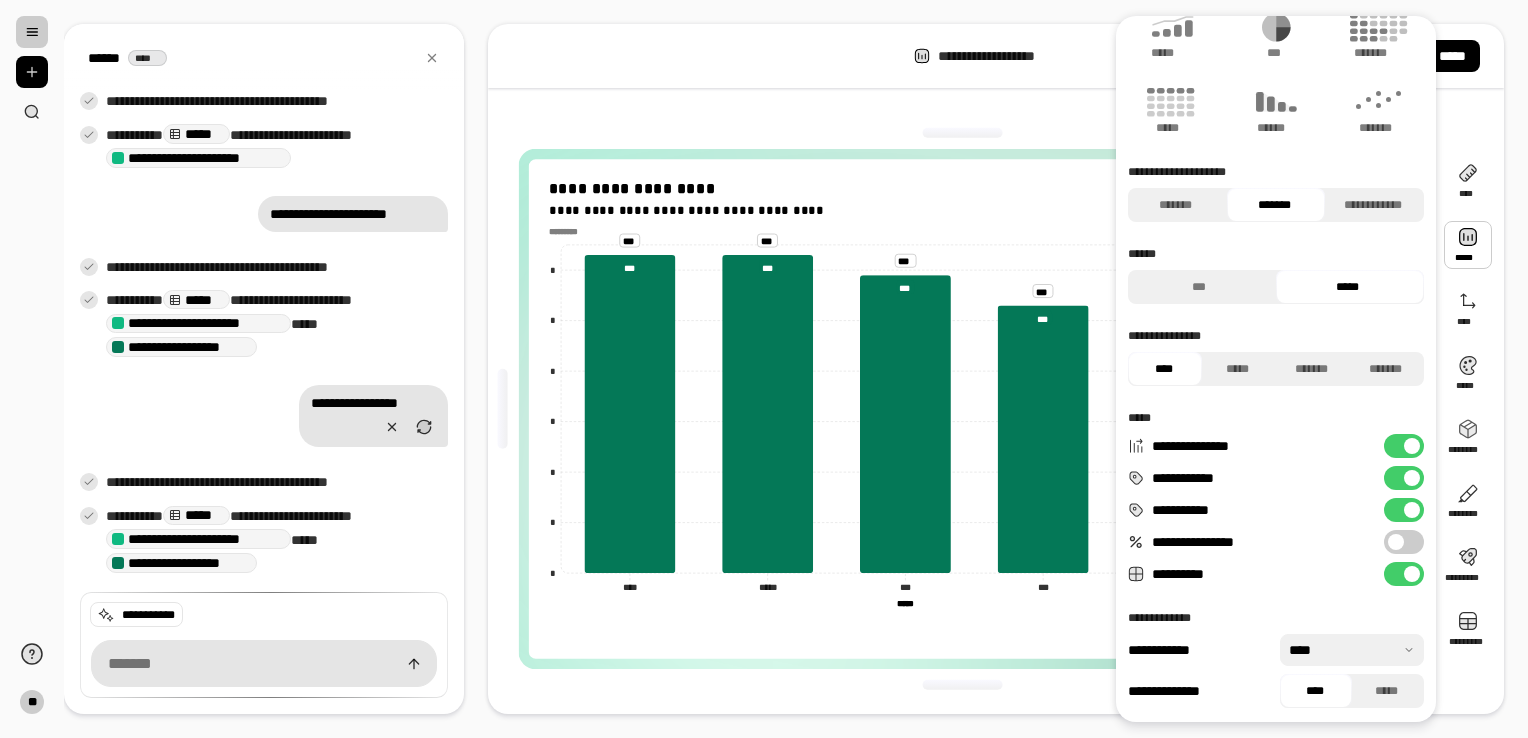 click on "**********" at bounding box center (1404, 478) 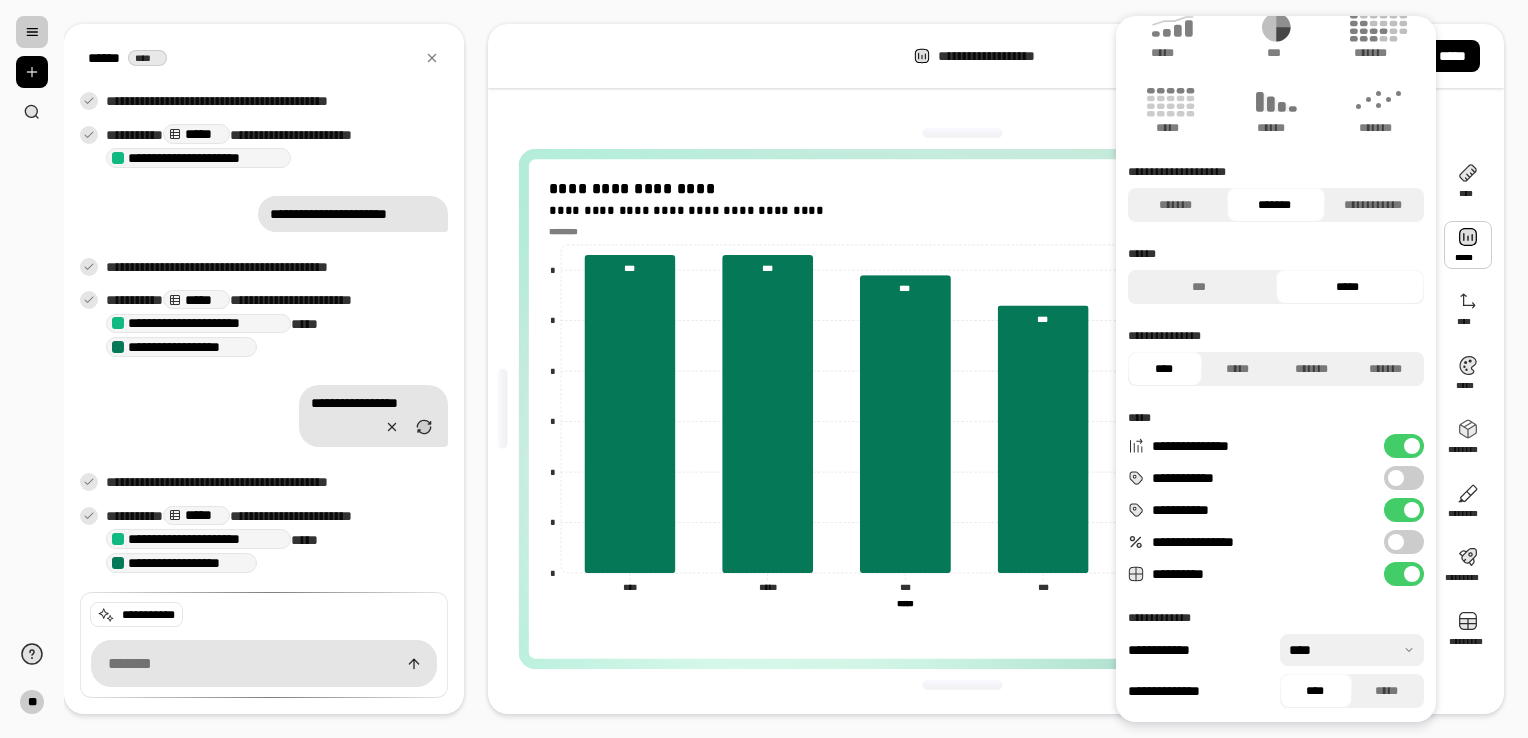 click on "**********" at bounding box center (1404, 446) 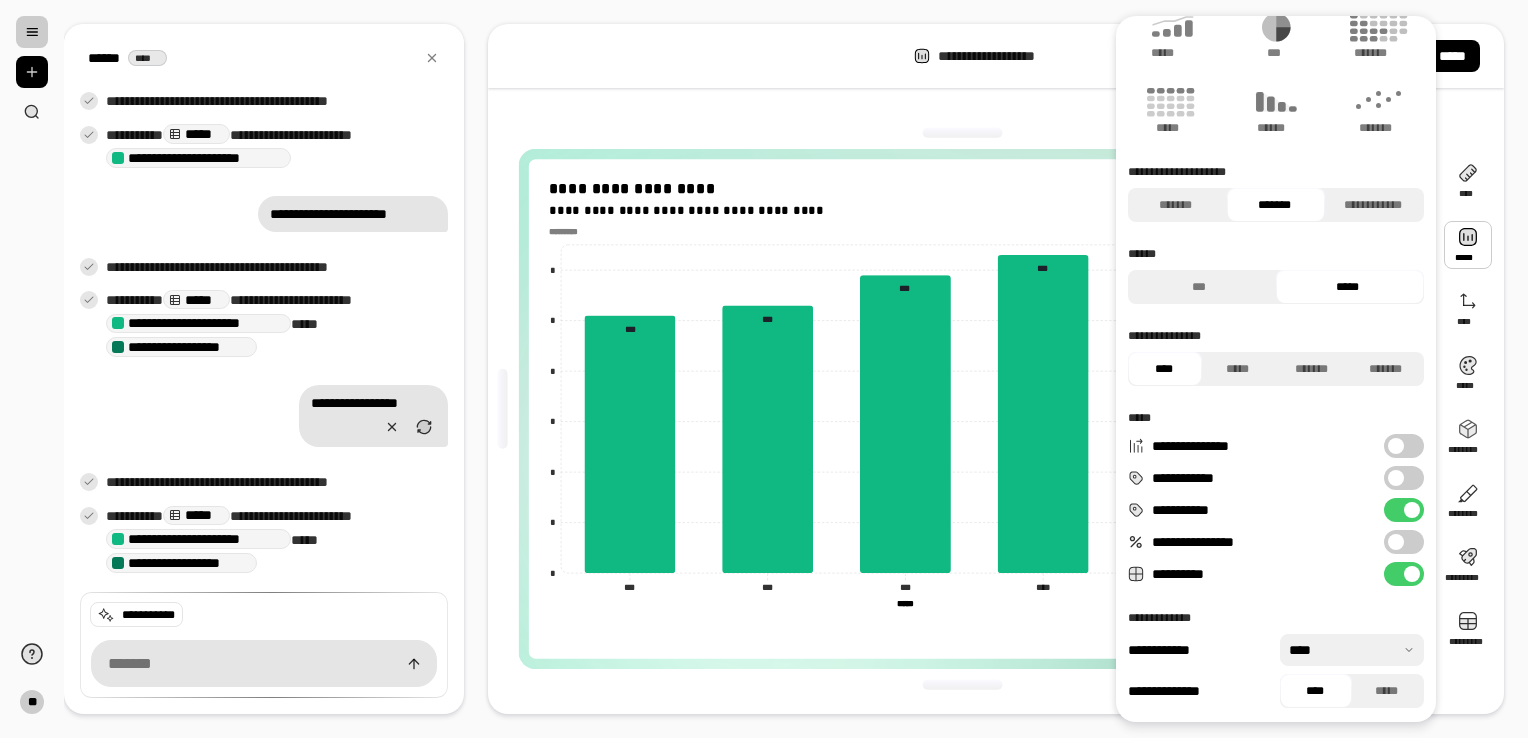 click on "**********" at bounding box center (1404, 446) 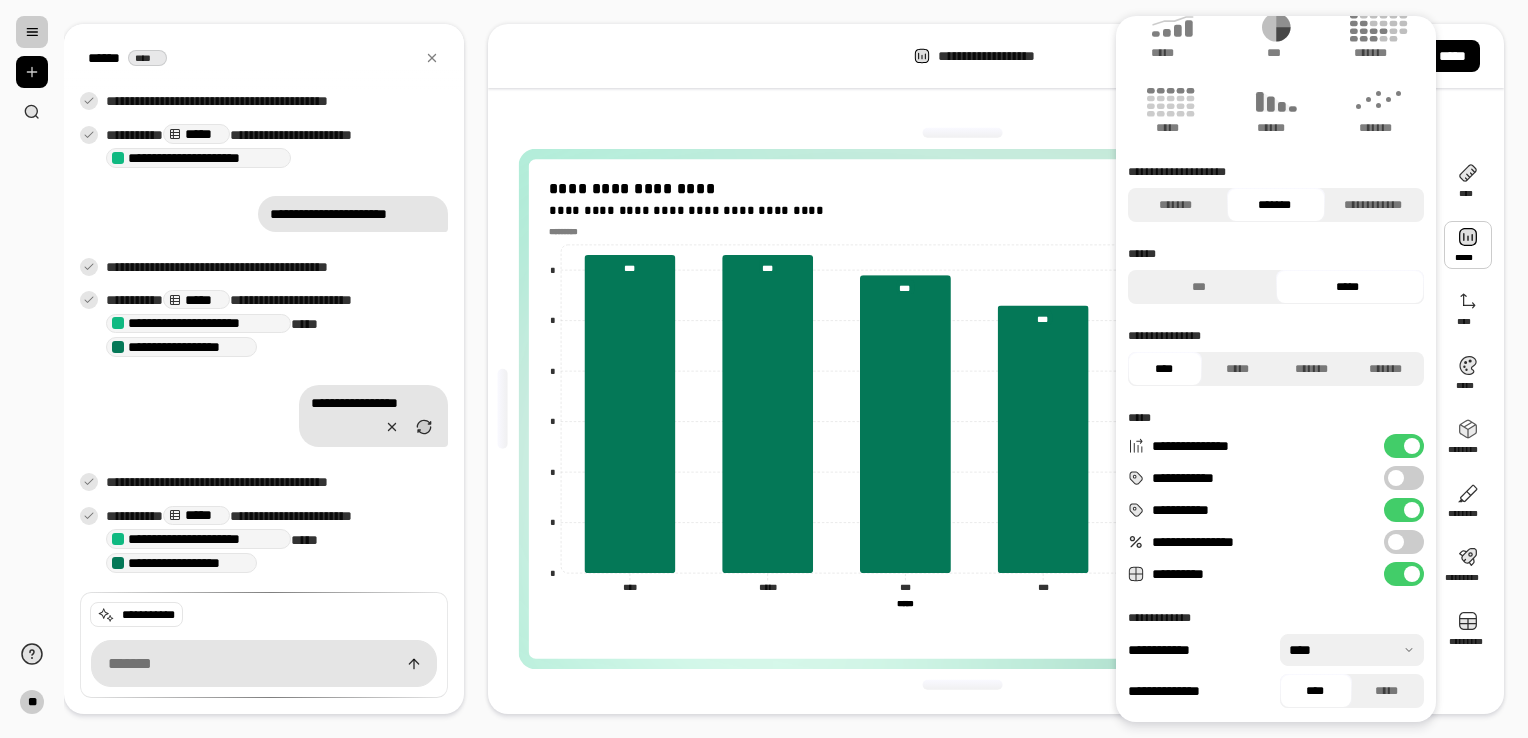 click on "**********" at bounding box center (1404, 478) 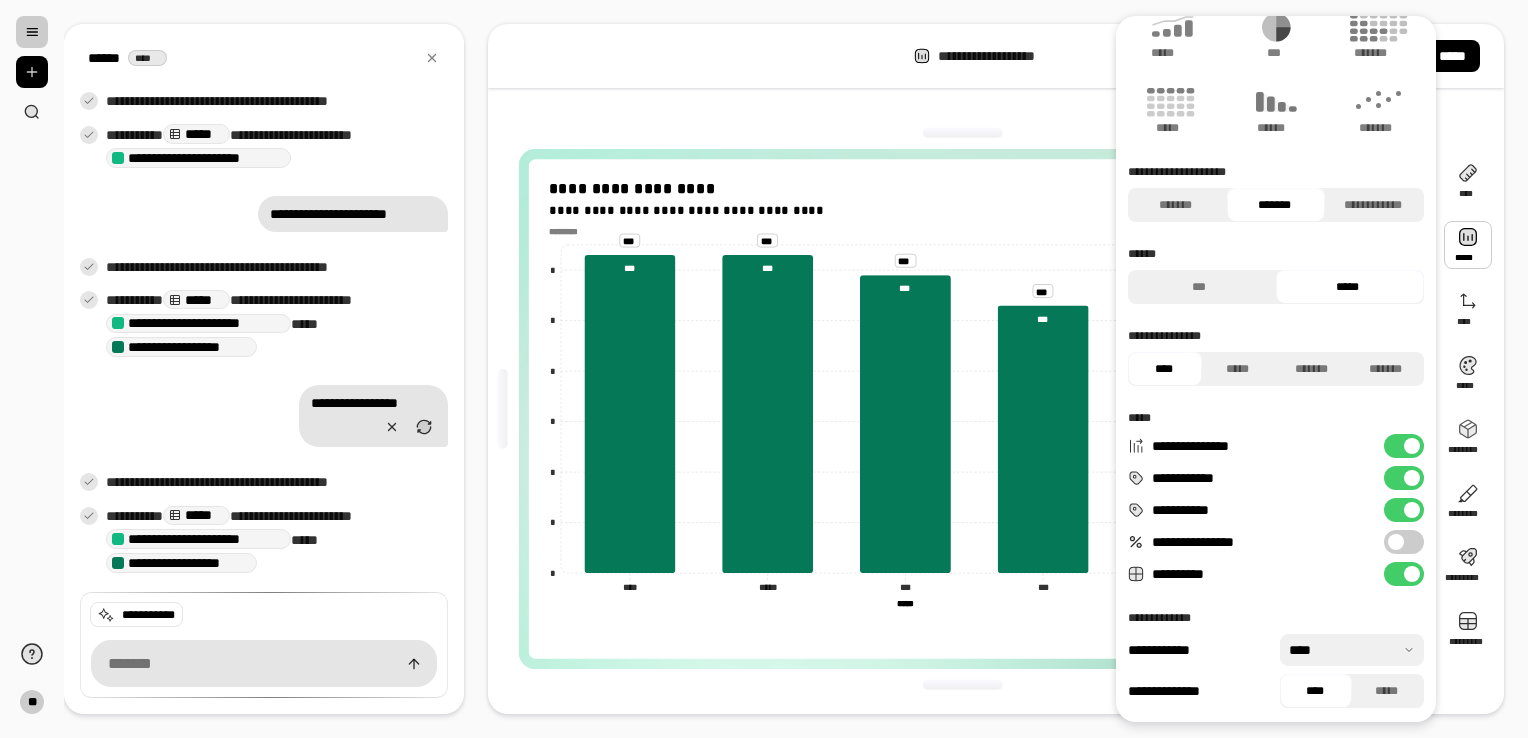 click at bounding box center (1412, 446) 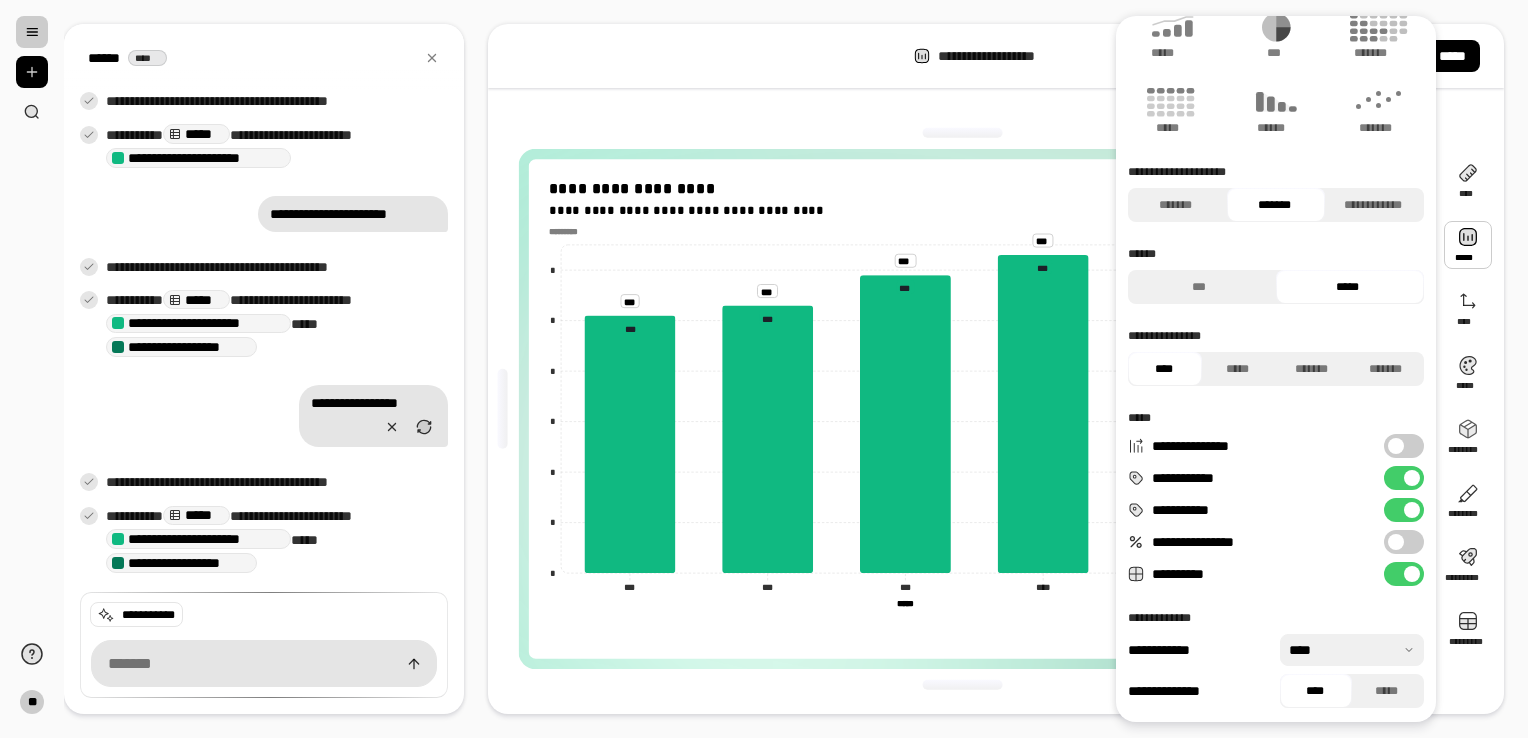 click on "**********" at bounding box center [1404, 478] 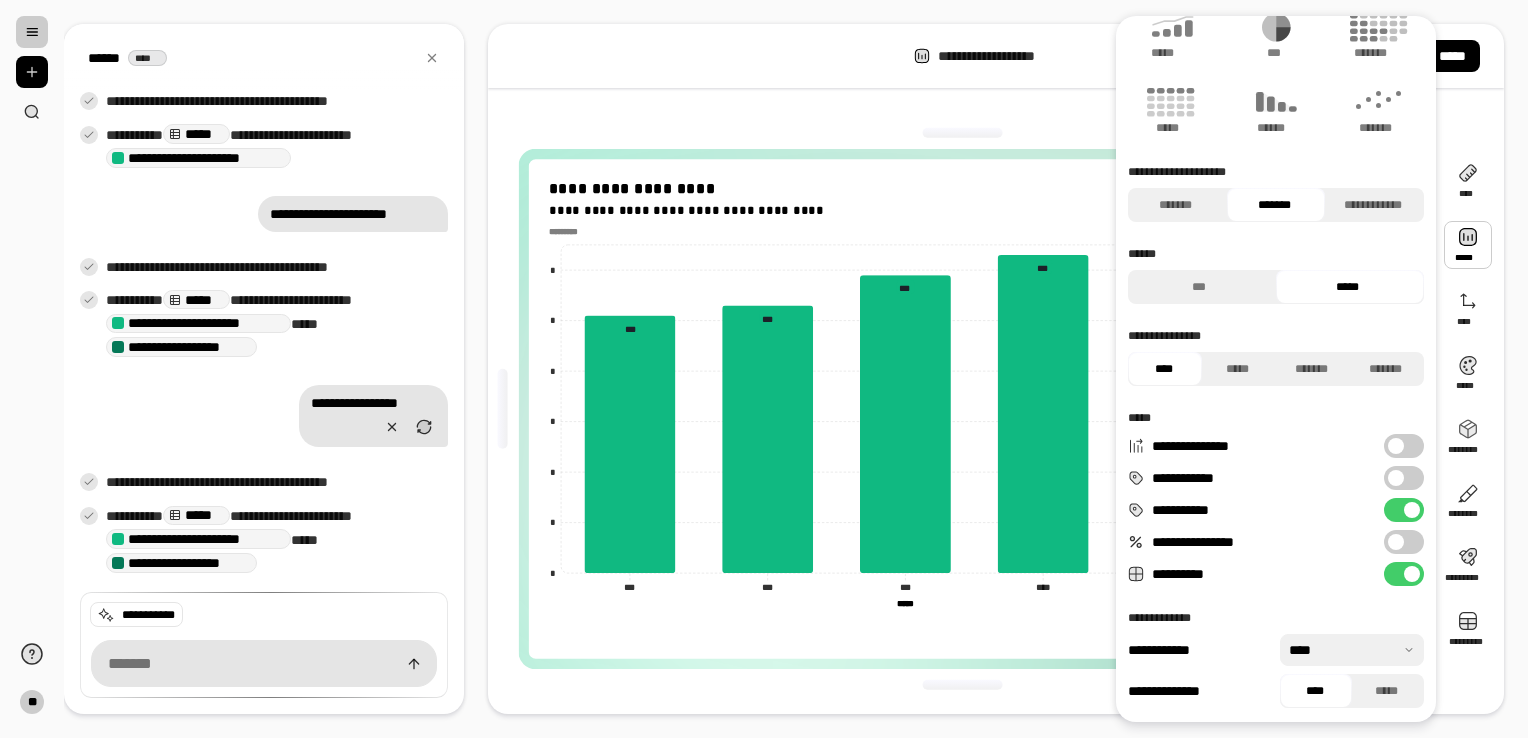 click at bounding box center (1396, 446) 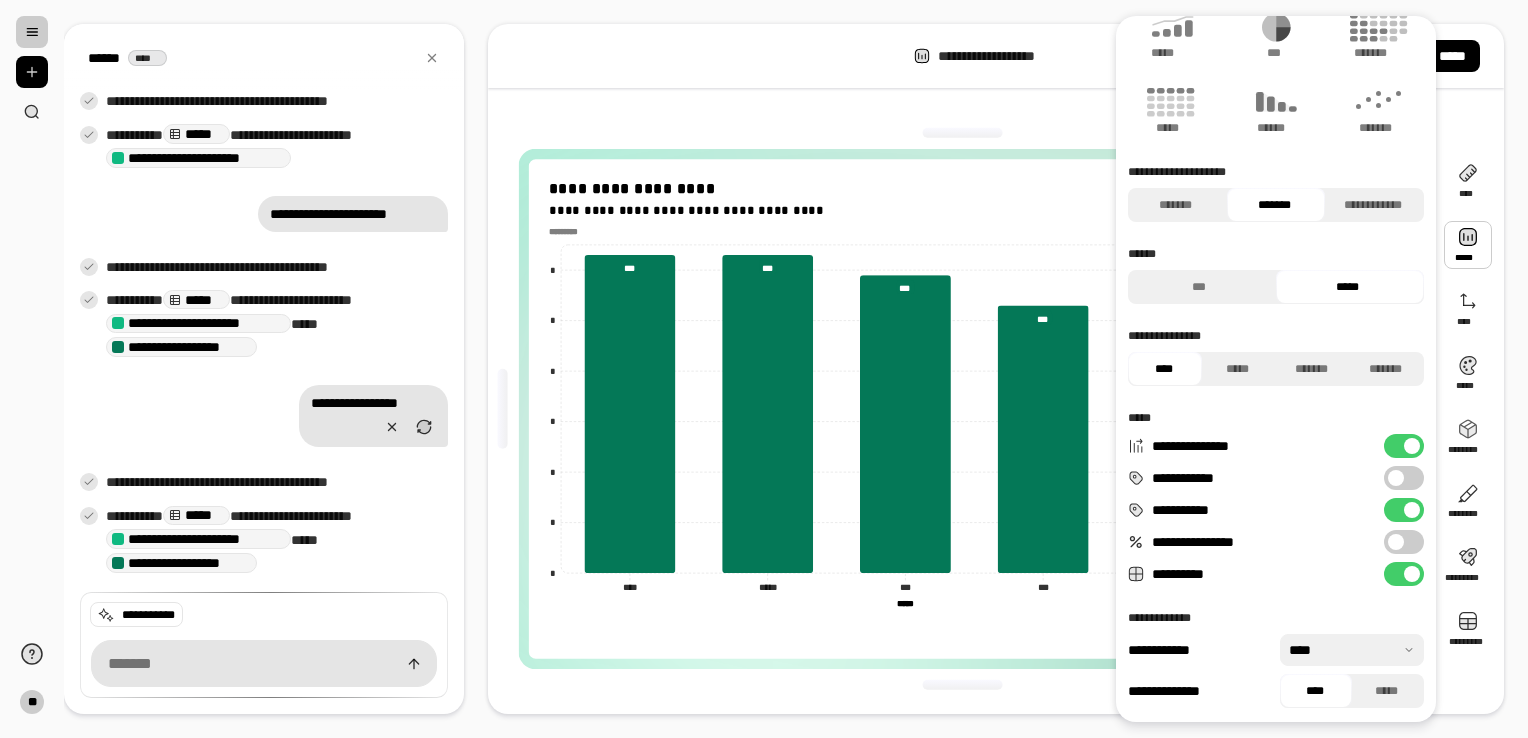 click at bounding box center [1352, 650] 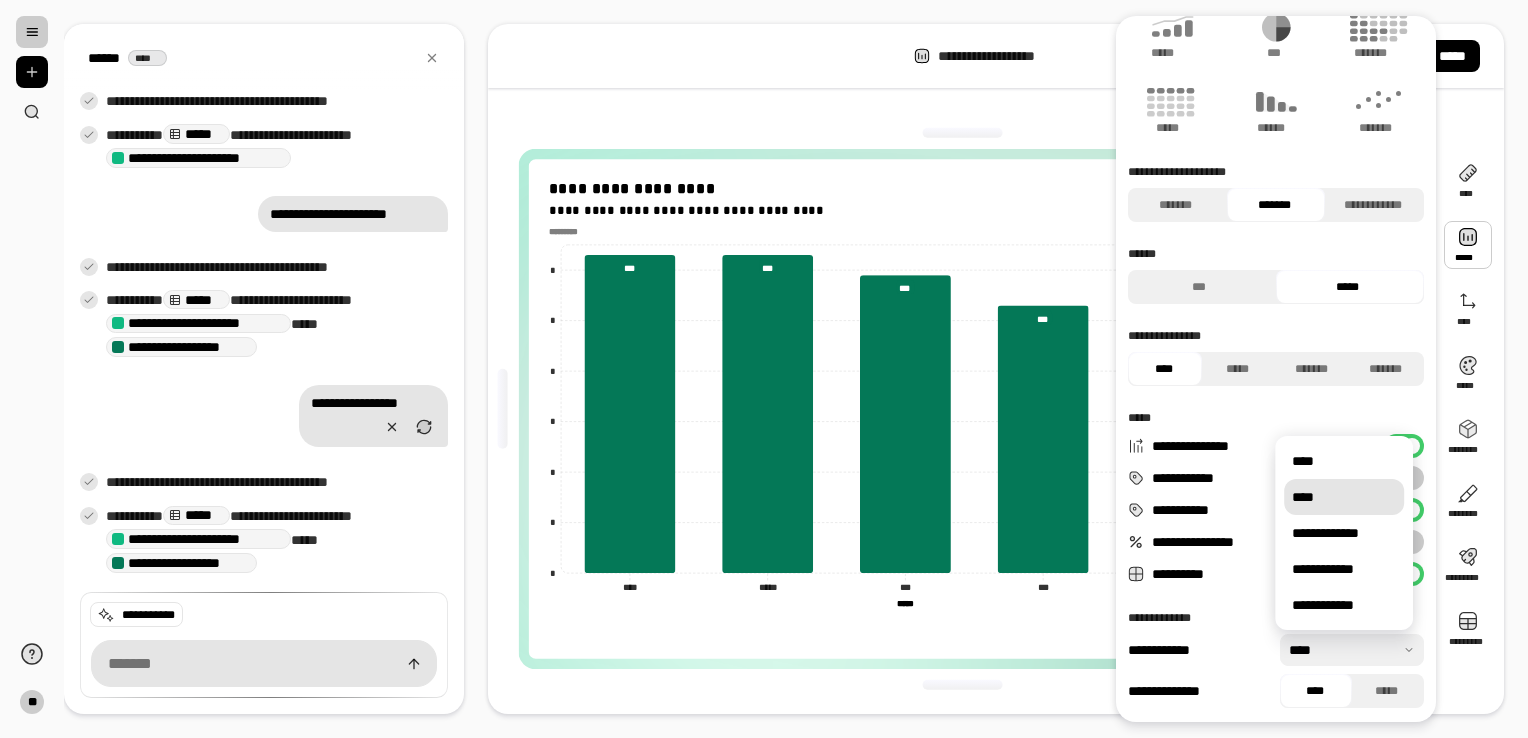 click on "****" at bounding box center (1344, 497) 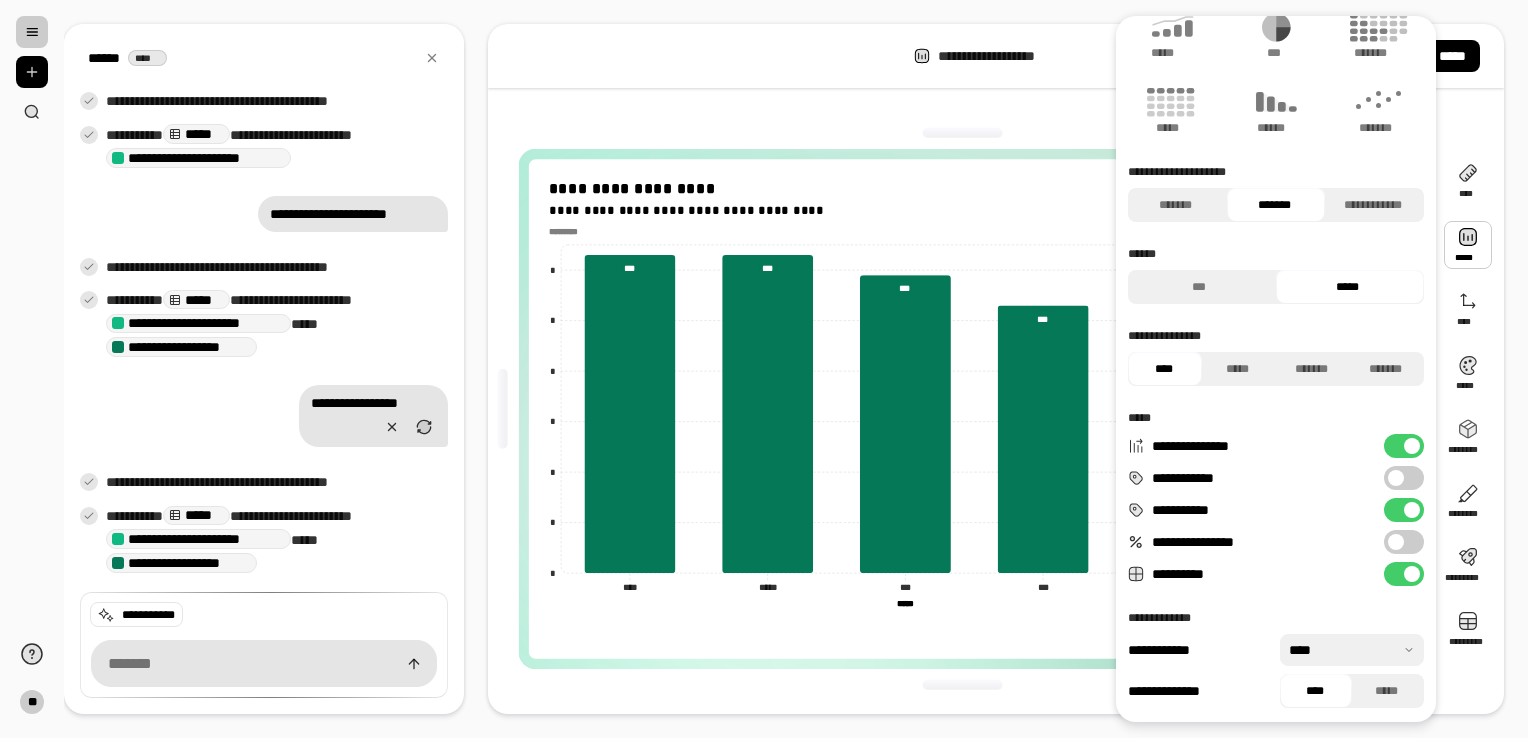 click at bounding box center (1352, 650) 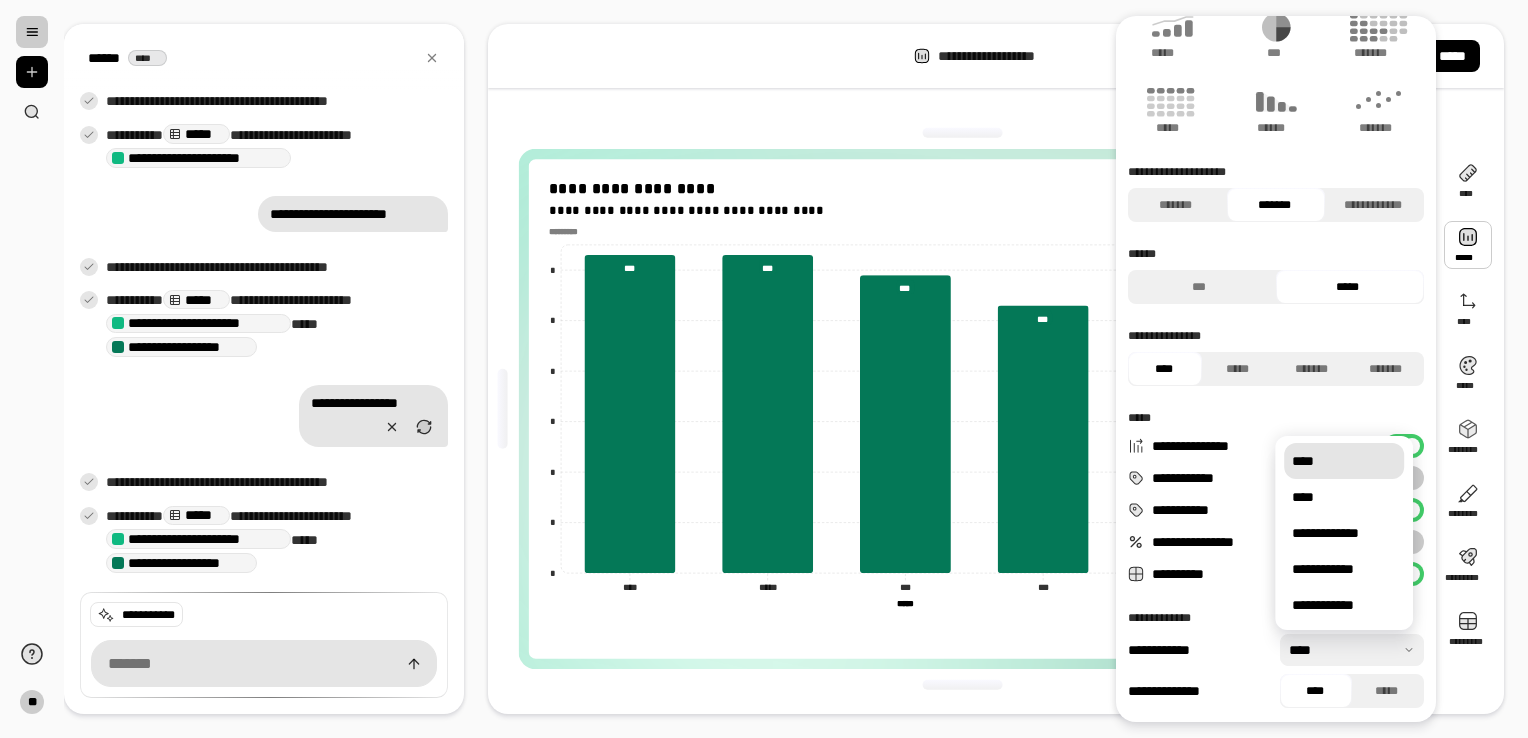 click on "****" at bounding box center (1344, 461) 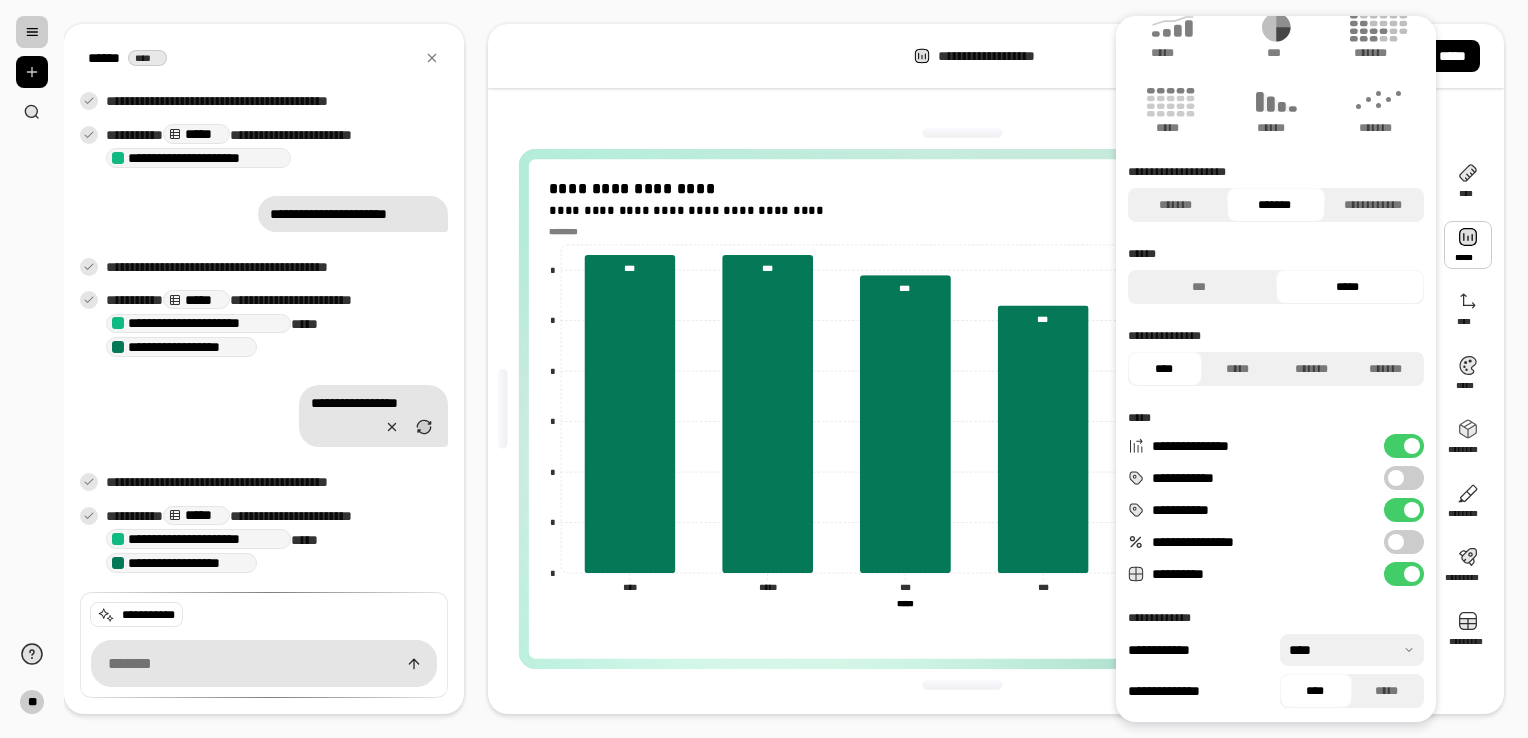 scroll, scrollTop: 102, scrollLeft: 0, axis: vertical 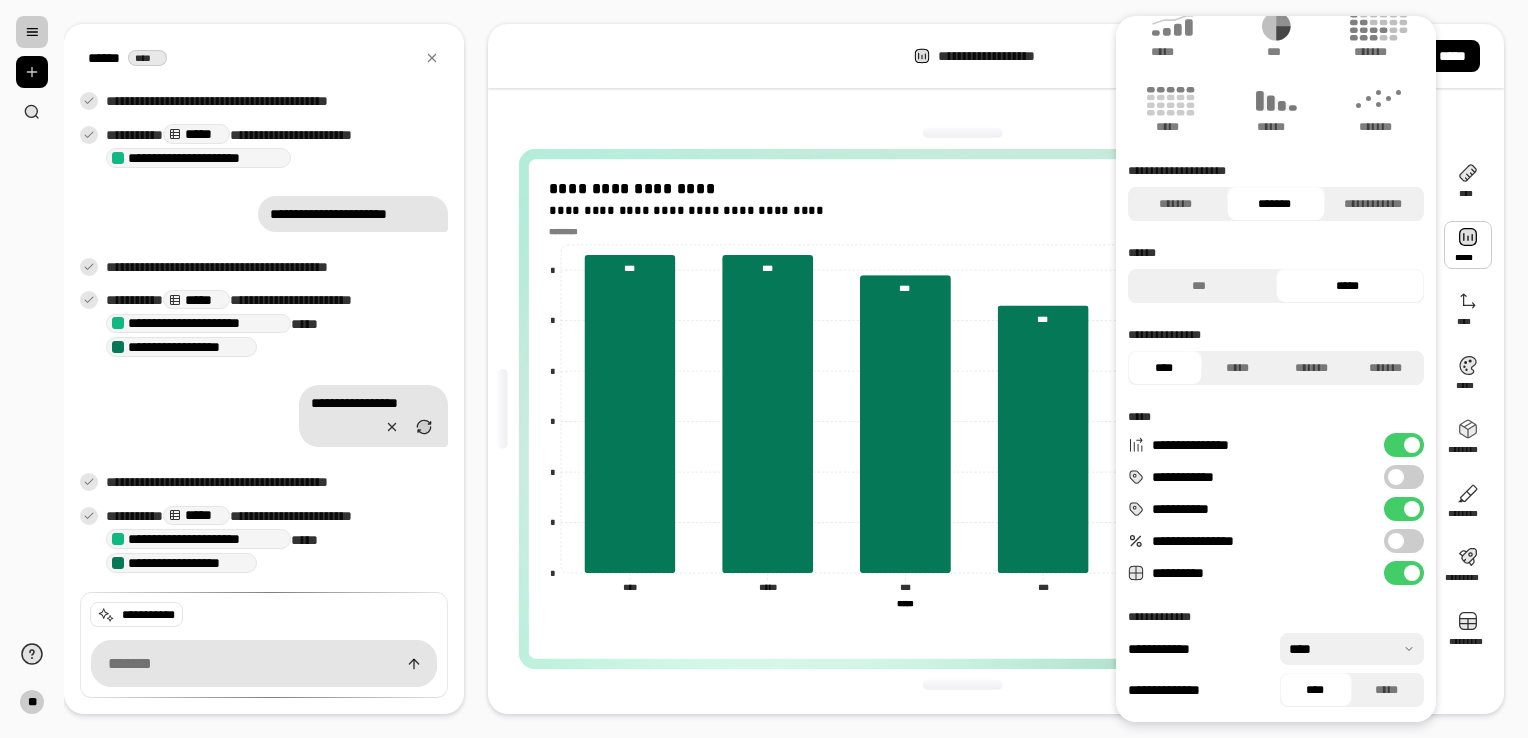 click on "*****" at bounding box center [1347, 286] 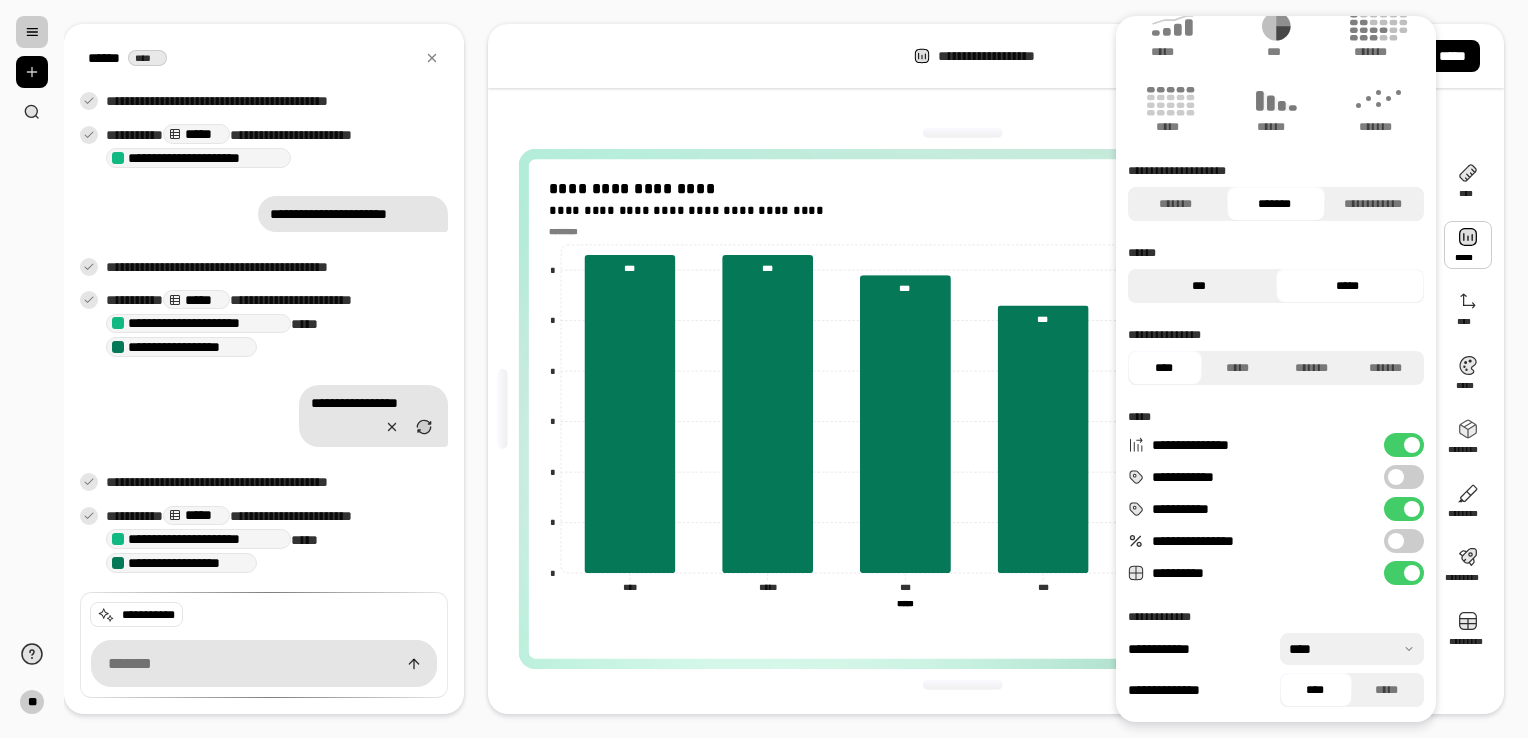 click on "***" at bounding box center (1199, 286) 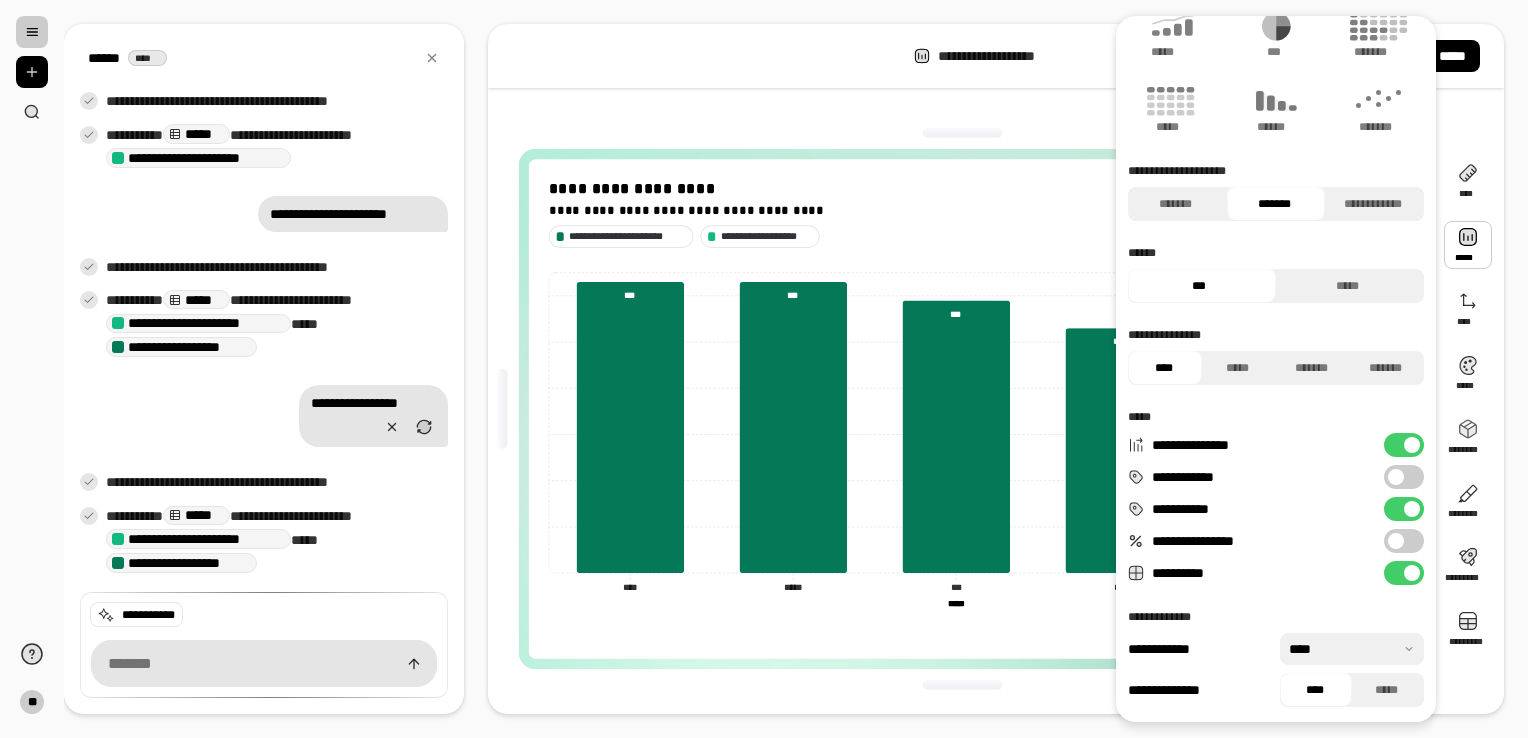click on "**********" at bounding box center [962, 408] 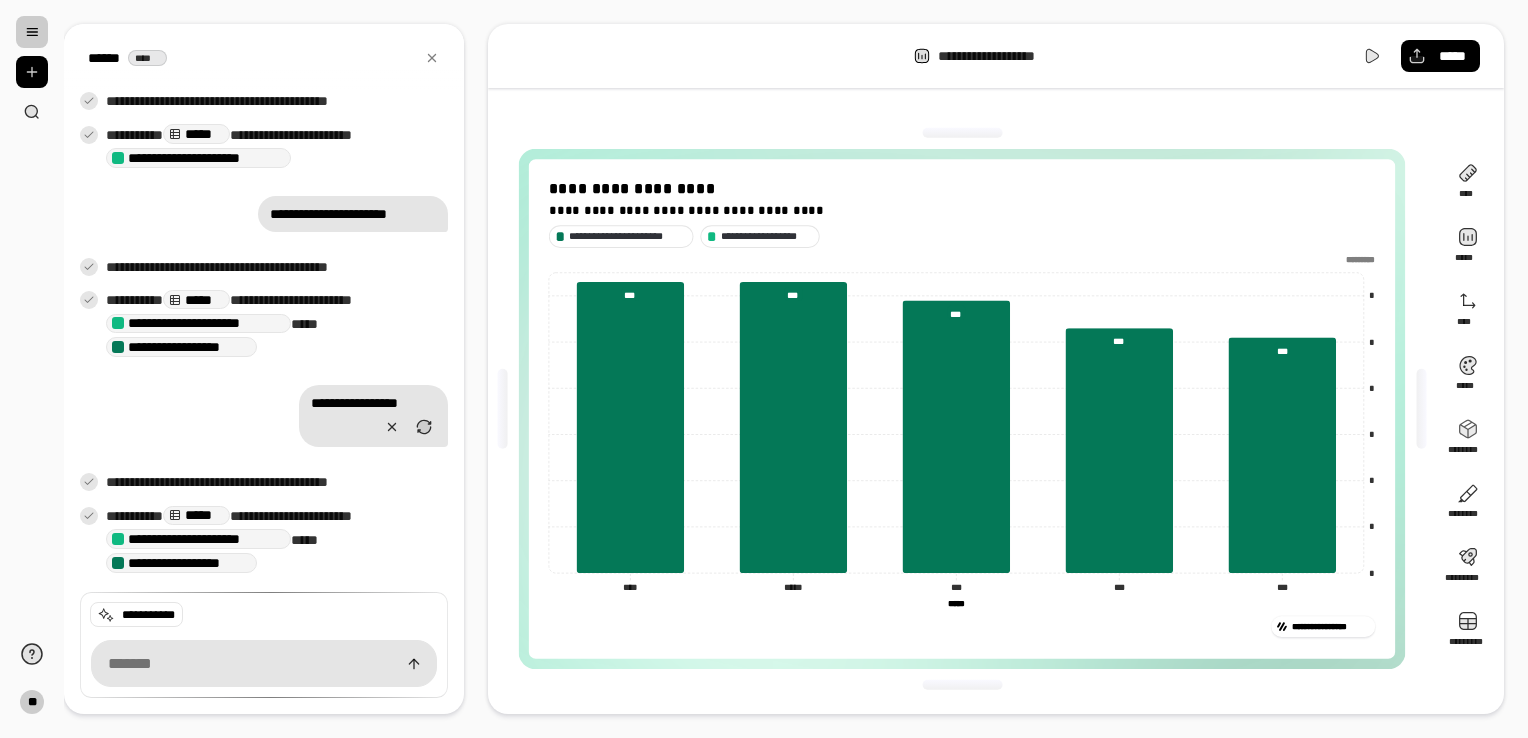 click on "**********" at bounding box center [962, 414] 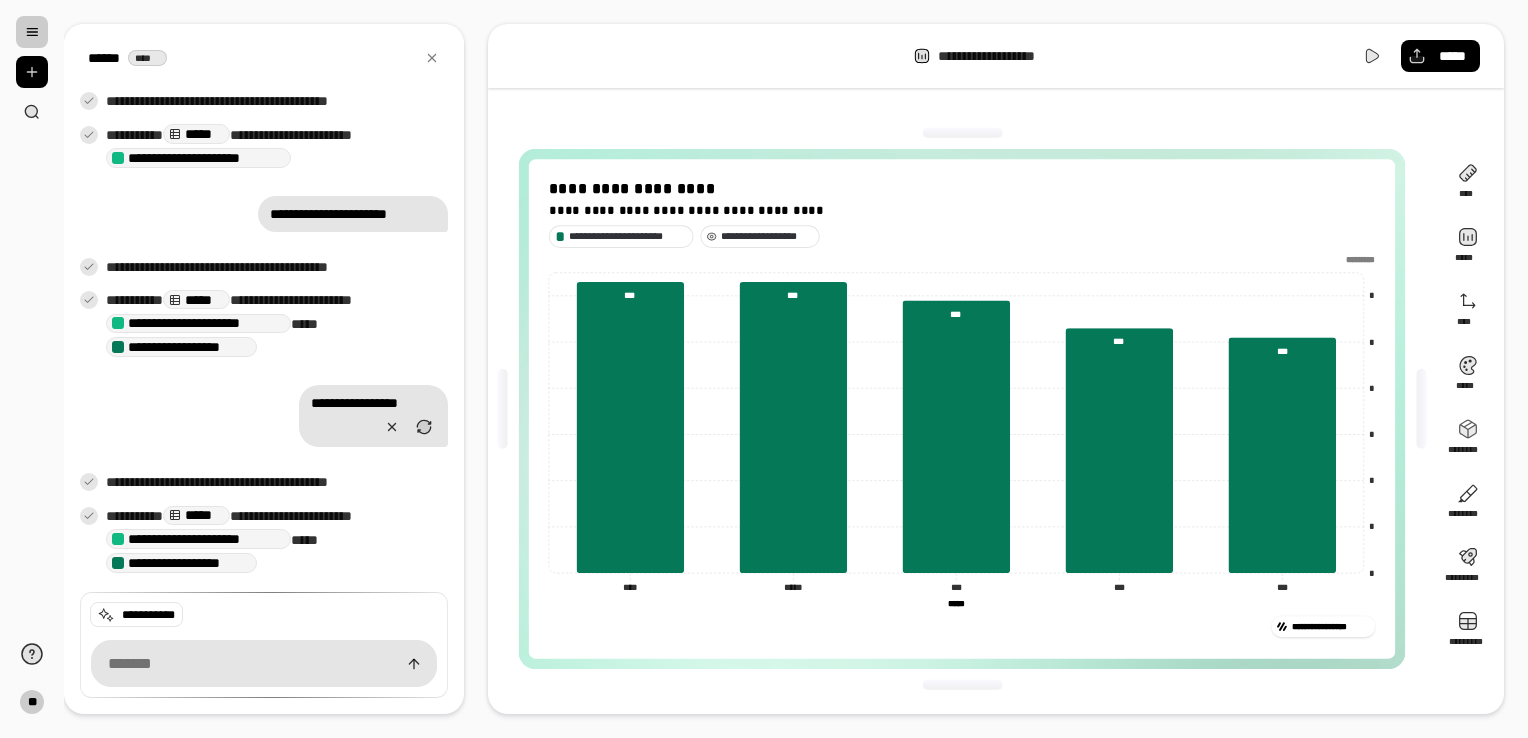 click on "**********" at bounding box center (767, 235) 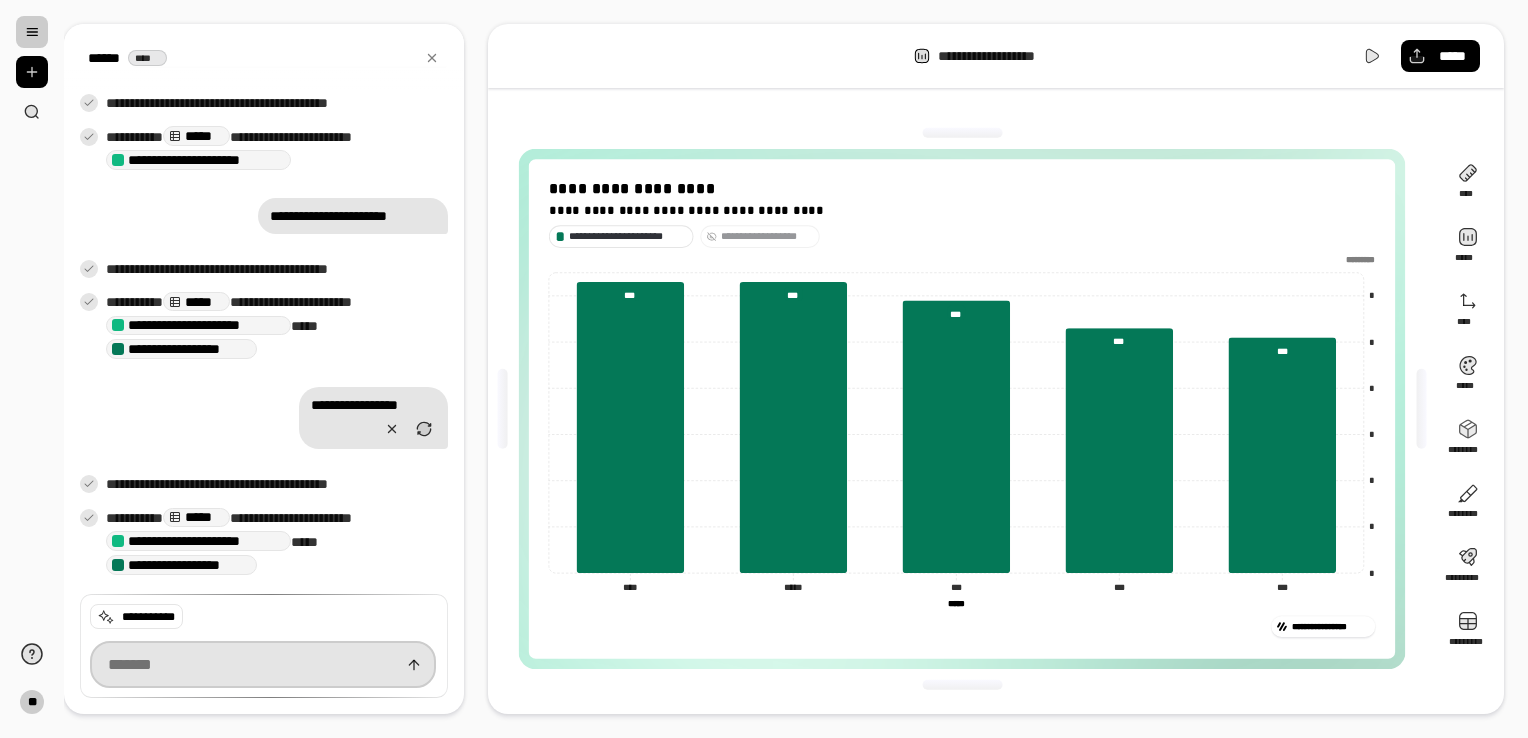 scroll, scrollTop: 921, scrollLeft: 0, axis: vertical 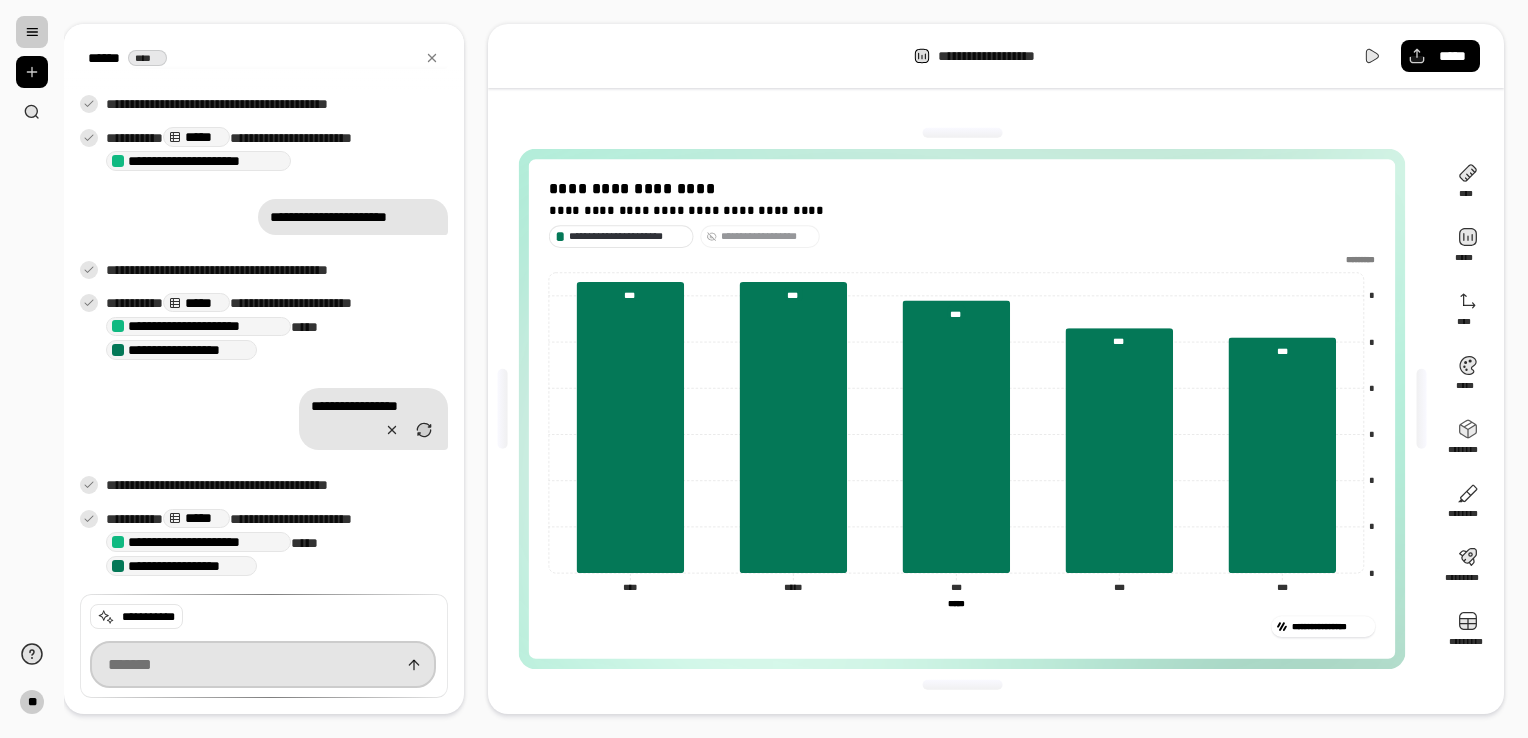 click at bounding box center (263, 665) 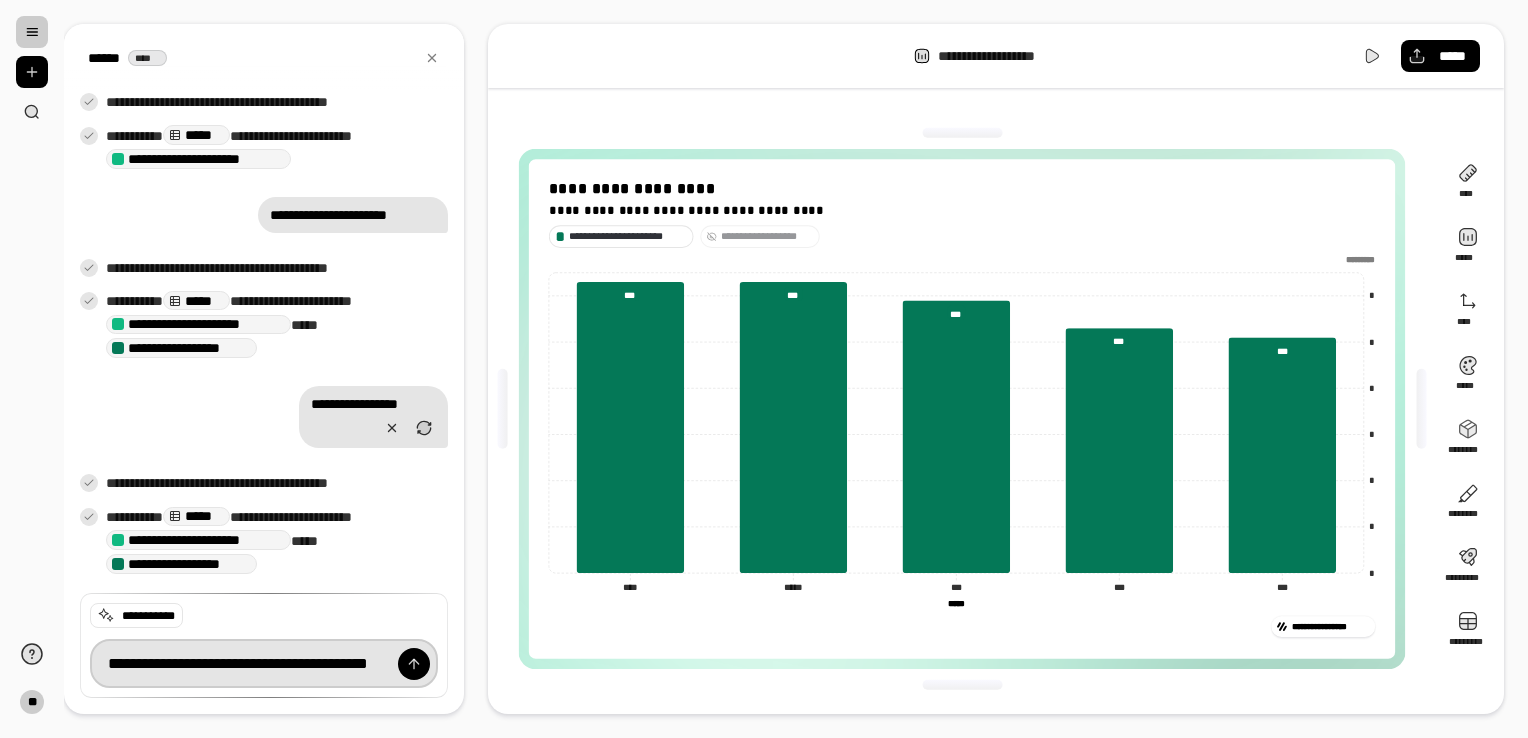 scroll, scrollTop: 0, scrollLeft: 66, axis: horizontal 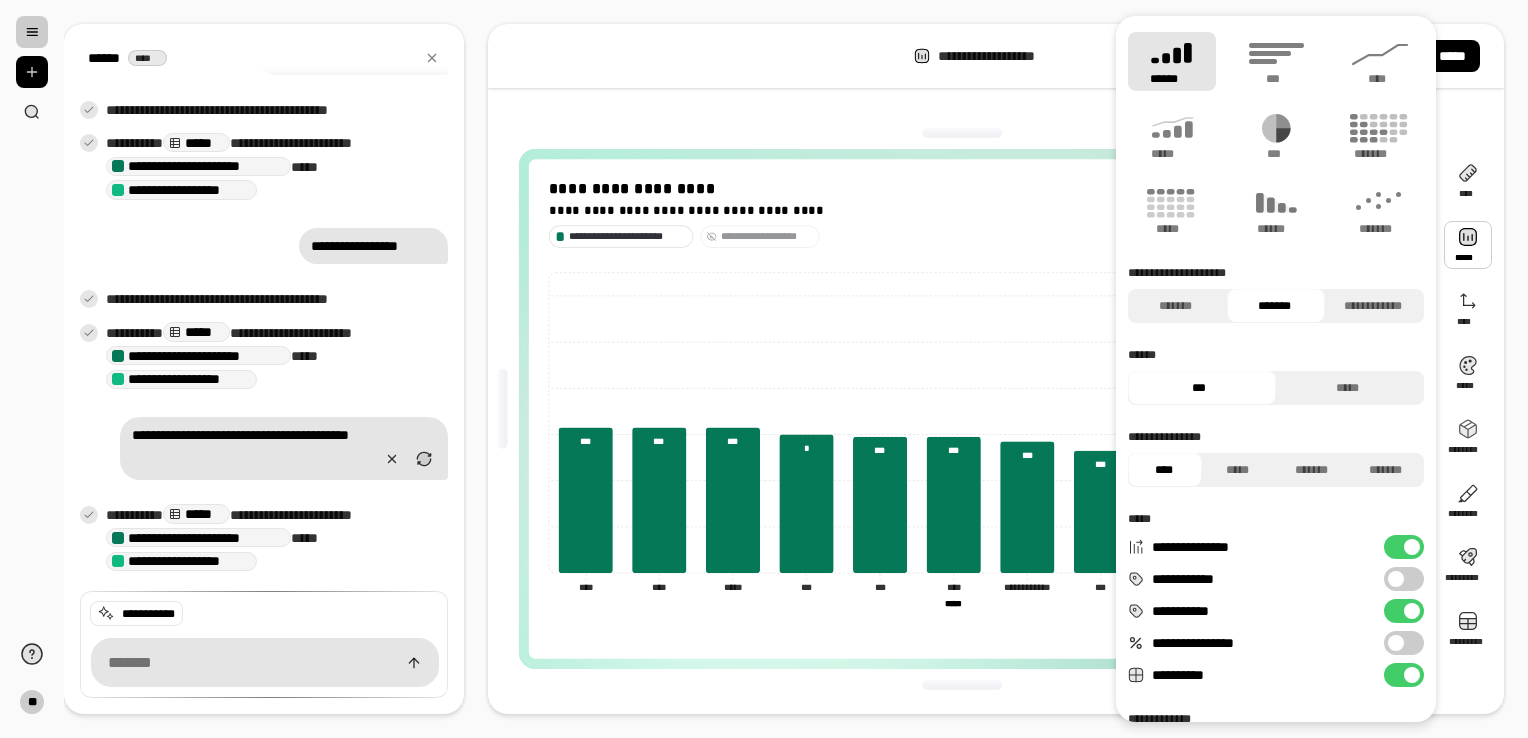 click at bounding box center [1468, 245] 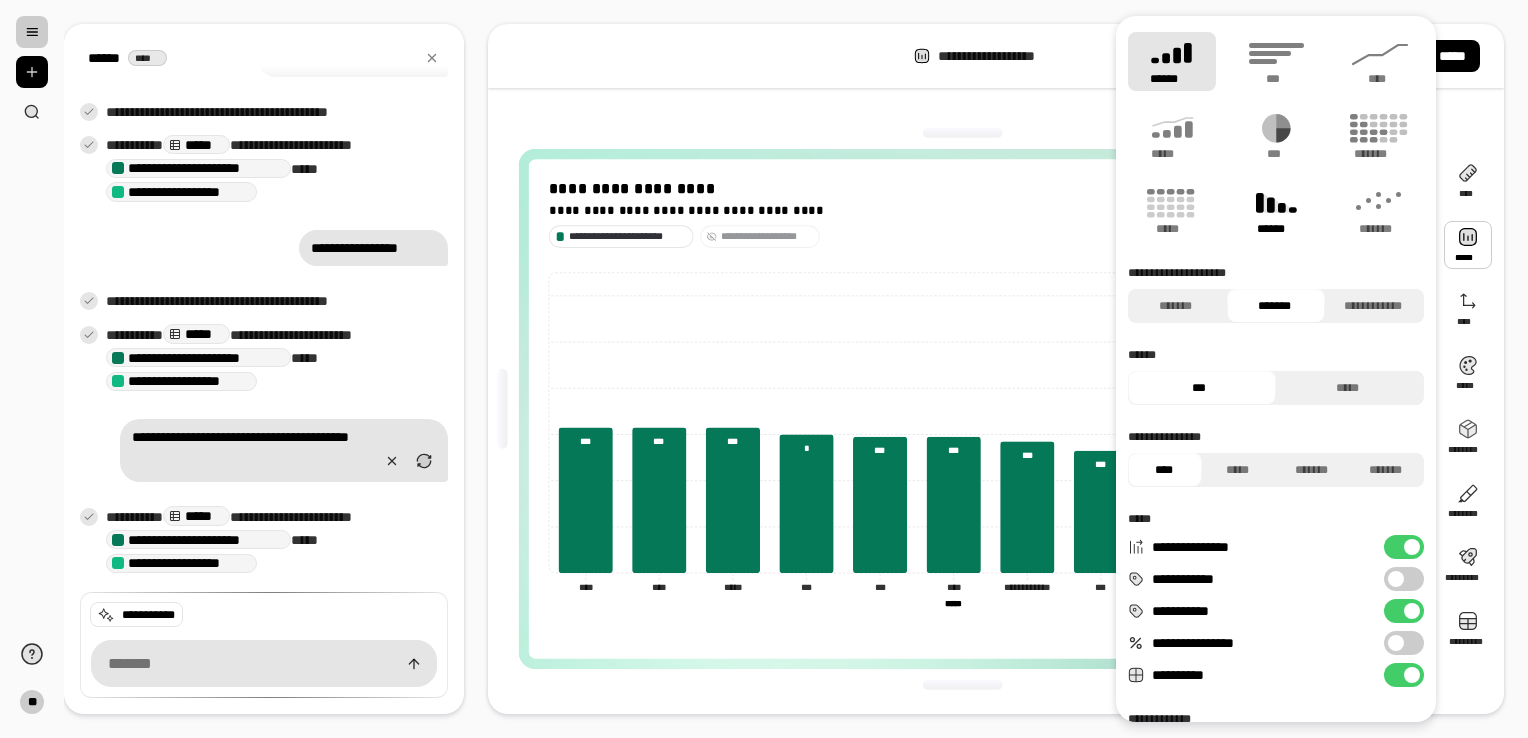 click 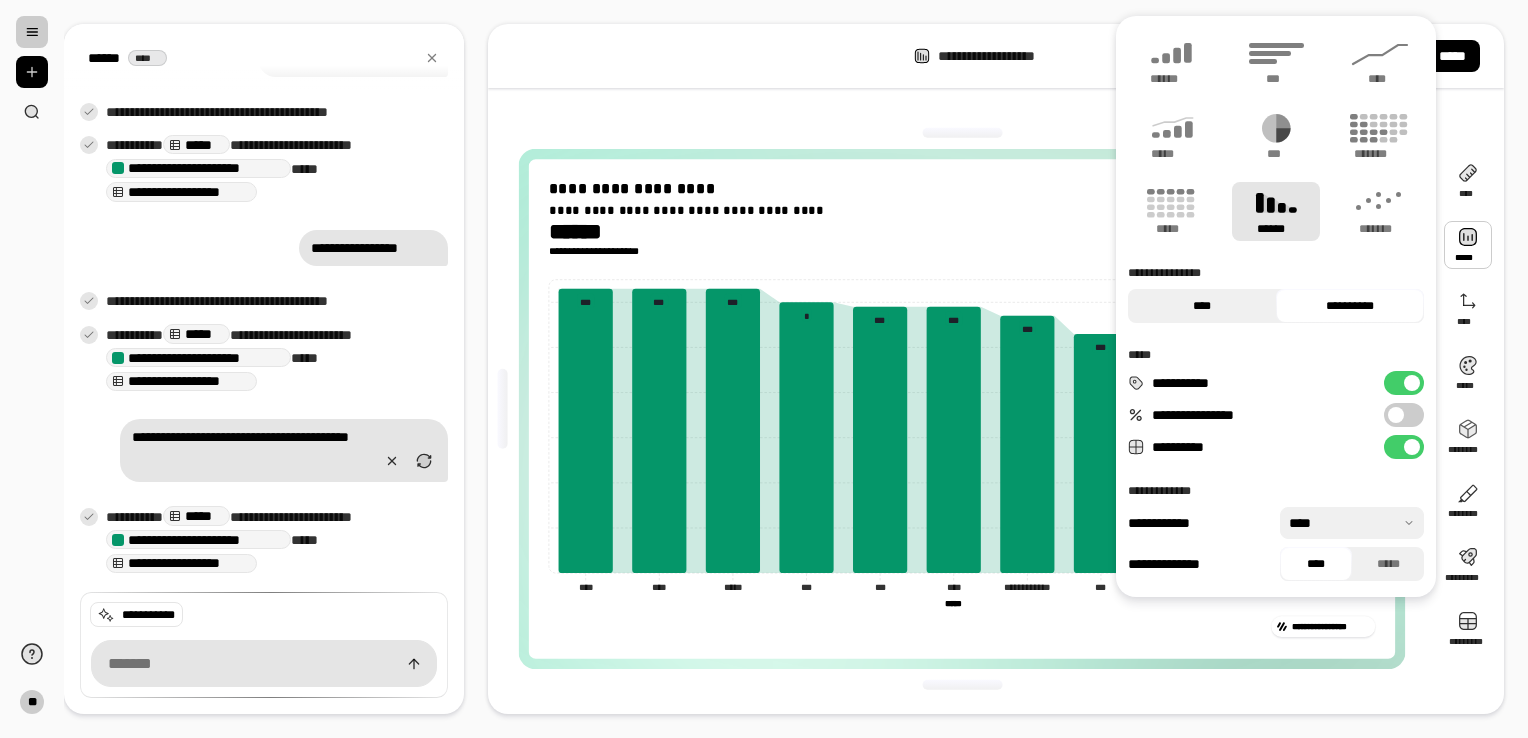 click on "****" at bounding box center (1202, 306) 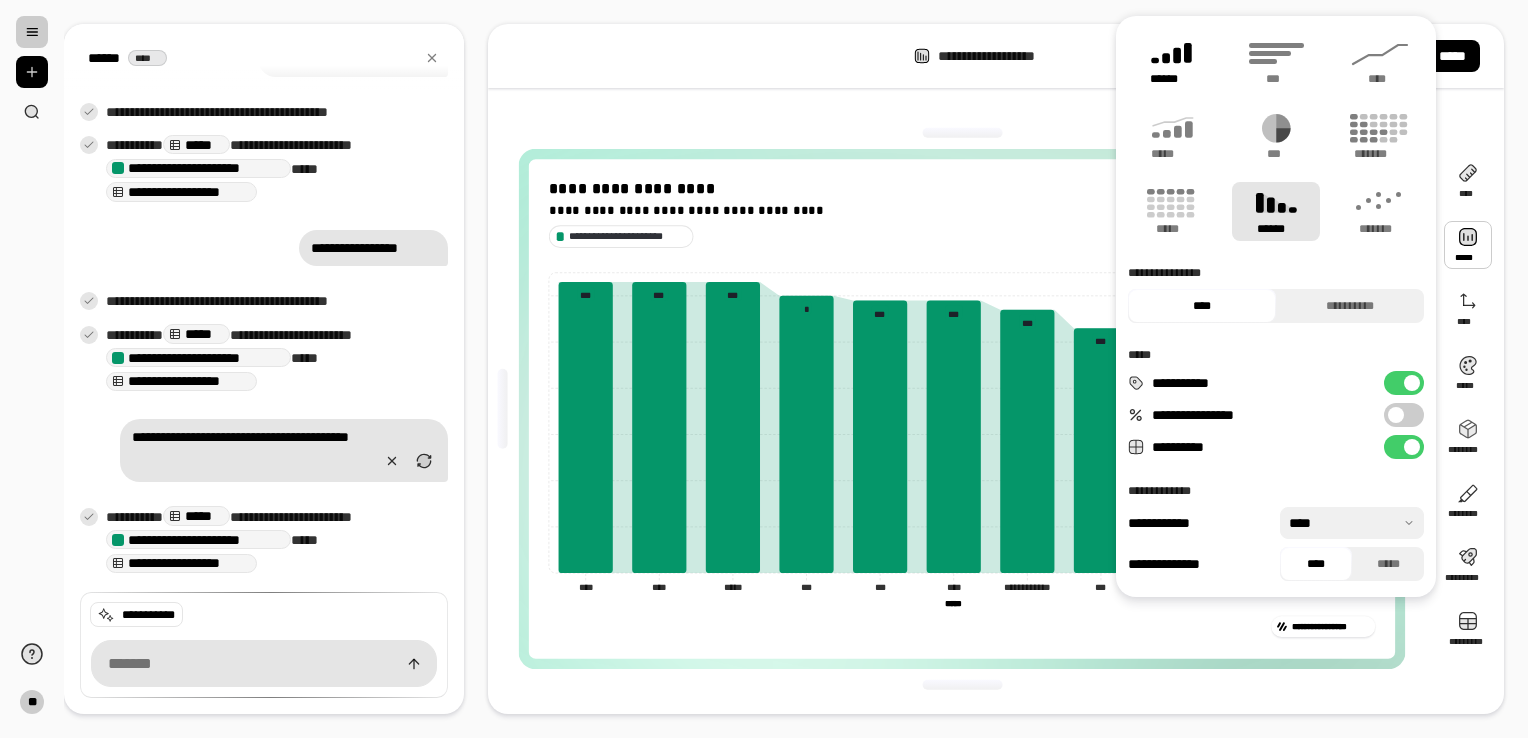 click 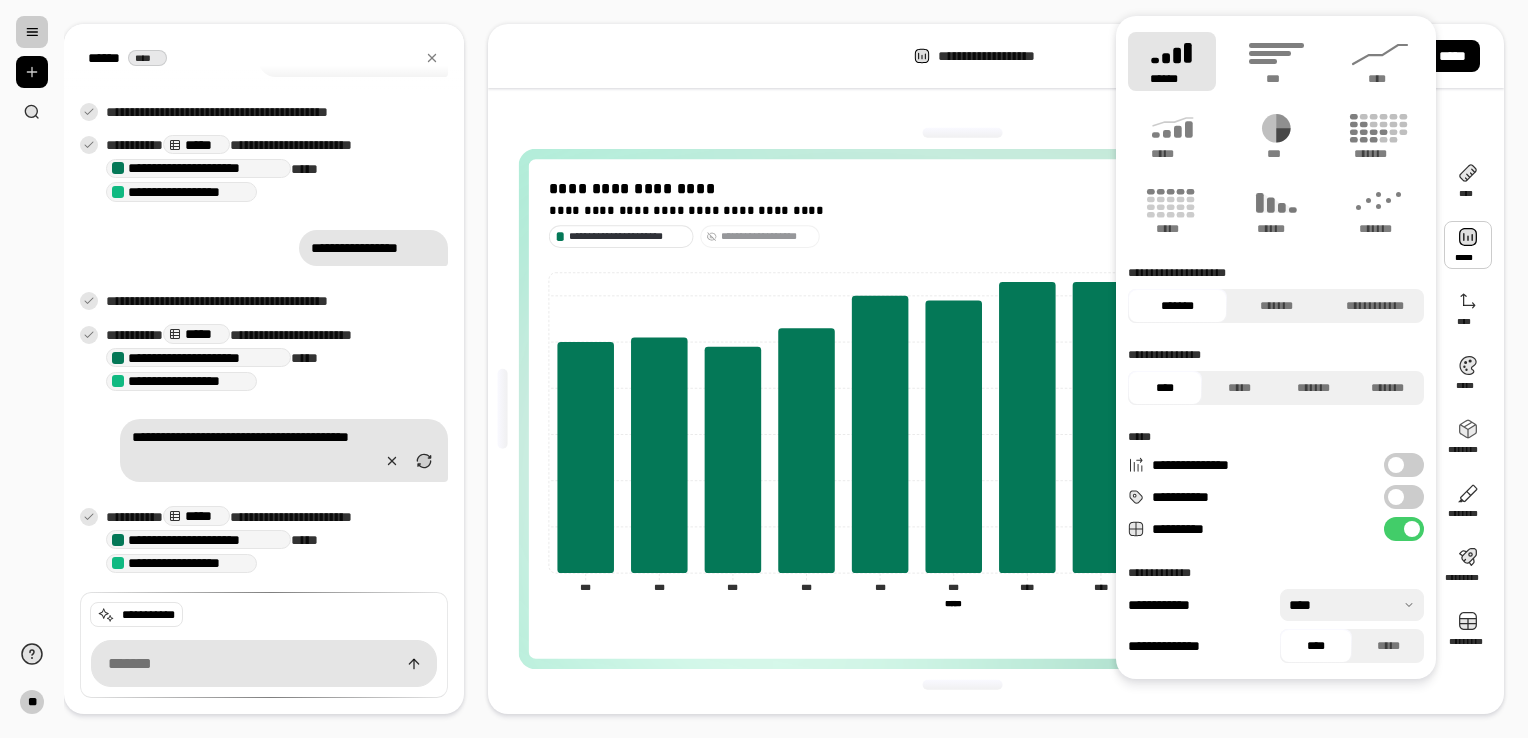 click on "**********" at bounding box center (1404, 465) 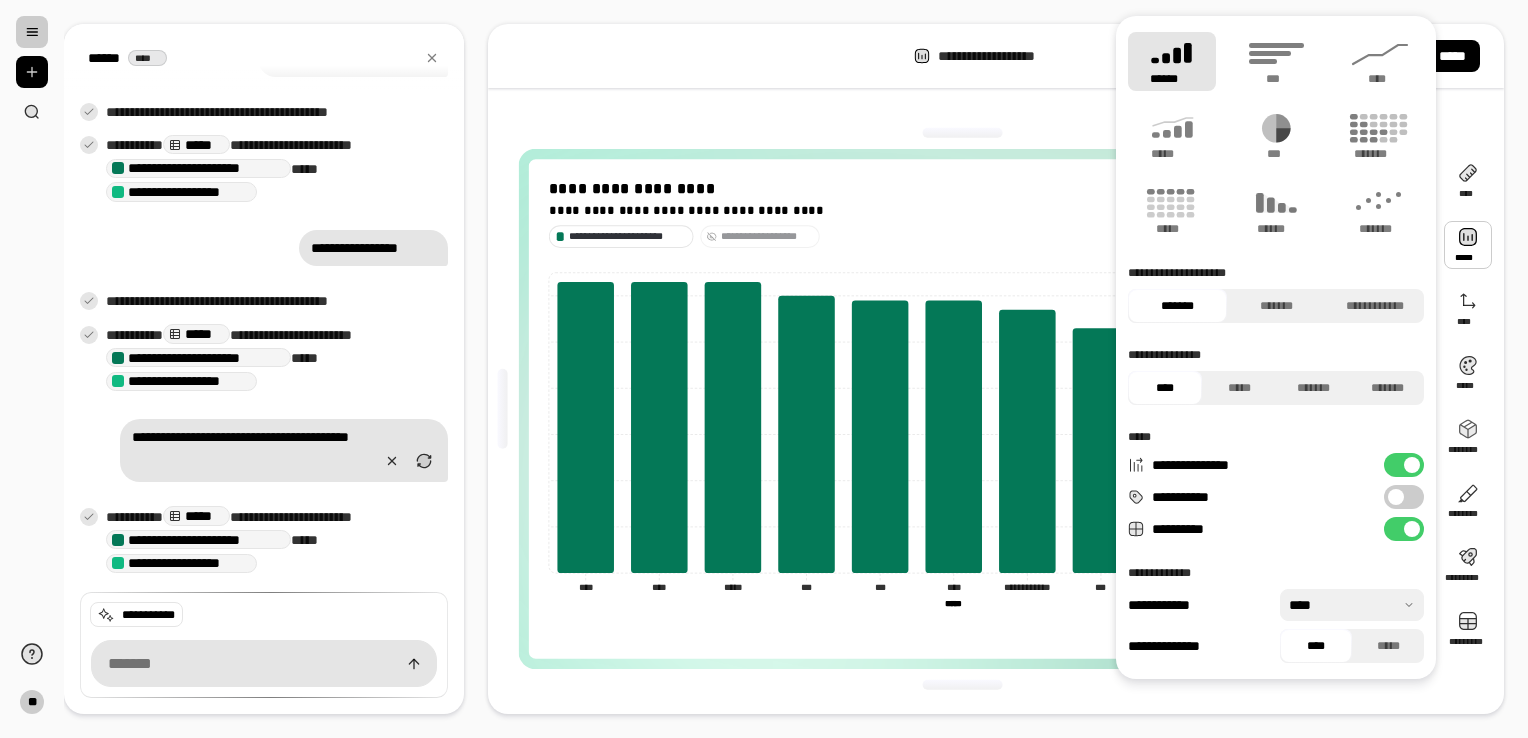 click on "**********" at bounding box center [1404, 497] 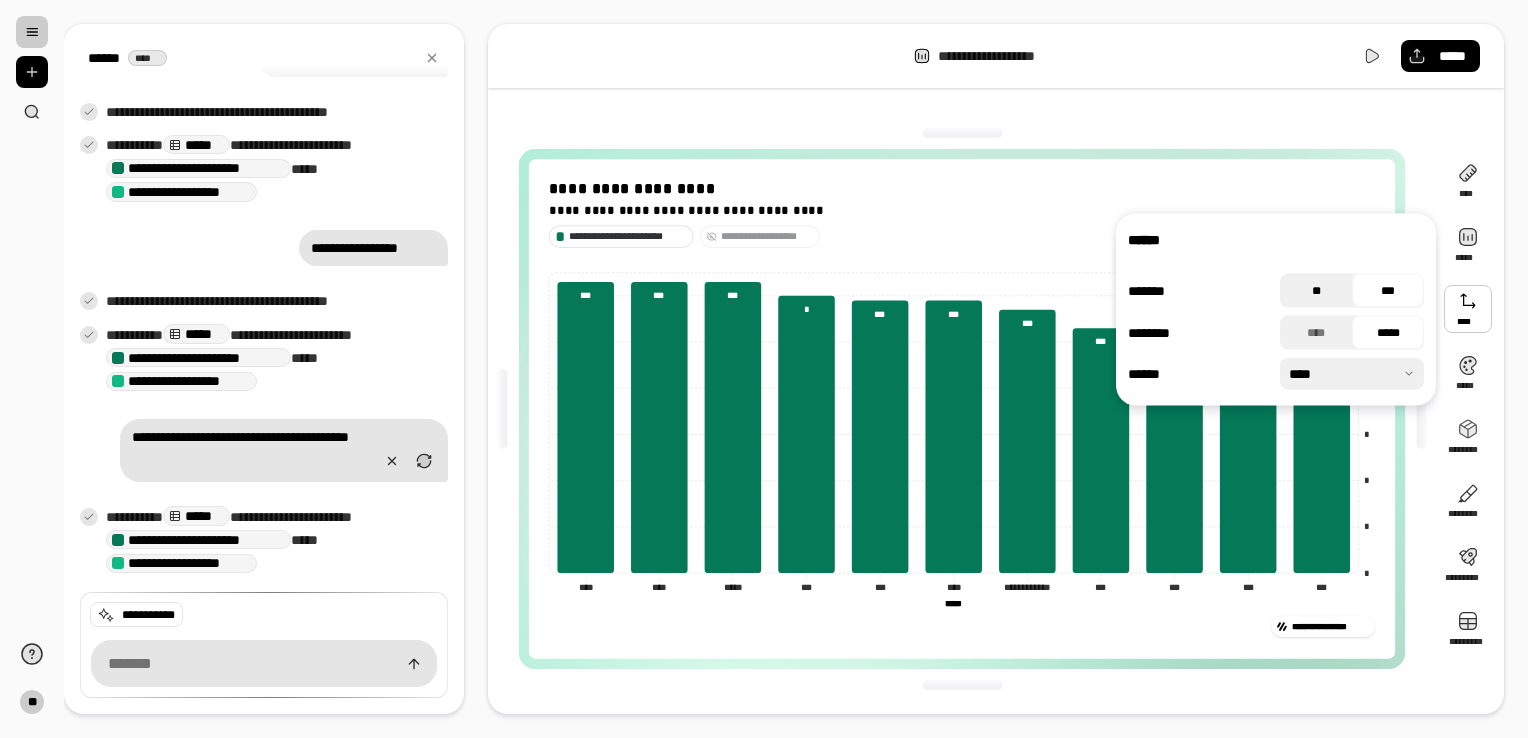 click on "**" at bounding box center [1316, 291] 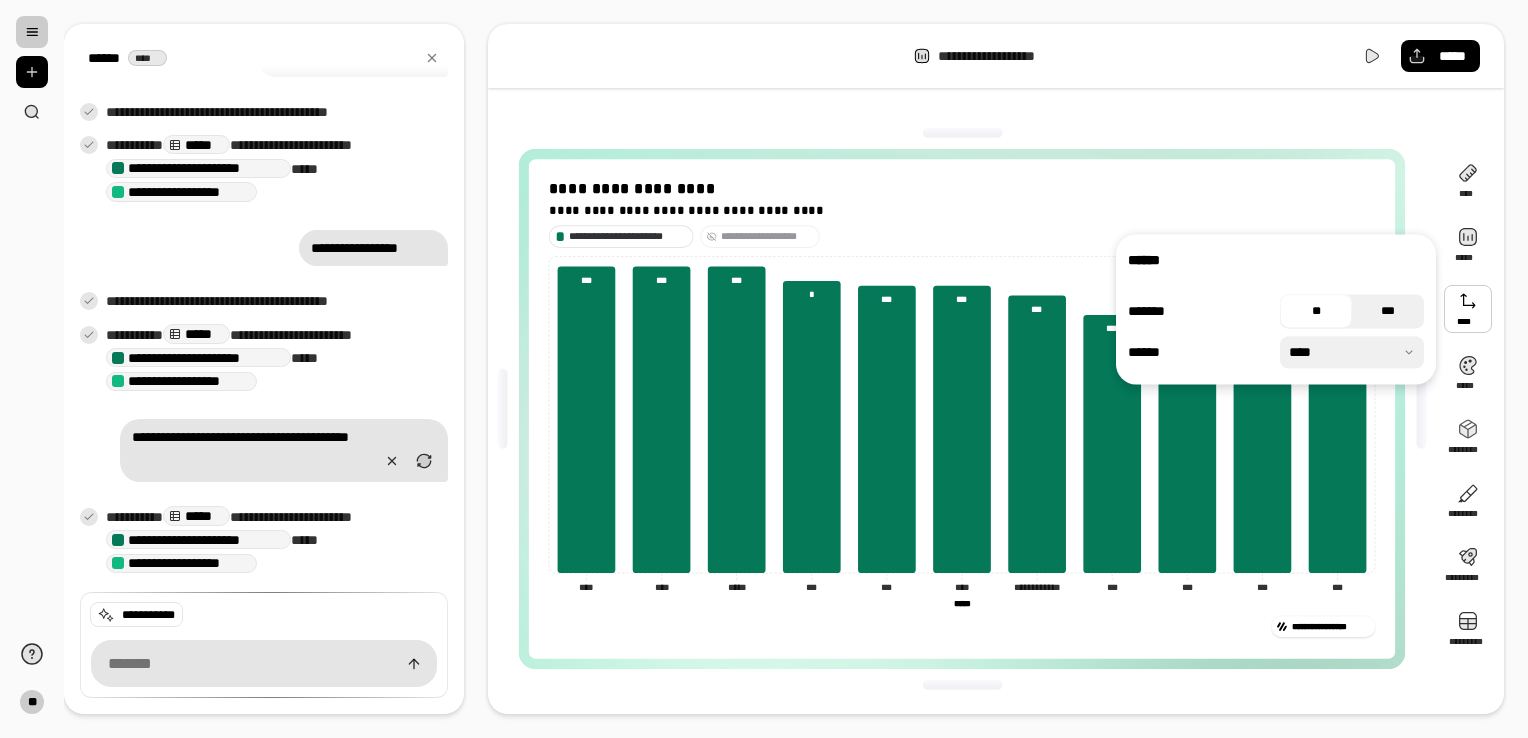 click on "***" at bounding box center [1388, 311] 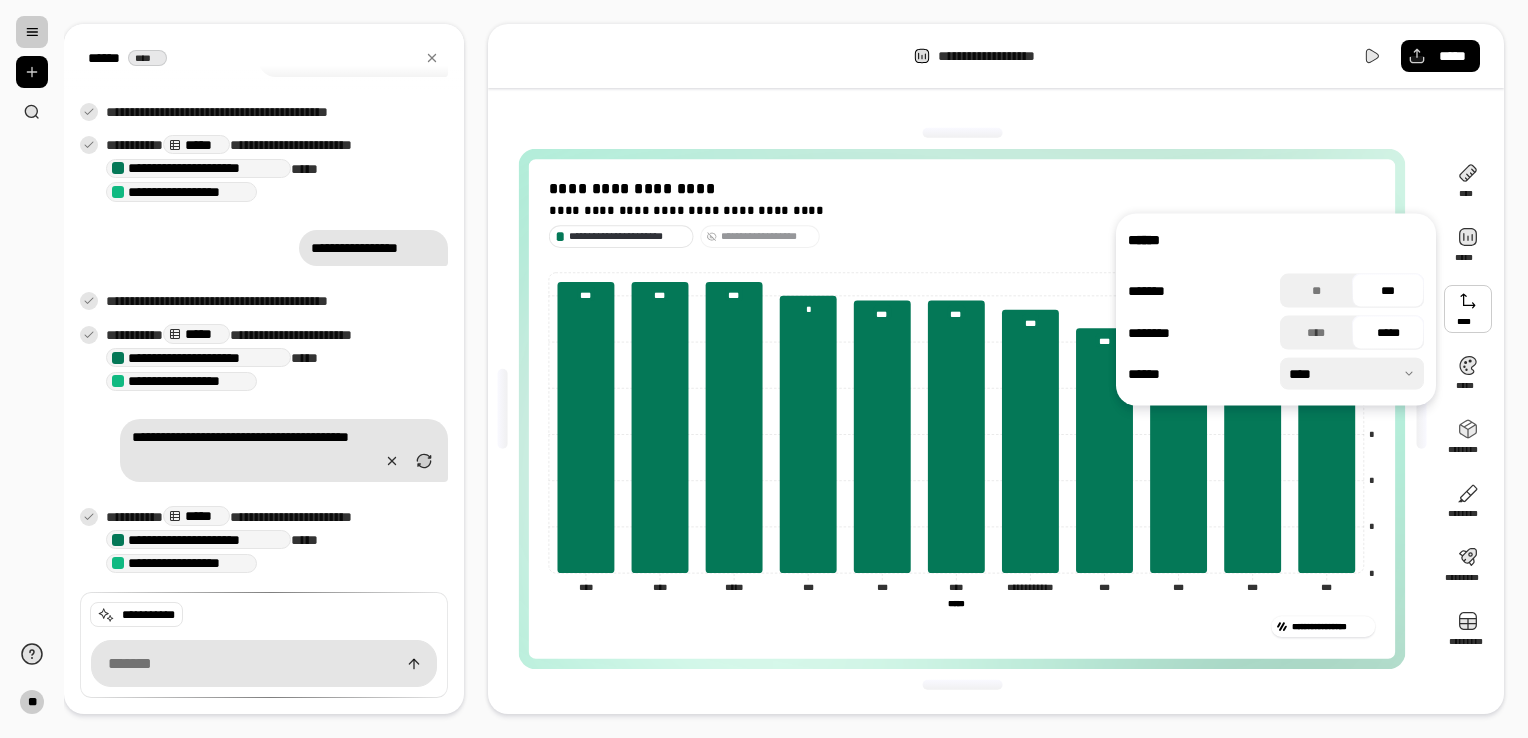 click on "**" at bounding box center (1316, 291) 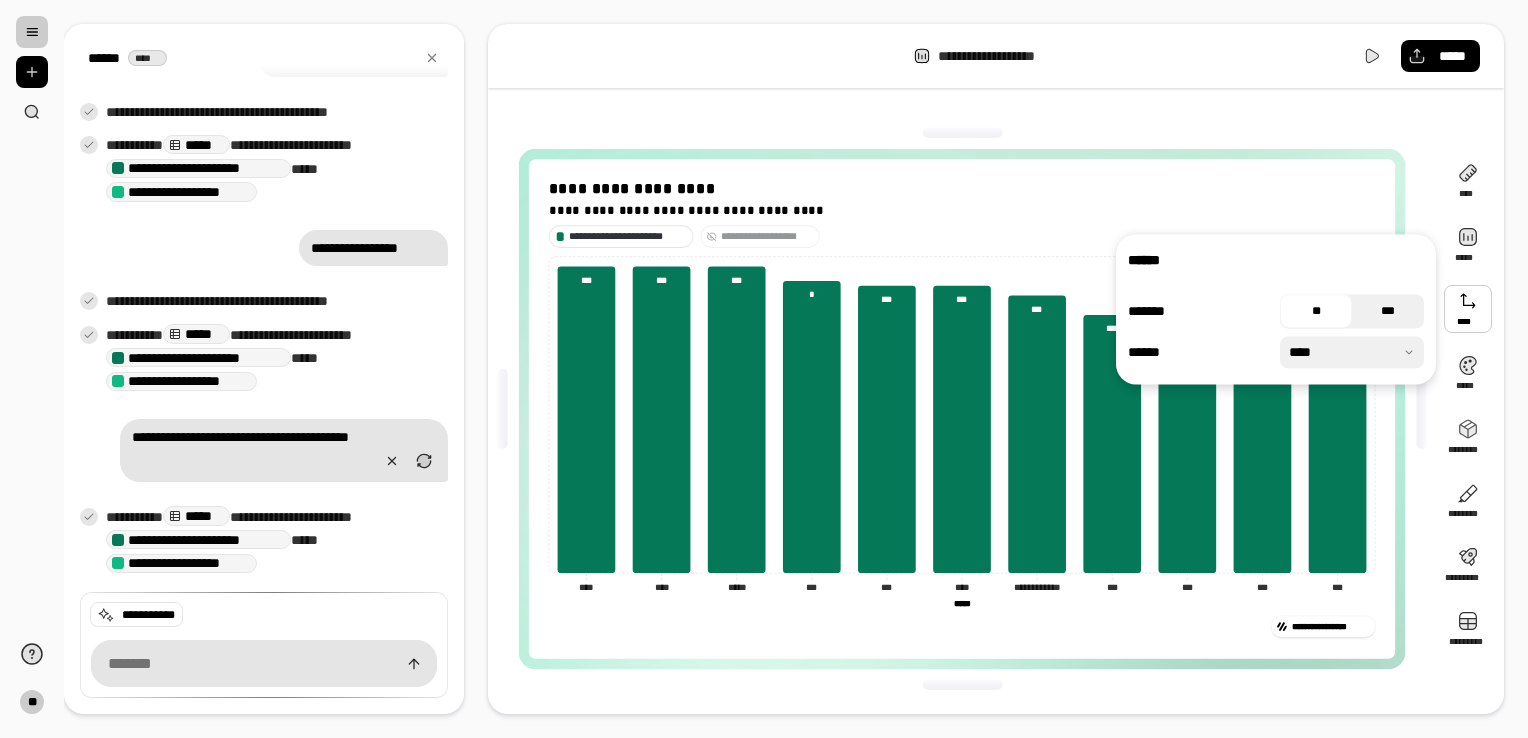 click on "***" at bounding box center (1388, 311) 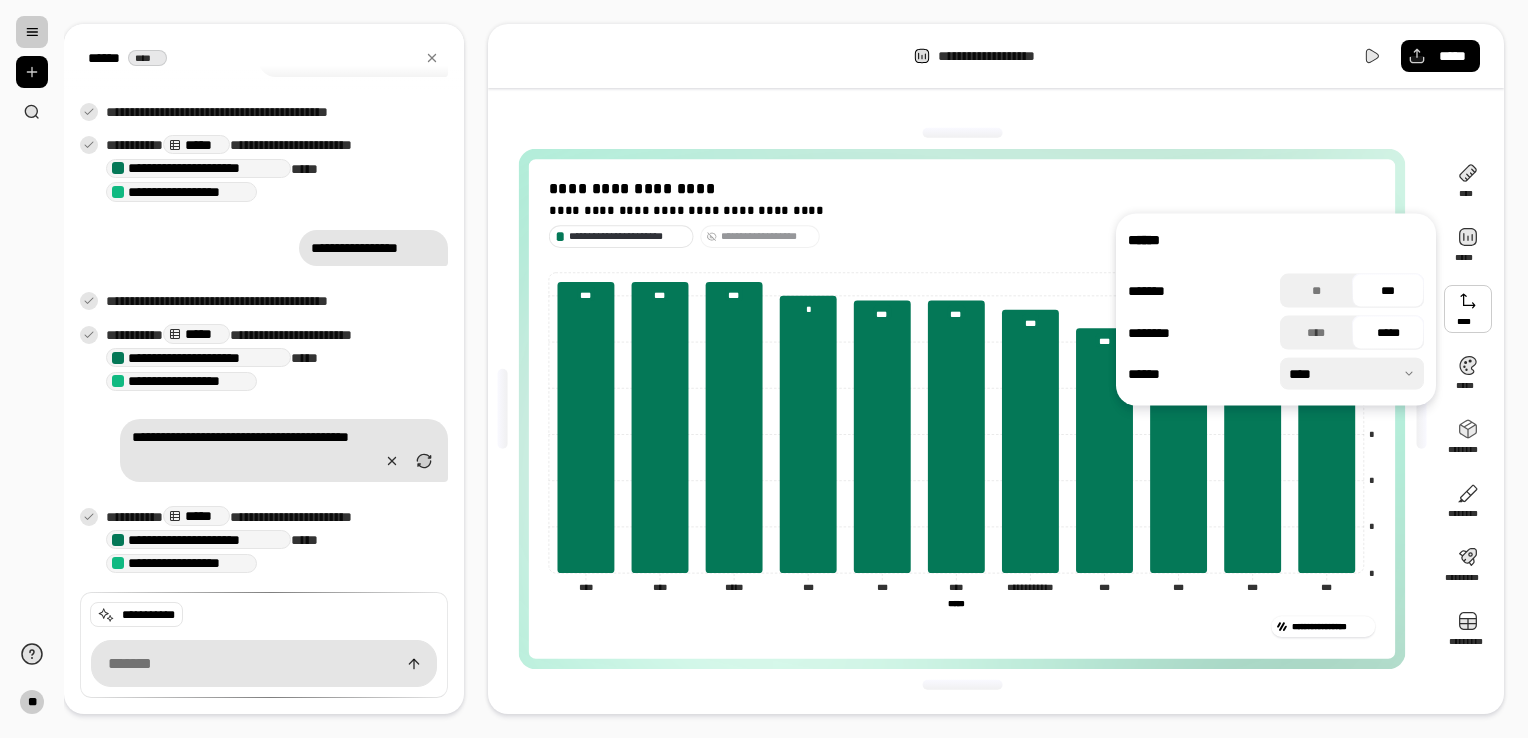 click on "******* ** *** ******** **** ***** ****** ****" at bounding box center [1276, 332] 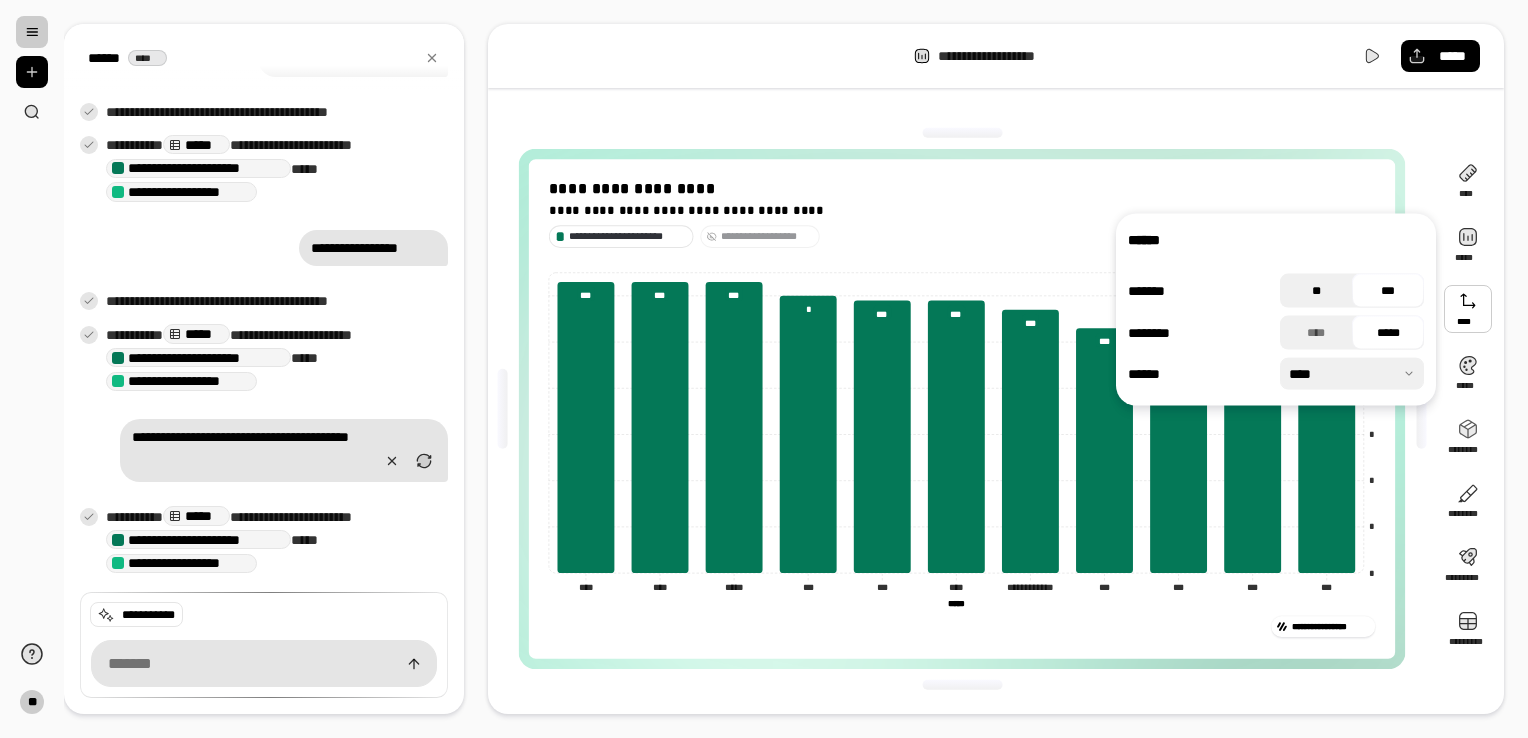 click on "**" at bounding box center (1316, 291) 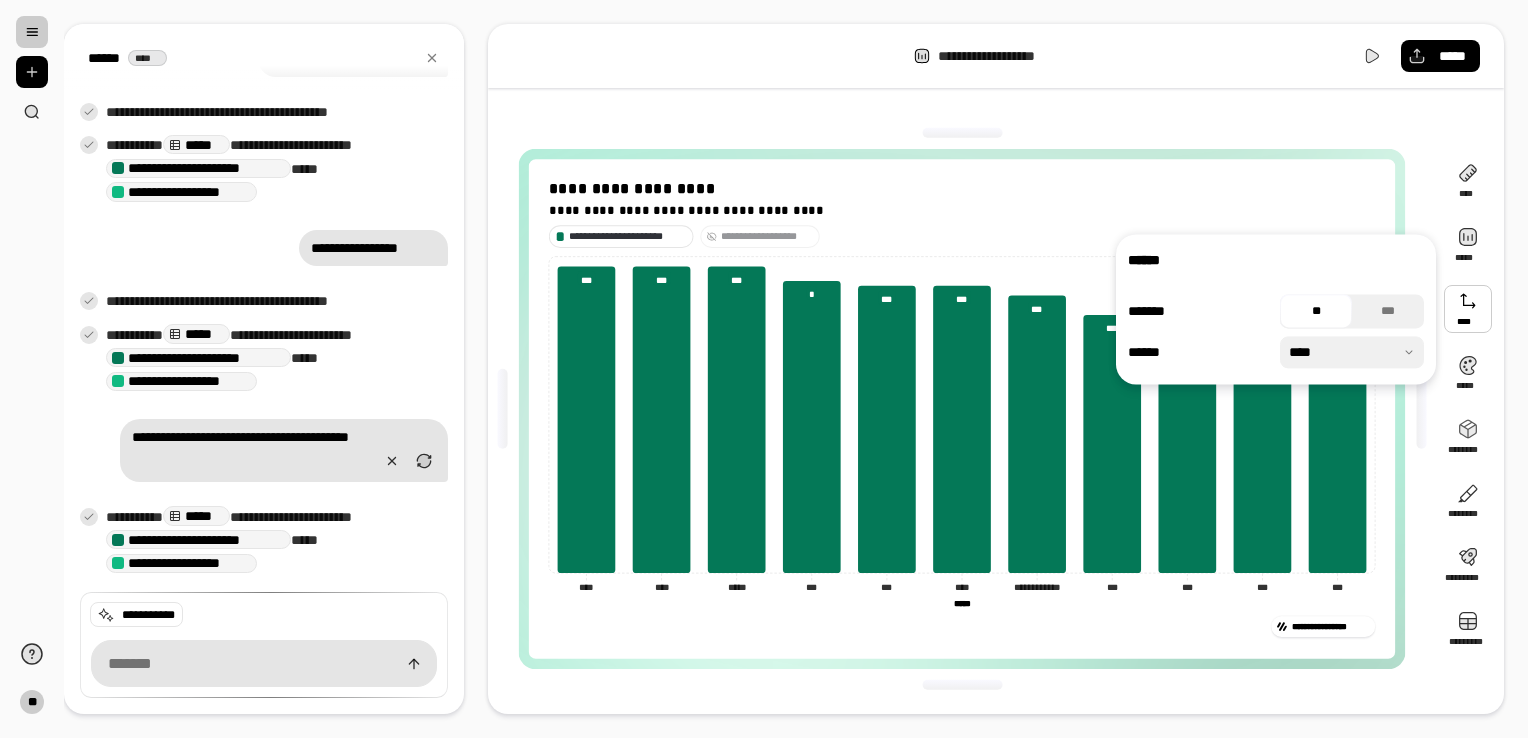 click at bounding box center (1352, 352) 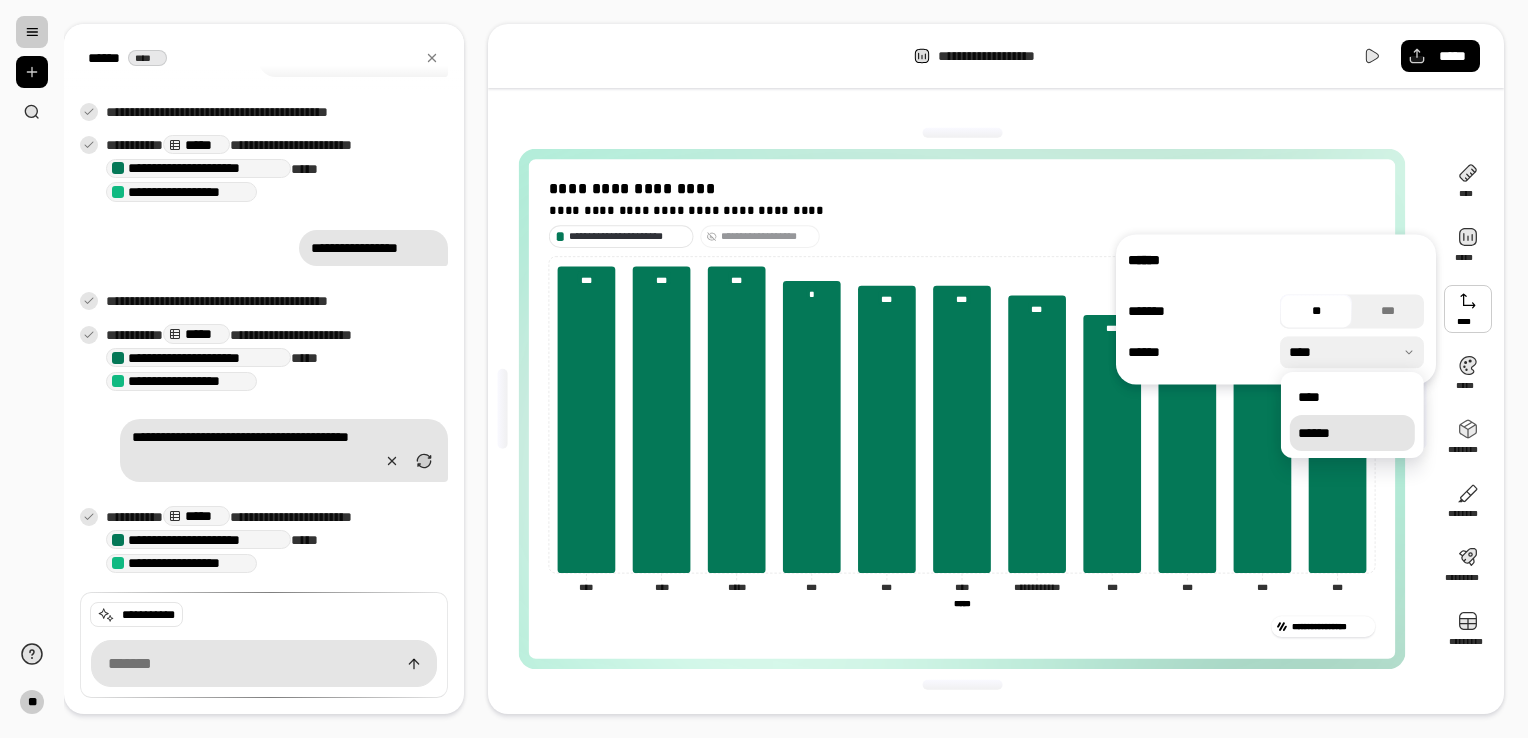 click on "******" at bounding box center (1352, 433) 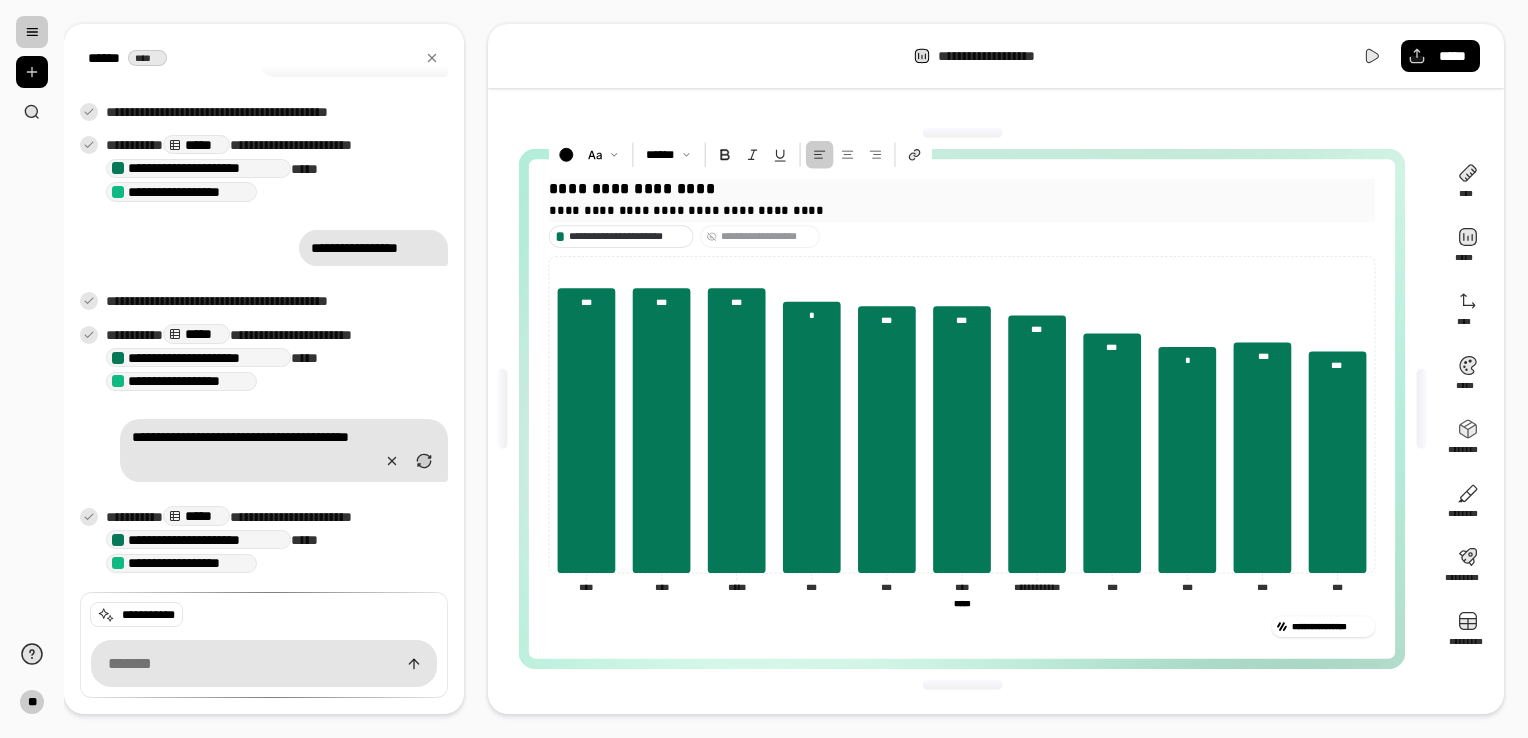 click on "**********" at bounding box center (962, 198) 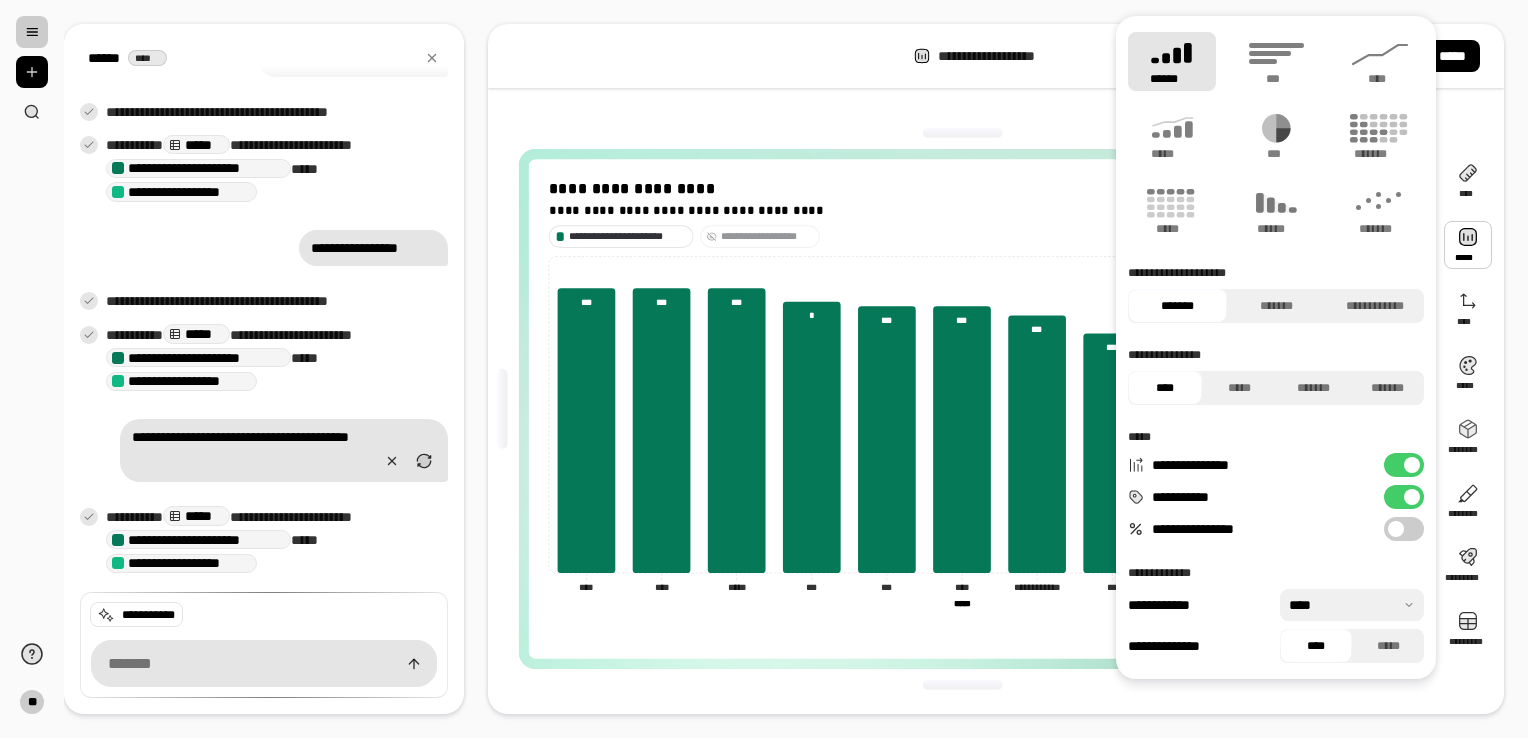 click at bounding box center [1468, 245] 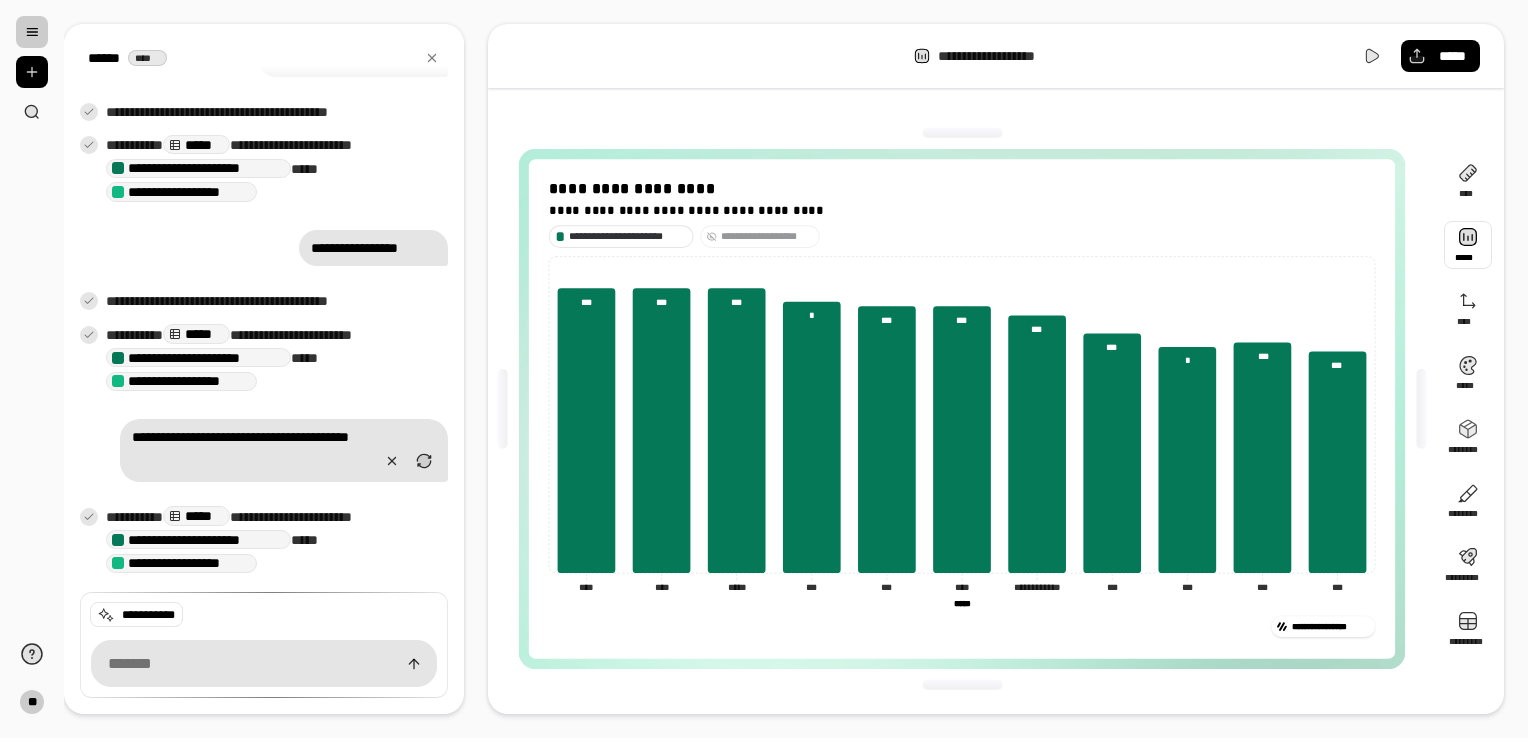 click at bounding box center [1468, 245] 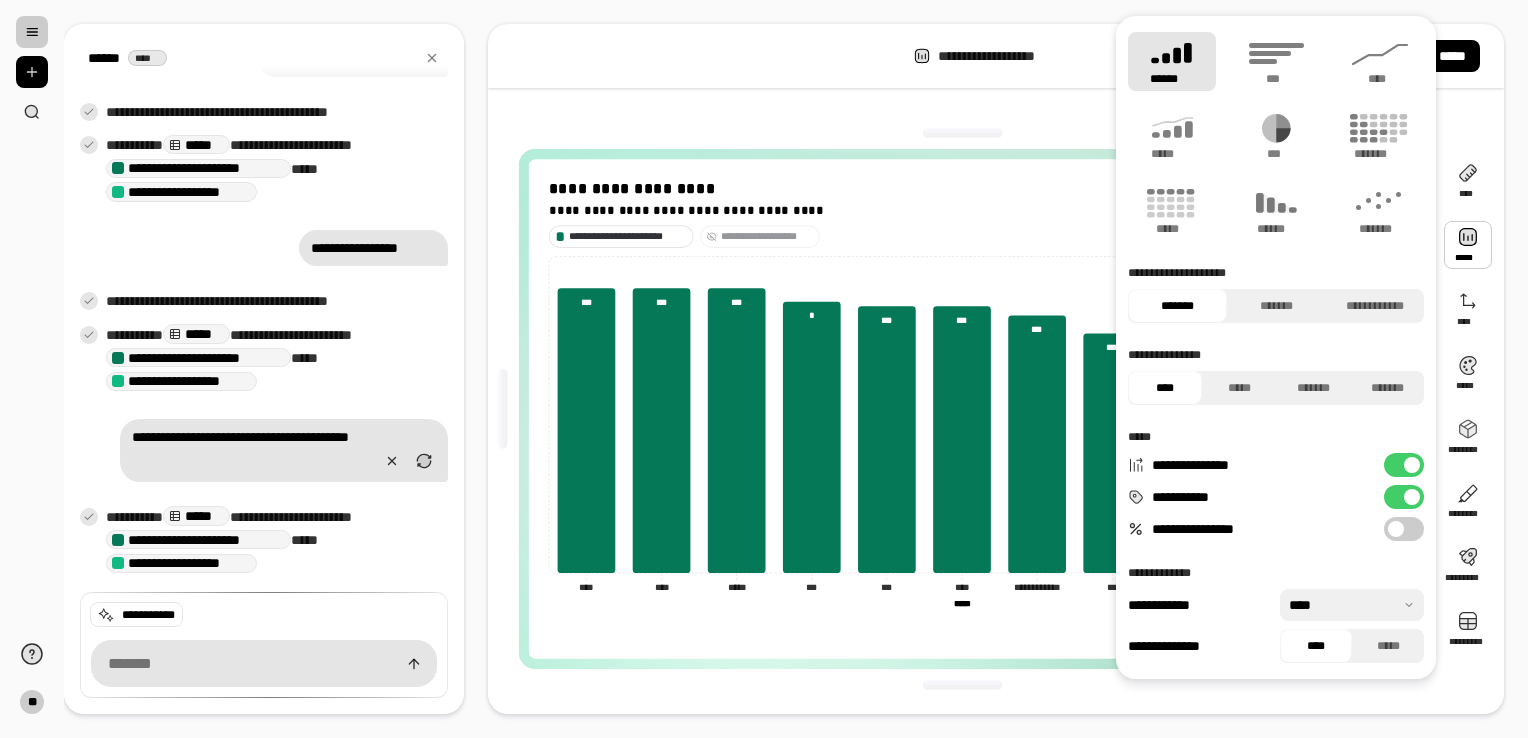 click at bounding box center [1396, 529] 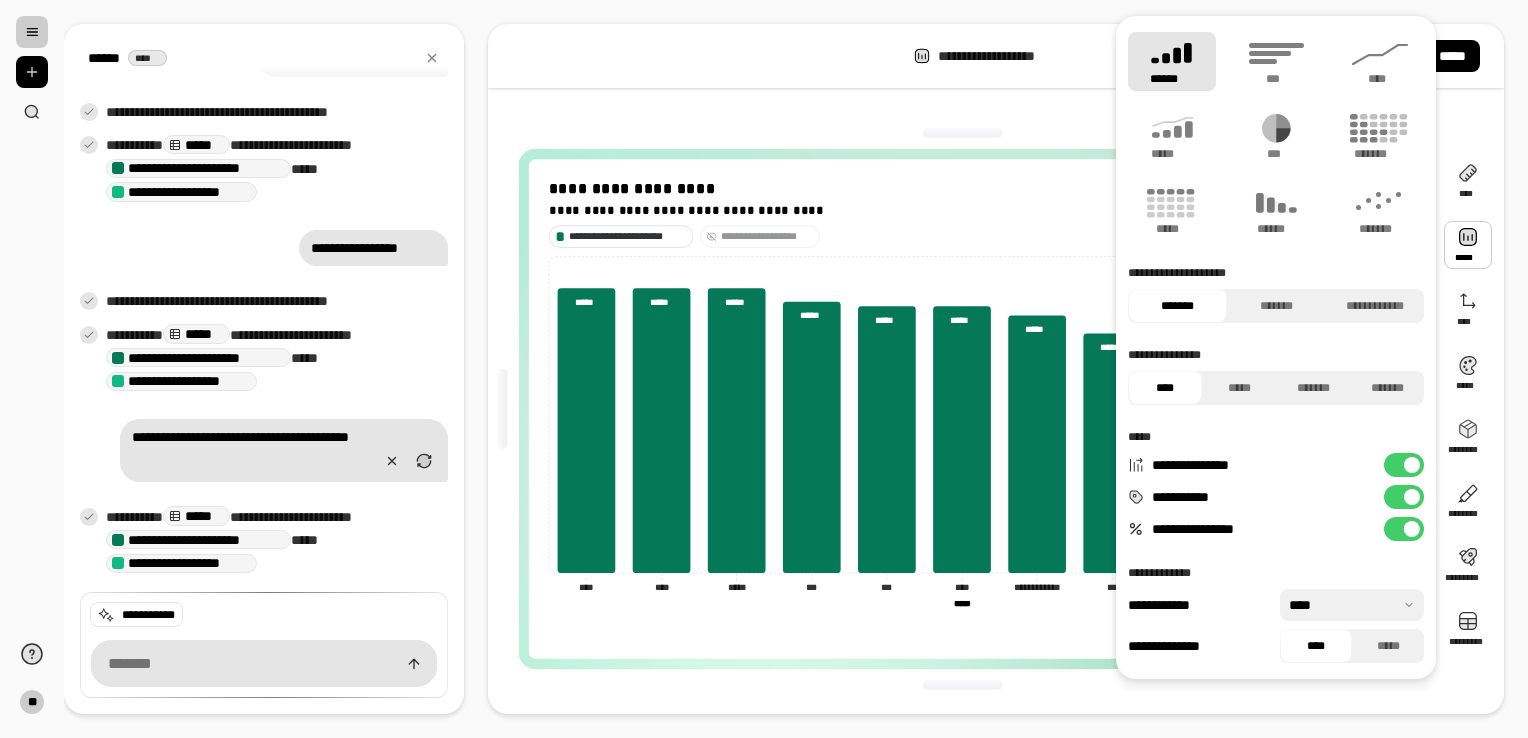 click on "**********" at bounding box center (1404, 529) 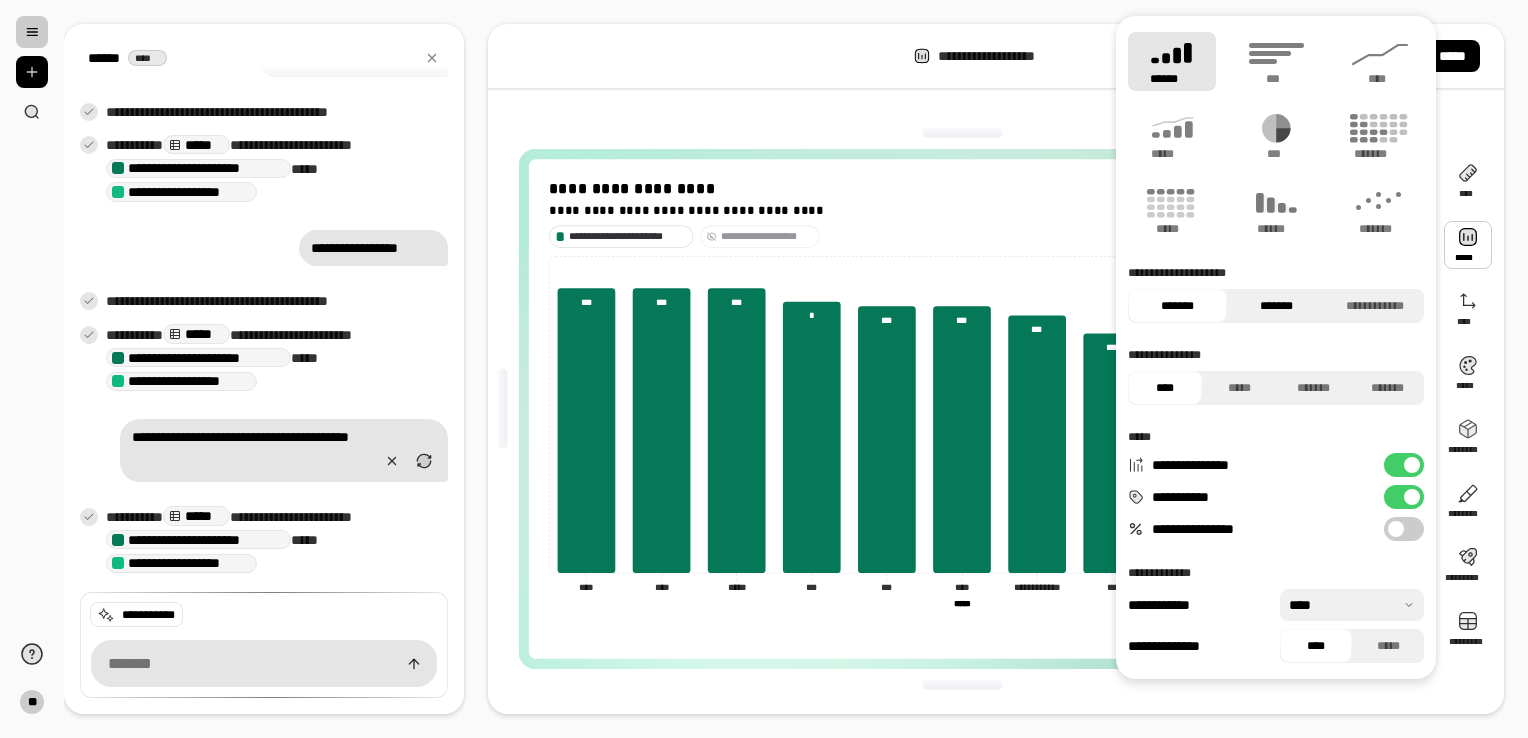 click on "*******" at bounding box center [1276, 306] 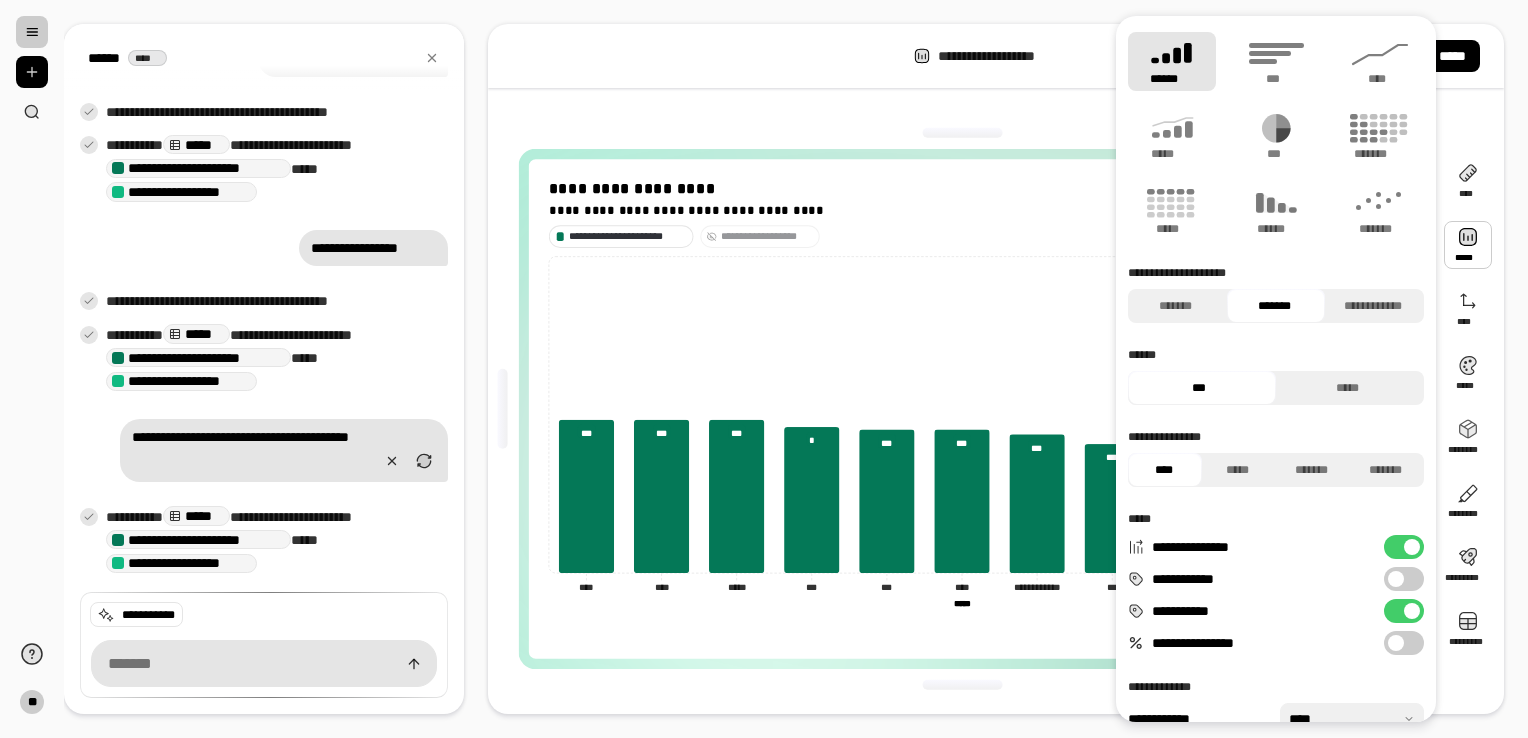 click on "**********" at bounding box center (1404, 579) 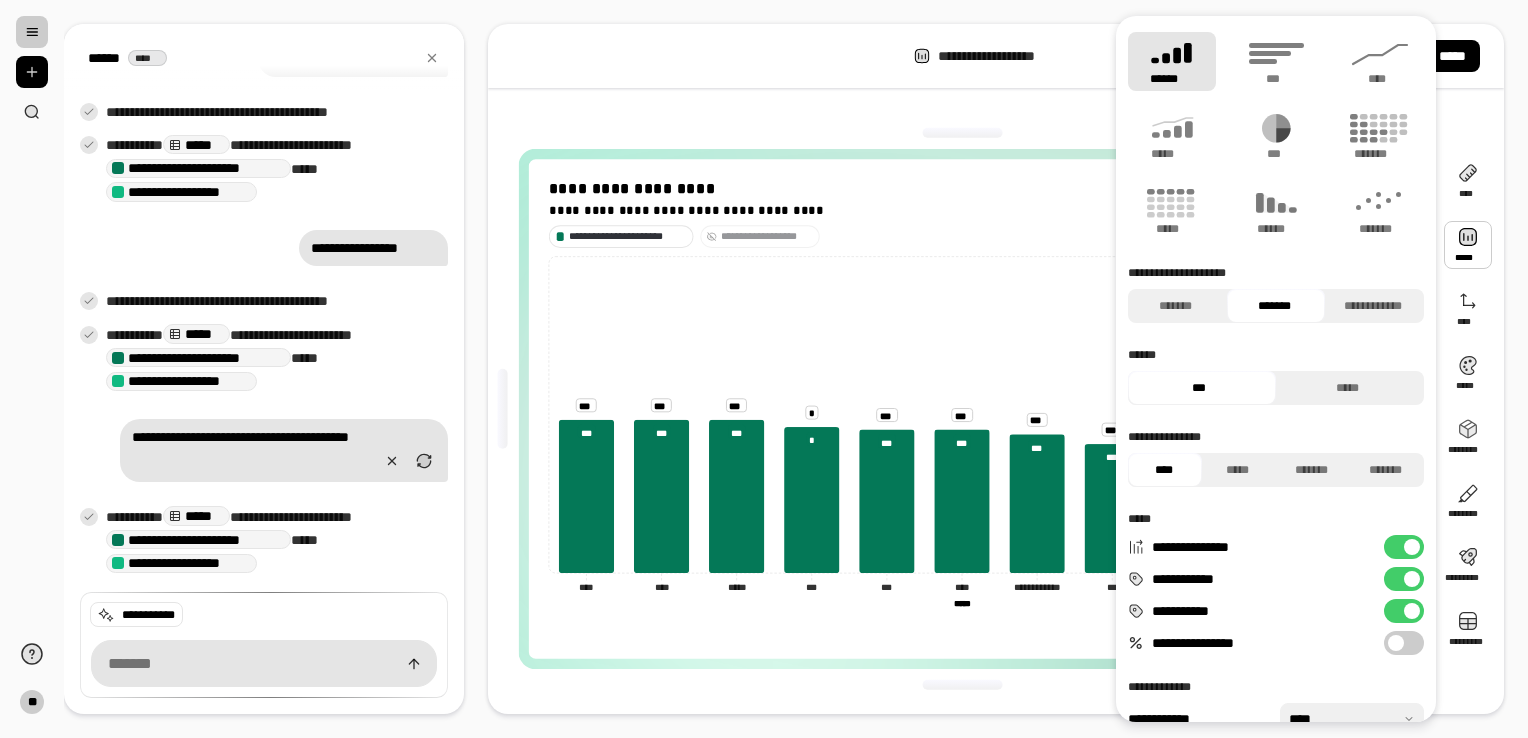 click at bounding box center [1412, 579] 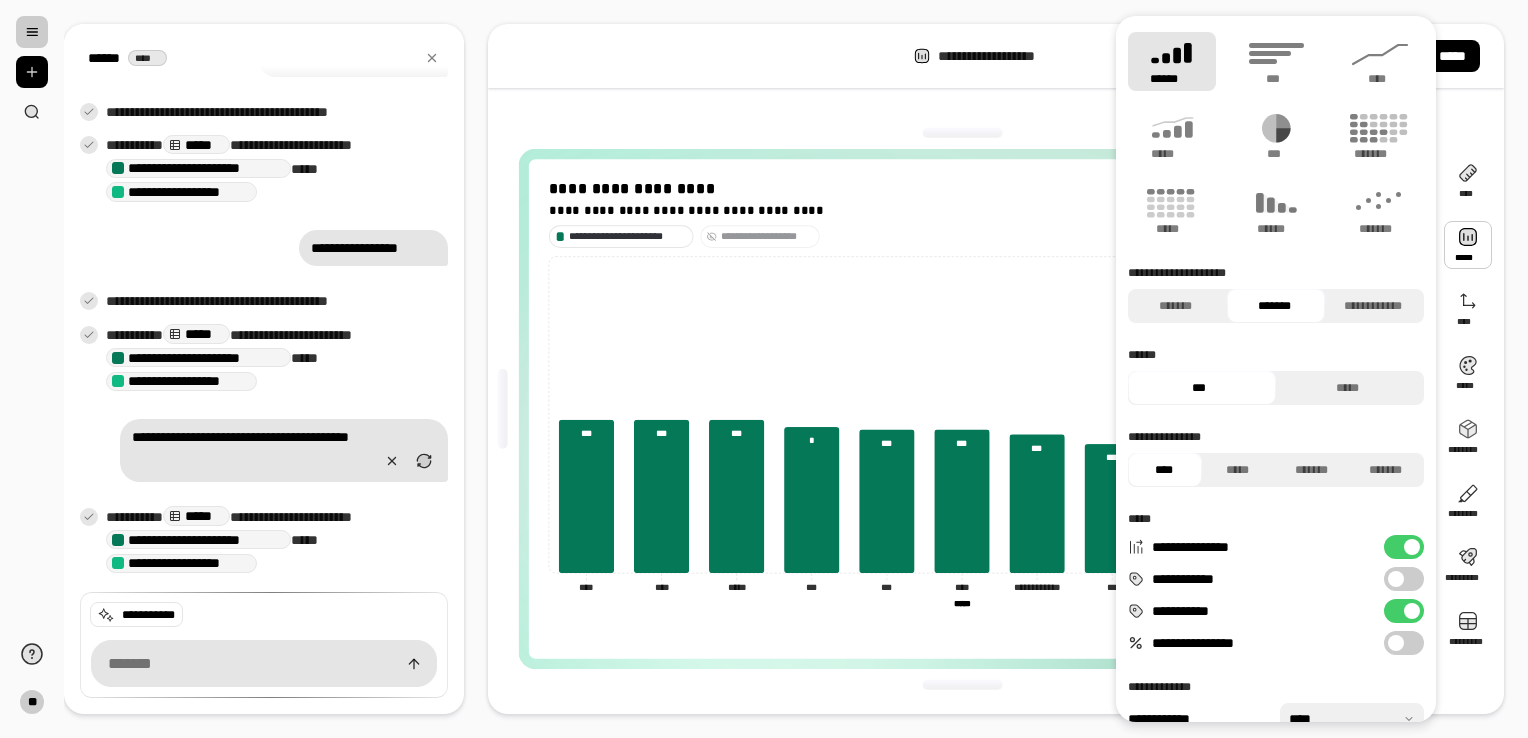 click on "**********" at bounding box center (1404, 643) 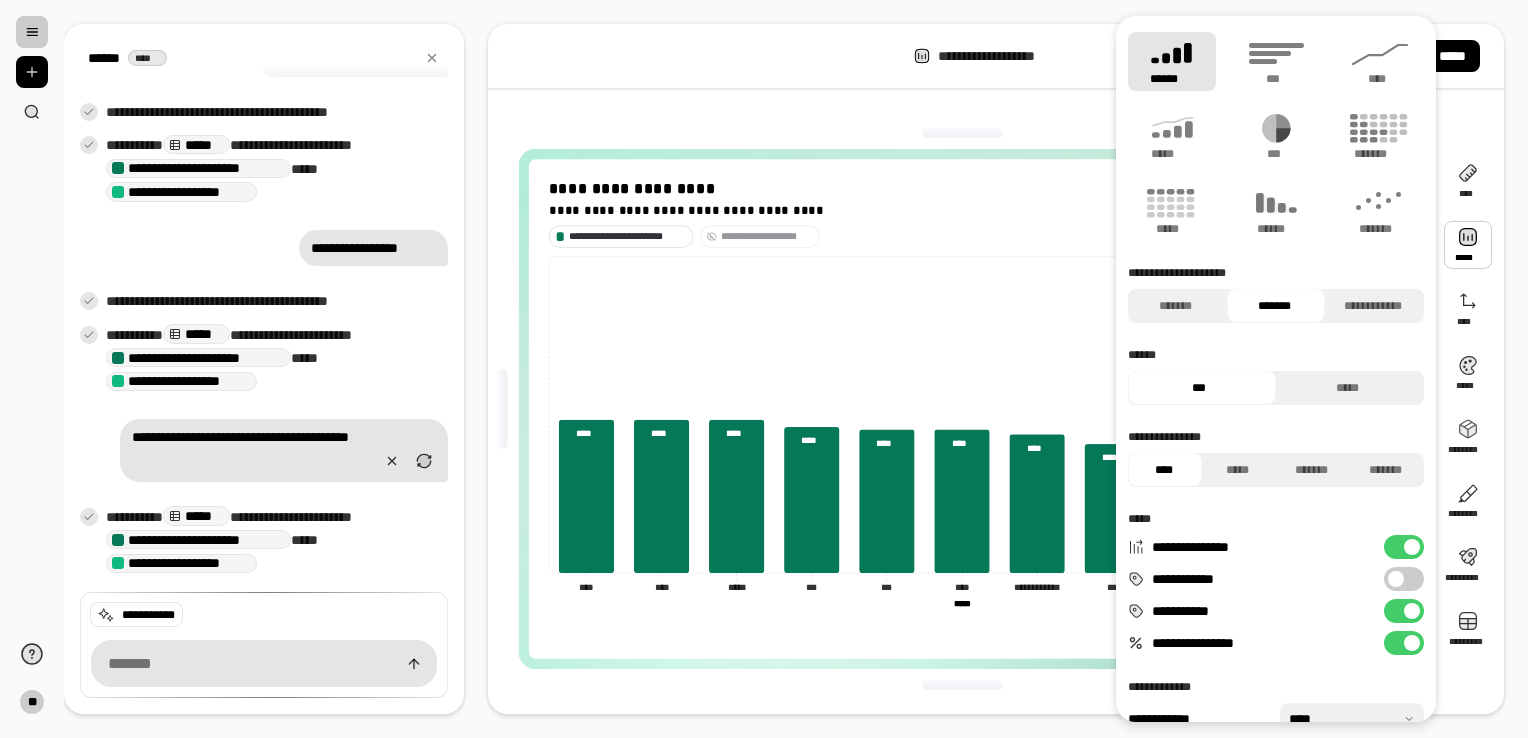 click at bounding box center [1412, 643] 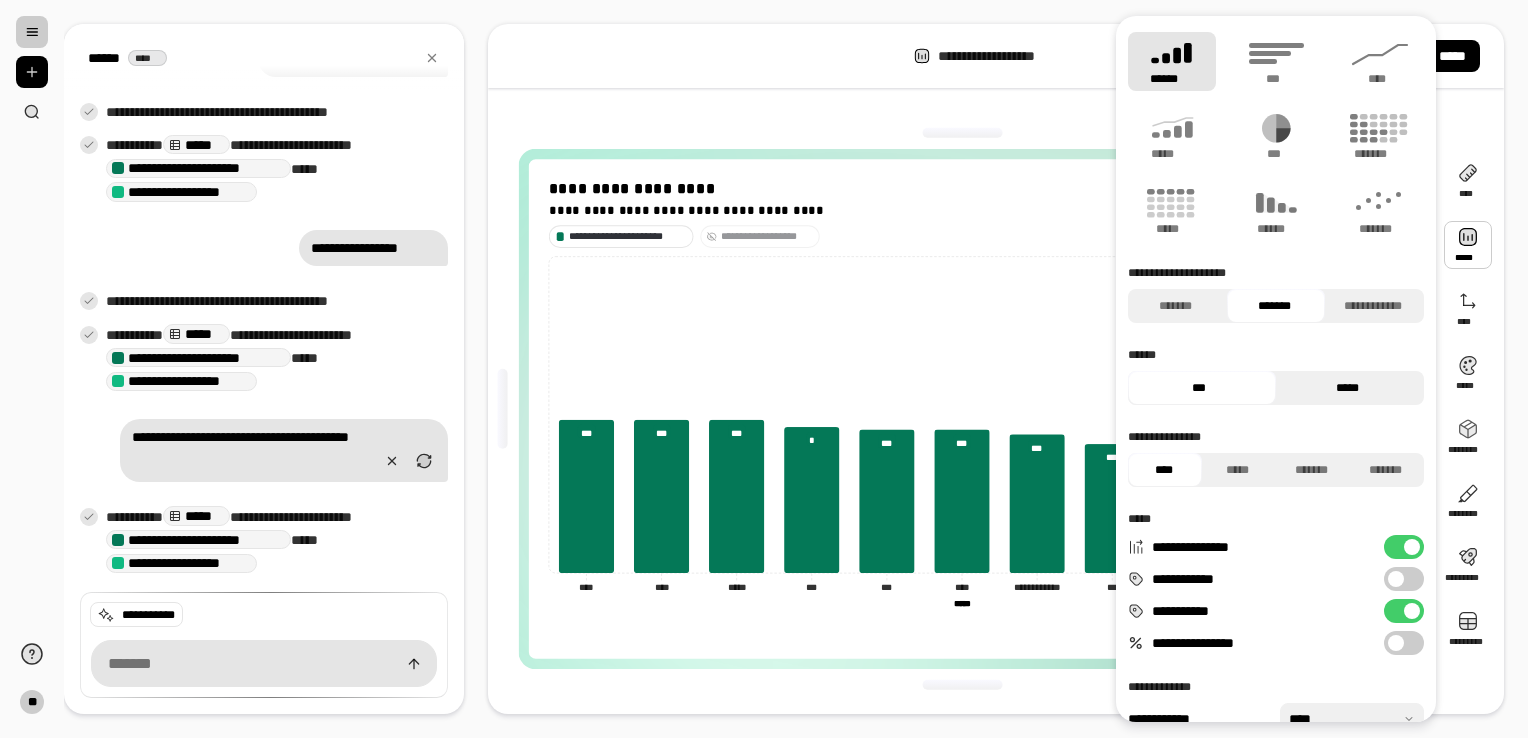 click on "*****" at bounding box center [1347, 388] 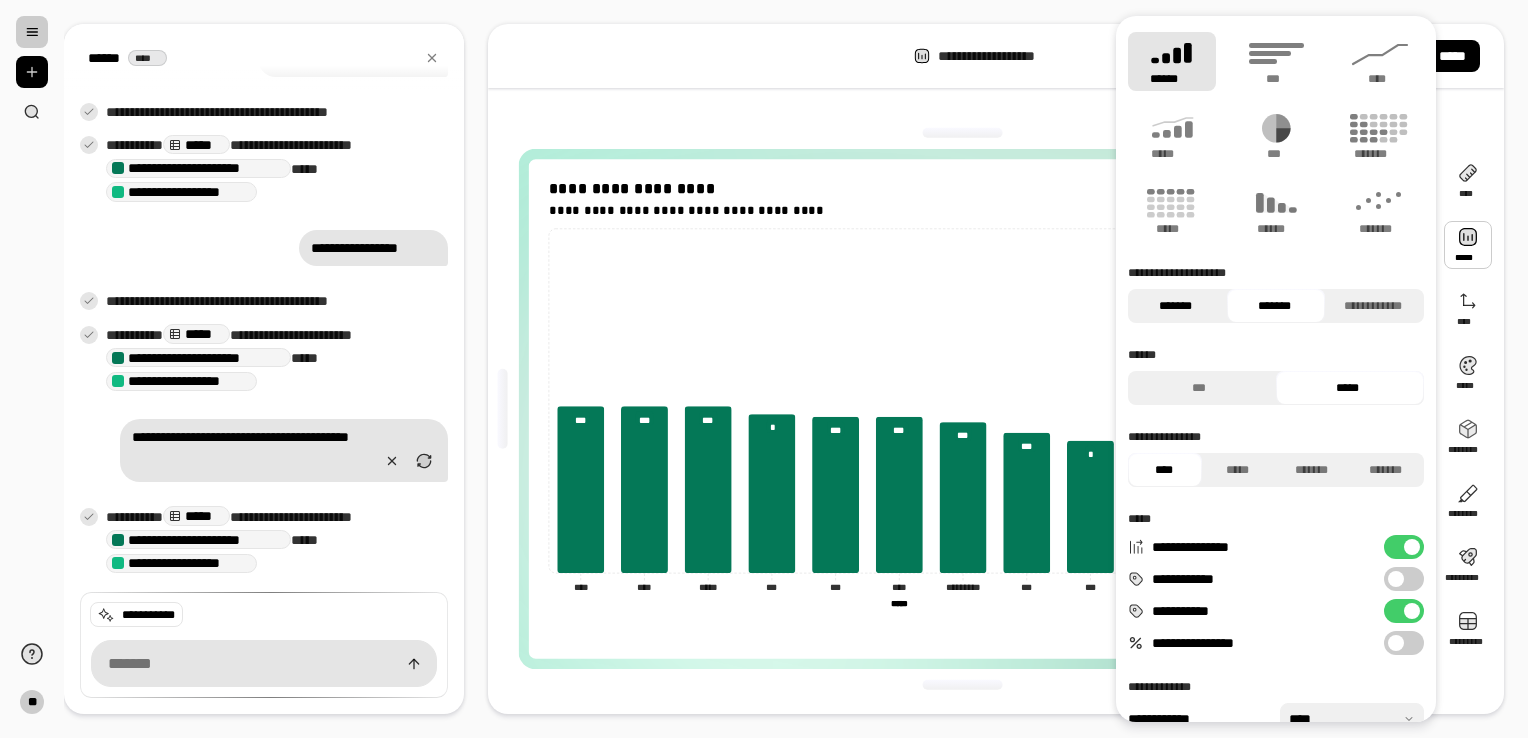 click on "*******" at bounding box center [1175, 306] 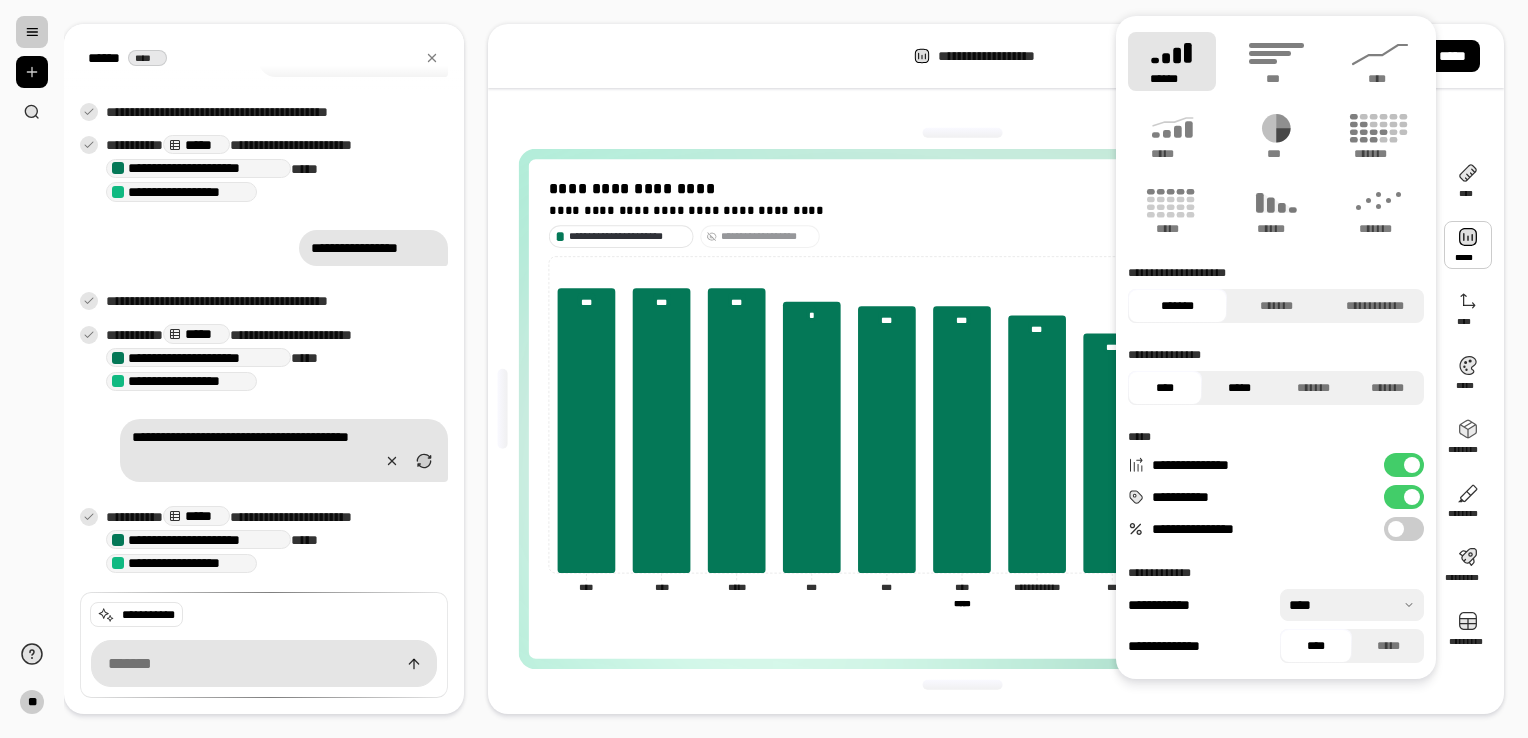 click on "*****" at bounding box center (1239, 388) 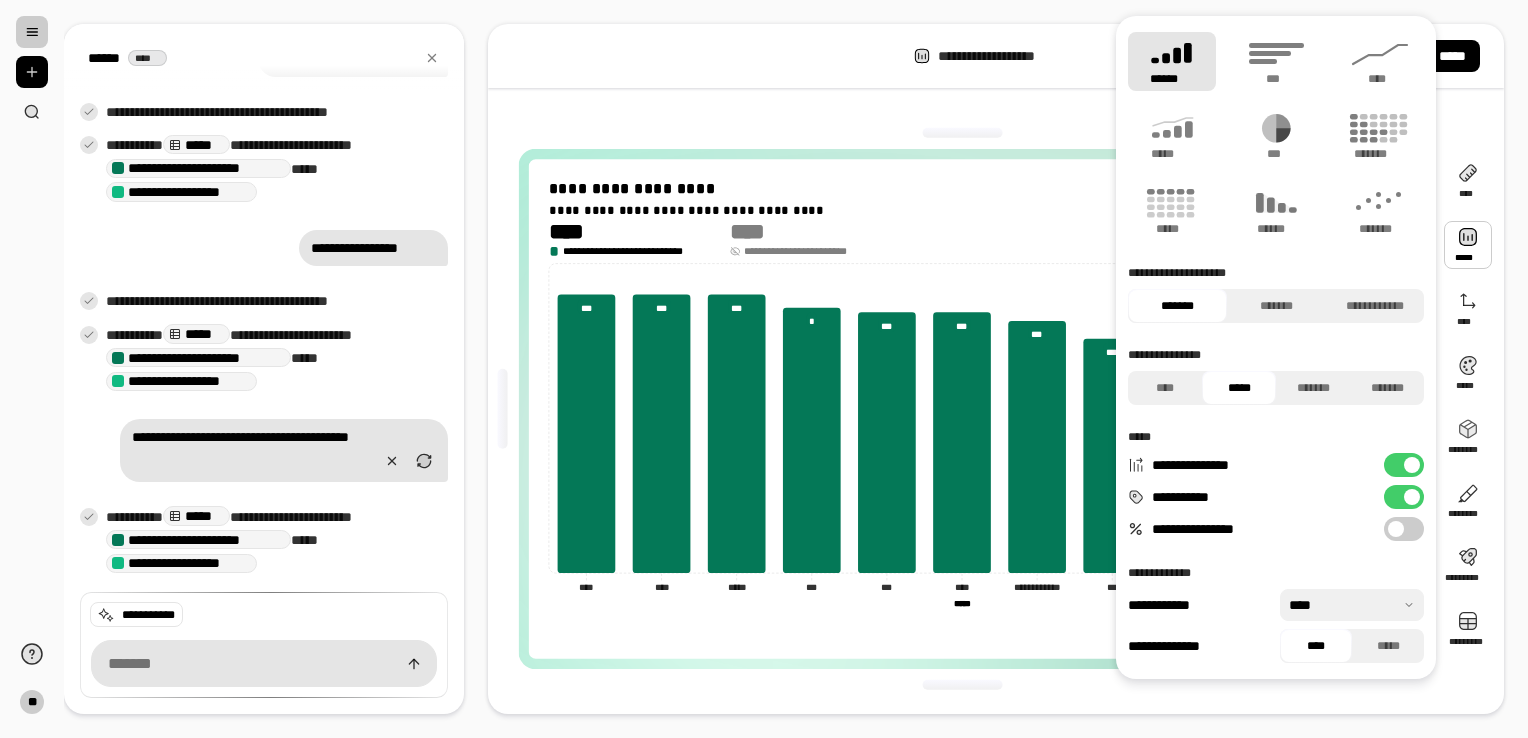 click on "*****" at bounding box center [1239, 388] 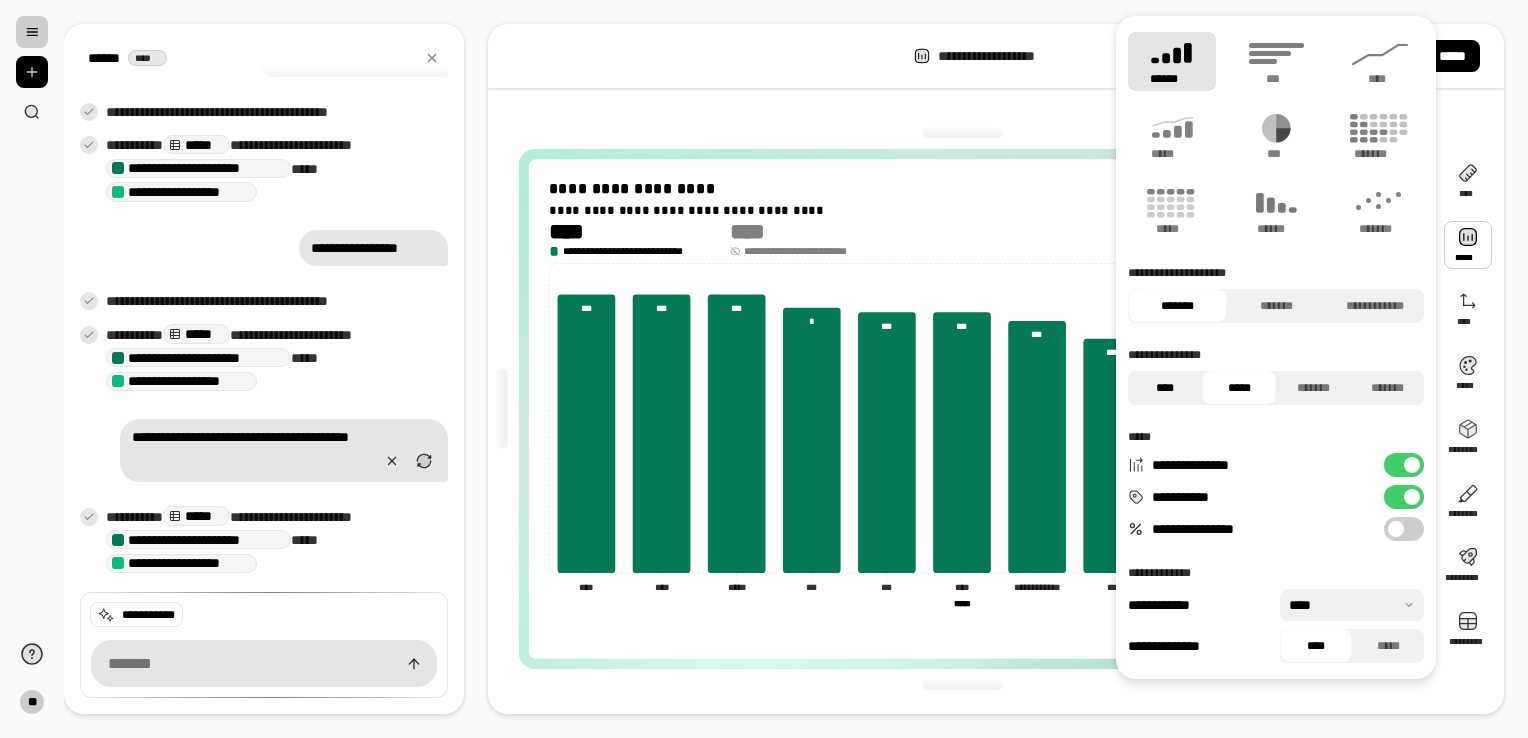 click on "****" at bounding box center [1165, 388] 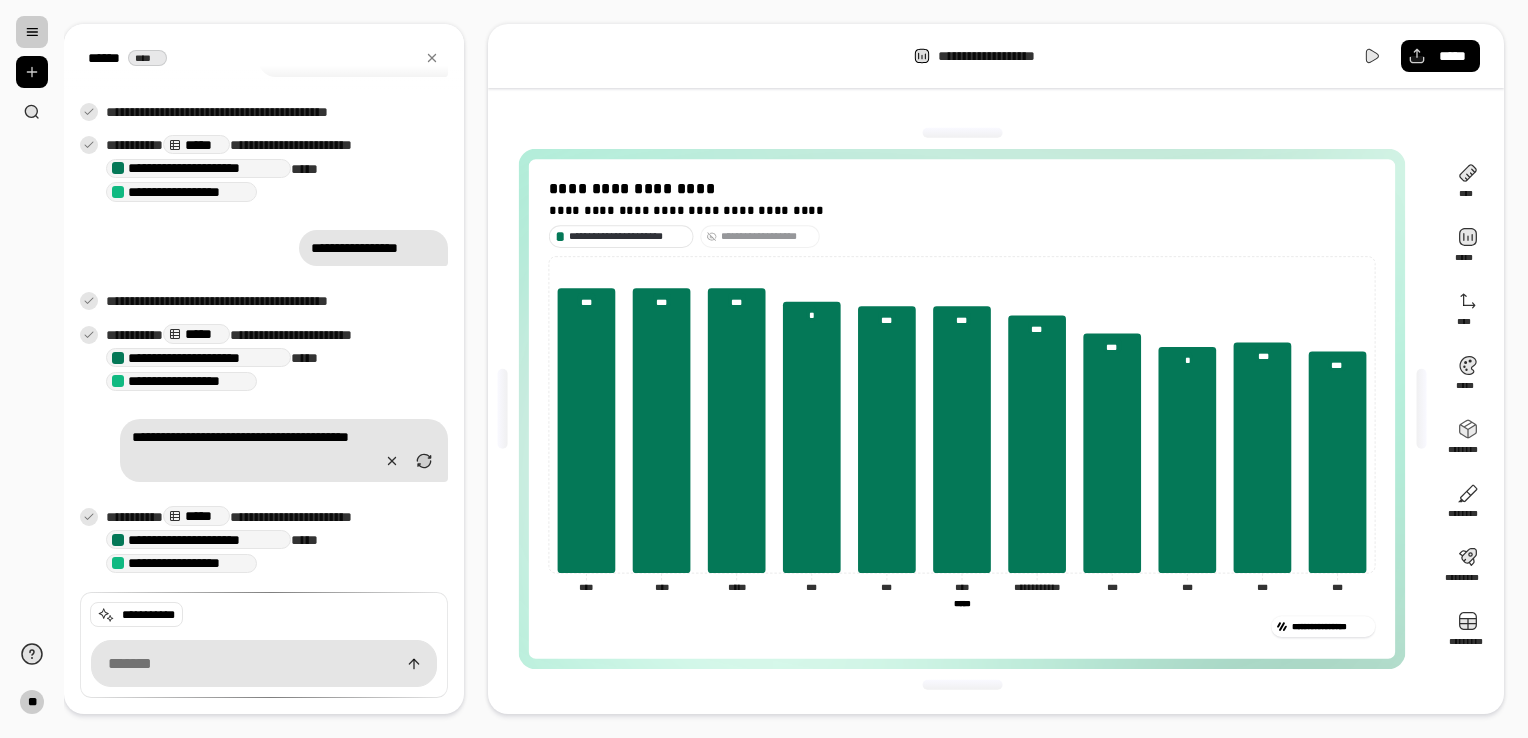 click on "**********" at bounding box center (767, 235) 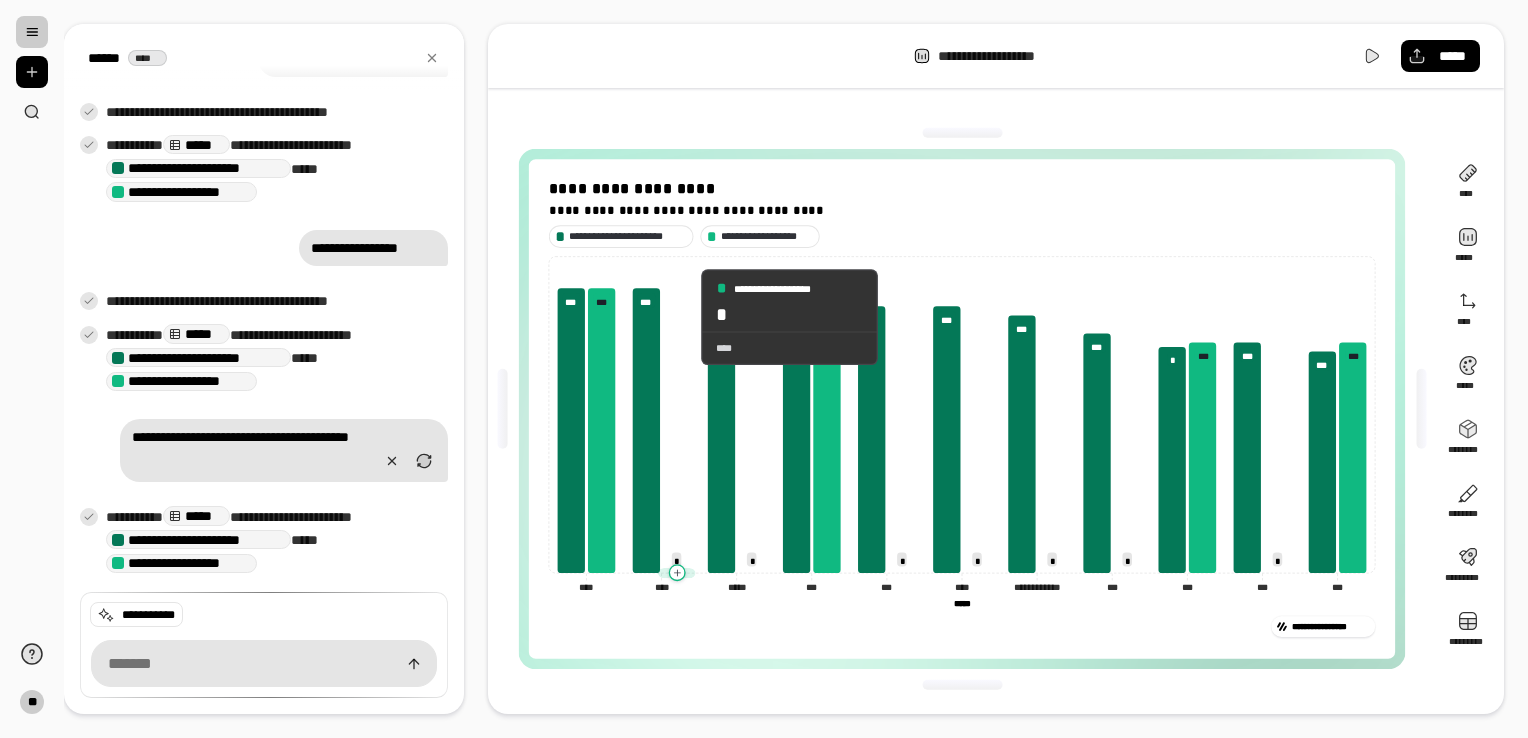 drag, startPoint x: 601, startPoint y: 304, endPoint x: 681, endPoint y: 317, distance: 81.04937 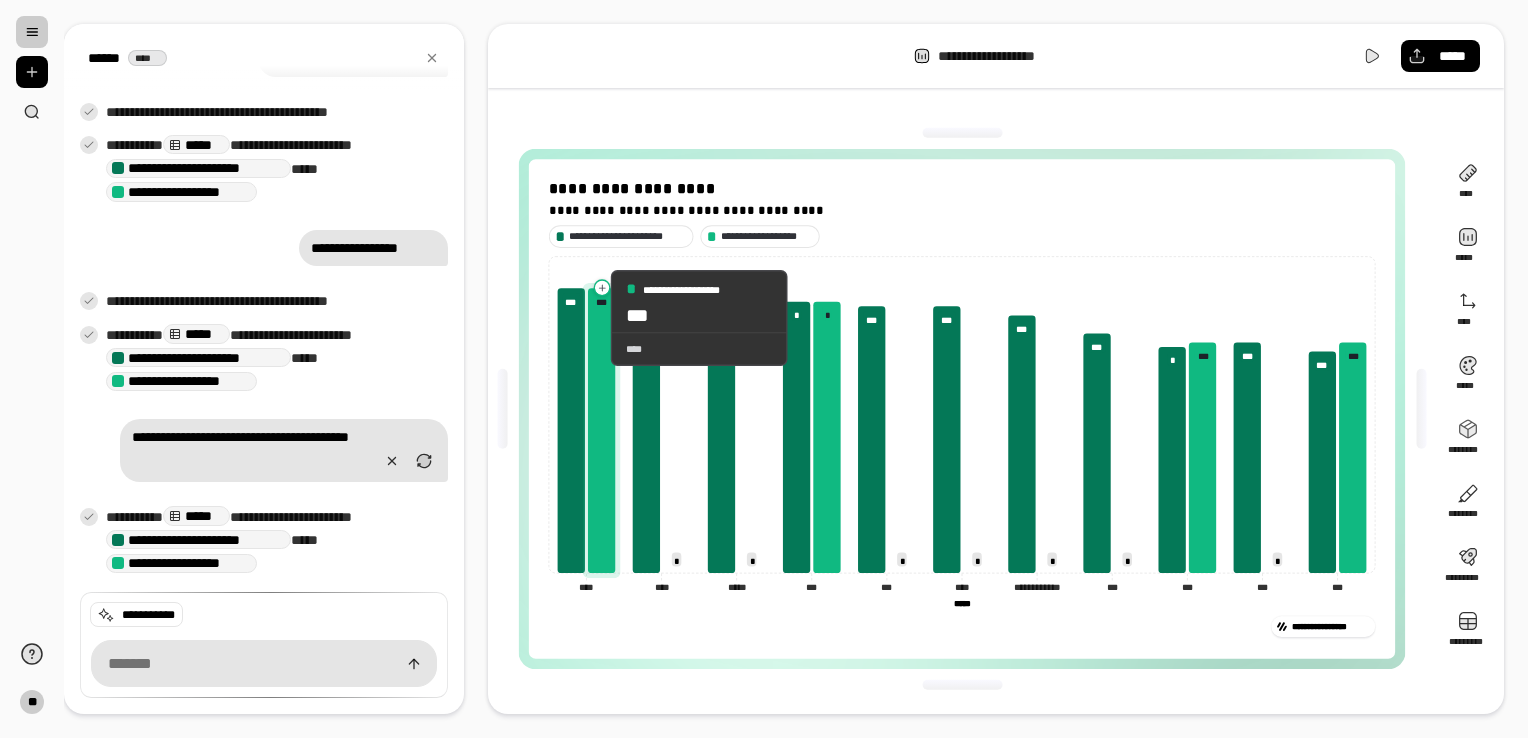 drag, startPoint x: 654, startPoint y: 317, endPoint x: 591, endPoint y: 318, distance: 63.007935 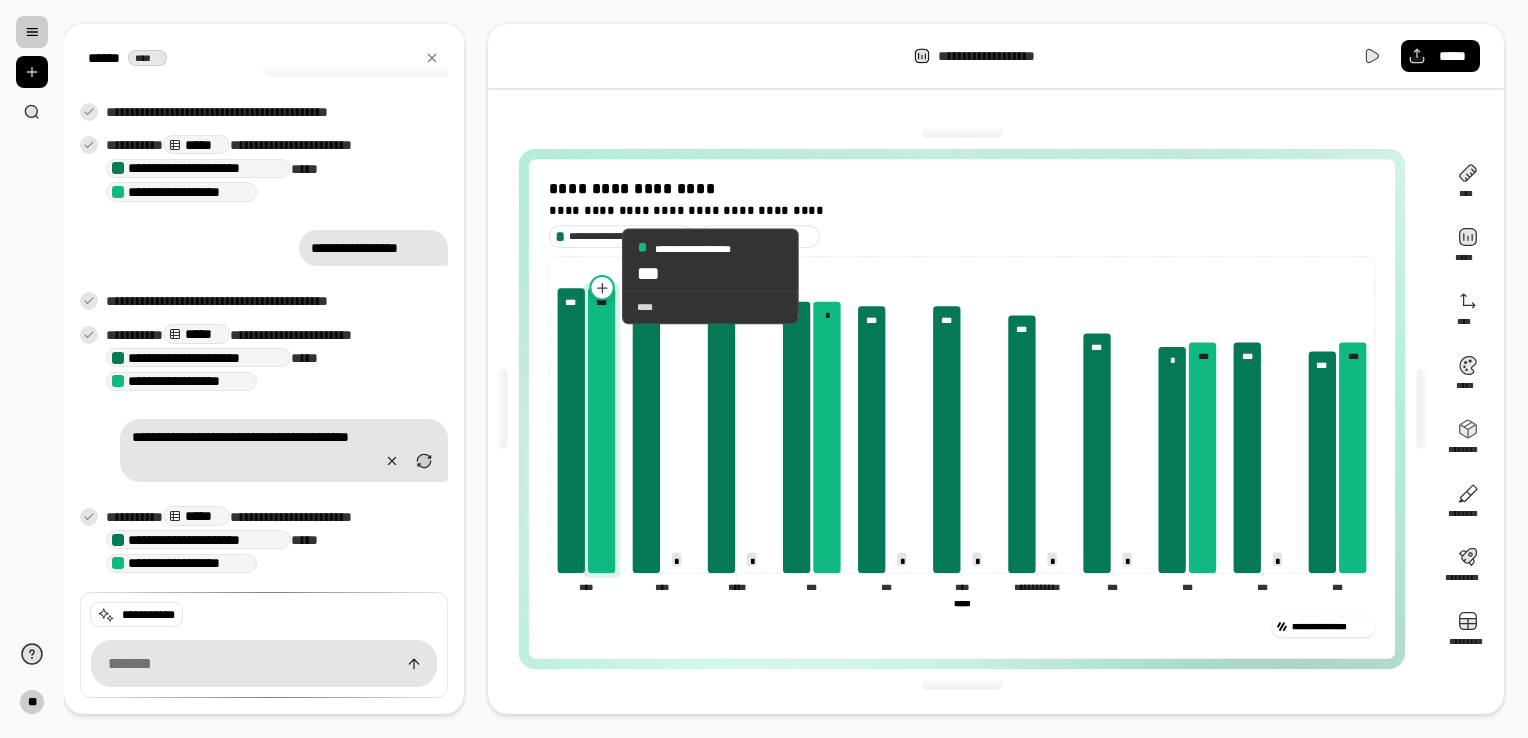 click 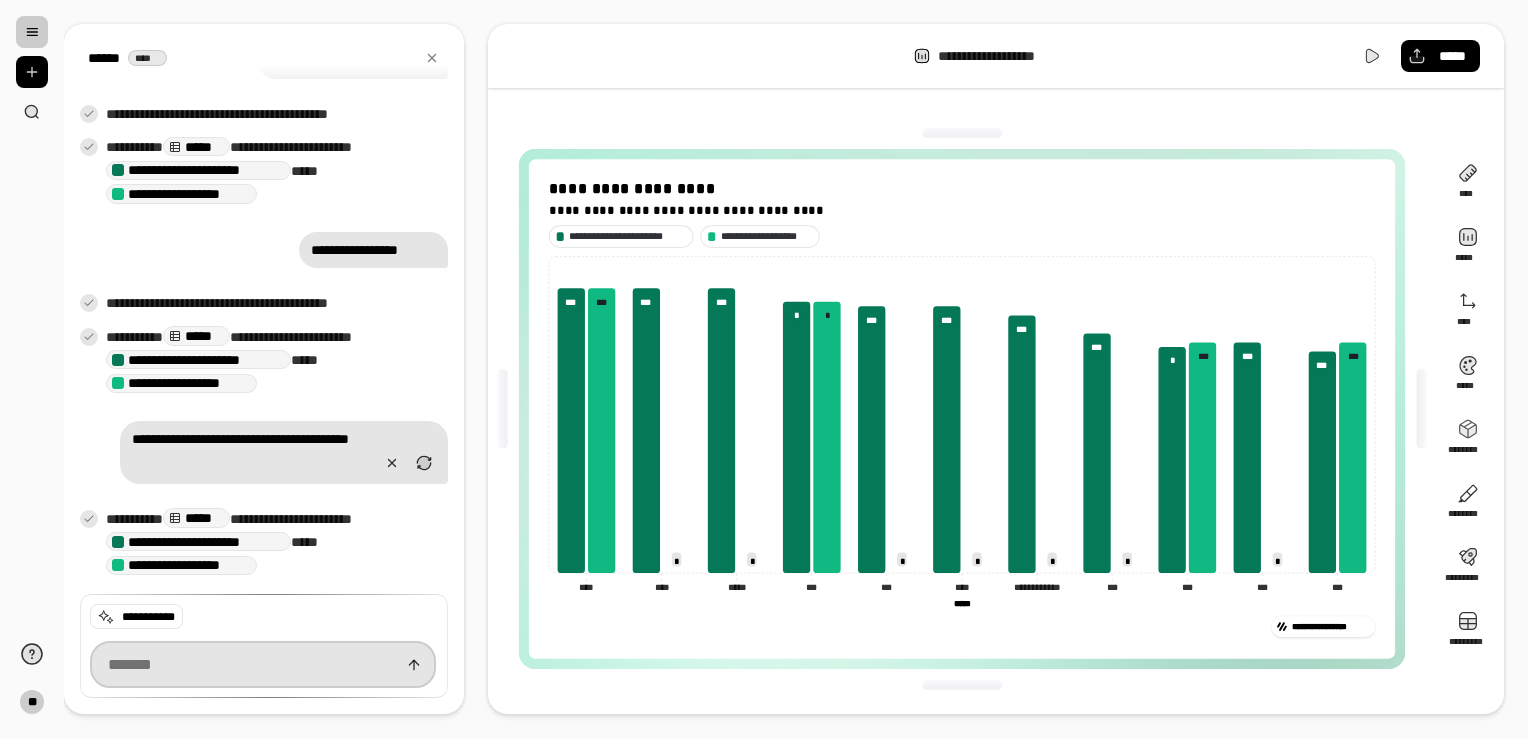 click at bounding box center (263, 665) 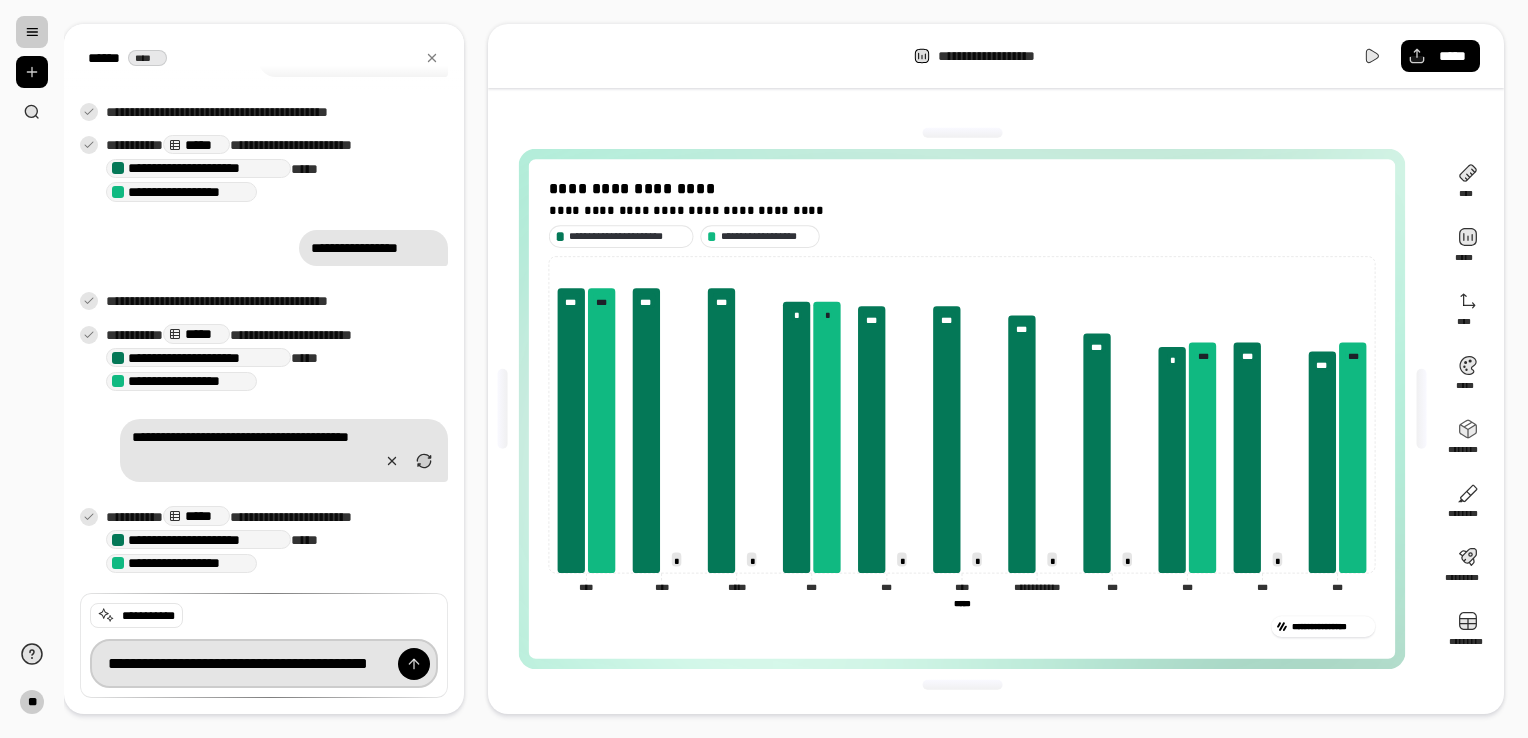 scroll, scrollTop: 0, scrollLeft: 43, axis: horizontal 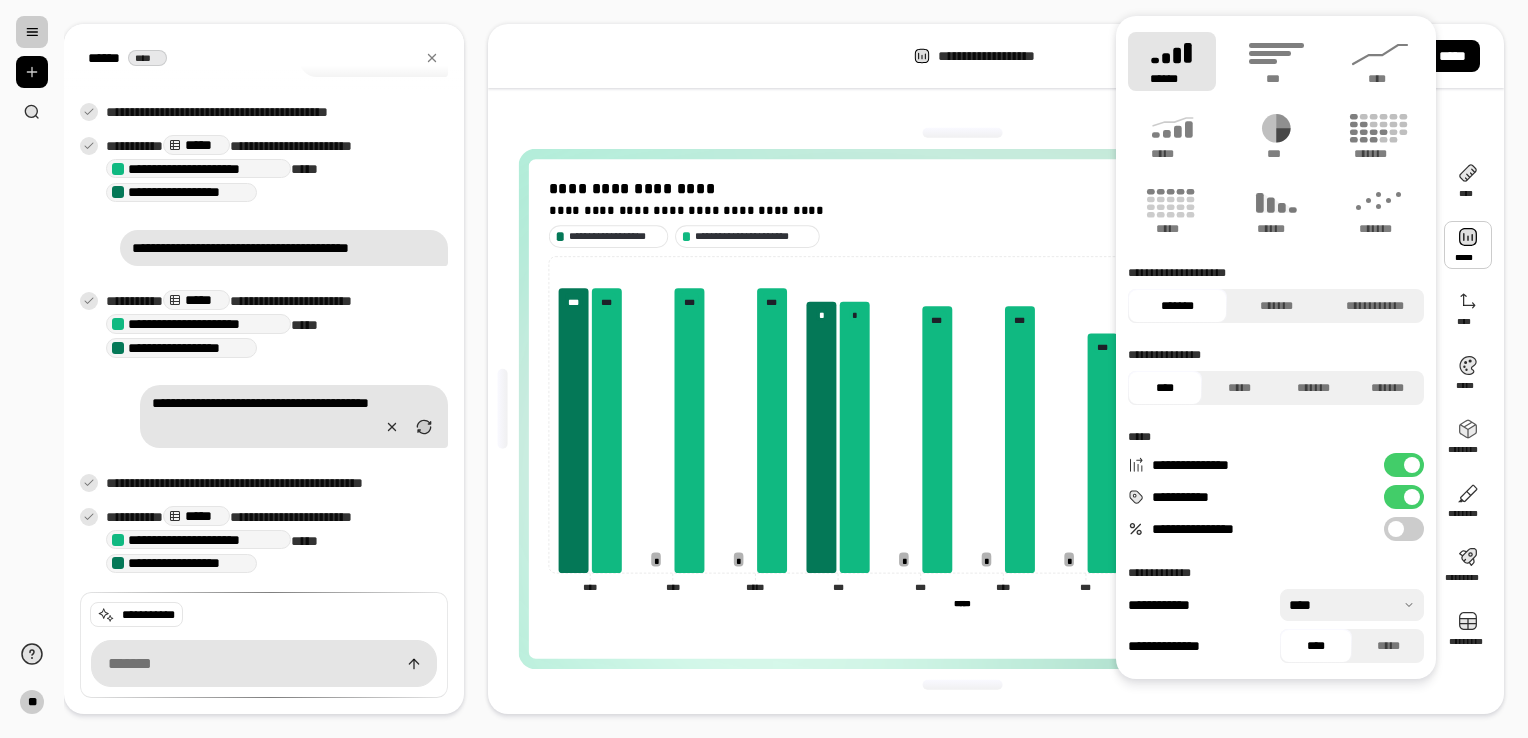 click at bounding box center (1468, 245) 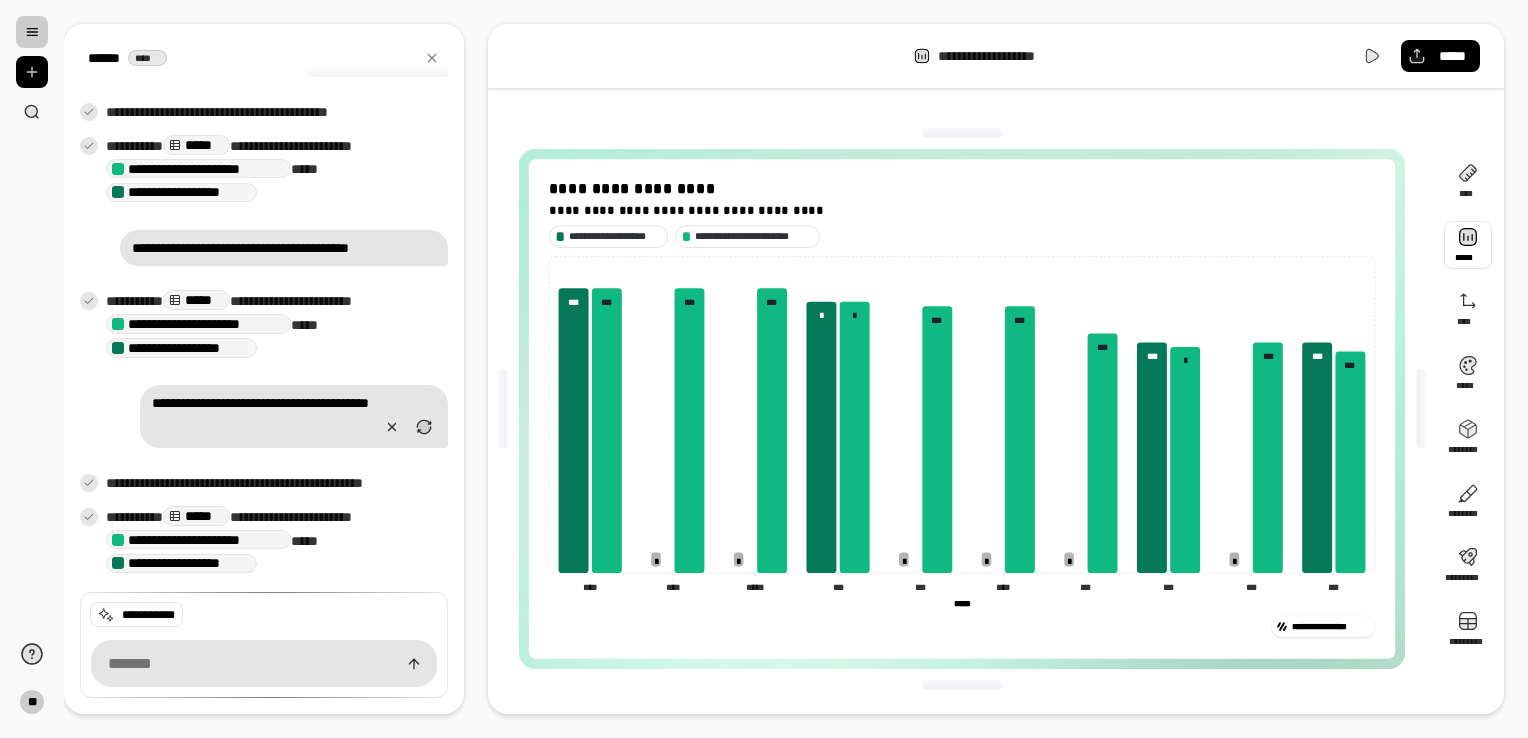 click at bounding box center [1468, 245] 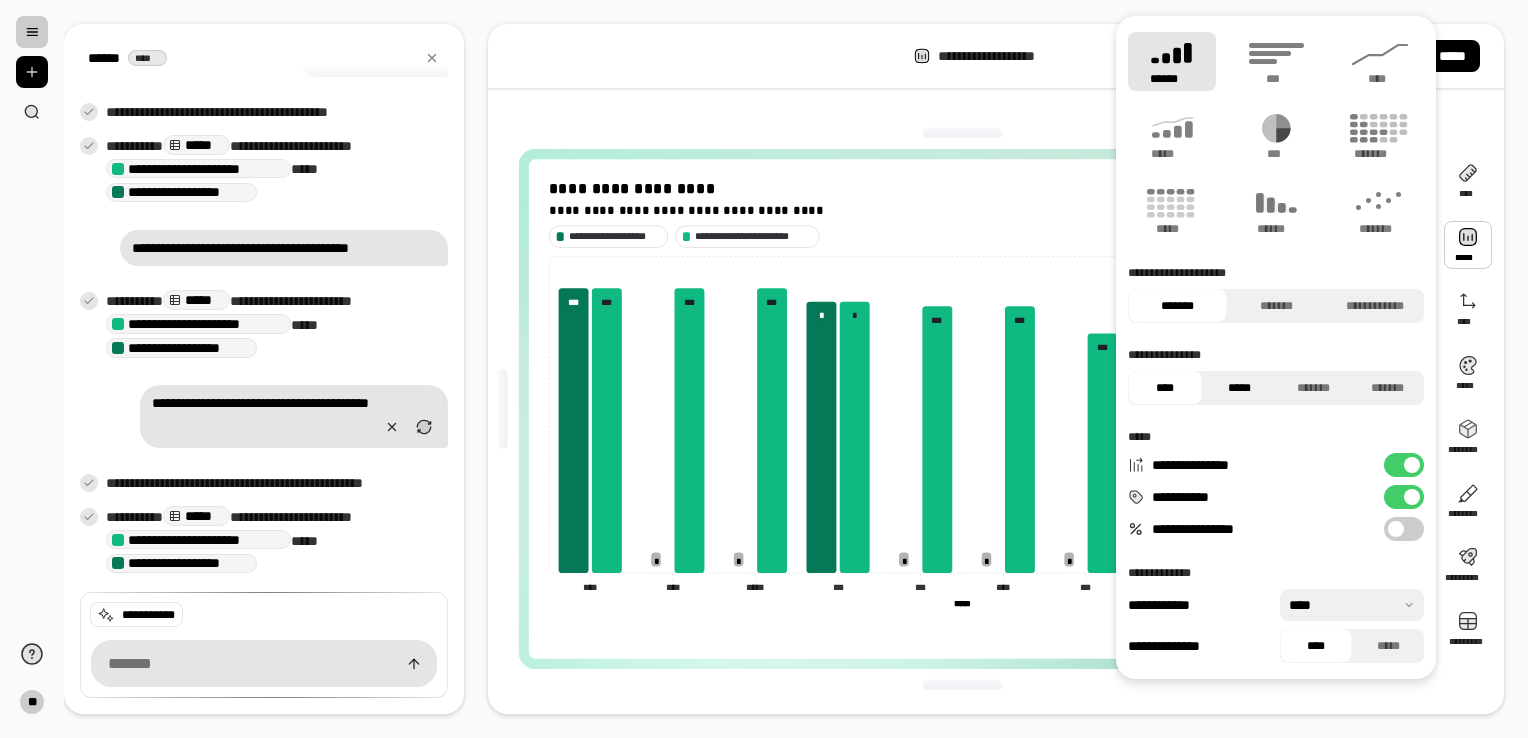 click on "*****" at bounding box center [1239, 388] 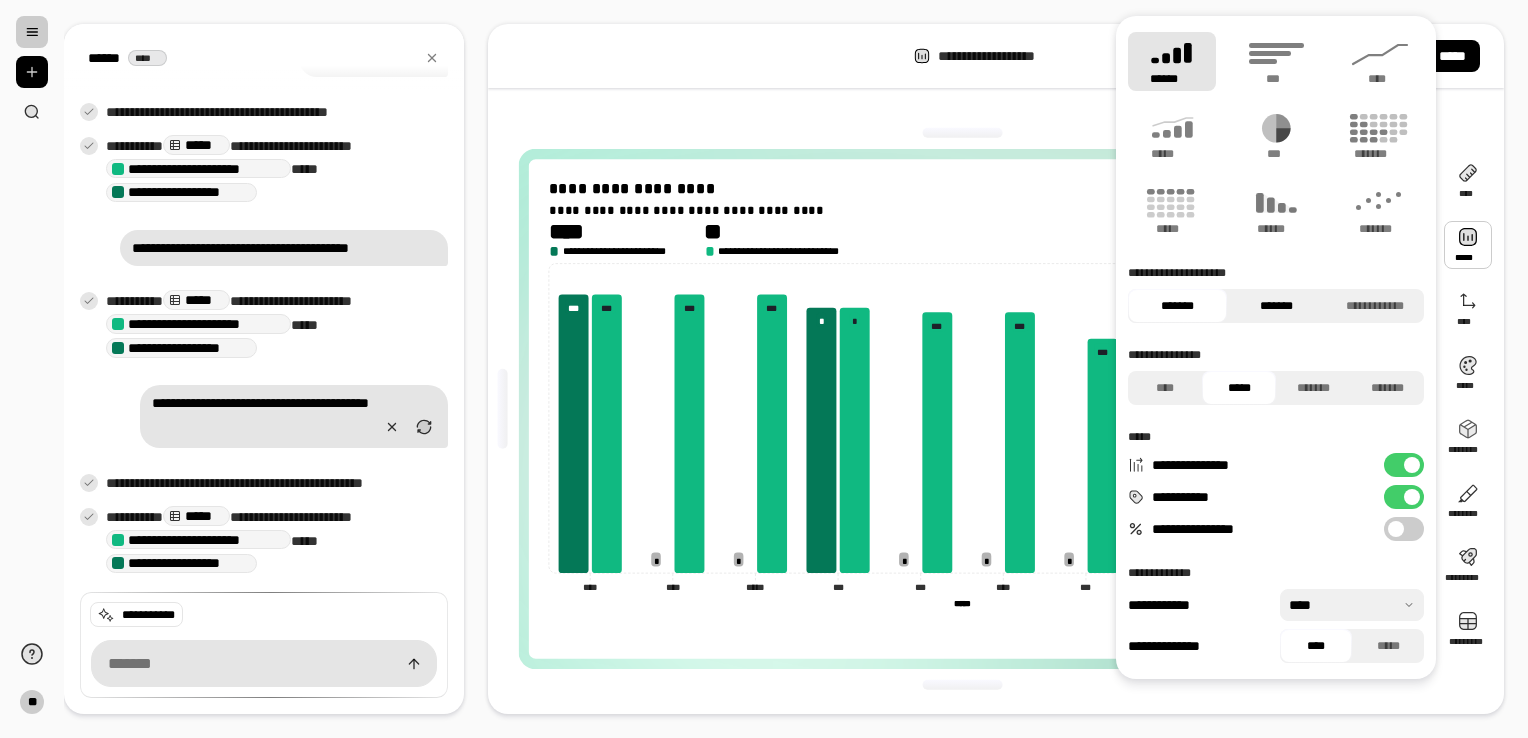 click on "*******" at bounding box center [1276, 306] 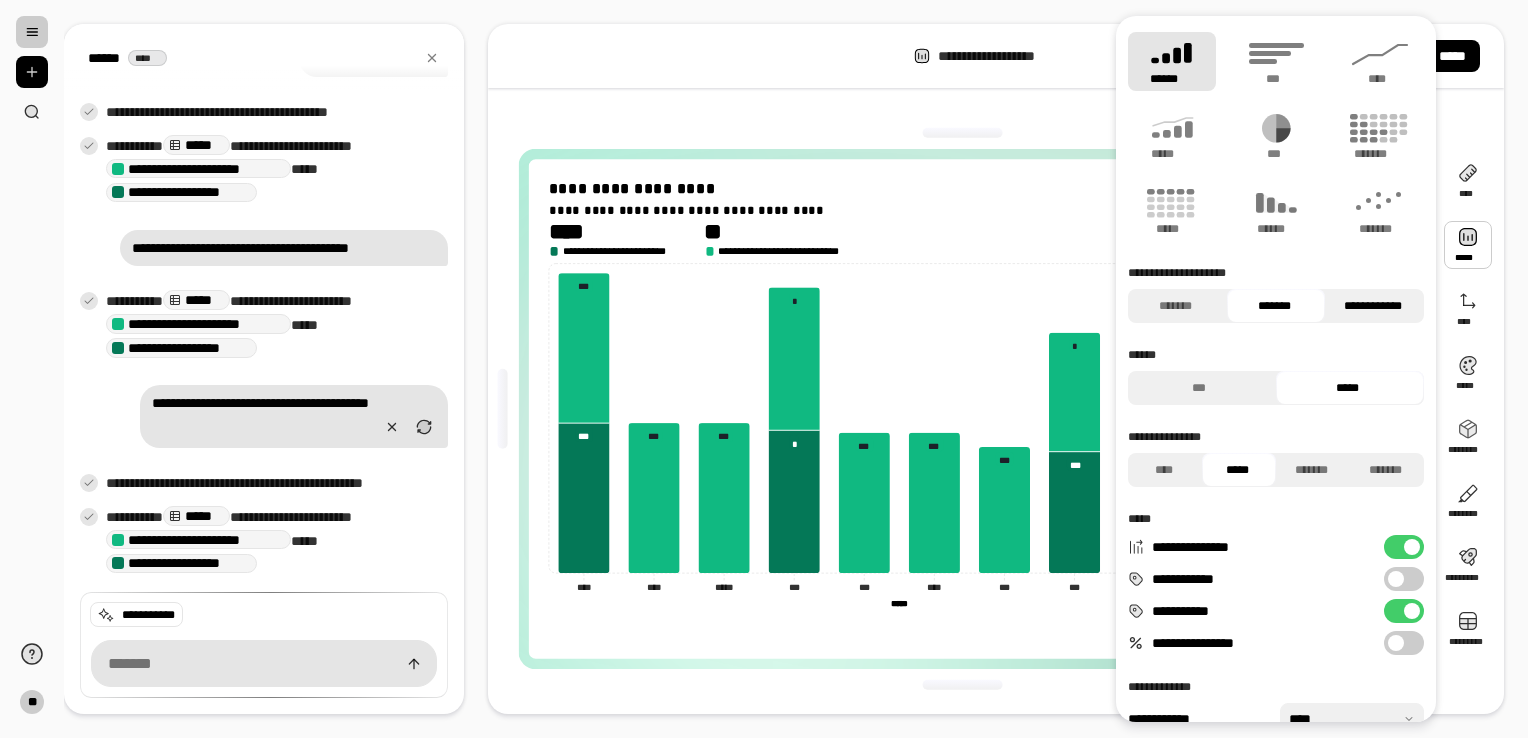 click on "**********" at bounding box center (1372, 306) 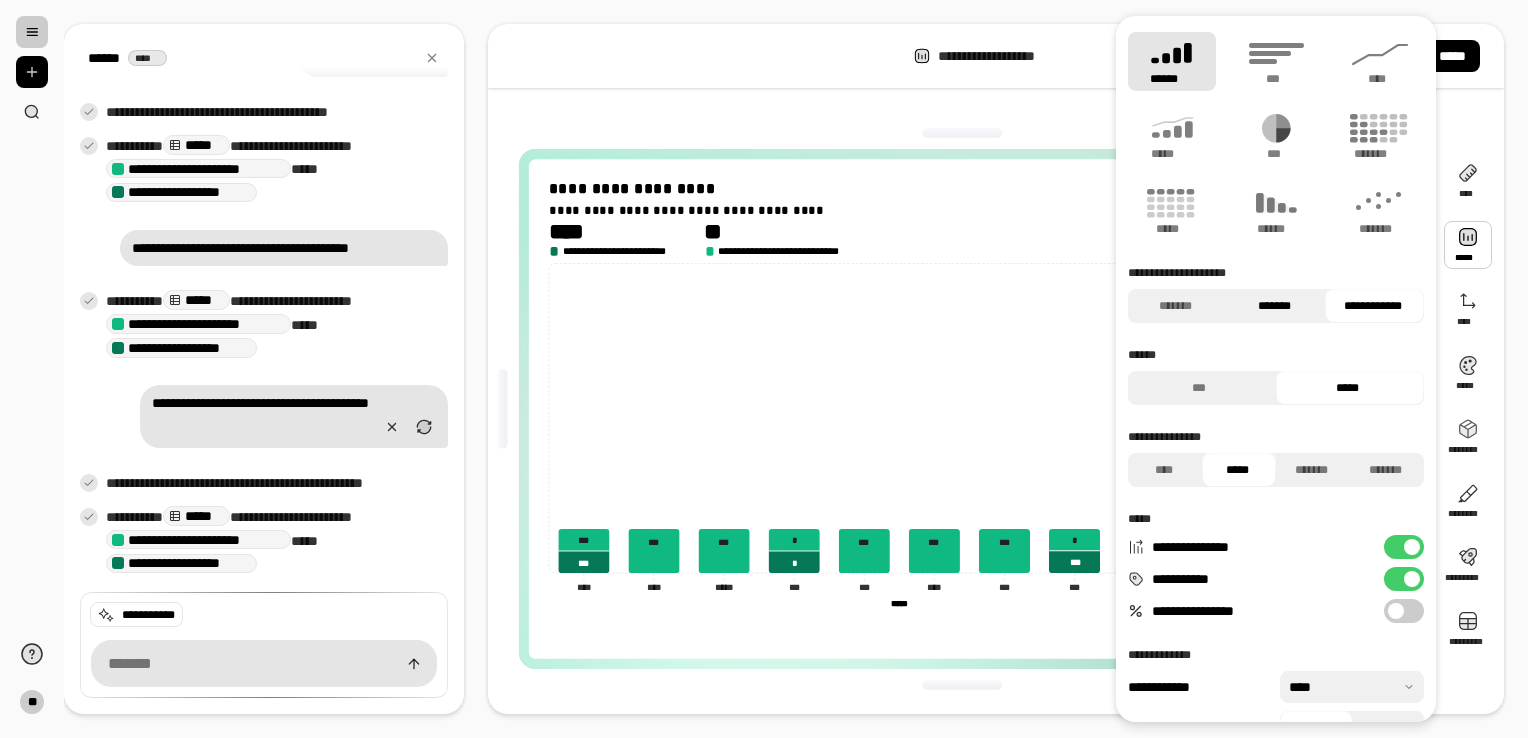 click on "*******" at bounding box center [1274, 306] 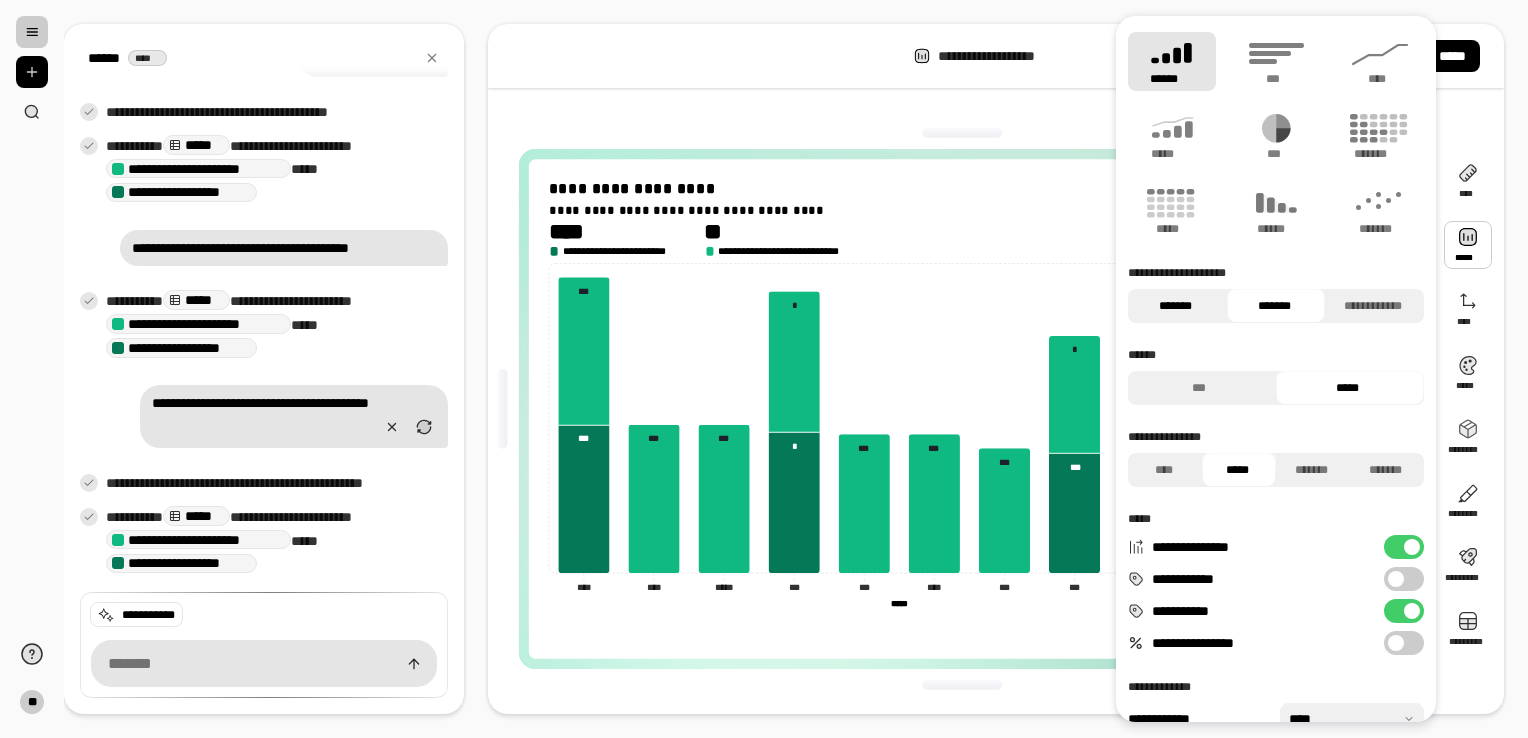 click on "*******" at bounding box center [1175, 306] 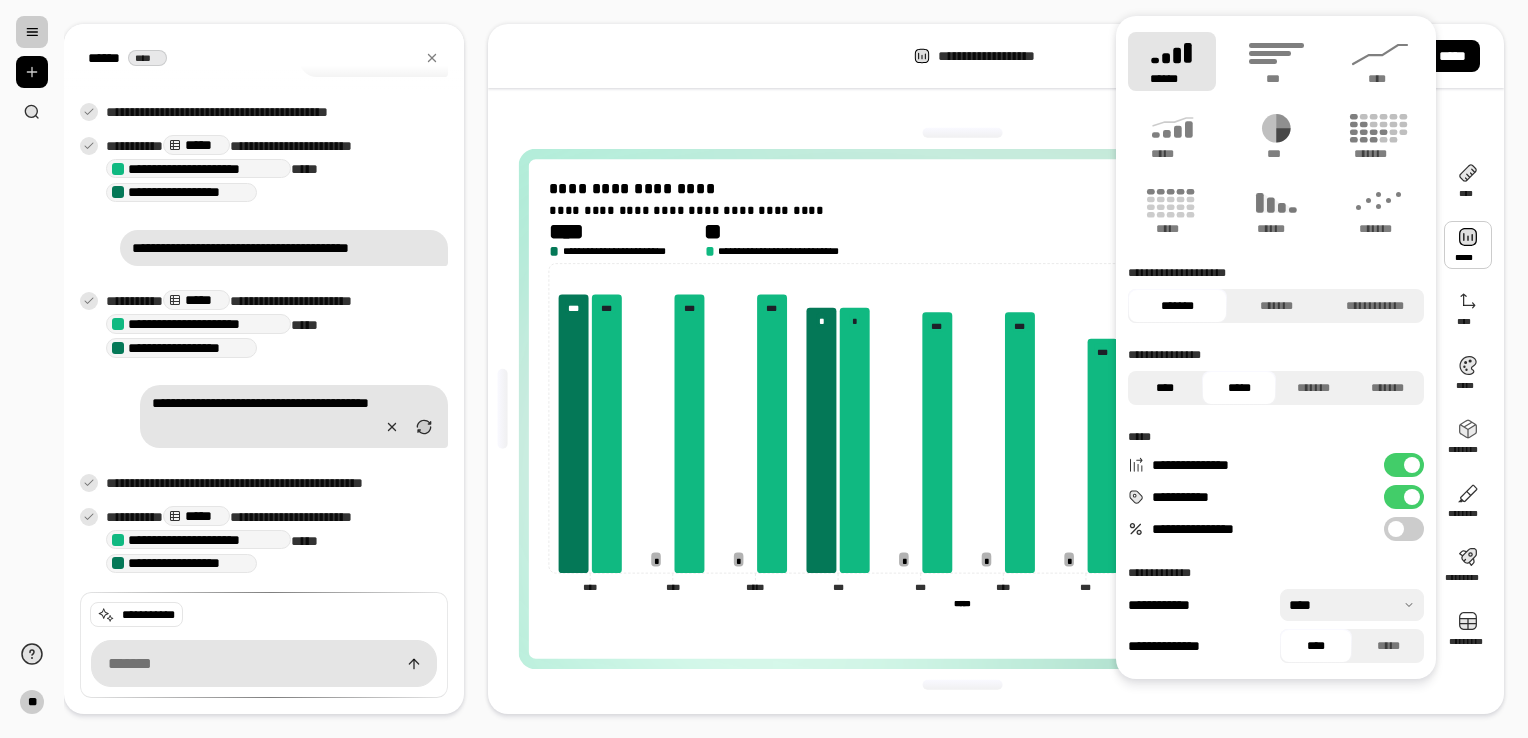 click on "****" at bounding box center [1165, 388] 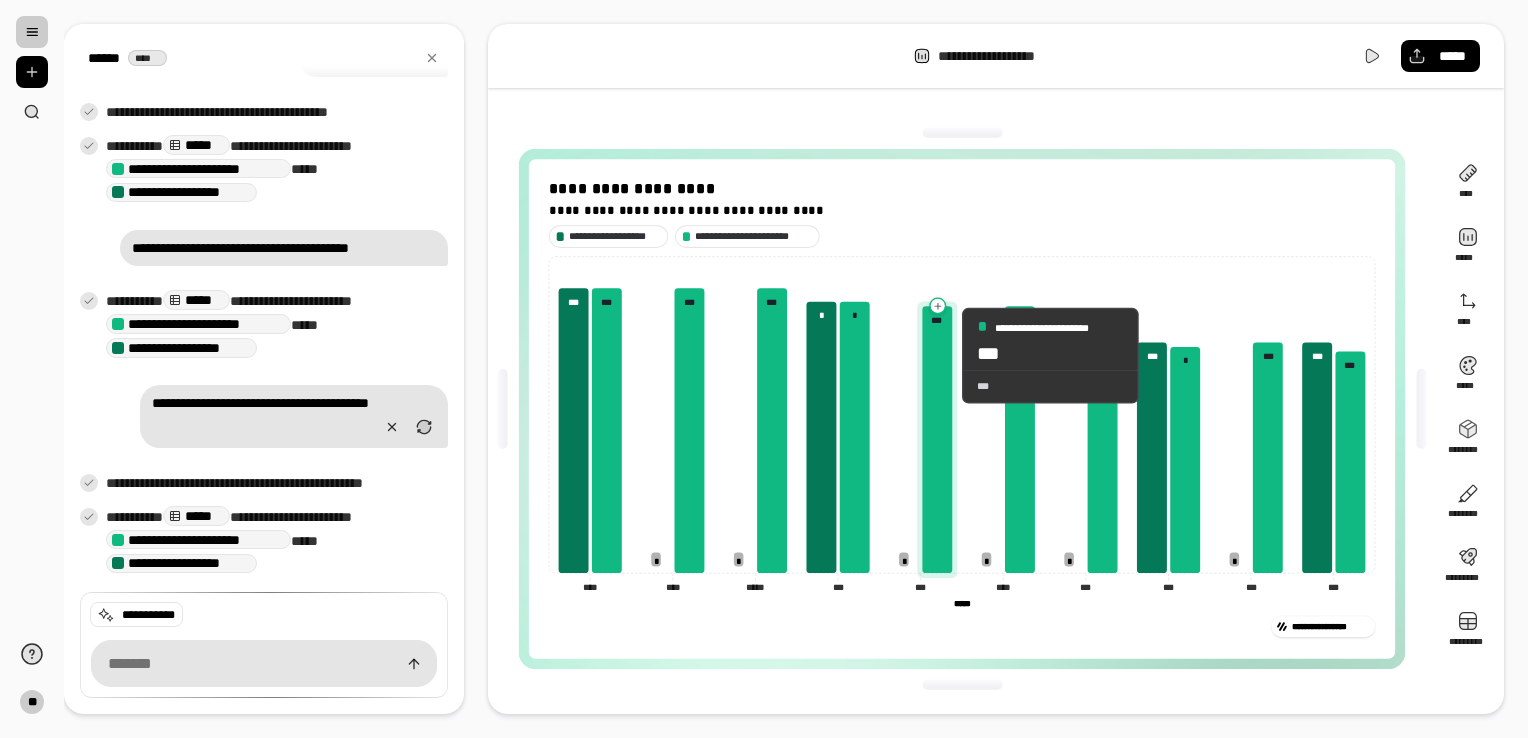 click 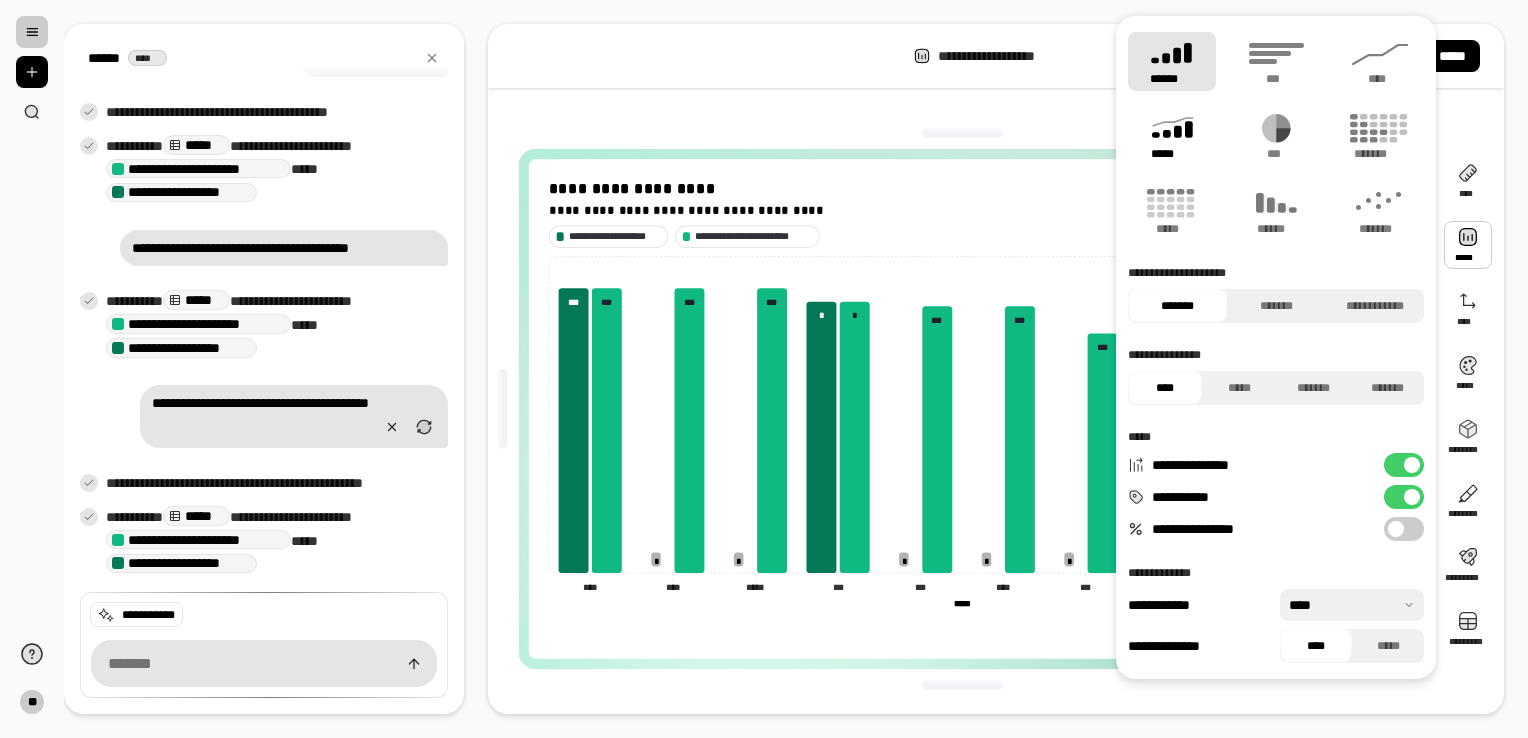 click on "*****" at bounding box center [1172, 136] 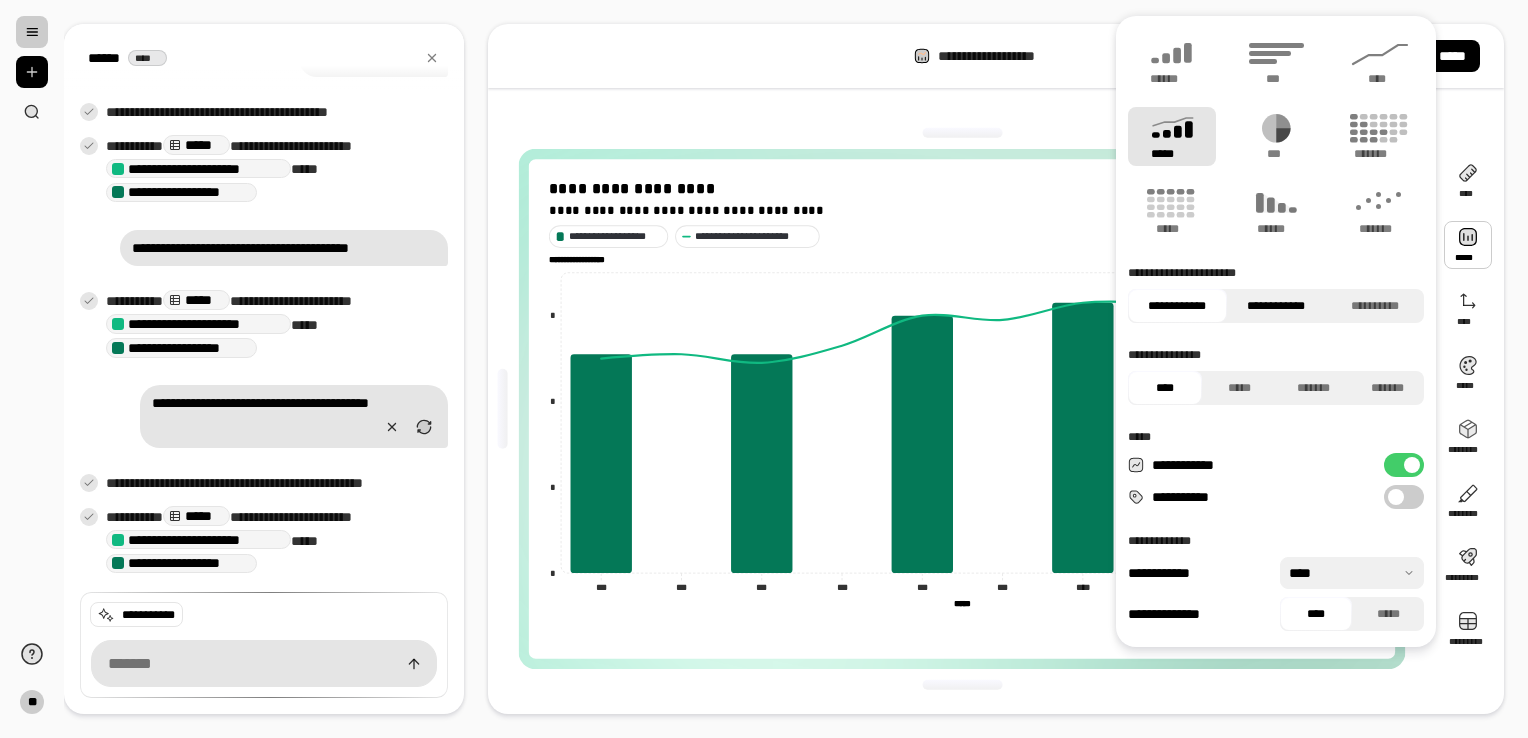 click on "**********" at bounding box center (1276, 306) 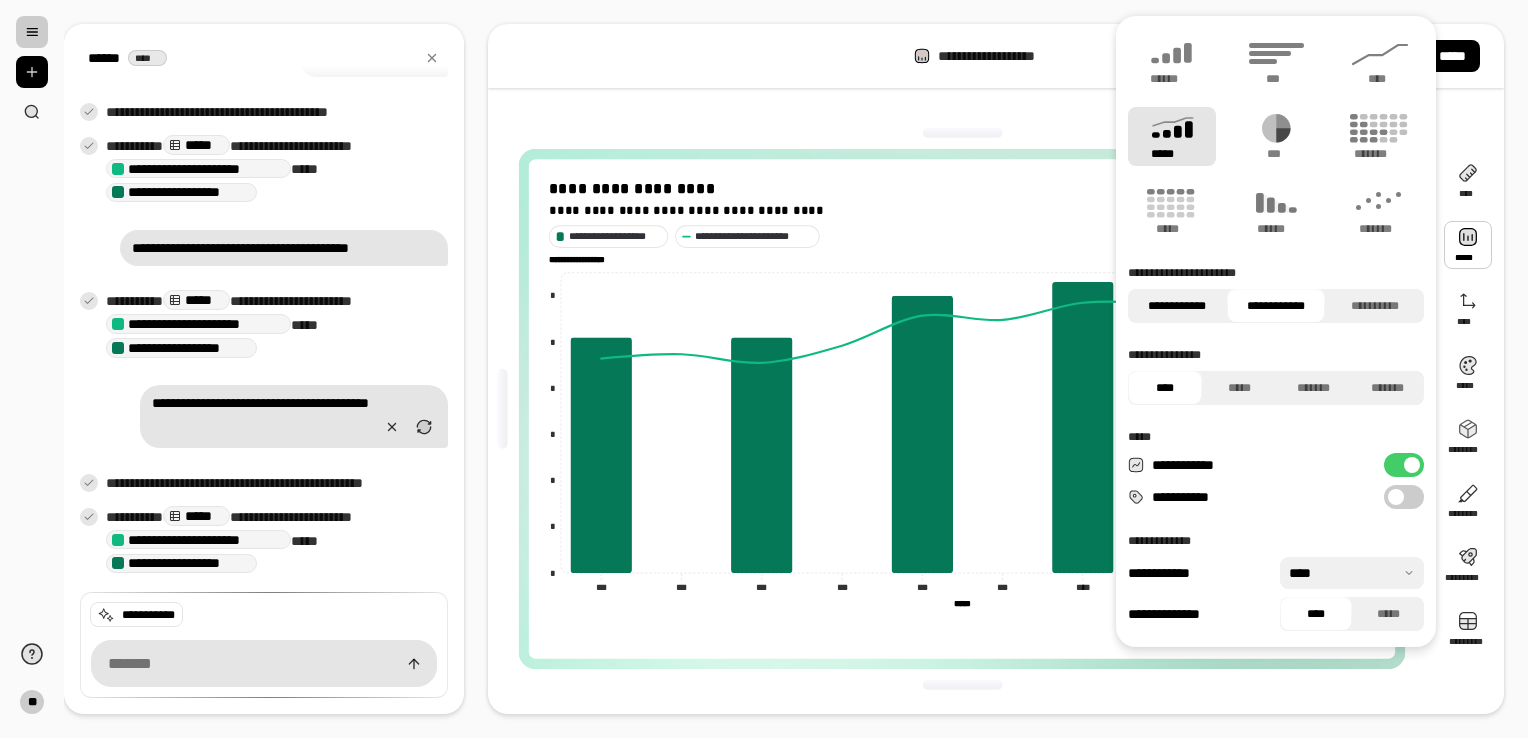 click on "**********" at bounding box center (1177, 306) 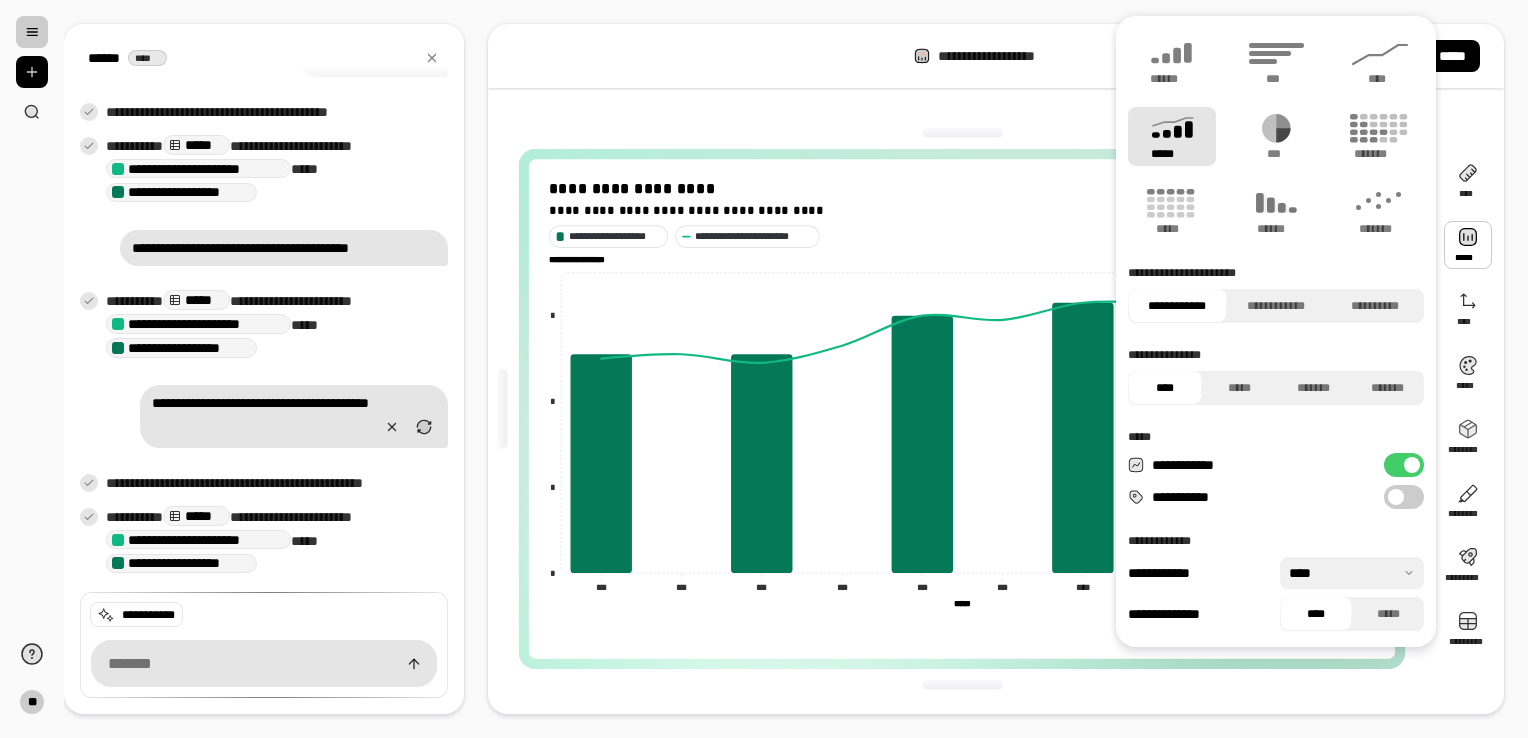 click on "**********" at bounding box center (1404, 497) 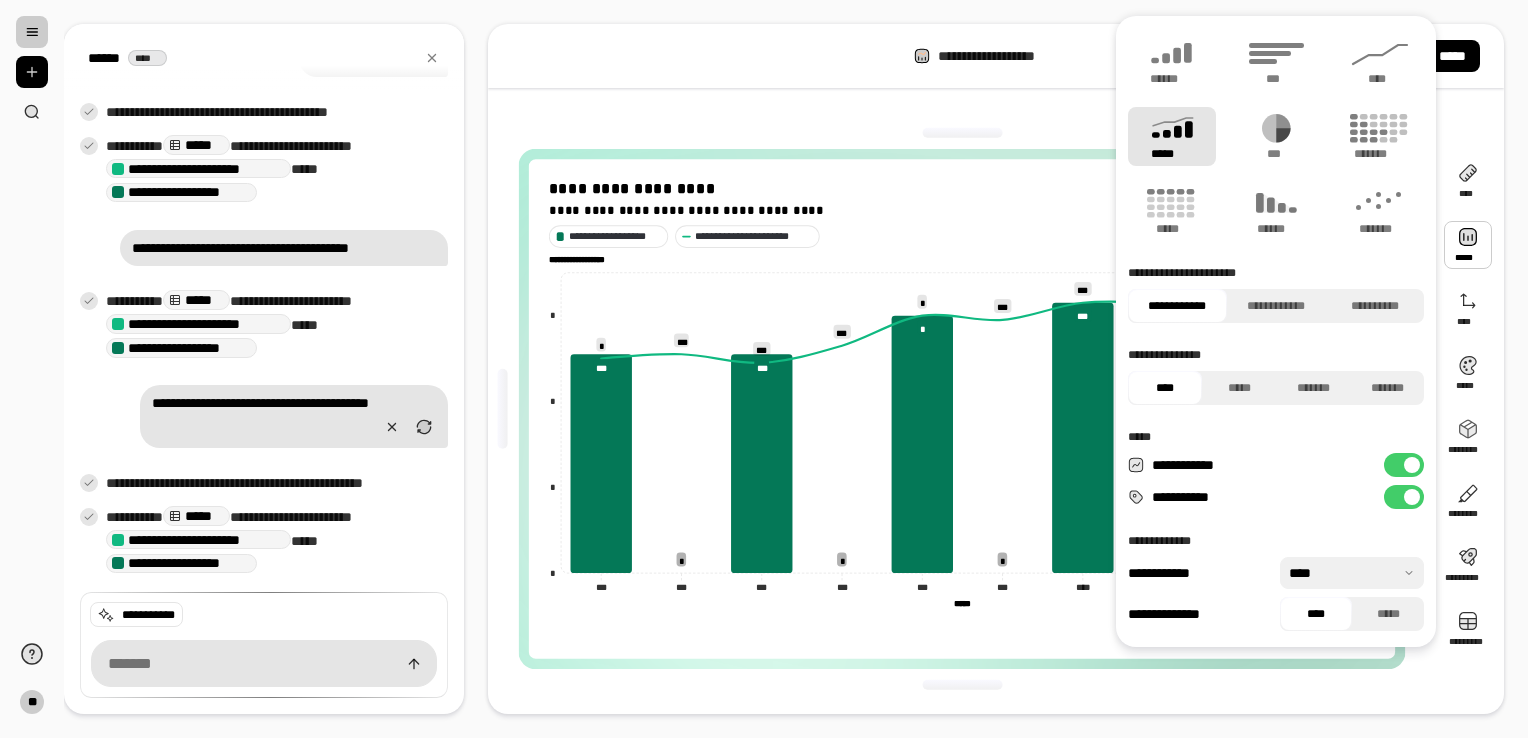 click on "**********" at bounding box center (1404, 497) 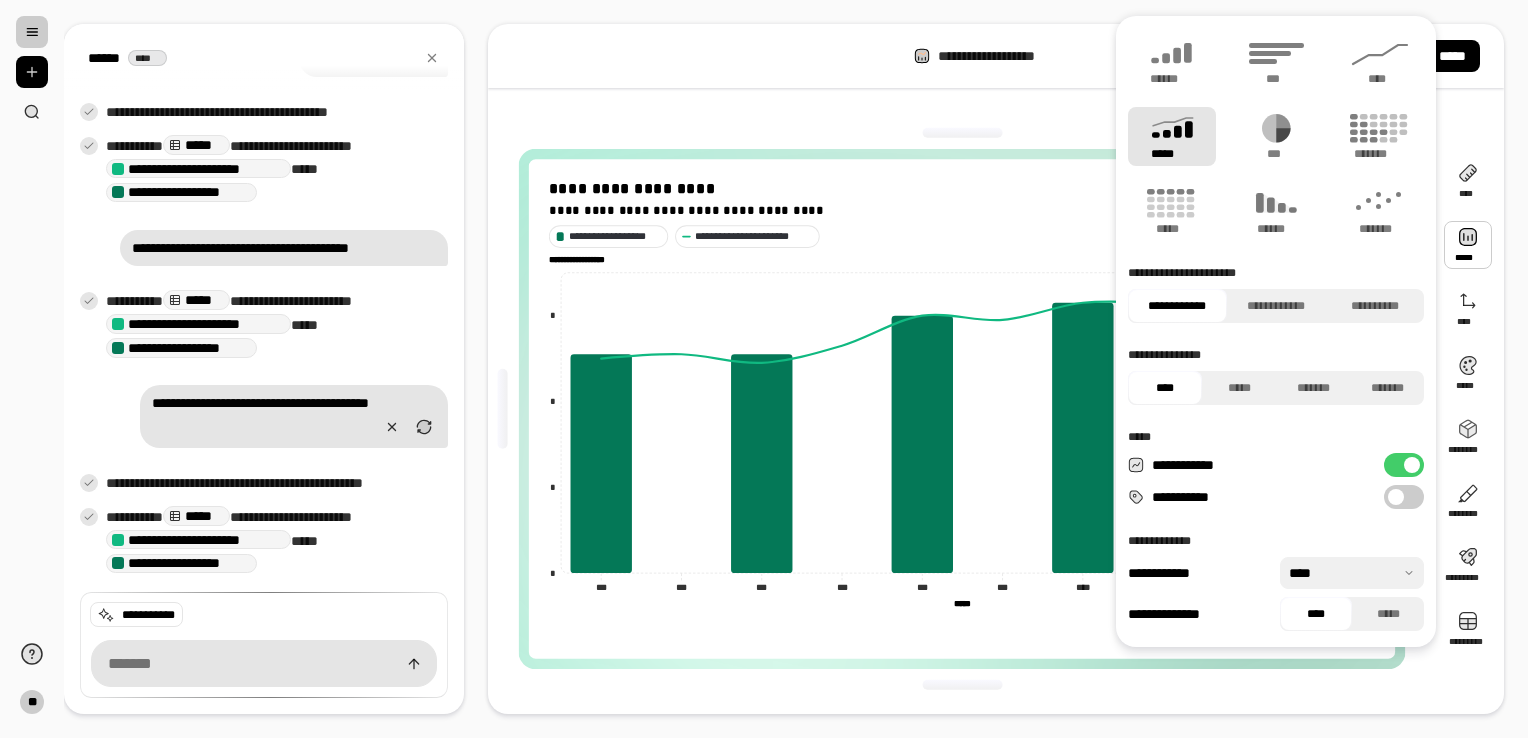 click at bounding box center (1352, 573) 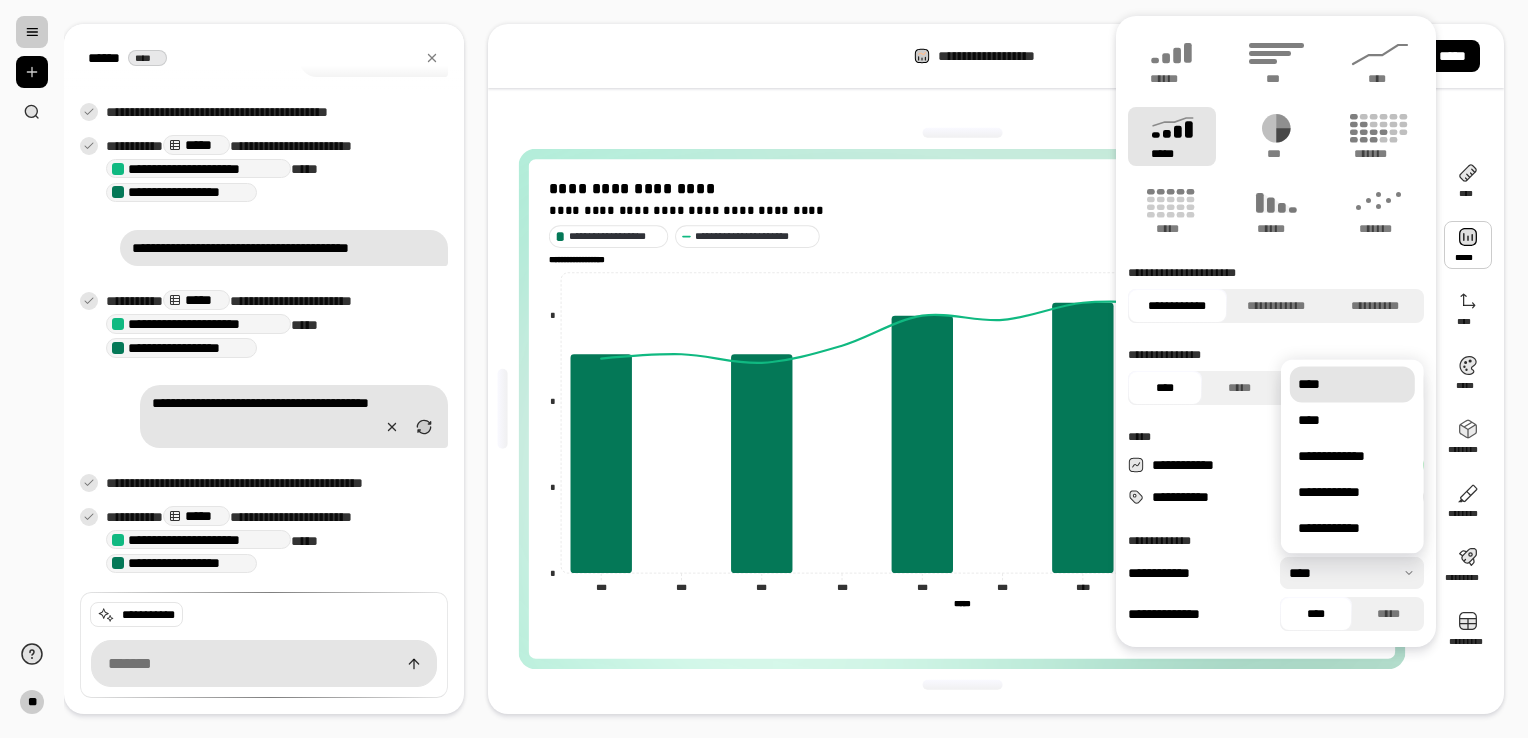 click at bounding box center [1352, 573] 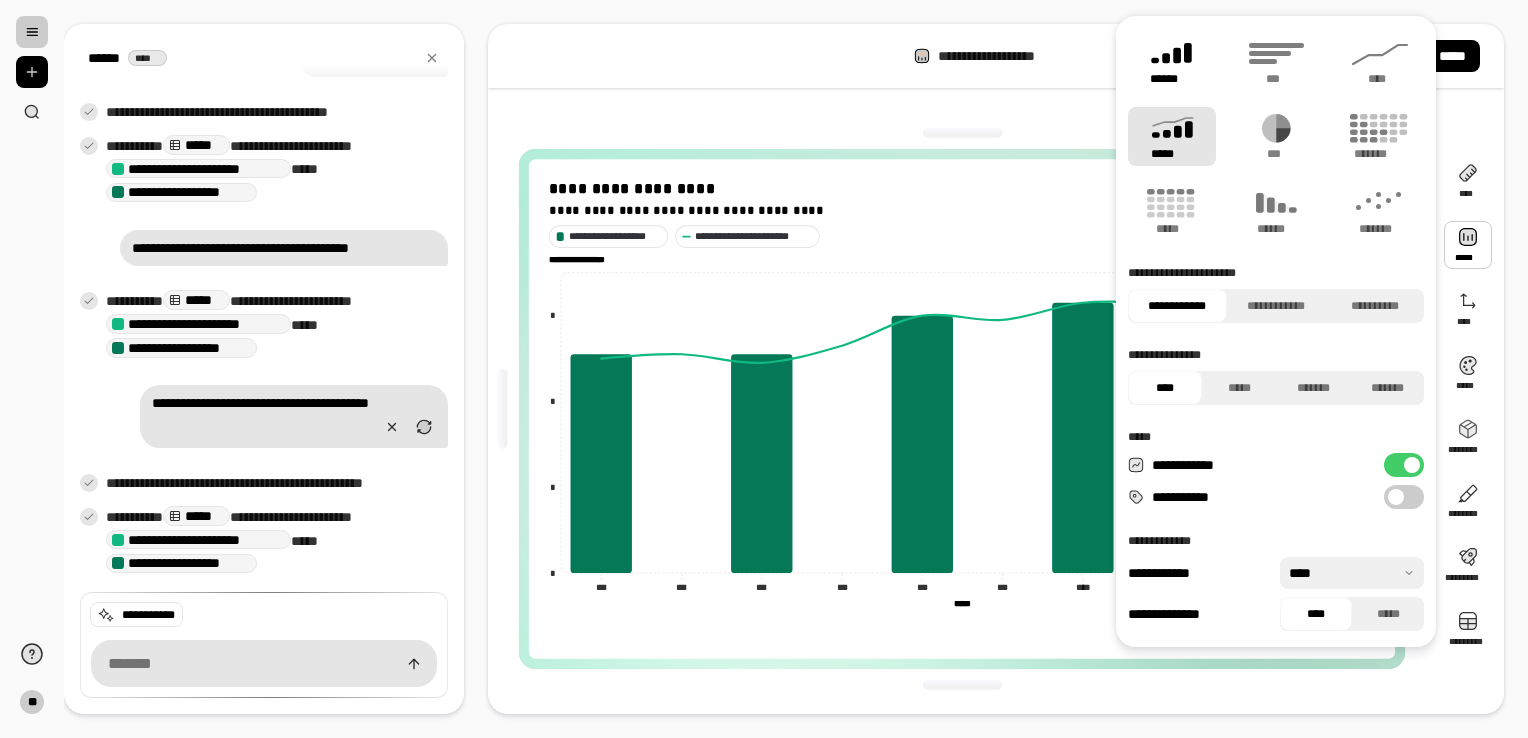 click on "******" at bounding box center [1172, 79] 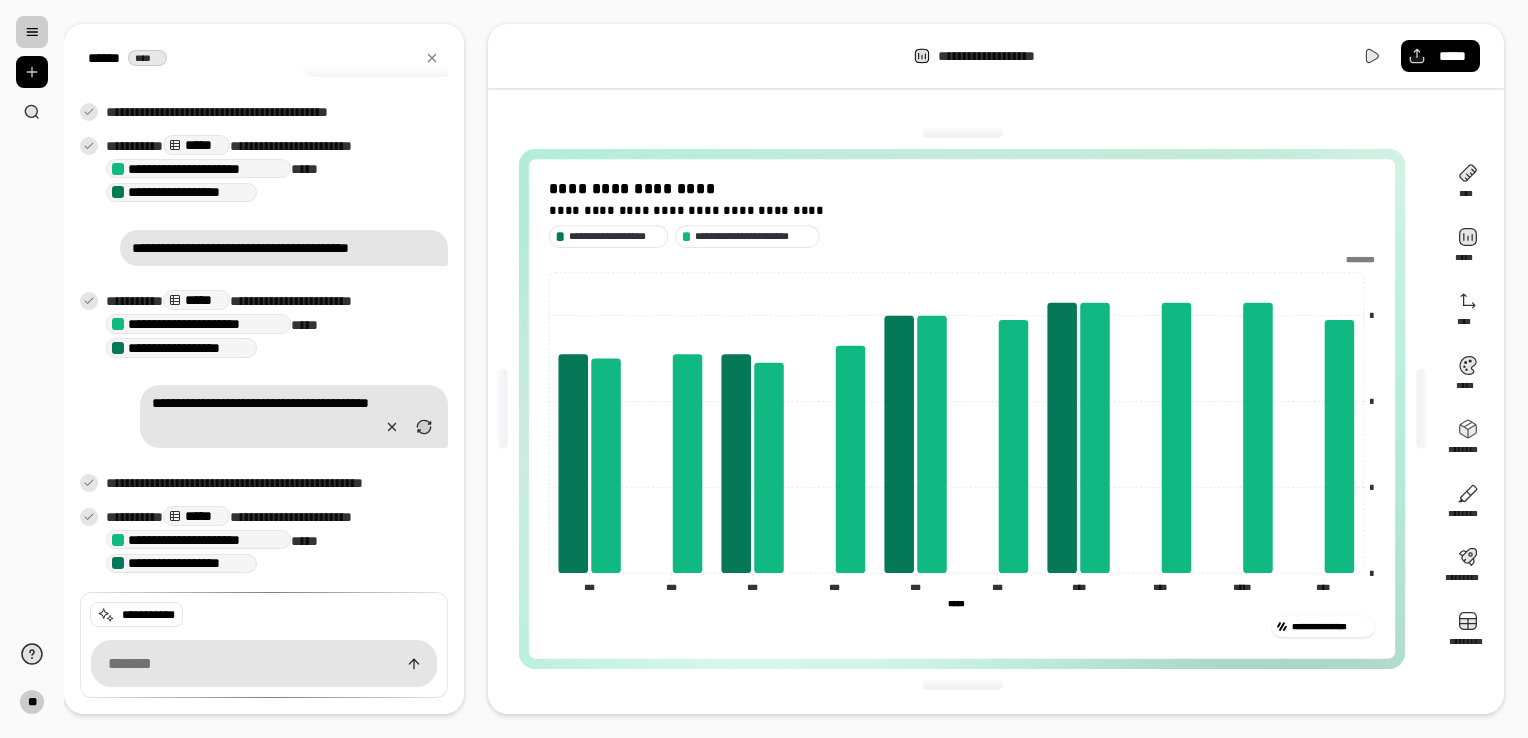 click on "**********" at bounding box center (962, 236) 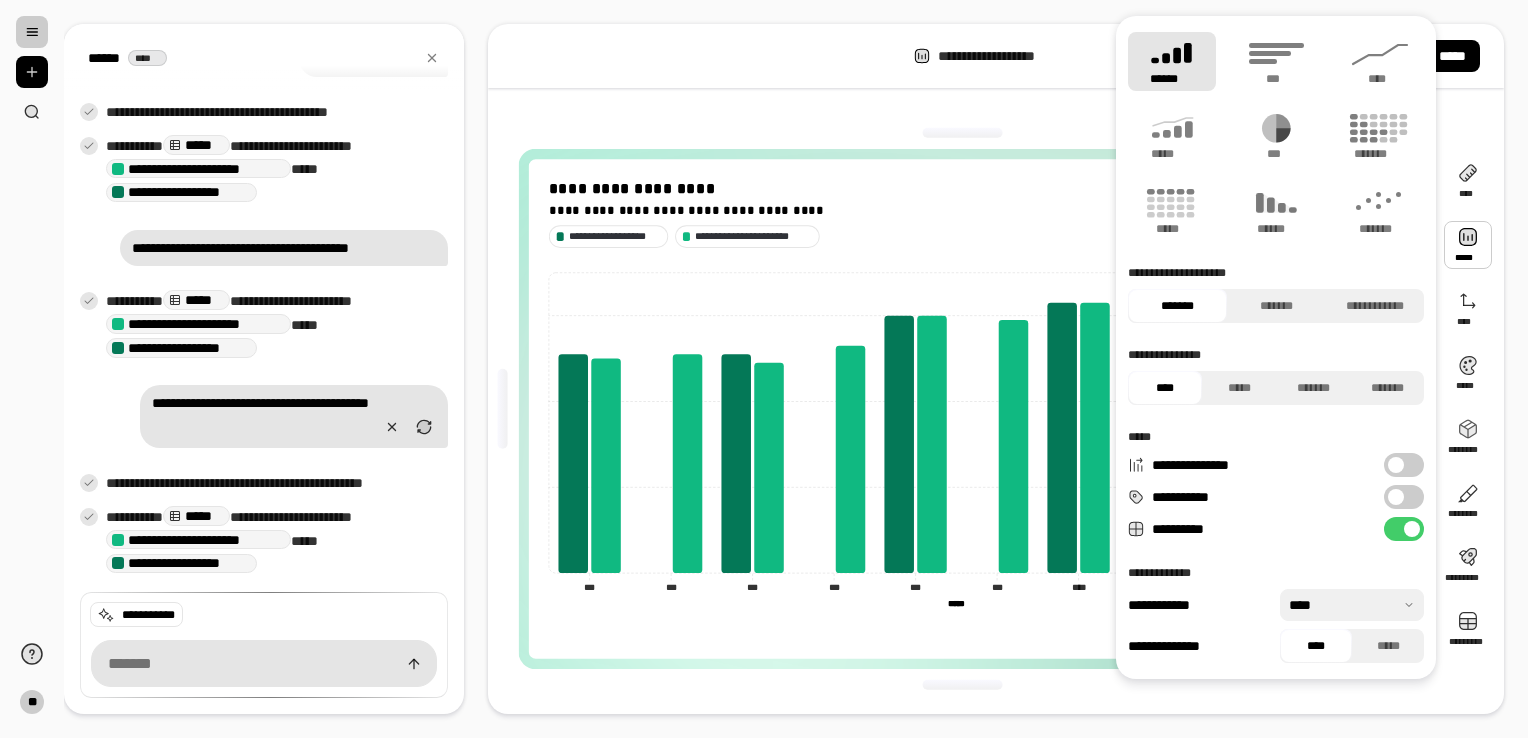 click at bounding box center (1468, 245) 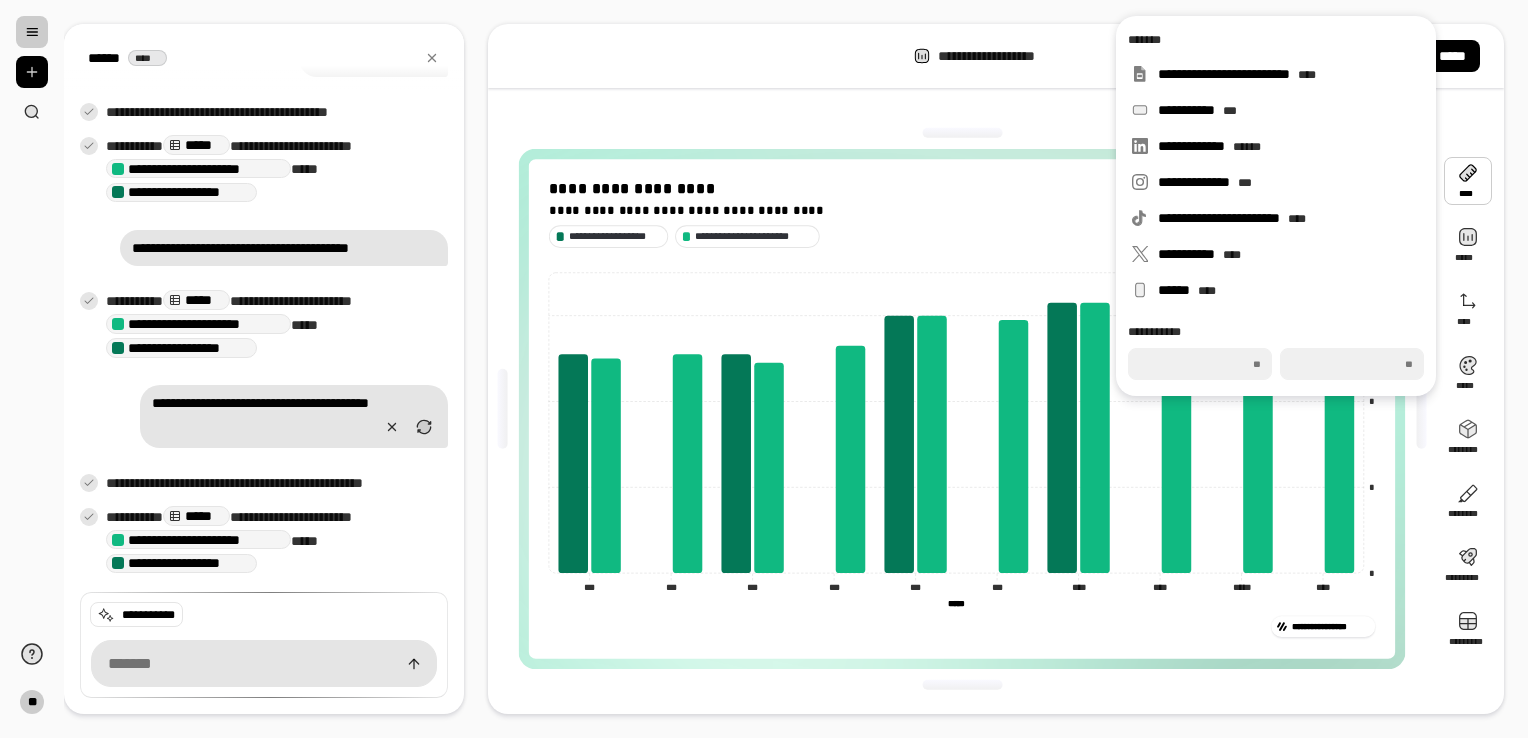 click at bounding box center [1468, 181] 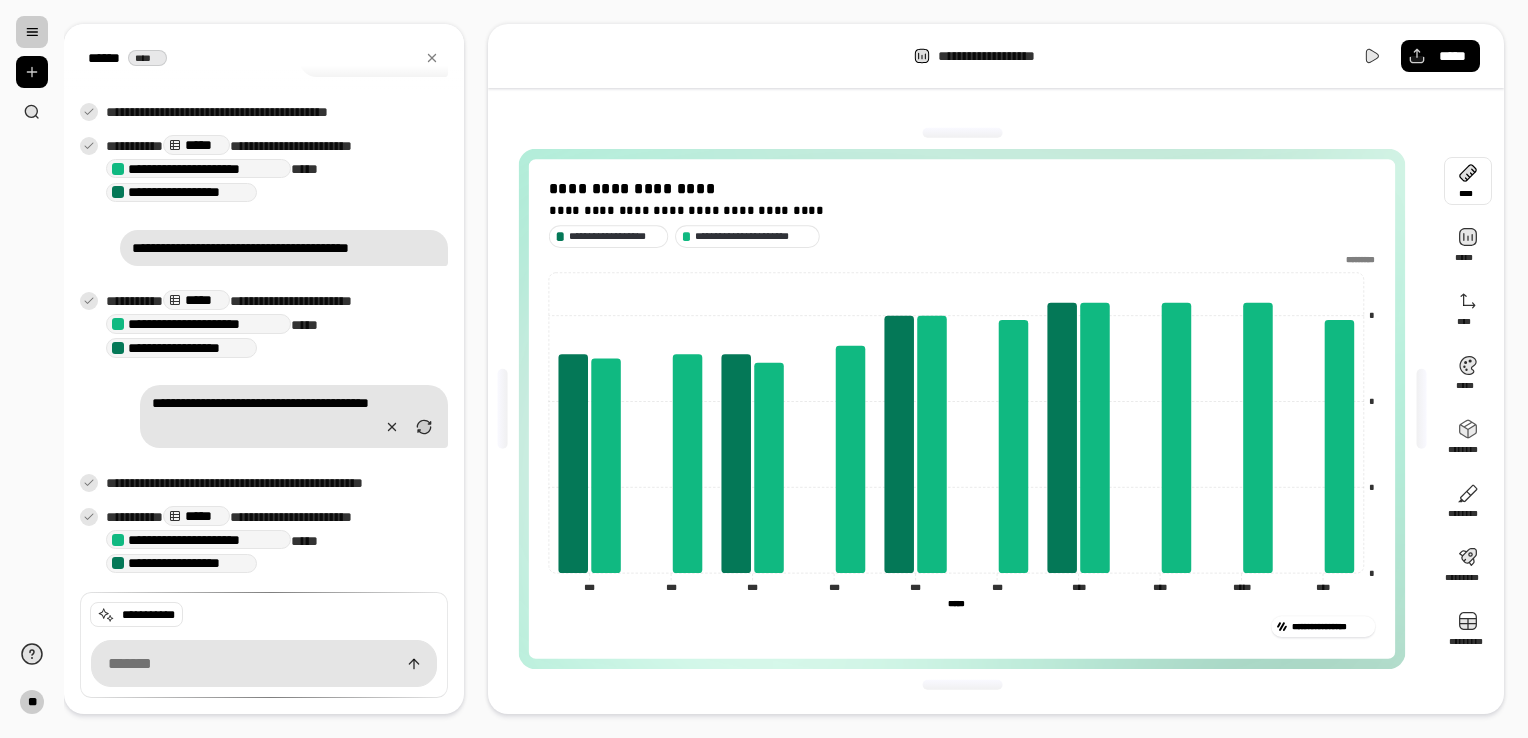 click at bounding box center (1468, 181) 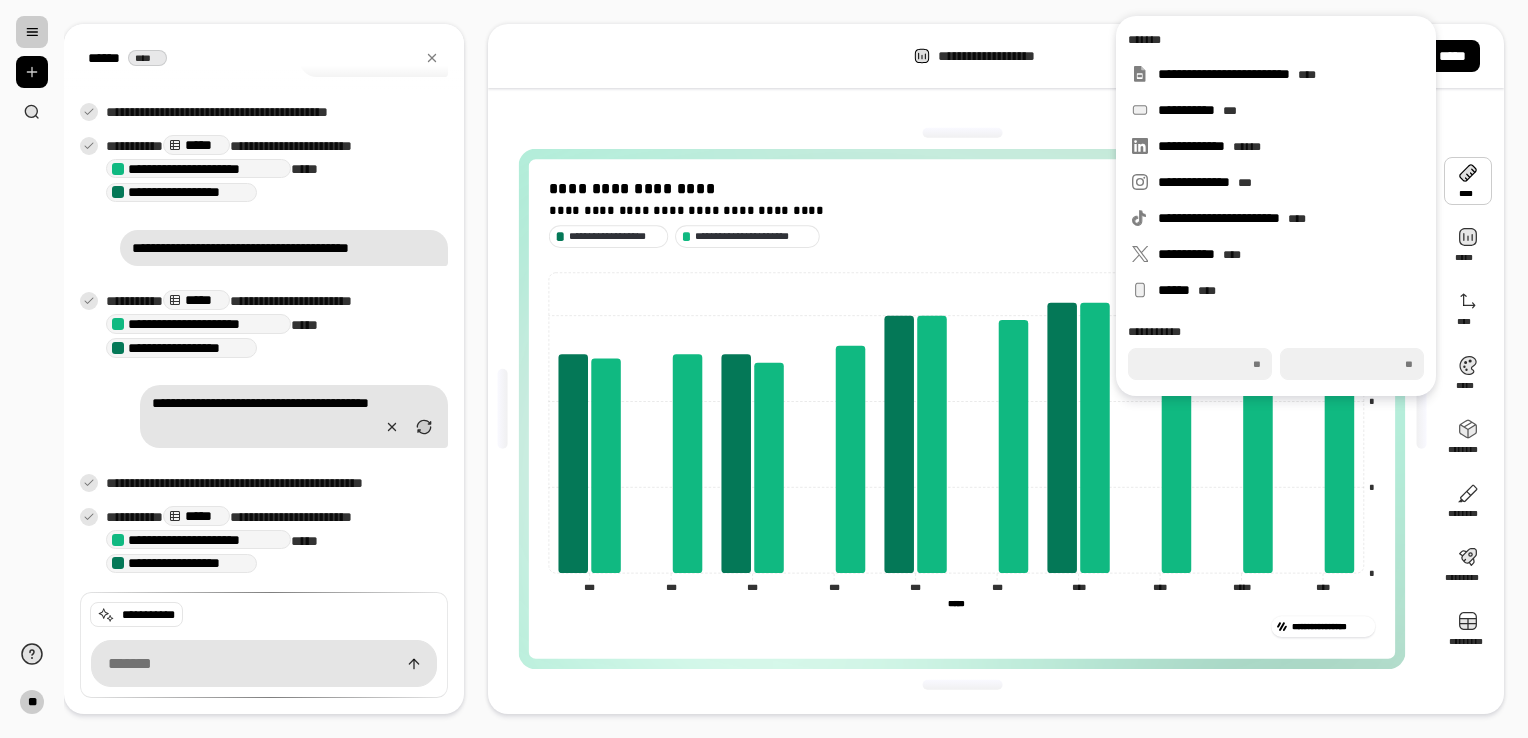click at bounding box center [1468, 181] 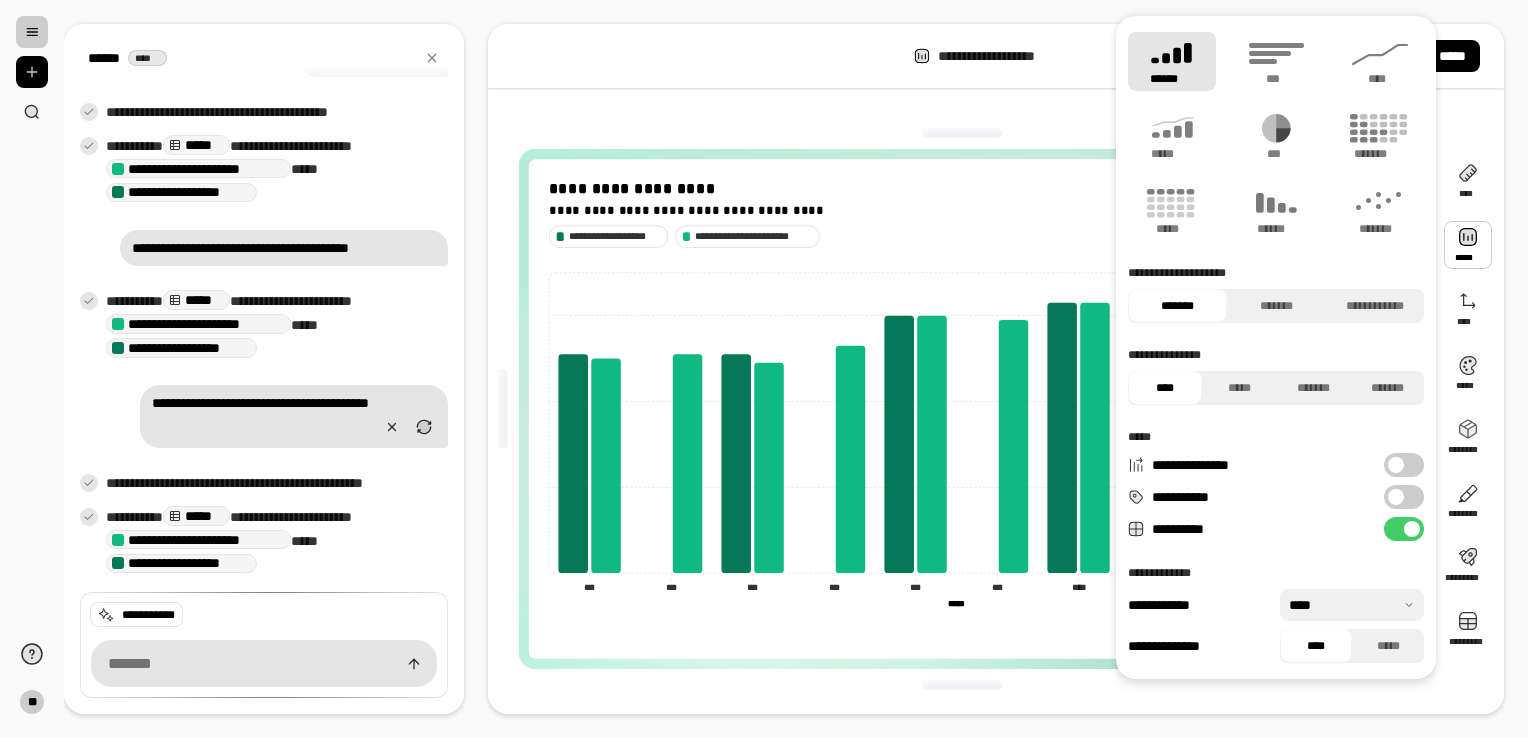 click at bounding box center [1468, 245] 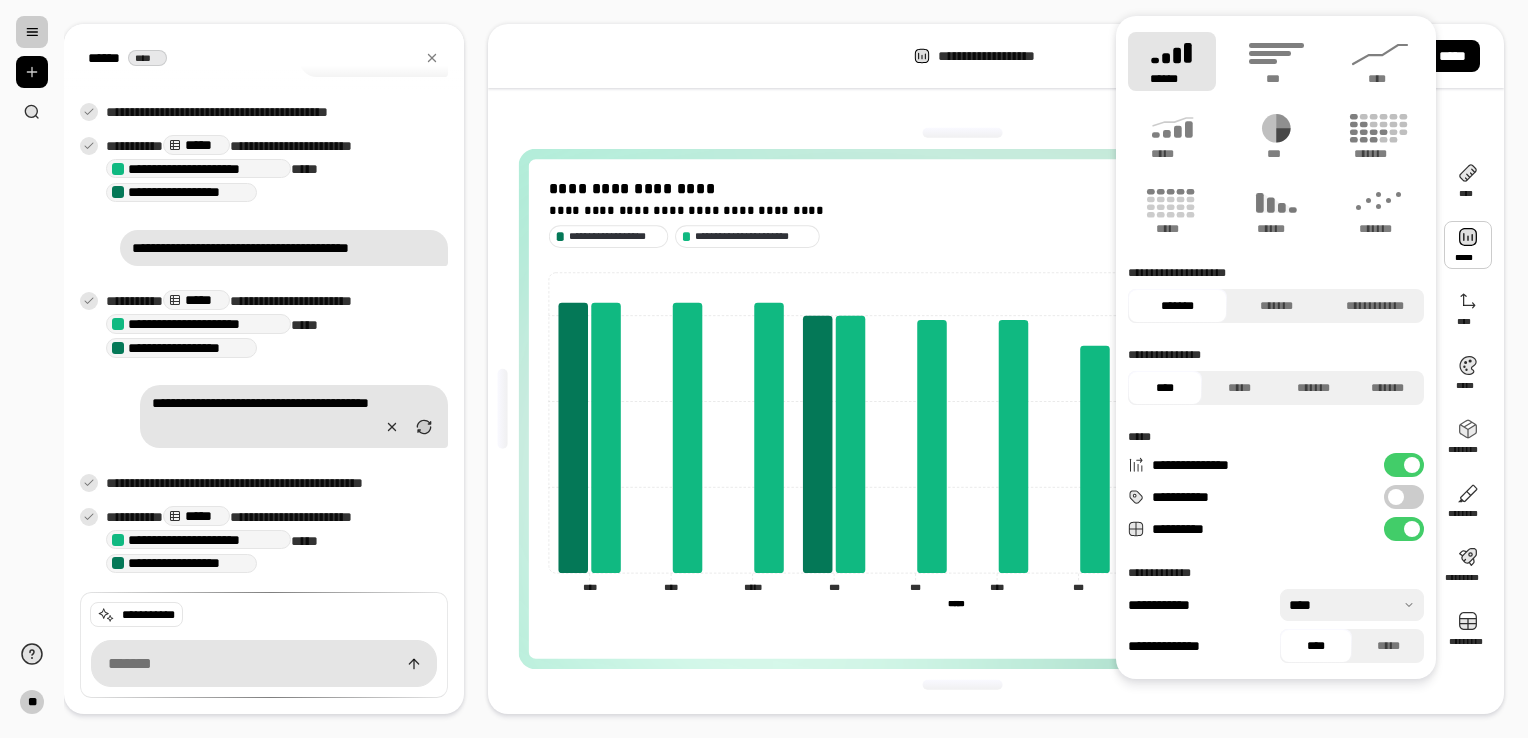 click on "**********" at bounding box center (1404, 465) 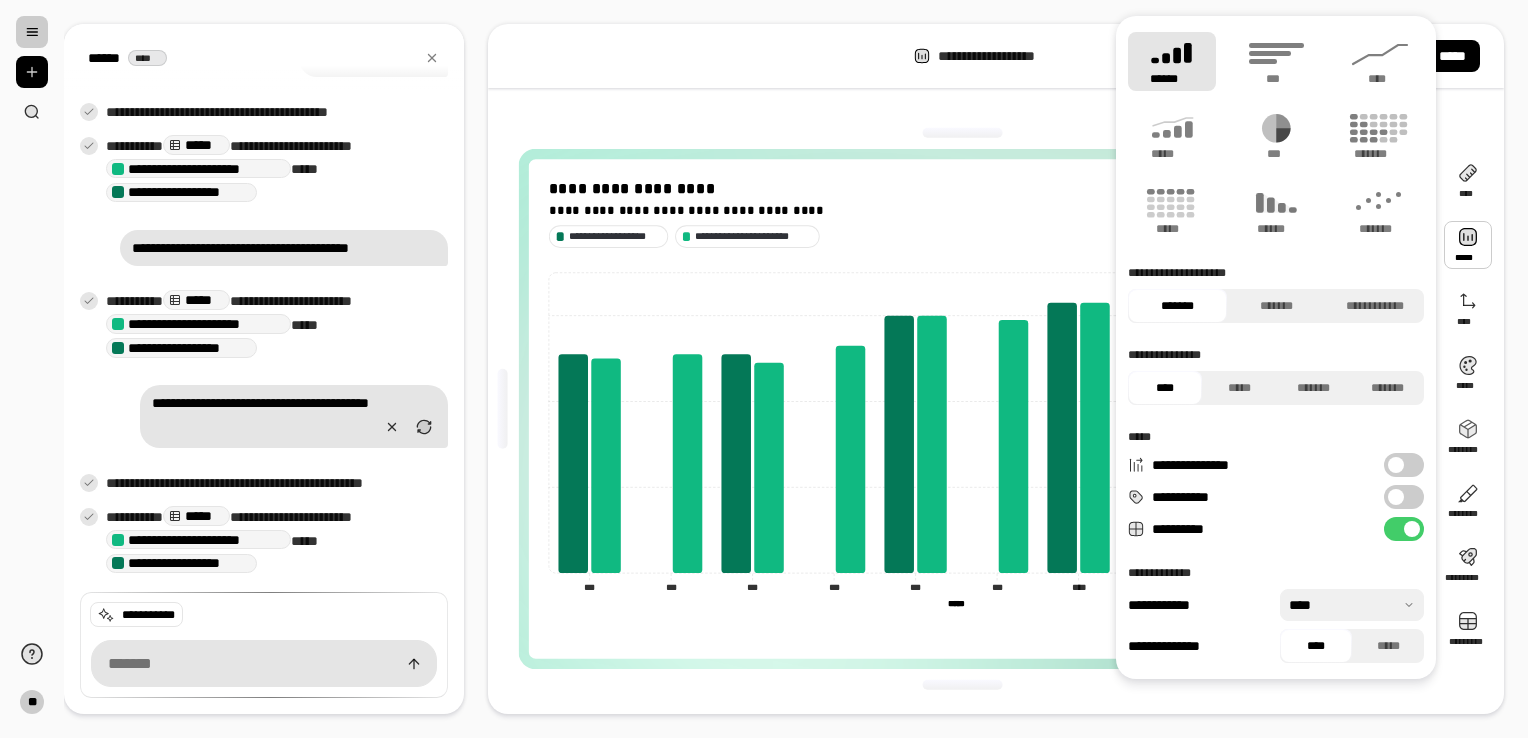 click on "**********" at bounding box center (1404, 497) 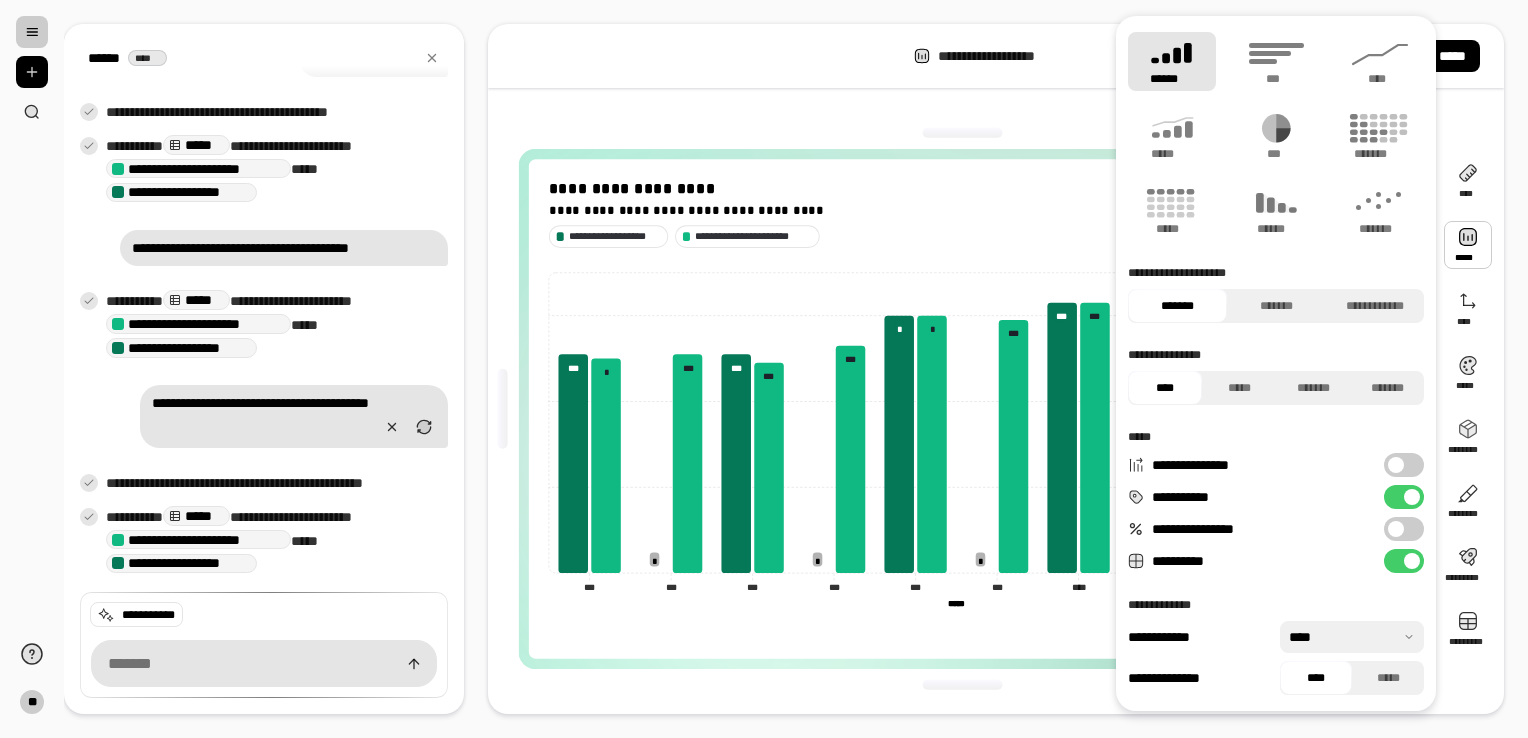 click at bounding box center (1412, 497) 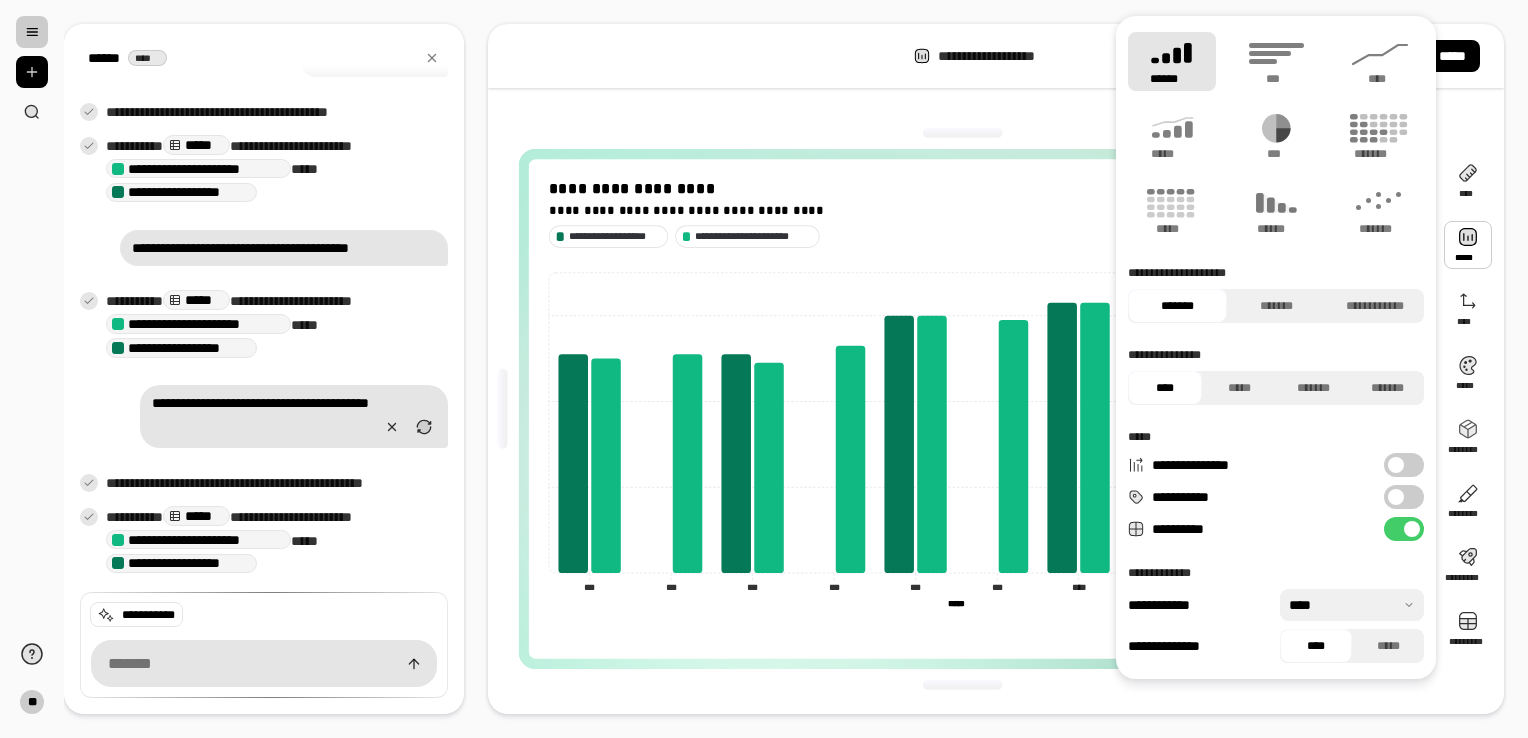 click on "**********" at bounding box center [1404, 497] 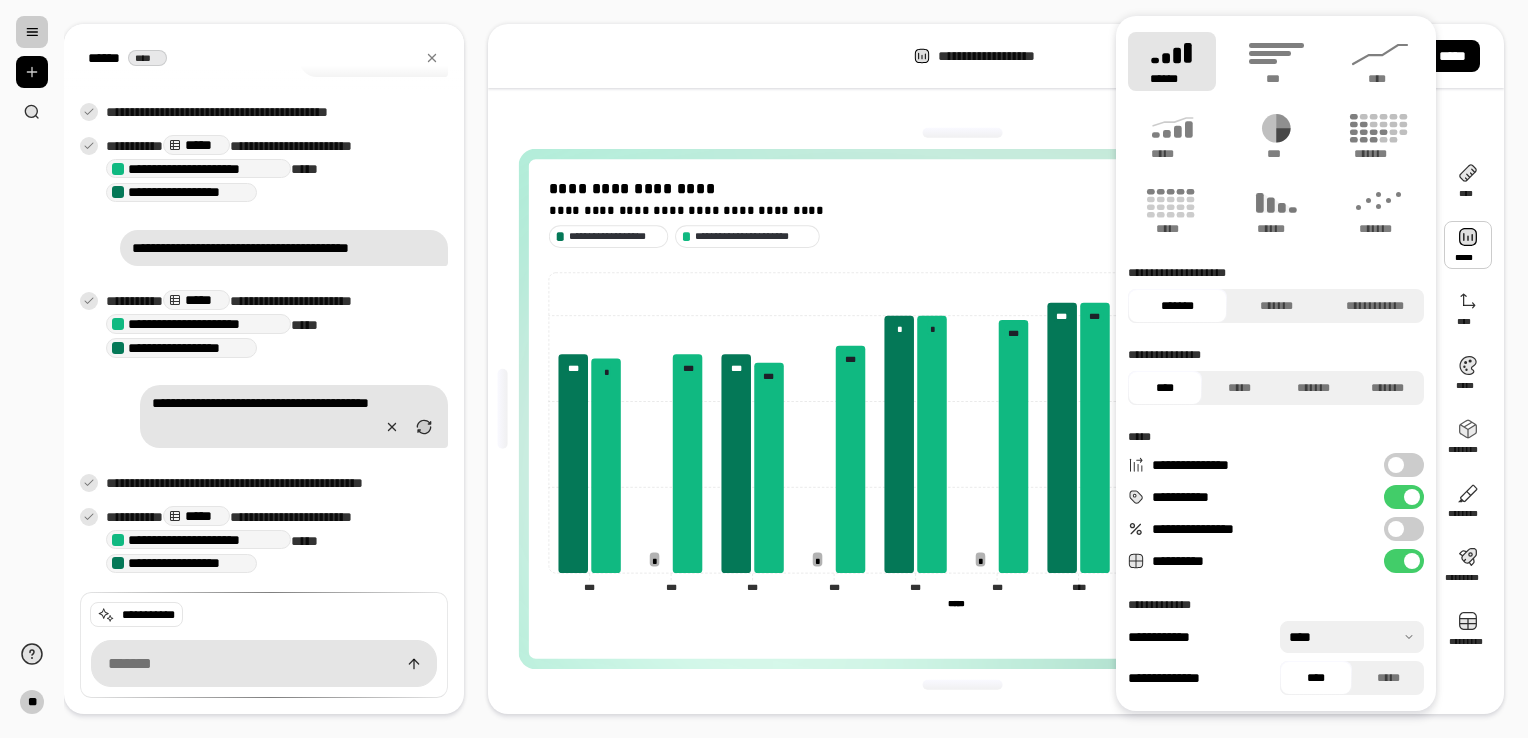 click at bounding box center [1352, 637] 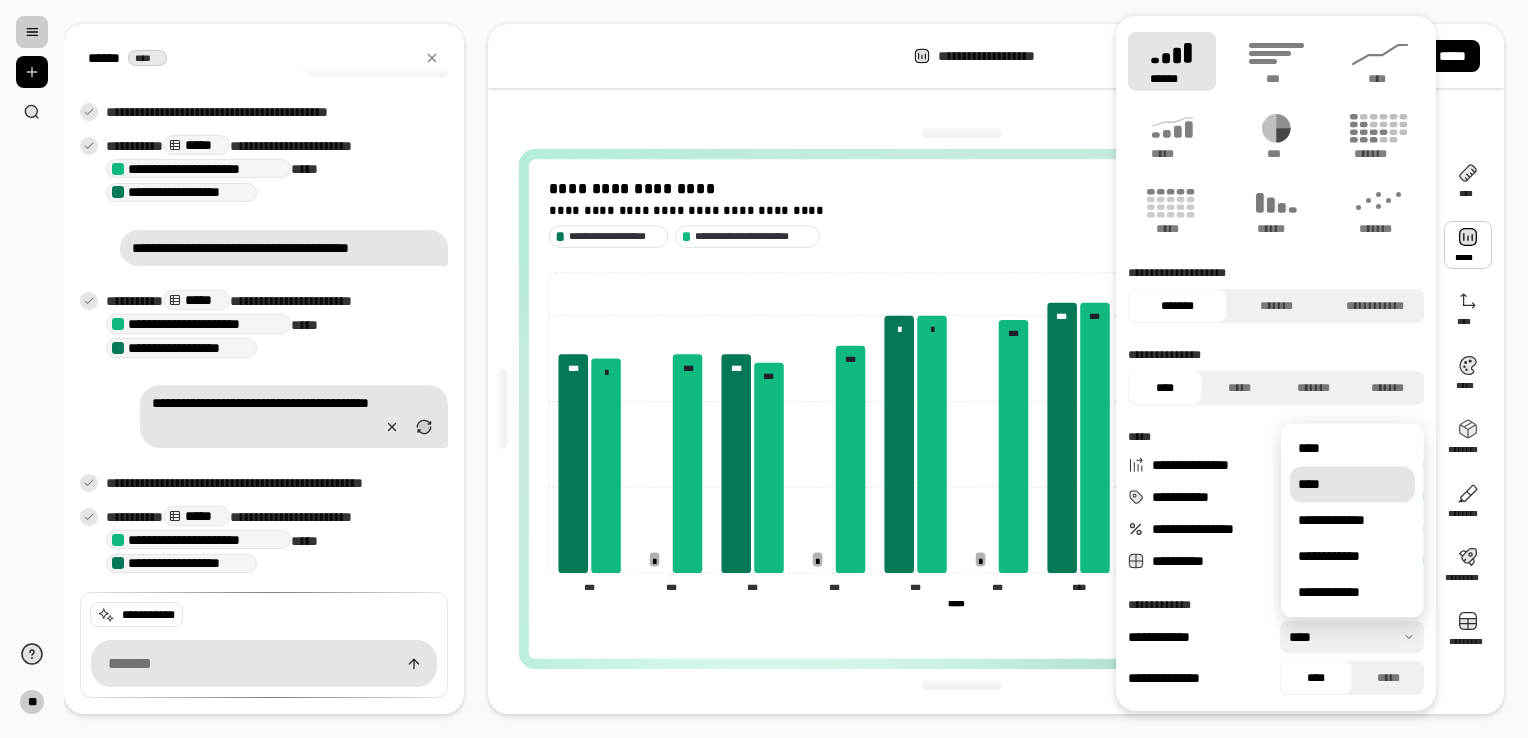click on "****" at bounding box center [1352, 484] 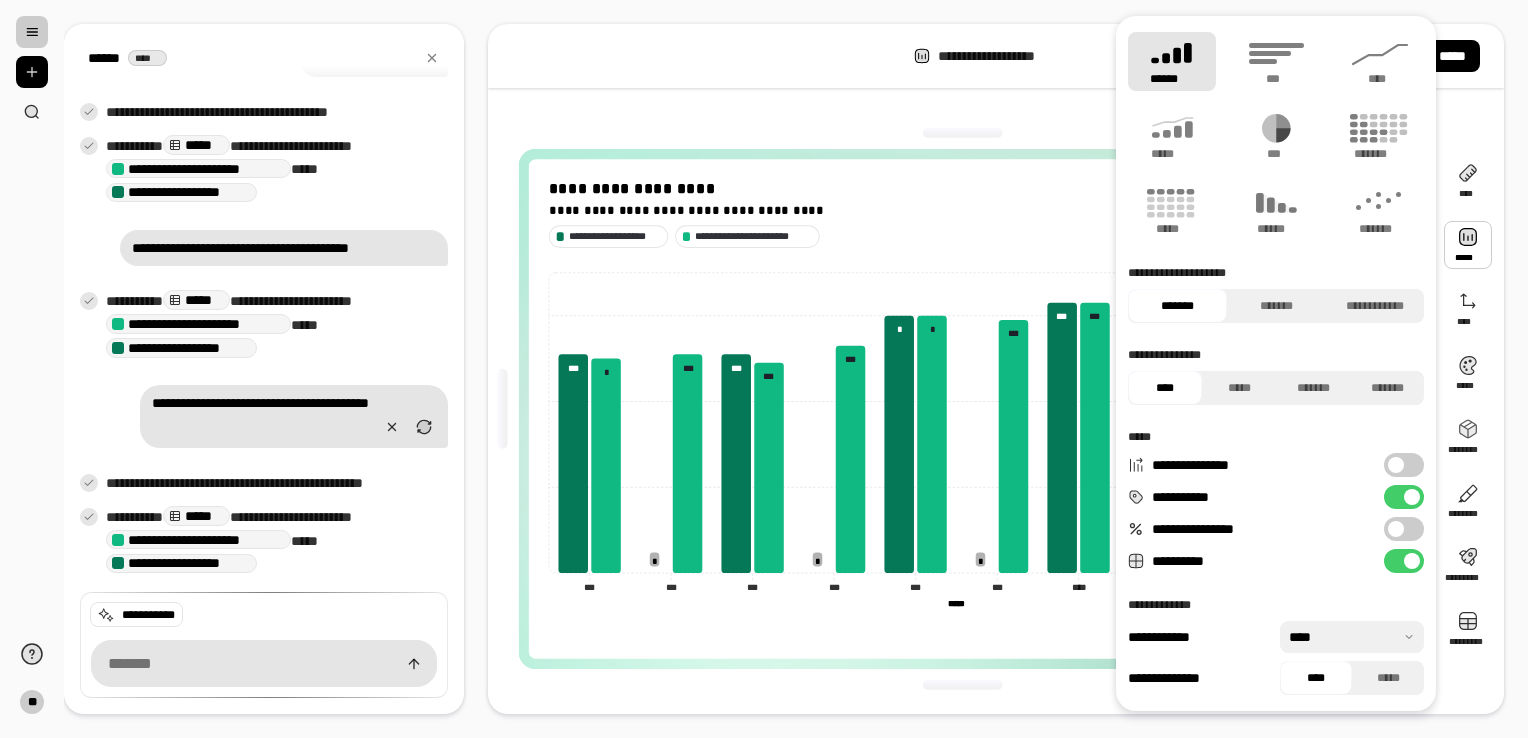 click at bounding box center (1352, 637) 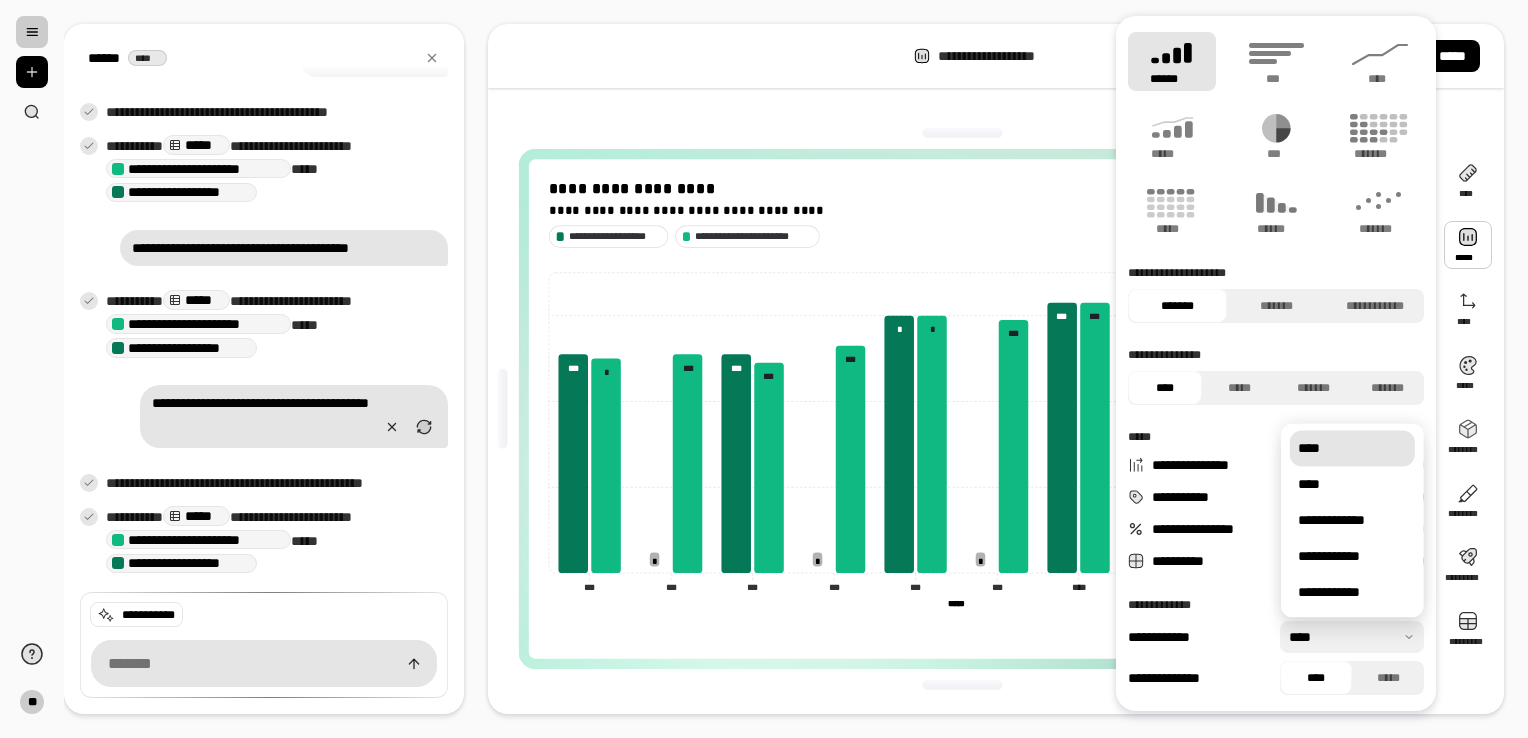 click on "****" at bounding box center (1352, 448) 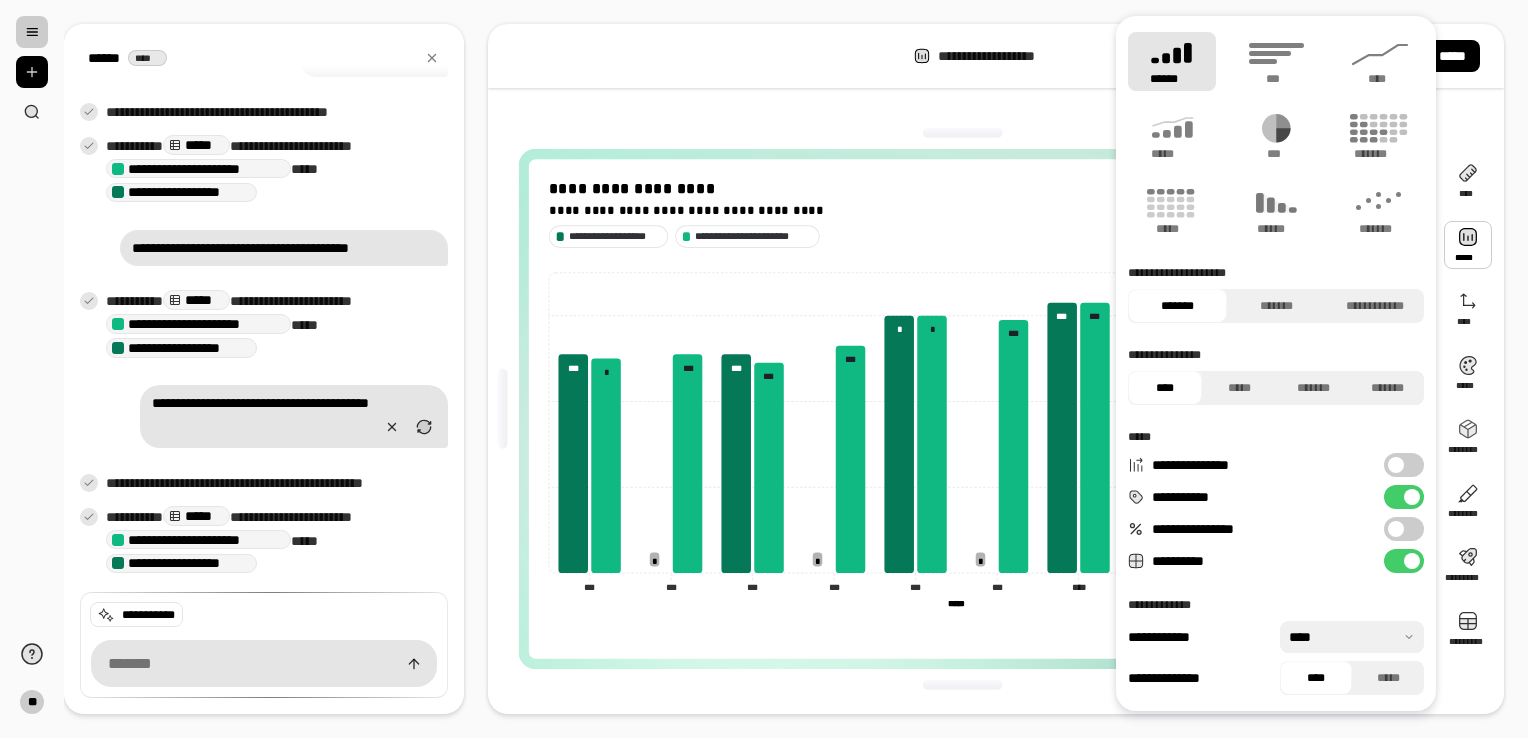click at bounding box center [1352, 637] 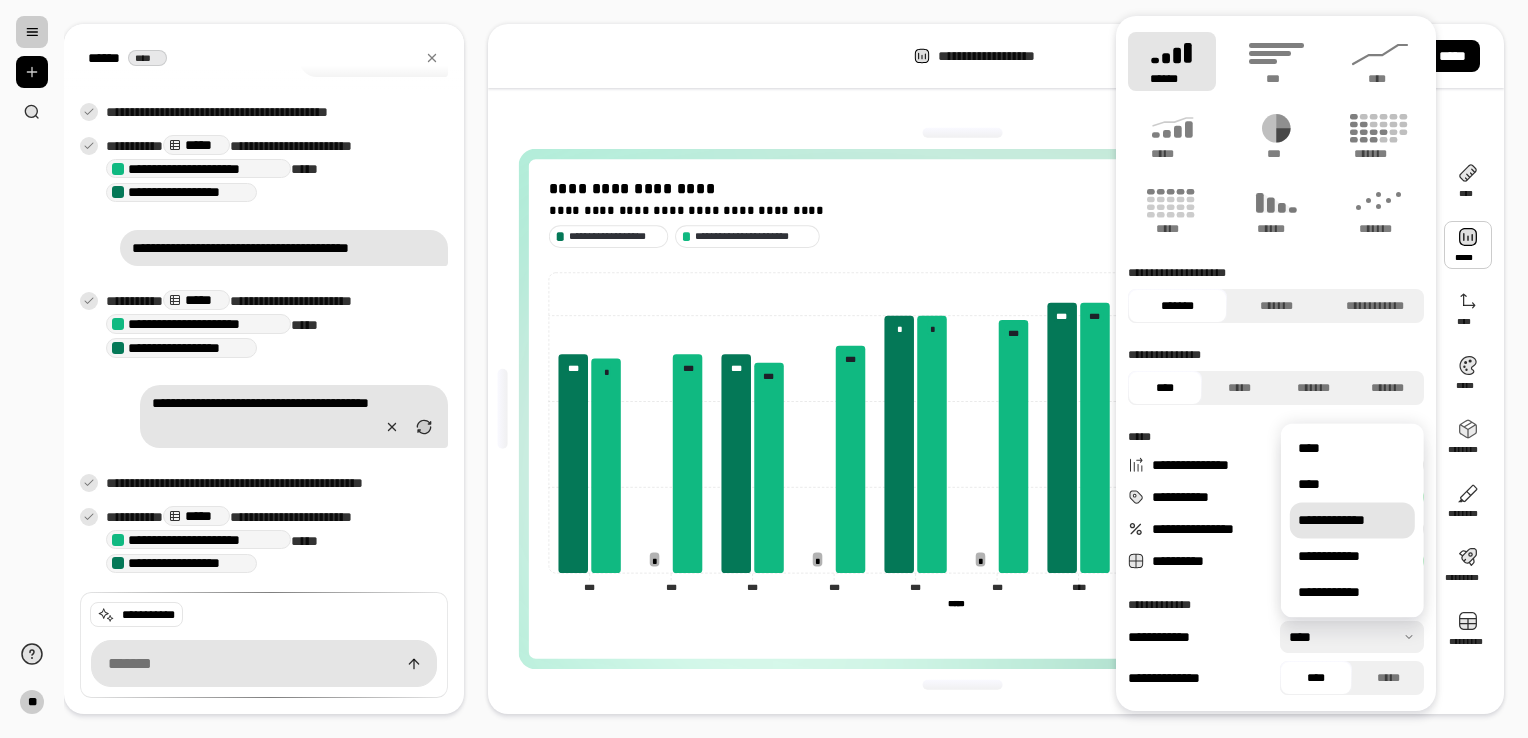 click on "**********" at bounding box center (1352, 520) 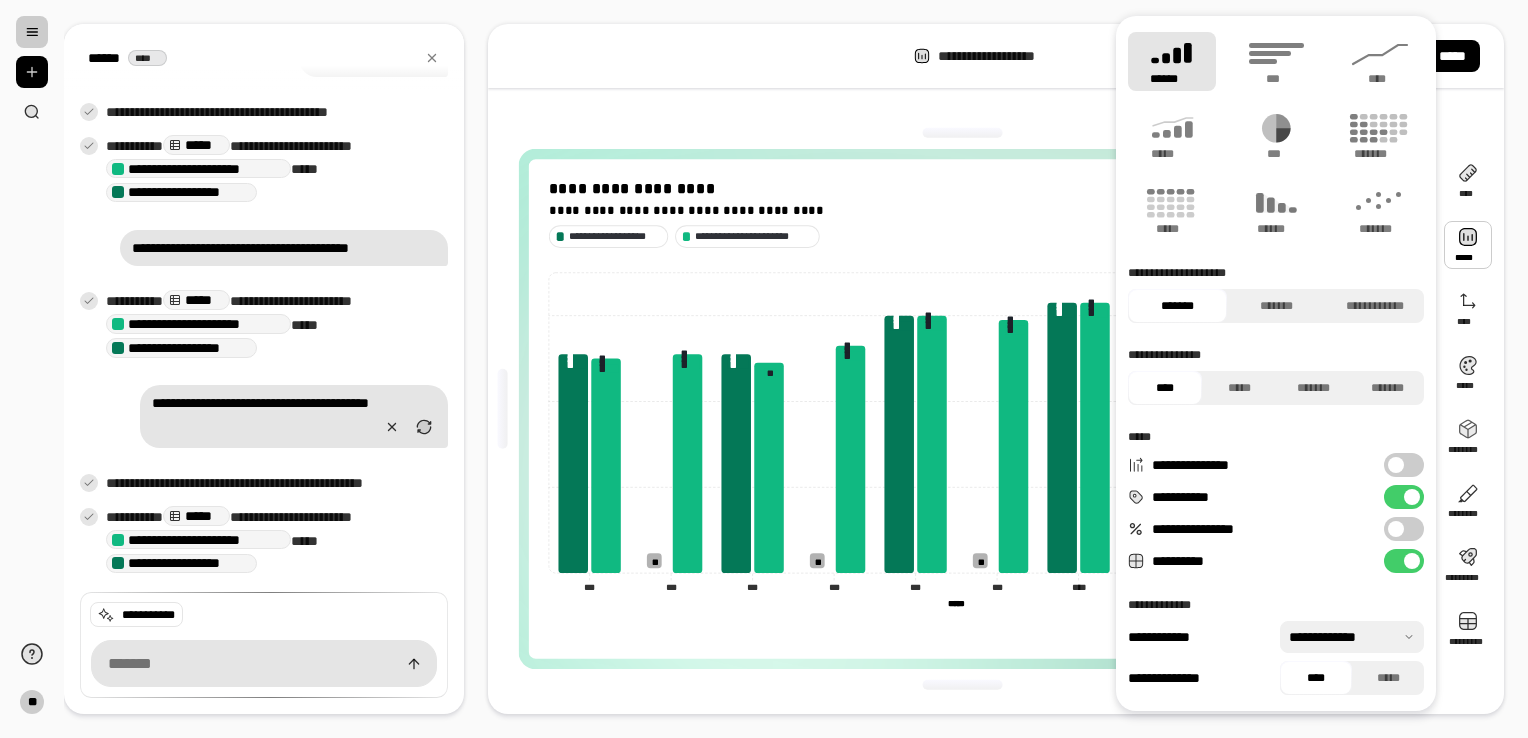 click at bounding box center [1352, 637] 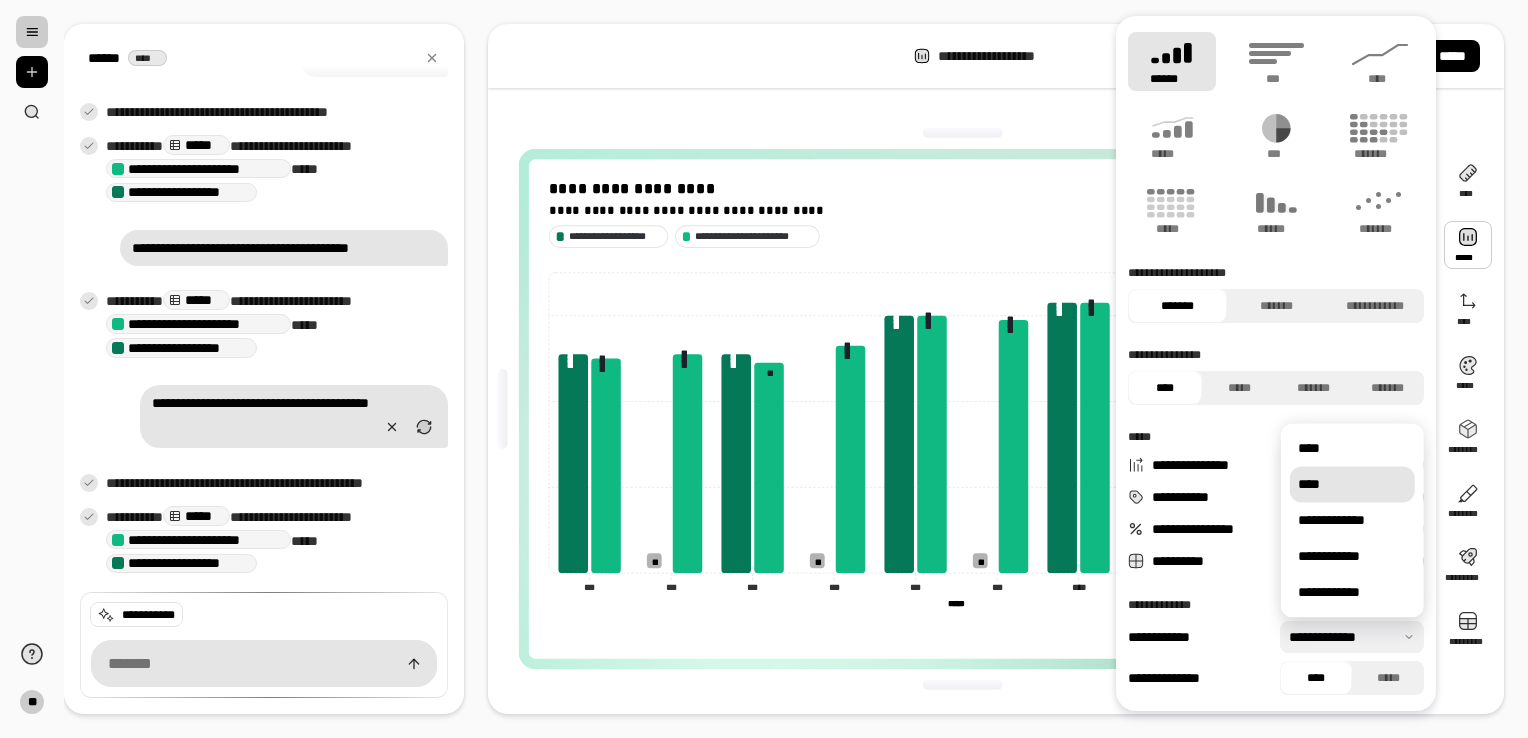 click on "****" at bounding box center (1352, 484) 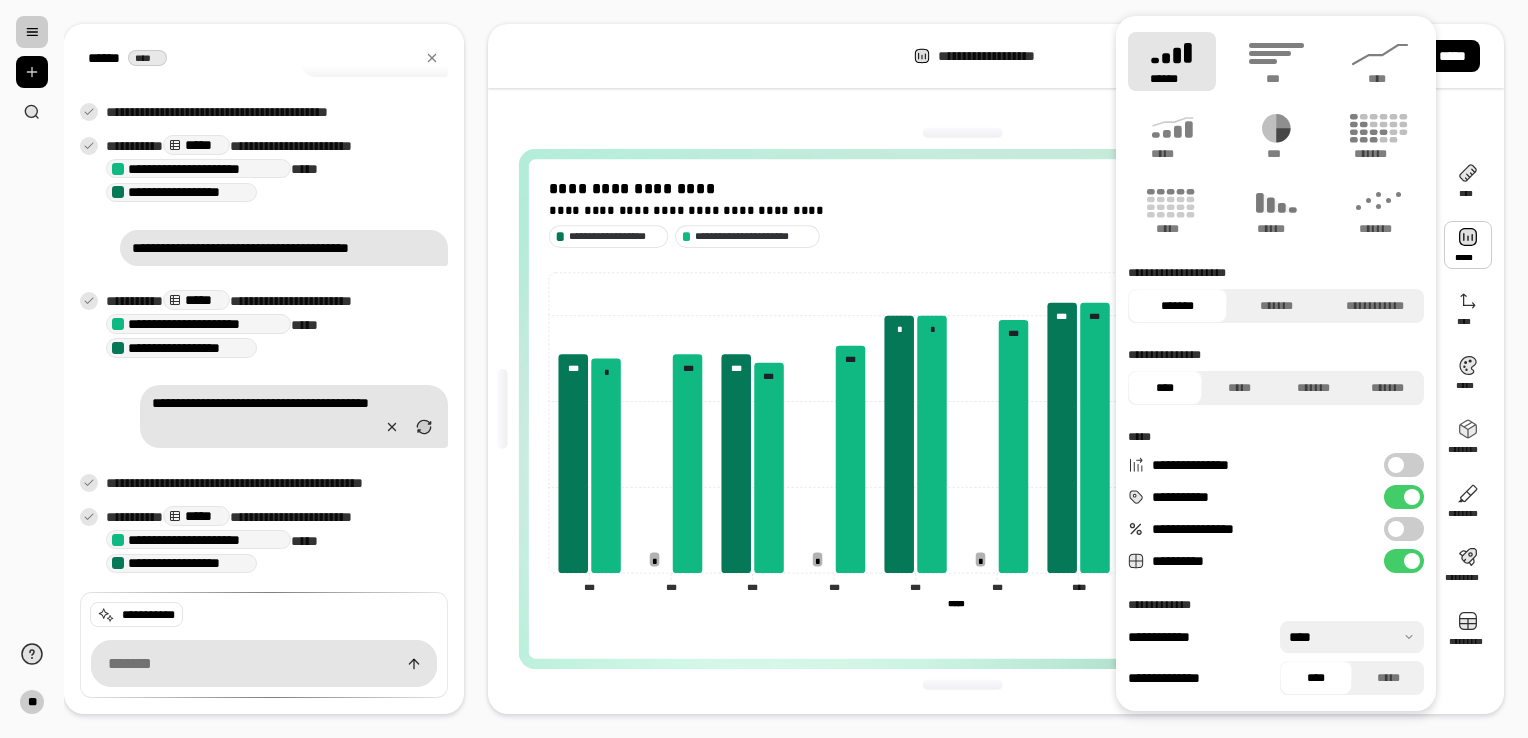 click at bounding box center [1396, 529] 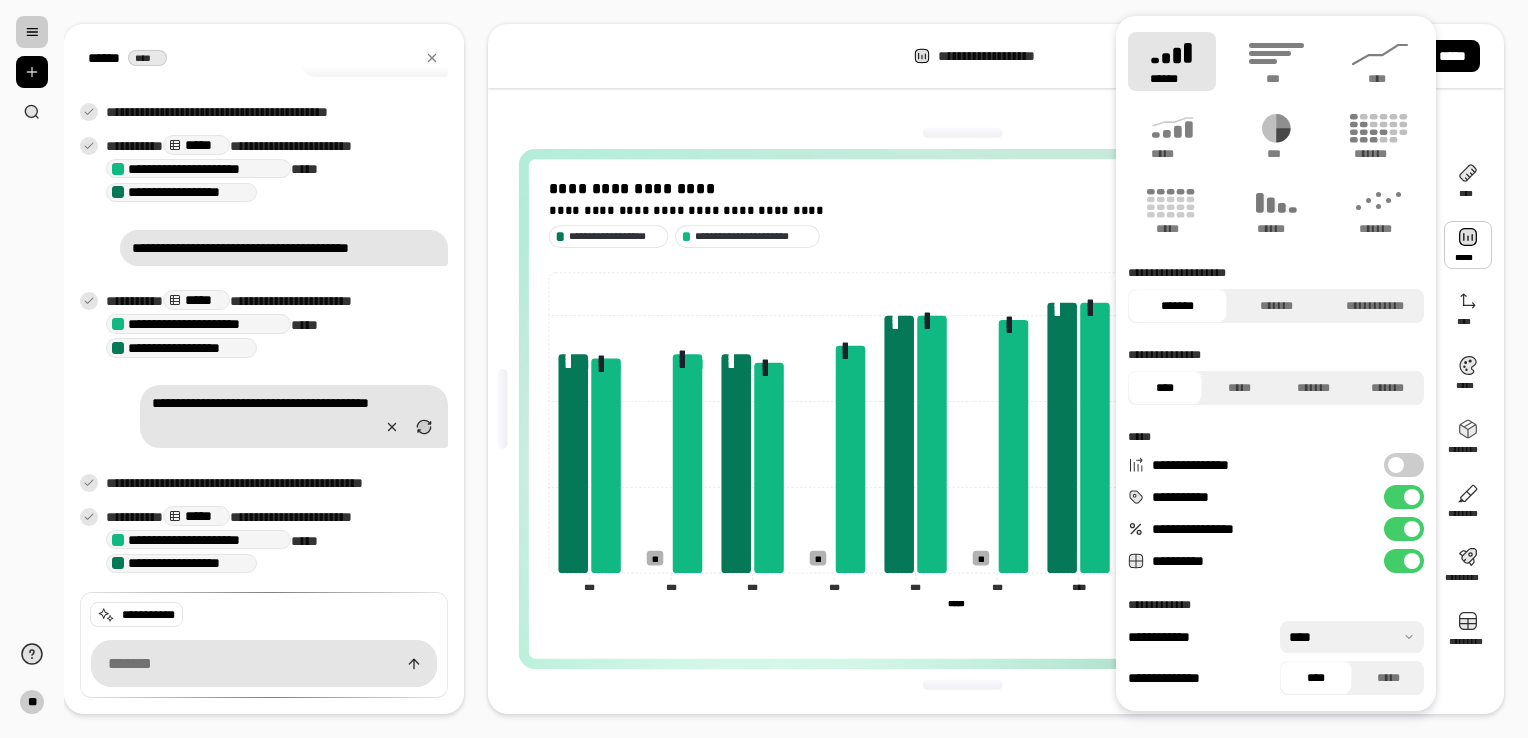 click on "**********" at bounding box center (1404, 529) 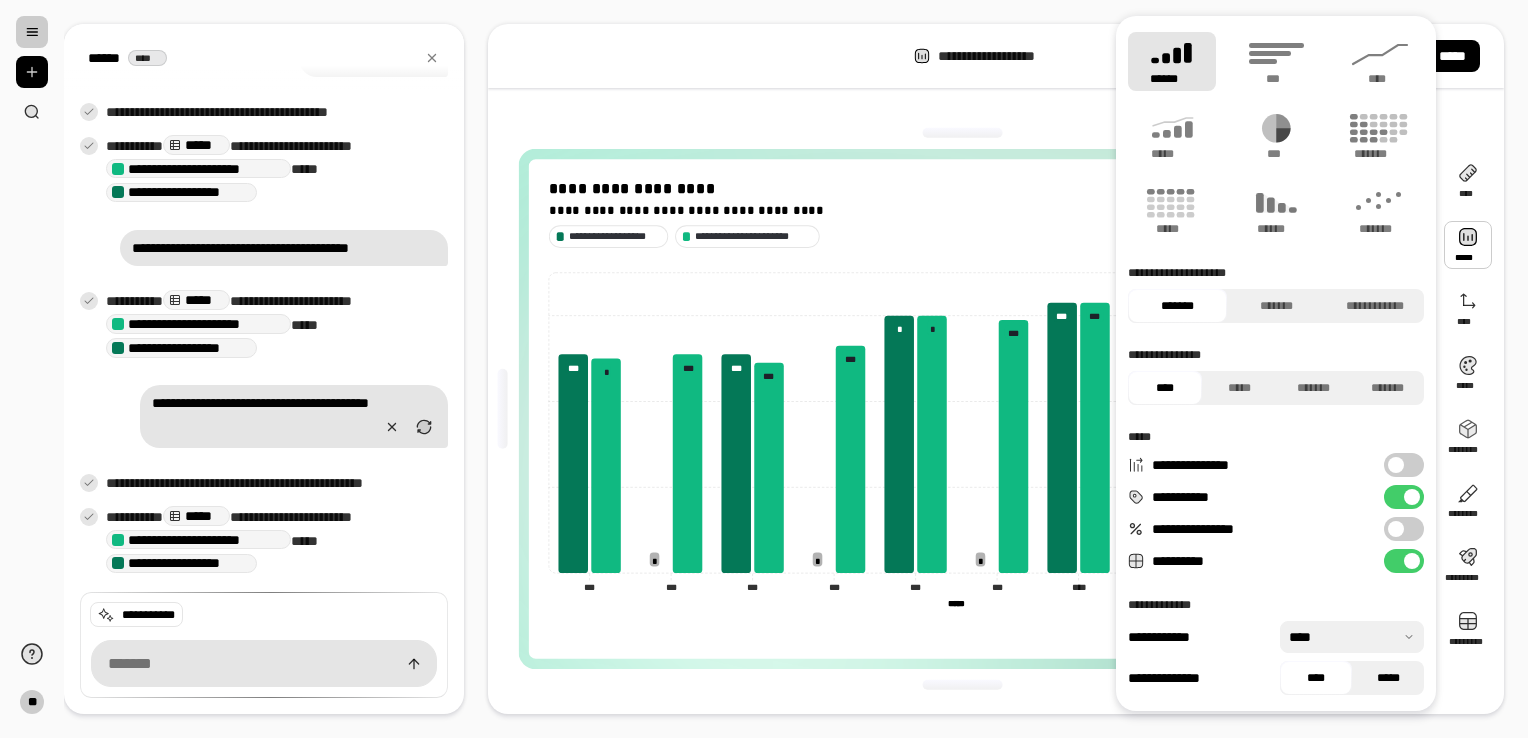 click on "*****" at bounding box center (1388, 678) 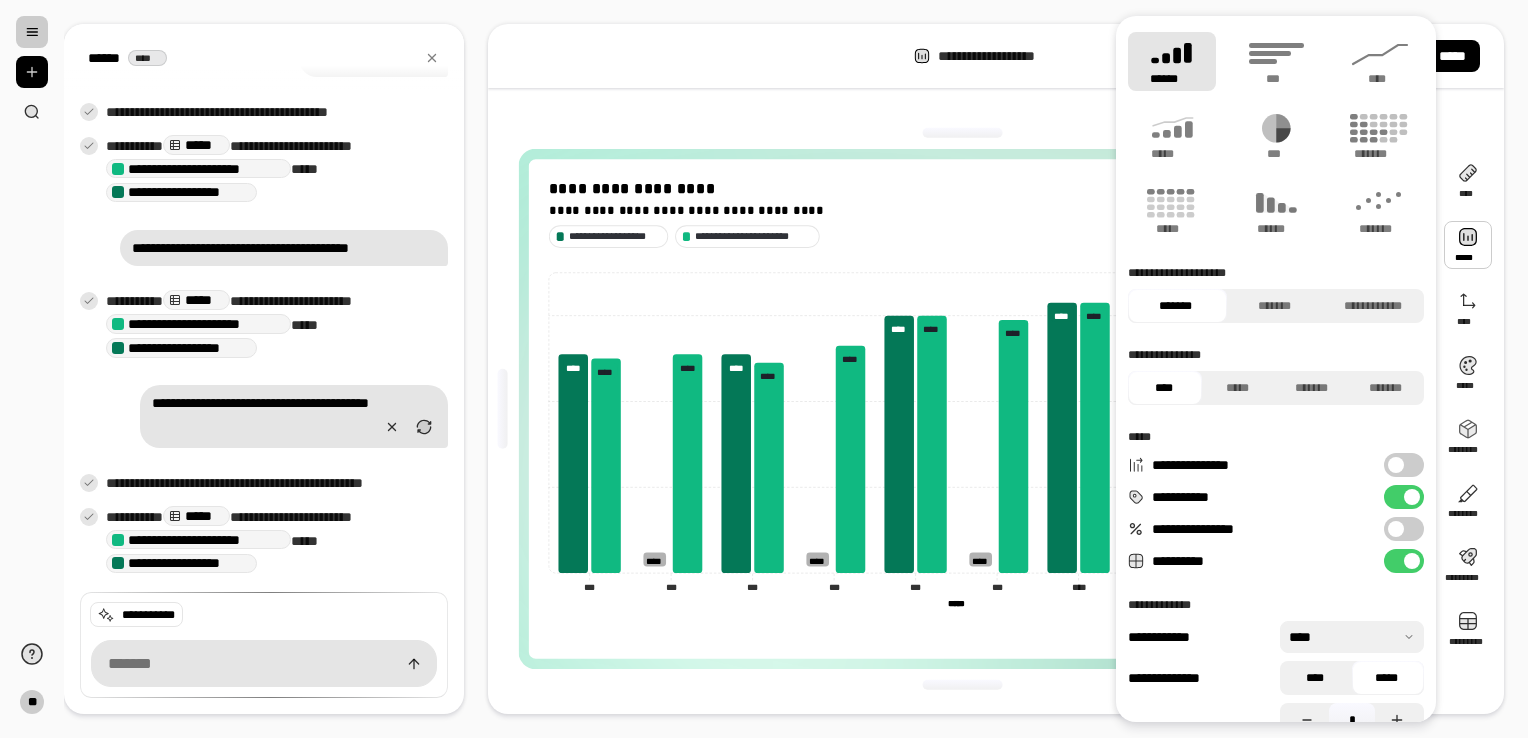 click on "****" at bounding box center [1314, 678] 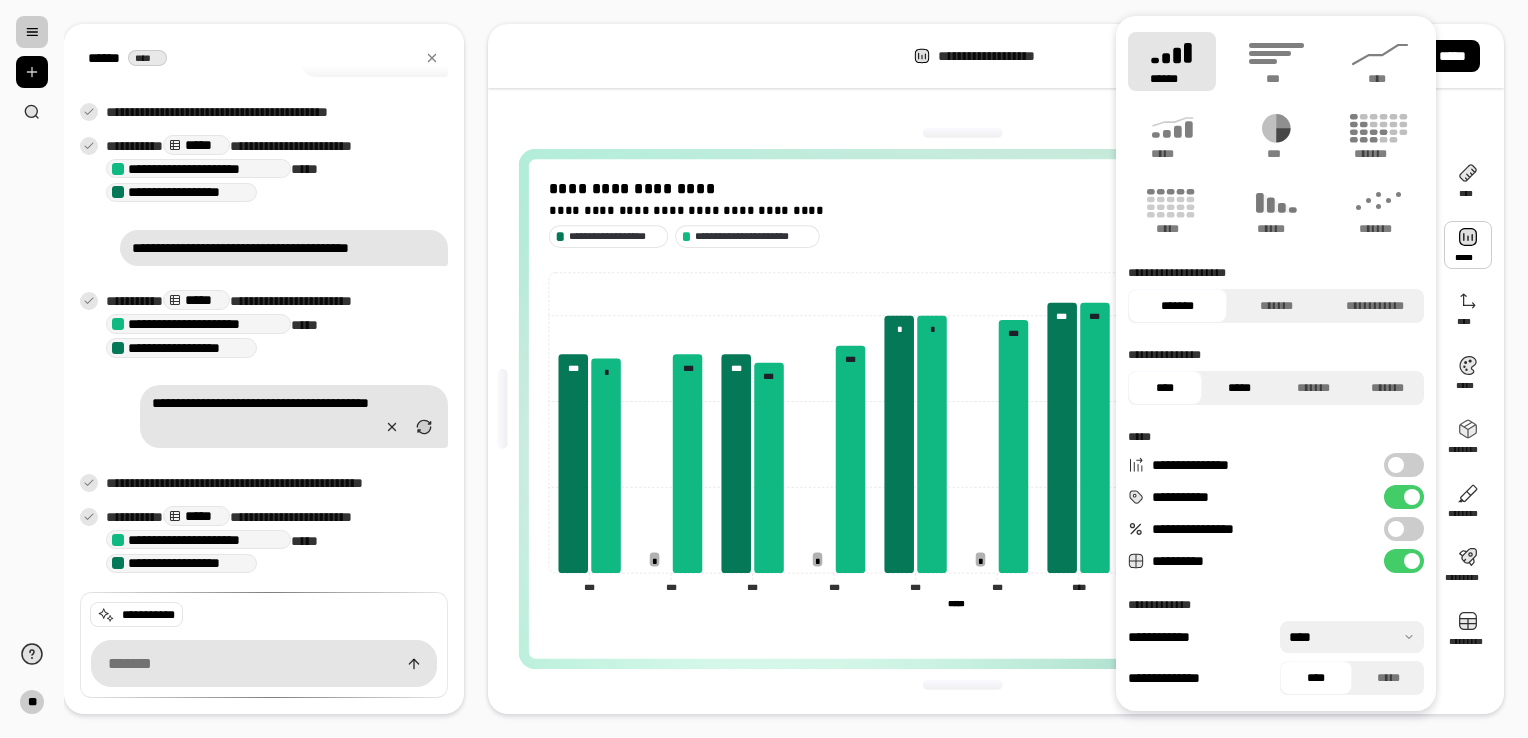 click on "*****" at bounding box center [1239, 388] 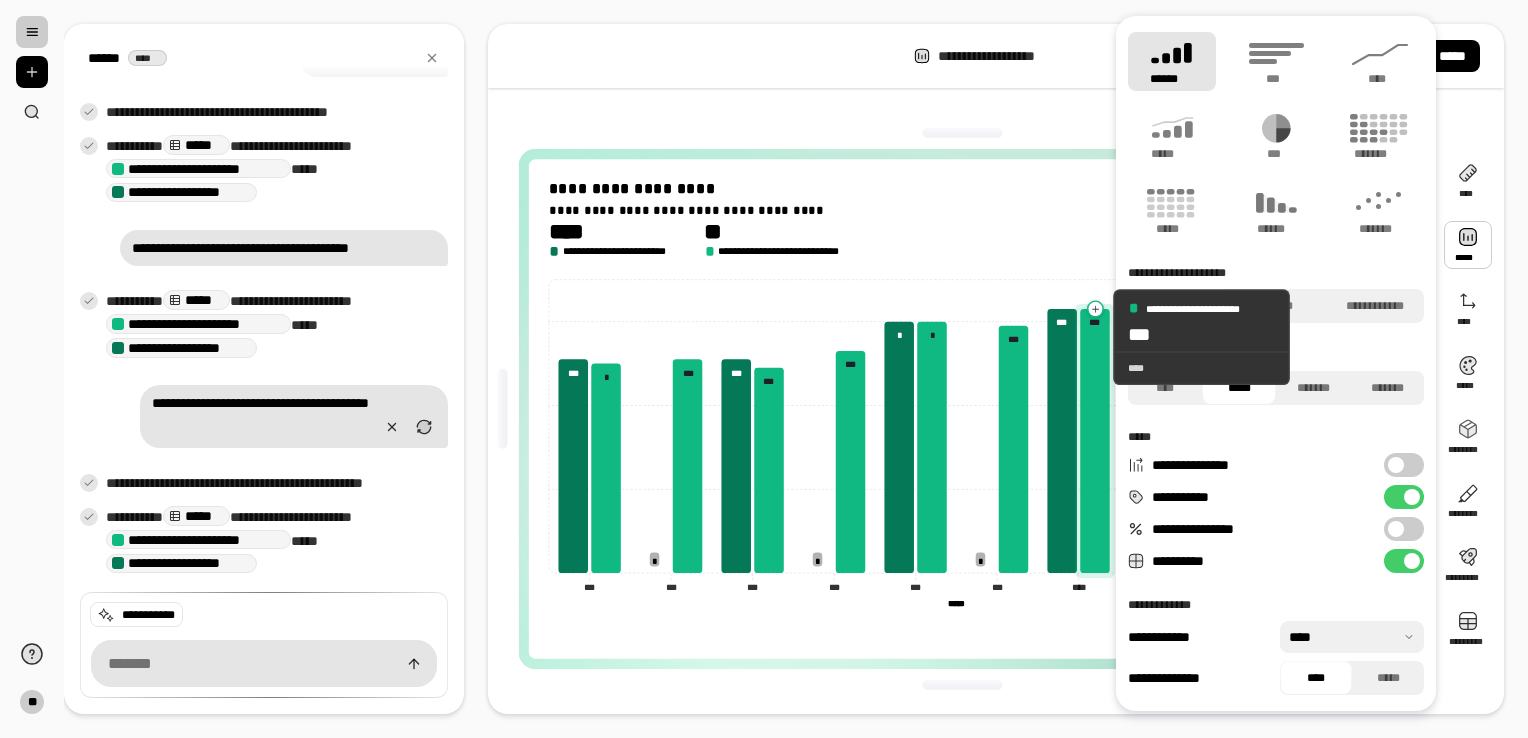 drag, startPoint x: 1250, startPoint y: 402, endPoint x: 1069, endPoint y: 322, distance: 197.89139 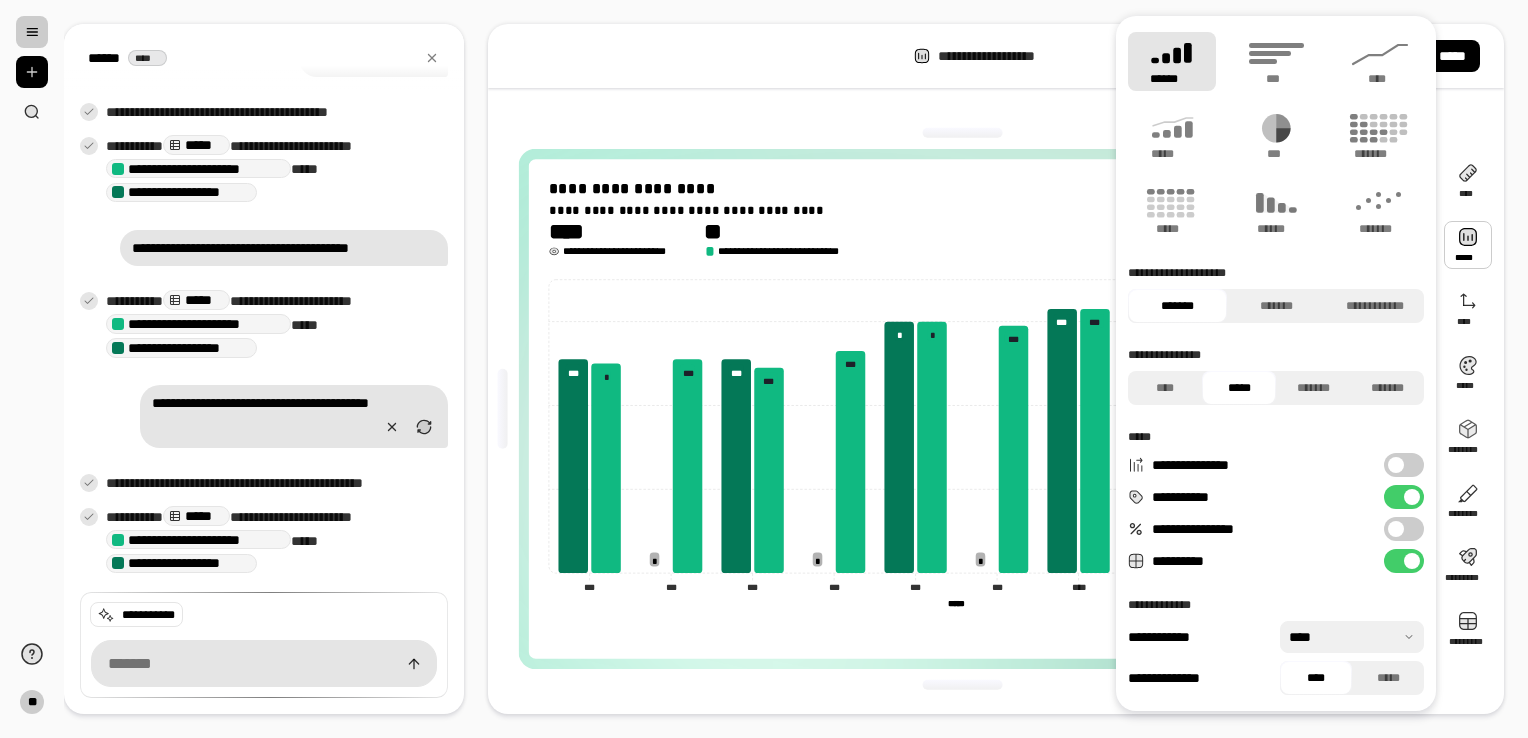 click 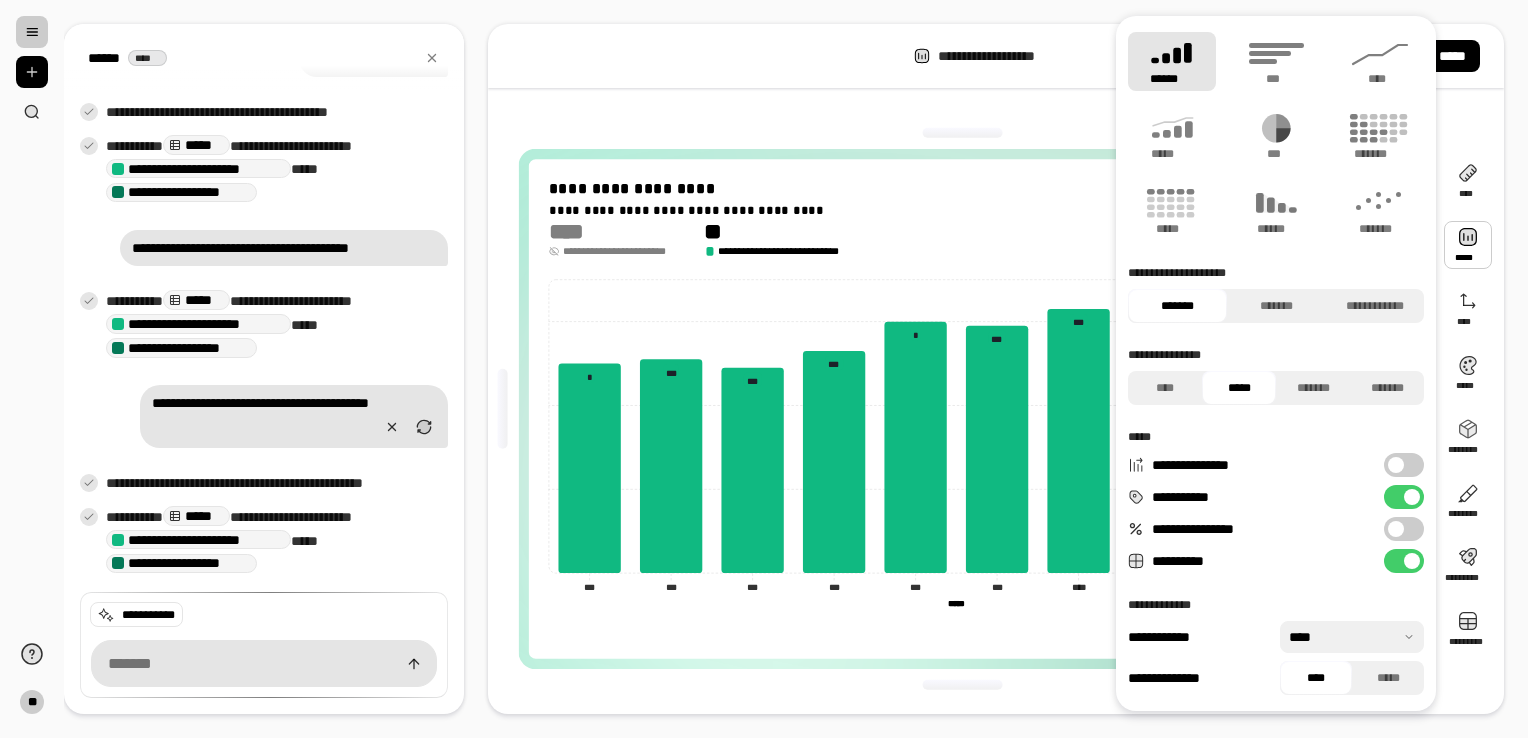 click at bounding box center (1468, 245) 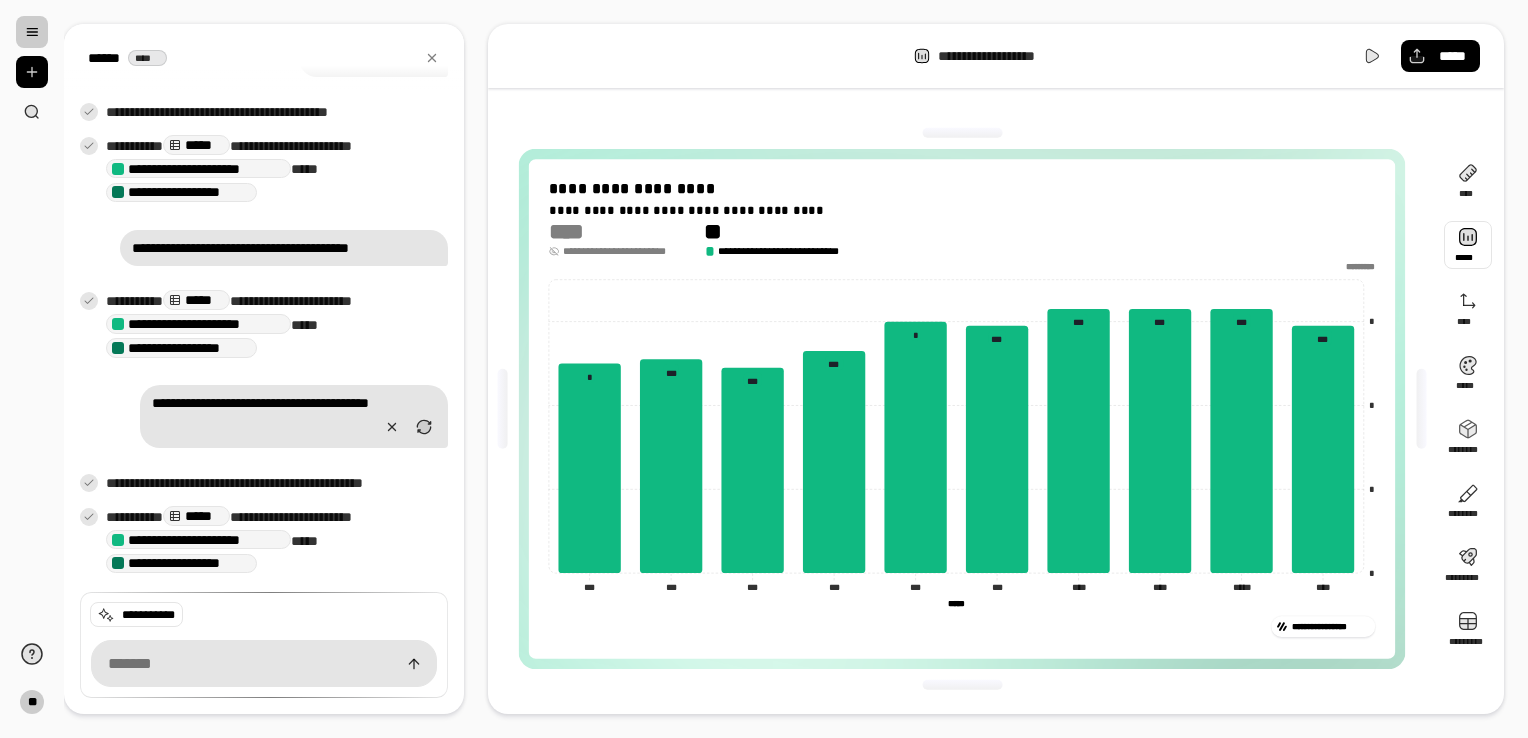 click at bounding box center (1468, 245) 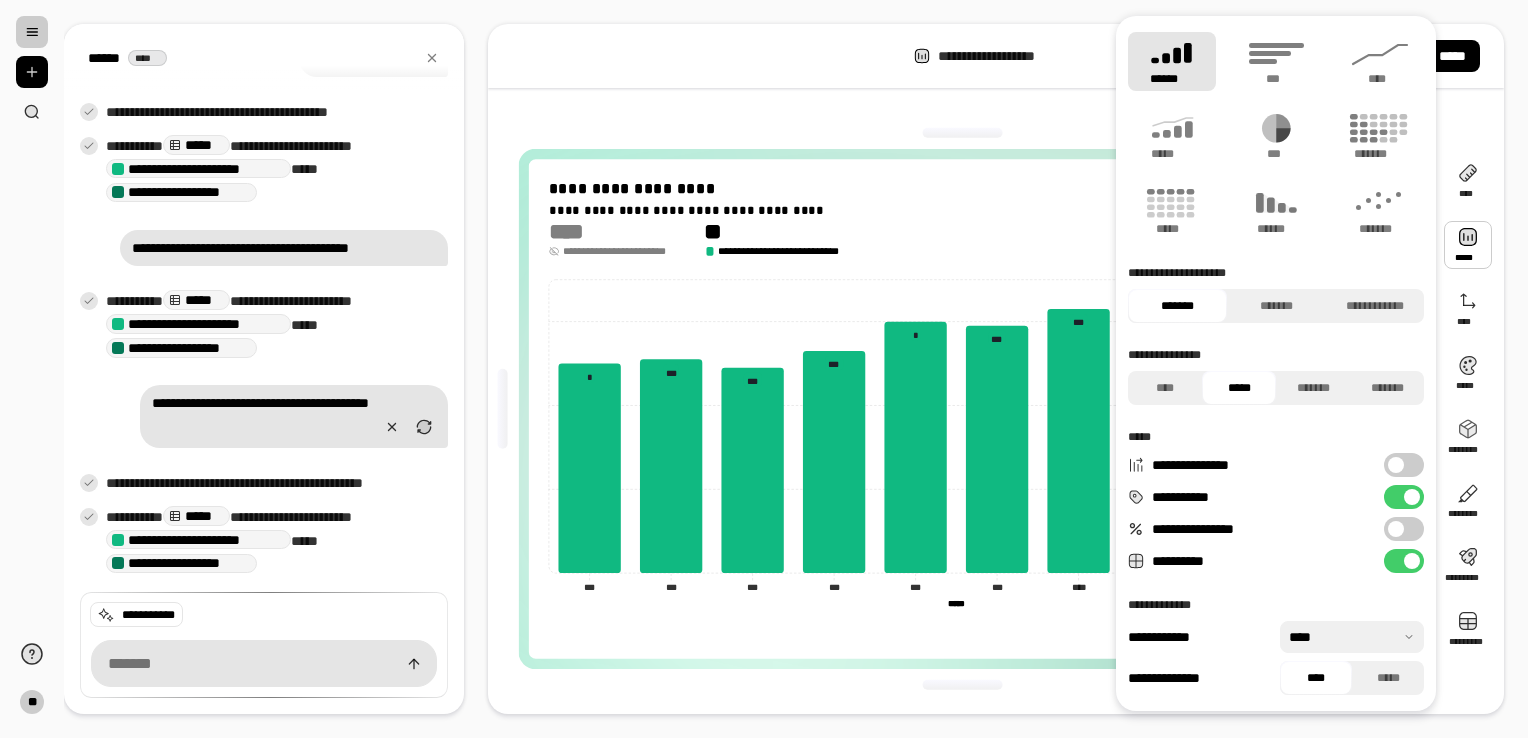 click on "**********" at bounding box center (1404, 529) 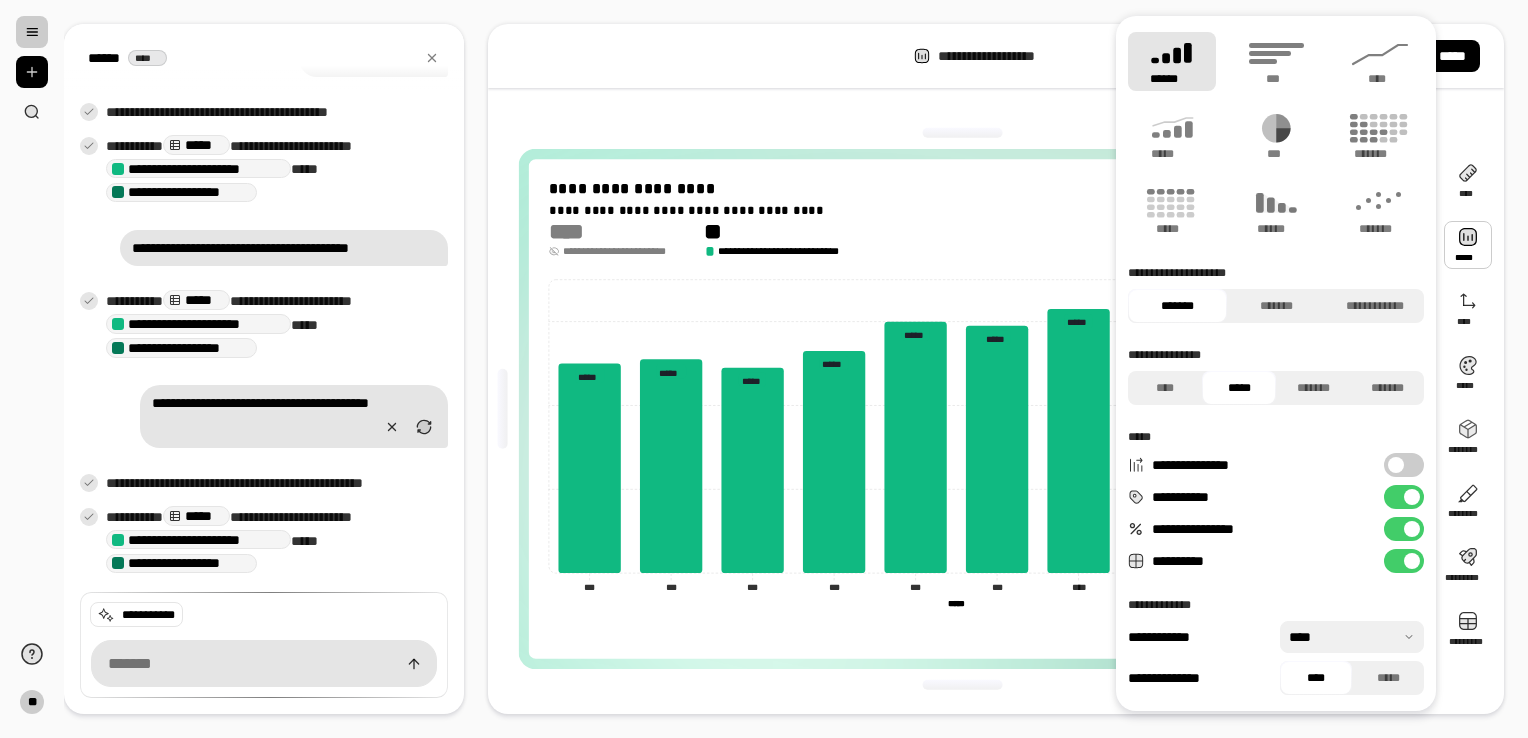click at bounding box center (1412, 529) 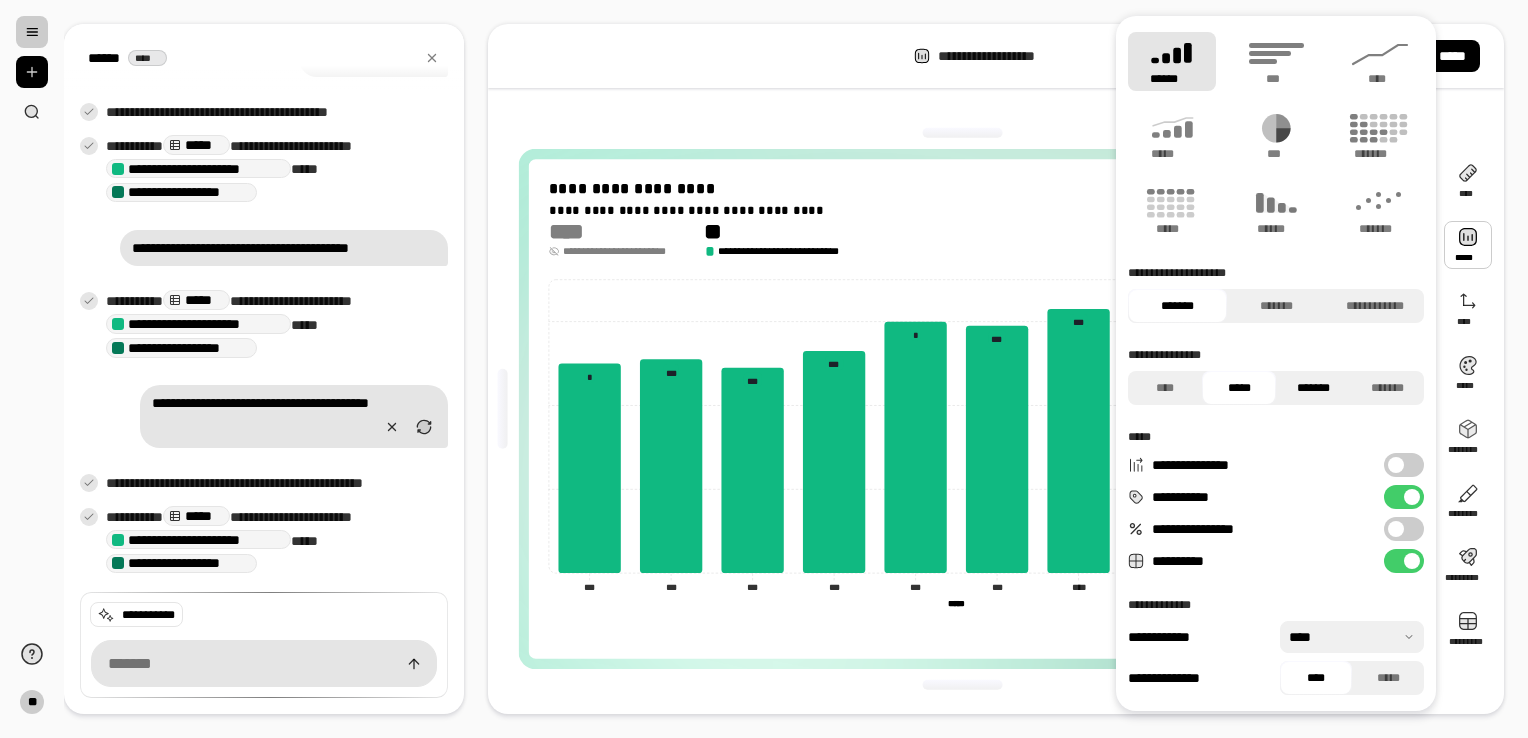 click on "*******" at bounding box center (1313, 388) 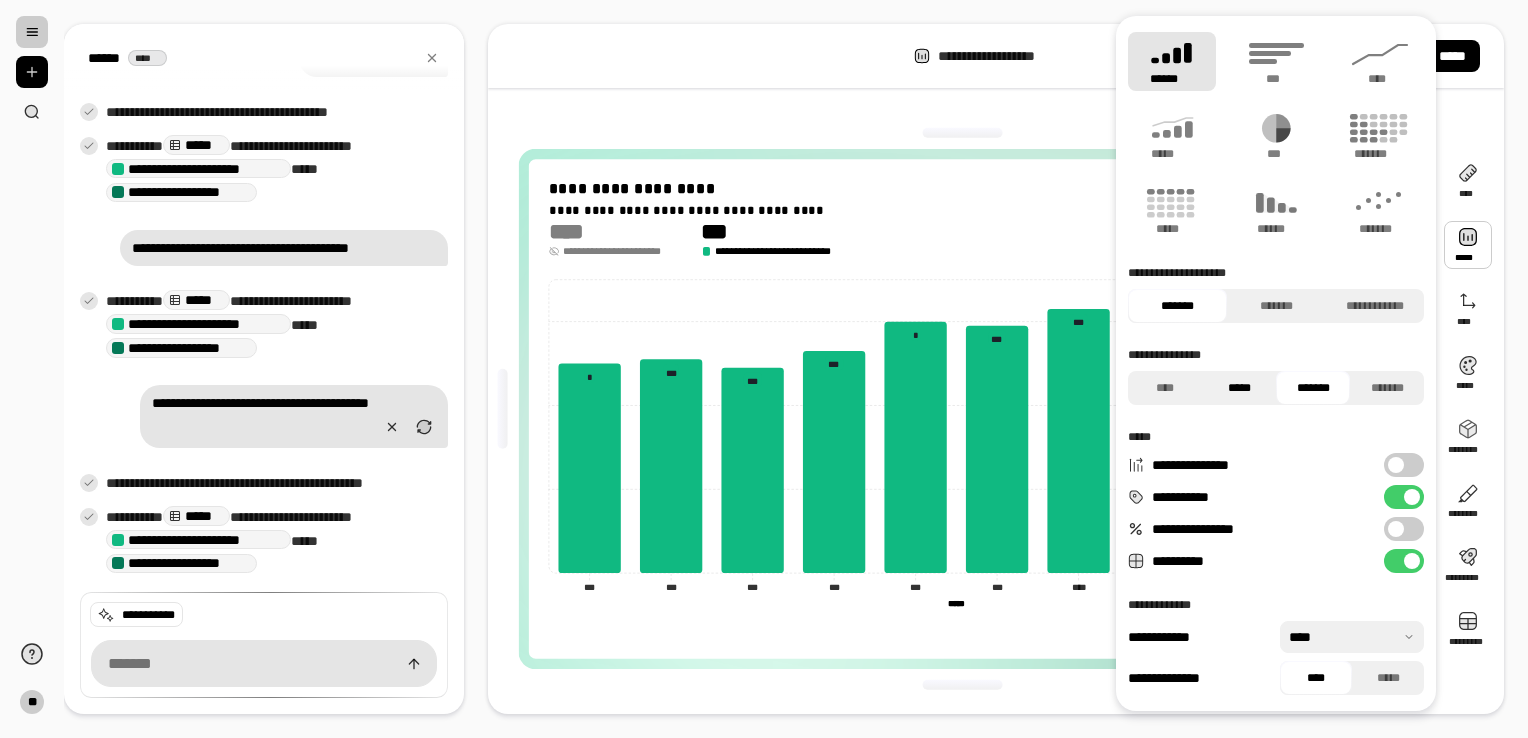 click on "*****" at bounding box center (1239, 388) 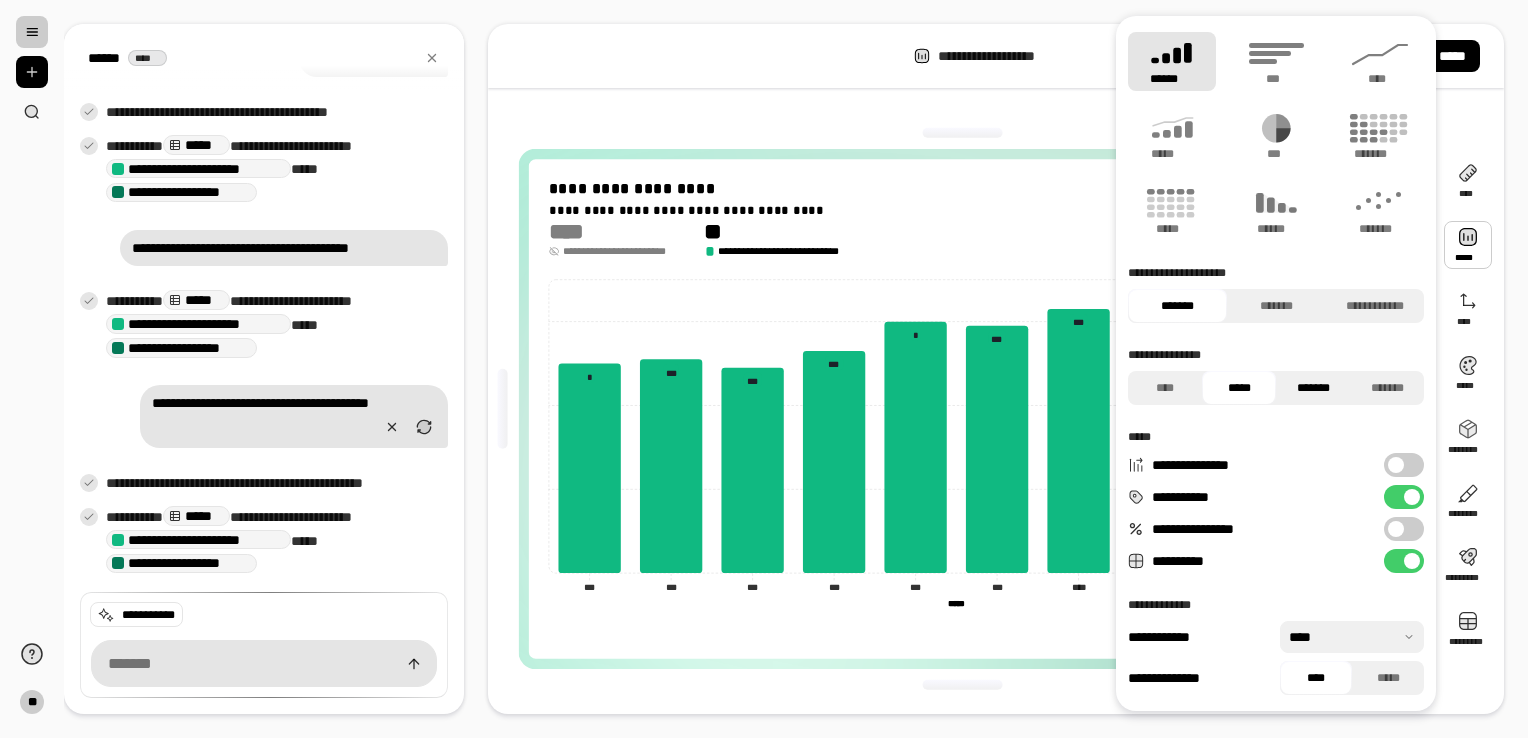 click on "*******" at bounding box center [1313, 388] 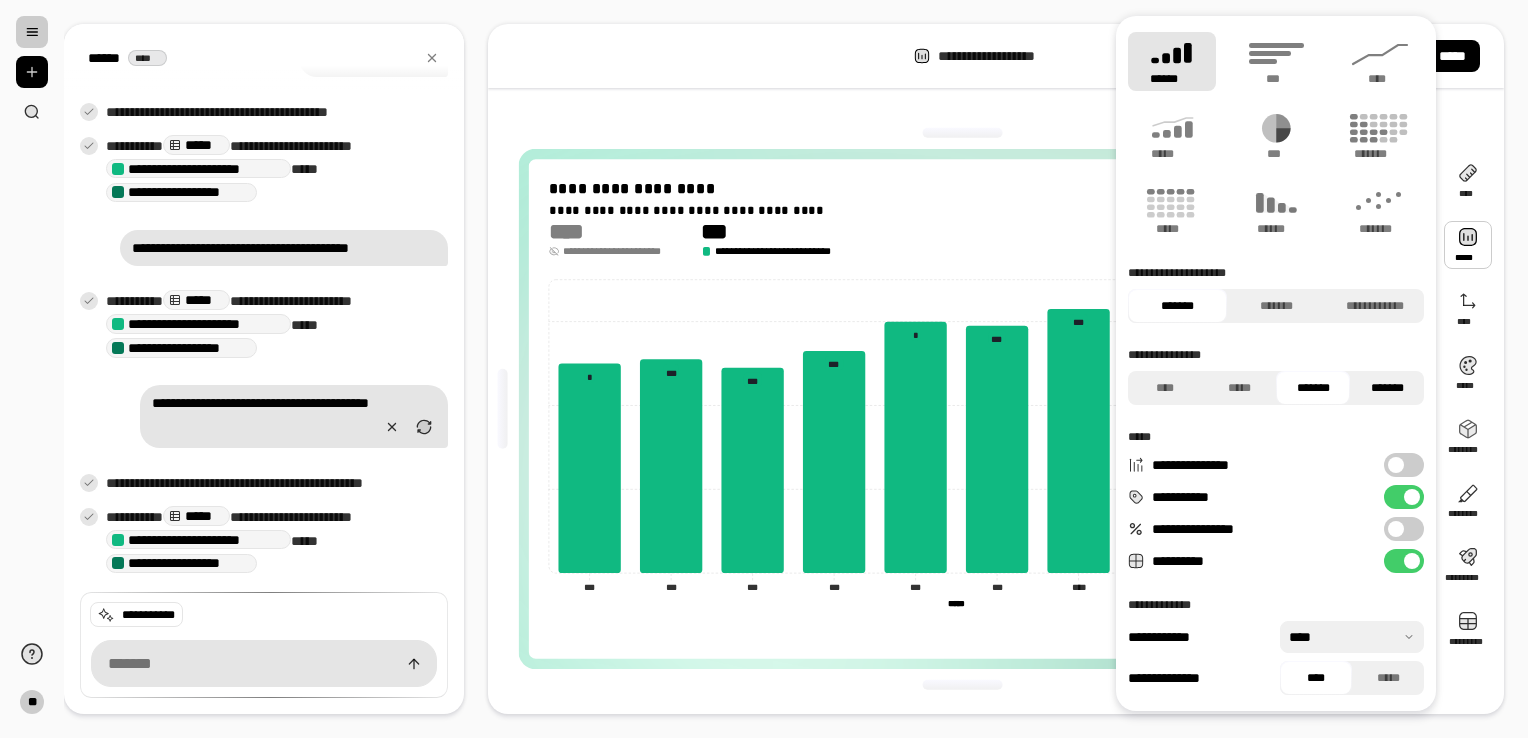click on "*******" at bounding box center (1387, 388) 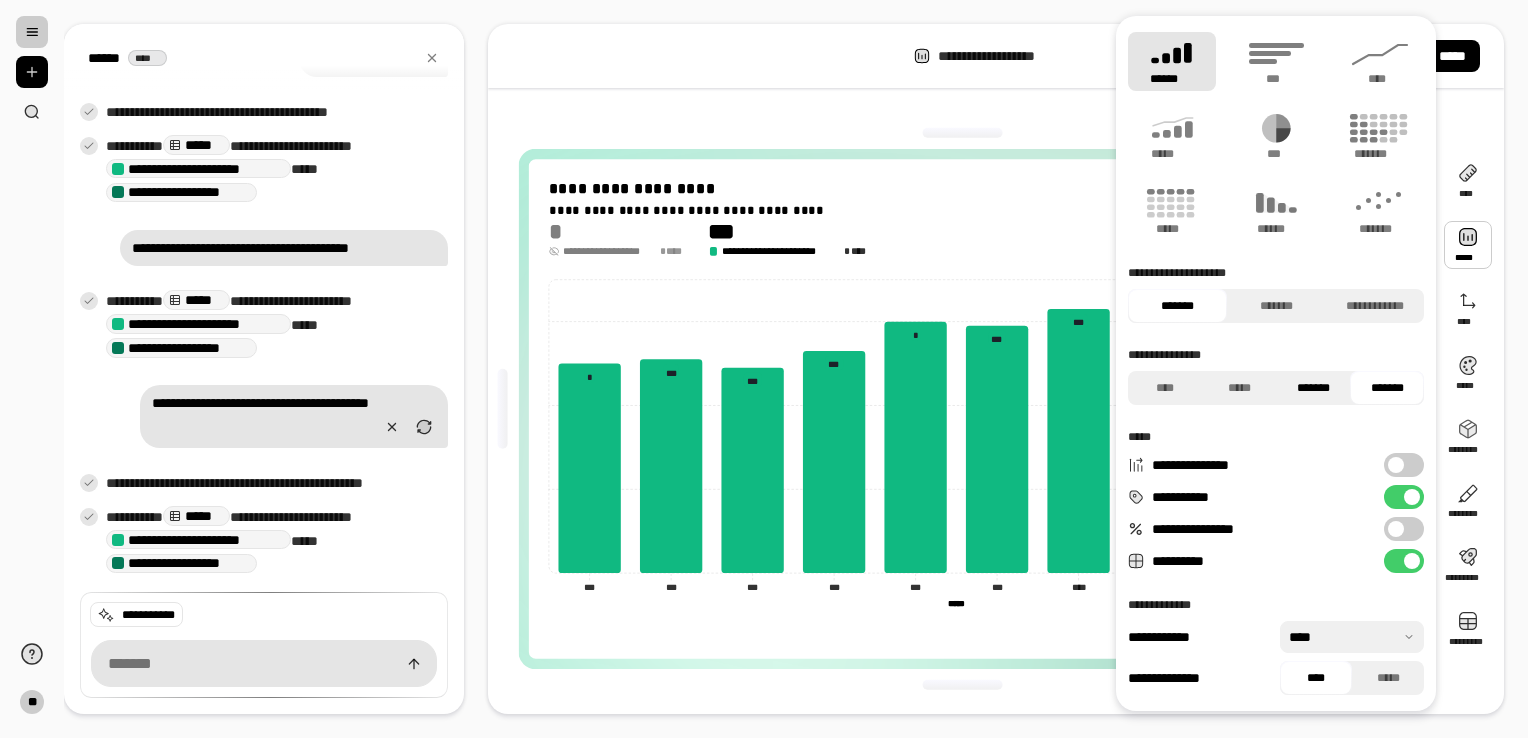 click on "*******" at bounding box center [1313, 388] 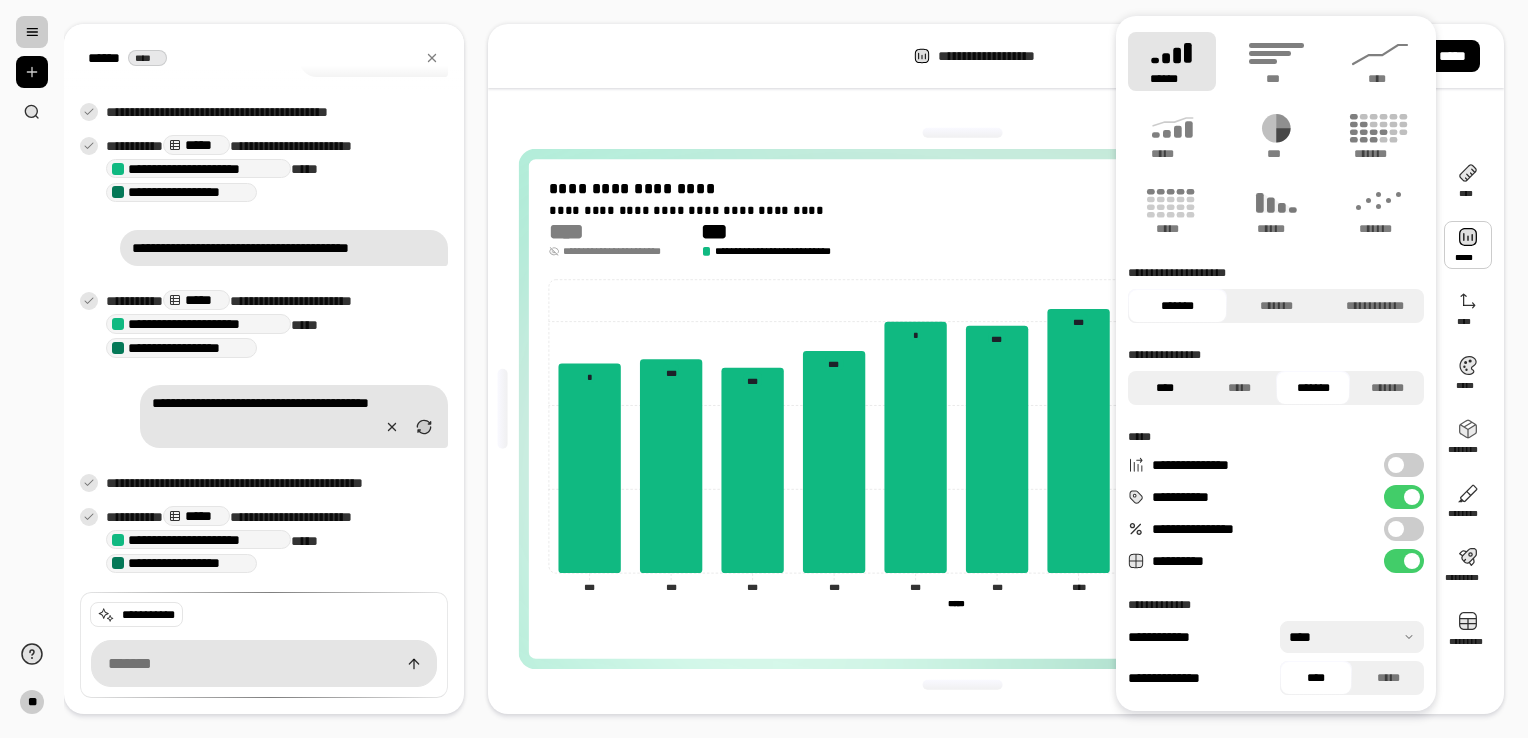 click on "****" at bounding box center (1165, 388) 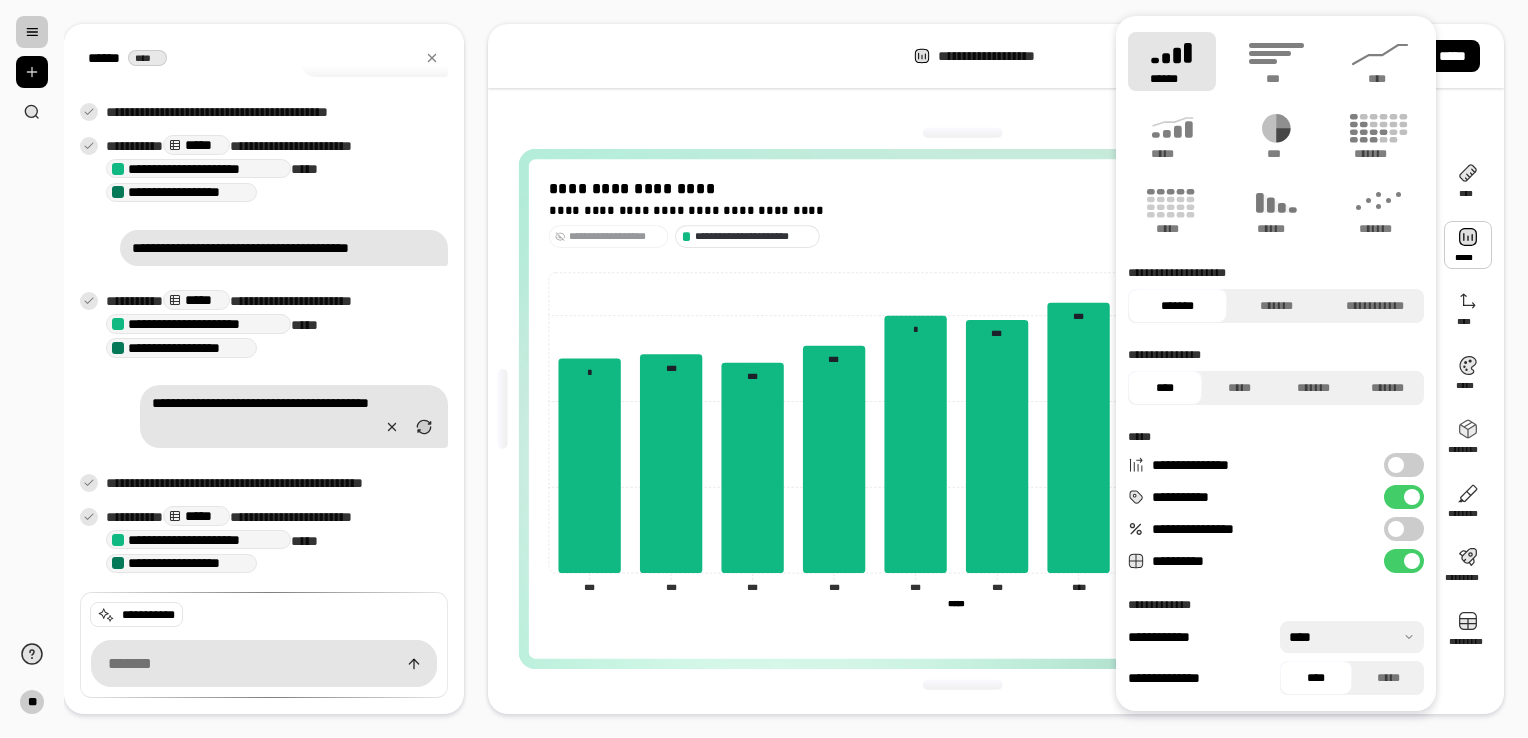 click on "**********" at bounding box center [754, 235] 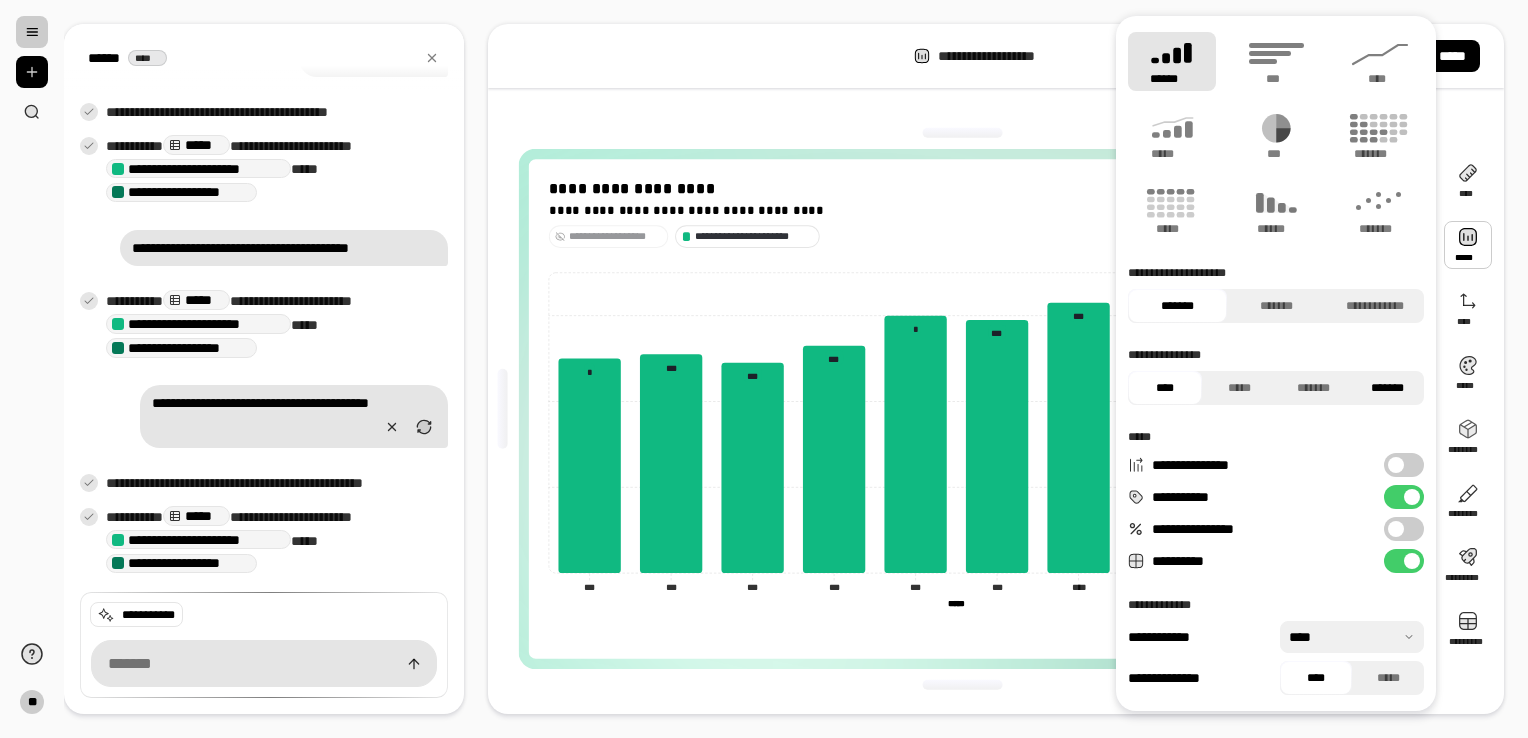 click on "*******" at bounding box center [1387, 388] 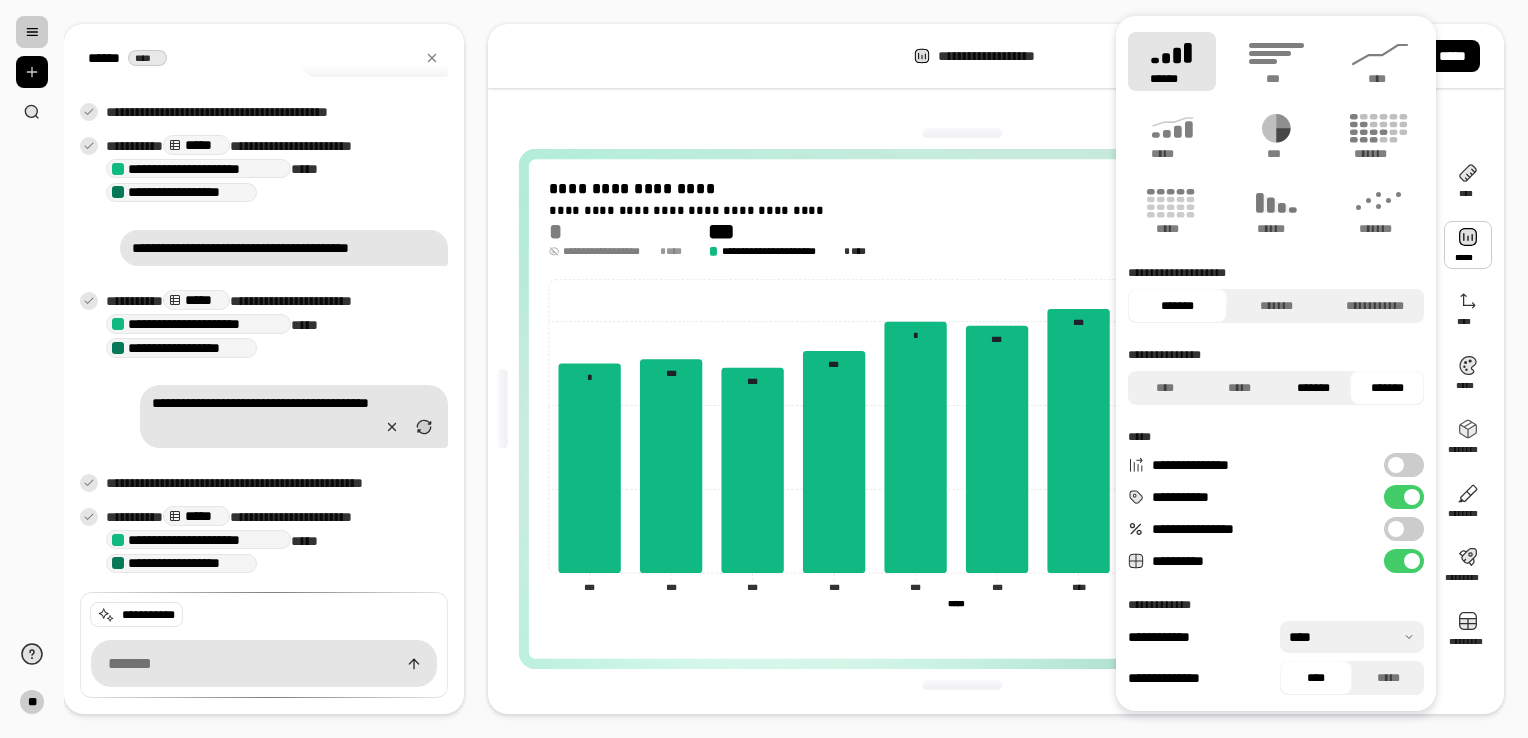 click on "*******" at bounding box center (1313, 388) 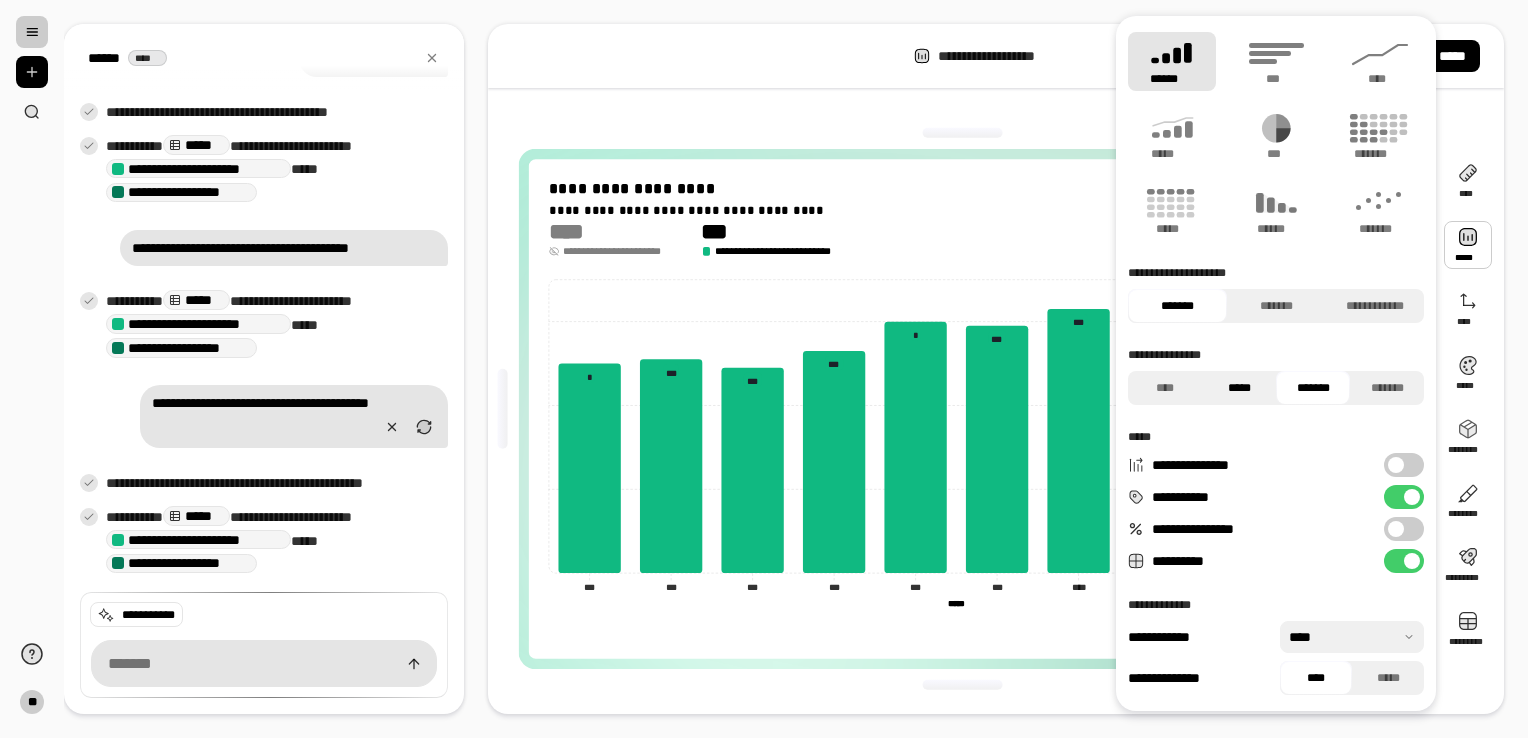 click on "*****" at bounding box center [1239, 388] 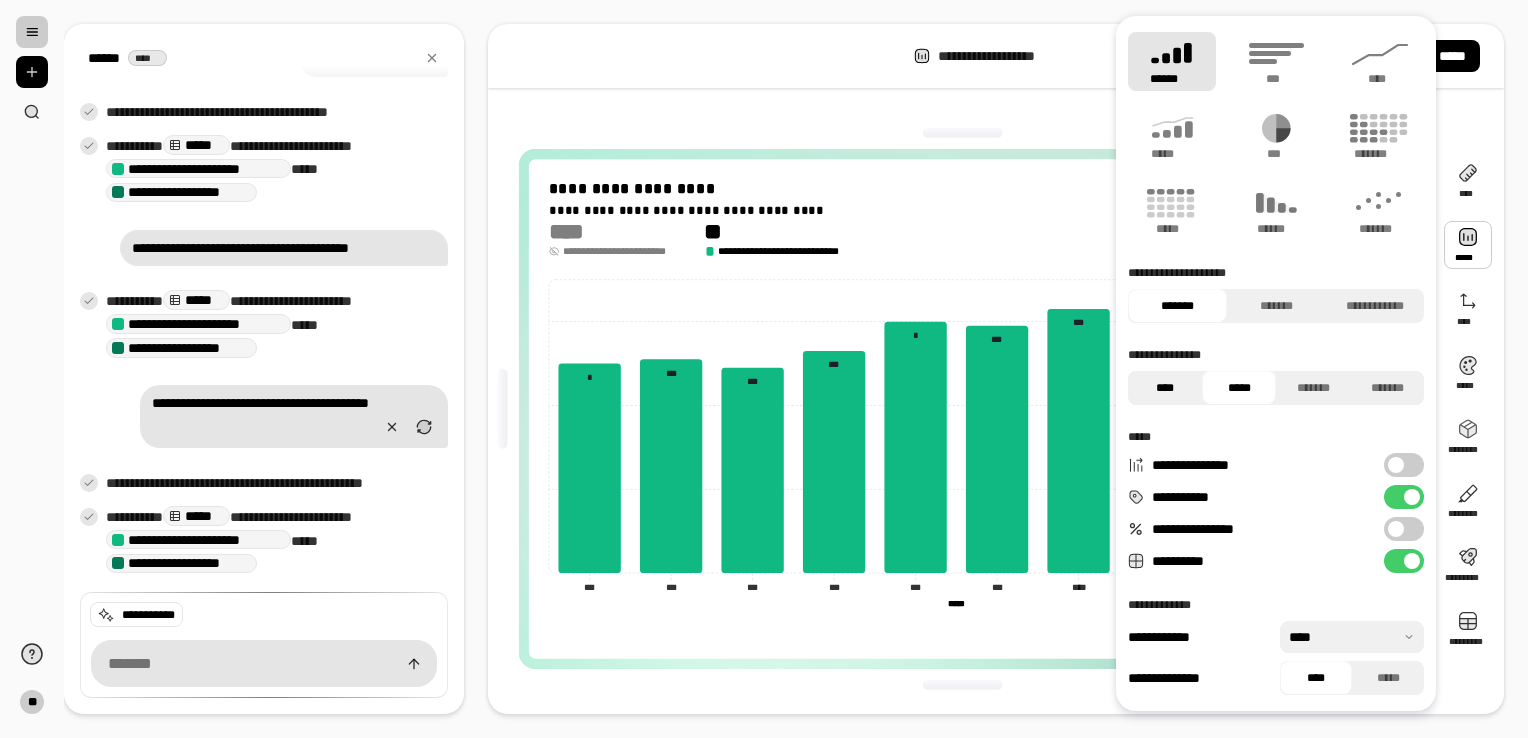 click on "****" at bounding box center [1165, 388] 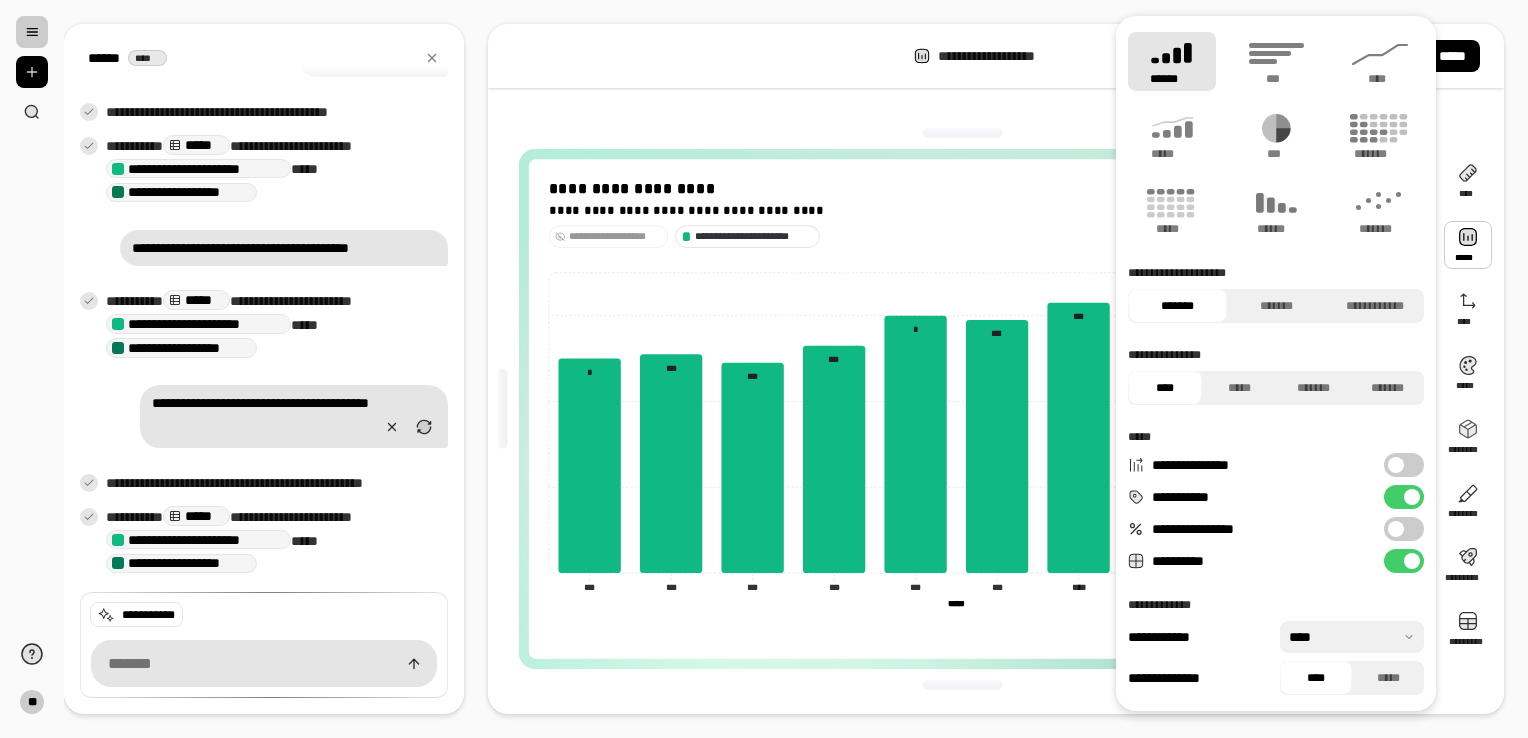 click on "**********" at bounding box center (754, 235) 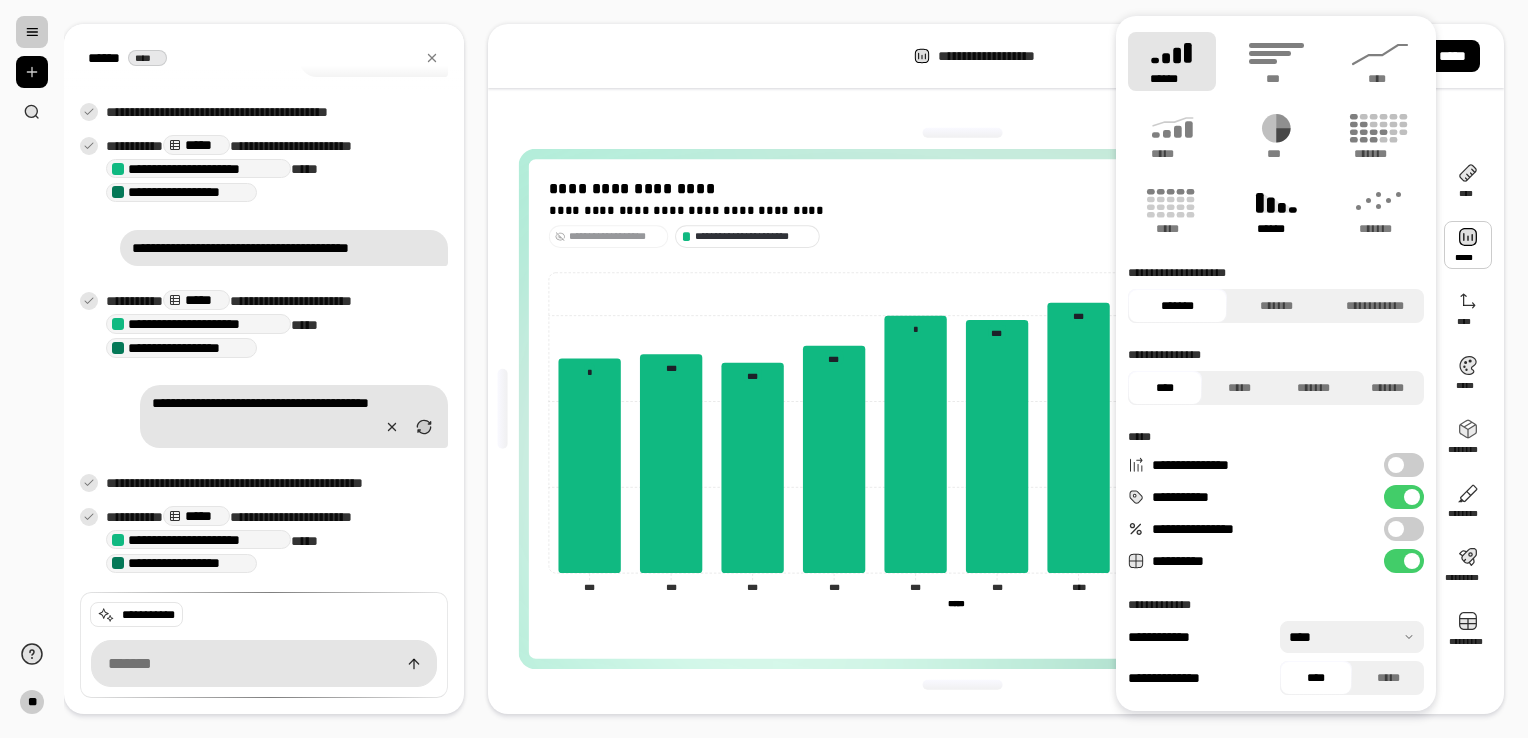click 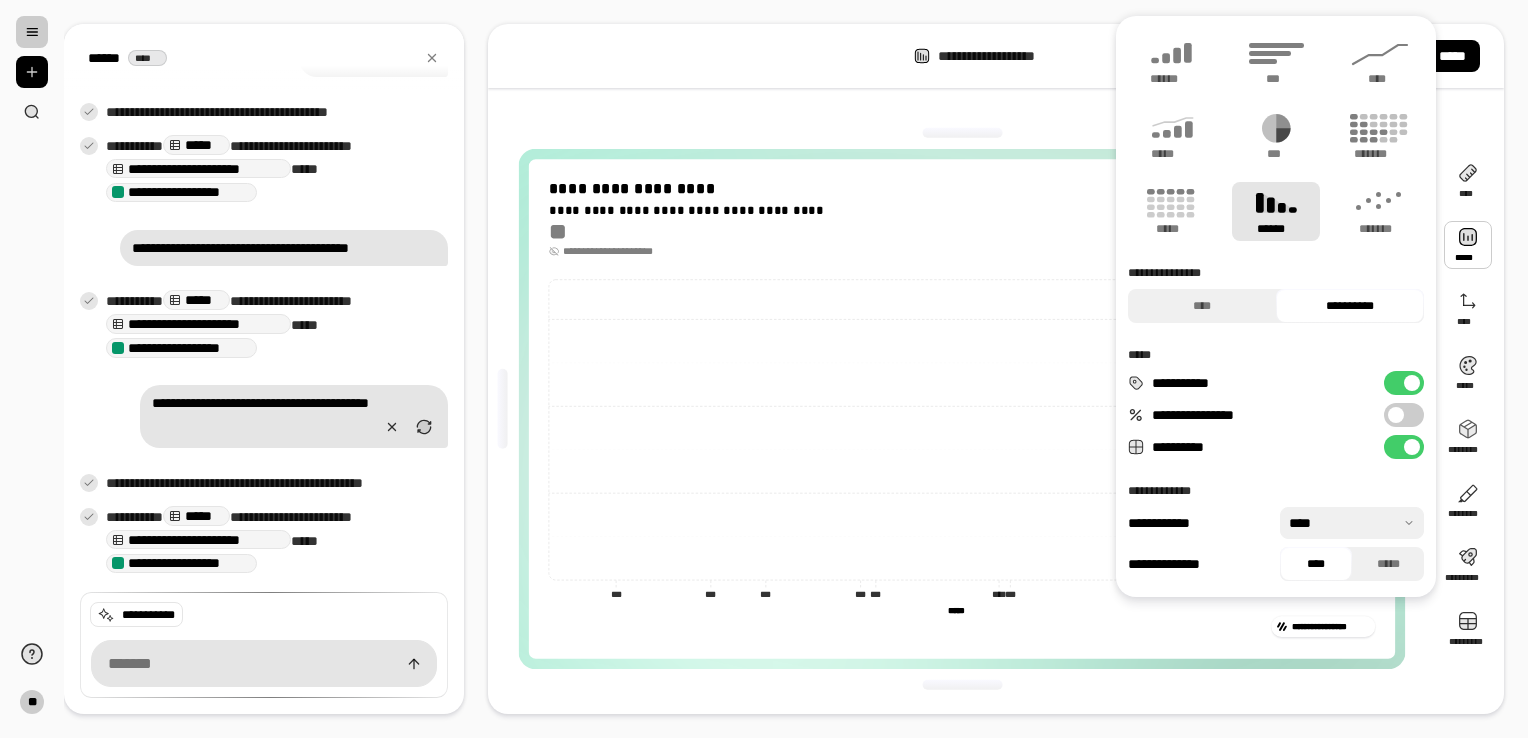 type on "**********" 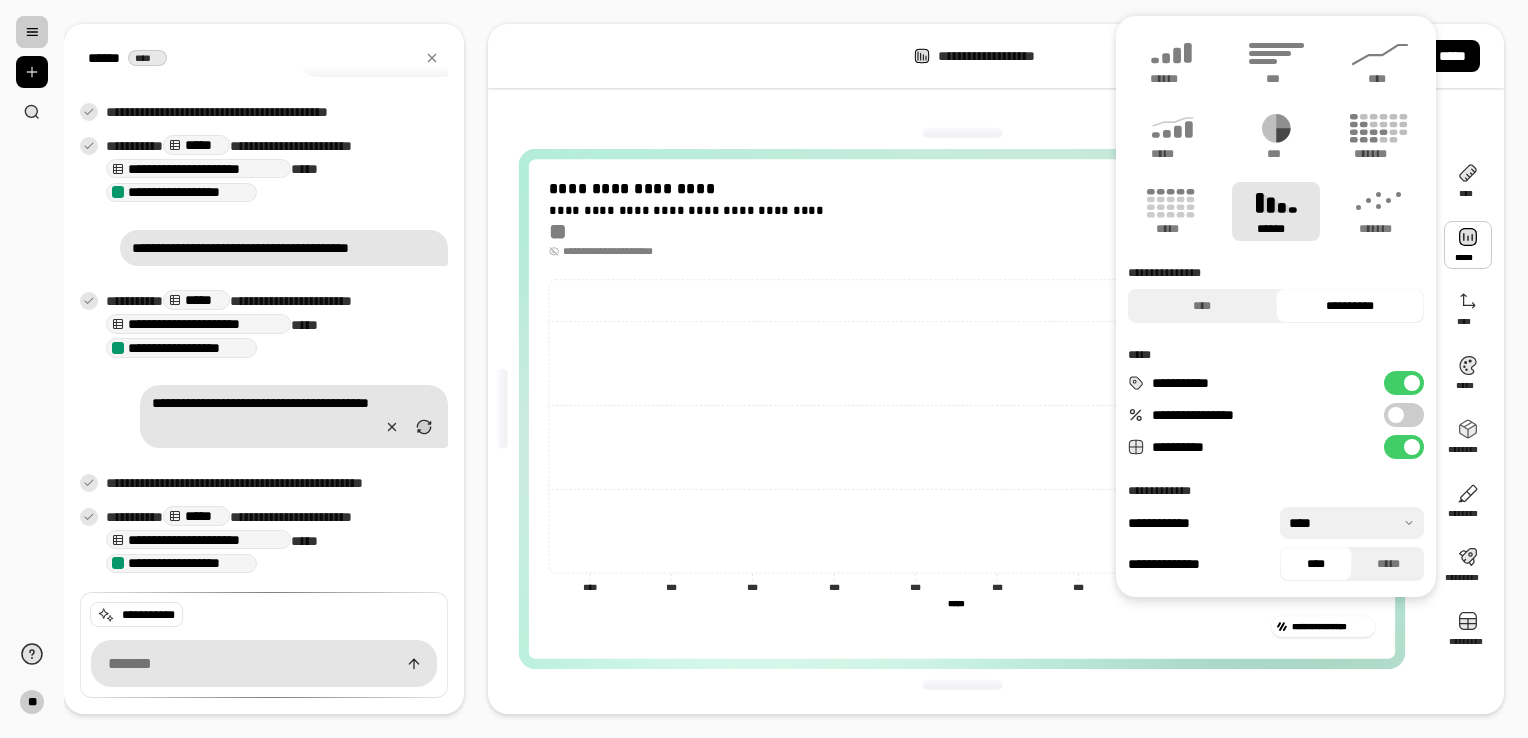 click on "******" at bounding box center (1276, 211) 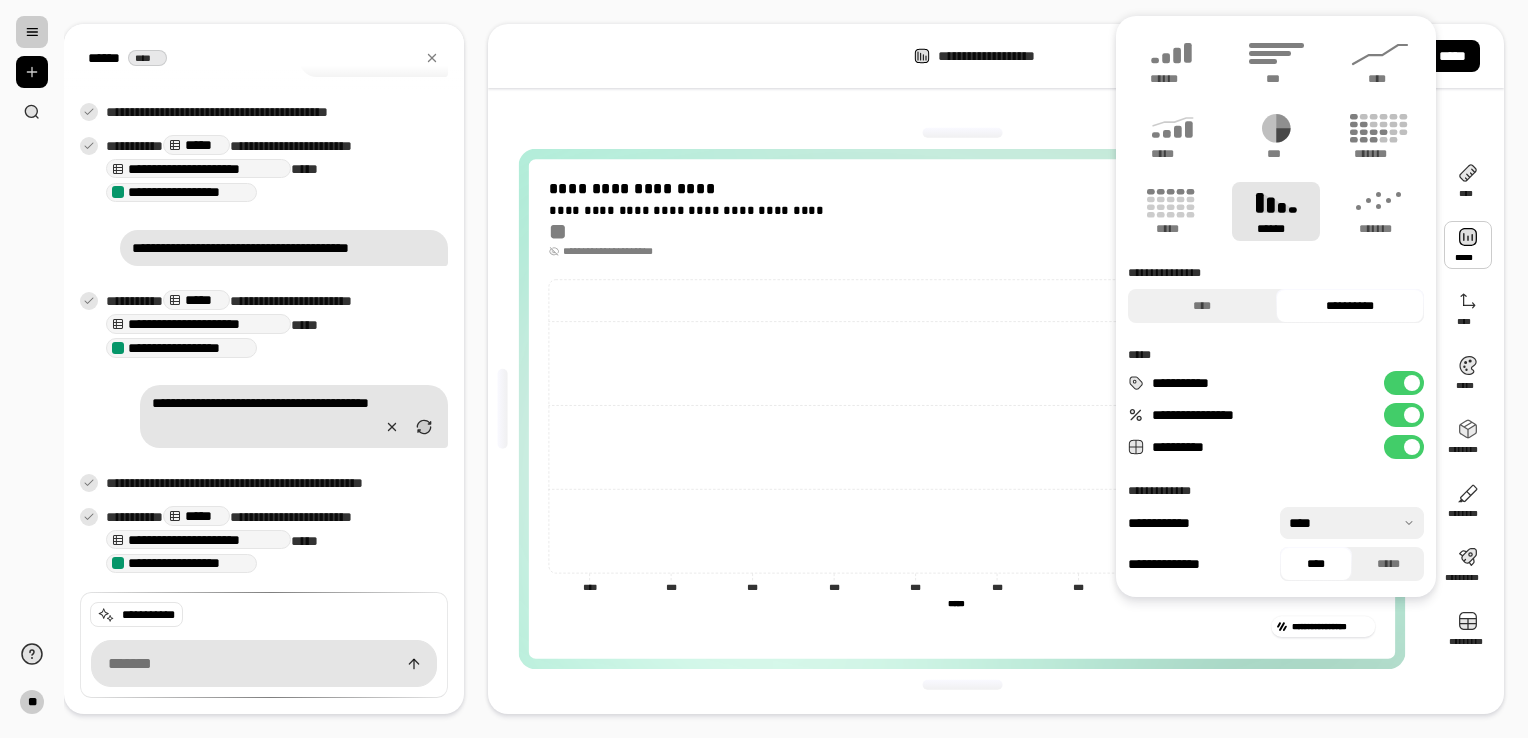 click at bounding box center [1412, 415] 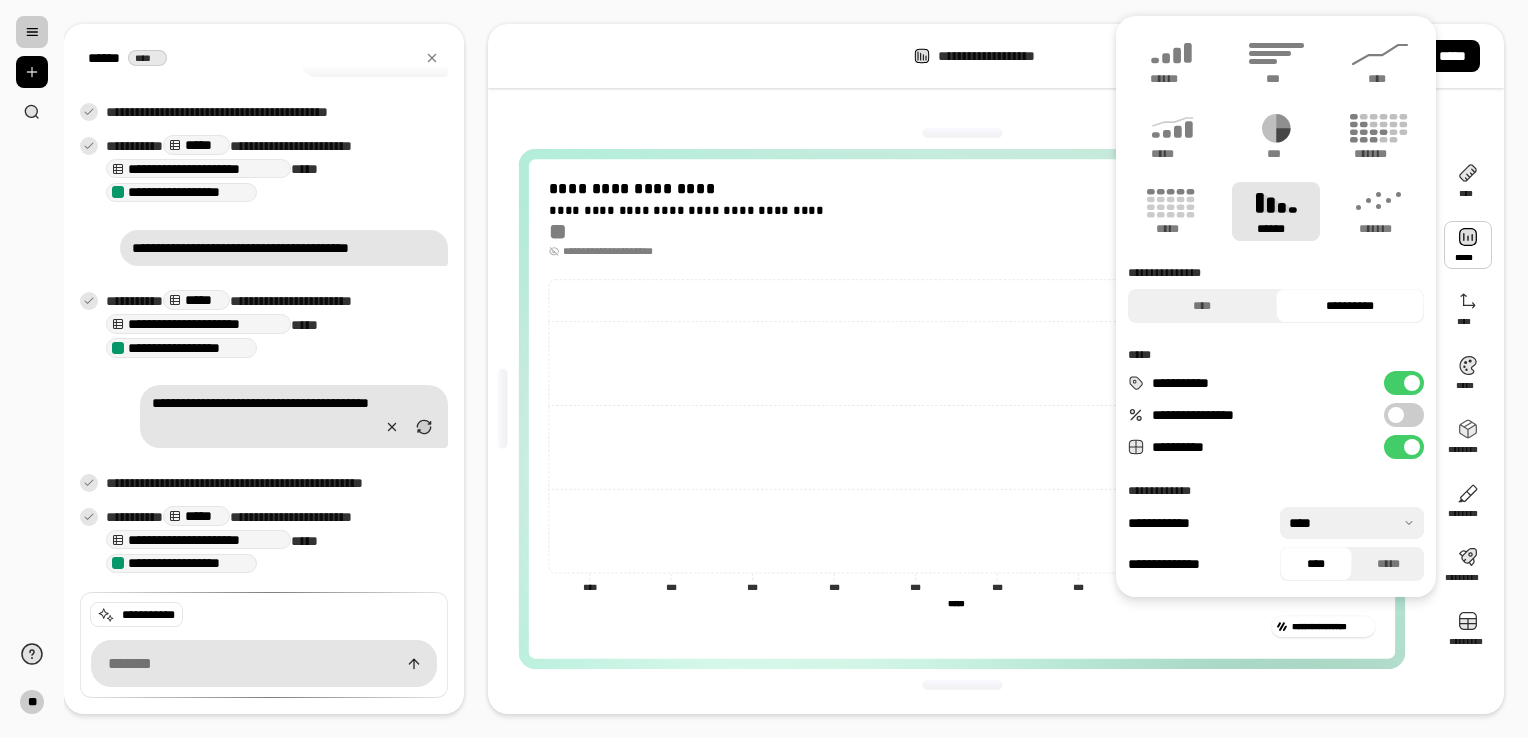 click on "**********" at bounding box center (1350, 306) 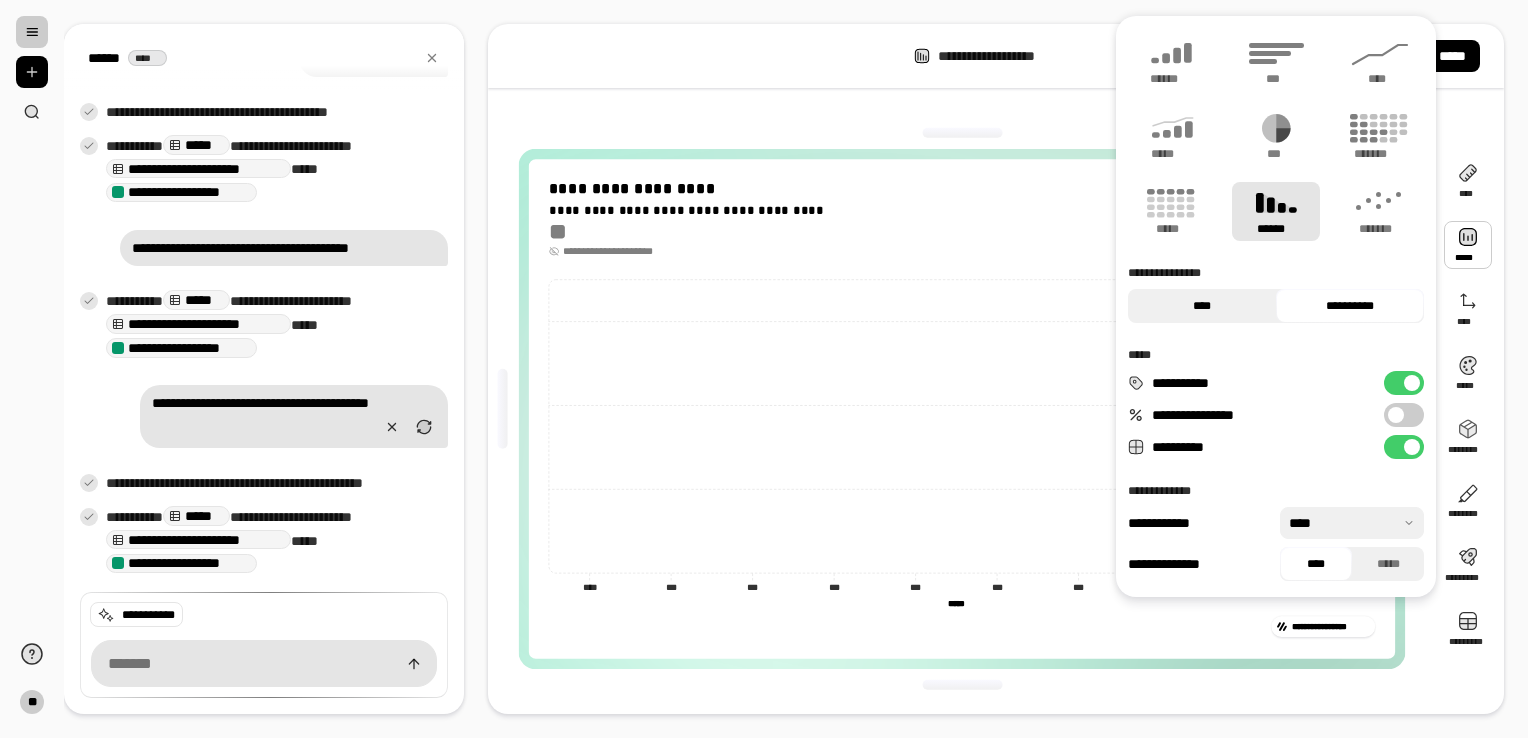 click on "****" at bounding box center (1202, 306) 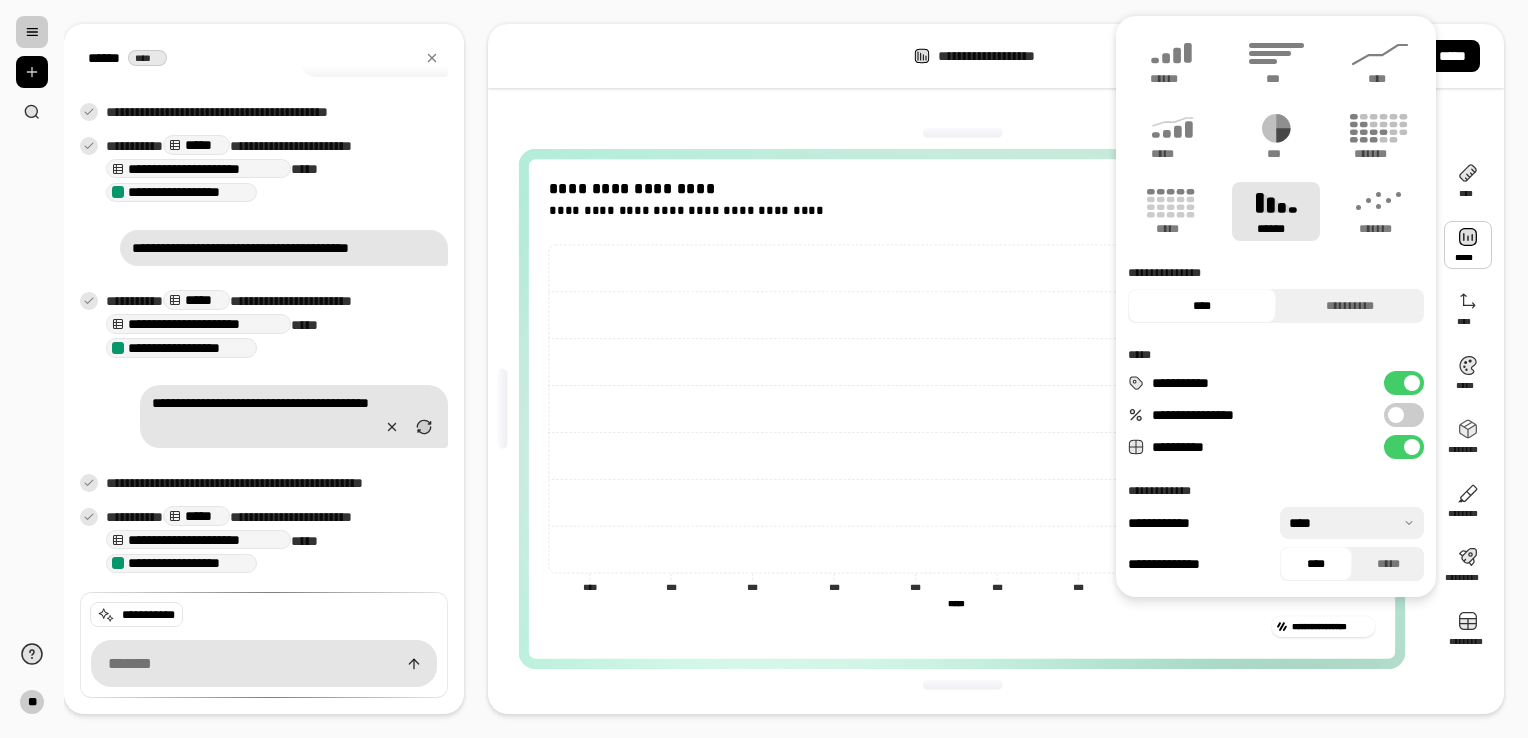click at bounding box center [1352, 523] 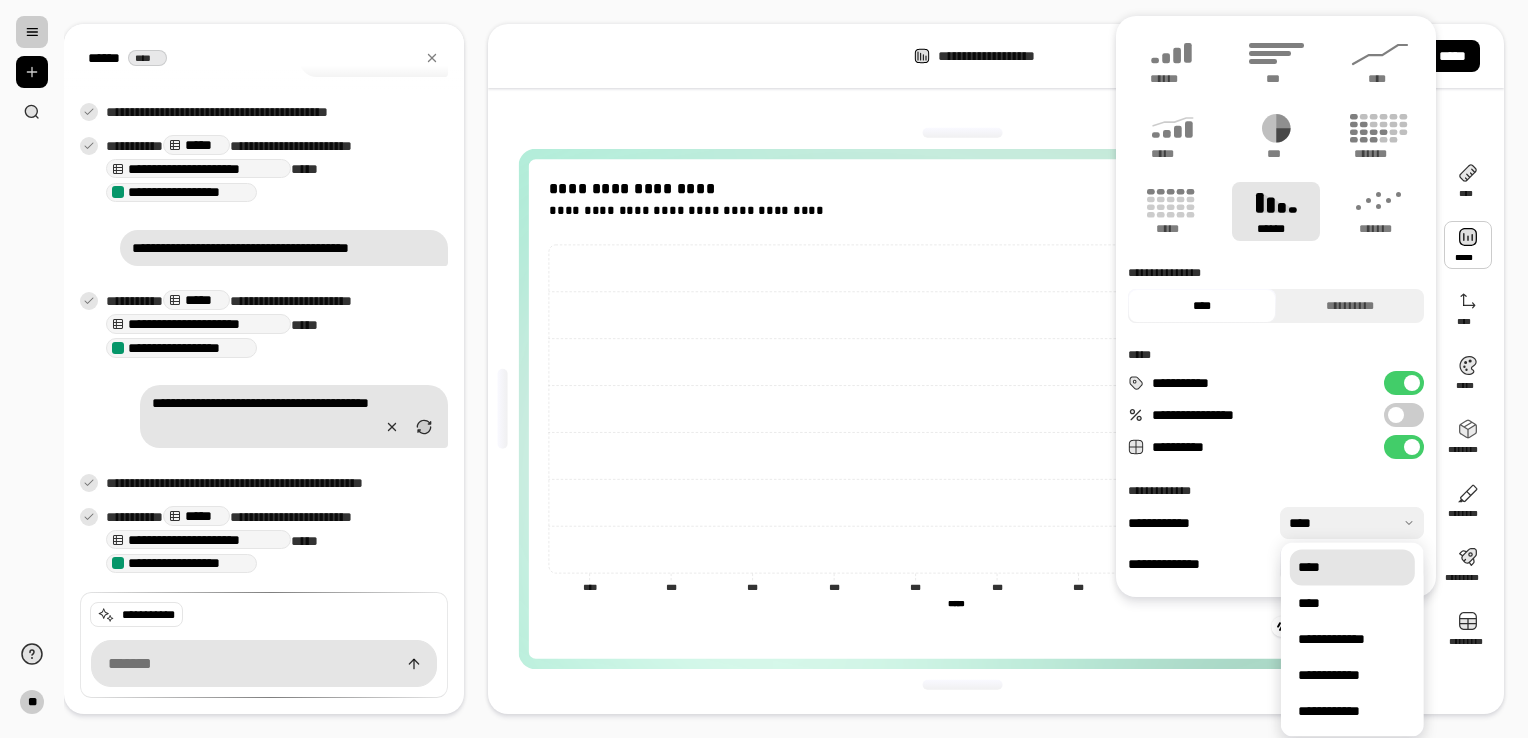 click on "****" at bounding box center [1352, 567] 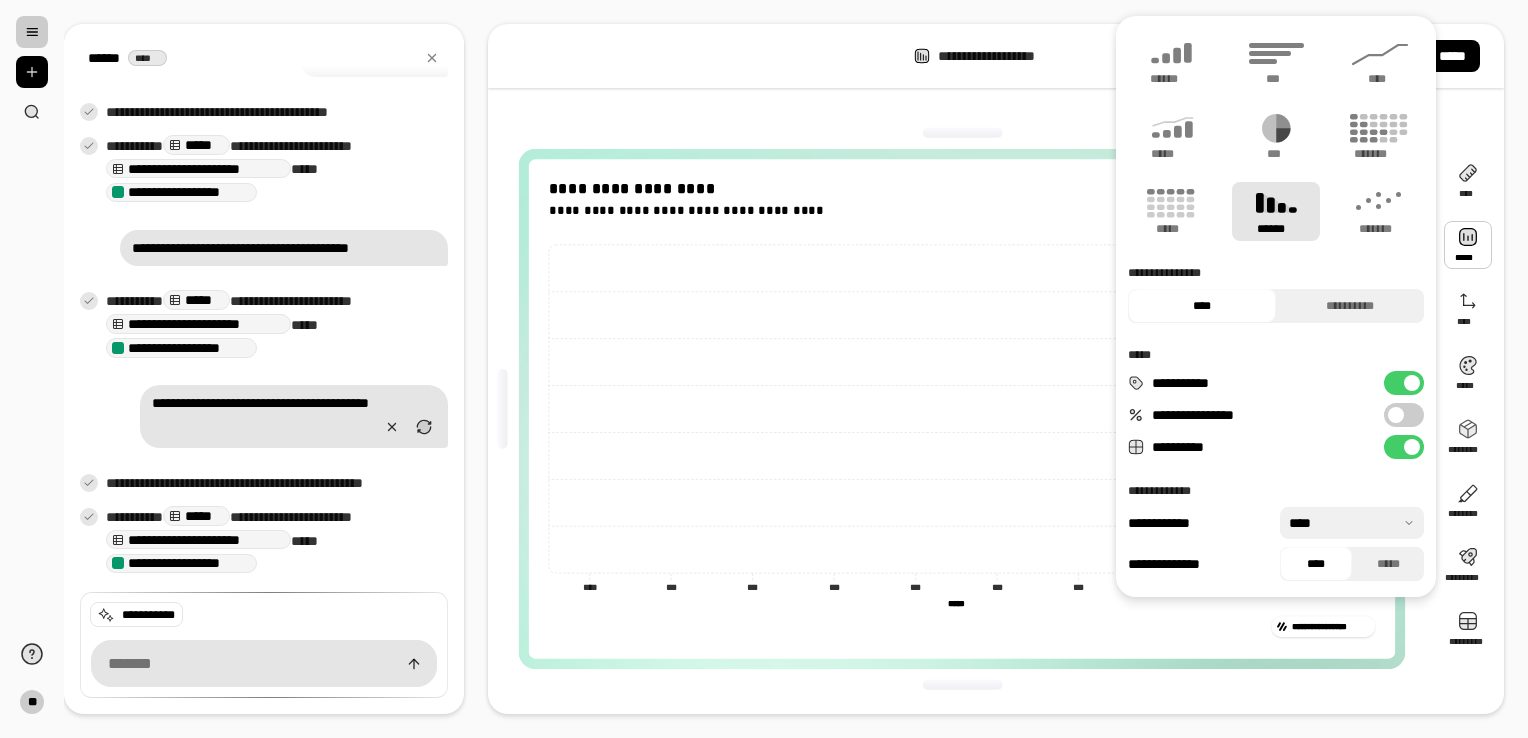 click at bounding box center [1352, 523] 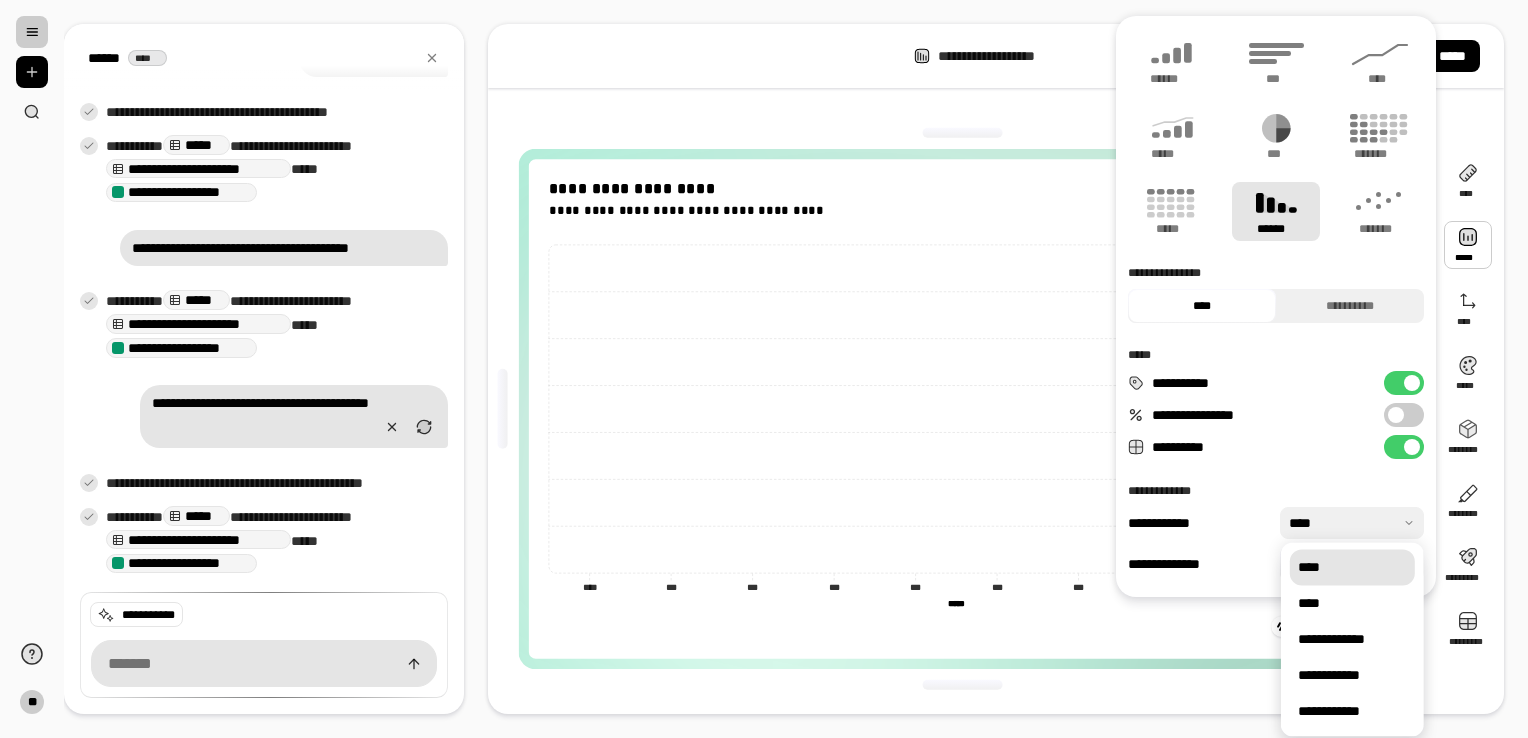 click on "****" at bounding box center (1202, 306) 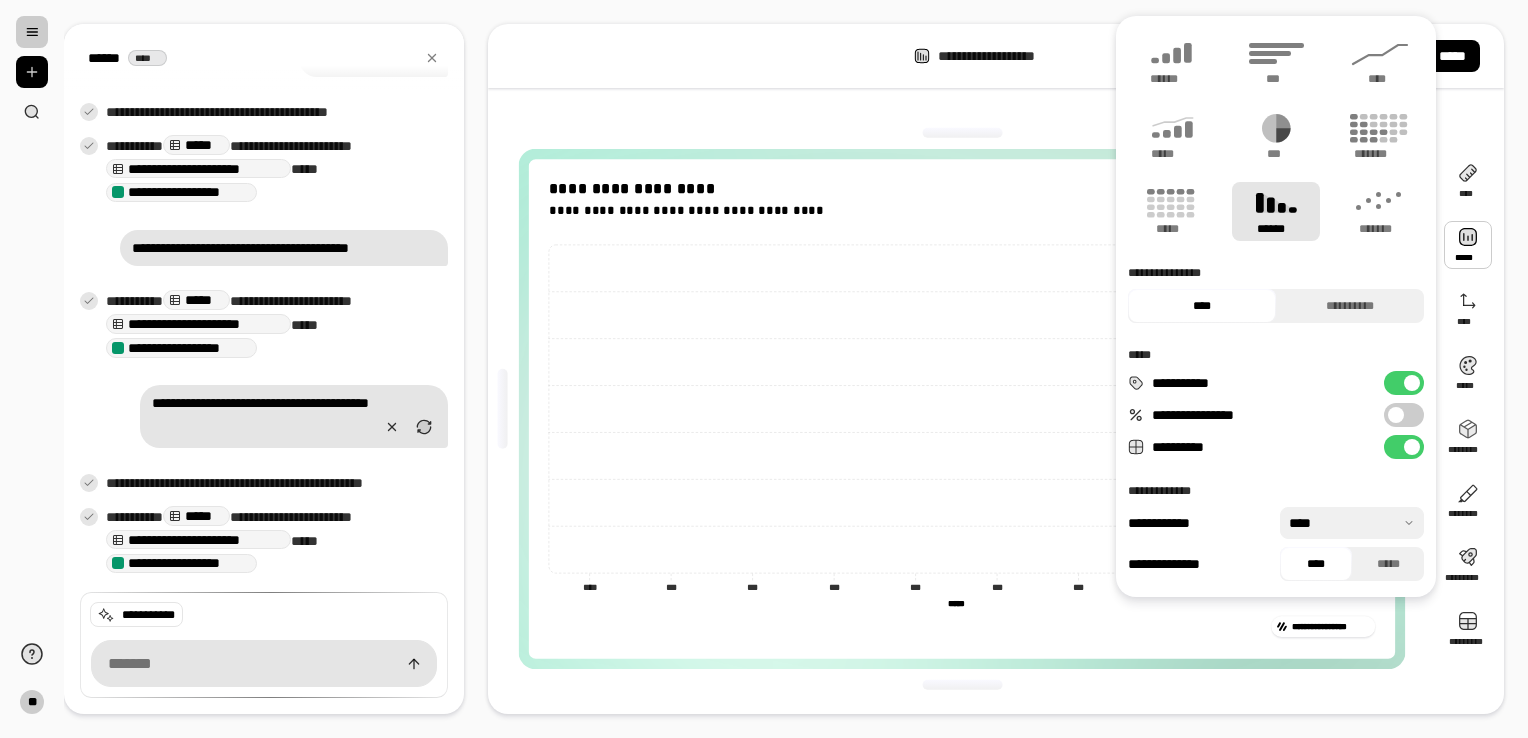 click on "**********" at bounding box center [1276, 306] 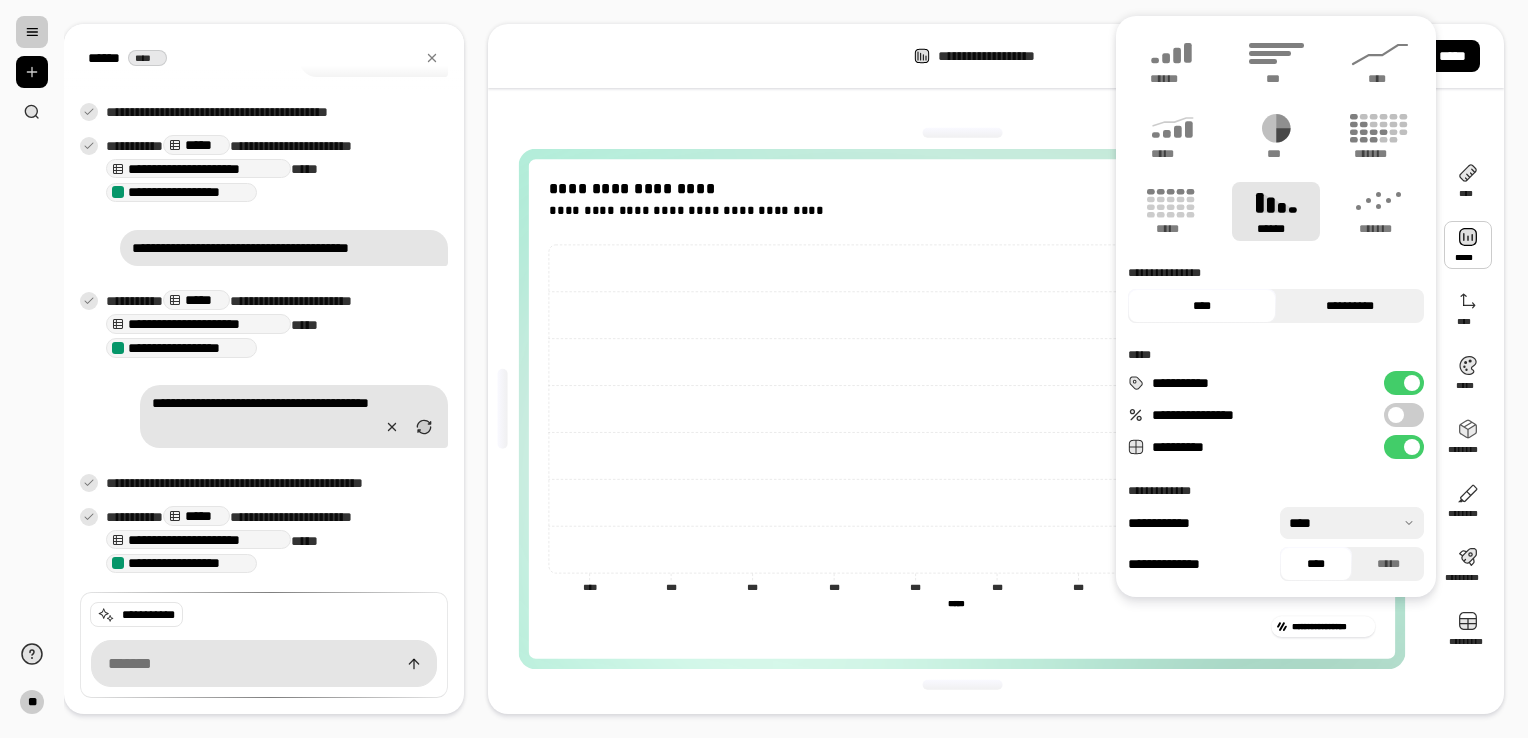 click on "**********" at bounding box center [1350, 306] 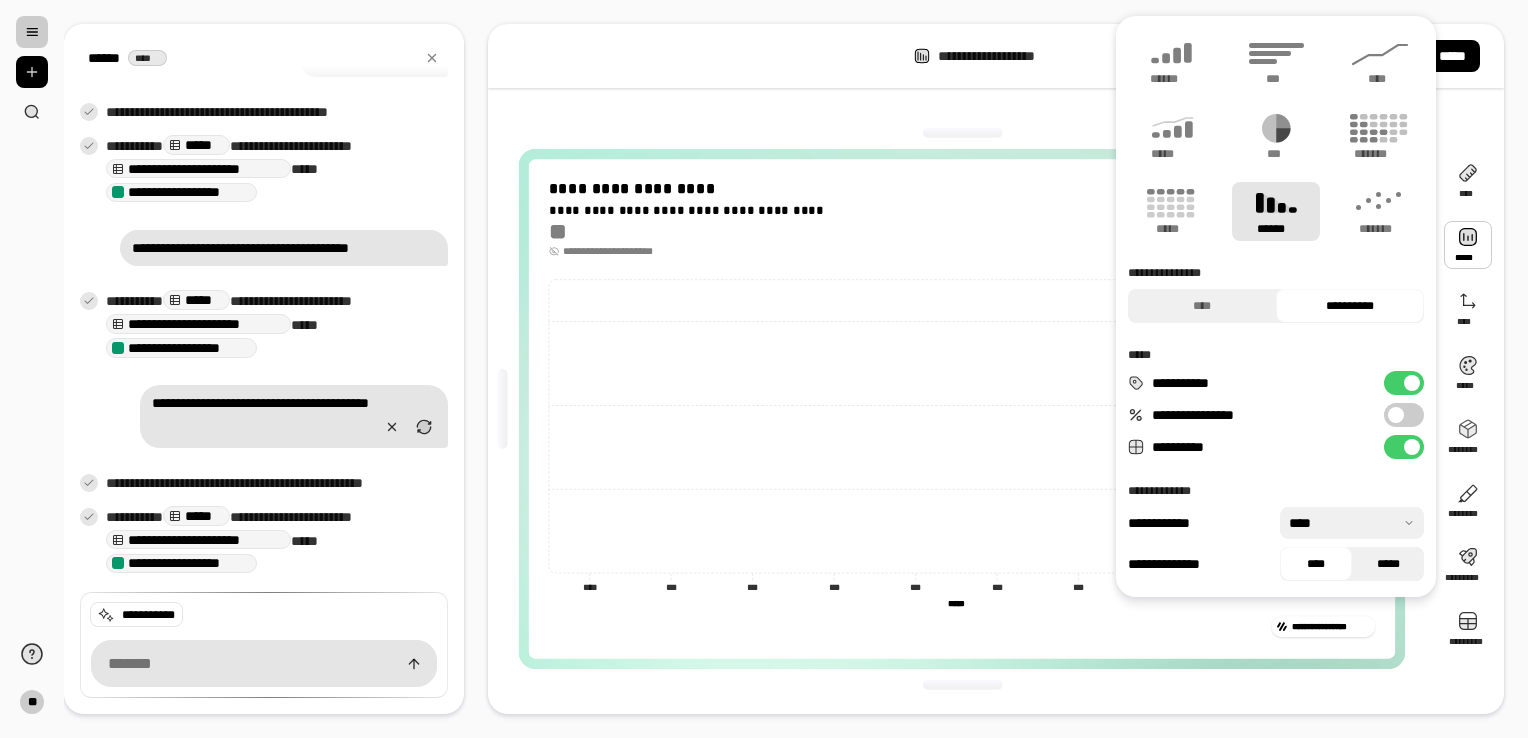 click on "*****" at bounding box center [1388, 564] 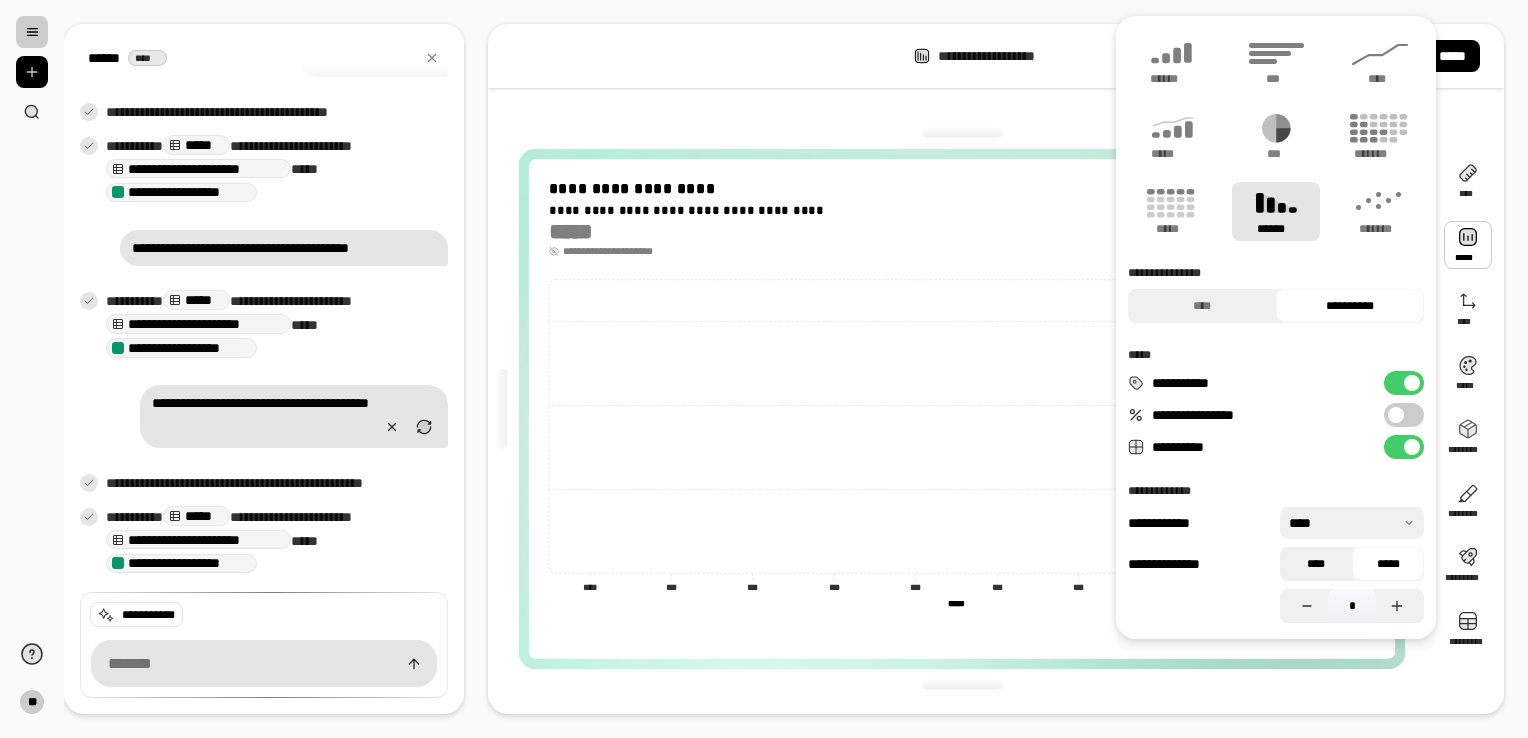 click on "****" at bounding box center [1316, 564] 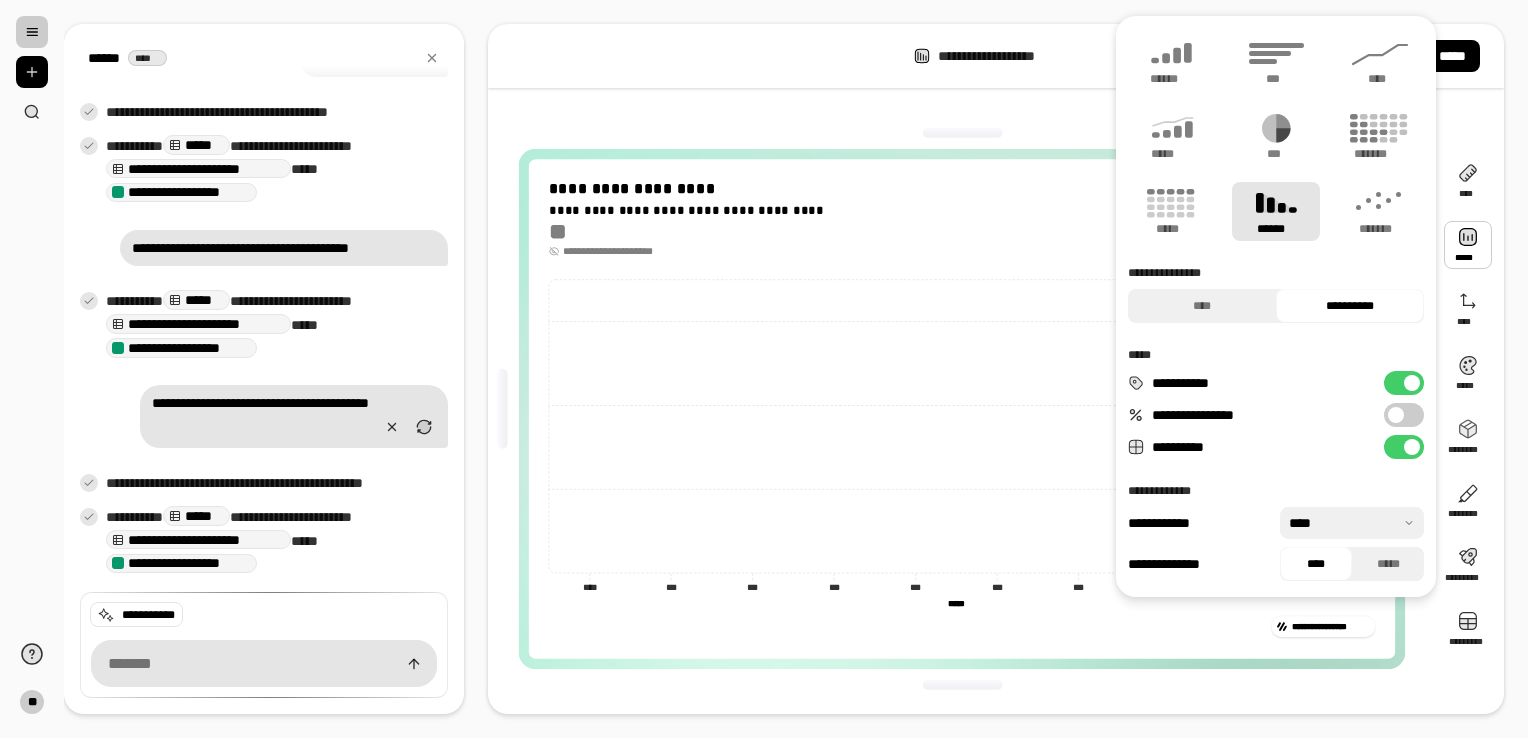 click on "**********" at bounding box center (1404, 415) 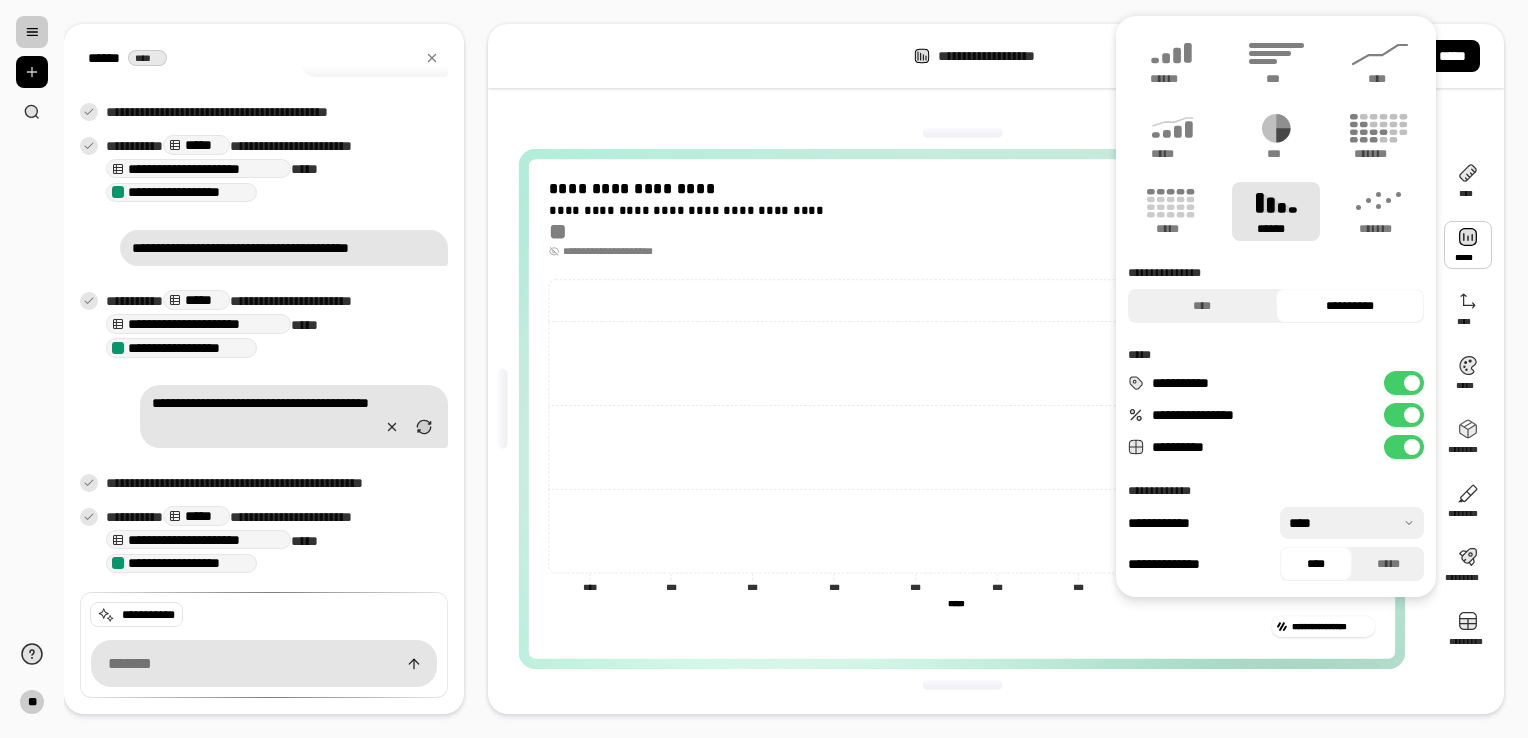 click on "**********" at bounding box center (1404, 415) 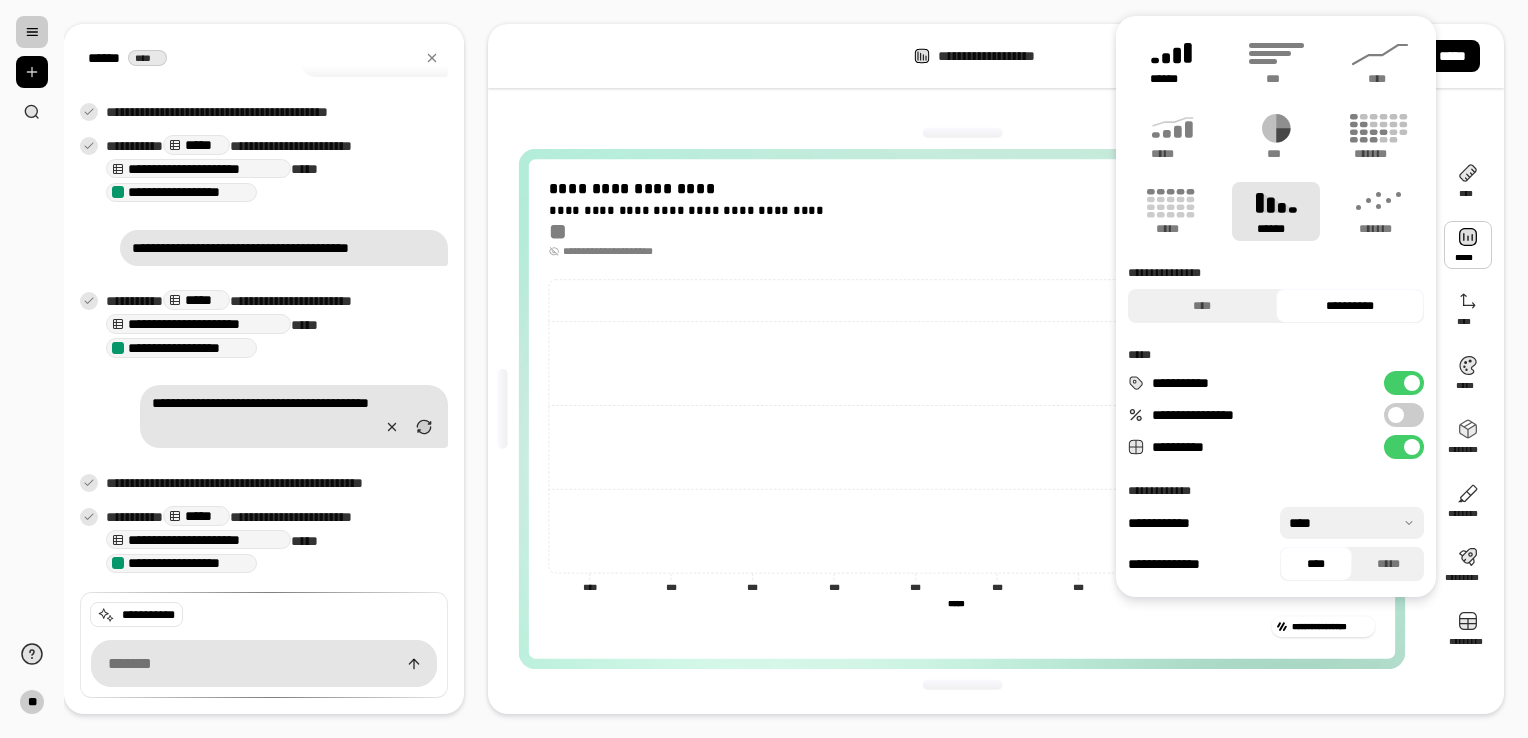 click on "******" at bounding box center (1172, 79) 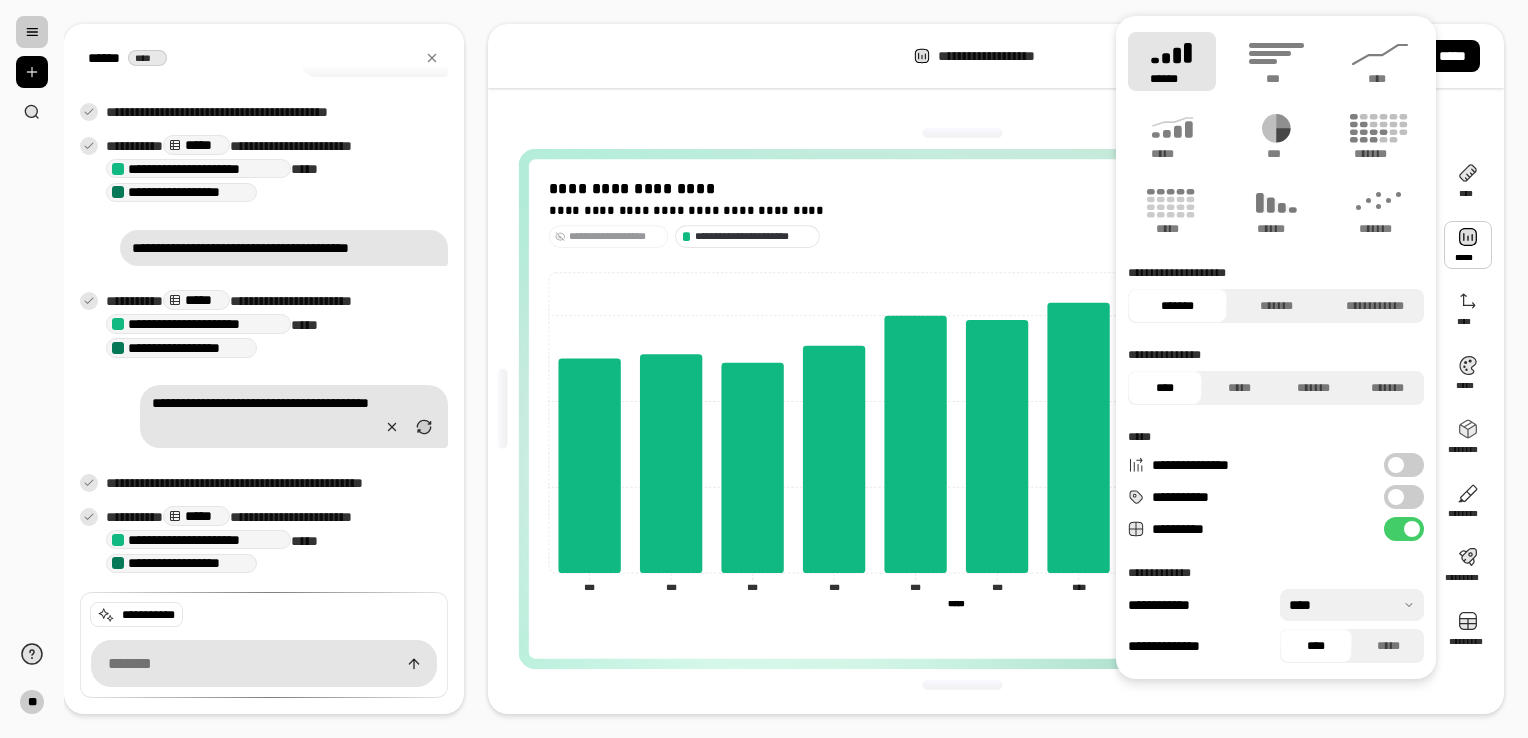 click on "**********" at bounding box center [1404, 465] 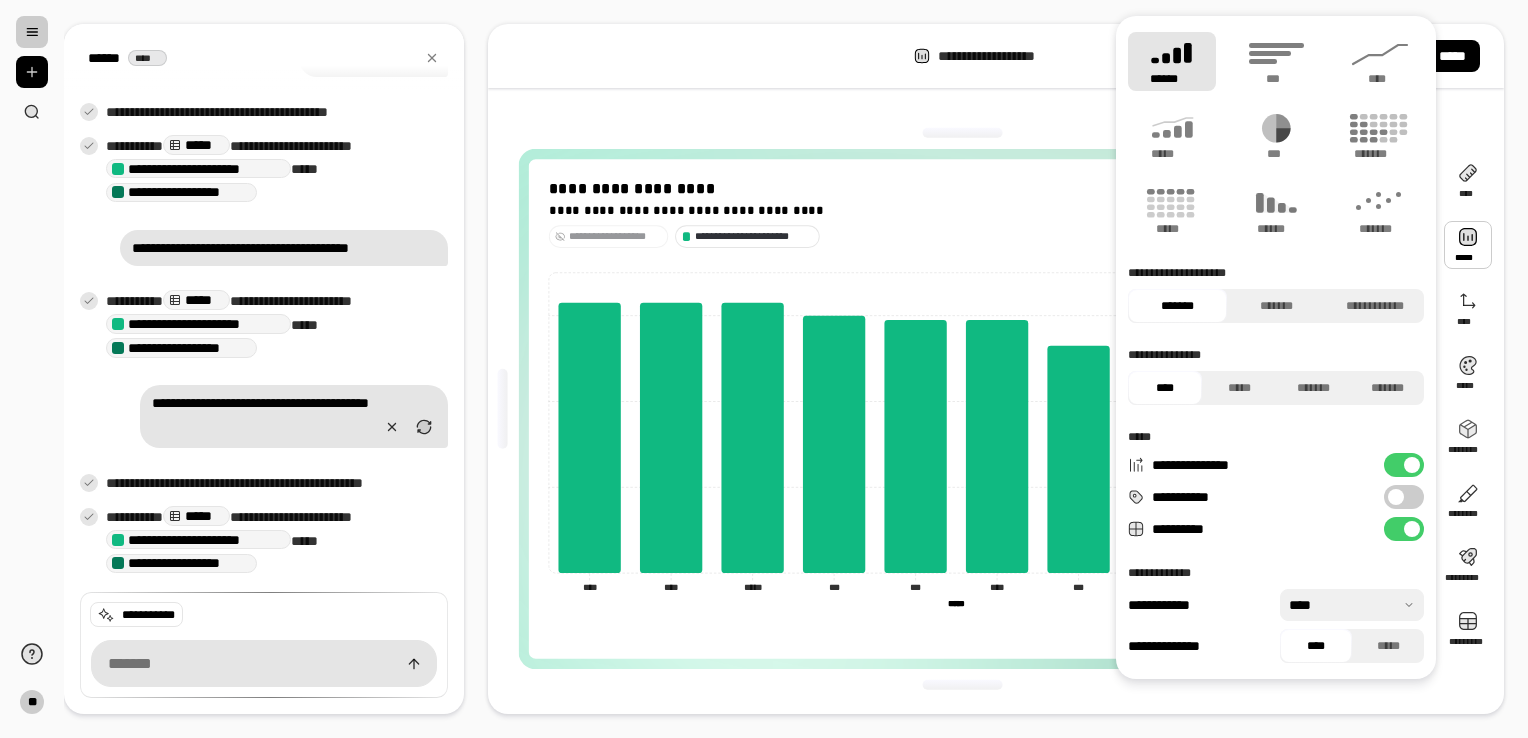 click on "**********" at bounding box center (1404, 497) 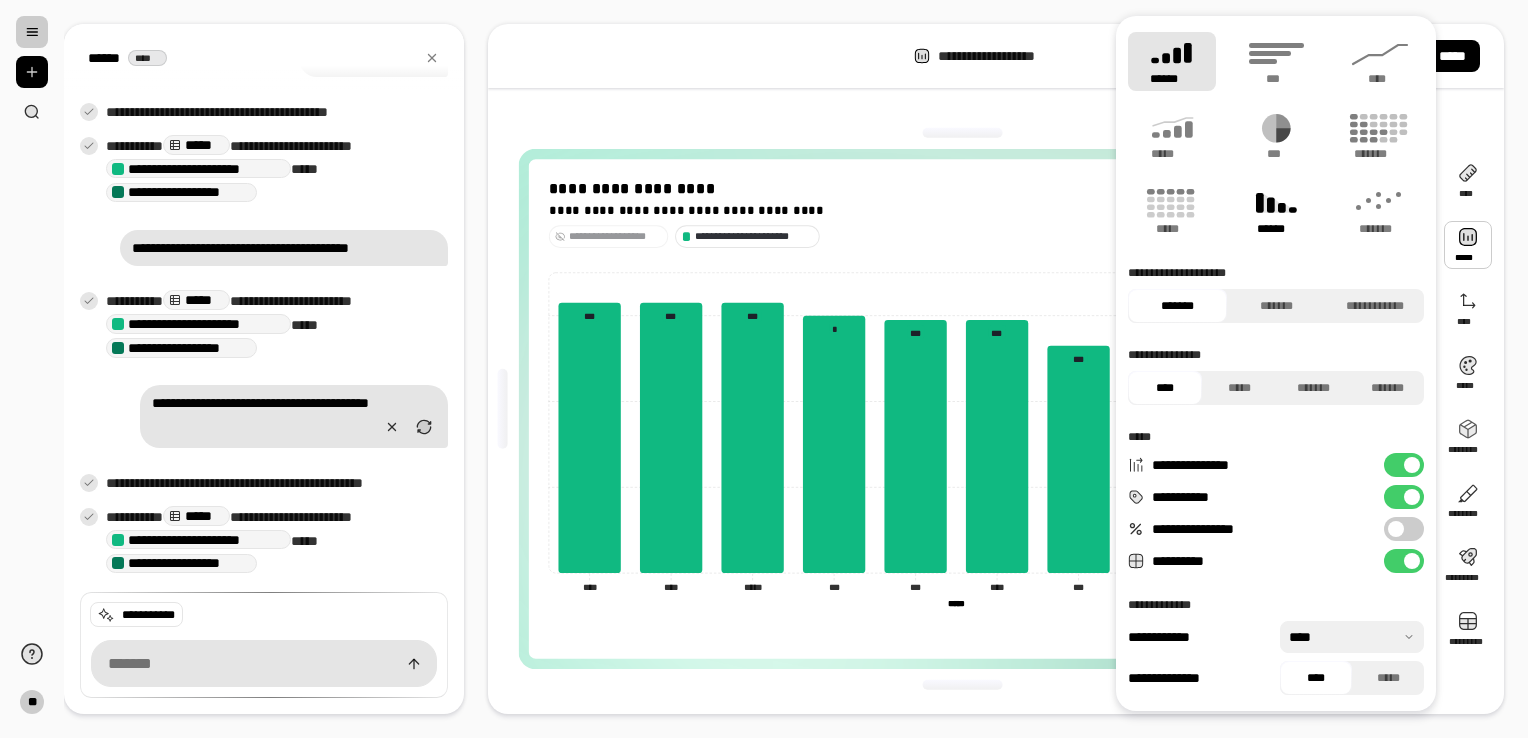 click on "******" at bounding box center (1276, 211) 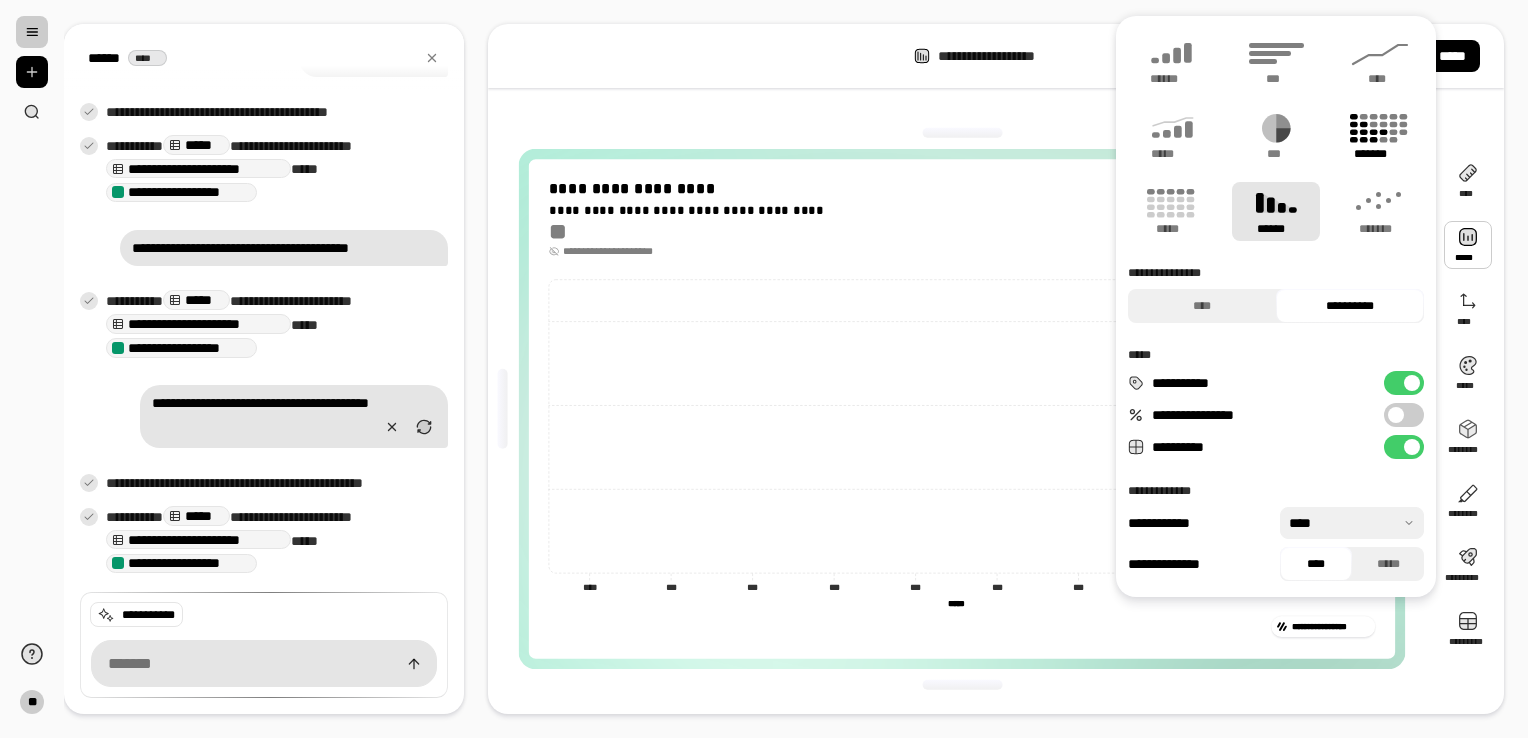 click on "*******" at bounding box center (1380, 154) 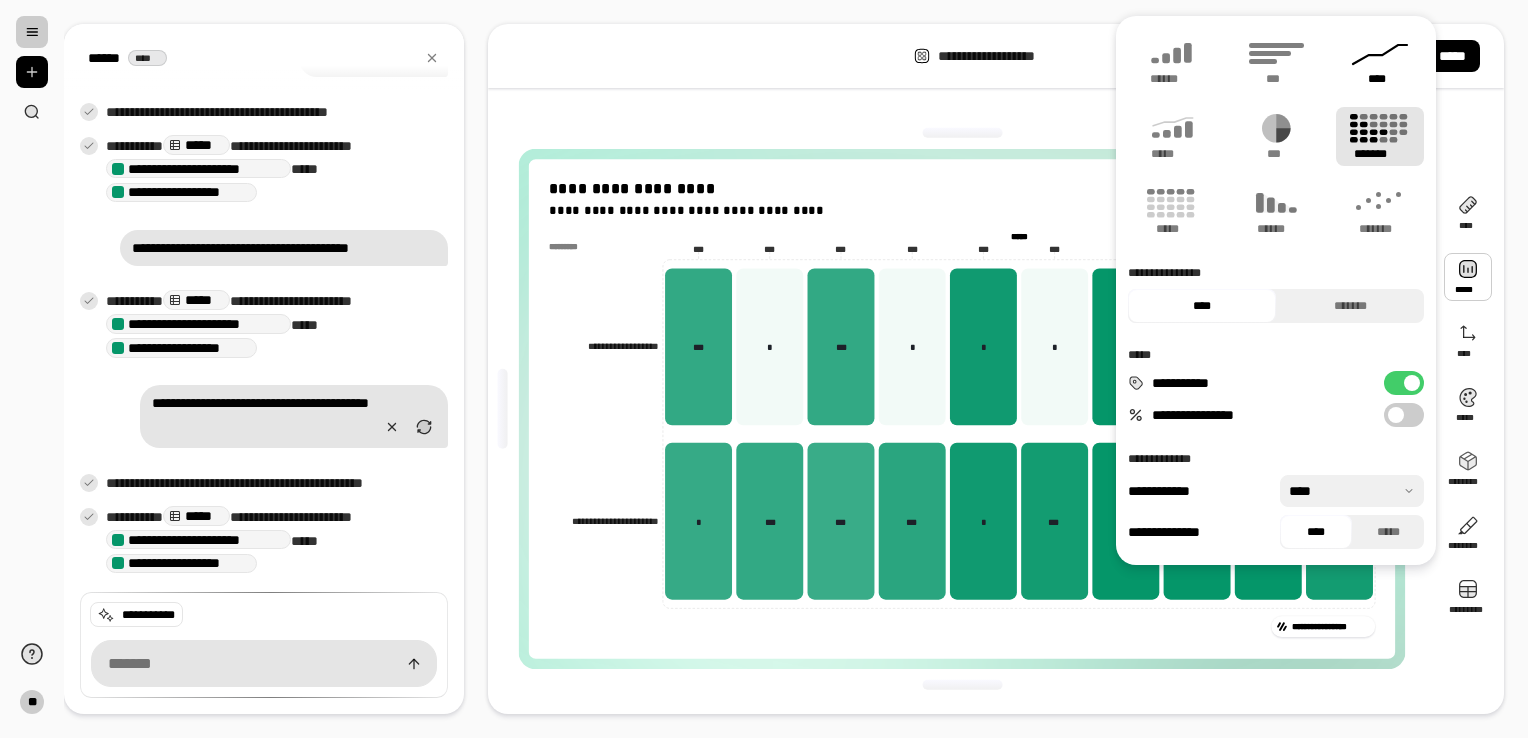 click 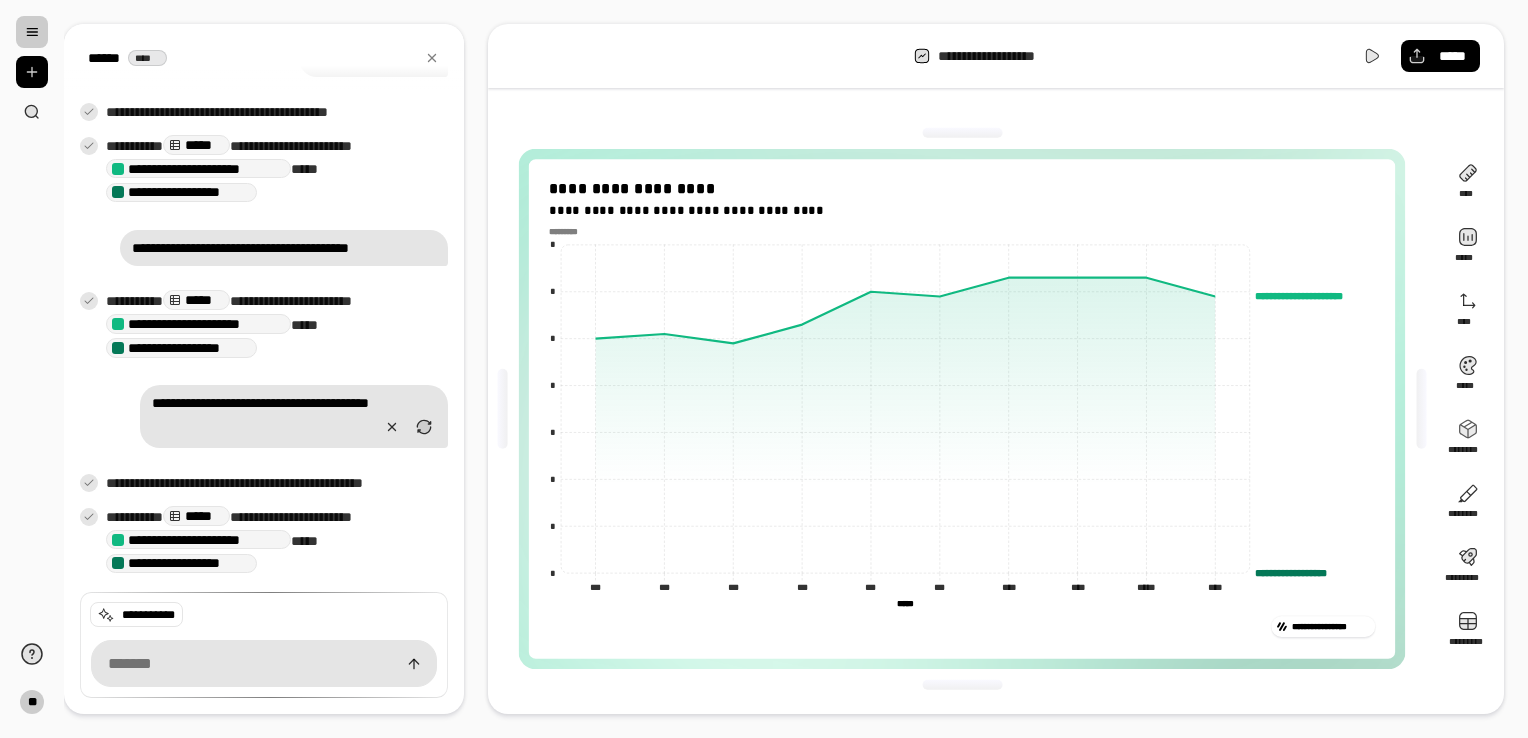 click on "**********" at bounding box center [962, 622] 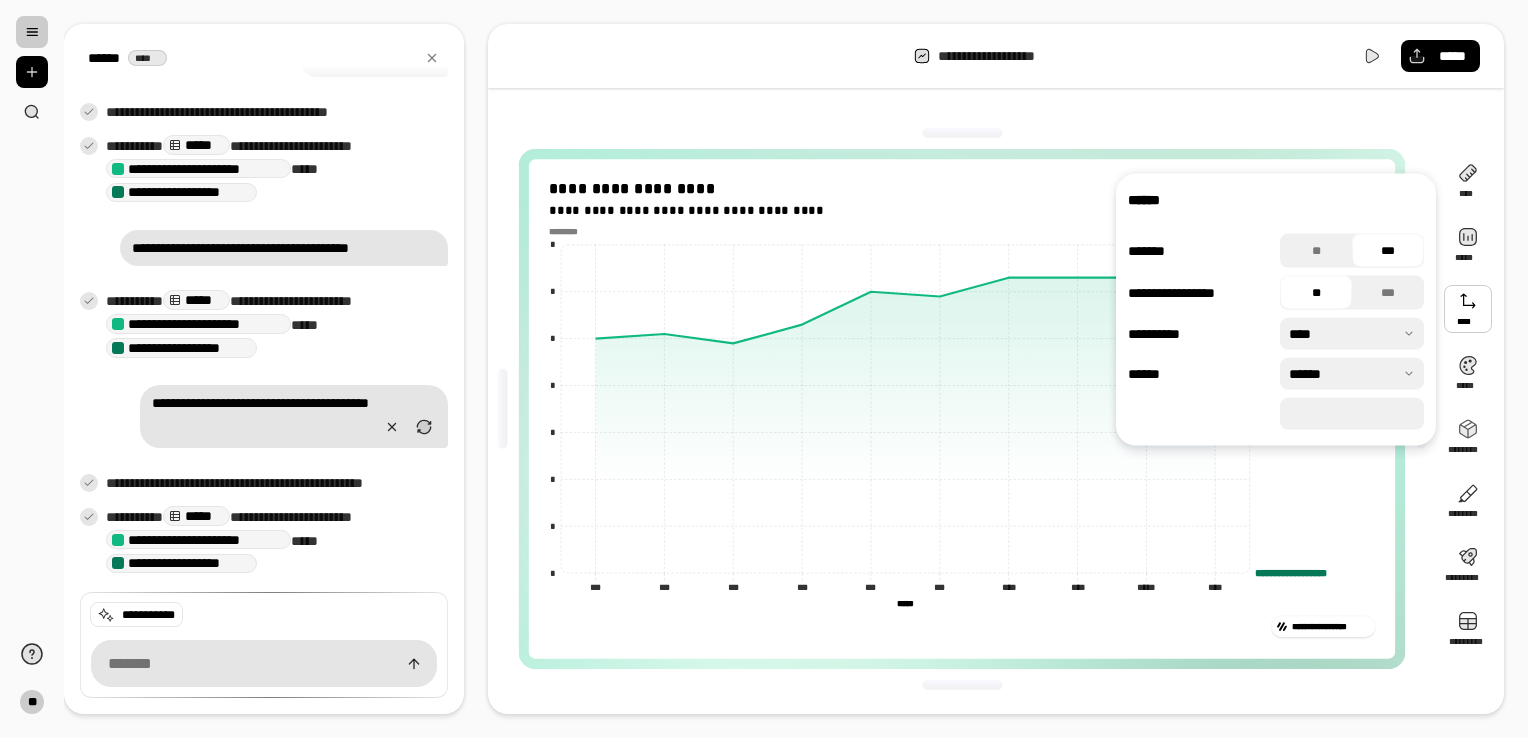 click on "***" at bounding box center (1388, 251) 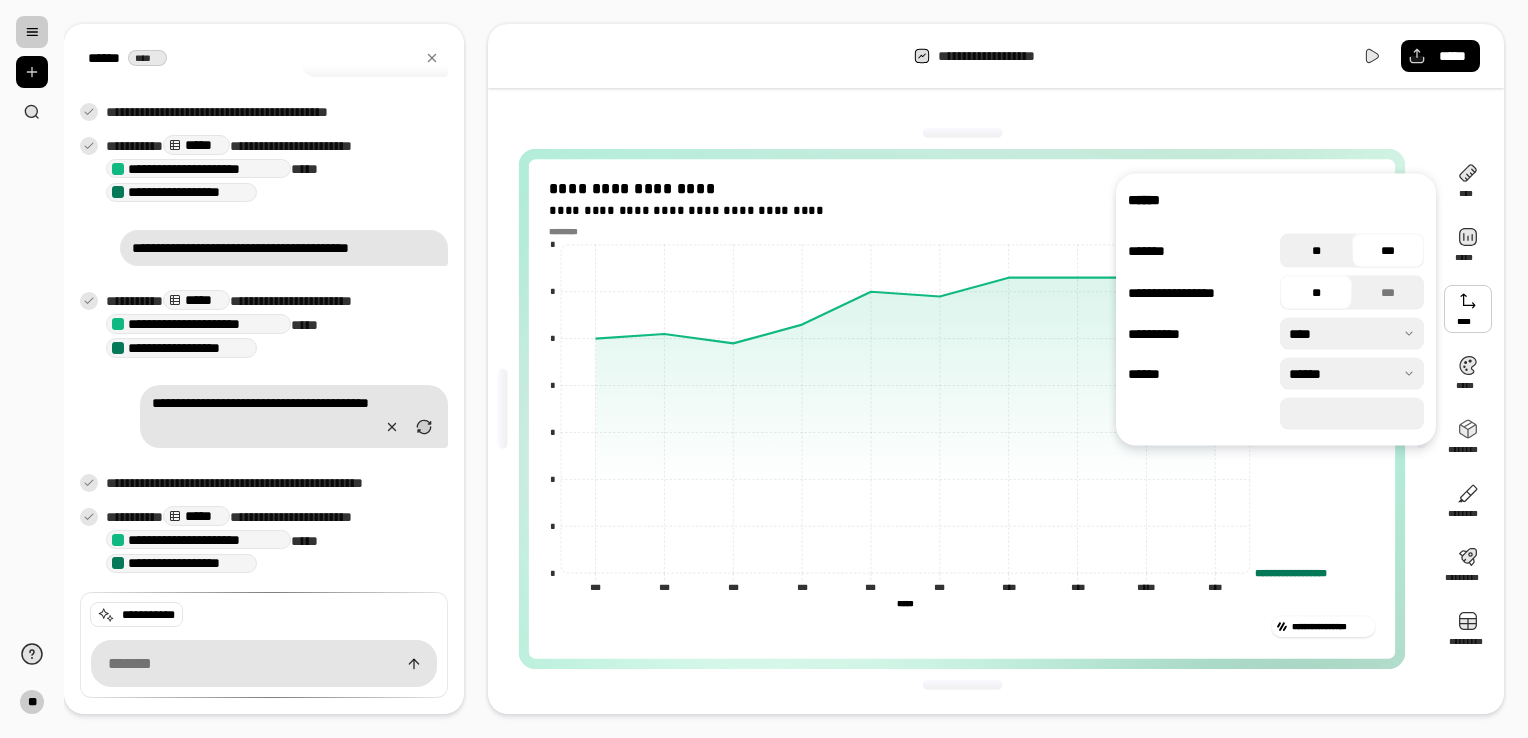 click on "**" at bounding box center [1316, 251] 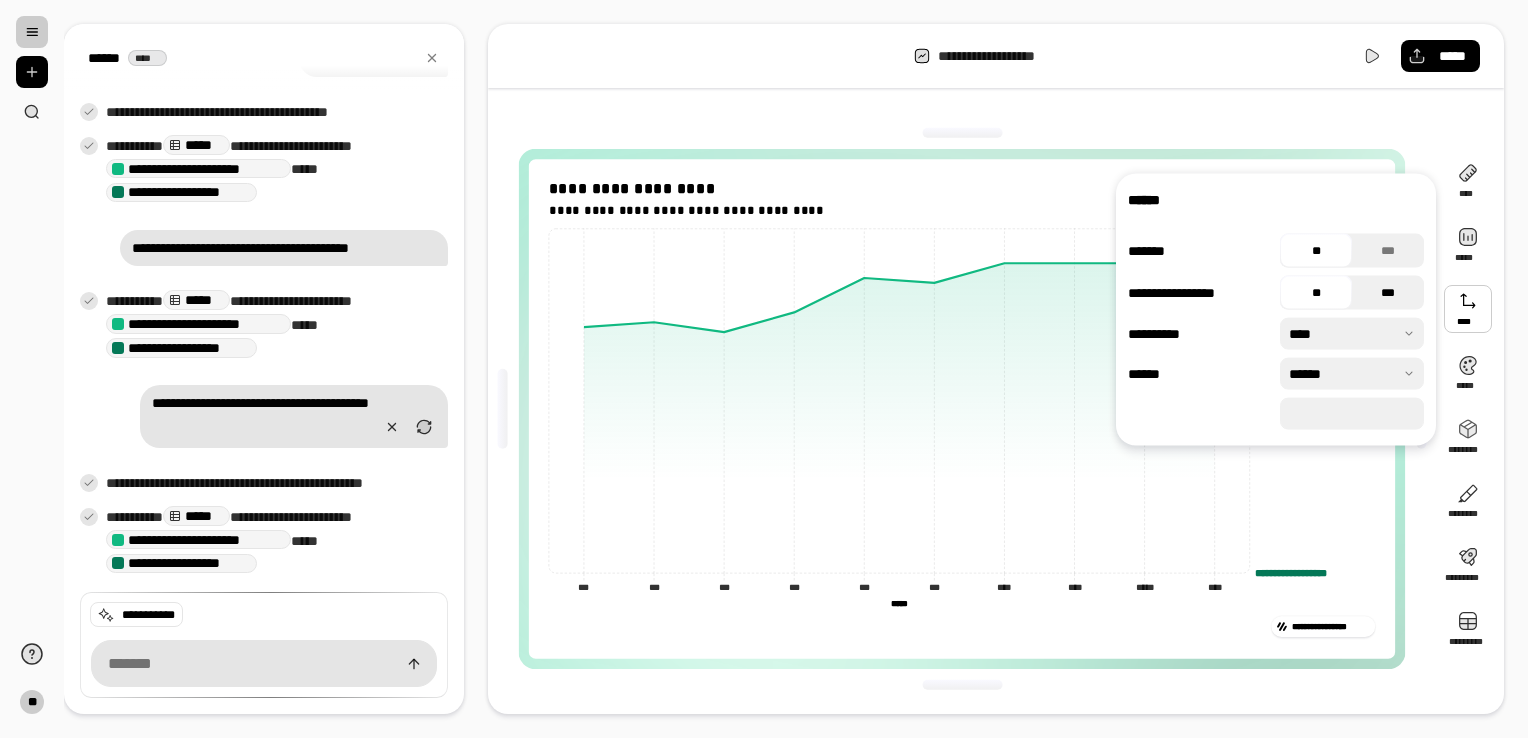 click on "***" at bounding box center [1388, 293] 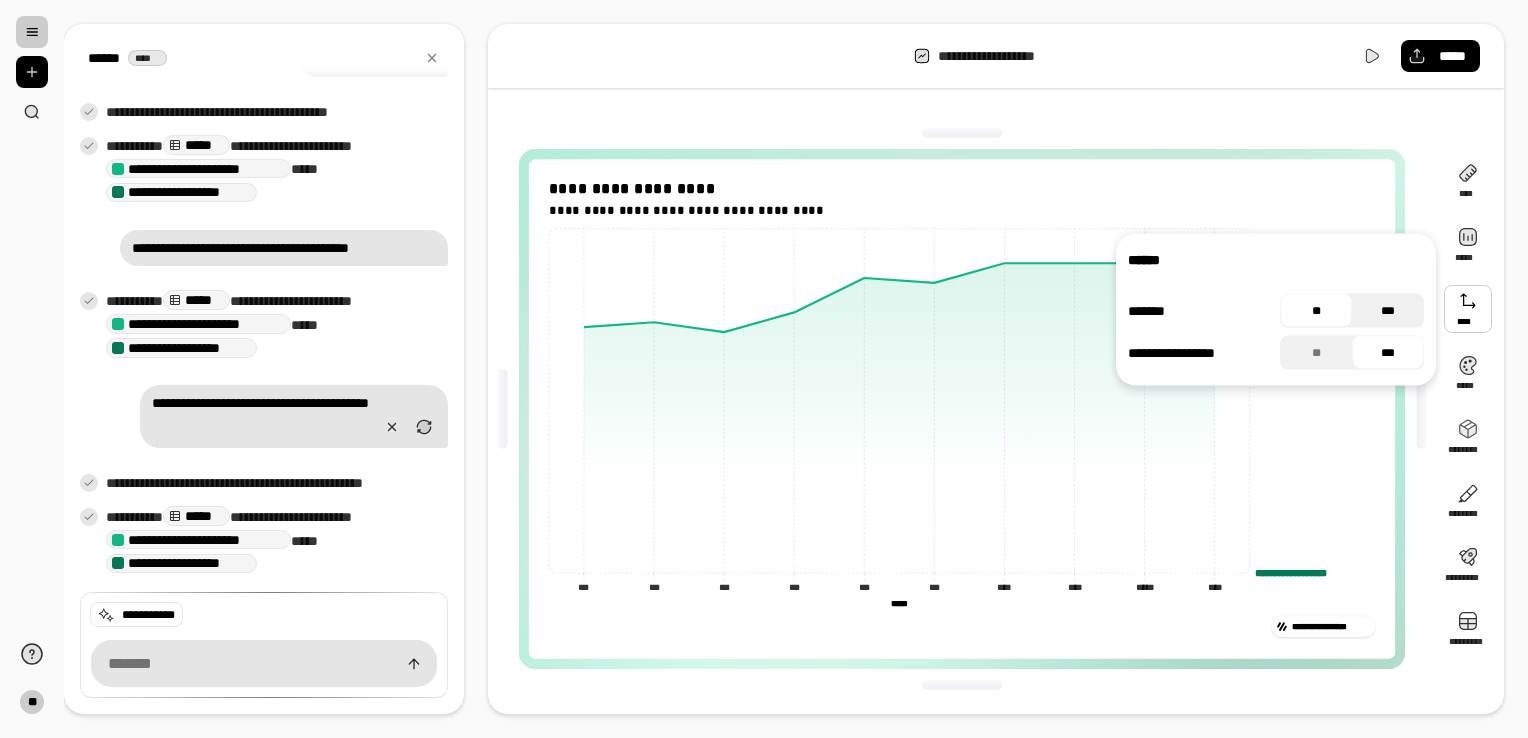 click on "***" at bounding box center [1388, 311] 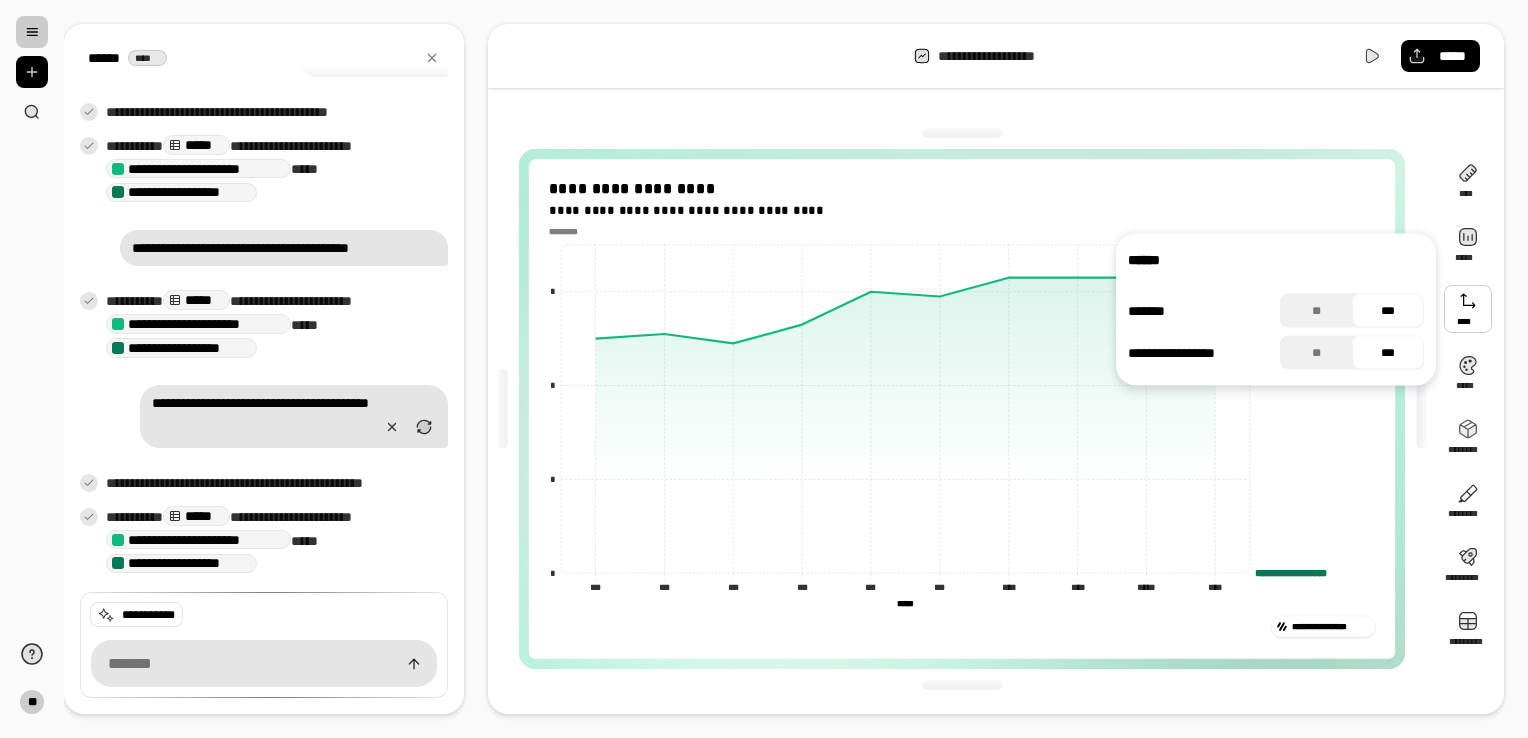 click on "***" at bounding box center [1388, 311] 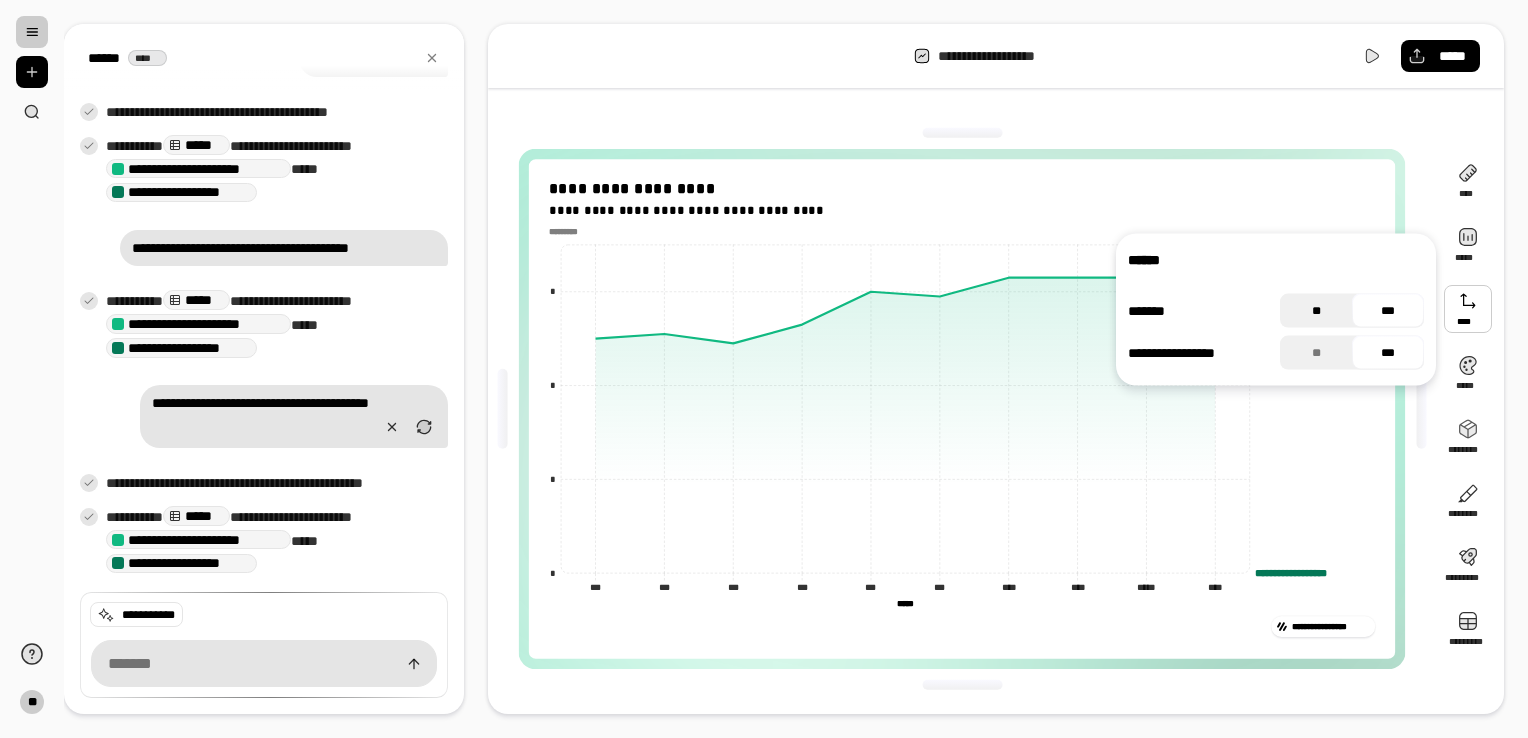 click on "**" at bounding box center (1316, 311) 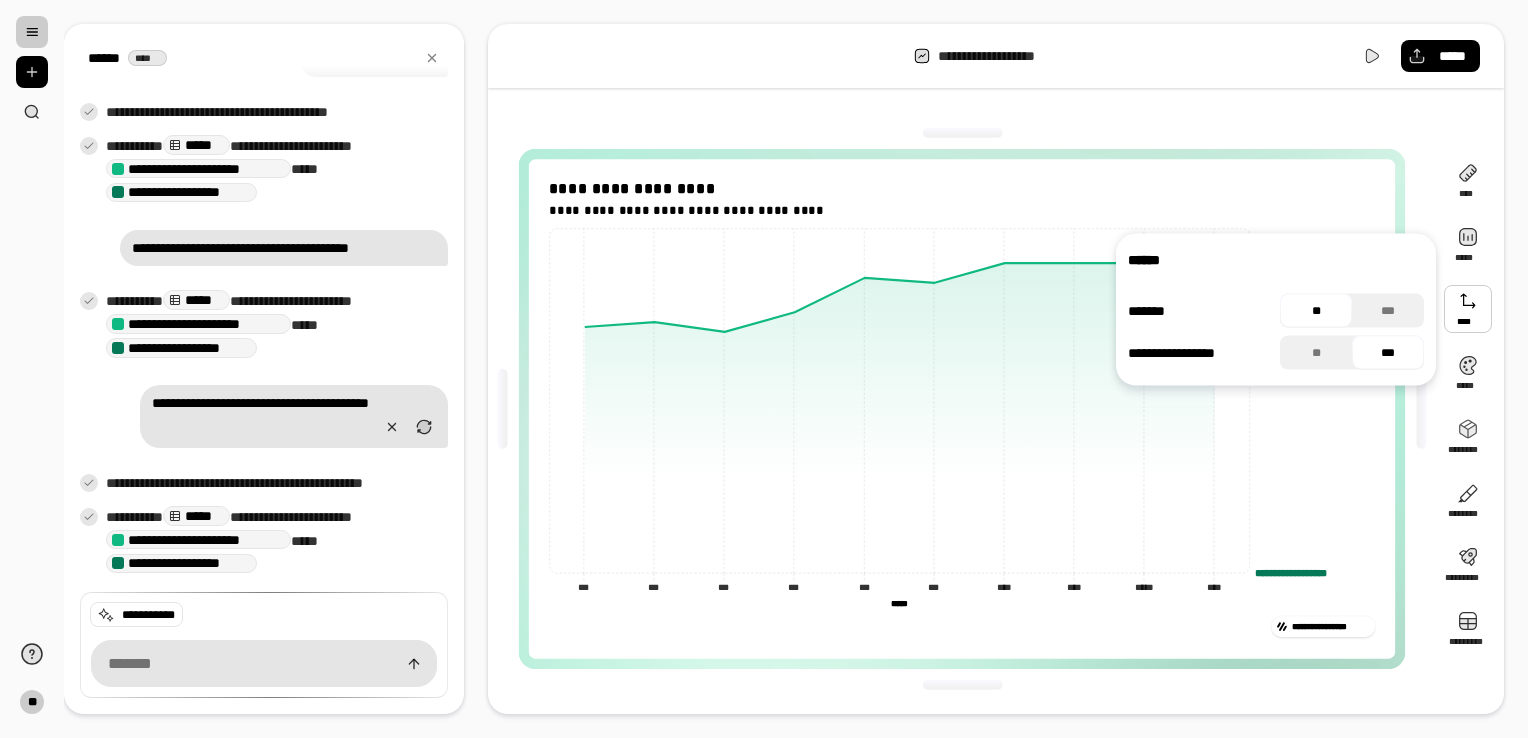 click on "***" at bounding box center (1388, 353) 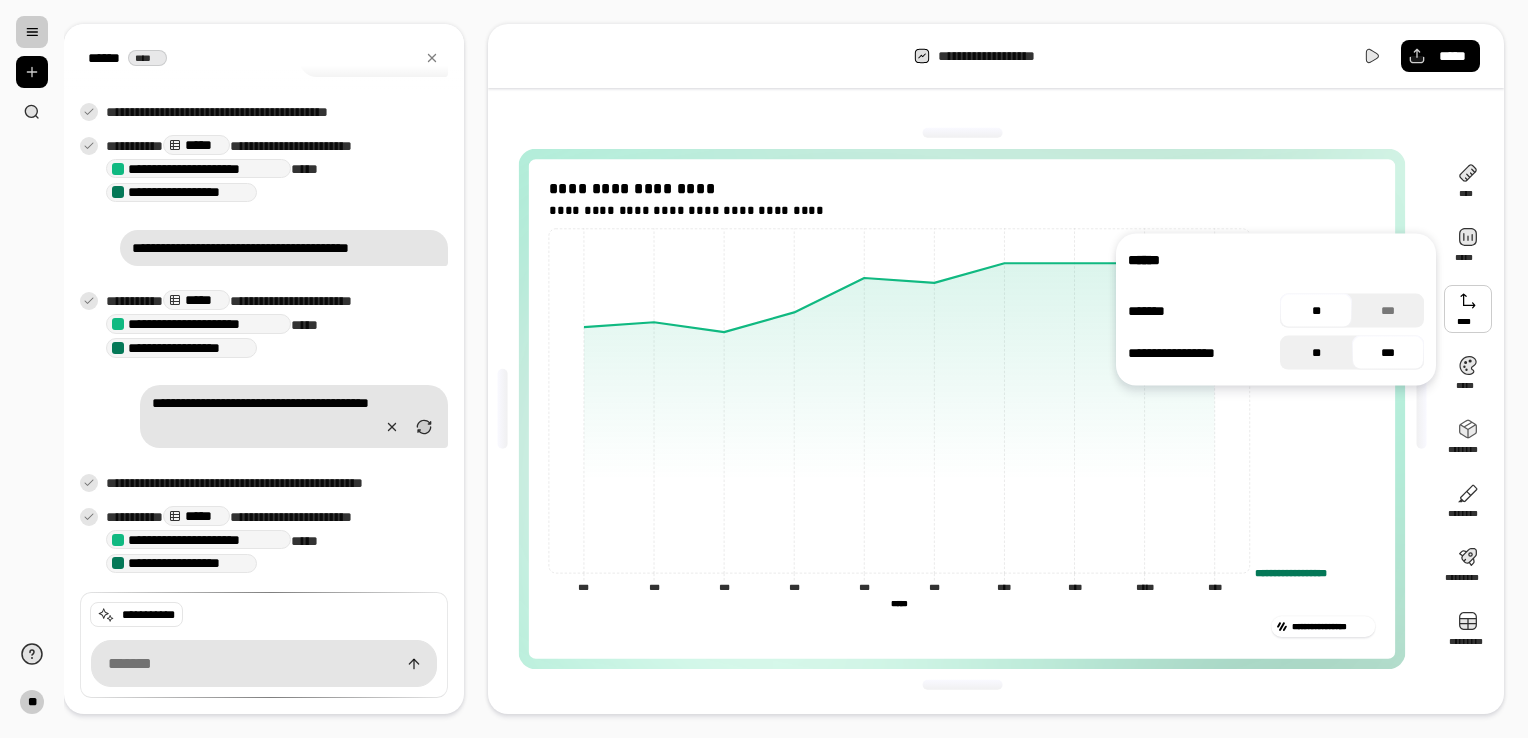 click on "**" at bounding box center [1316, 353] 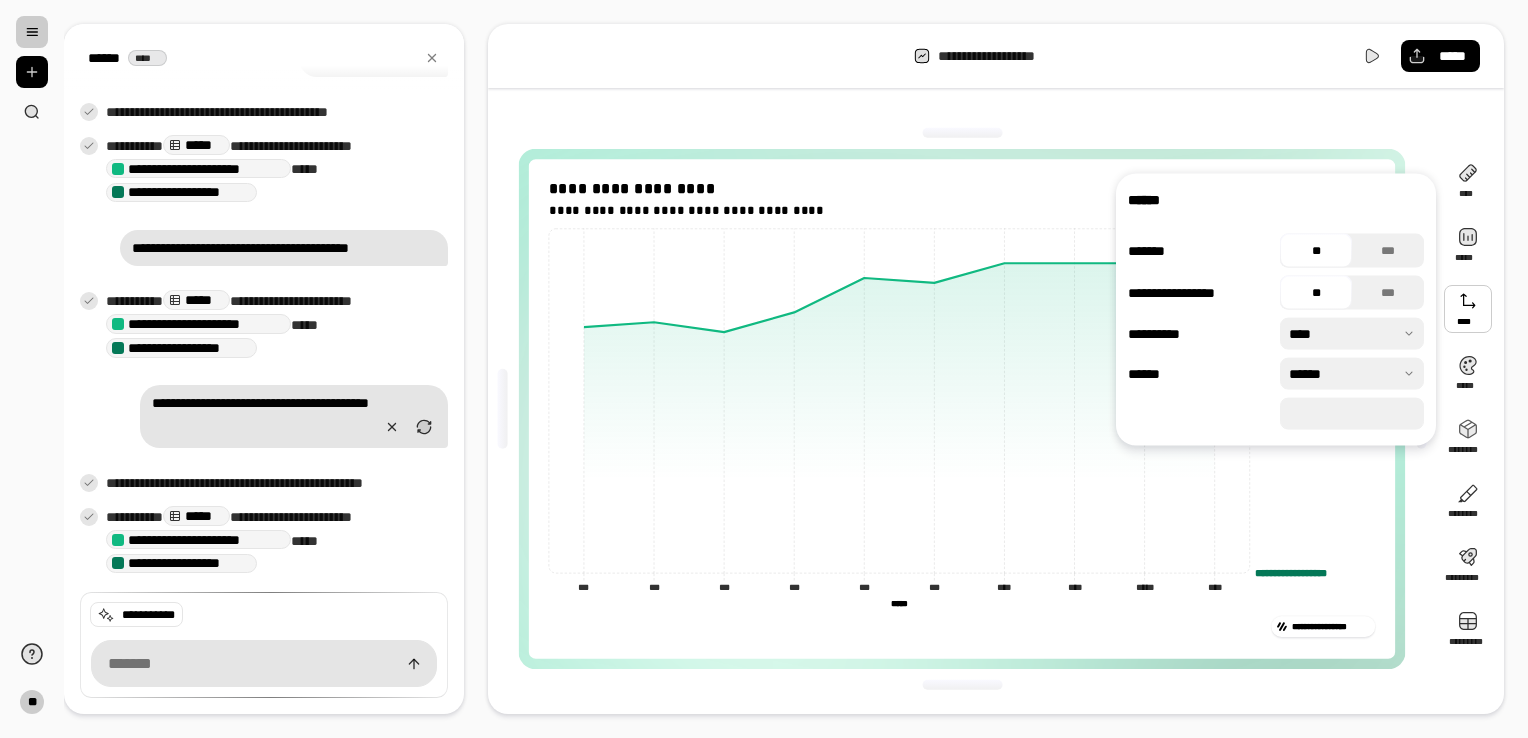 click at bounding box center [1352, 334] 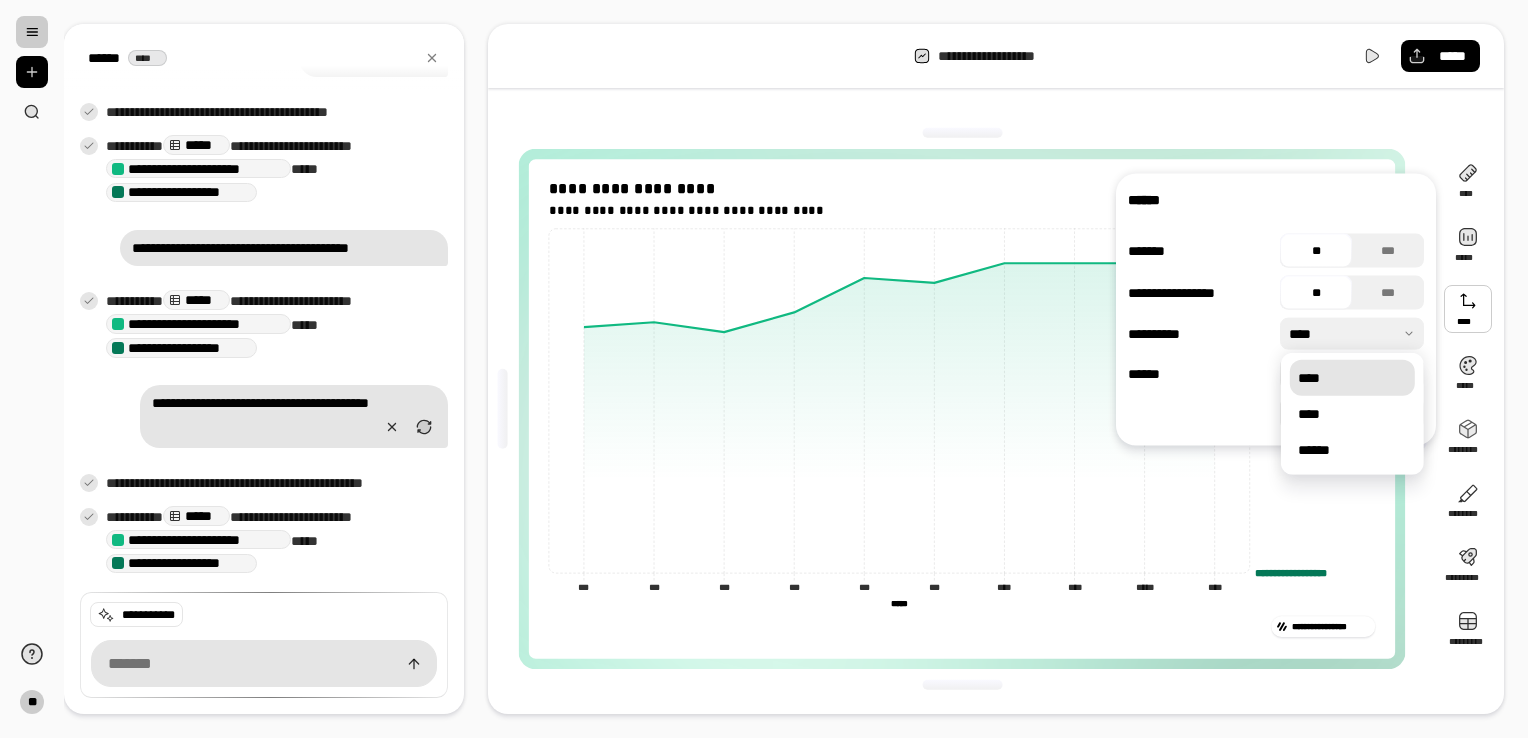 click at bounding box center (1352, 334) 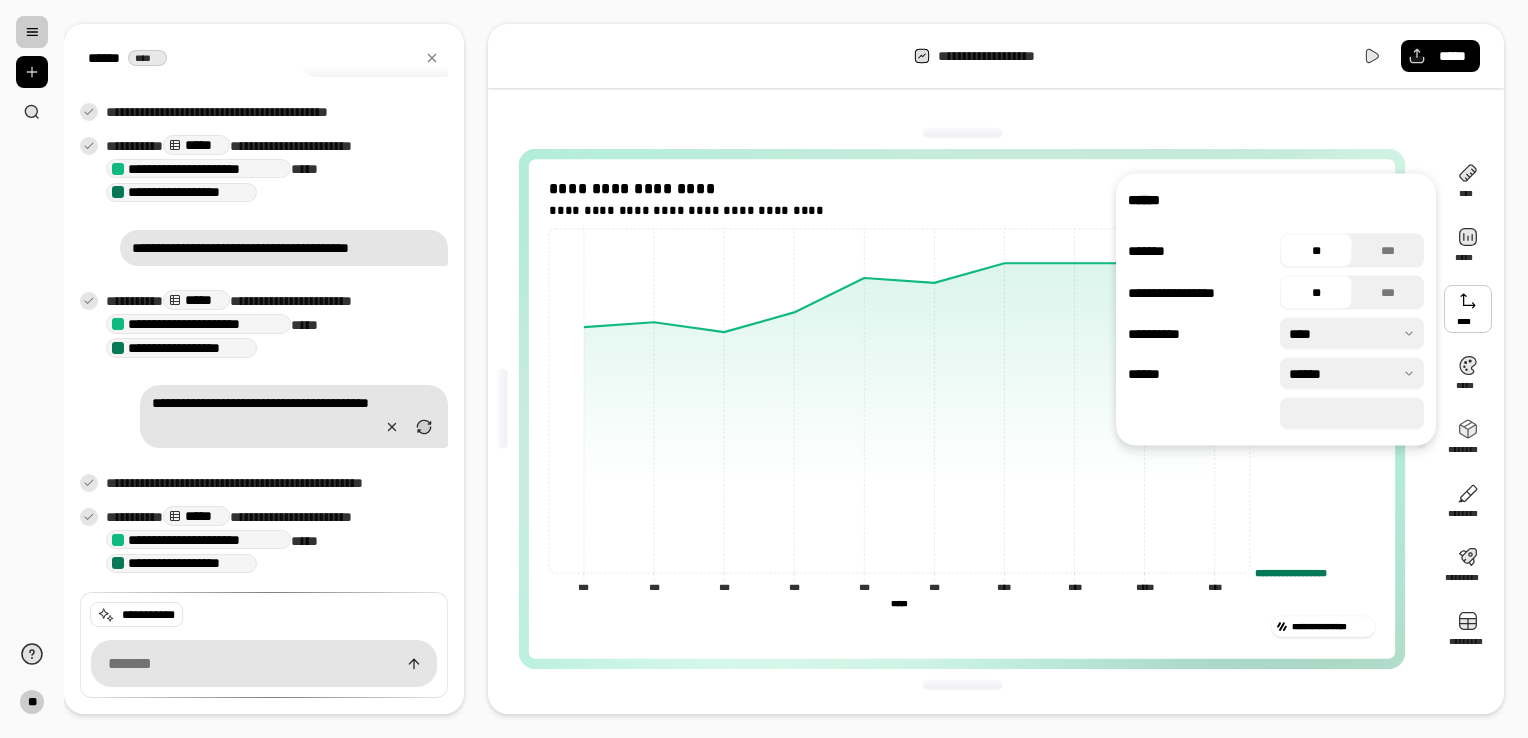 click at bounding box center (1352, 374) 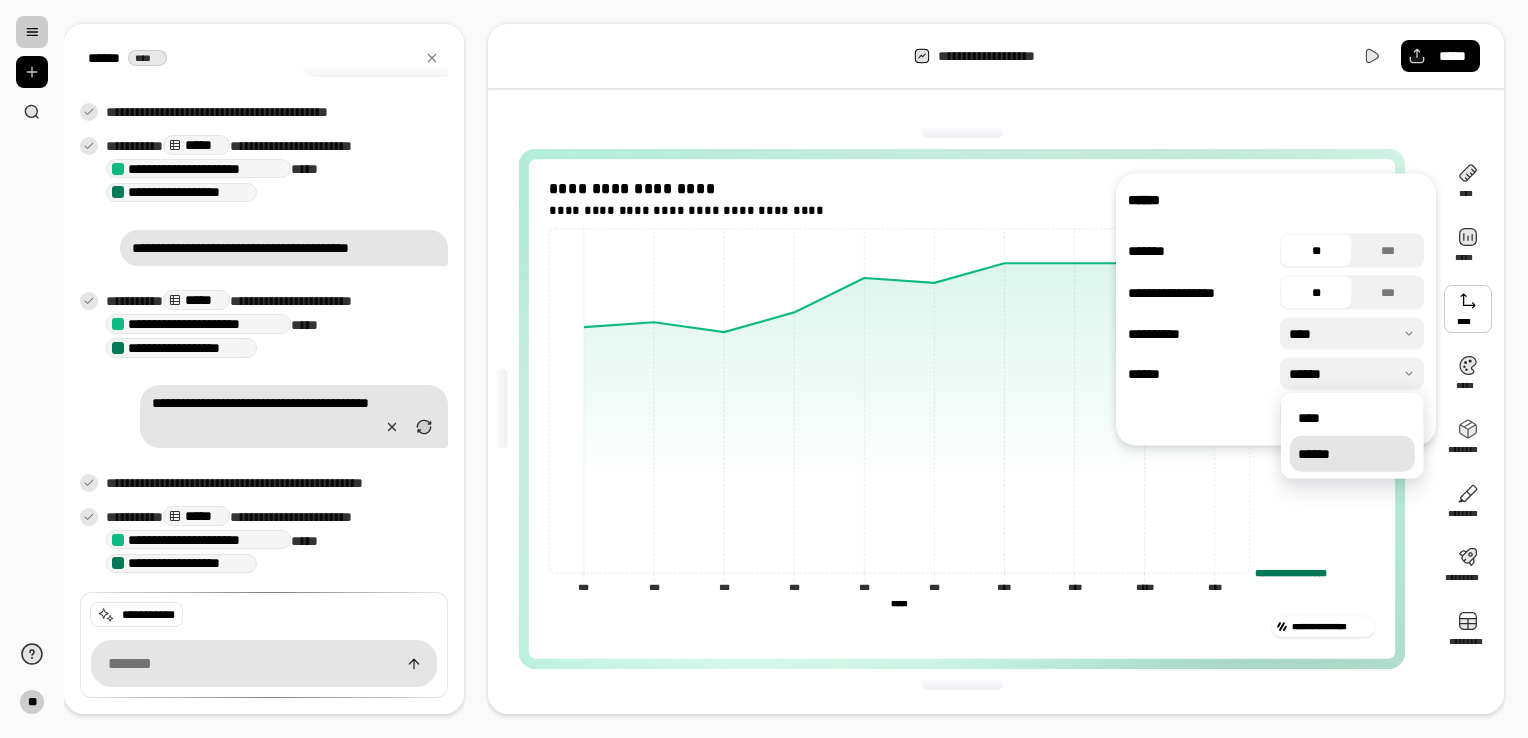 click at bounding box center (1352, 374) 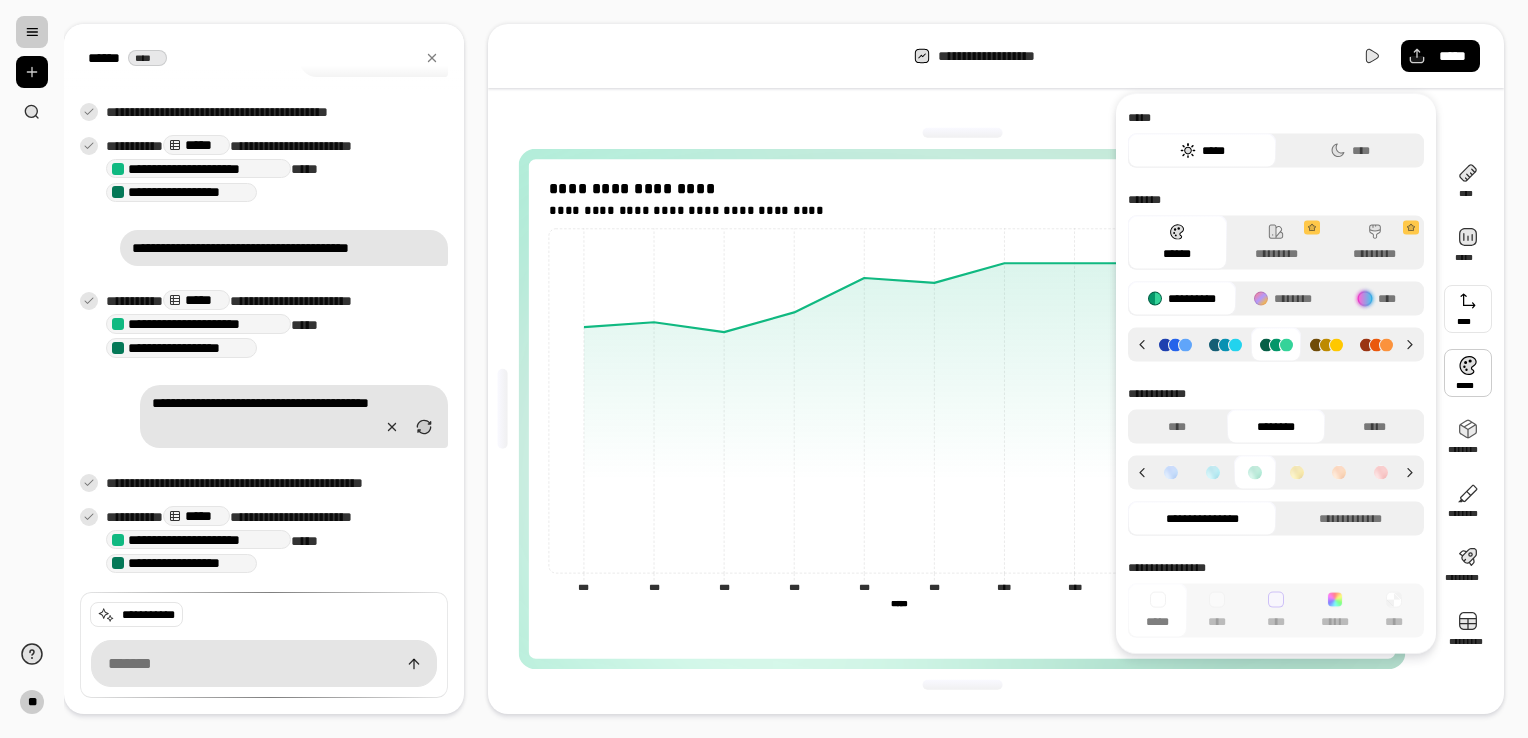 click at bounding box center (1468, 373) 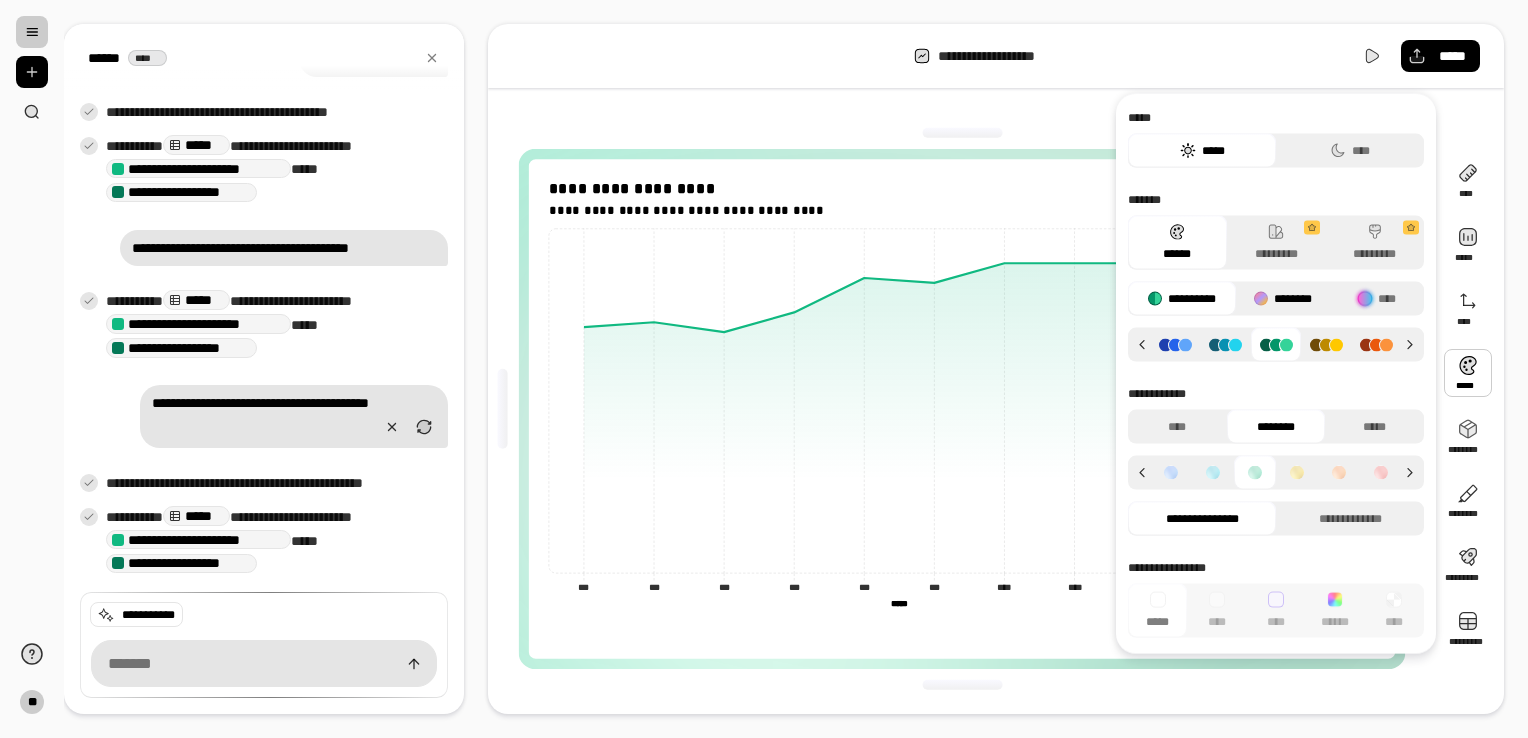 click on "********" at bounding box center [1283, 299] 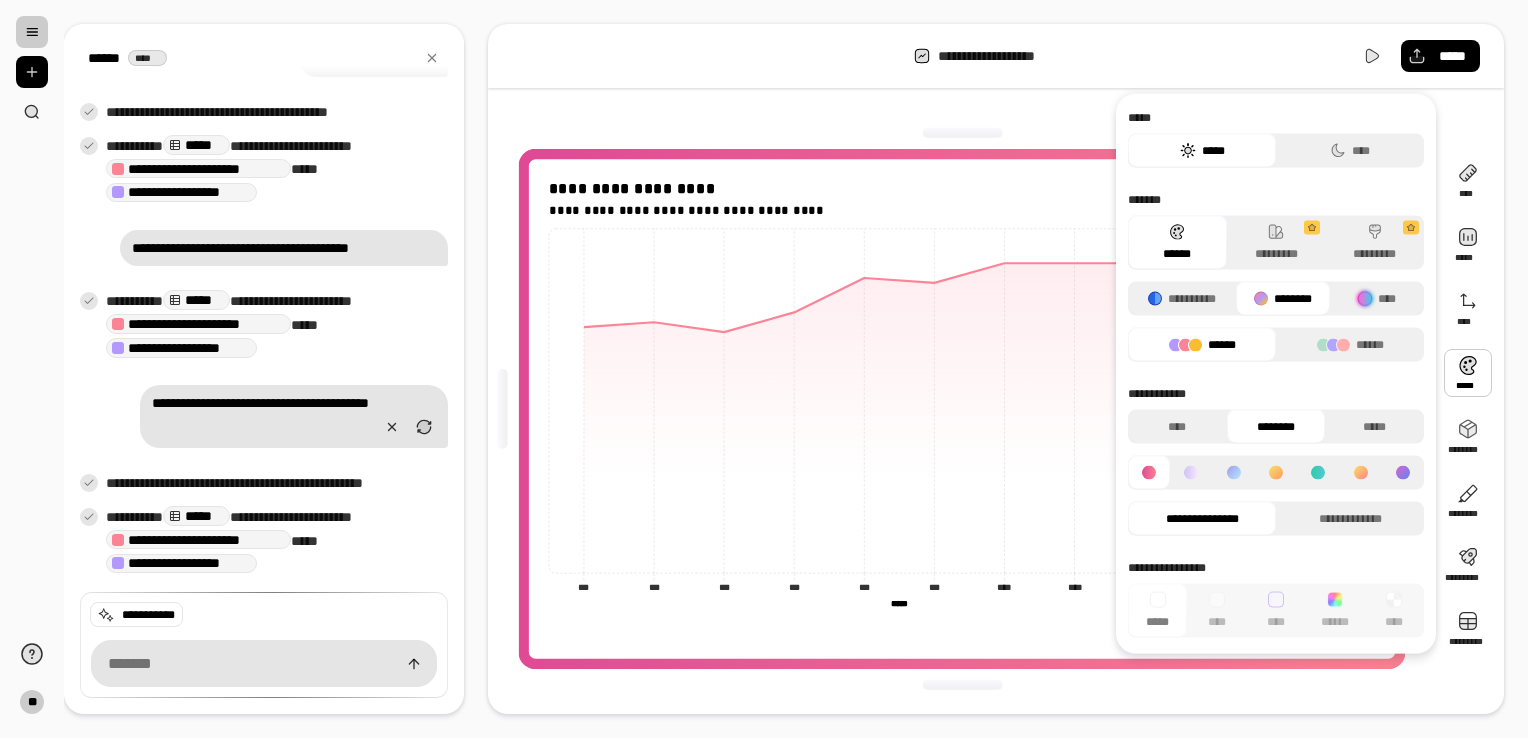 click on "********" at bounding box center (1283, 299) 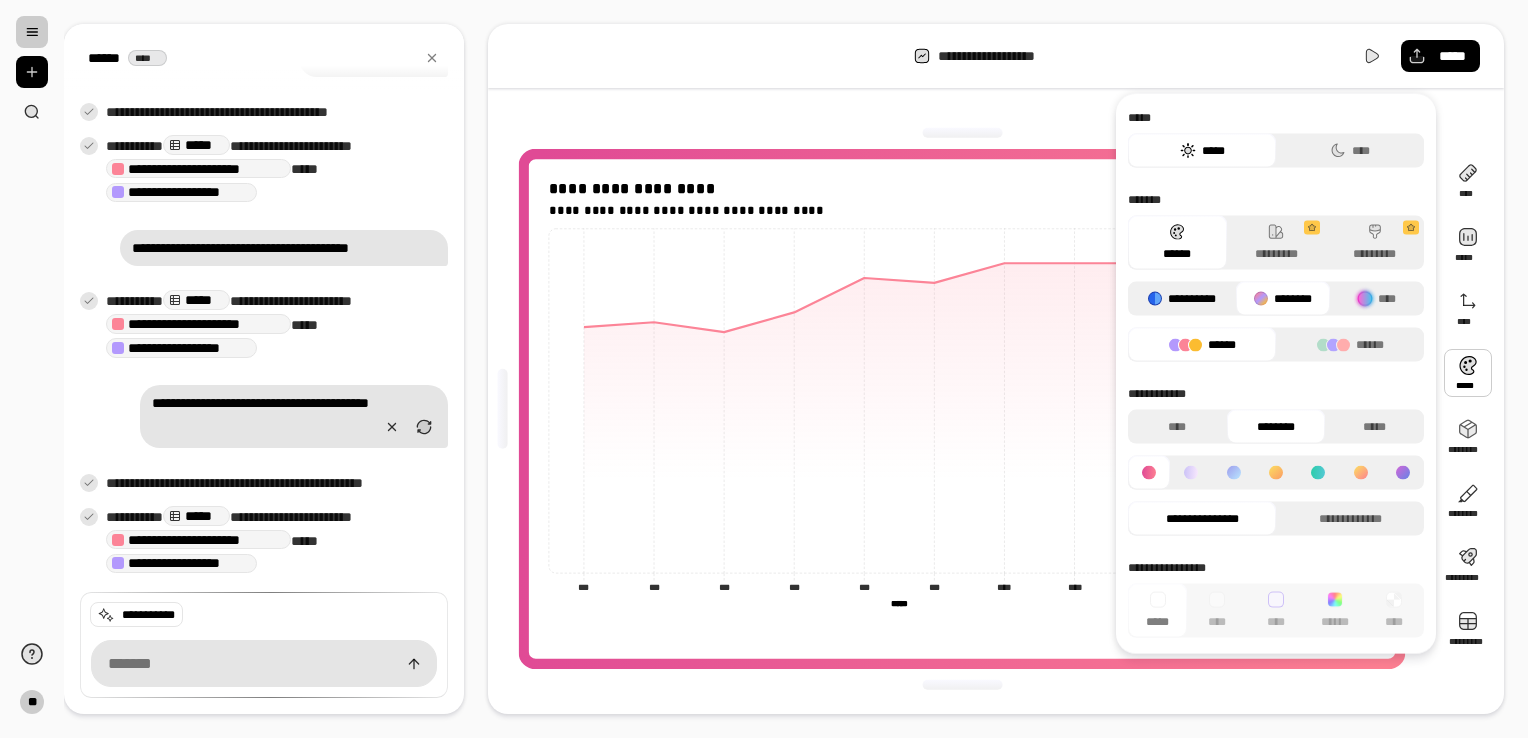 click on "**********" at bounding box center (1182, 299) 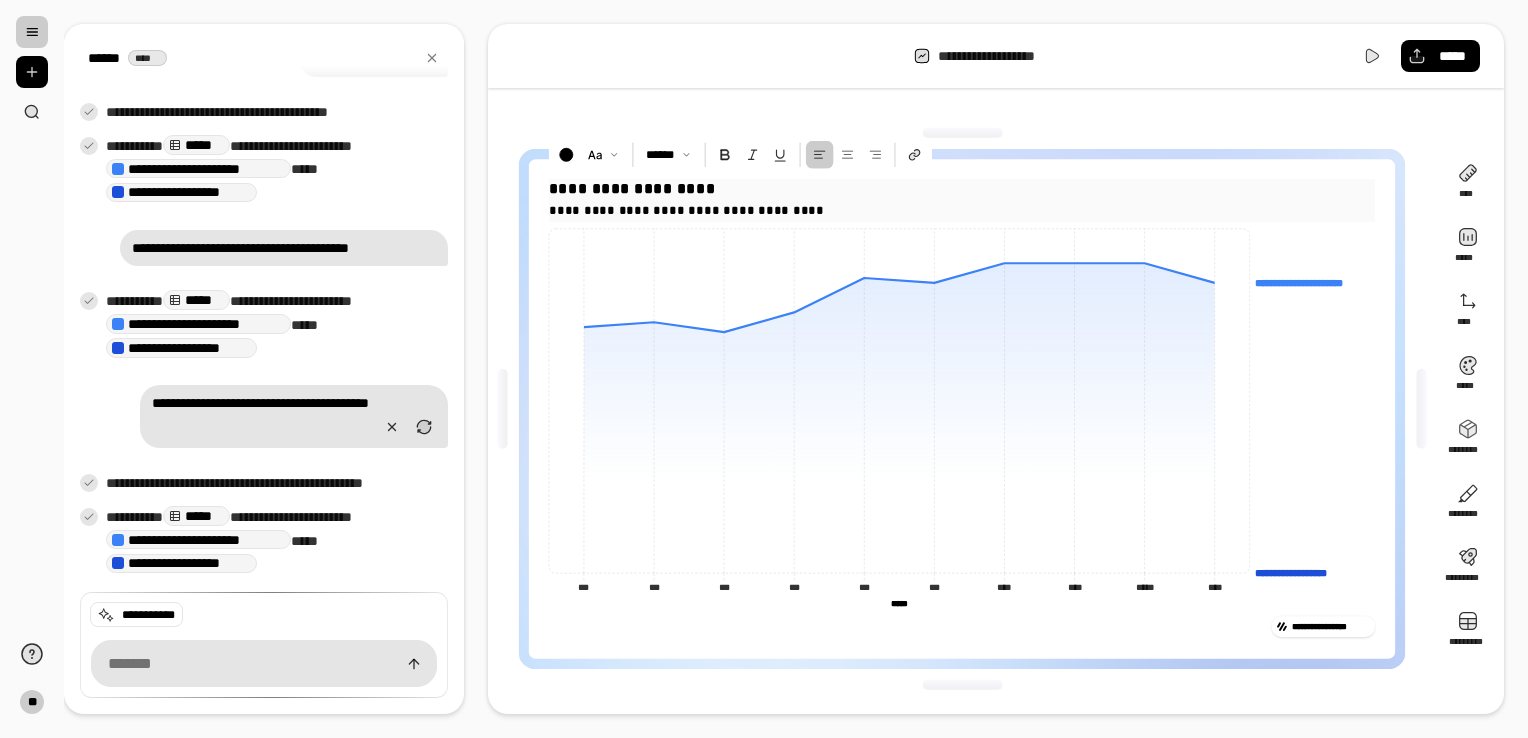 click on "**********" at bounding box center (962, 210) 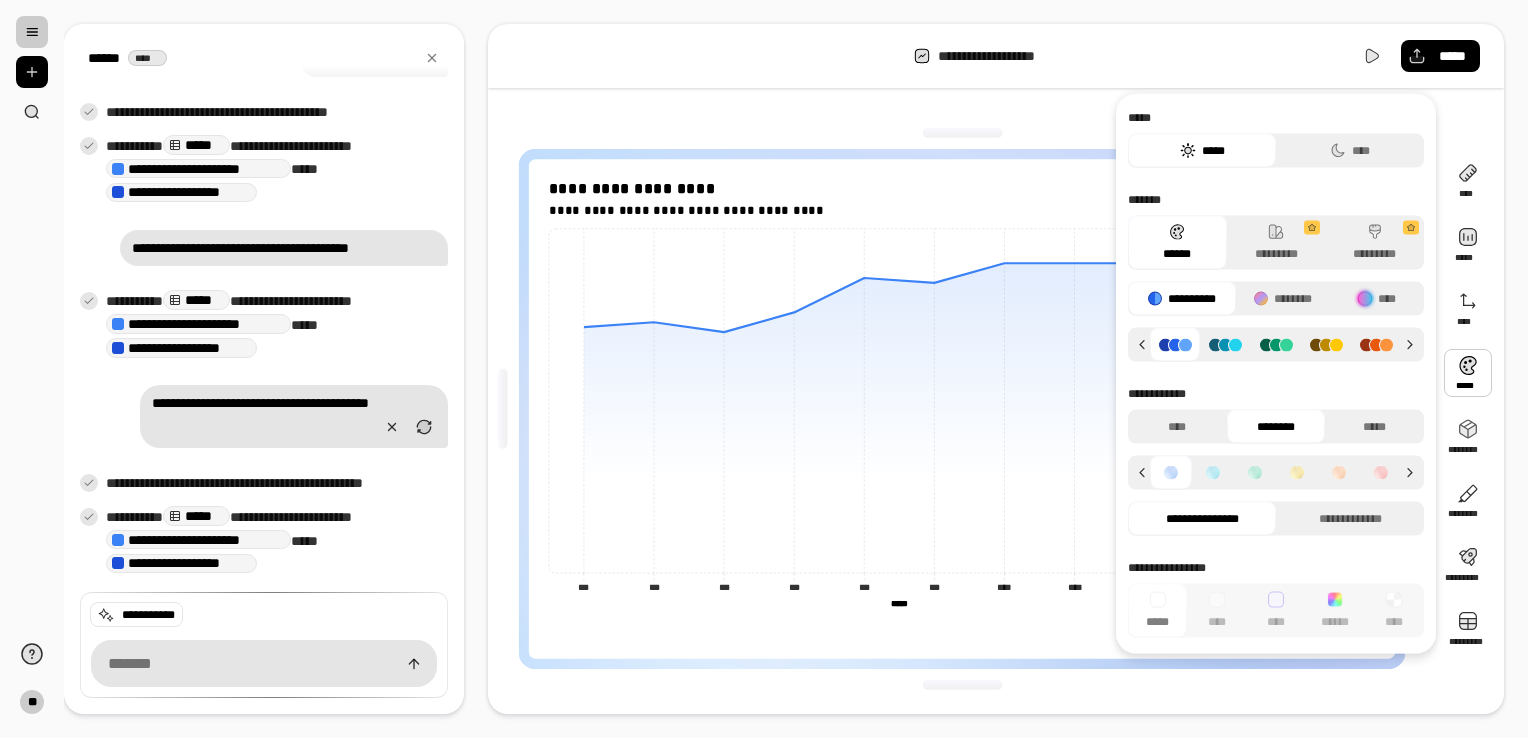 click at bounding box center [1225, 344] 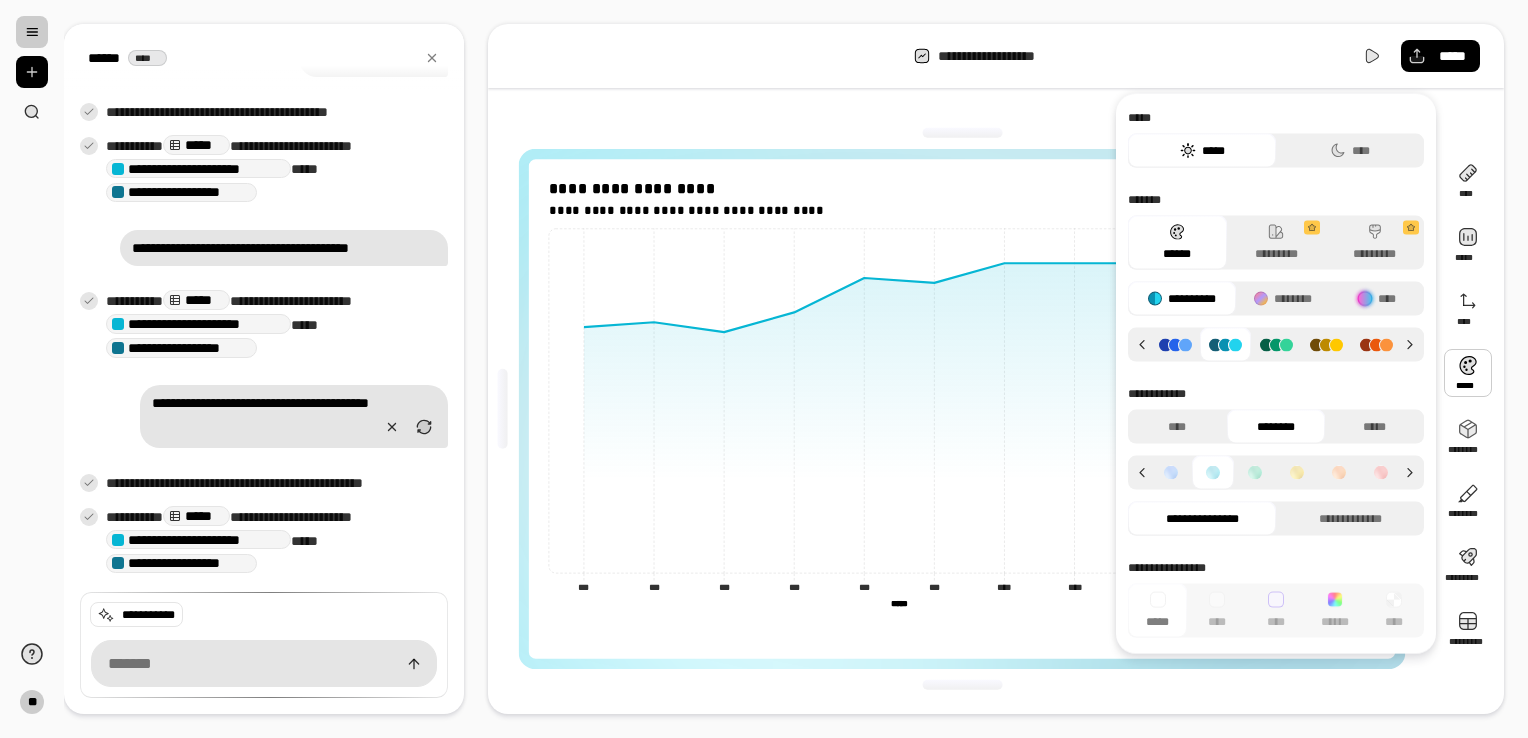 click 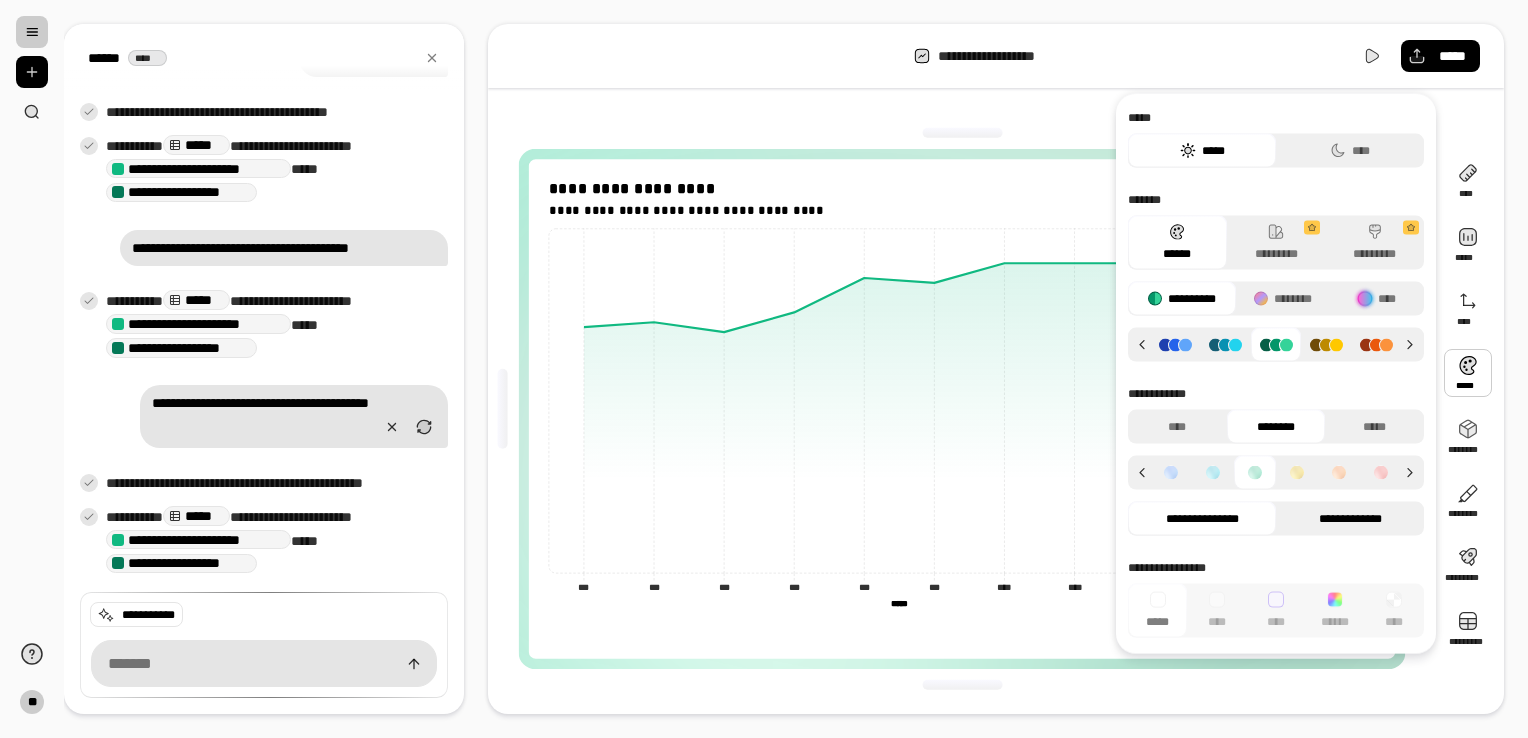 click on "**********" at bounding box center [1350, 519] 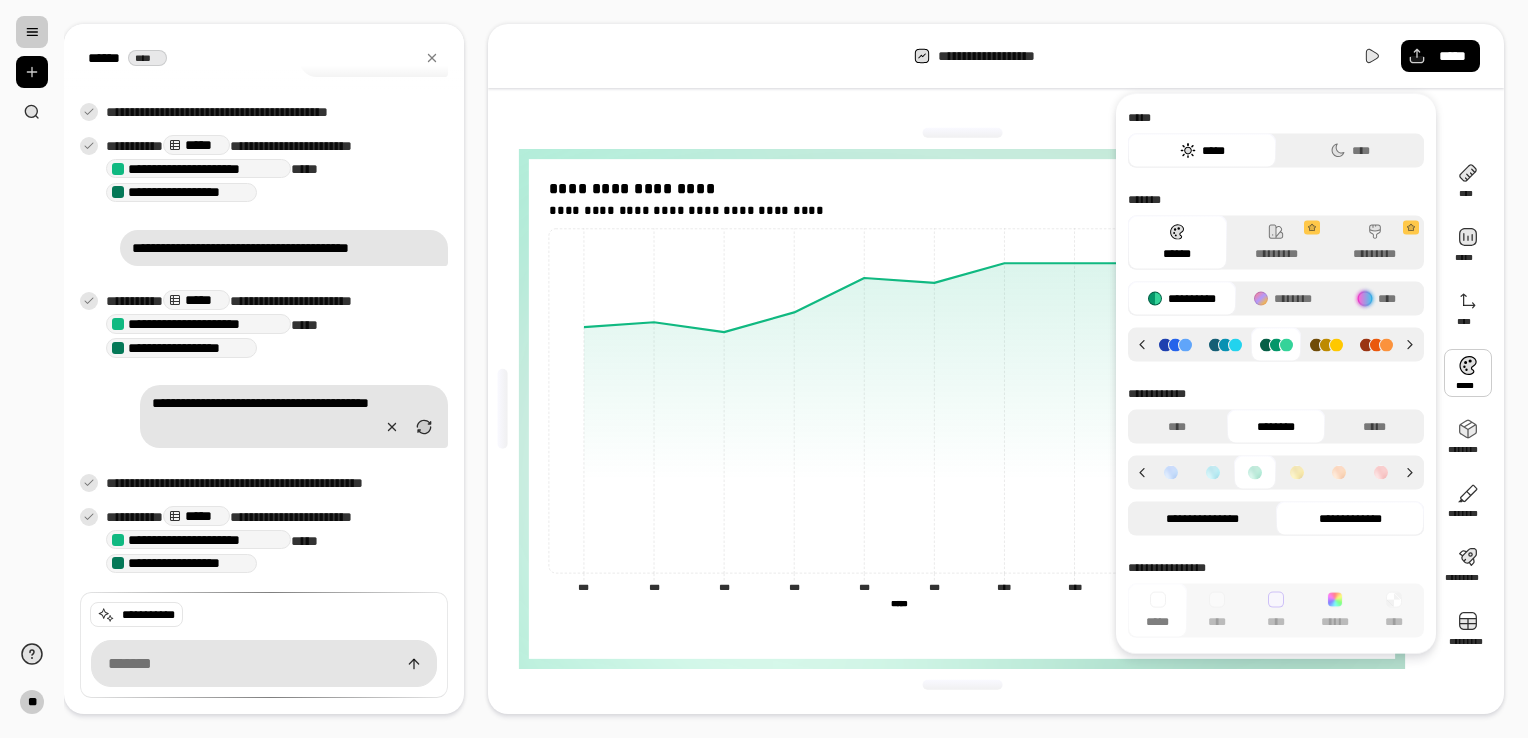 click on "**********" at bounding box center [1202, 519] 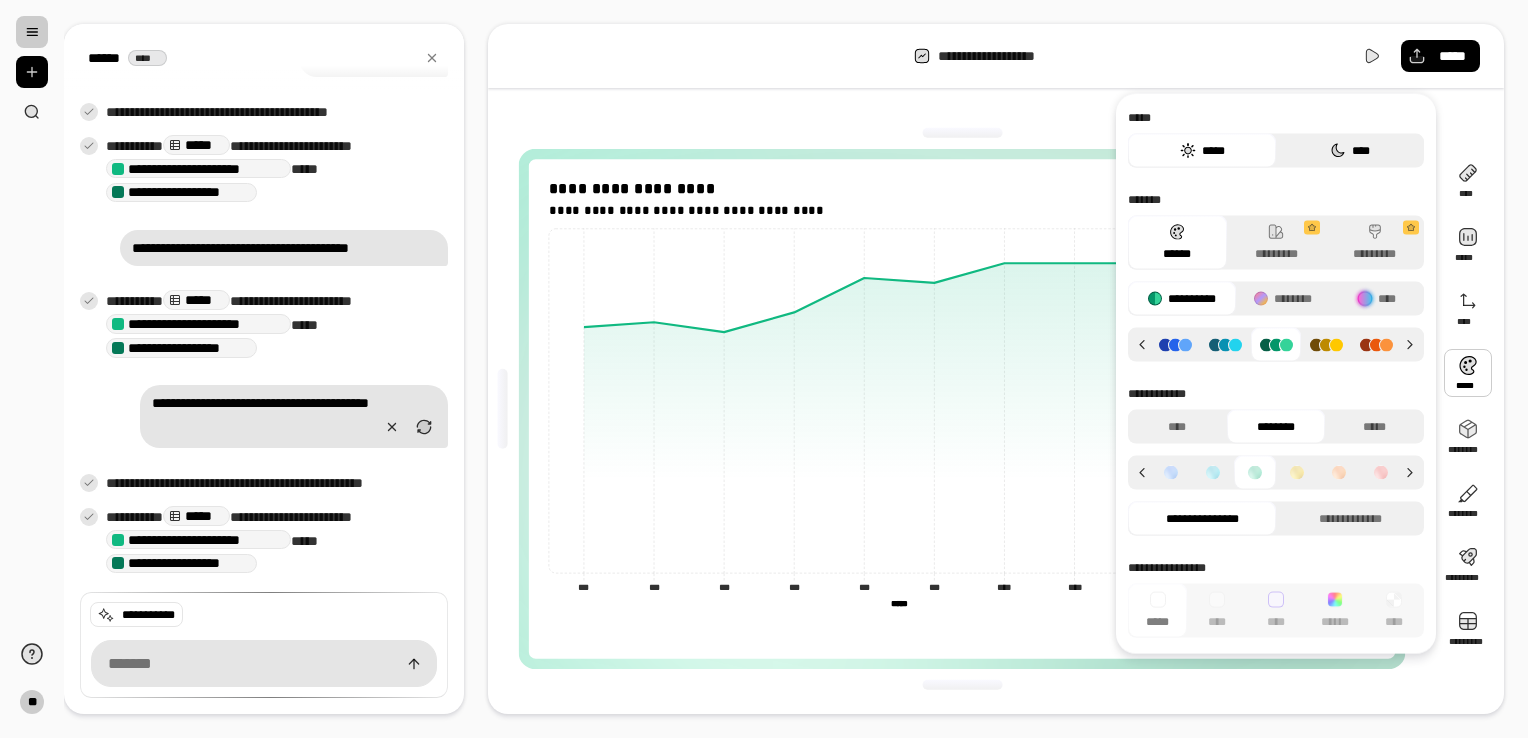 click on "****" at bounding box center [1350, 151] 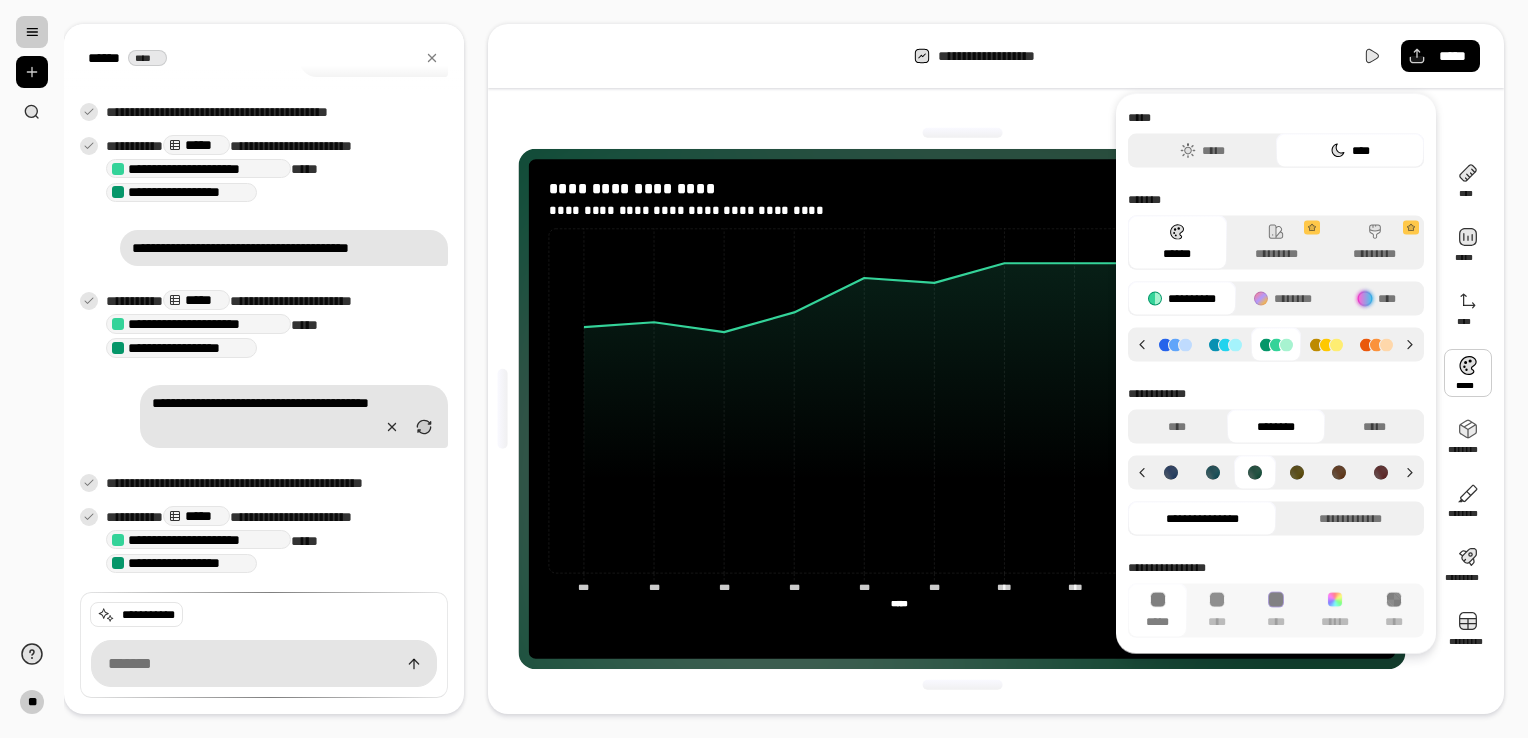 click on "****" at bounding box center [1350, 151] 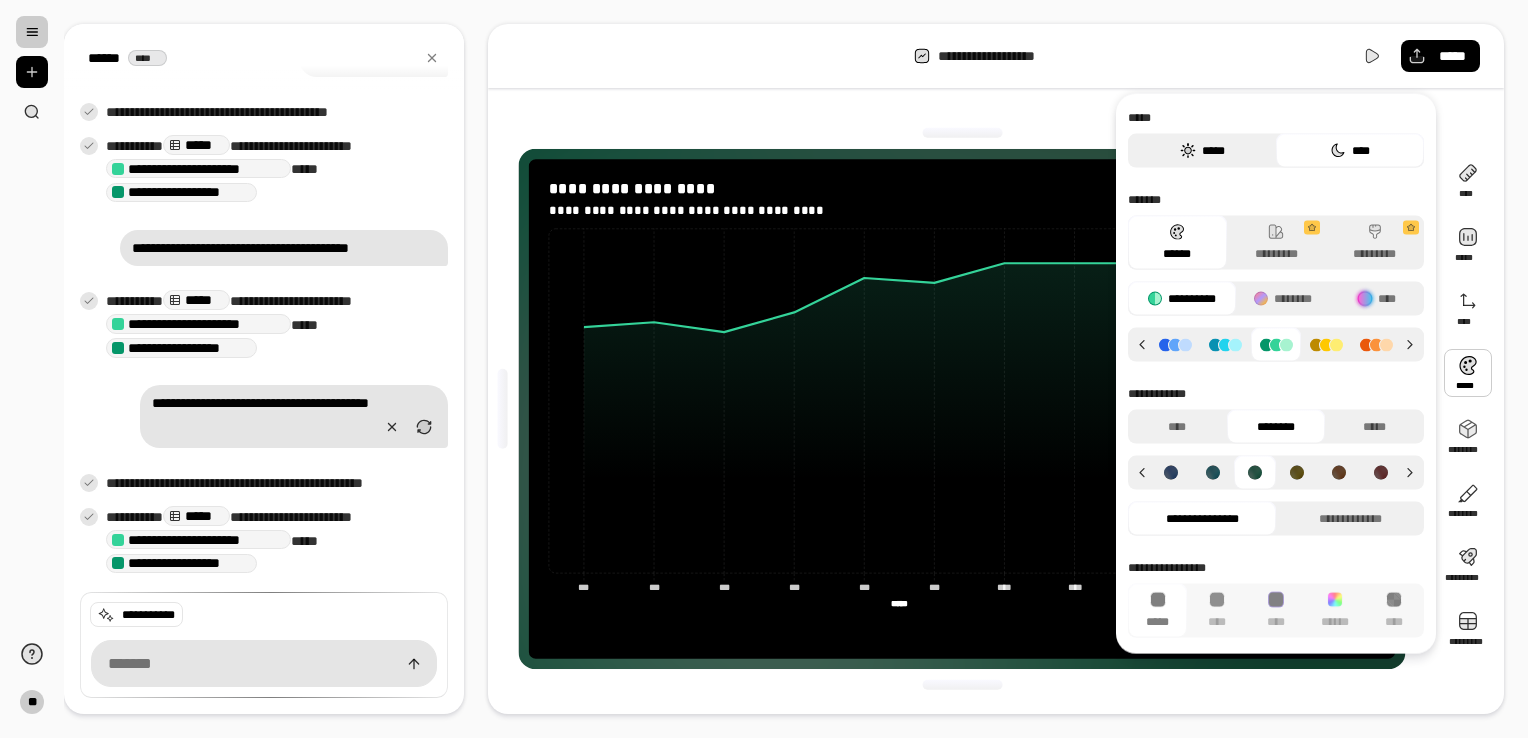 click on "*****" at bounding box center [1202, 151] 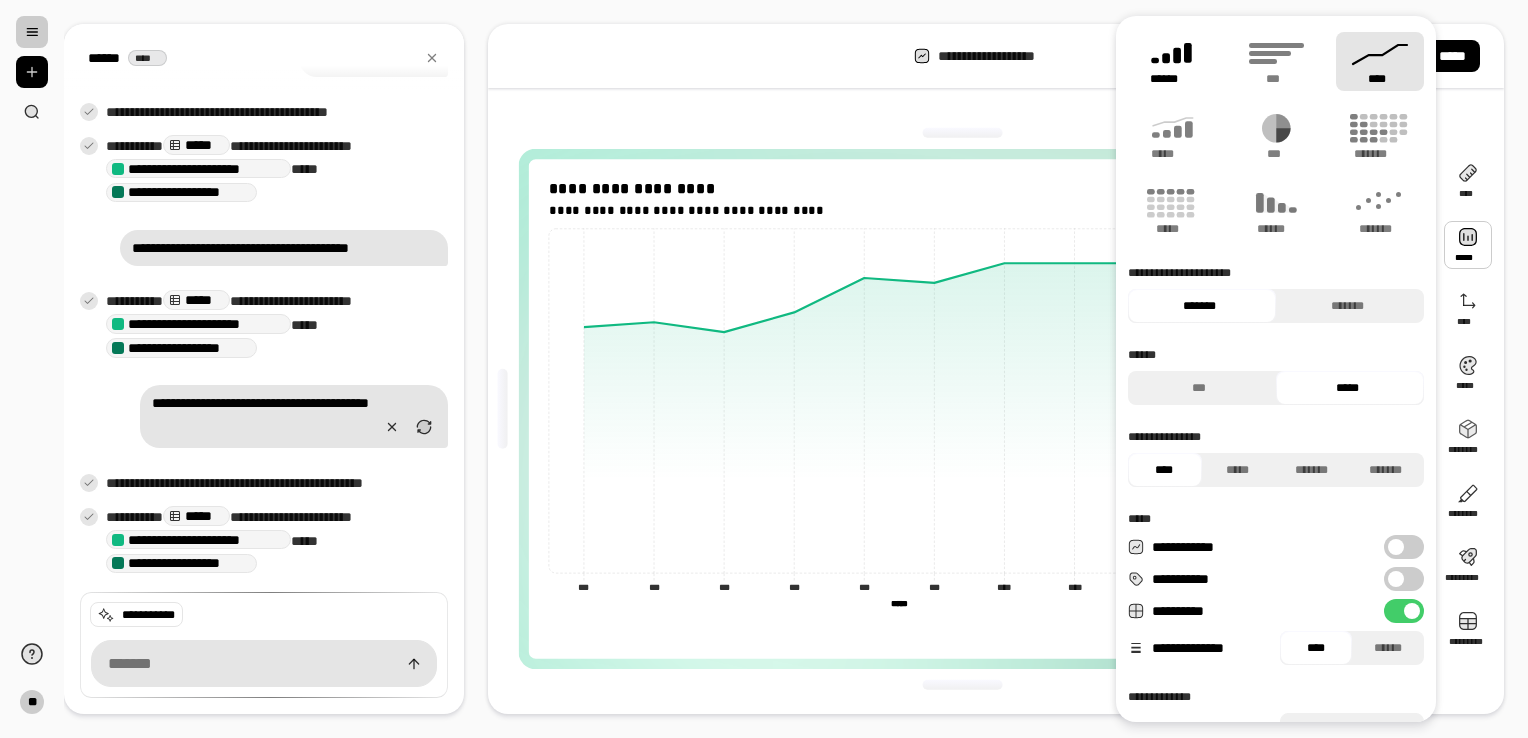 click 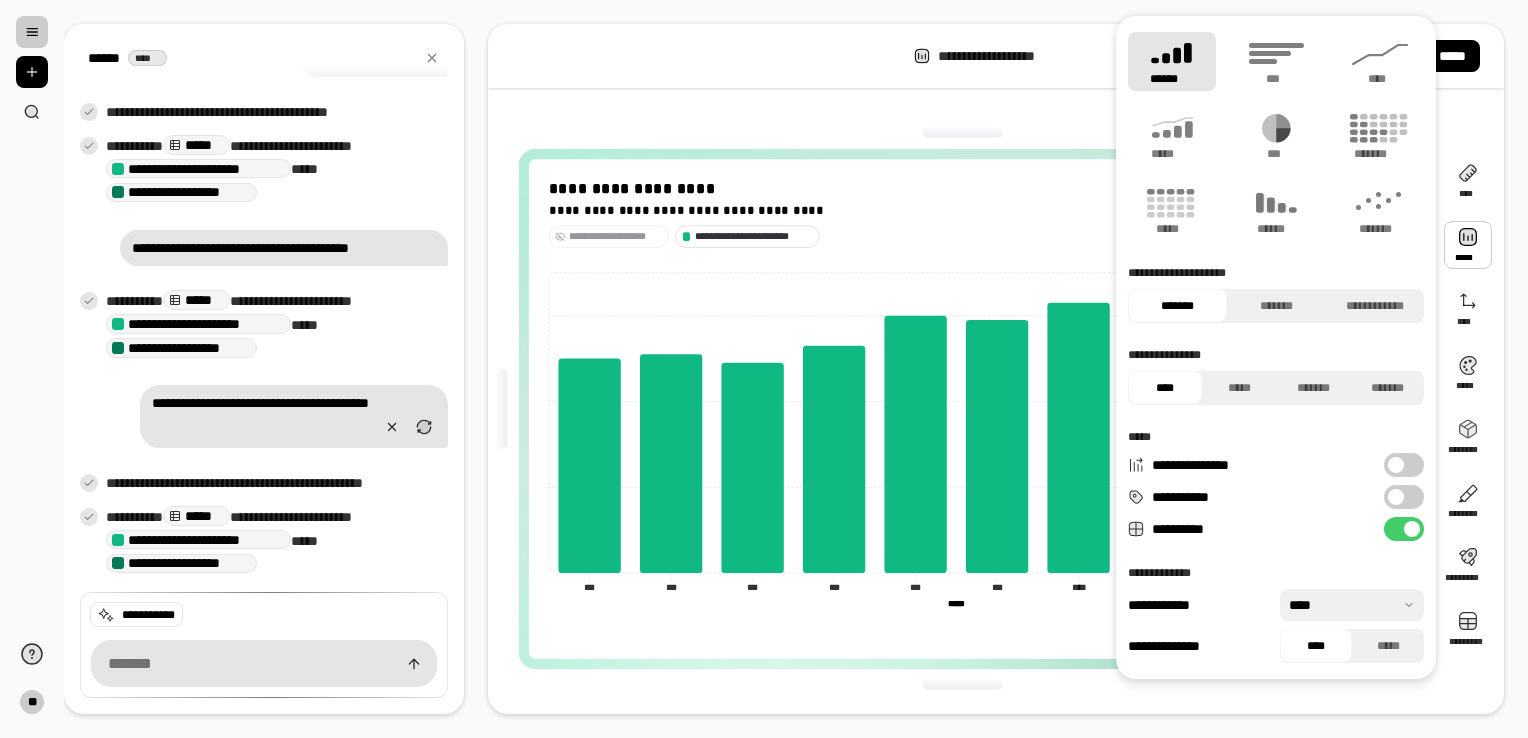 click on "**********" at bounding box center (1404, 465) 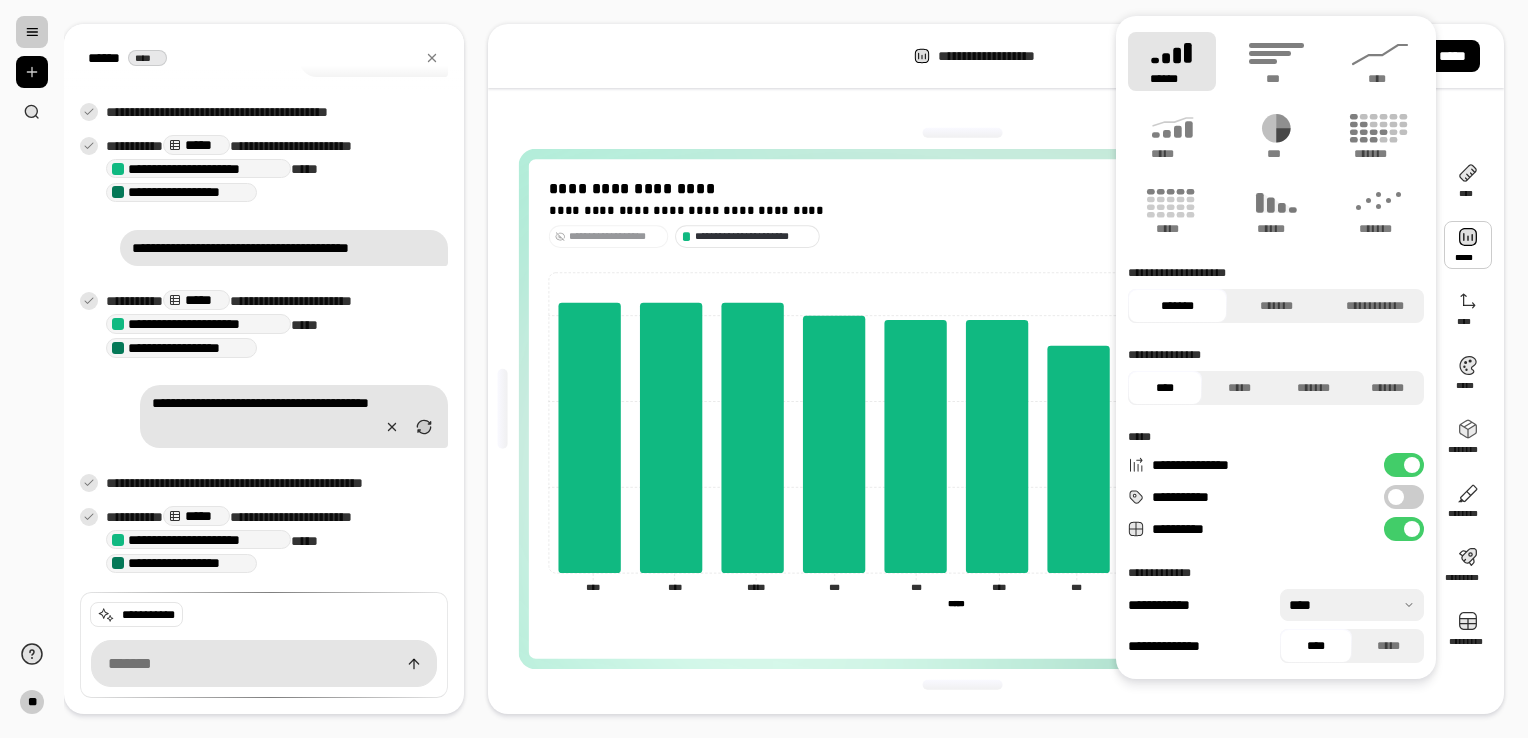 click on "**********" at bounding box center [1404, 497] 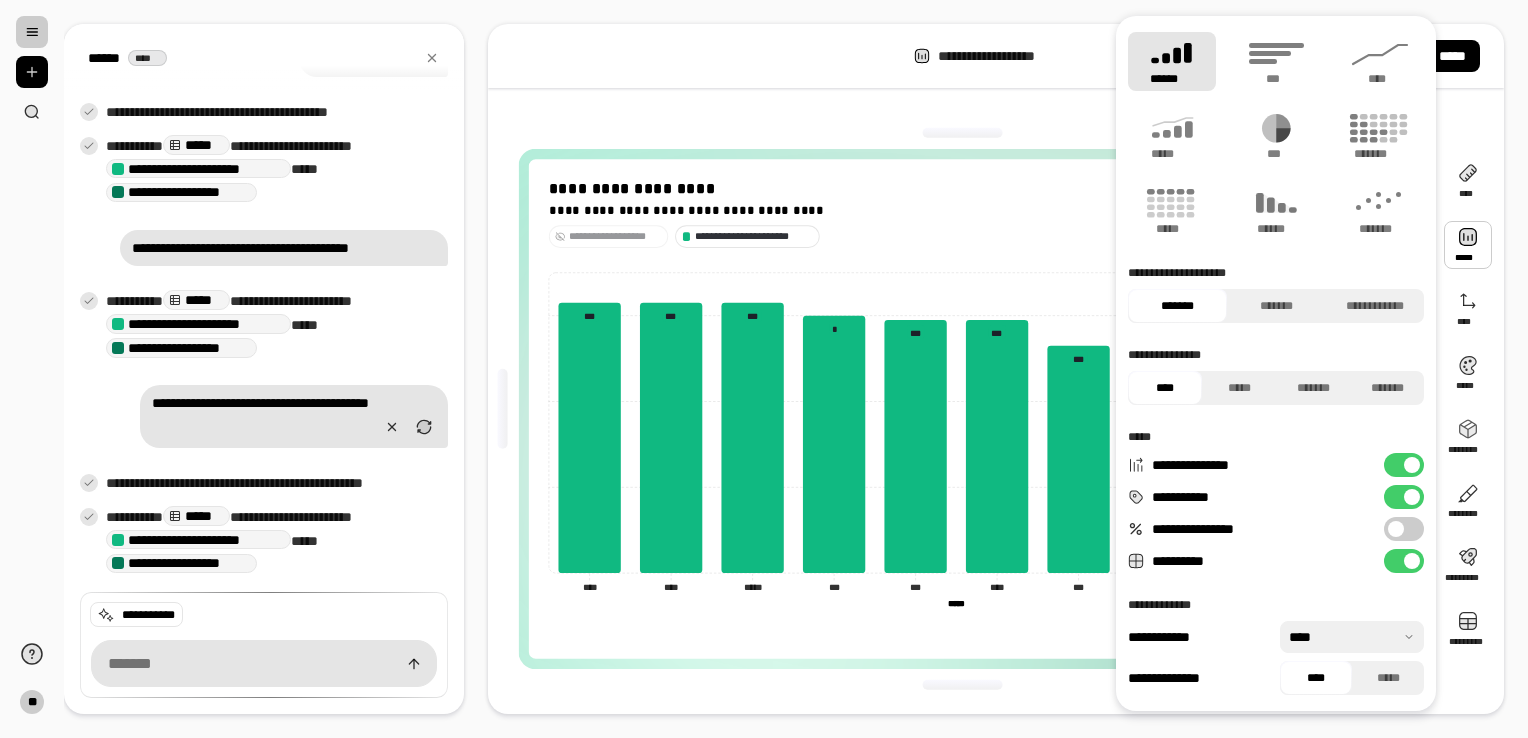 click on "**********" at bounding box center [1262, 465] 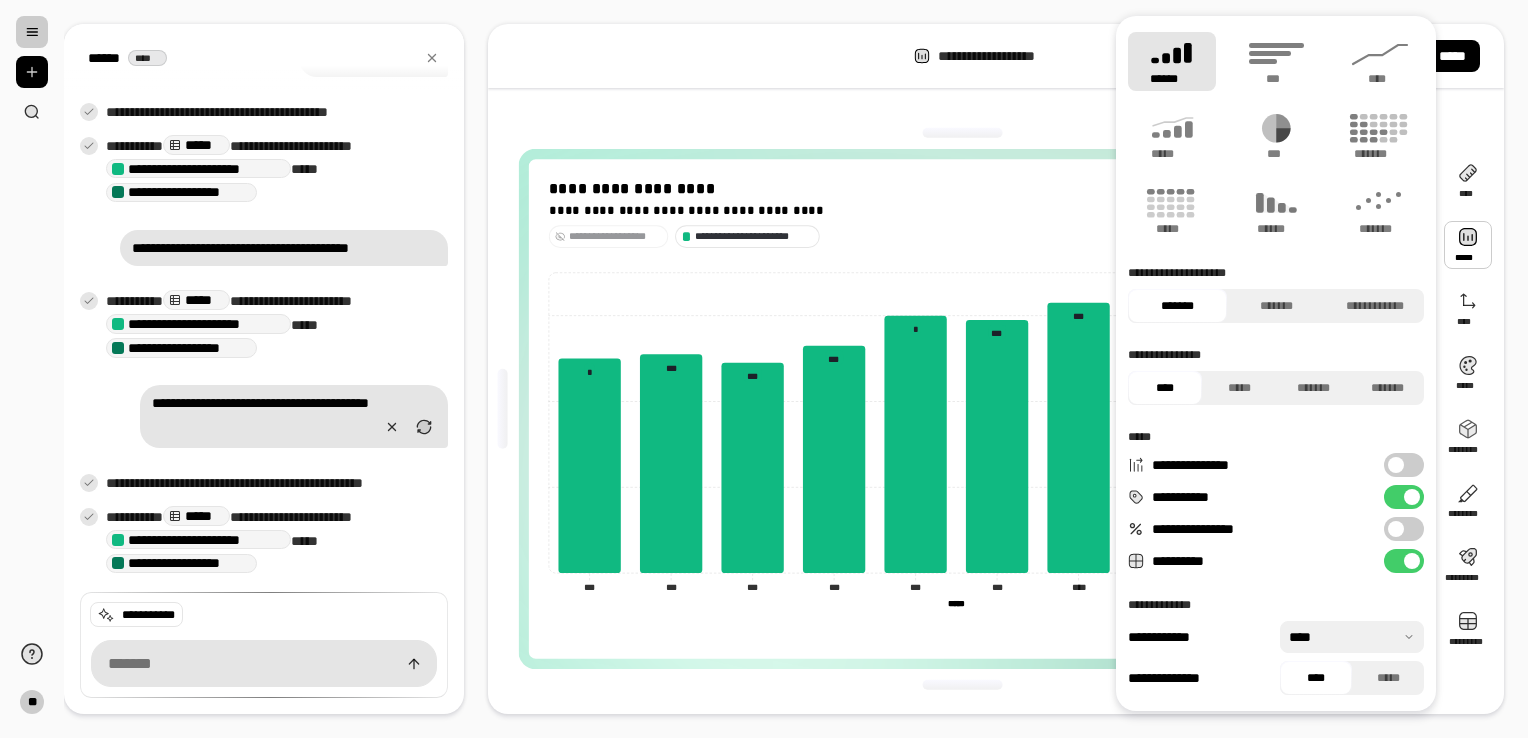 click on "**********" at bounding box center (962, 414) 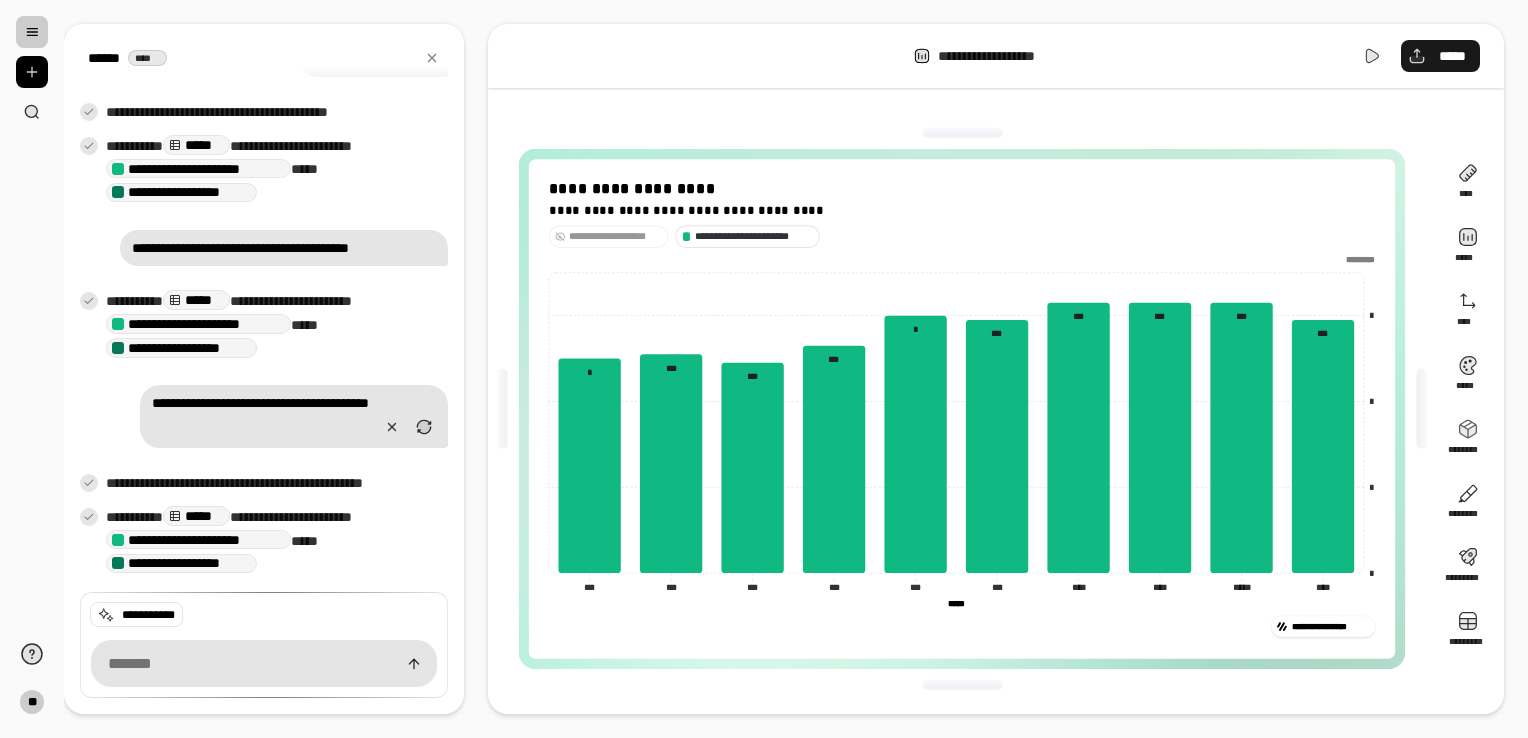 click on "*****" at bounding box center [1452, 56] 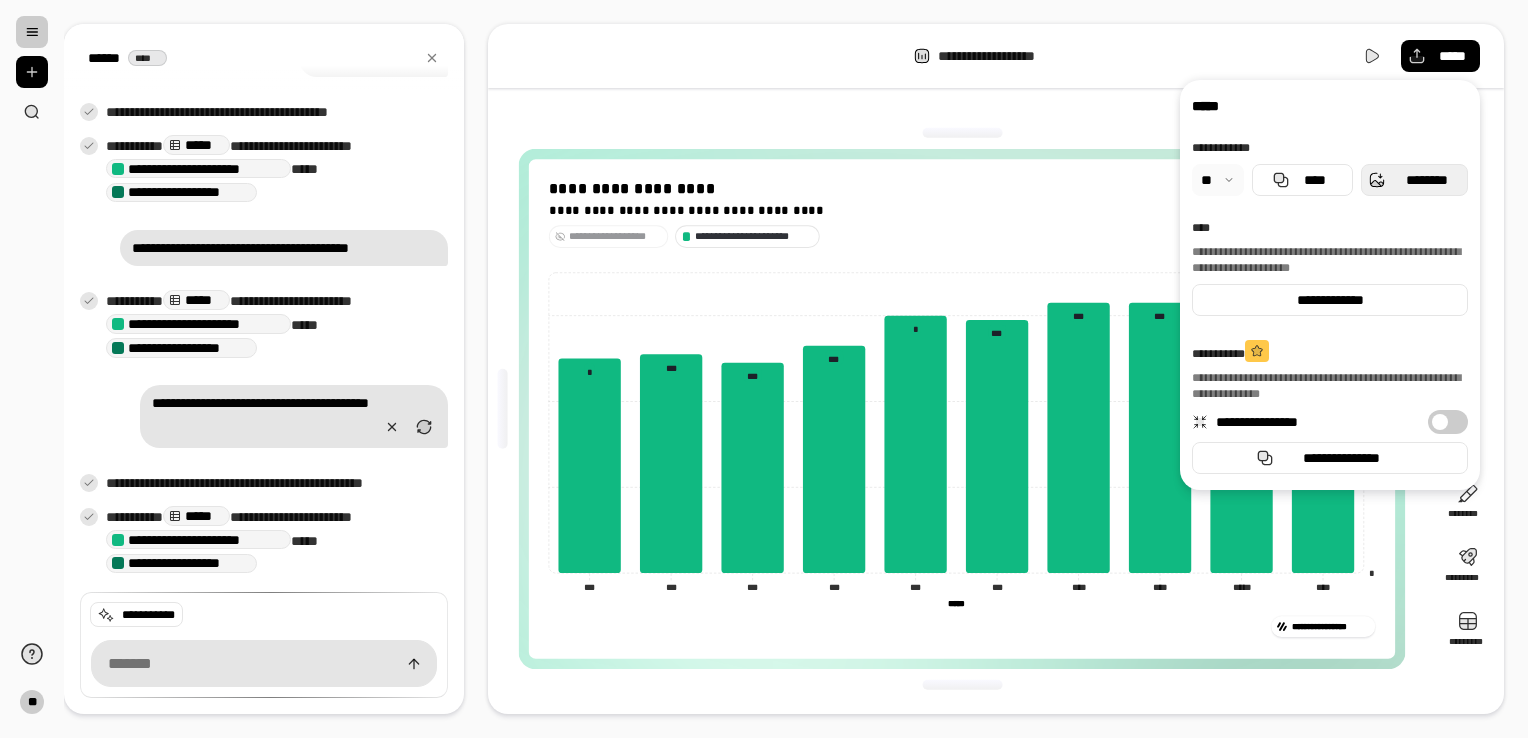 click on "********" at bounding box center (1426, 180) 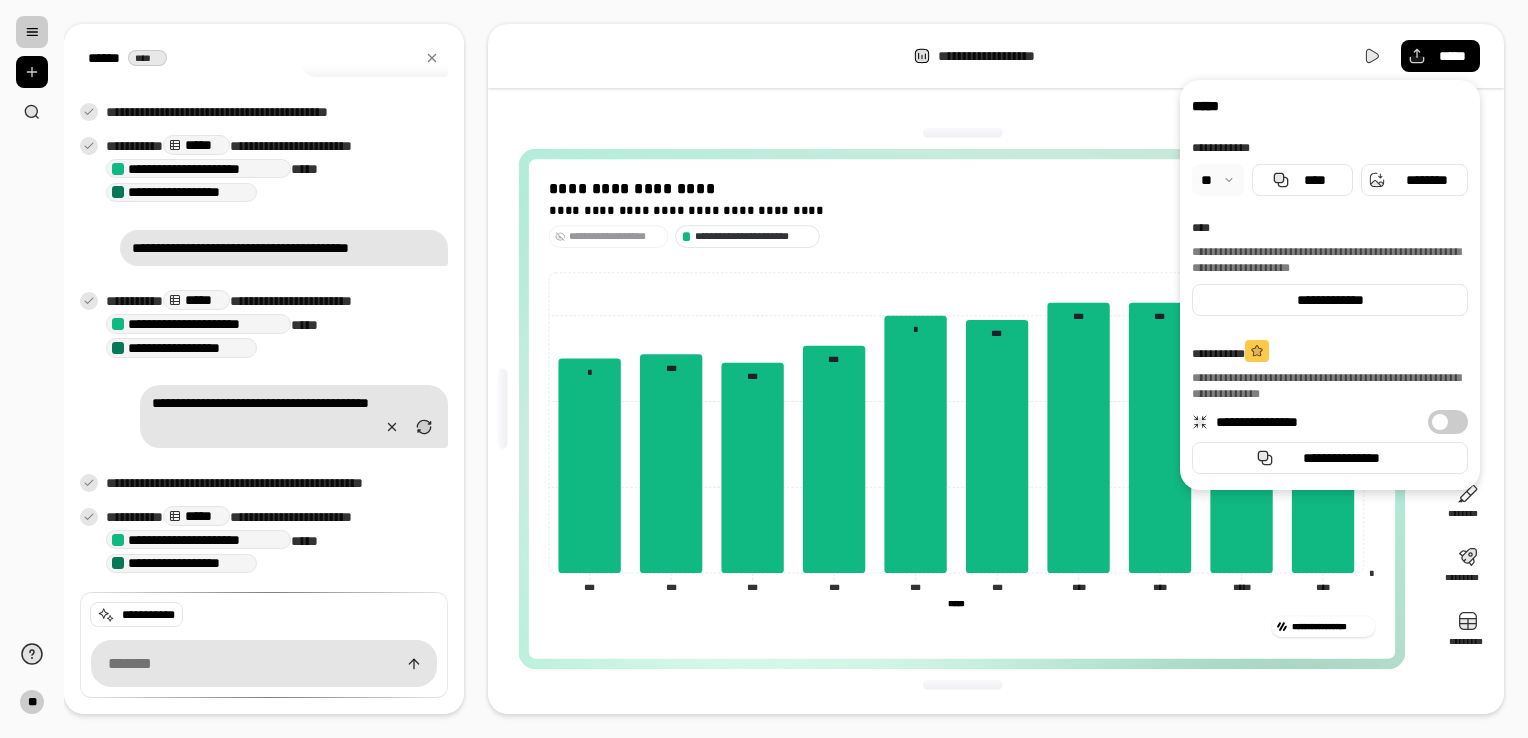 click on "**********" at bounding box center (962, 236) 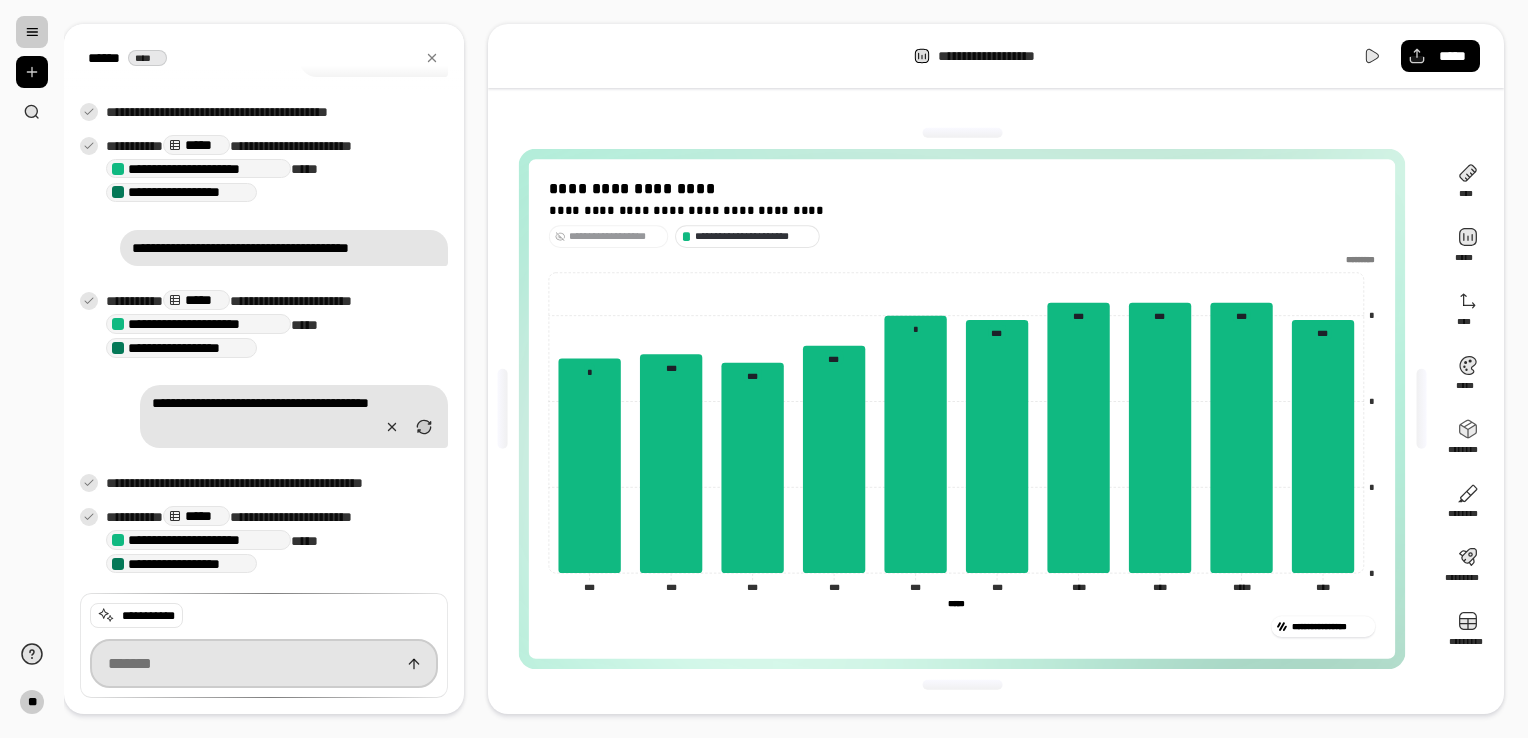 click at bounding box center [264, 663] 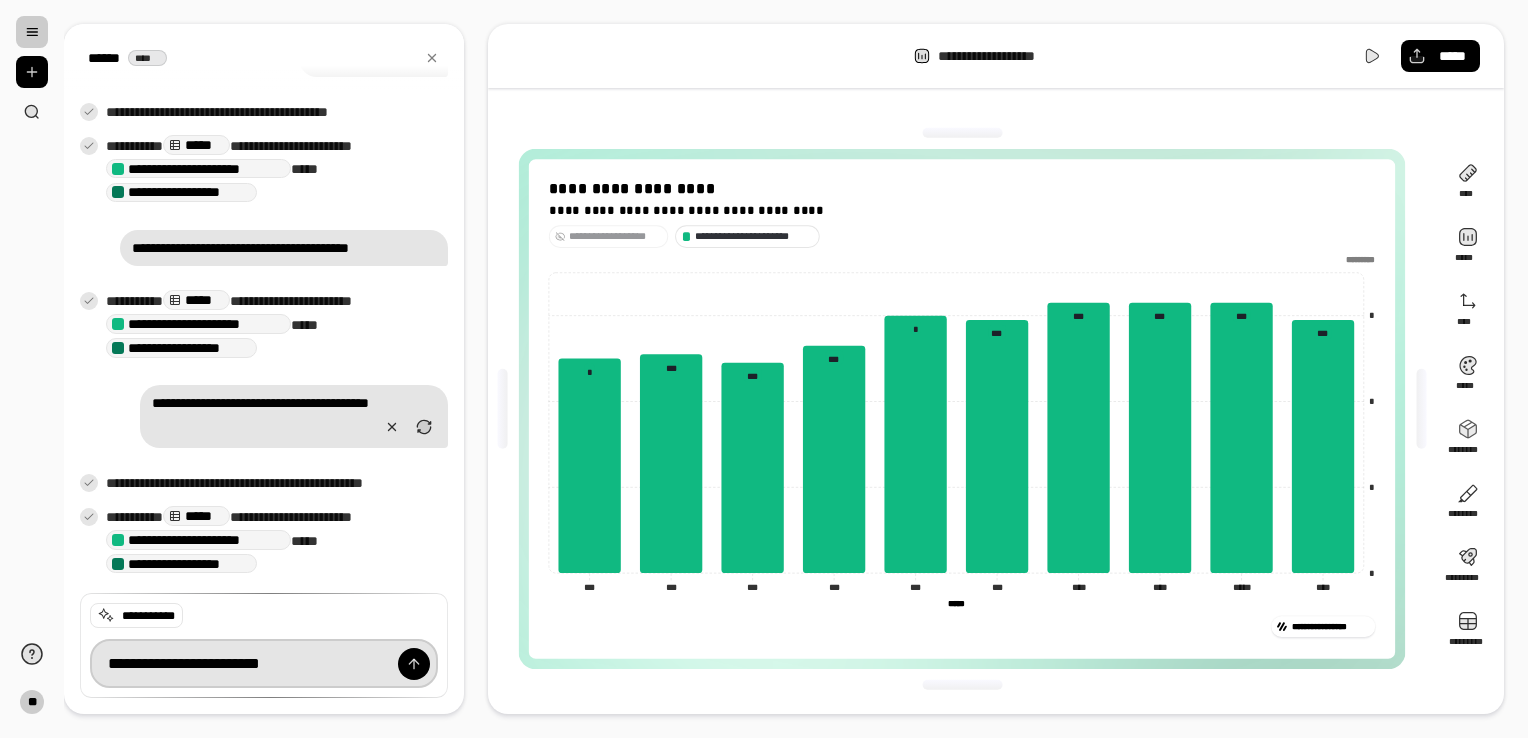 type on "**********" 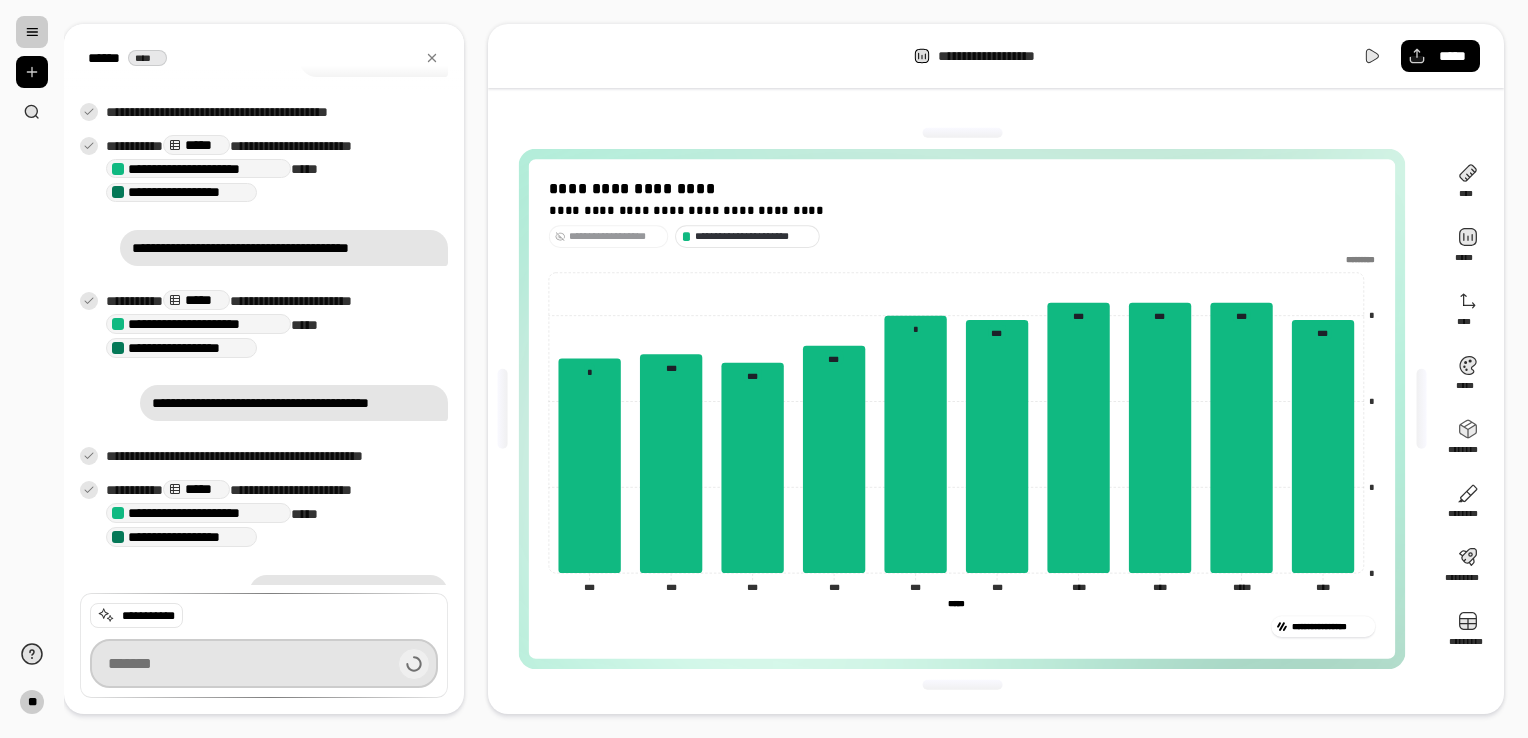 scroll, scrollTop: 1300, scrollLeft: 0, axis: vertical 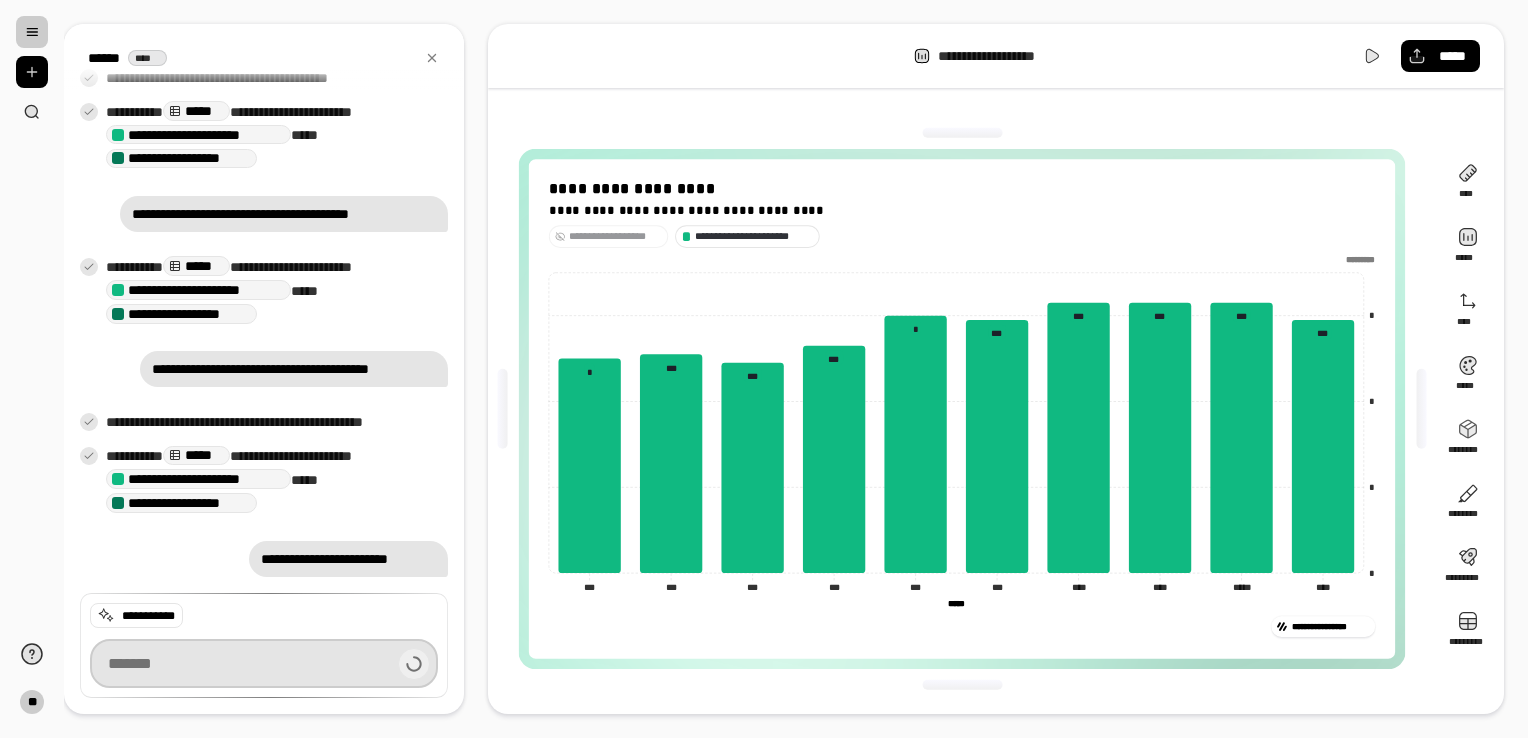 type on "**********" 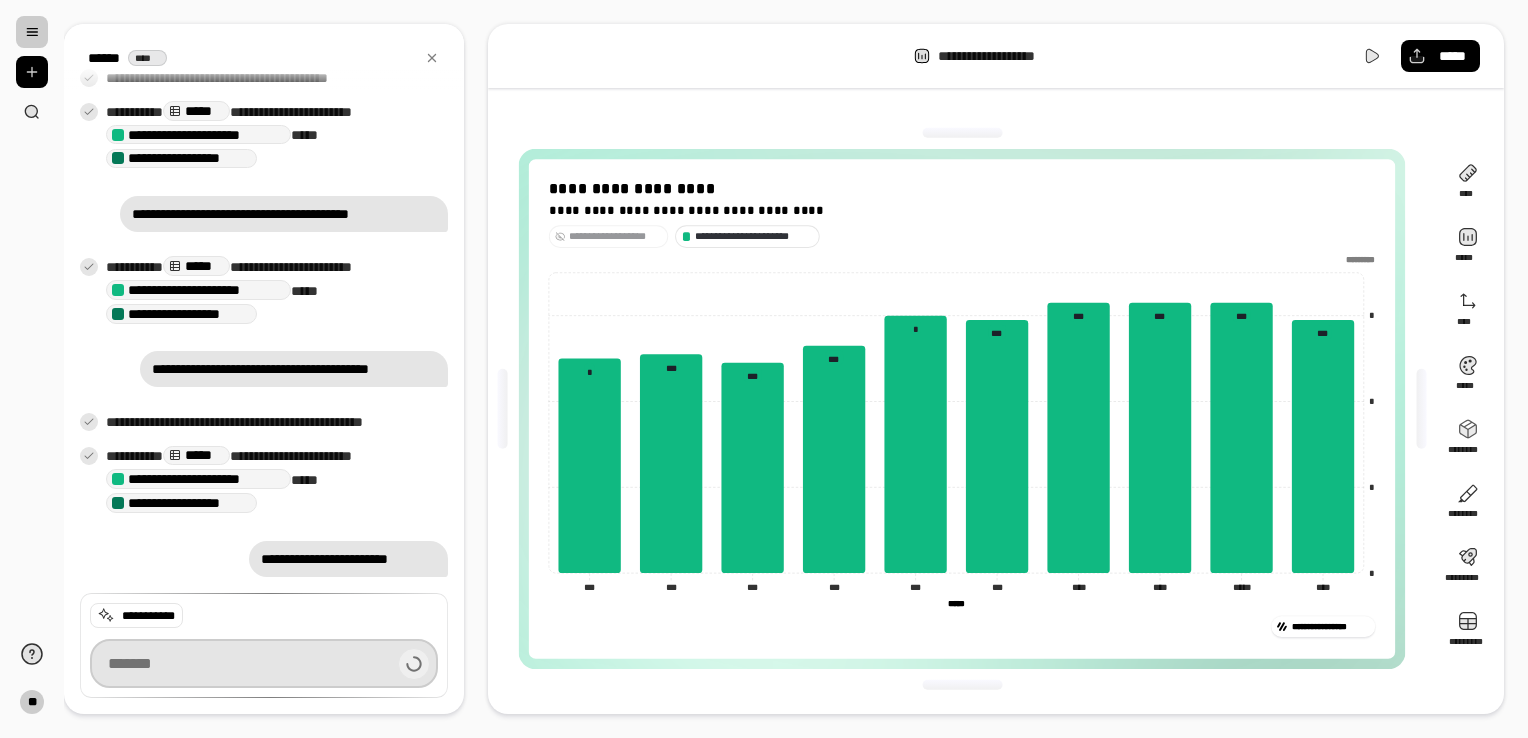 type on "**********" 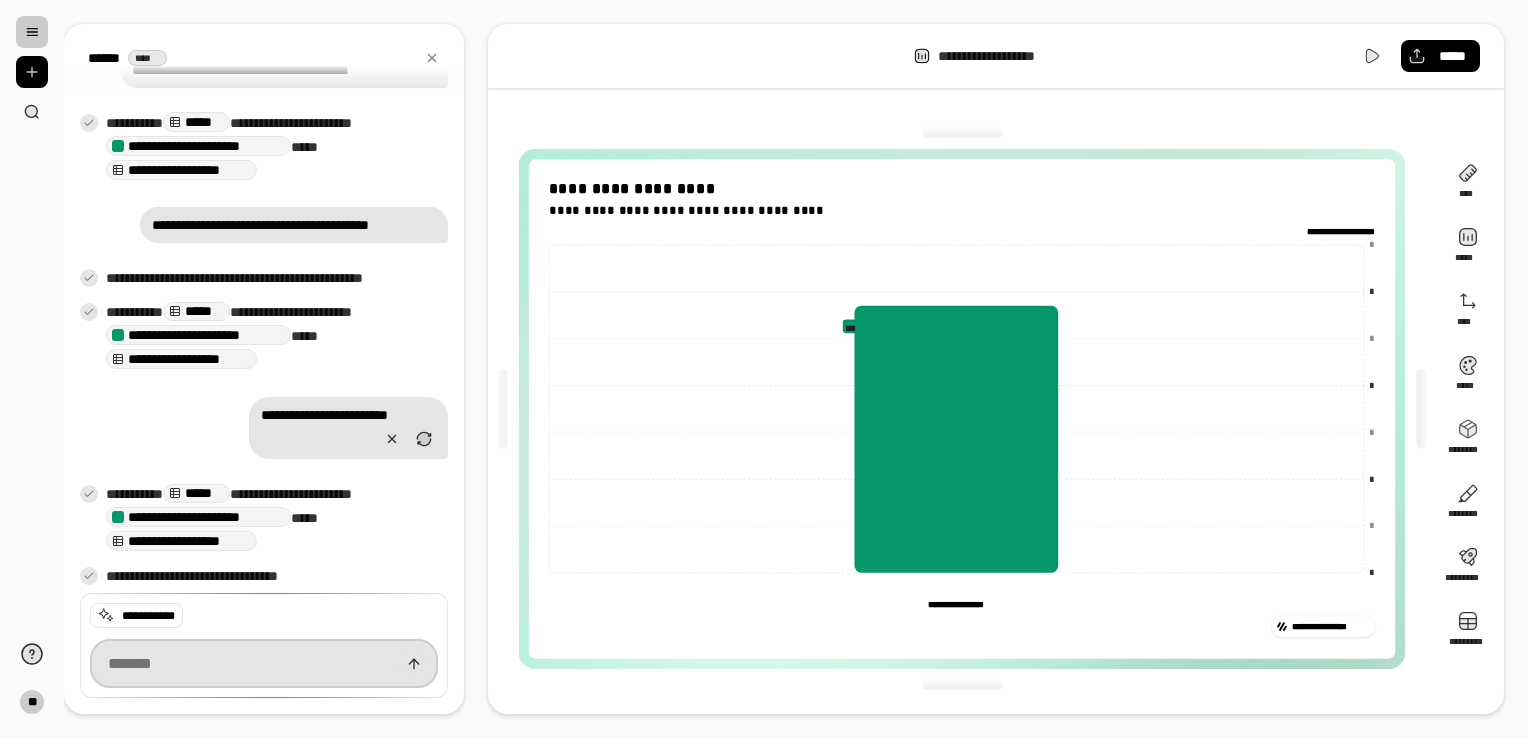 scroll, scrollTop: 1503, scrollLeft: 0, axis: vertical 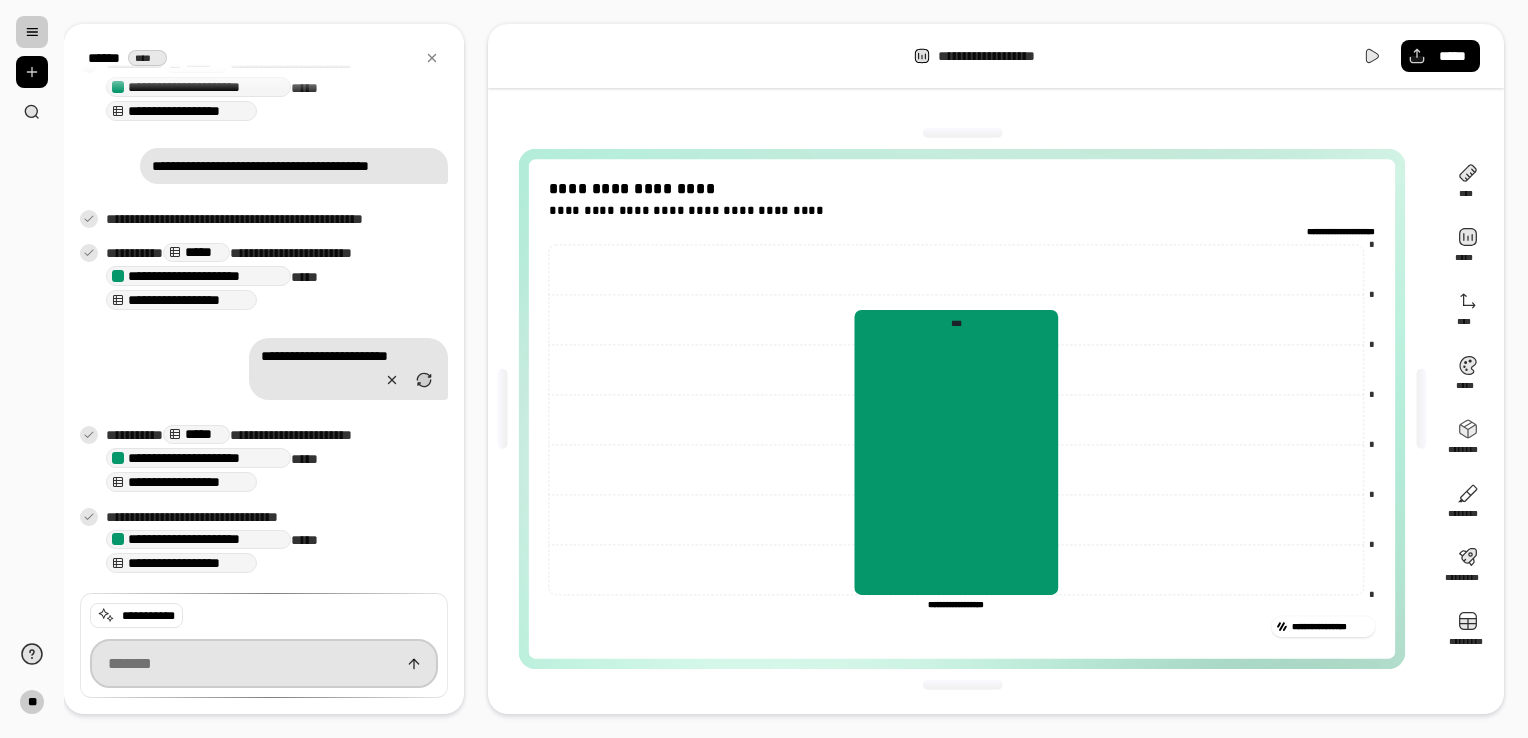 click at bounding box center [264, 663] 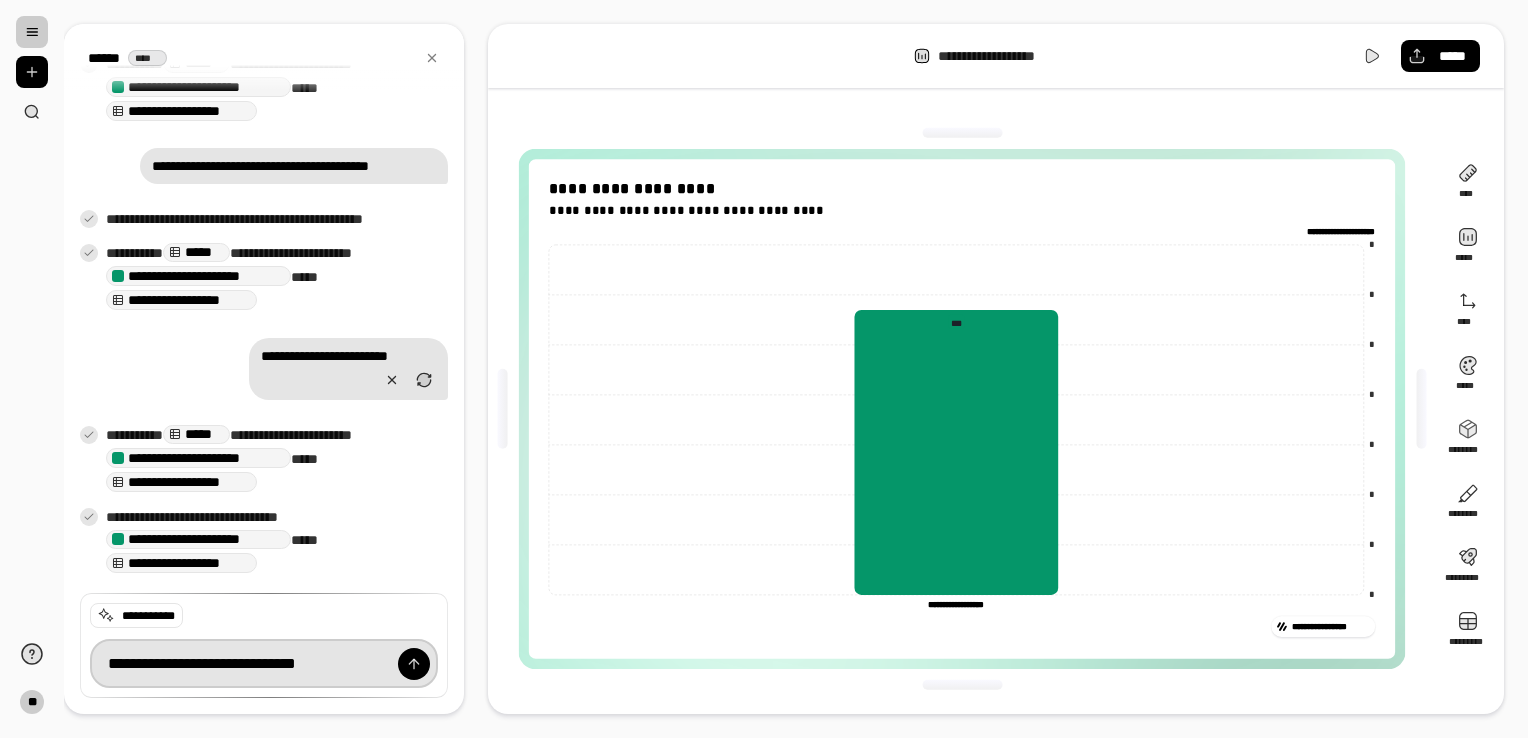 type on "**********" 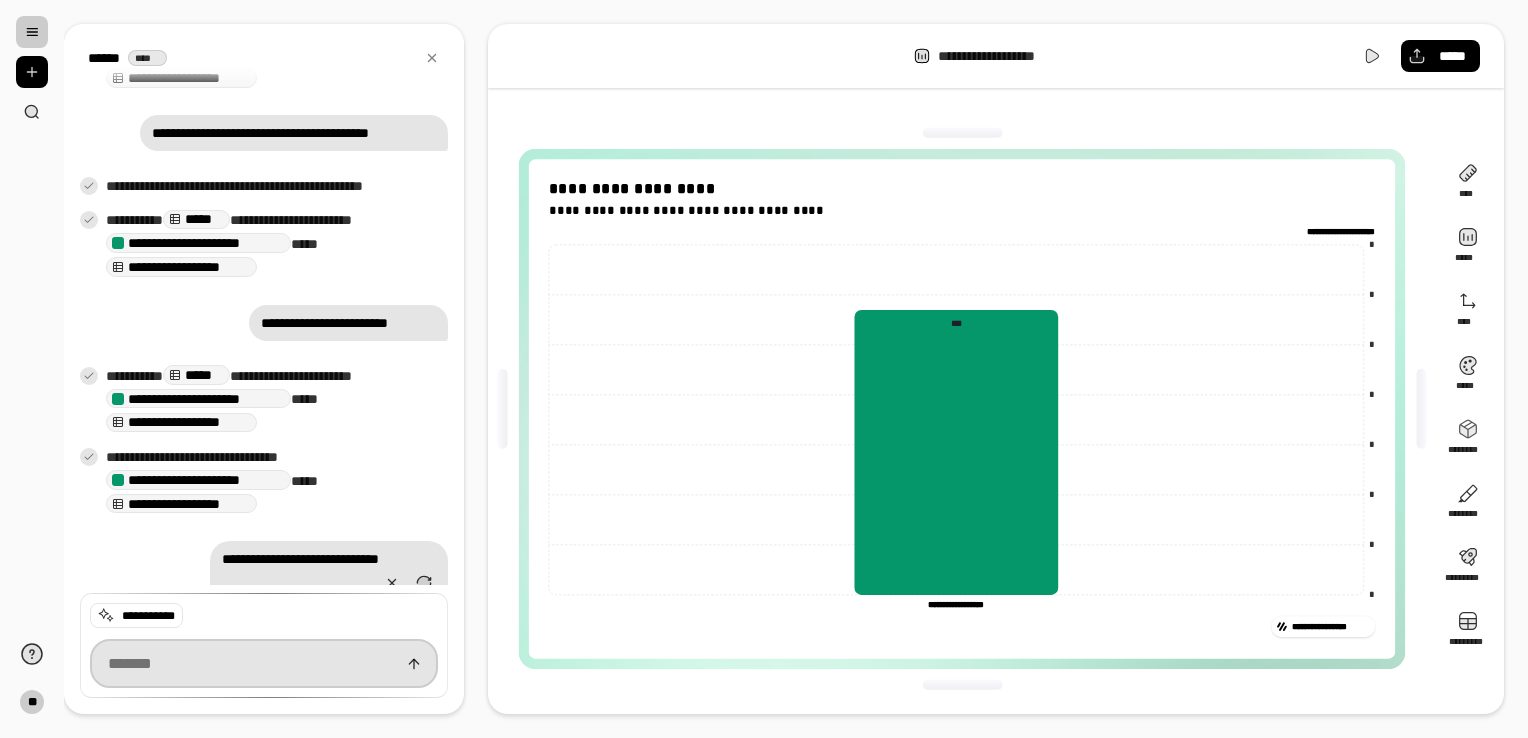 scroll, scrollTop: 1639, scrollLeft: 0, axis: vertical 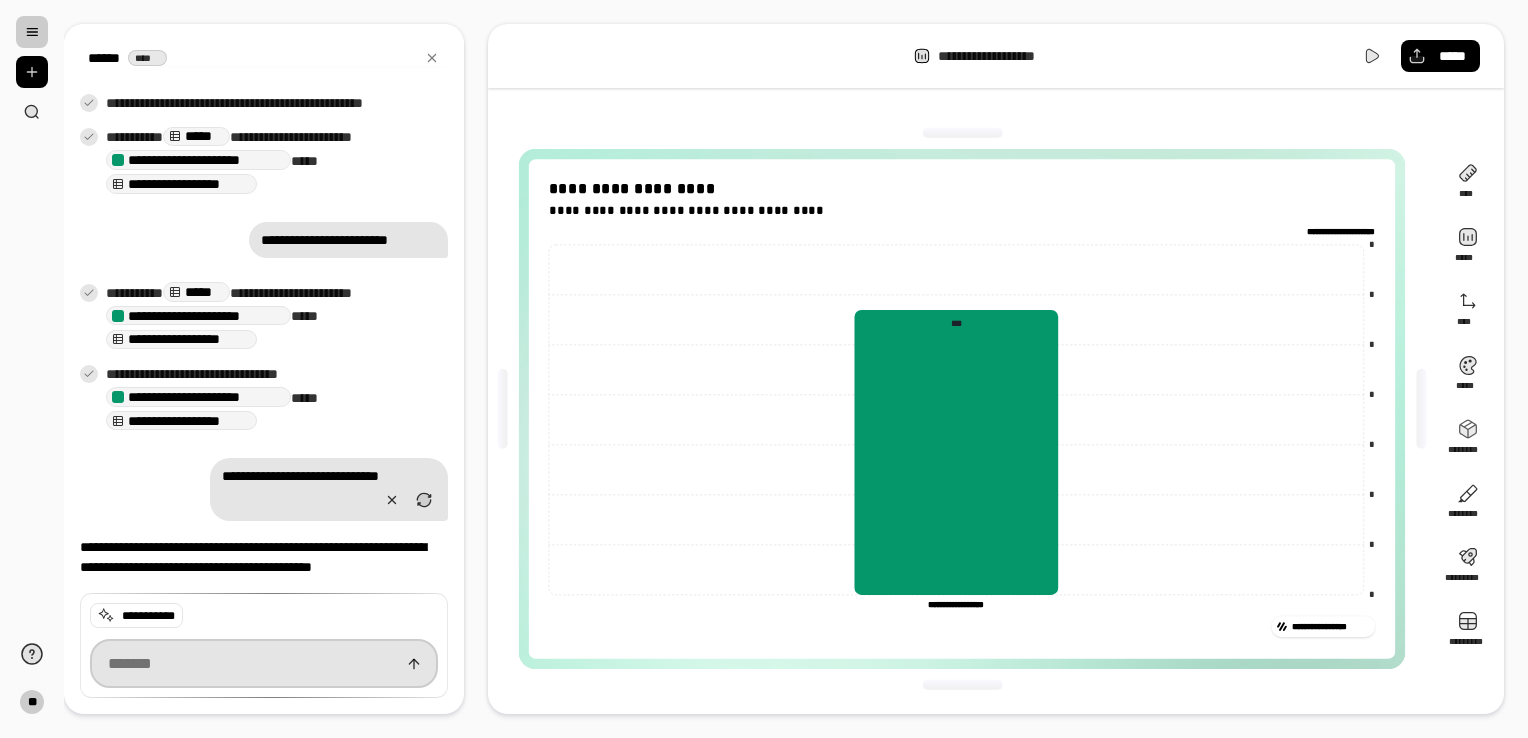 click at bounding box center (264, 663) 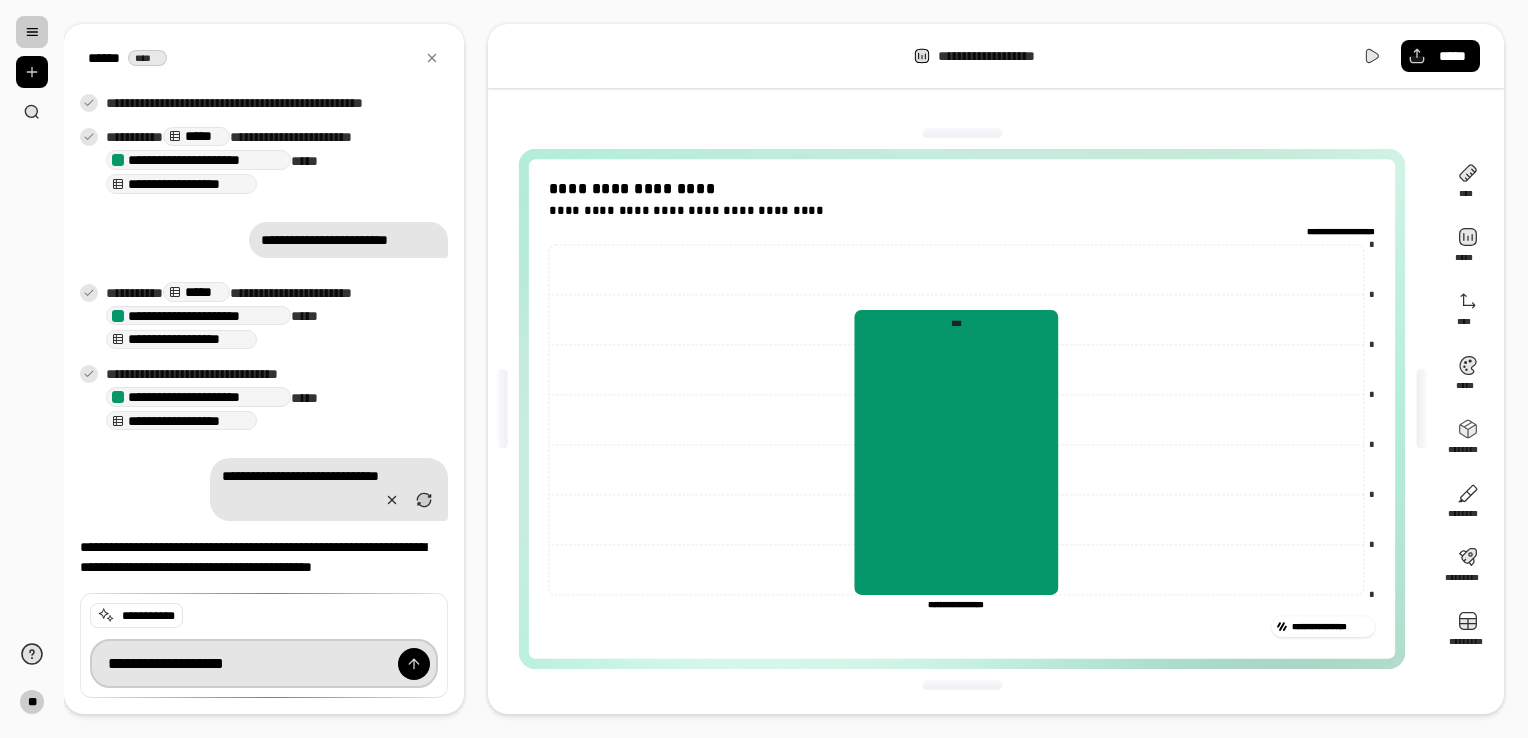 type on "**********" 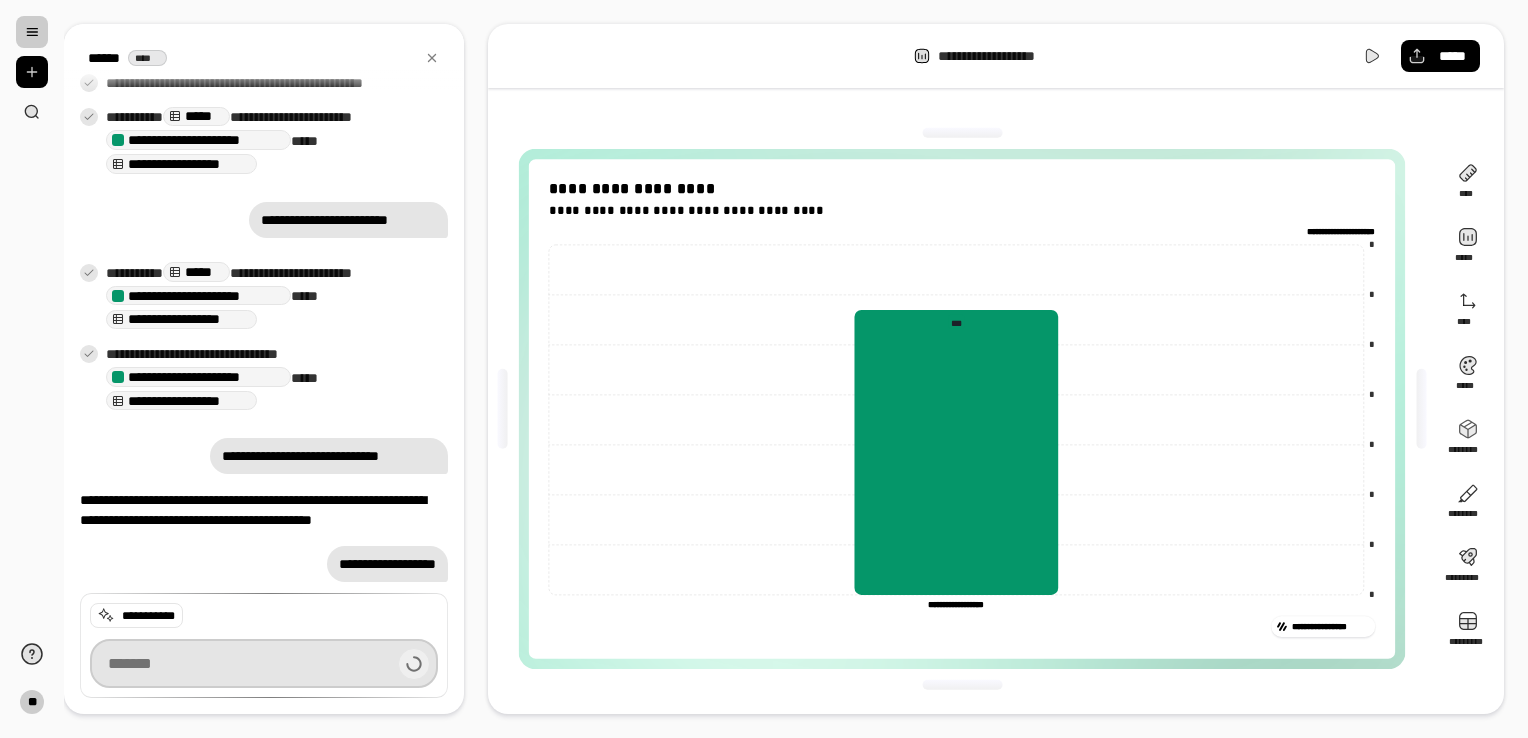 scroll, scrollTop: 1664, scrollLeft: 0, axis: vertical 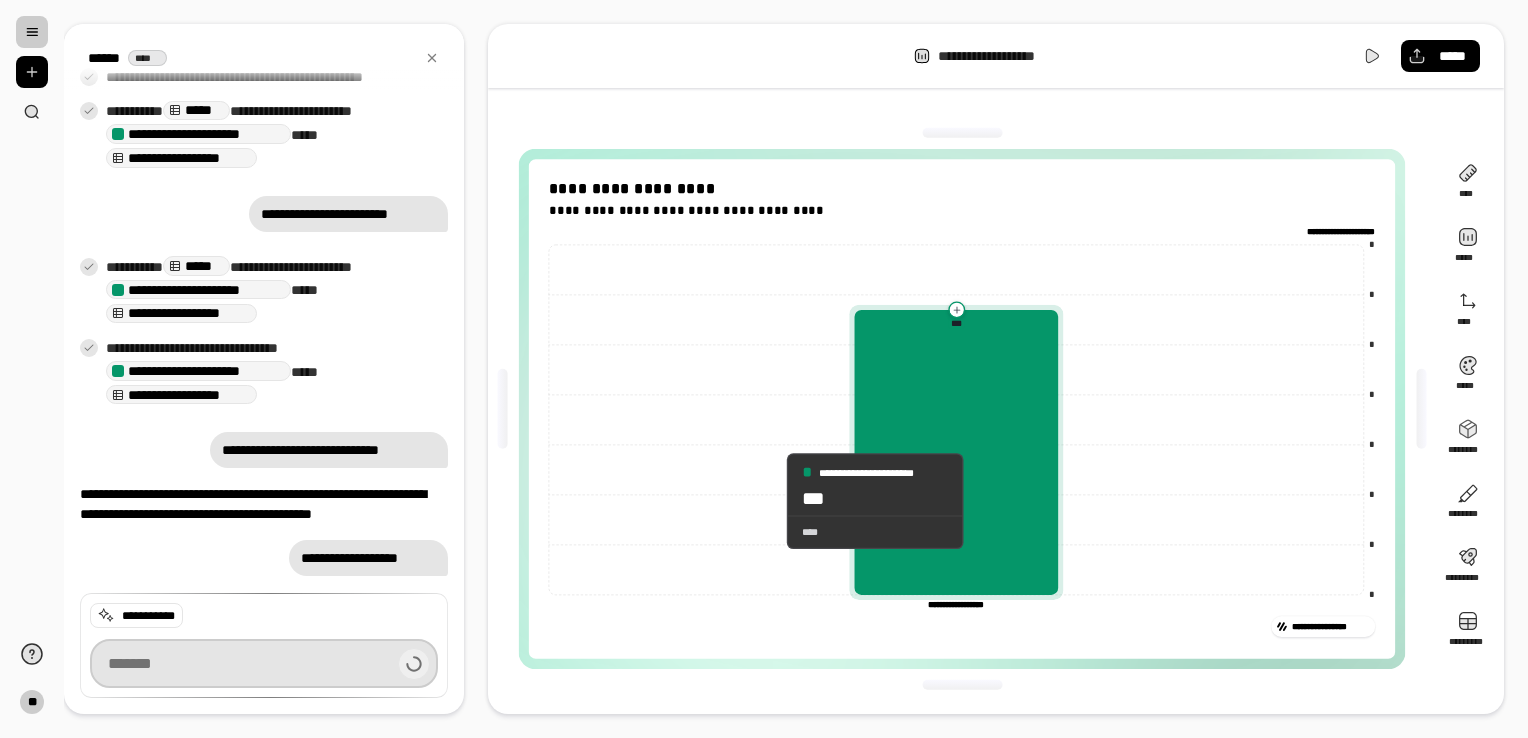 type on "*****" 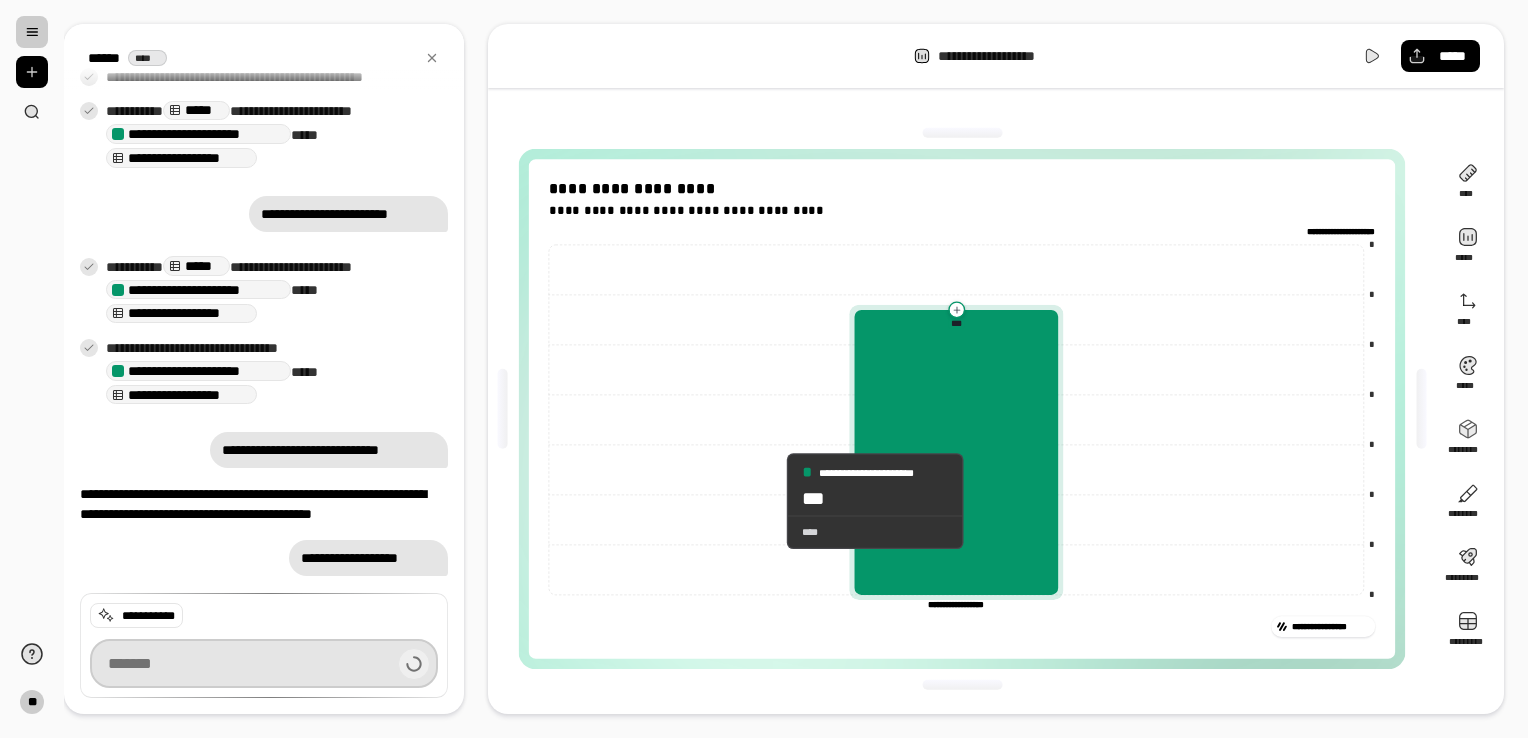 type on "**********" 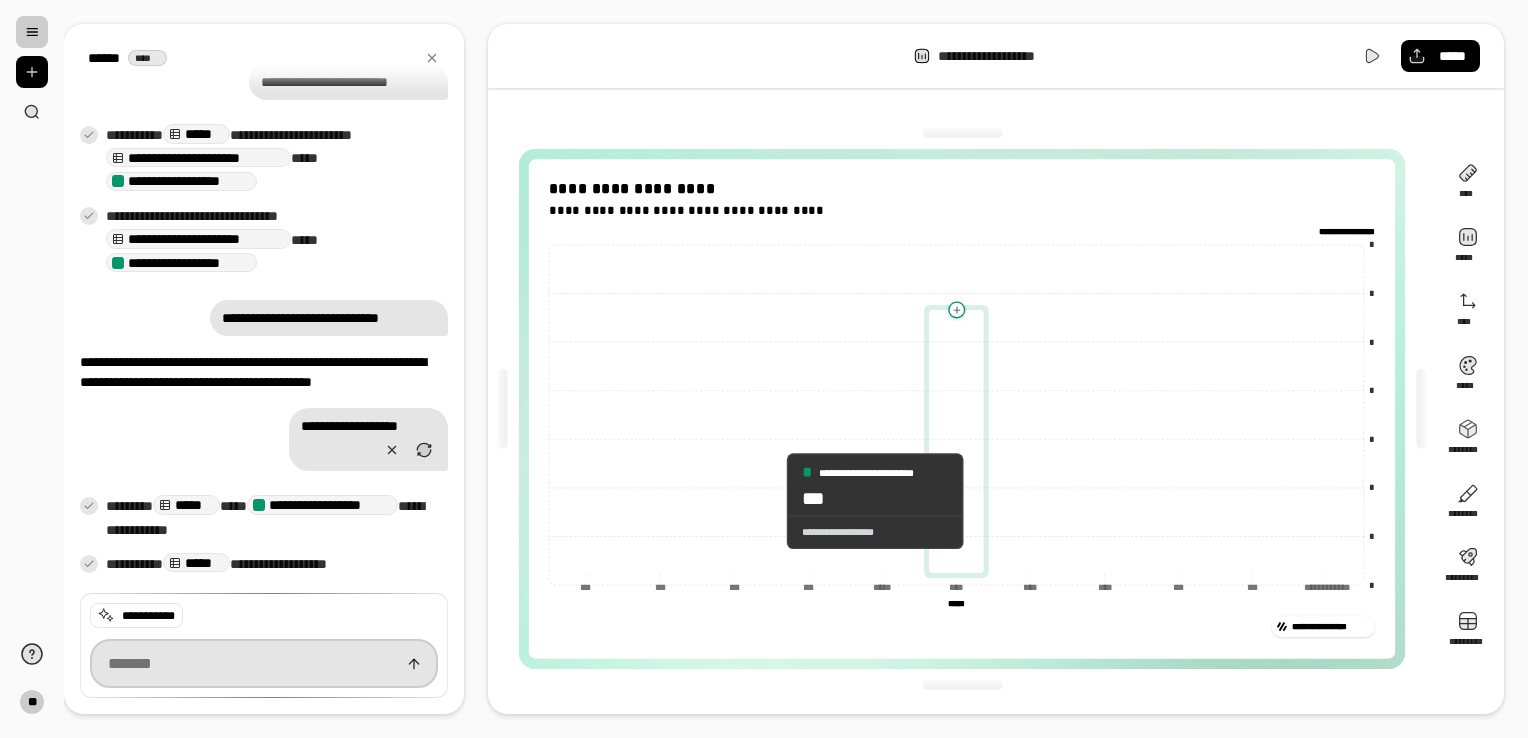 scroll, scrollTop: 1796, scrollLeft: 0, axis: vertical 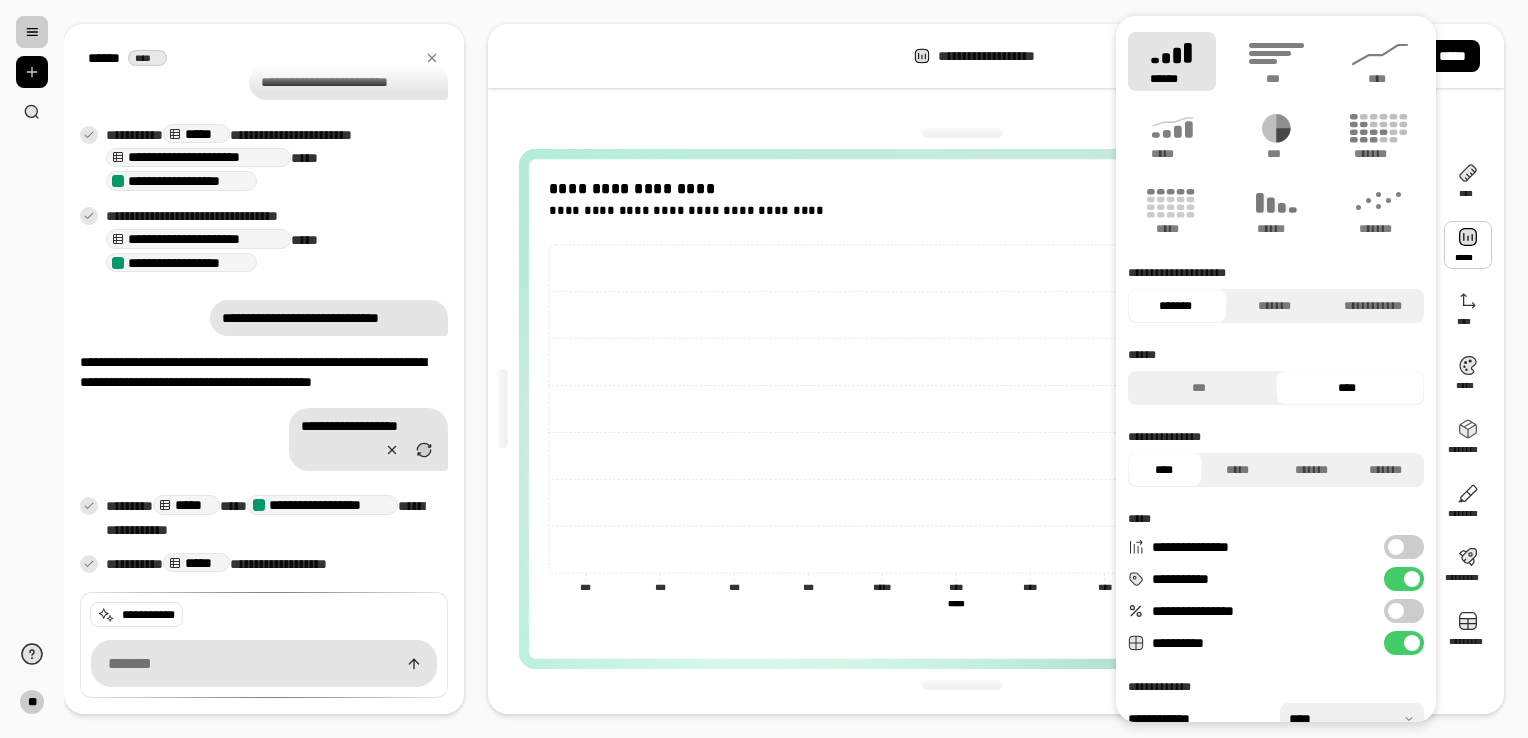 click at bounding box center [1468, 245] 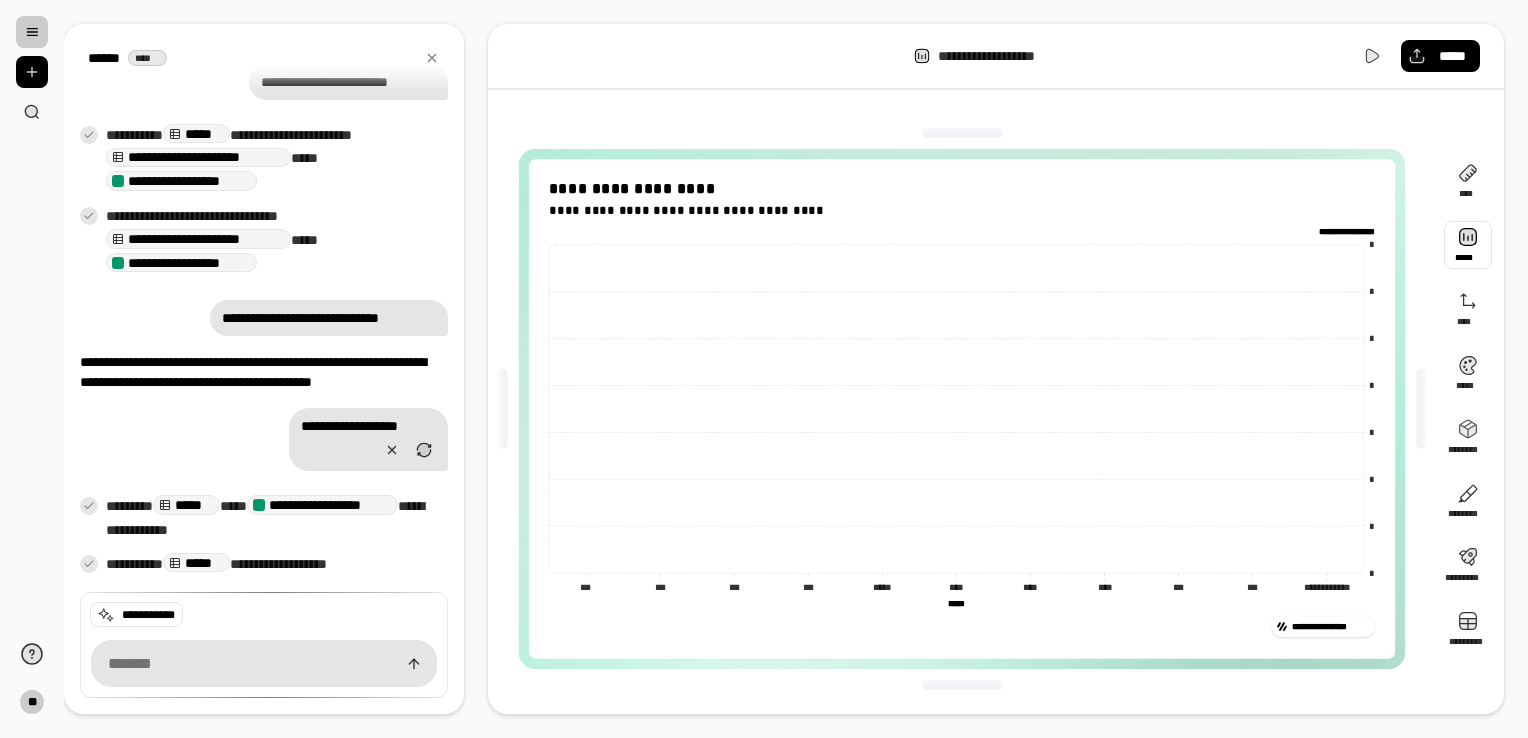 click at bounding box center [1468, 245] 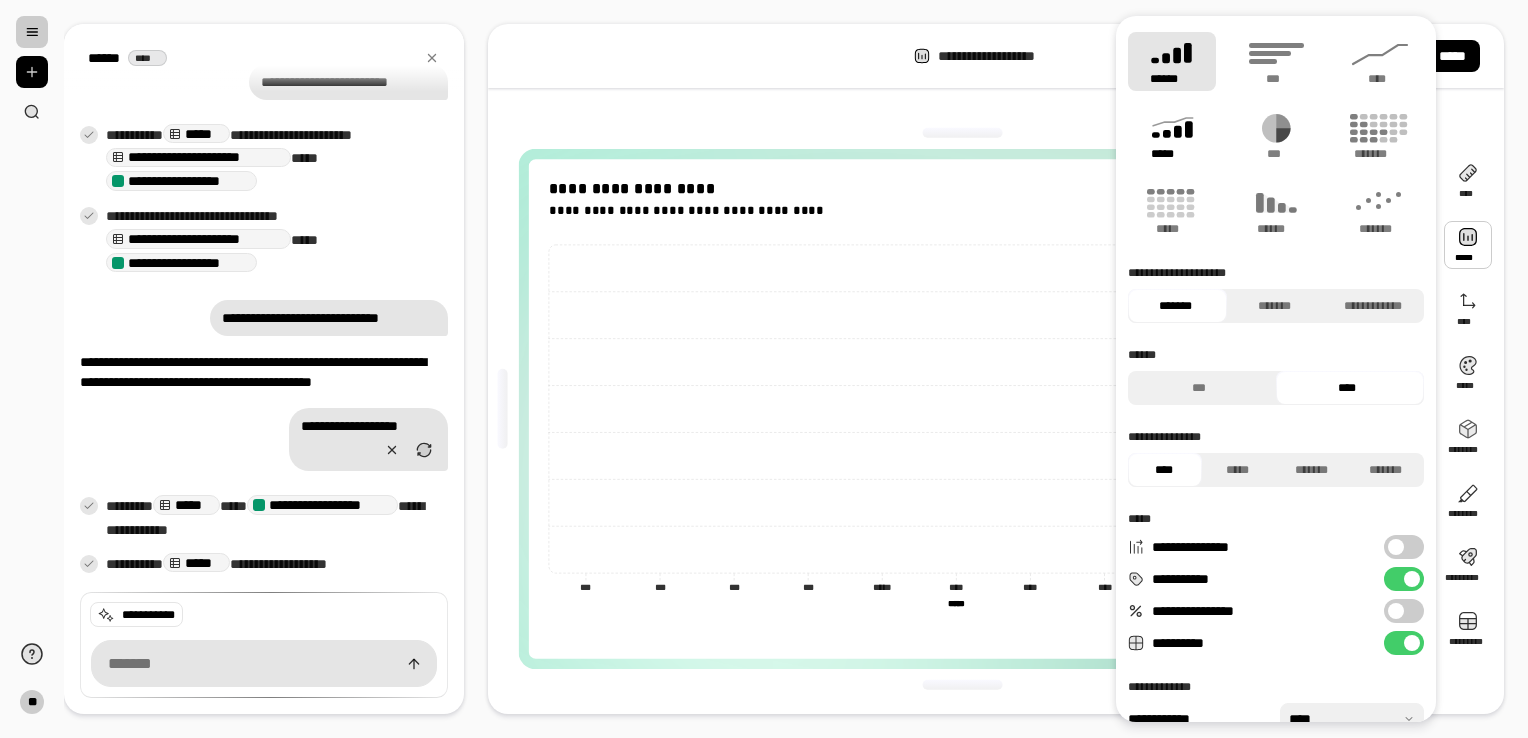 click on "*****" at bounding box center [1172, 136] 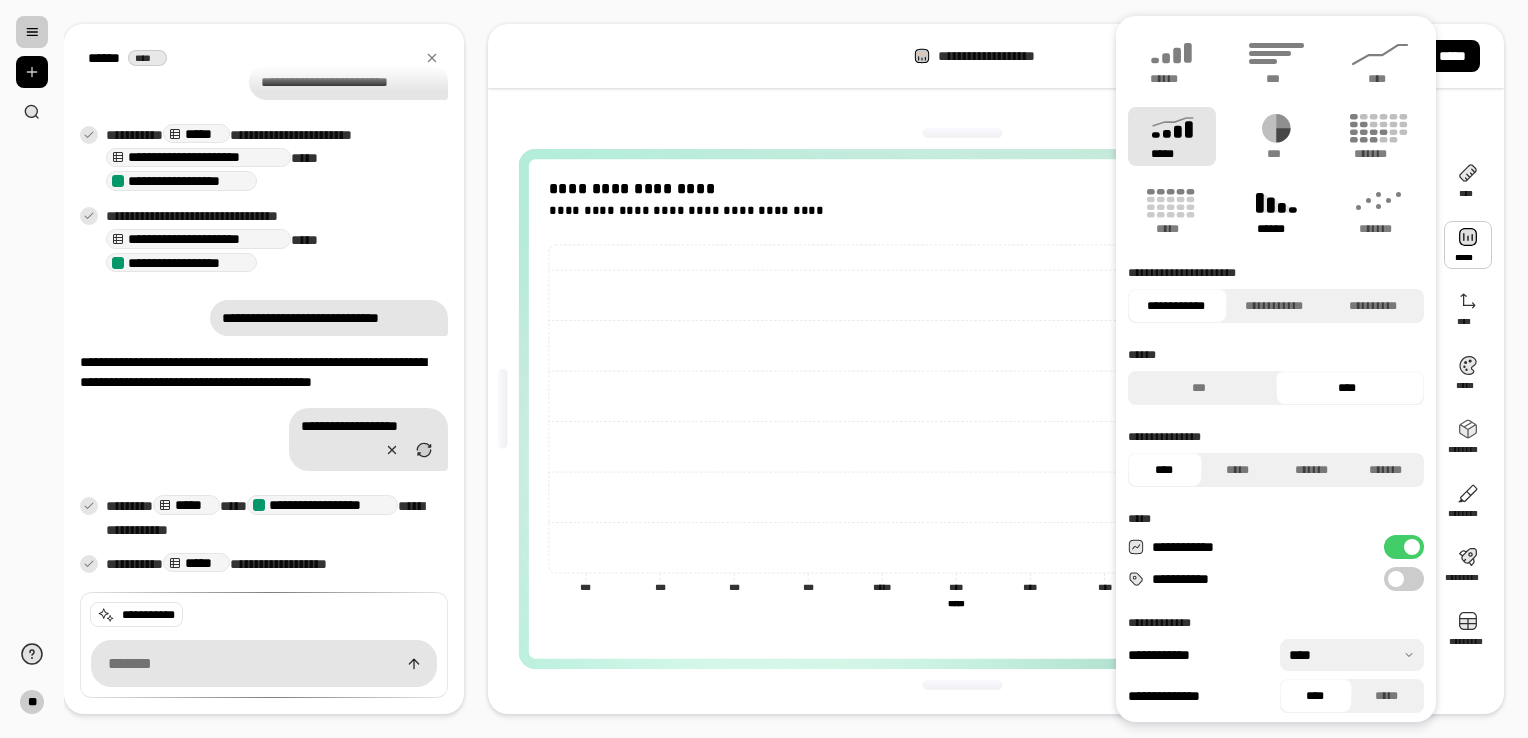 click 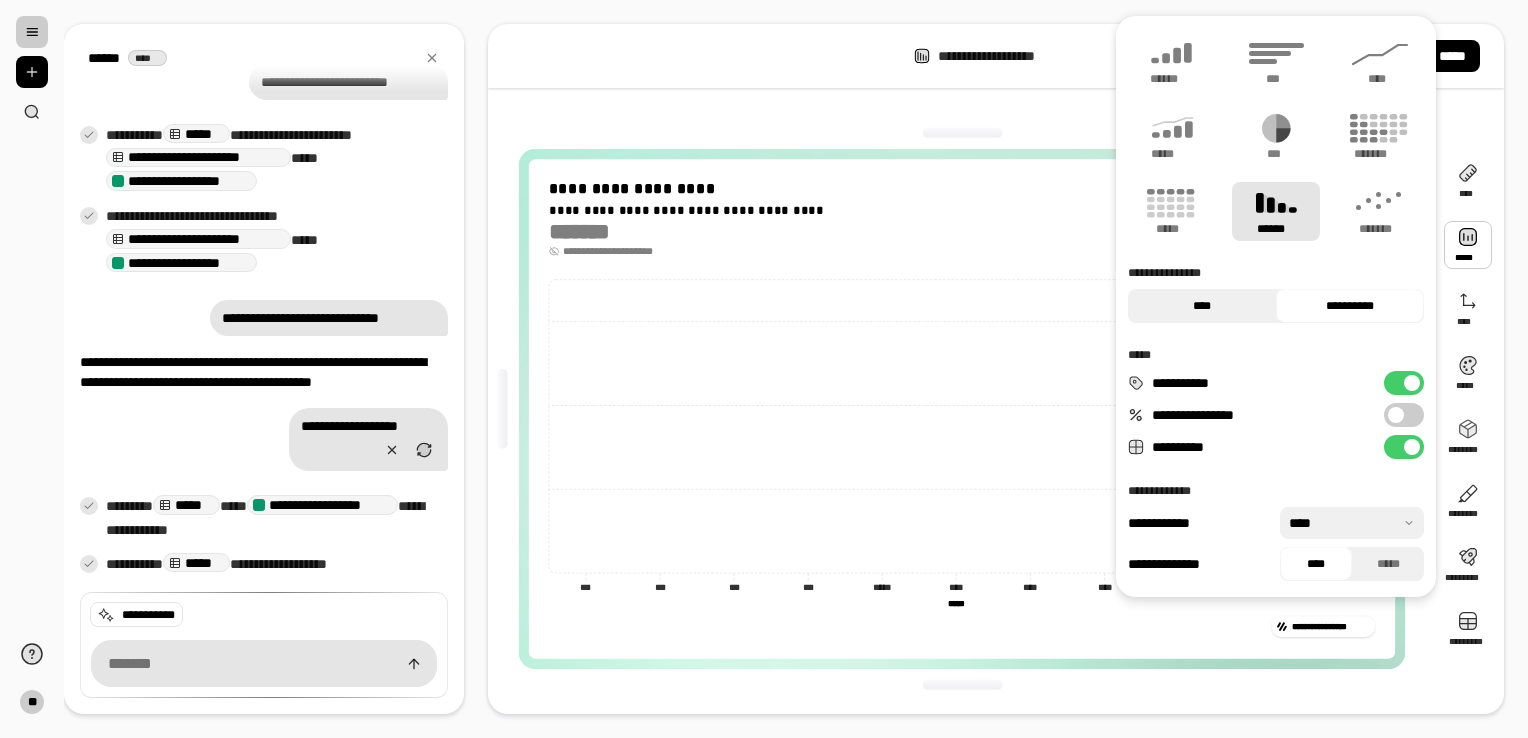 click on "****" at bounding box center [1202, 306] 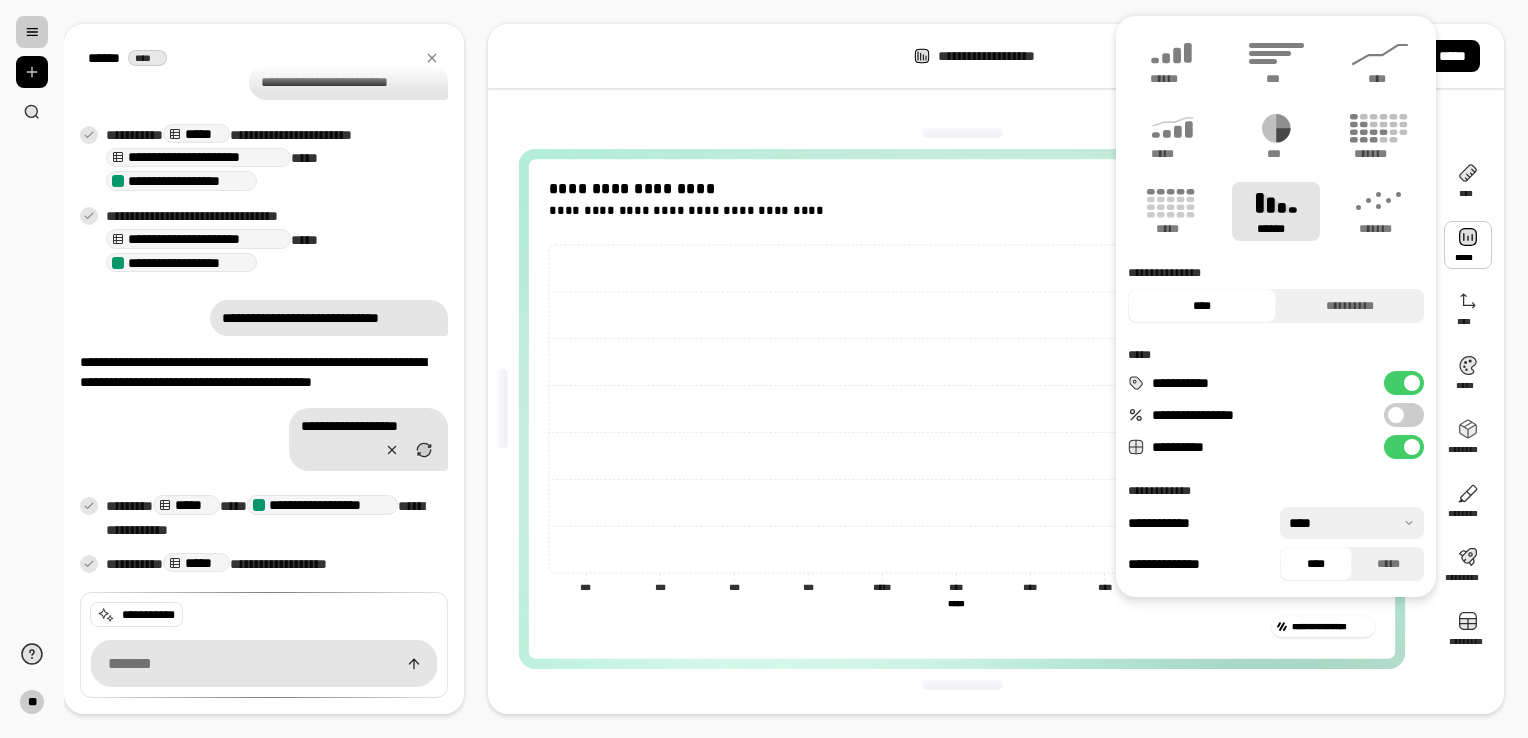 click on "**********" at bounding box center [1404, 415] 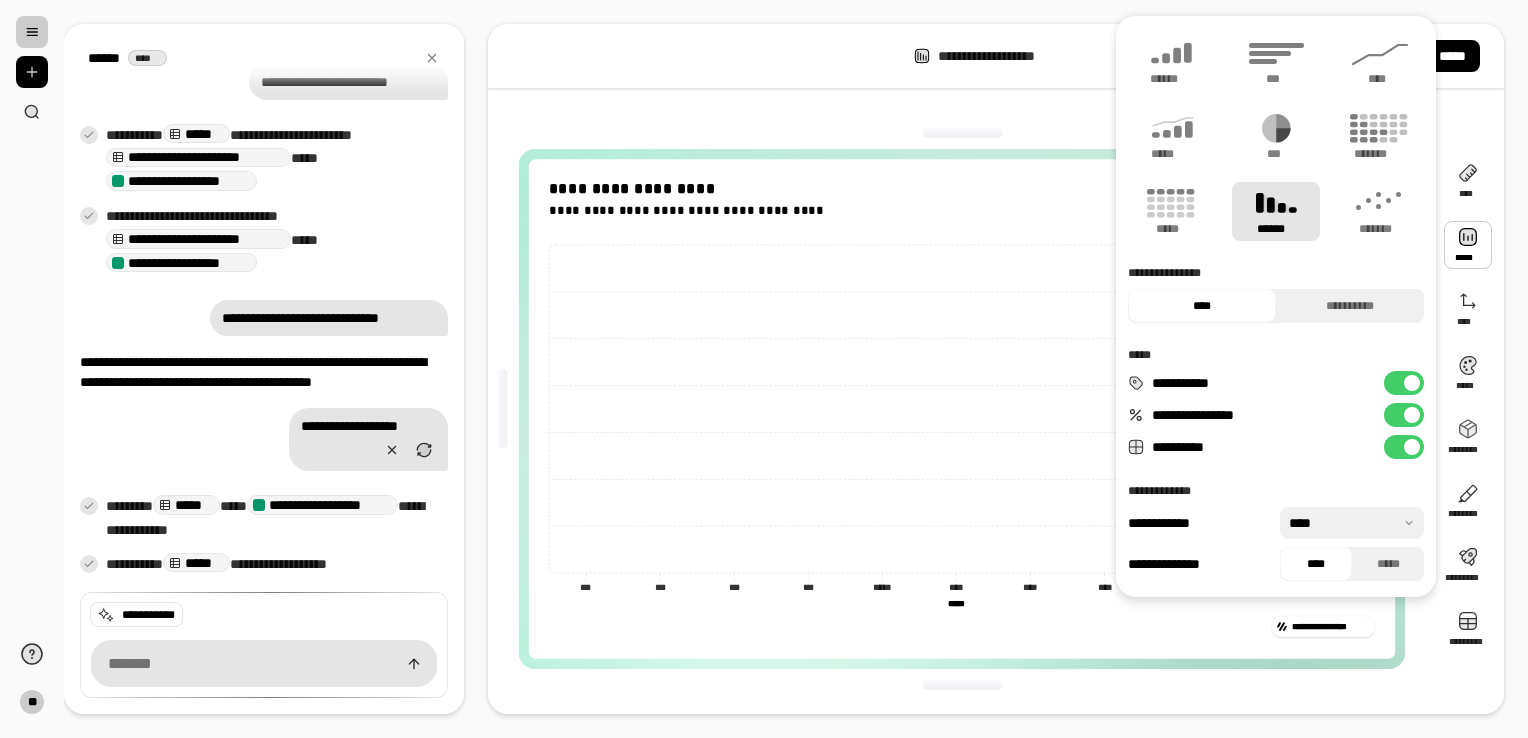 click at bounding box center [1412, 415] 